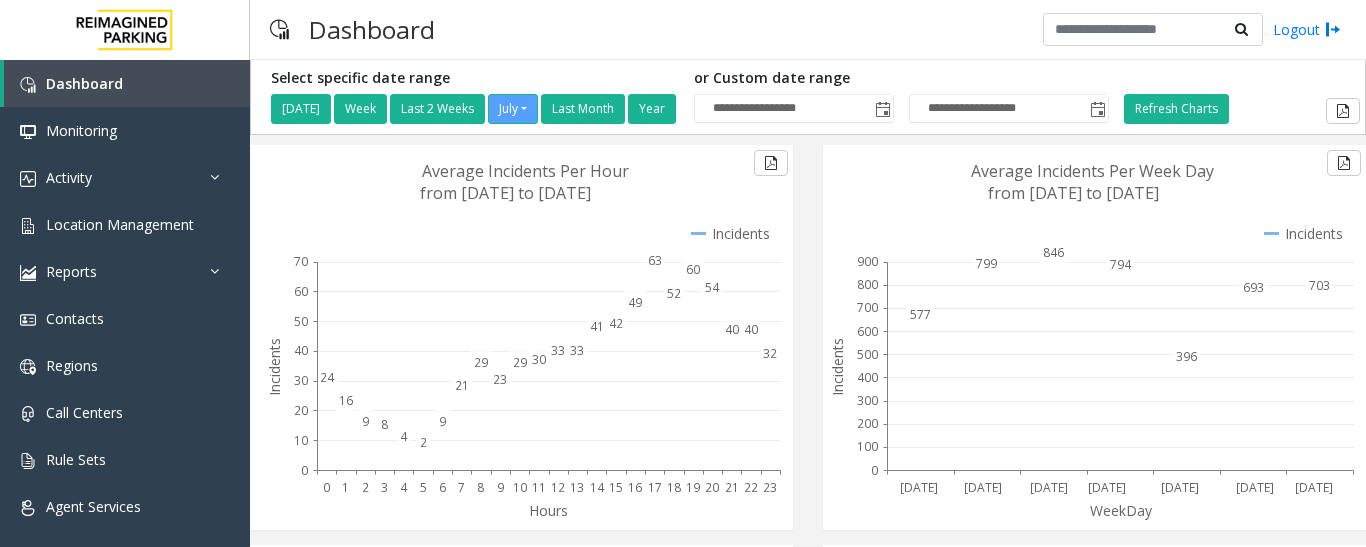 scroll, scrollTop: 0, scrollLeft: 0, axis: both 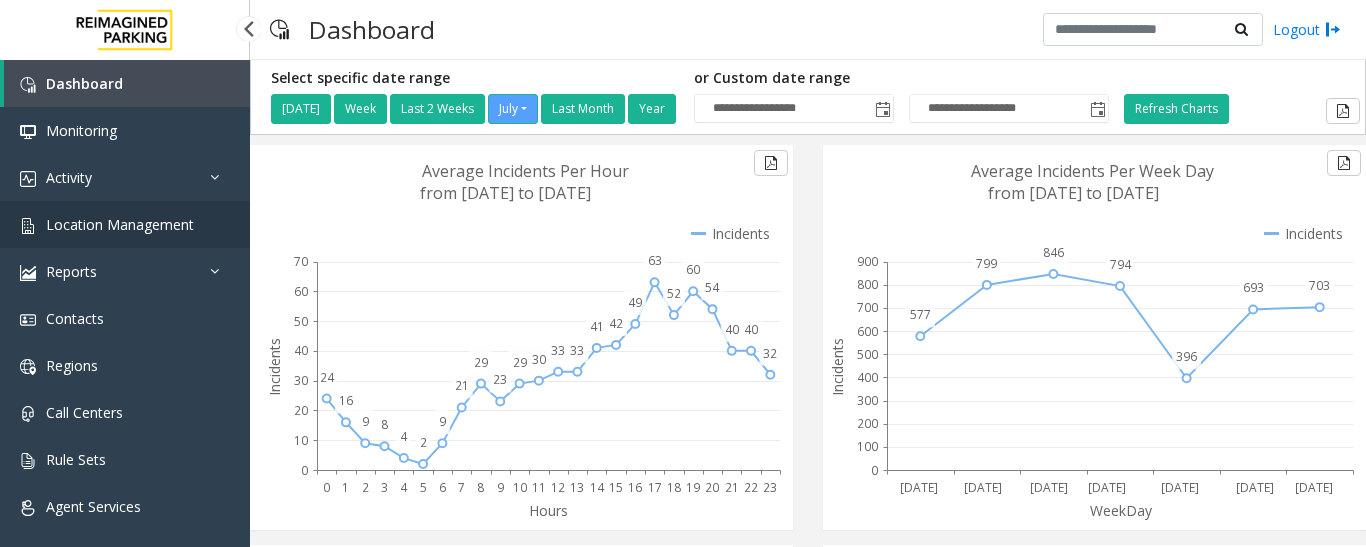 click on "Location Management" at bounding box center [120, 224] 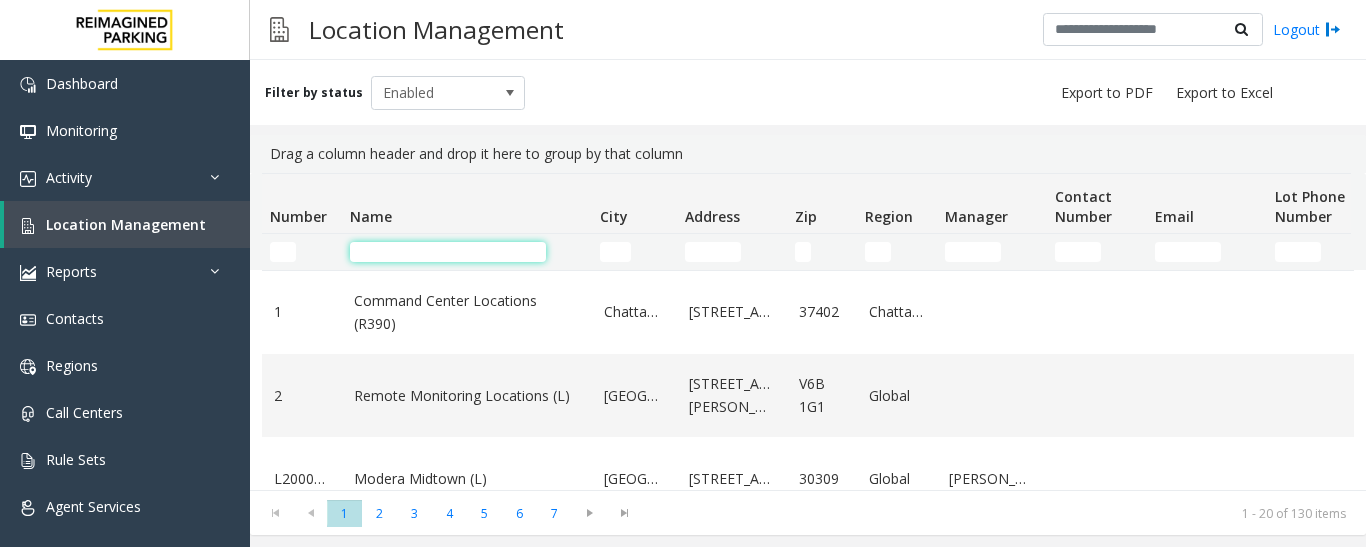 click 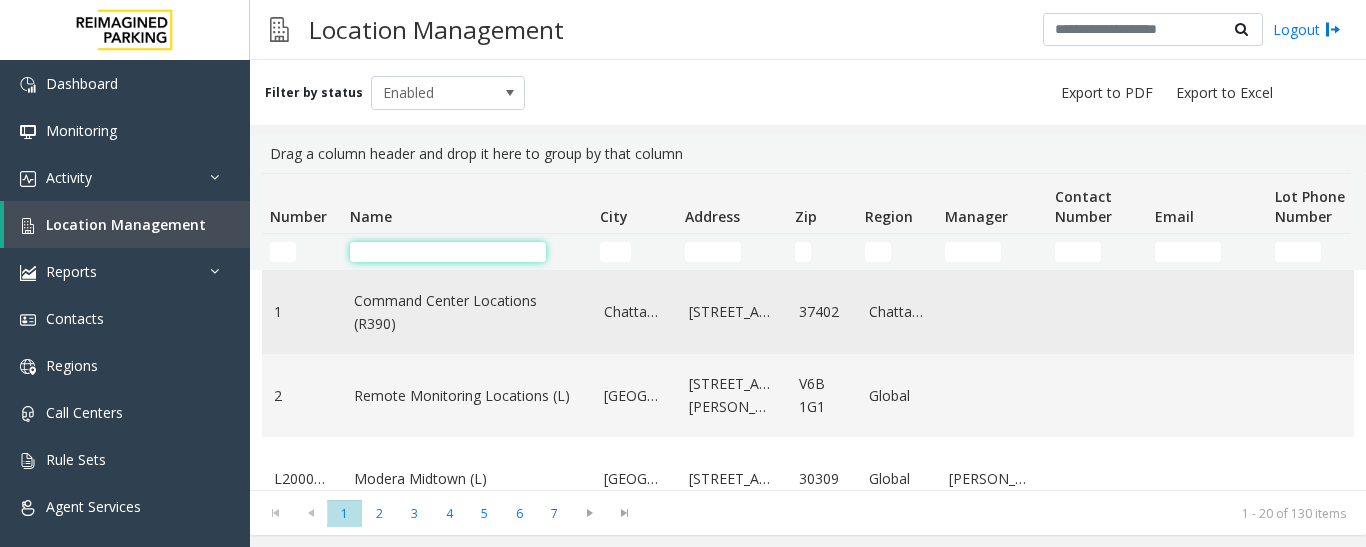 paste on "**********" 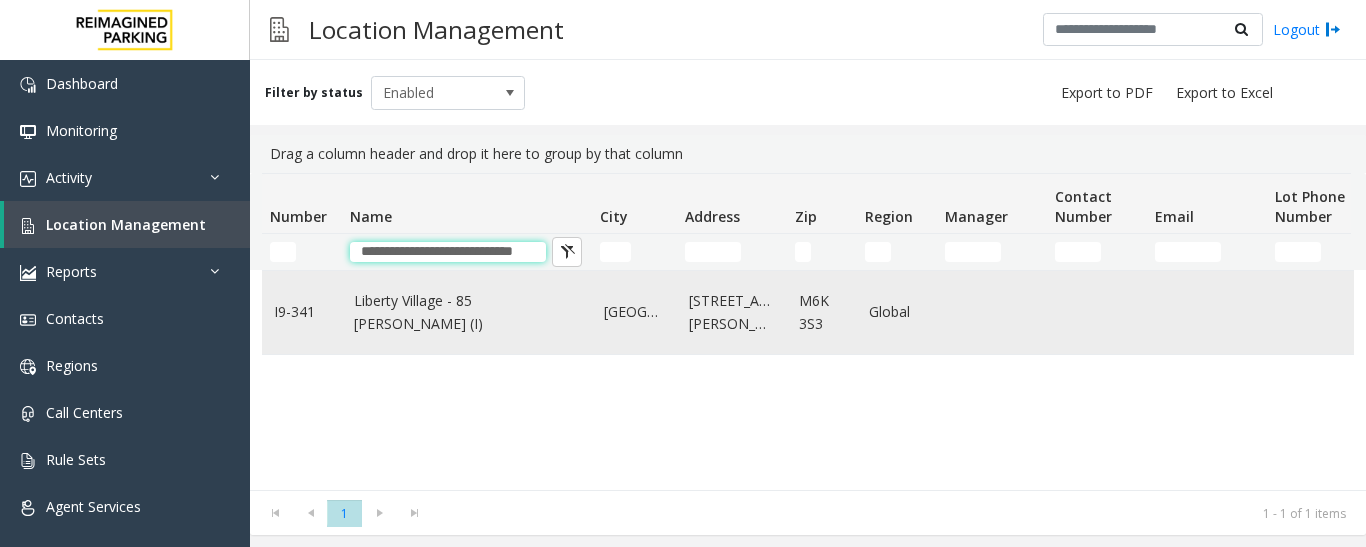 type on "**********" 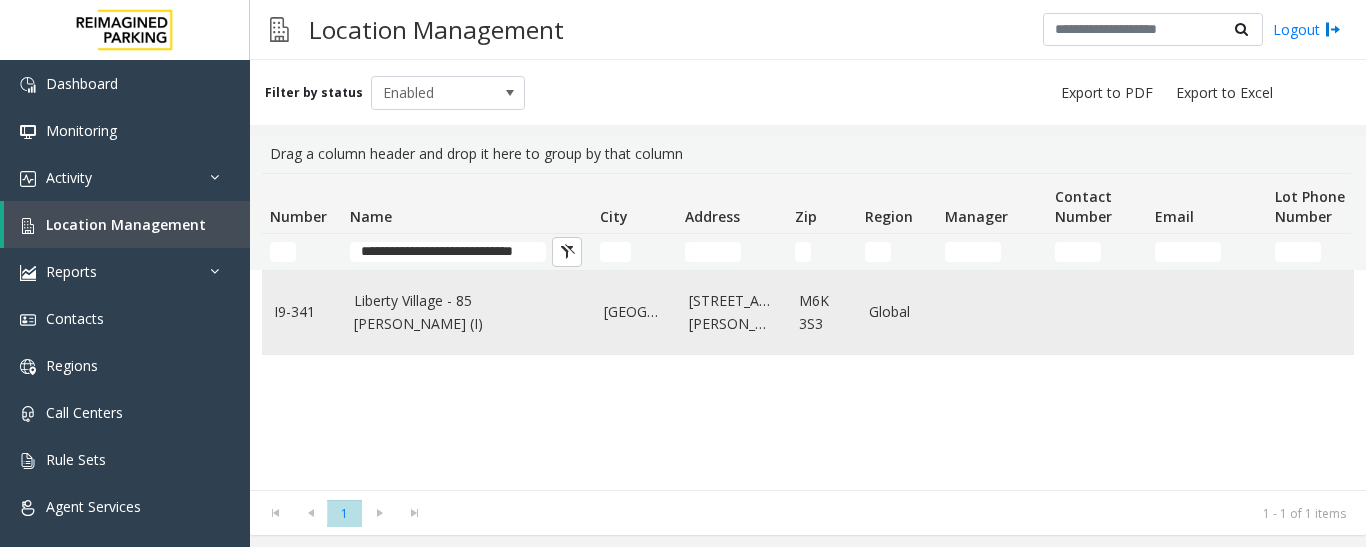 click on "Liberty Village - 85 Hanna (I)" 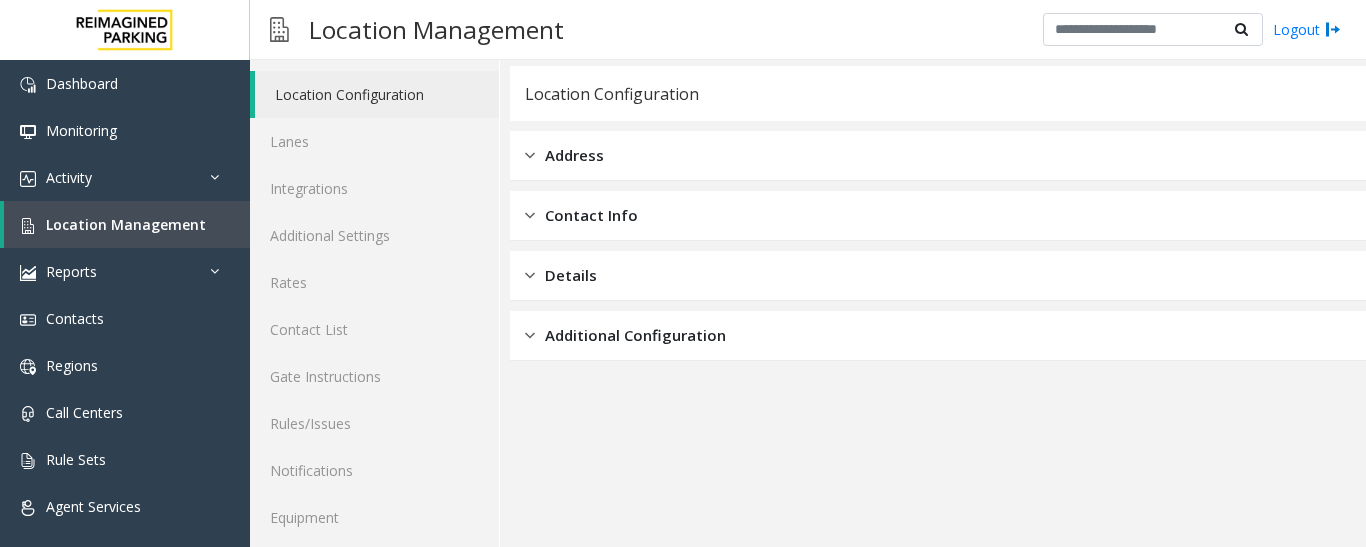 scroll, scrollTop: 112, scrollLeft: 0, axis: vertical 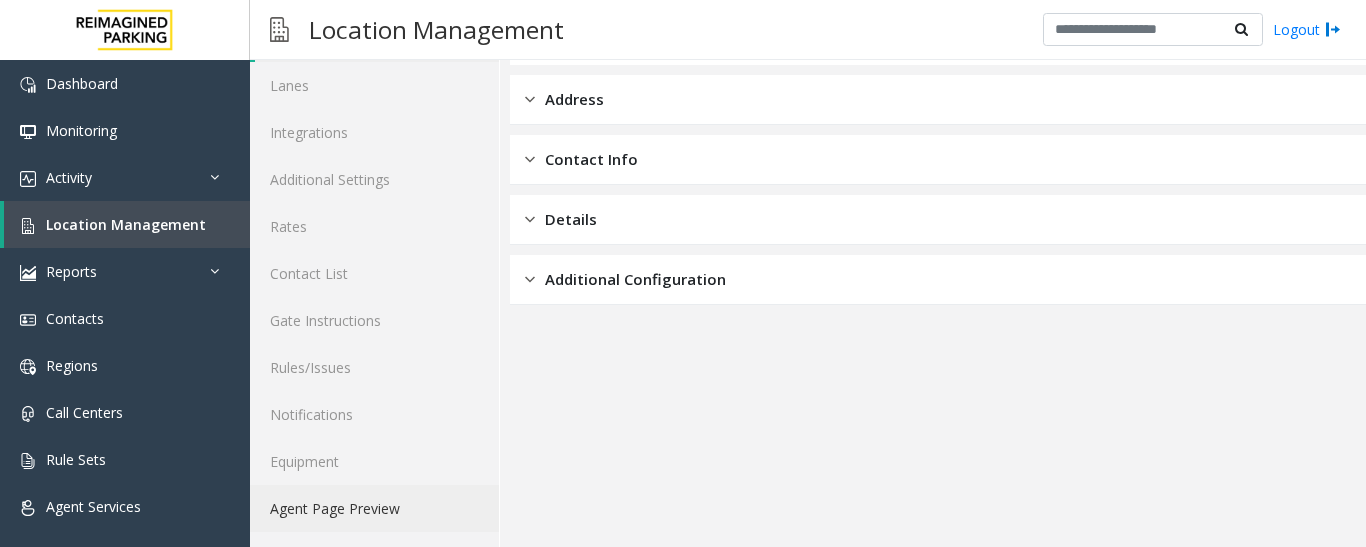 click on "Agent Page Preview" 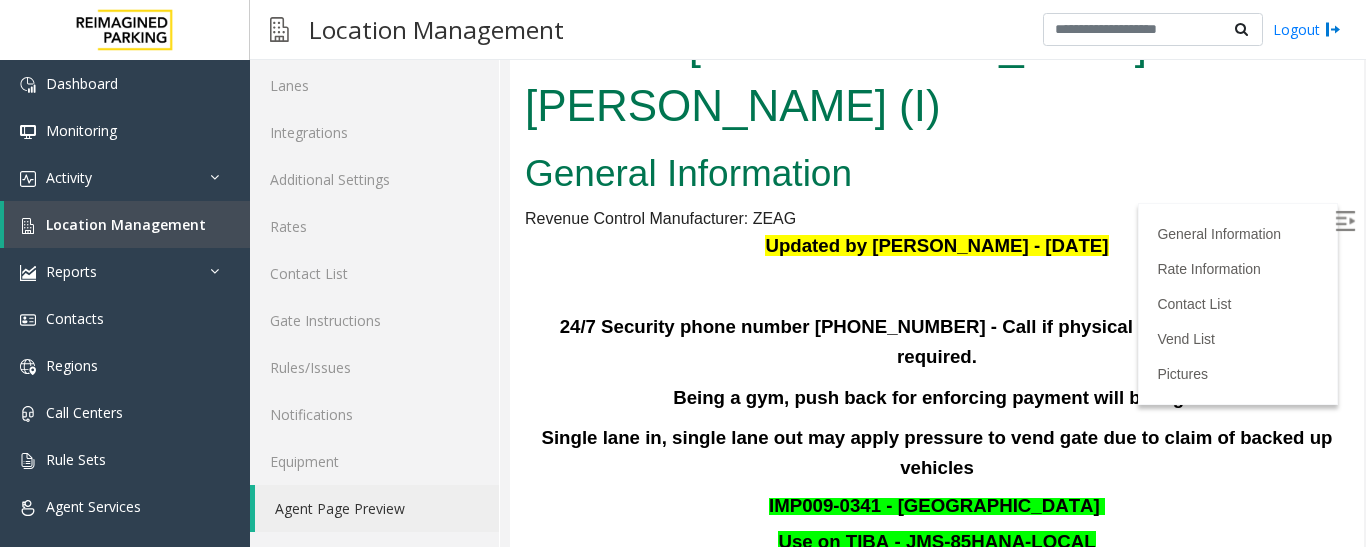 scroll, scrollTop: 0, scrollLeft: 0, axis: both 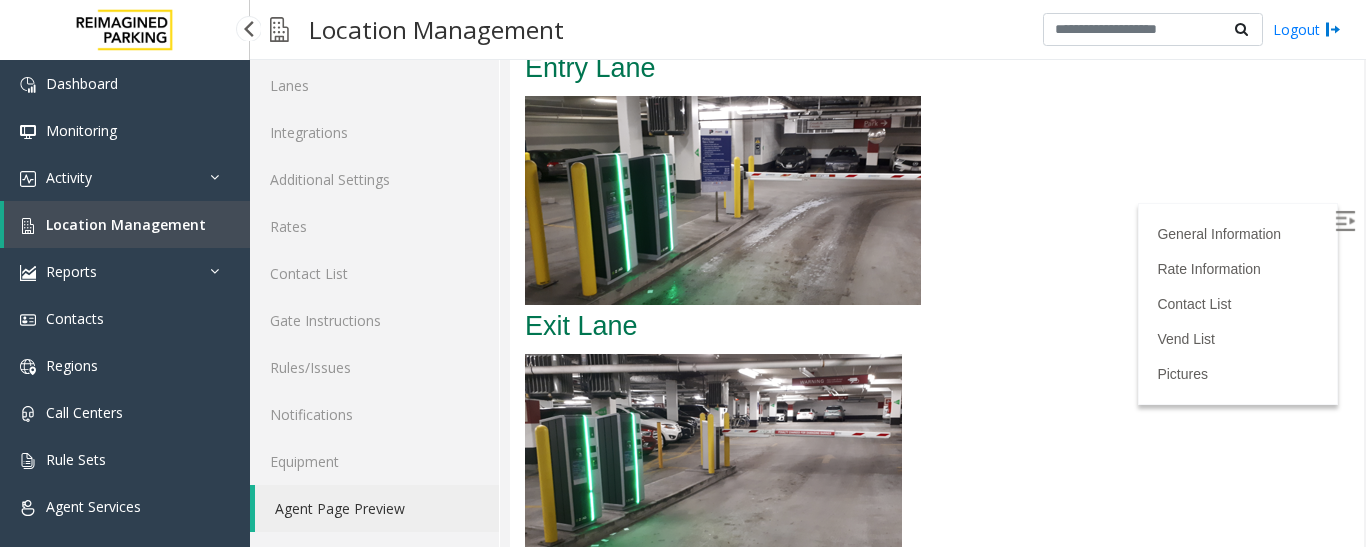 click on "Location Management" at bounding box center (126, 224) 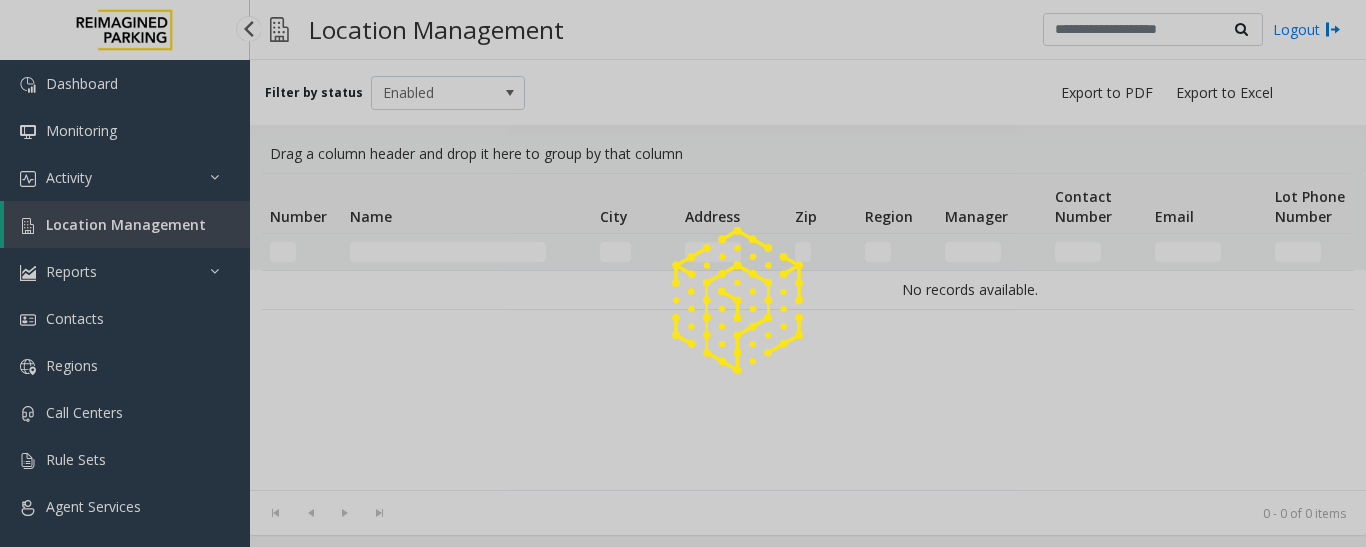 scroll, scrollTop: 0, scrollLeft: 0, axis: both 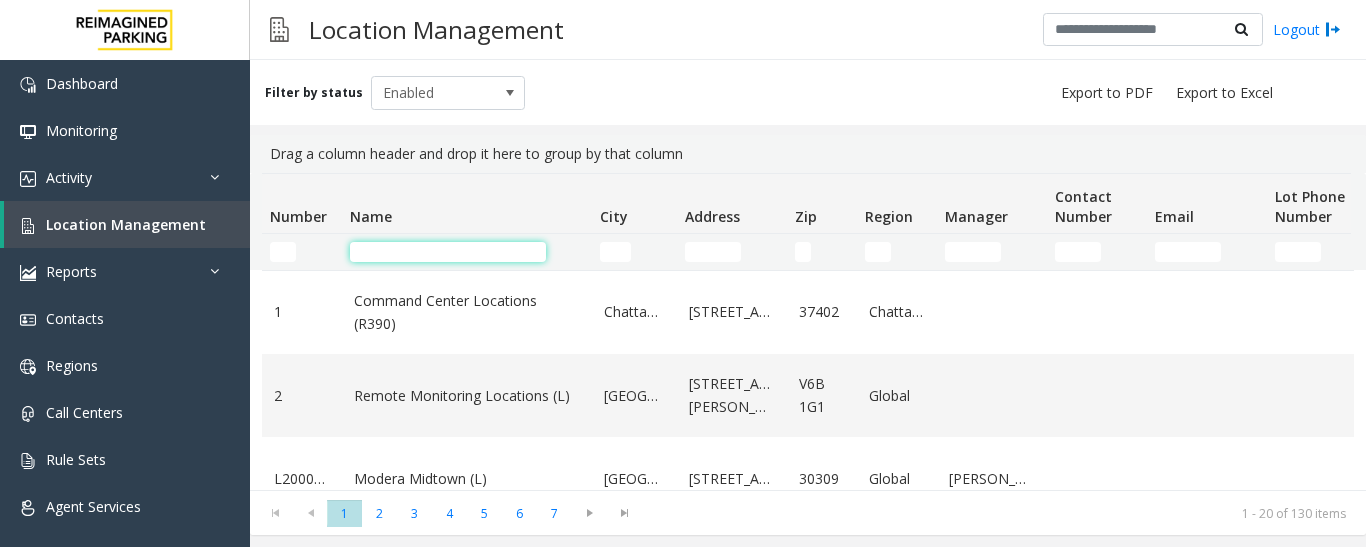 click 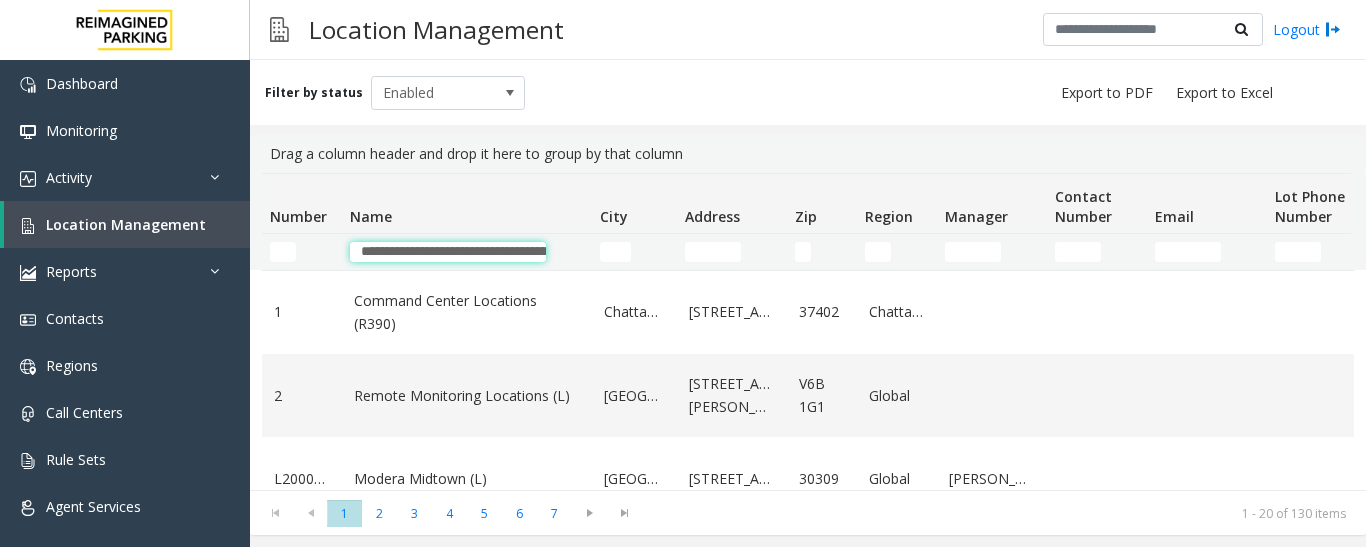 scroll, scrollTop: 0, scrollLeft: 96, axis: horizontal 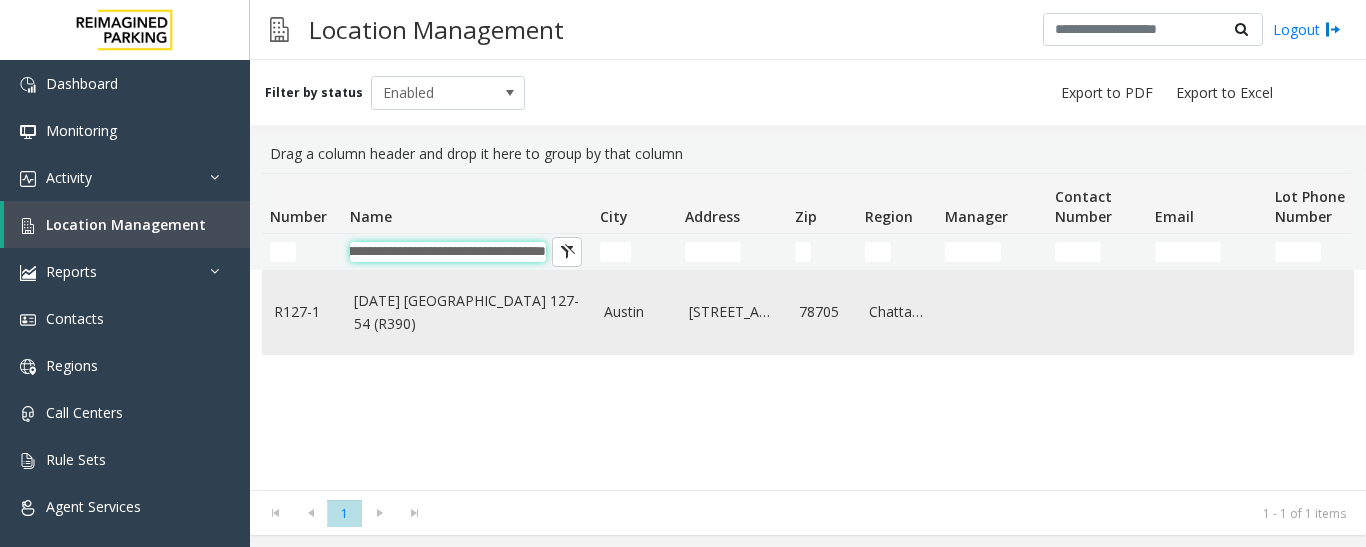 type on "**********" 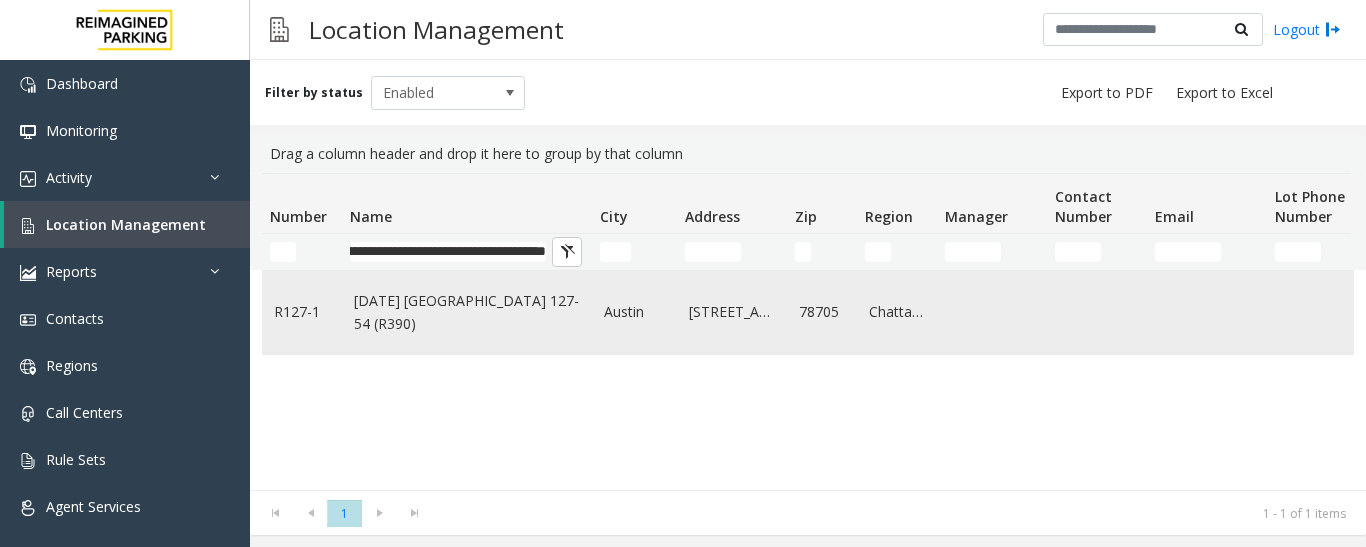 scroll, scrollTop: 0, scrollLeft: 0, axis: both 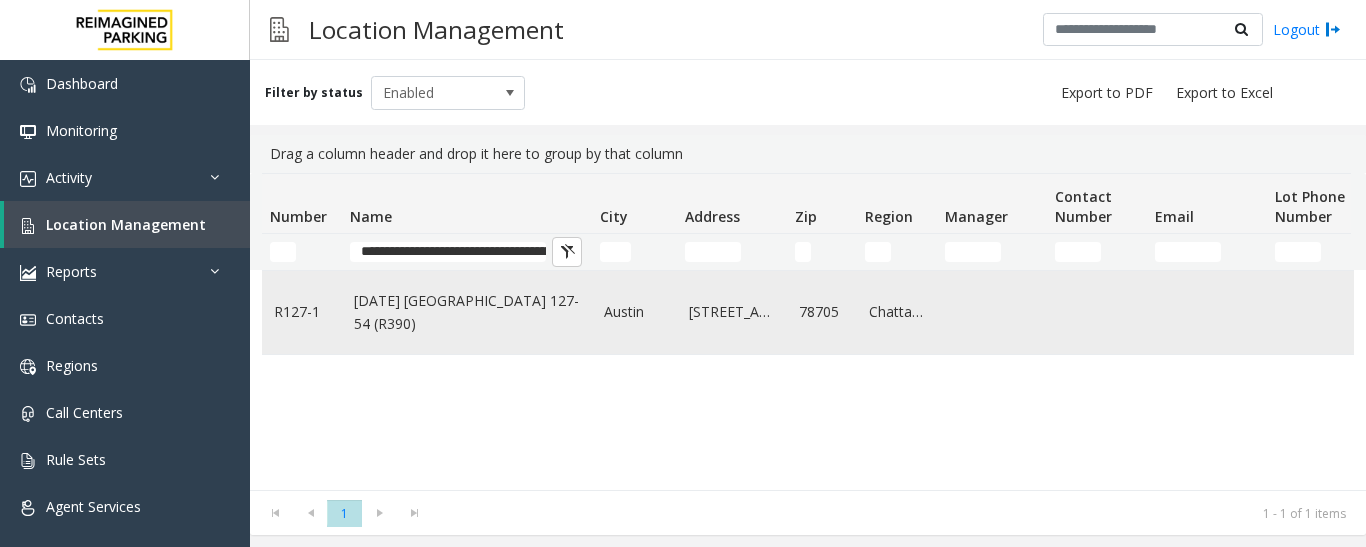 click on "[DATE] [GEOGRAPHIC_DATA] 127-54 (R390)" 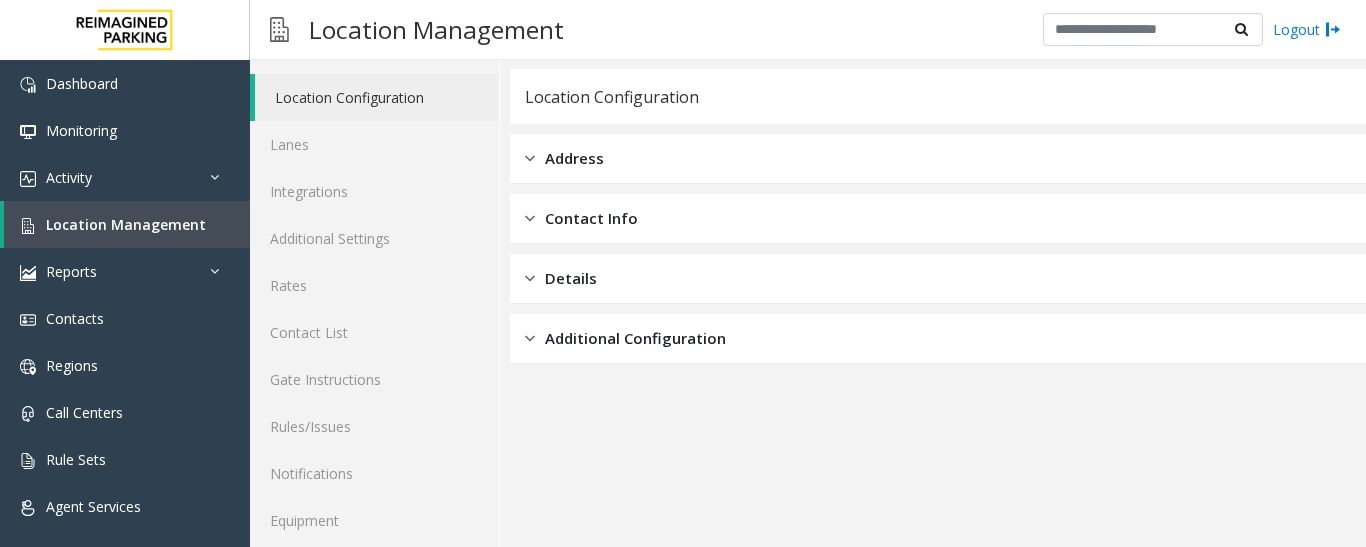 scroll, scrollTop: 112, scrollLeft: 0, axis: vertical 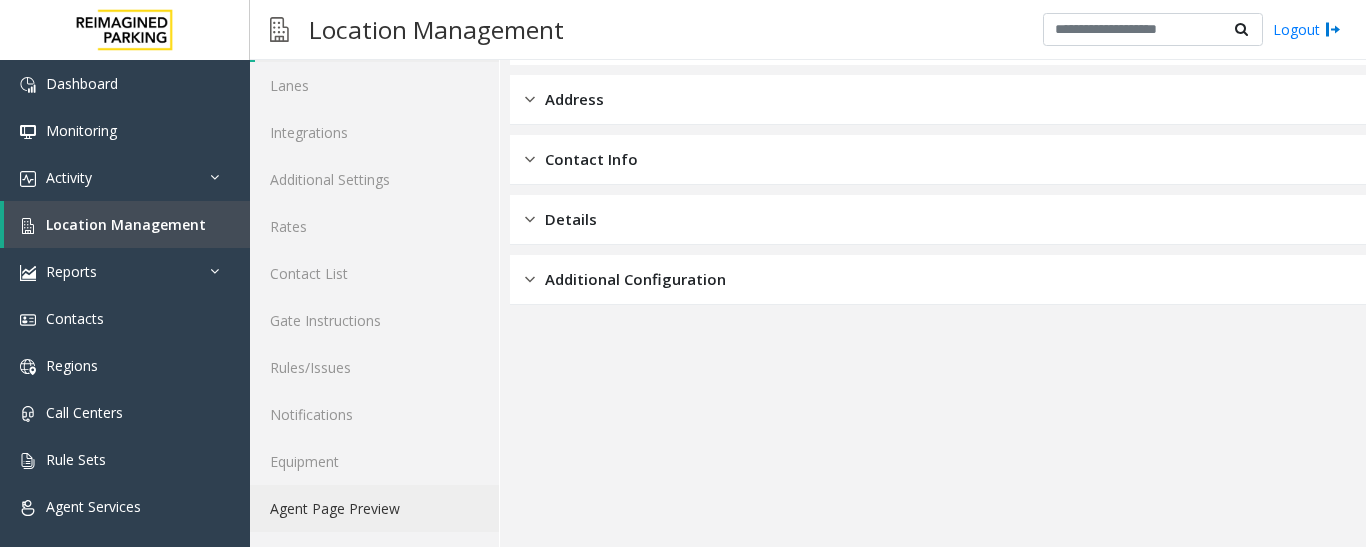 click on "Agent Page Preview" 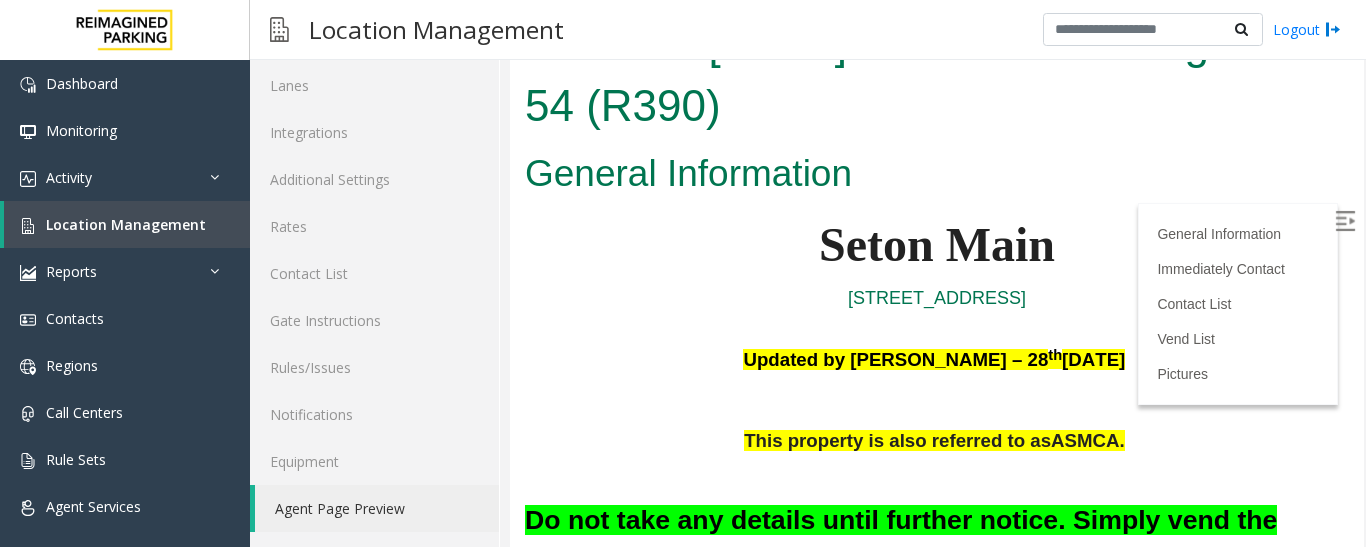 scroll, scrollTop: 0, scrollLeft: 0, axis: both 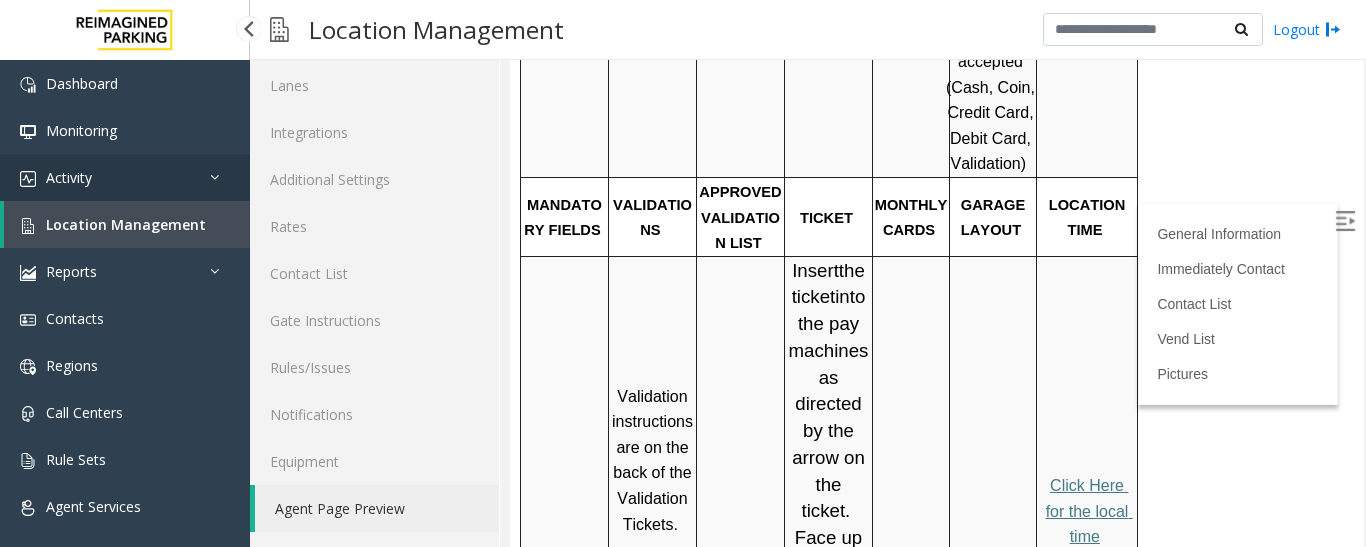 click on "Activity" at bounding box center (125, 177) 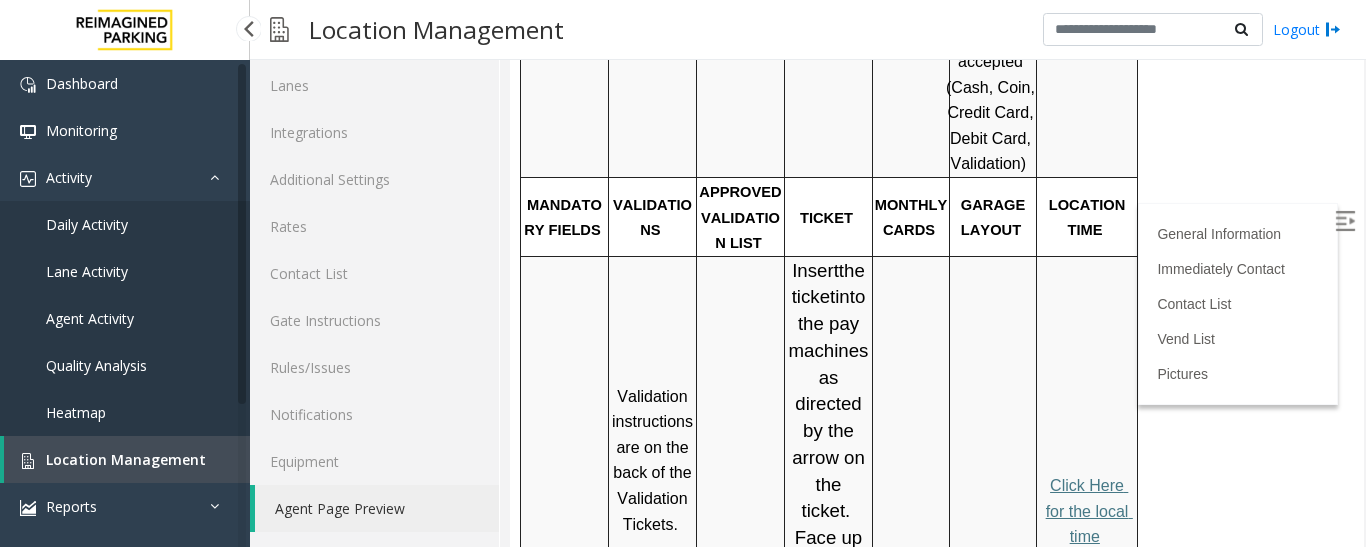 click on "Daily Activity" at bounding box center (87, 224) 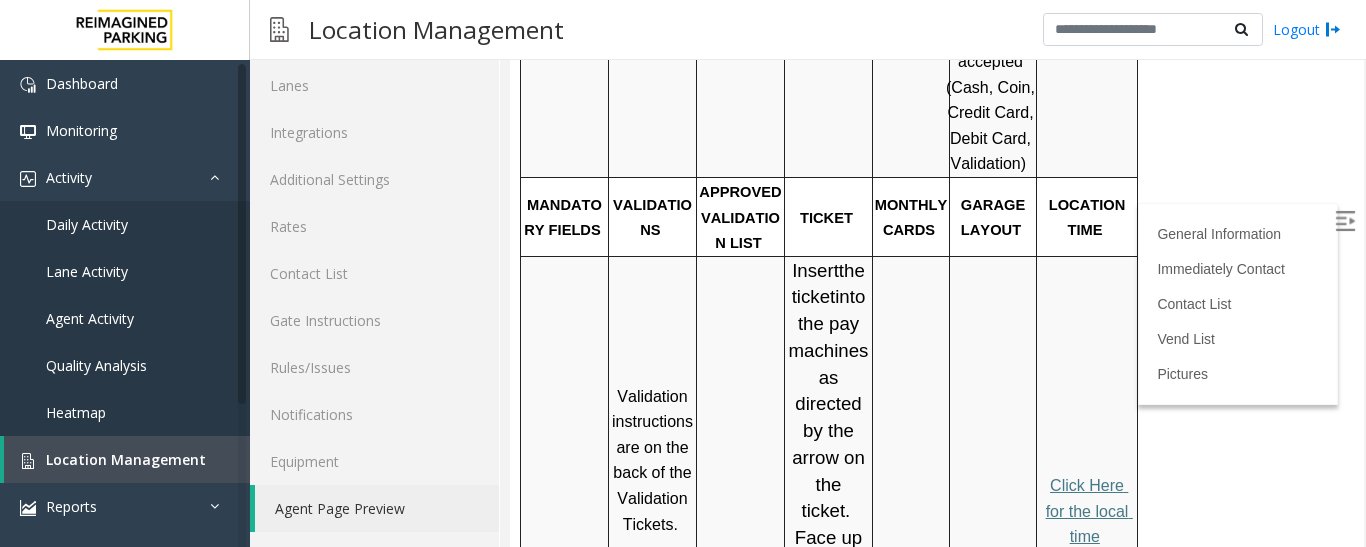 scroll, scrollTop: 0, scrollLeft: 0, axis: both 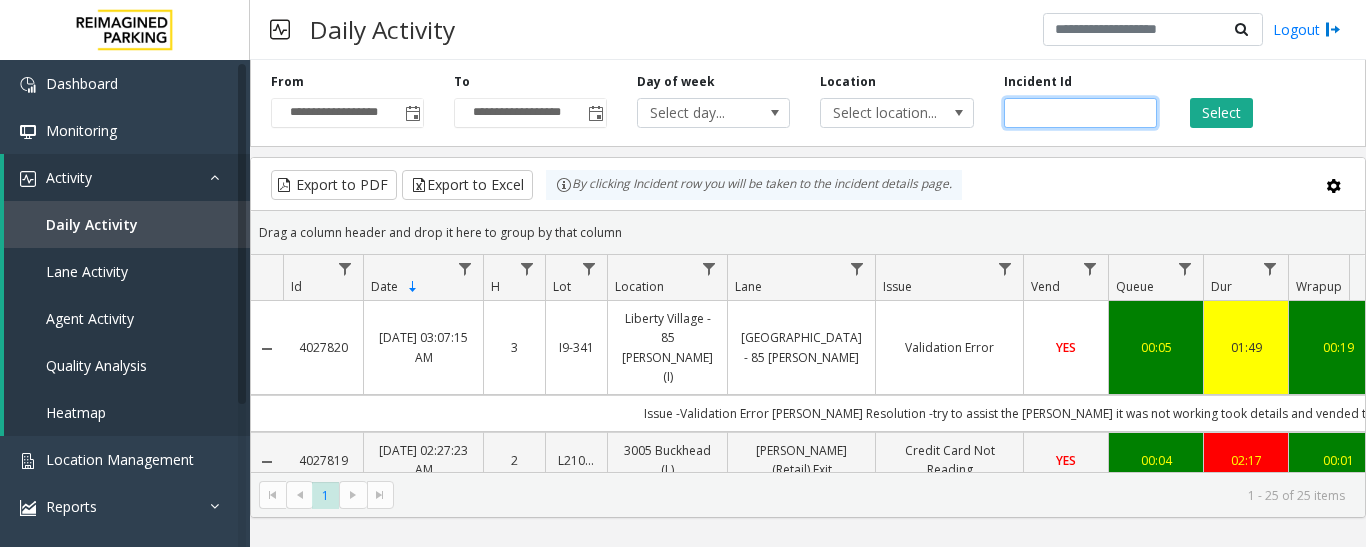 click 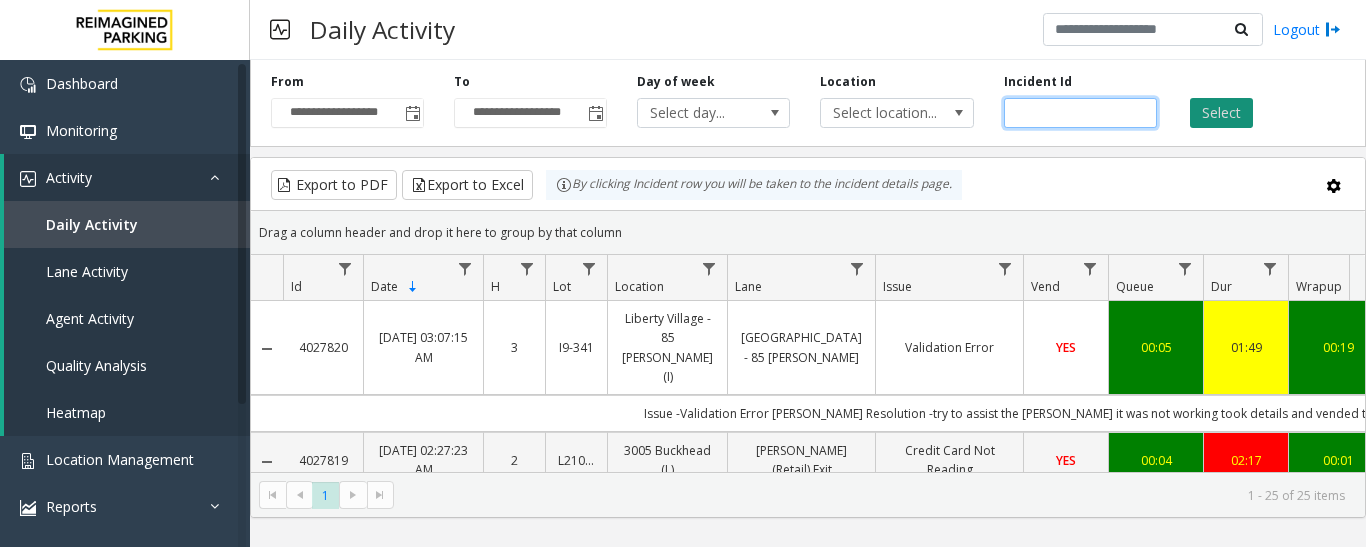 type on "*******" 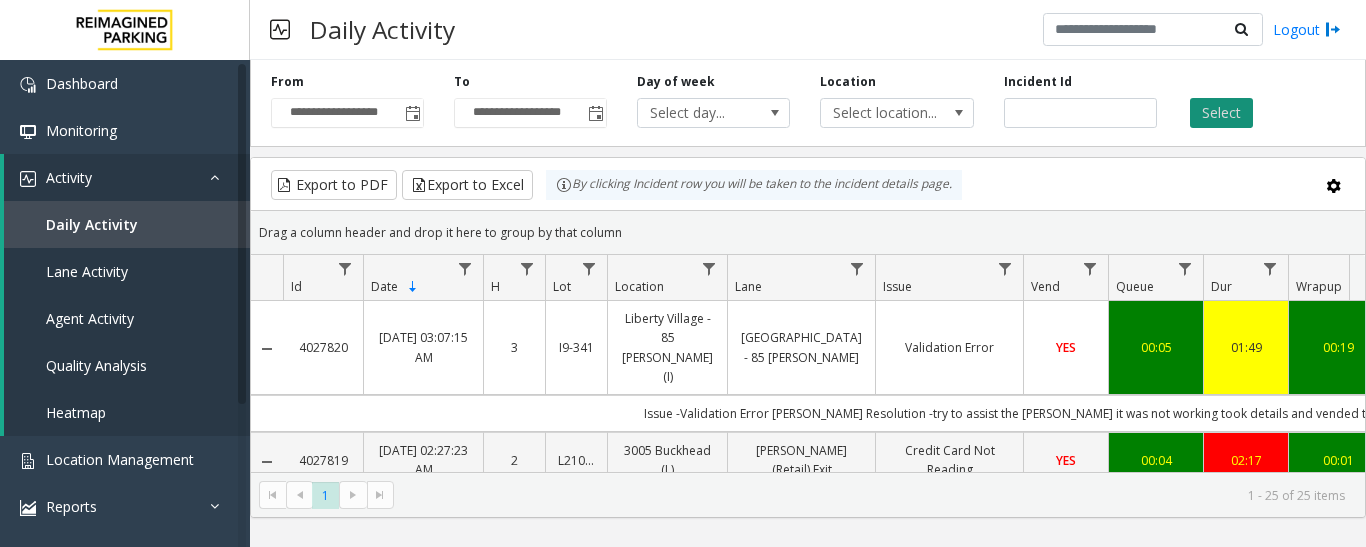 click on "Select" 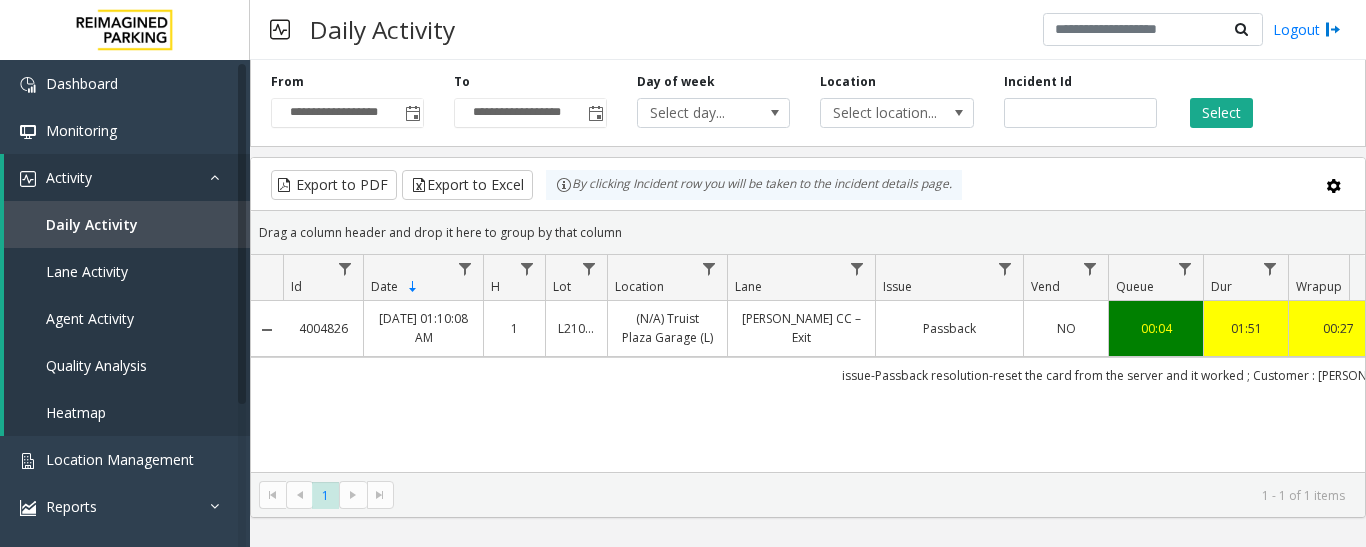 type 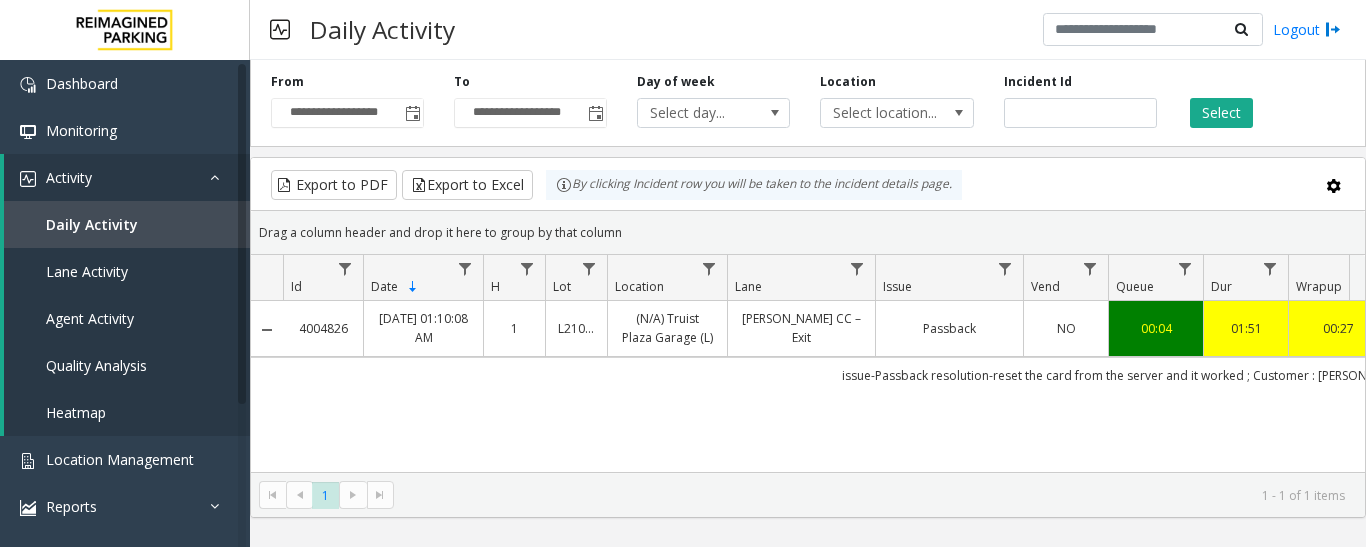 click on "4004826   Jun 11, 2025 01:10:08 AM
1   L21043100   (N/A) Truist Plaza Garage (L)   Ralph McGill CC – Exit   Passback   NO   00:04   01:51   00:27   02:22   Mohammad Zaid Khan   DEQA NOUR   genesys   NO   issue-Passback
resolution-reset the card from the server and it worked
; Customer : DEQA NOUR; Monthly Card : 3421" 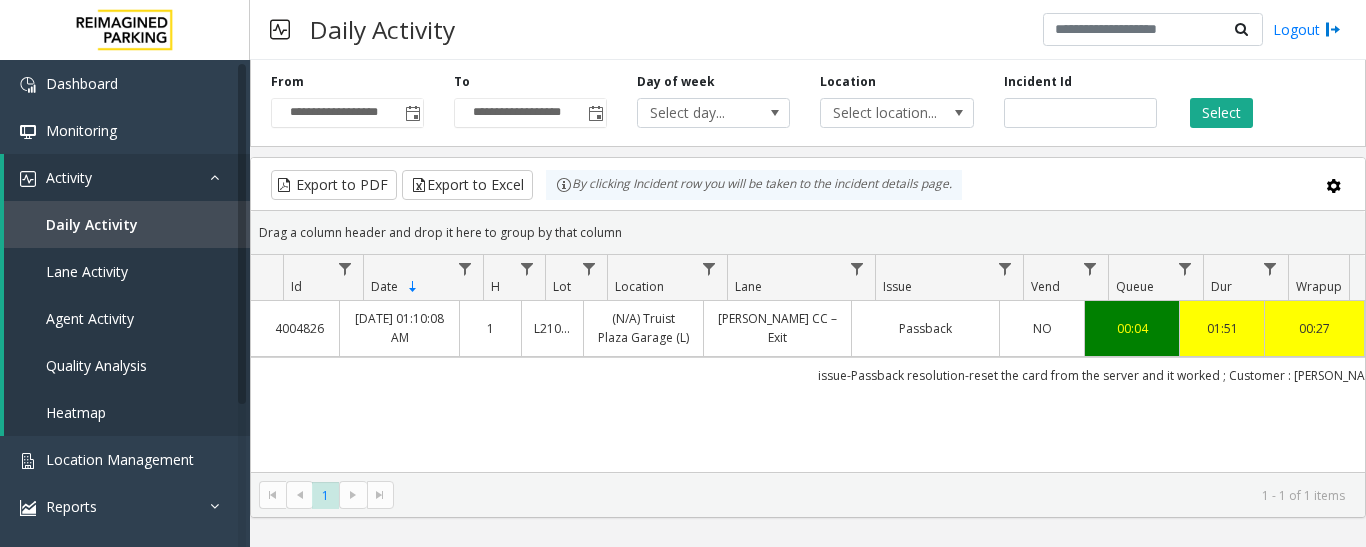 scroll, scrollTop: 0, scrollLeft: 40, axis: horizontal 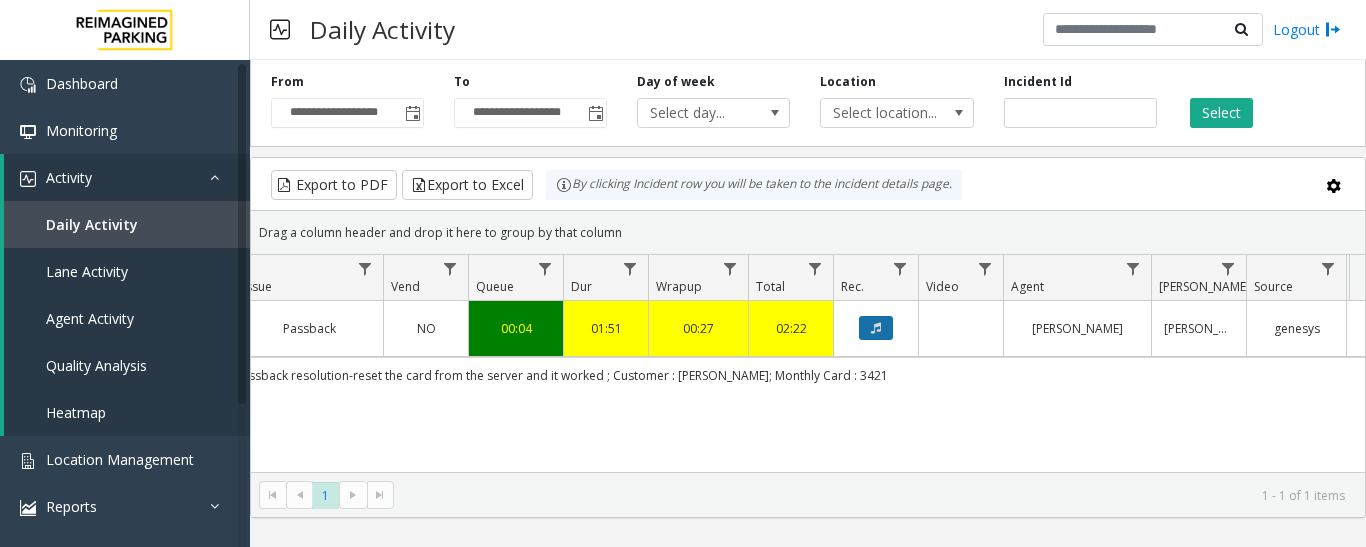 click 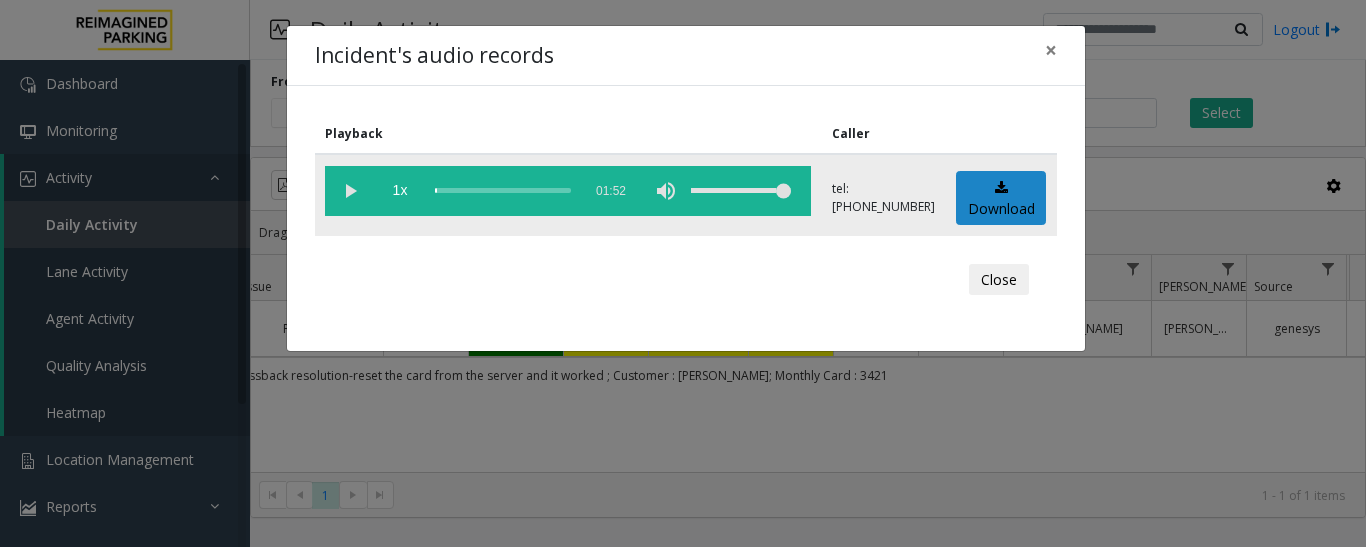 click 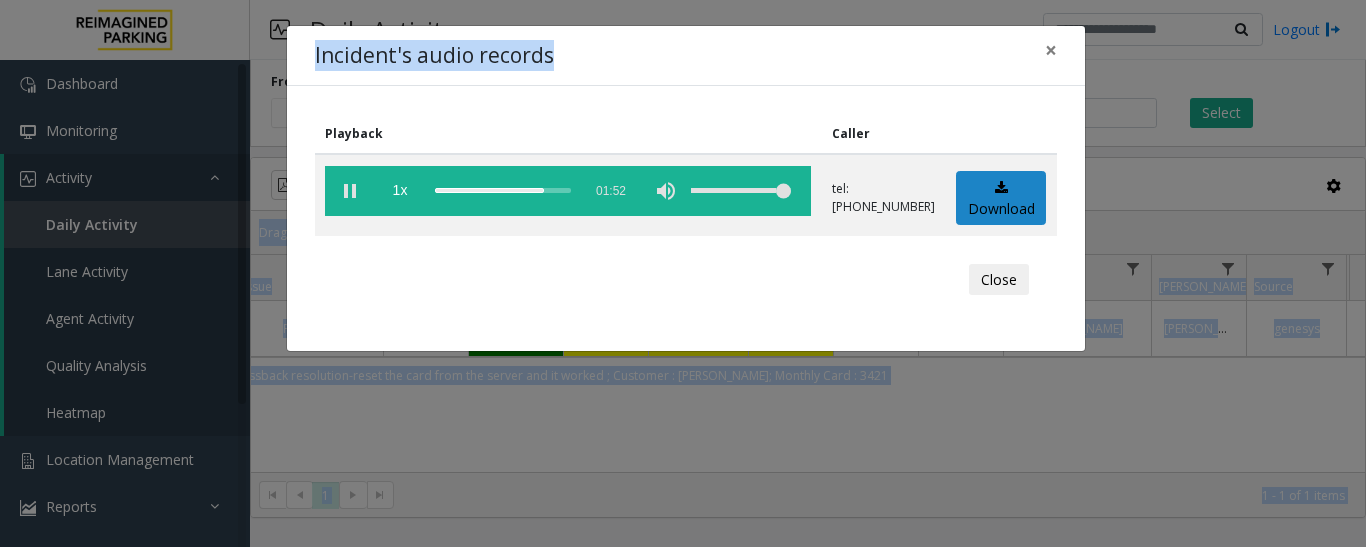drag, startPoint x: 794, startPoint y: 63, endPoint x: 1178, endPoint y: 67, distance: 384.02084 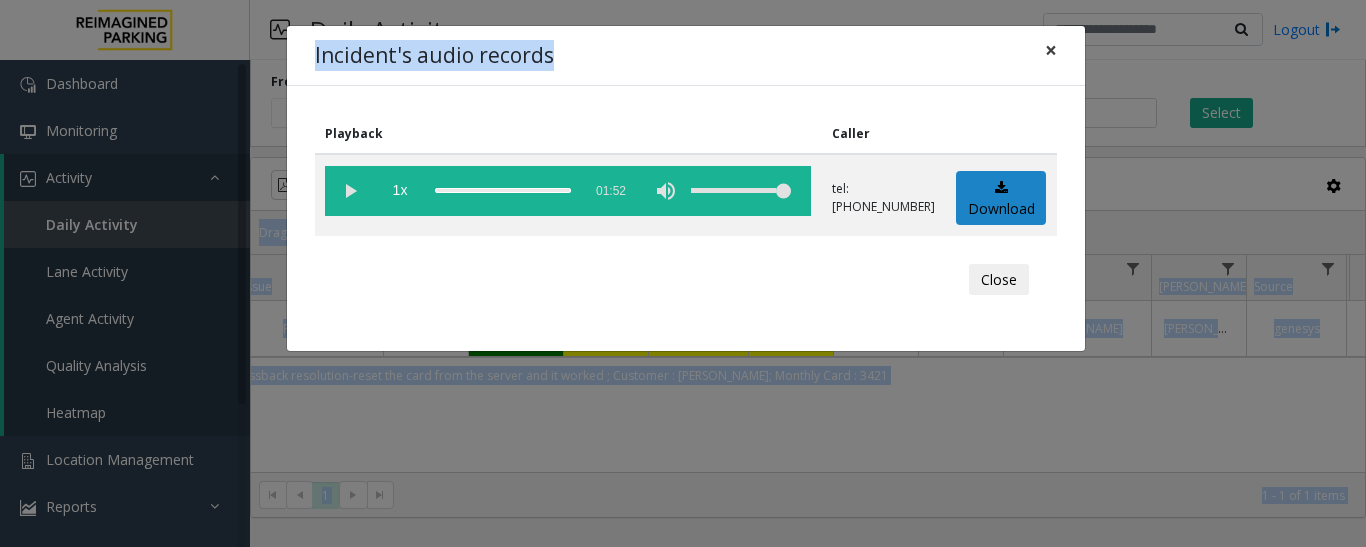 click on "×" 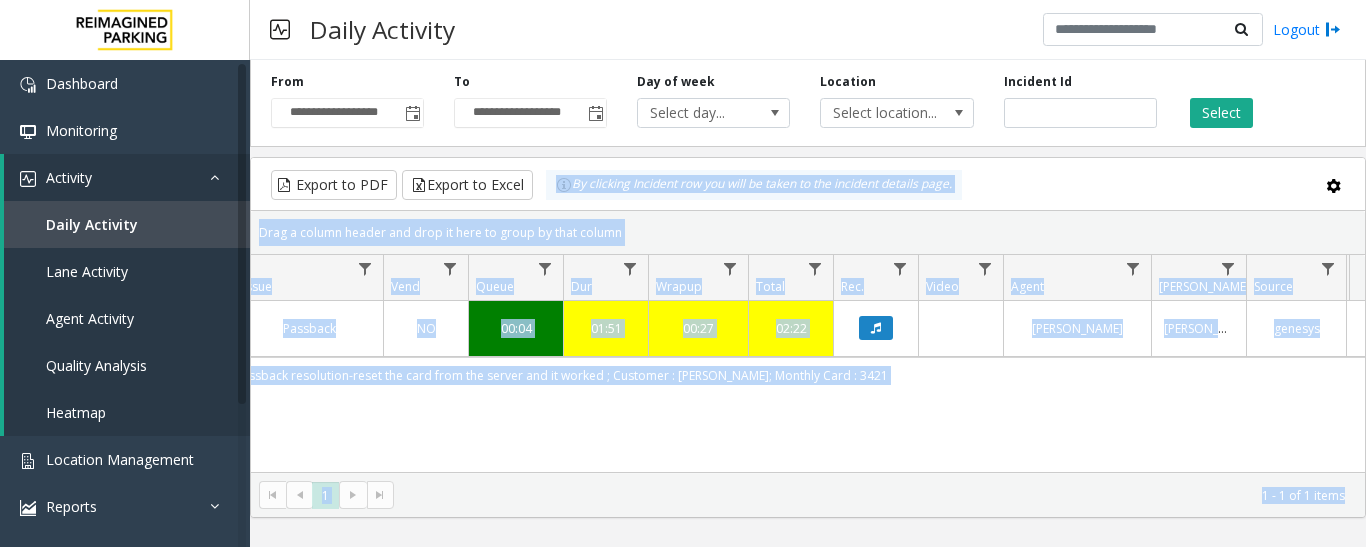click on "4004826   Jun 11, 2025 01:10:08 AM
1   L21043100   (N/A) Truist Plaza Garage (L)   Ralph McGill CC – Exit   Passback   NO   00:04   01:51   00:27   02:22   Mohammad Zaid Khan   DEQA NOUR   genesys   NO   issue-Passback
resolution-reset the card from the server and it worked
; Customer : DEQA NOUR; Monthly Card : 3421" 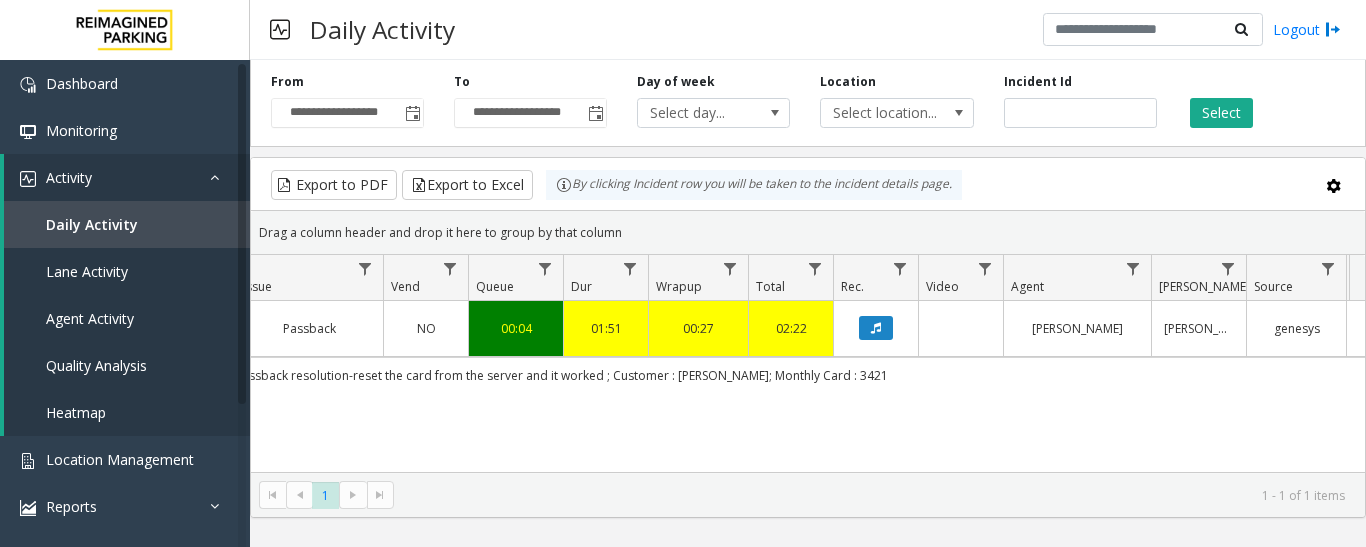 scroll, scrollTop: 0, scrollLeft: 600, axis: horizontal 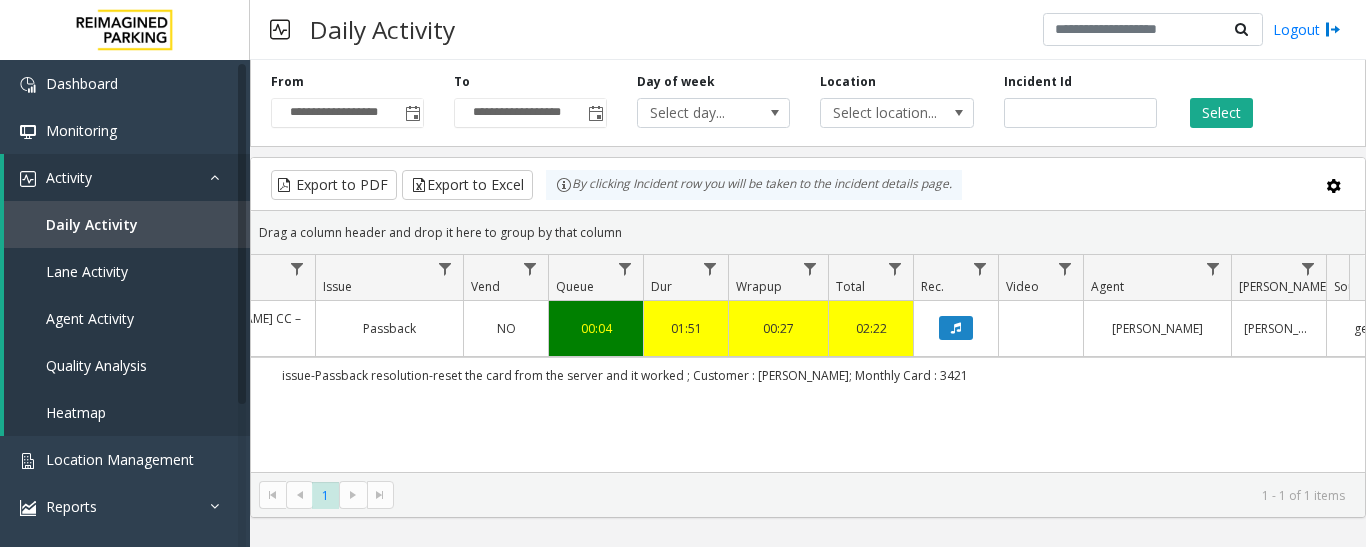 click on "4004826   Jun 11, 2025 01:10:08 AM
1   L21043100   (N/A) Truist Plaza Garage (L)   Ralph McGill CC – Exit   Passback   NO   00:04   01:51   00:27   02:22   Mohammad Zaid Khan   DEQA NOUR   genesys   NO   issue-Passback
resolution-reset the card from the server and it worked
; Customer : DEQA NOUR; Monthly Card : 3421" 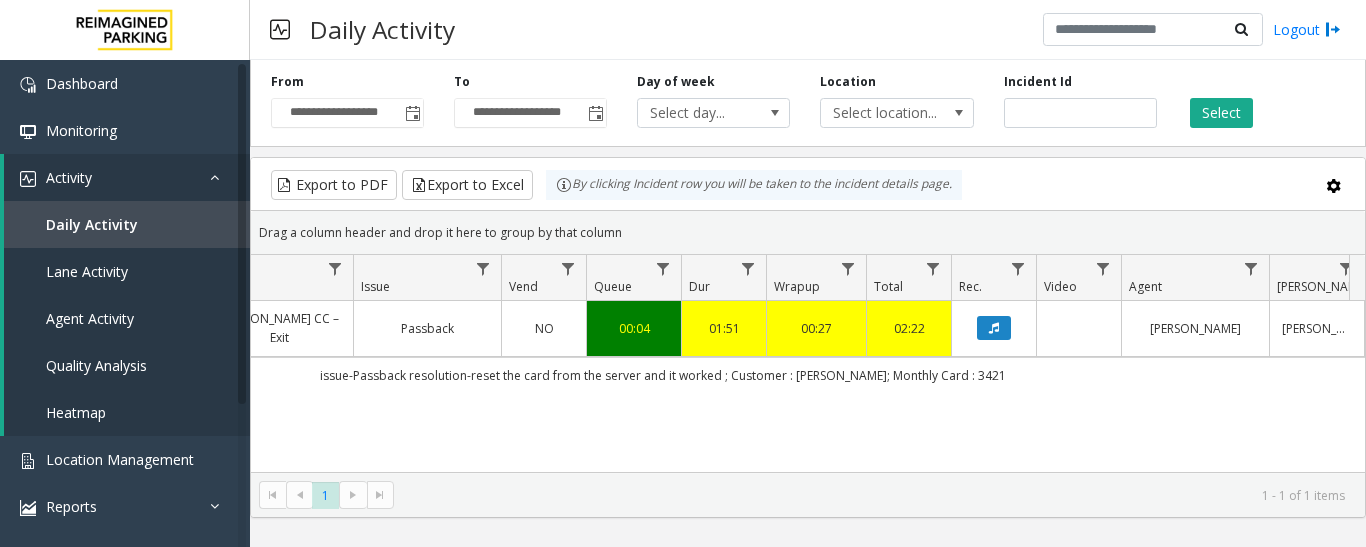 scroll, scrollTop: 0, scrollLeft: 520, axis: horizontal 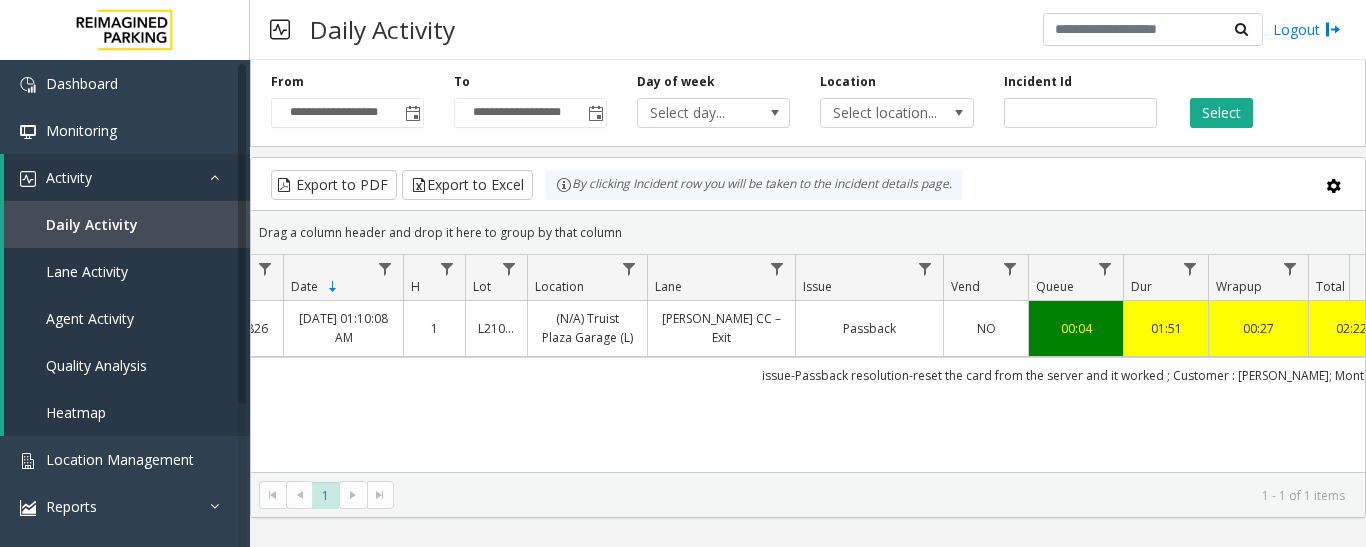click on "(N/A) Truist Plaza Garage (L)" 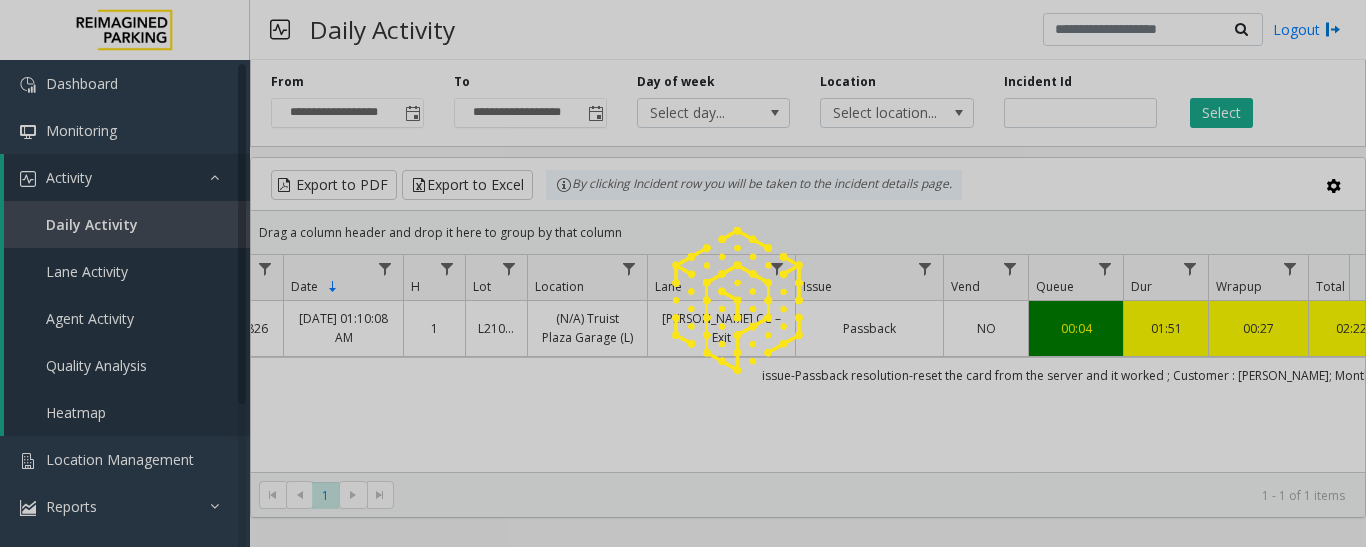 click 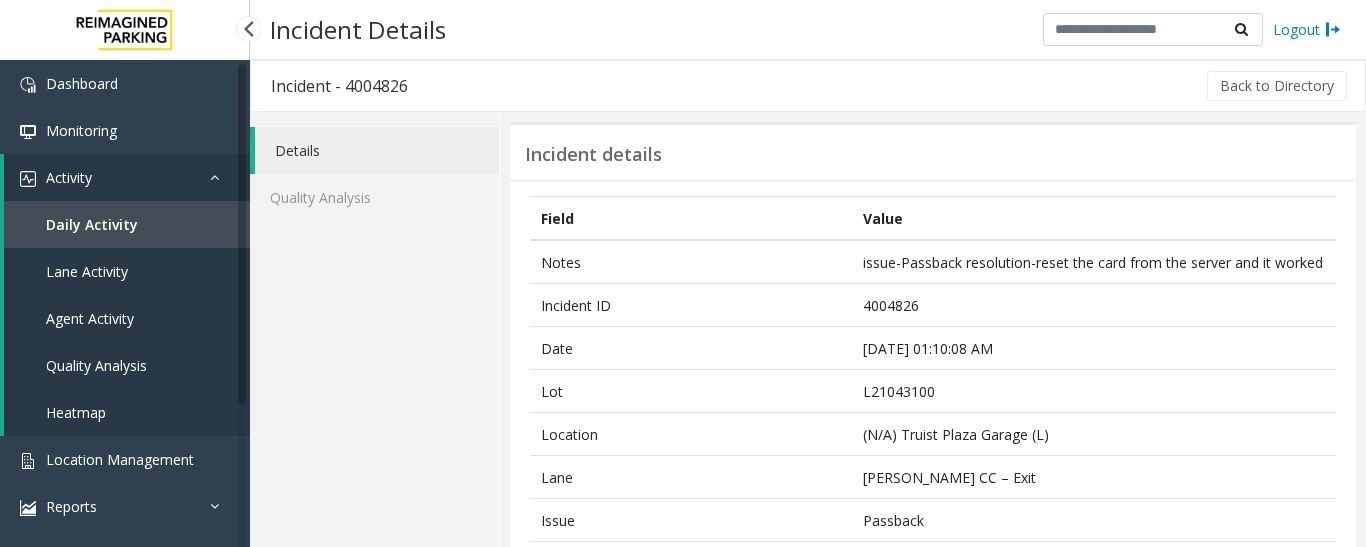 click on "Daily Activity" at bounding box center [92, 224] 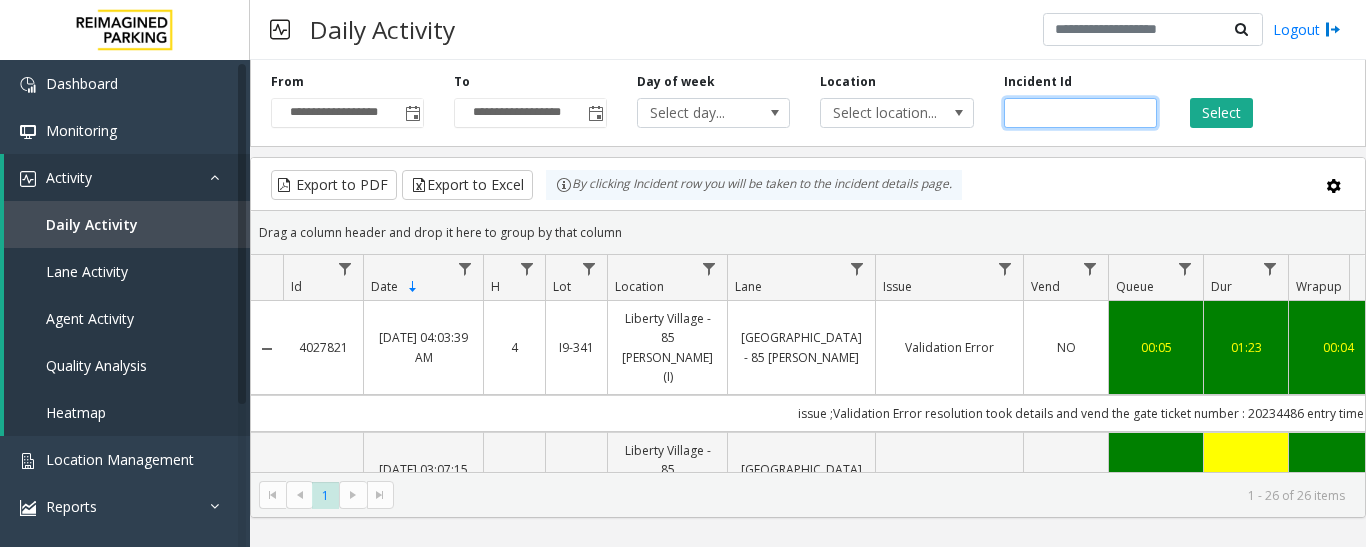 click 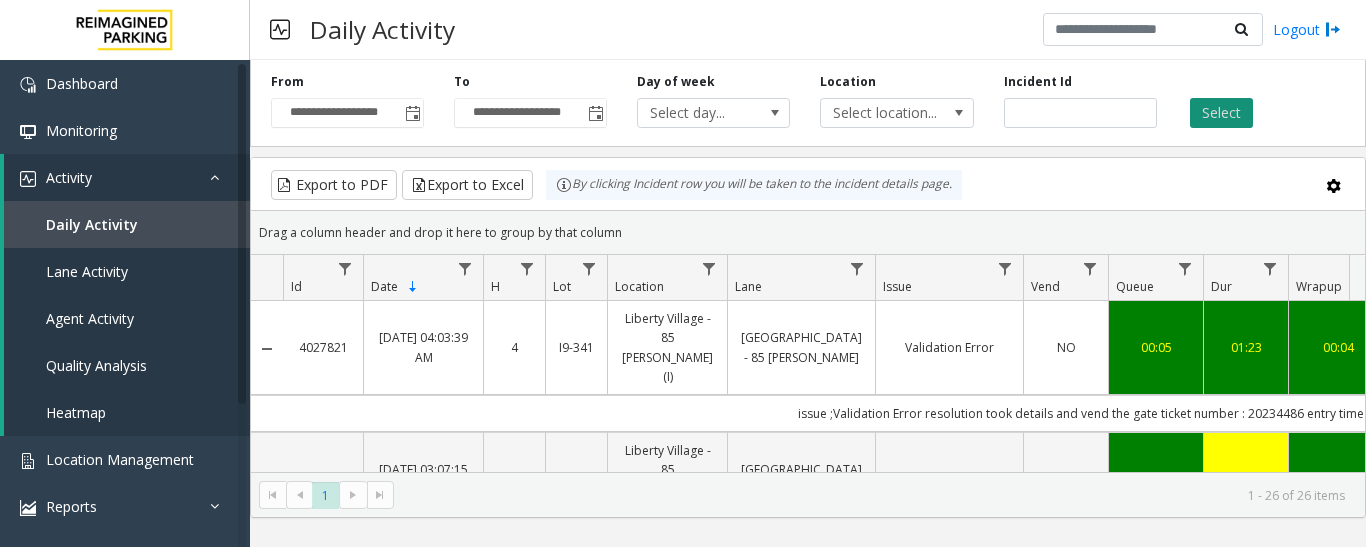 click on "Select" 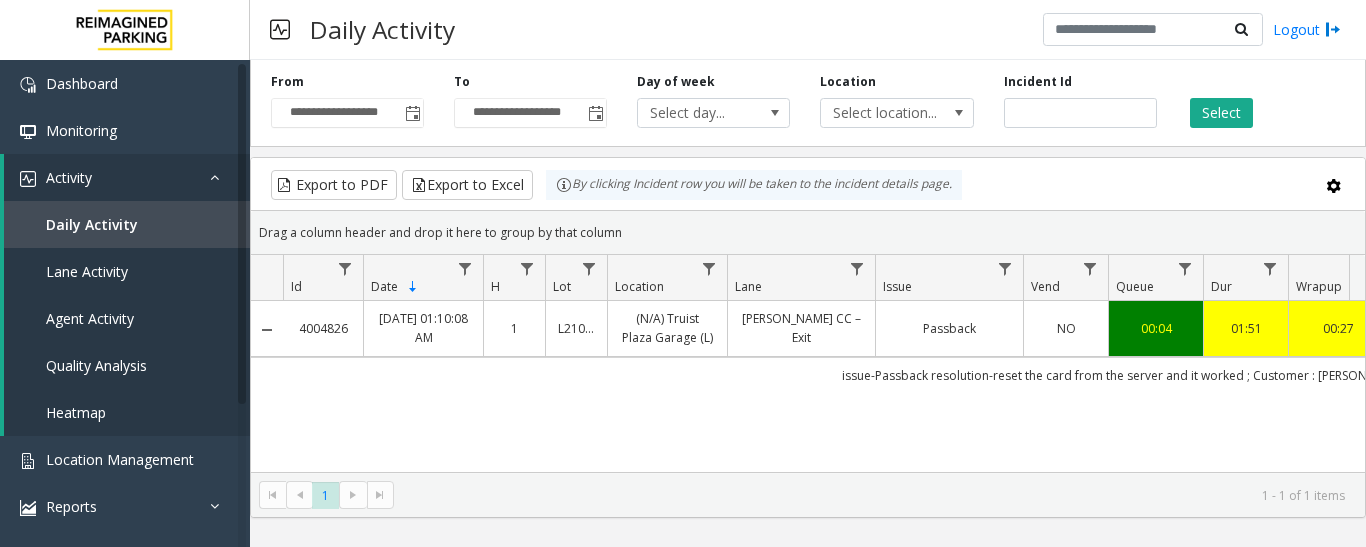 click on "4004826   Jun 11, 2025 01:10:08 AM
1   L21043100   (N/A) Truist Plaza Garage (L)   Ralph McGill CC – Exit   Passback   NO   00:04   01:51   00:27   02:22   Mohammad Zaid Khan   DEQA NOUR   genesys   NO   issue-Passback
resolution-reset the card from the server and it worked
; Customer : DEQA NOUR; Monthly Card : 3421" 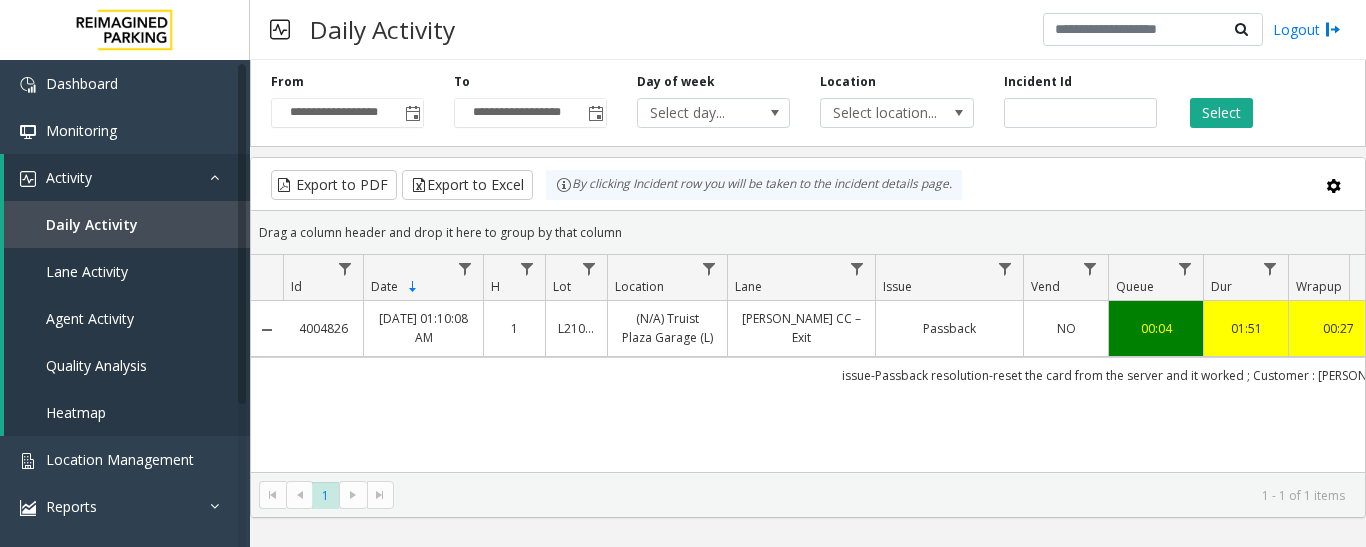 drag, startPoint x: 715, startPoint y: 352, endPoint x: 665, endPoint y: 308, distance: 66.6033 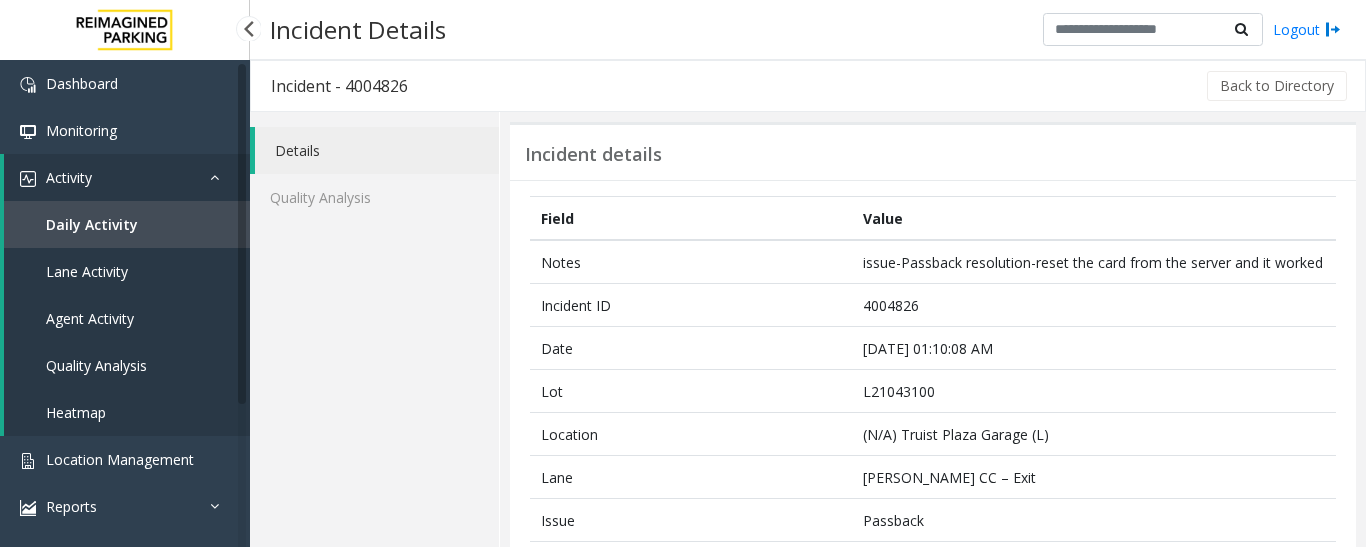 click on "Daily Activity" at bounding box center (92, 224) 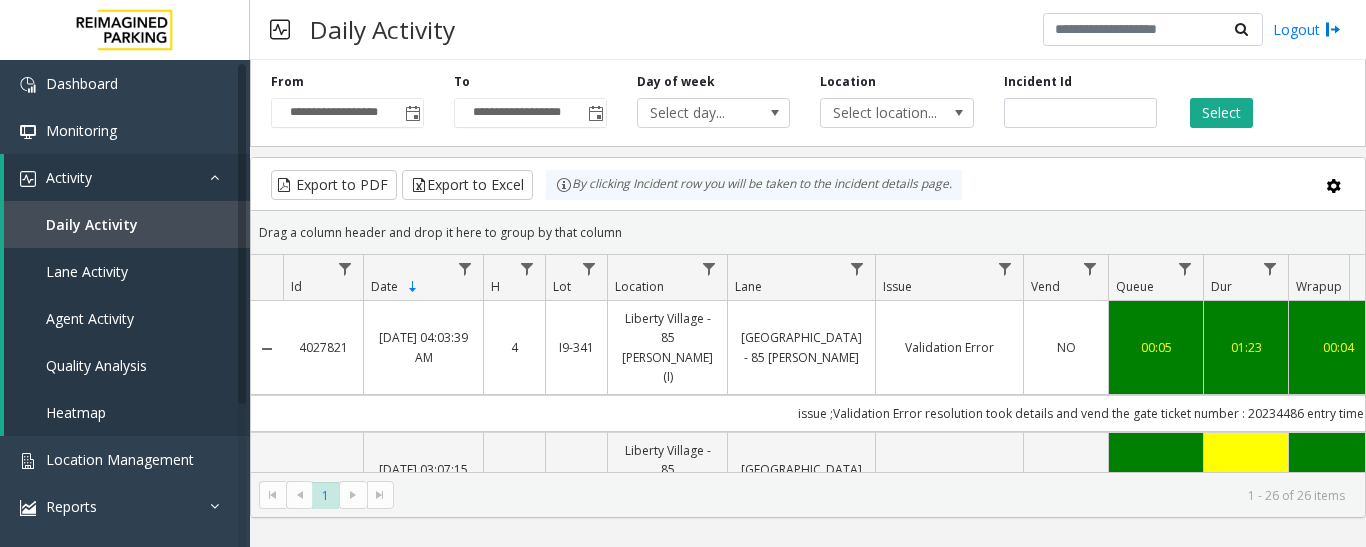 click on "Daily Activity" at bounding box center (127, 224) 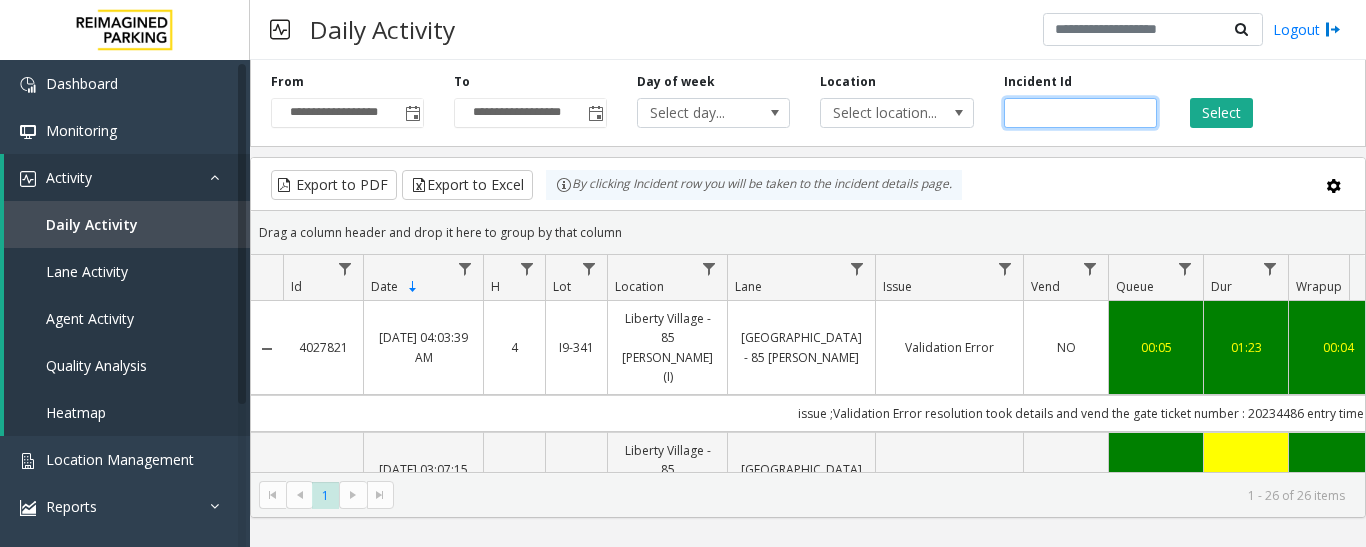 click 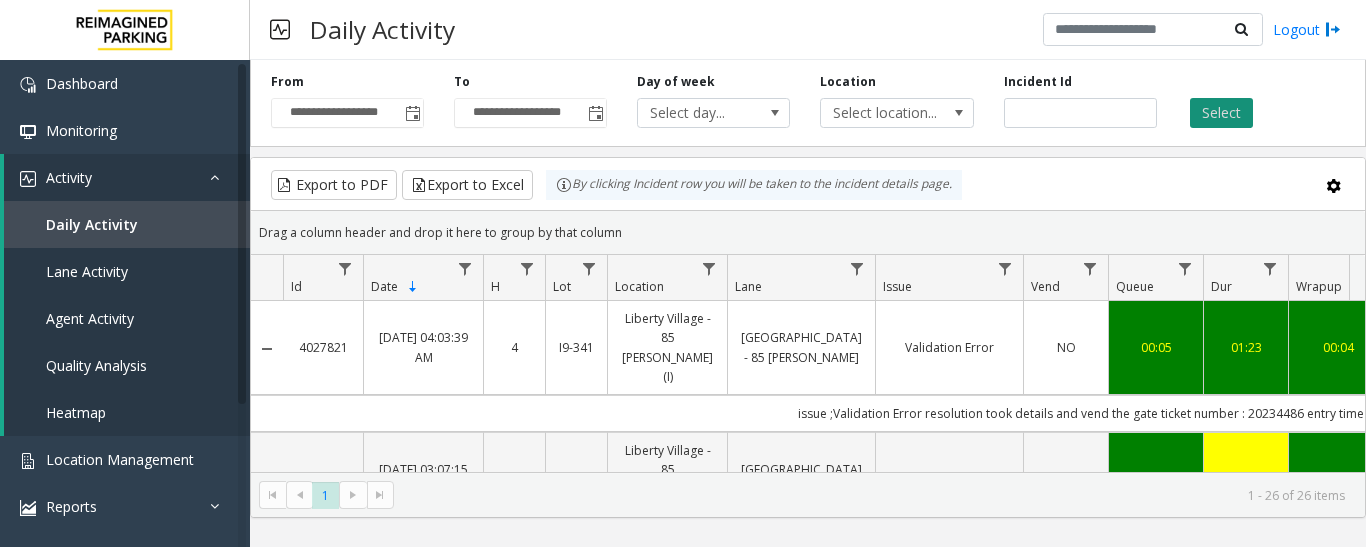 click on "Select" 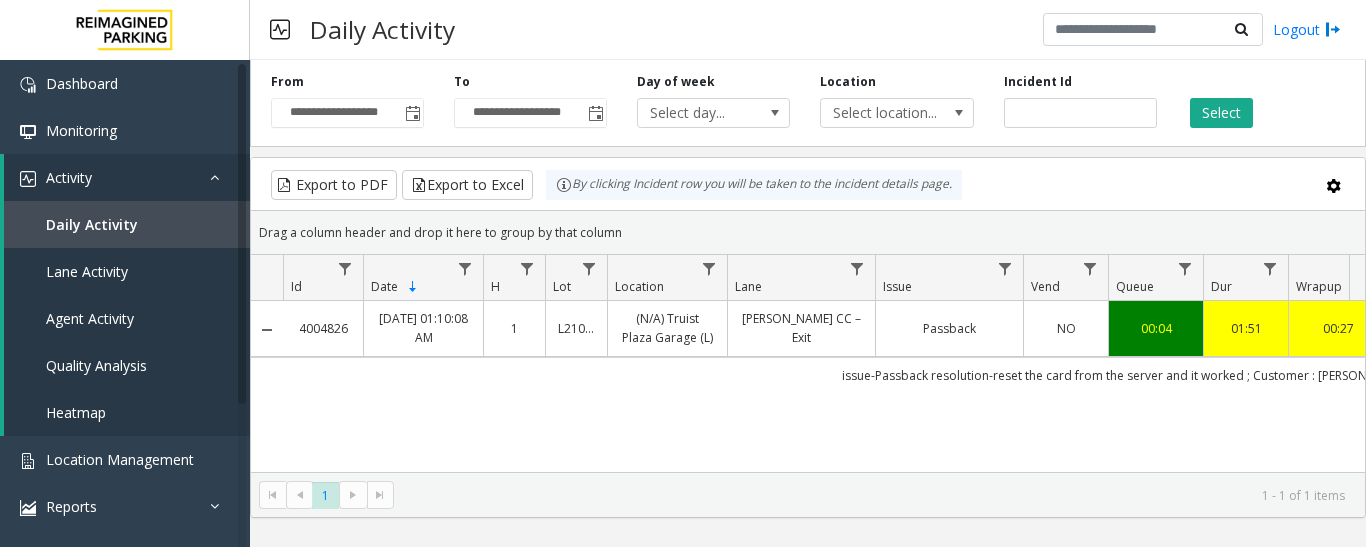 click on "(N/A) Truist Plaza Garage (L)" 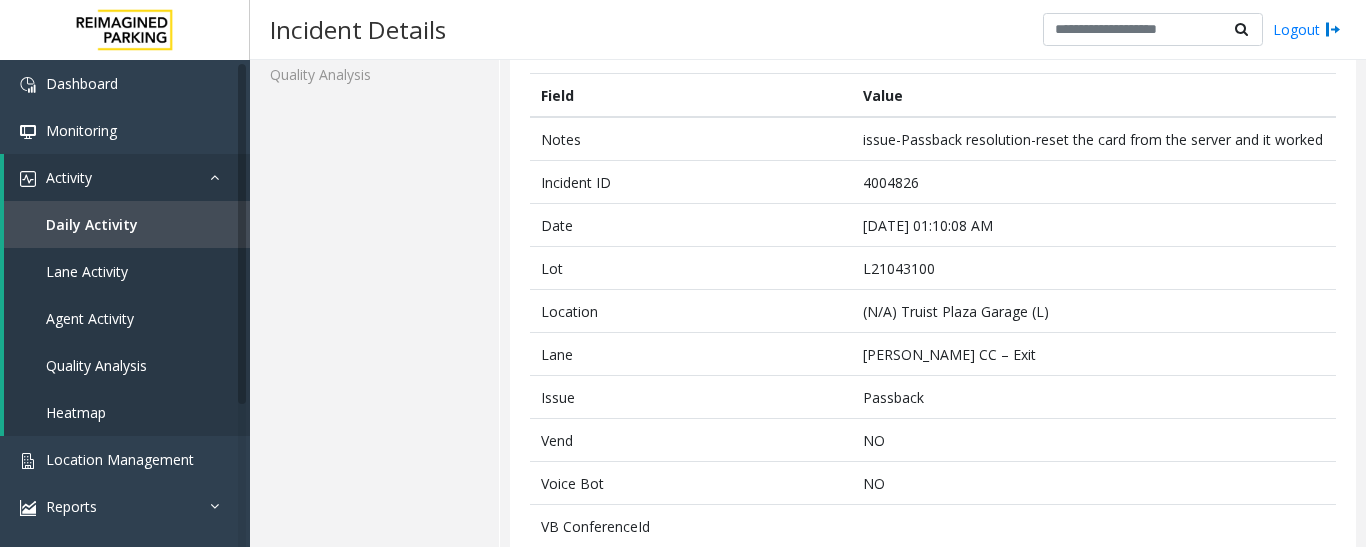 scroll, scrollTop: 0, scrollLeft: 0, axis: both 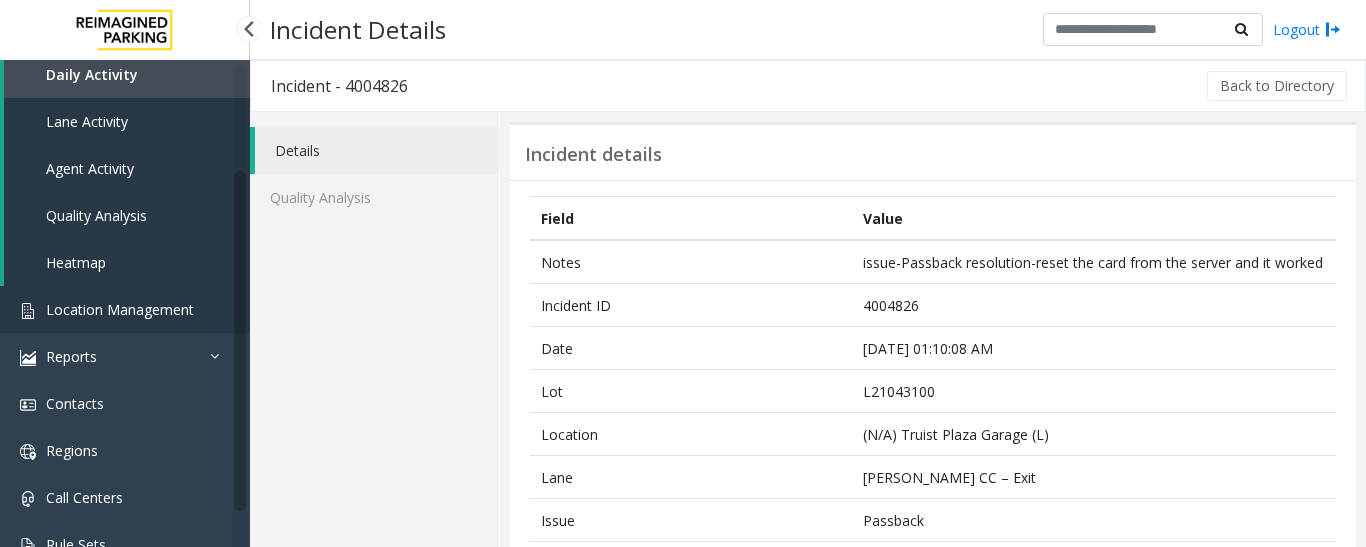 click on "Location Management" at bounding box center [120, 309] 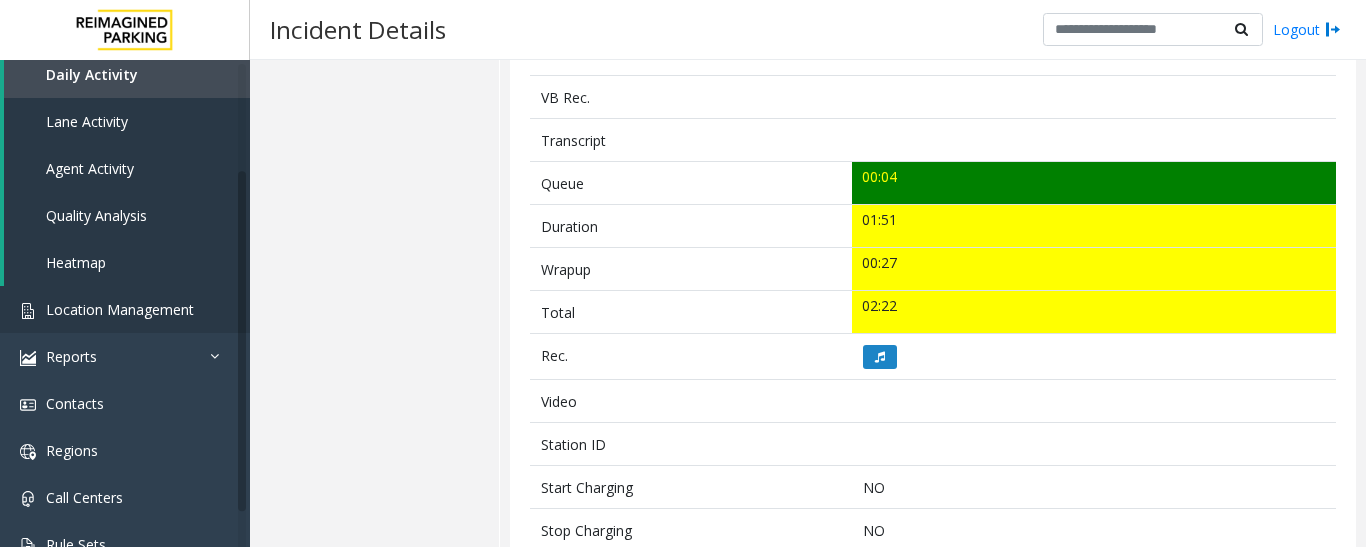 scroll, scrollTop: 642, scrollLeft: 0, axis: vertical 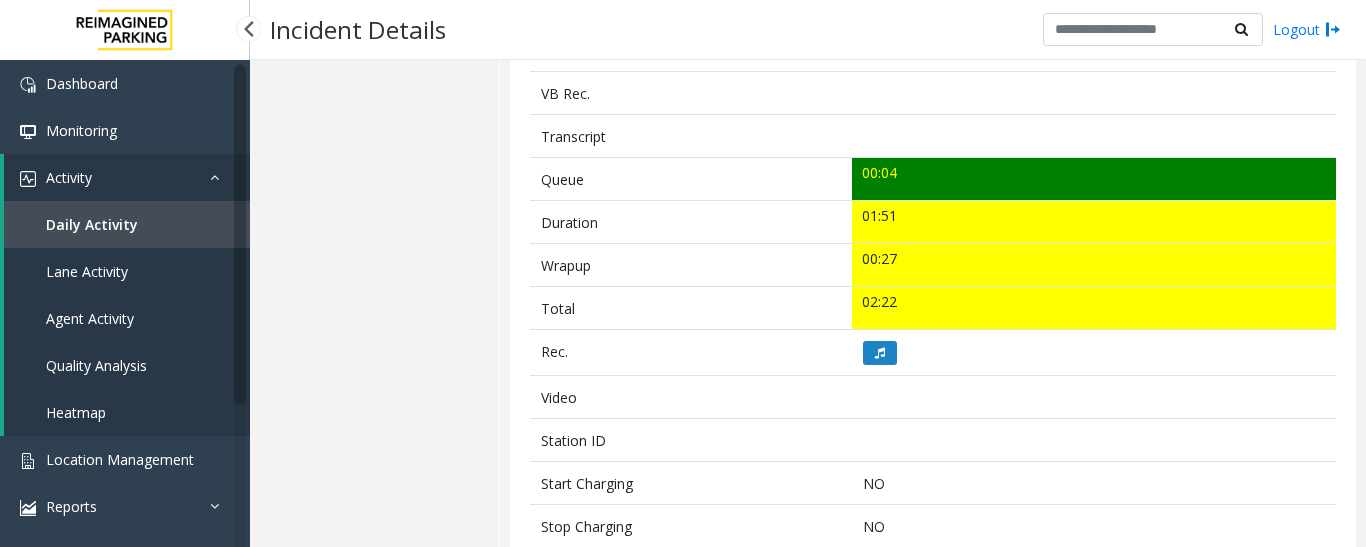 click on "Daily Activity" at bounding box center [92, 224] 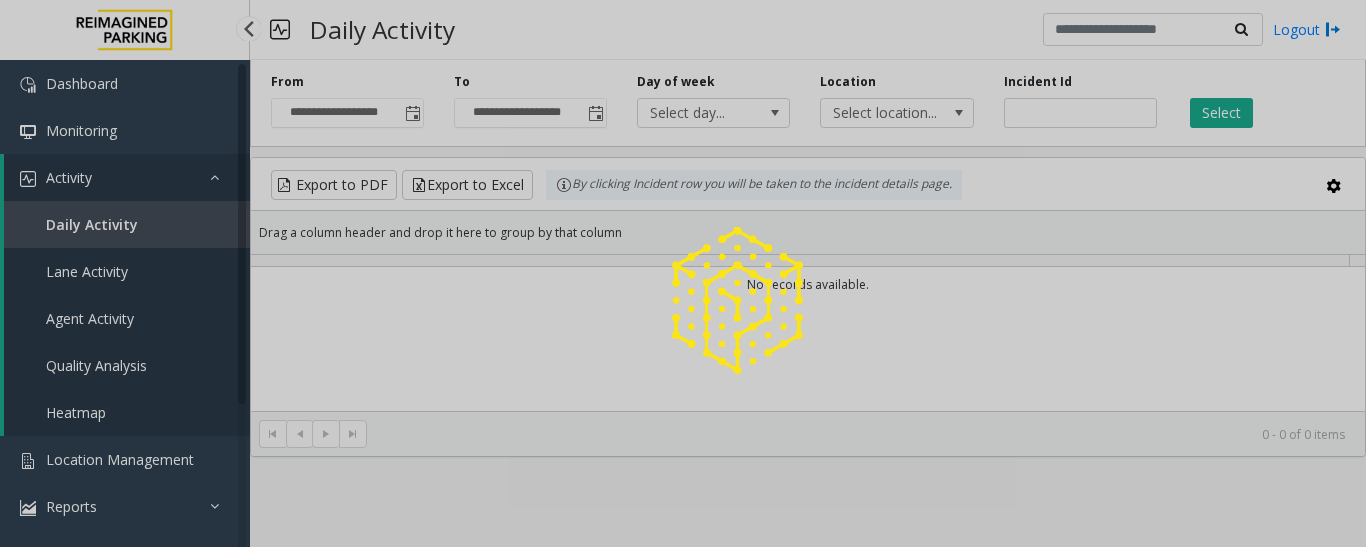 scroll, scrollTop: 0, scrollLeft: 0, axis: both 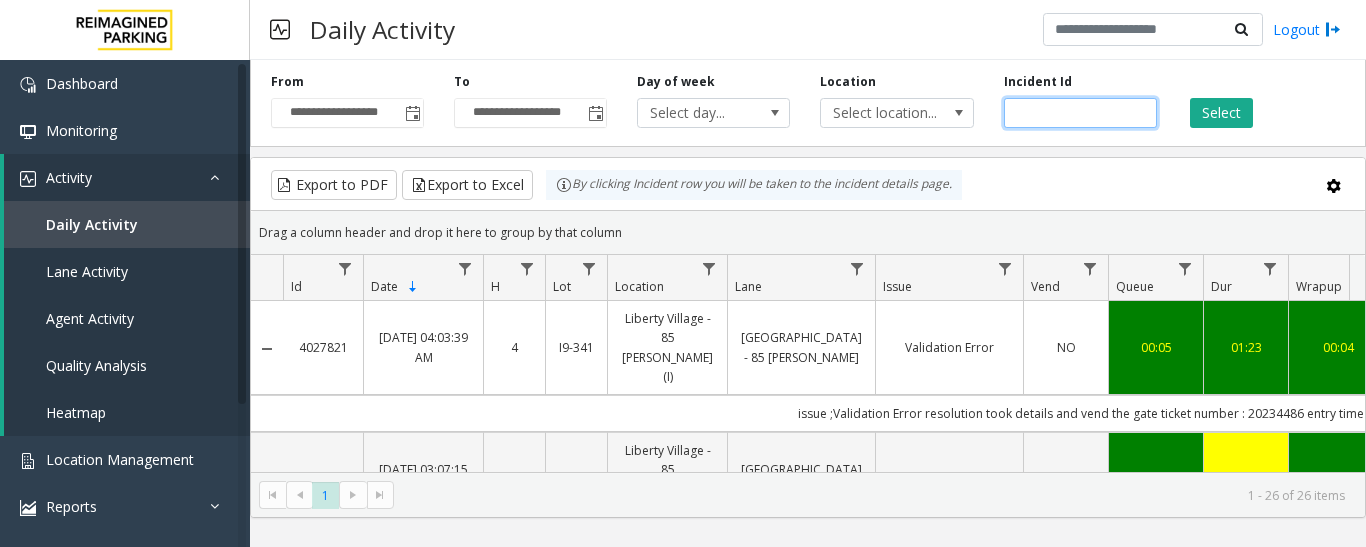 click 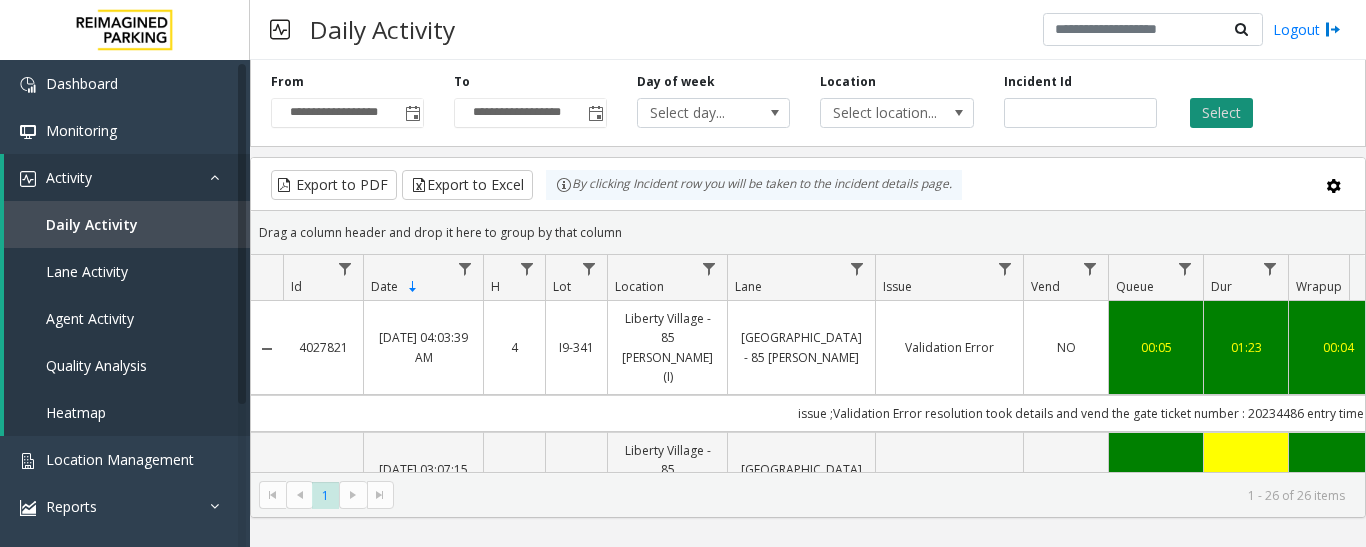 click on "Select" 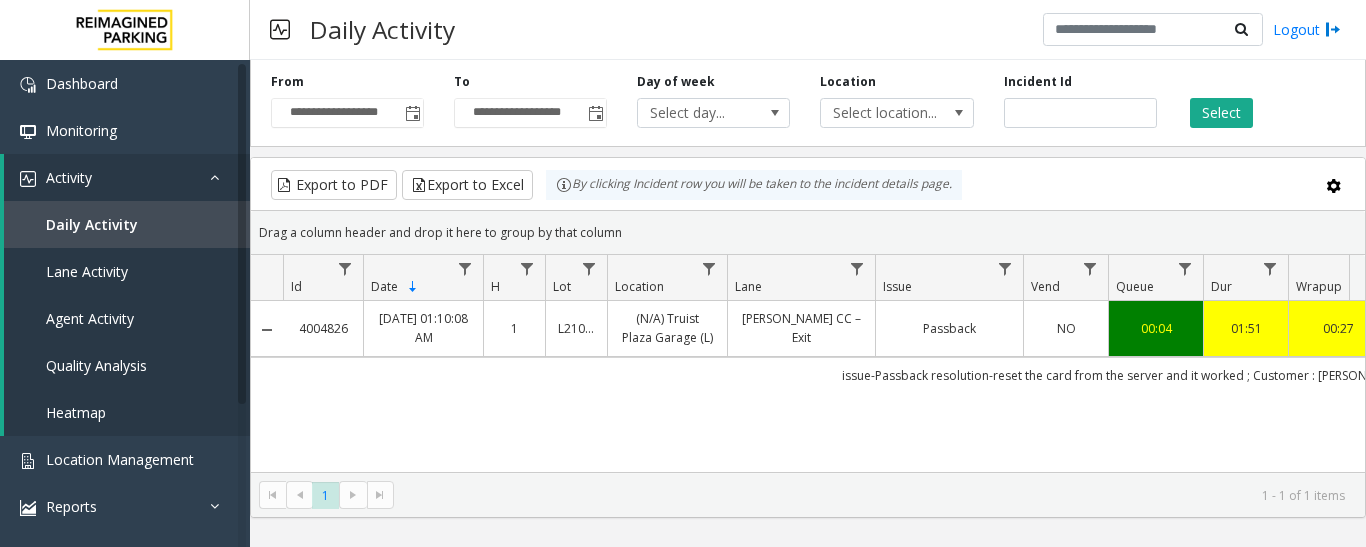click on "4004826   Jun 11, 2025 01:10:08 AM
1   L21043100   (N/A) Truist Plaza Garage (L)   Ralph McGill CC – Exit   Passback   NO   00:04   01:51   00:27   02:22   Mohammad Zaid Khan   DEQA NOUR   genesys   NO   issue-Passback
resolution-reset the card from the server and it worked
; Customer : DEQA NOUR; Monthly Card : 3421" 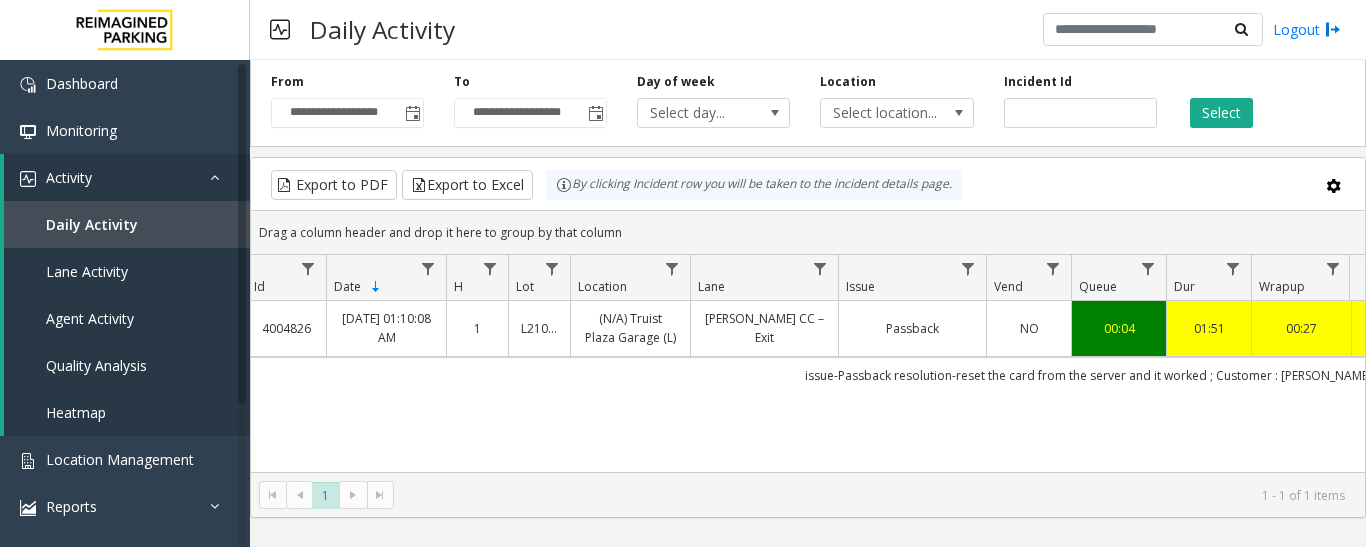 scroll, scrollTop: 0, scrollLeft: 40, axis: horizontal 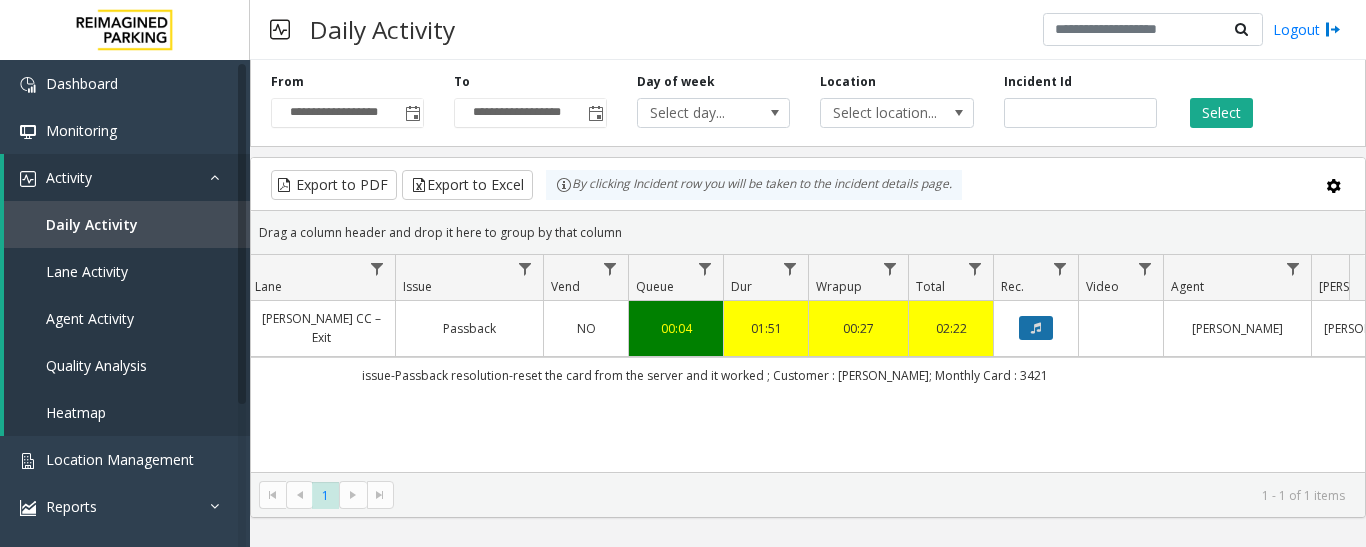click 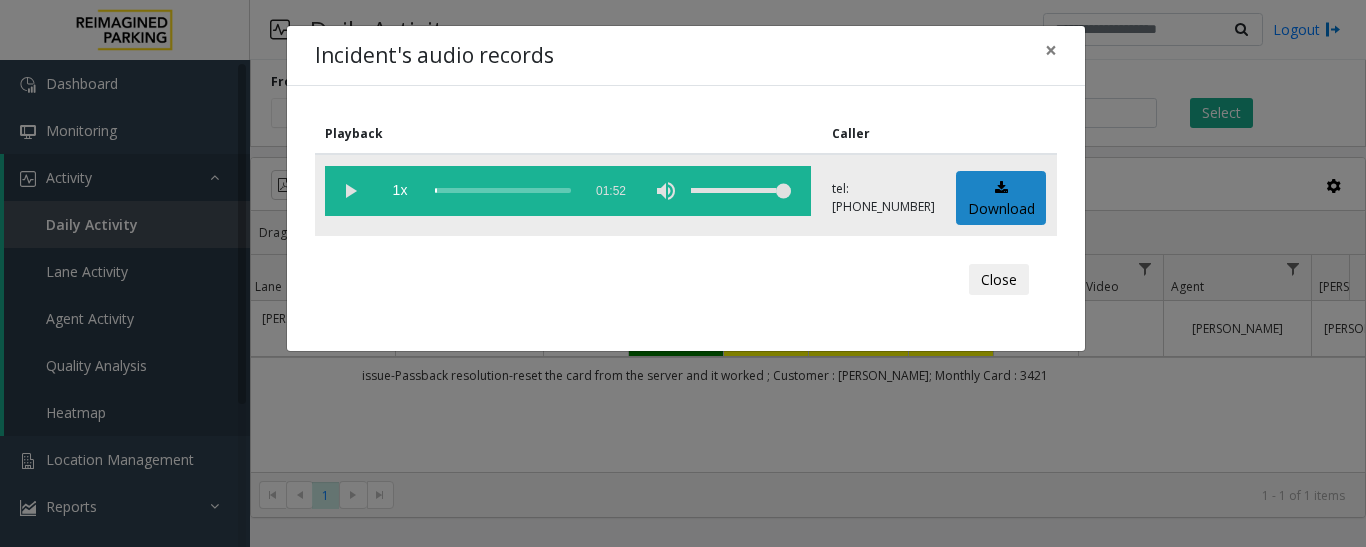 click 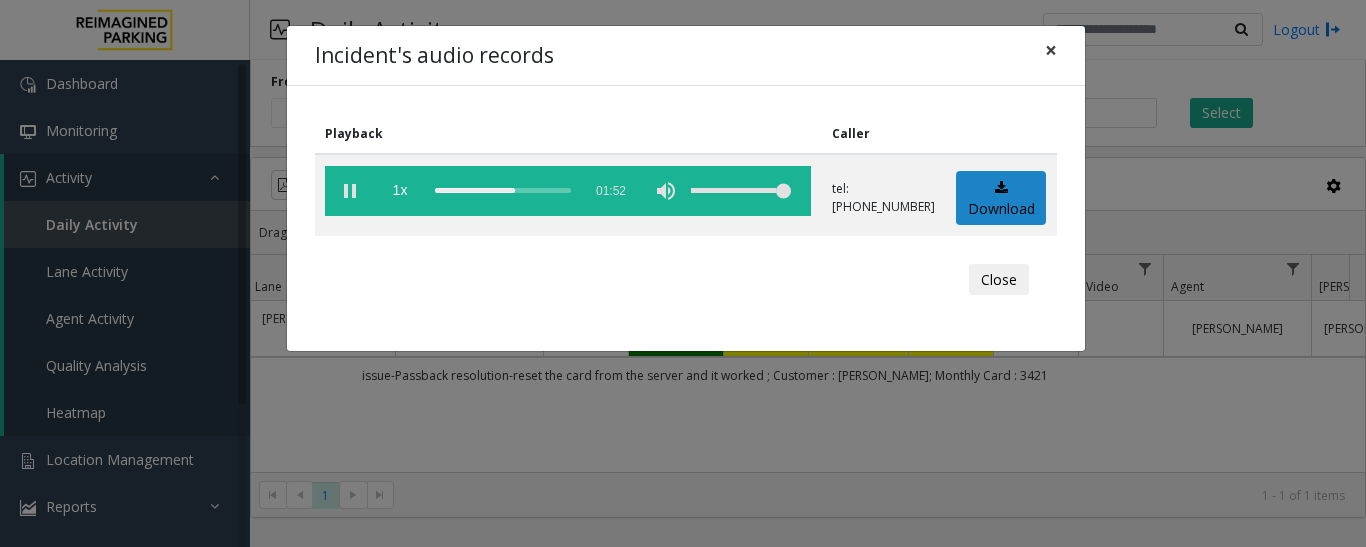 click on "×" 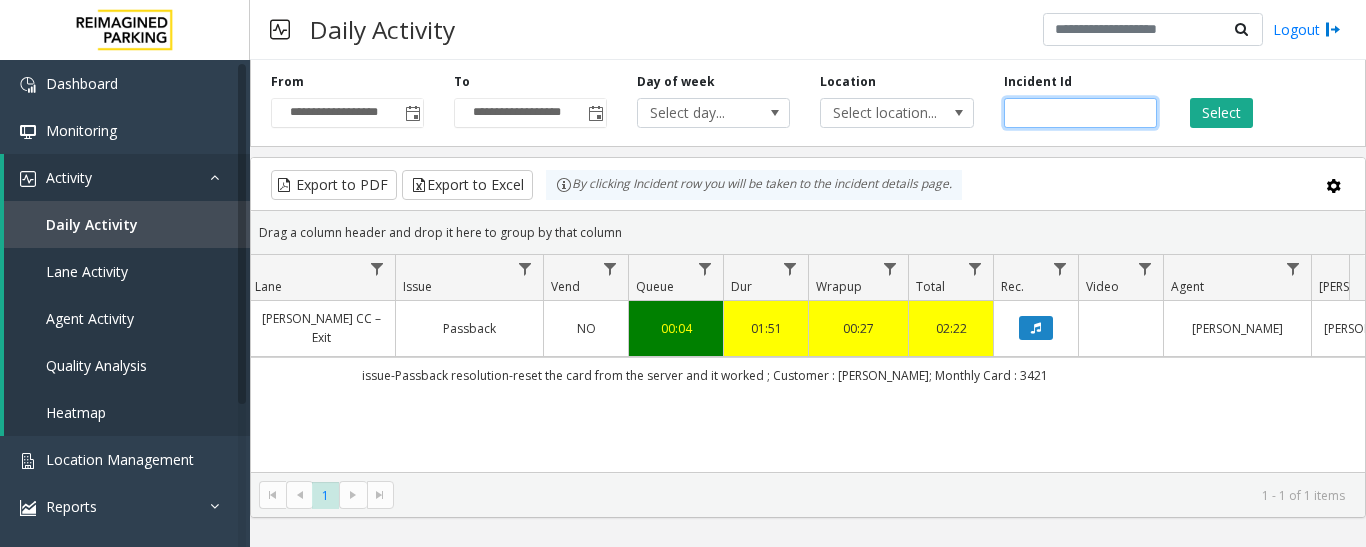 drag, startPoint x: 1091, startPoint y: 104, endPoint x: 807, endPoint y: 127, distance: 284.9298 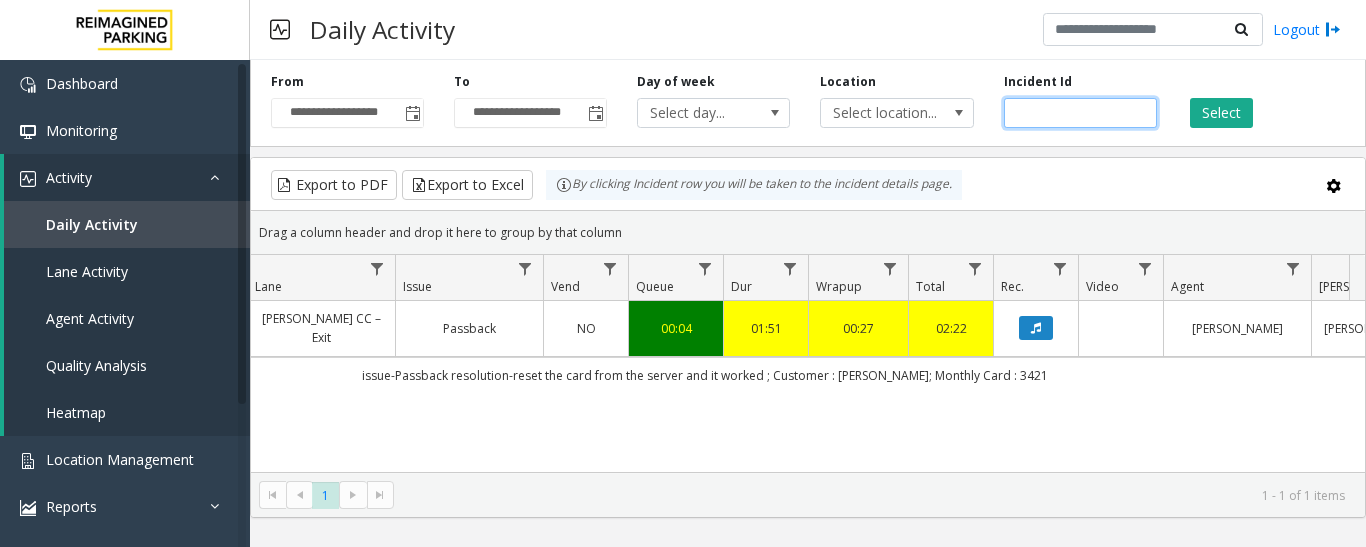 paste 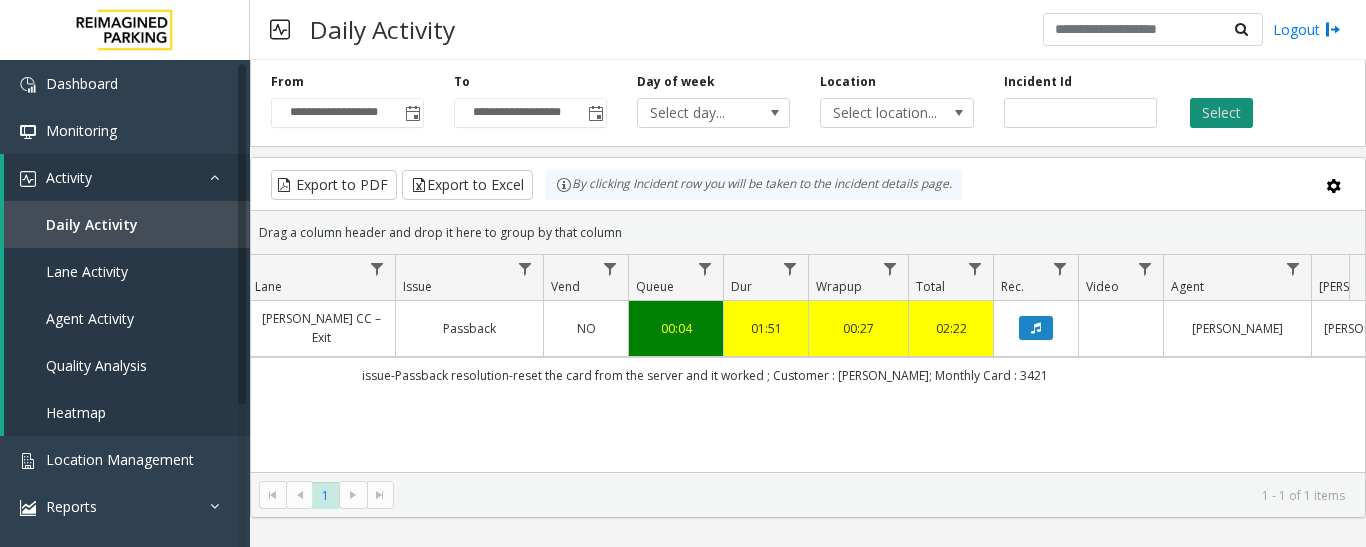 click on "Select" 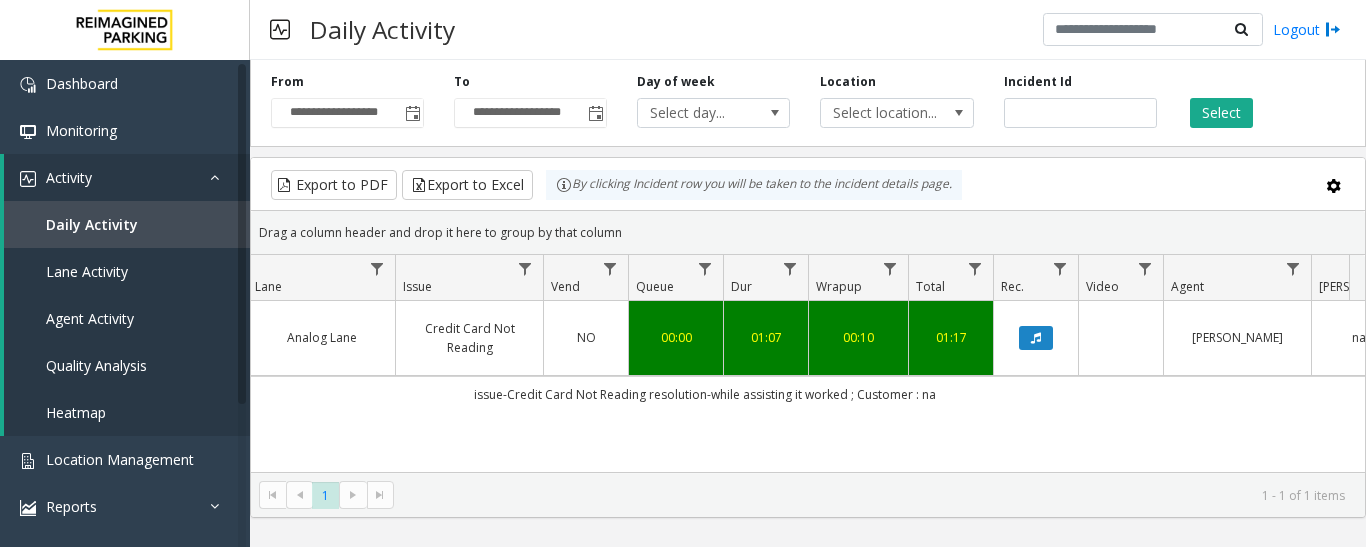 click on "4004720   Jun 10, 2025 09:46:04 PM
21   I9-56   RMC - Hullmark Centre ( Whole Foods ) (I)   Analog Lane   Credit Card Not Reading   NO   00:00   01:07   00:10   01:17   Mohammad Zaid Khan   na   genesys   NO   issue-Credit Card Not Reading
resolution-while assisting it worked
; Customer : na" 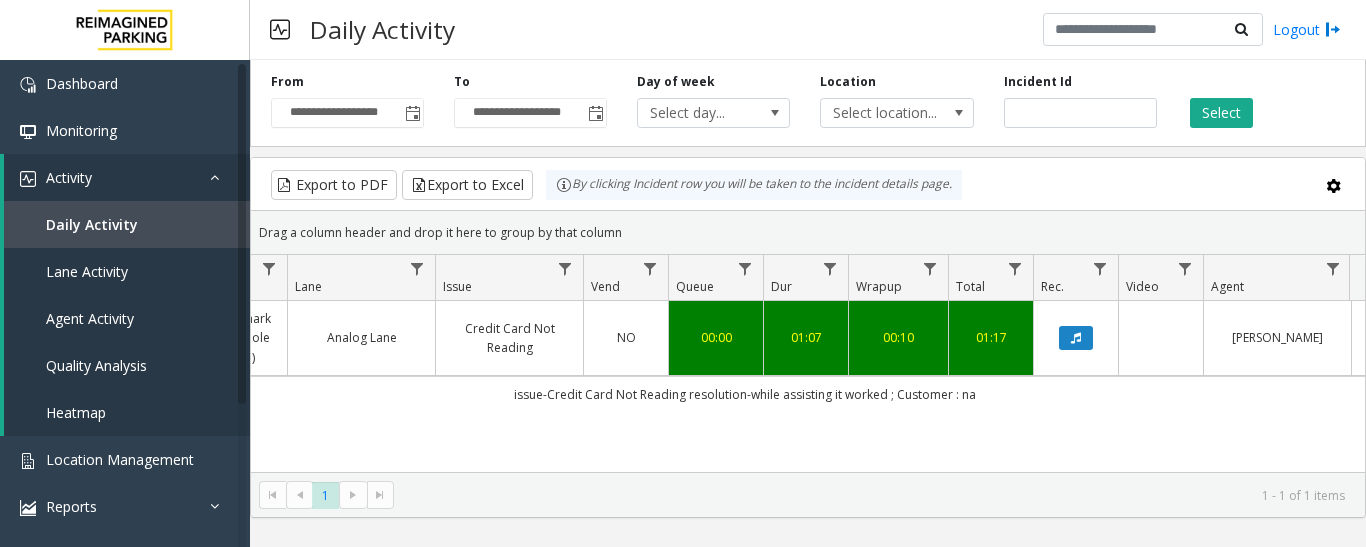 scroll, scrollTop: 0, scrollLeft: 244, axis: horizontal 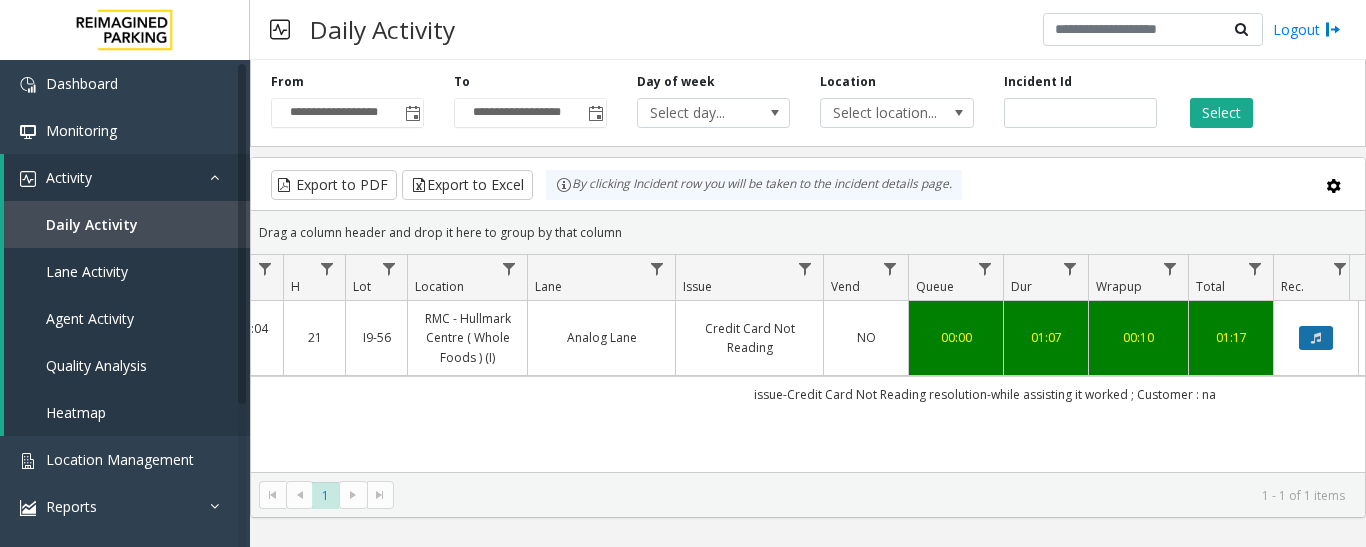 click 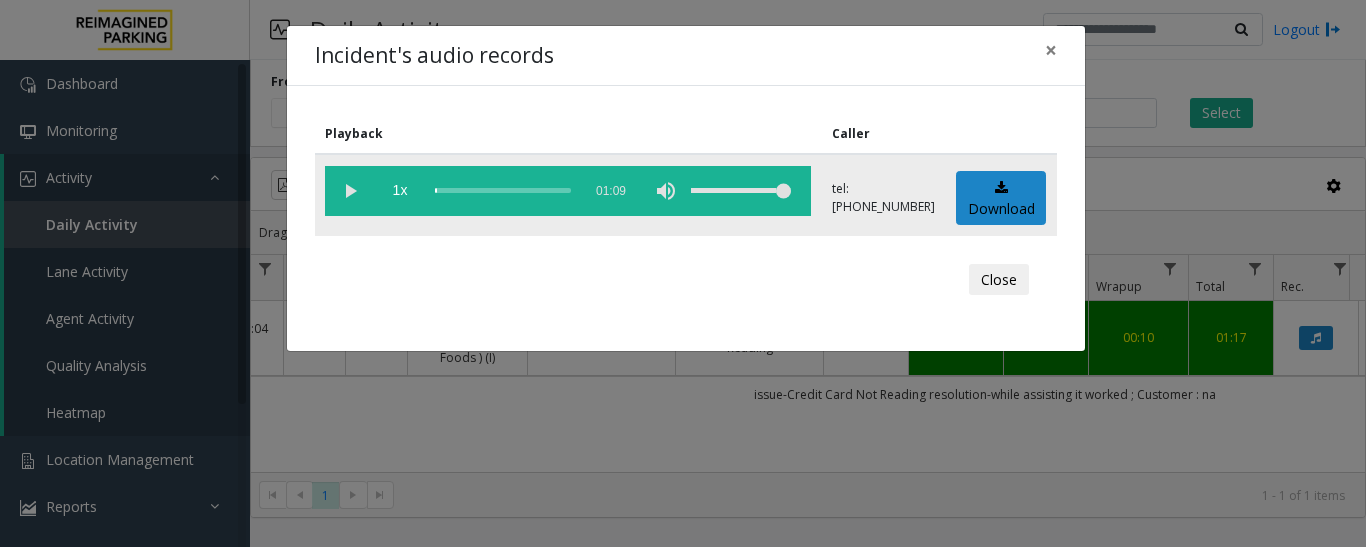 click 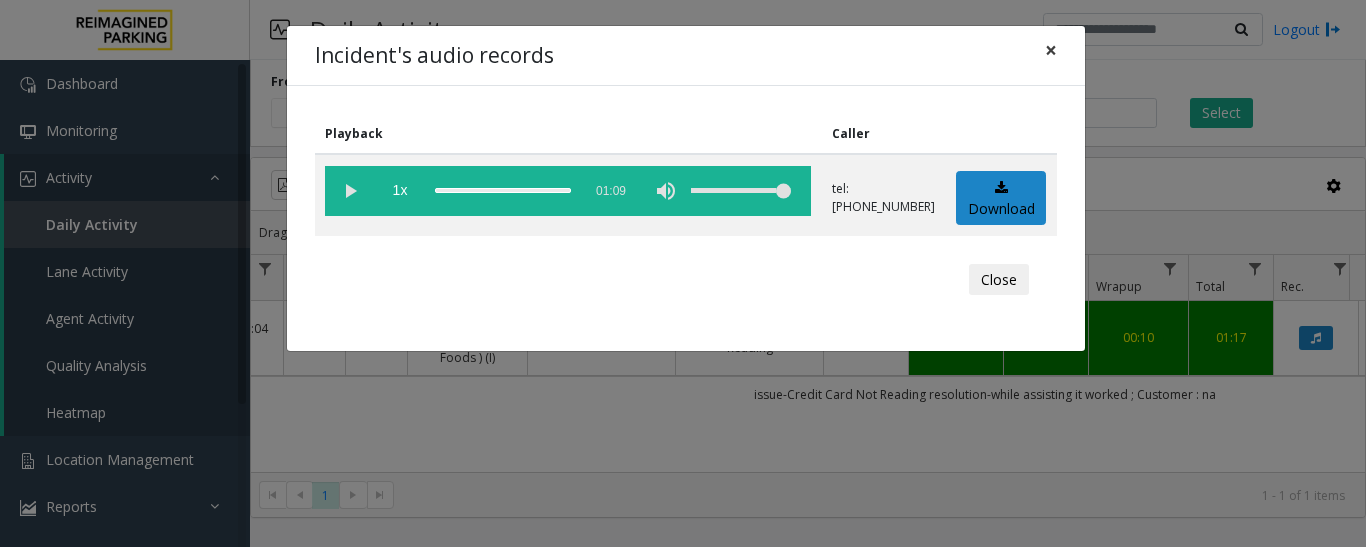 click on "×" 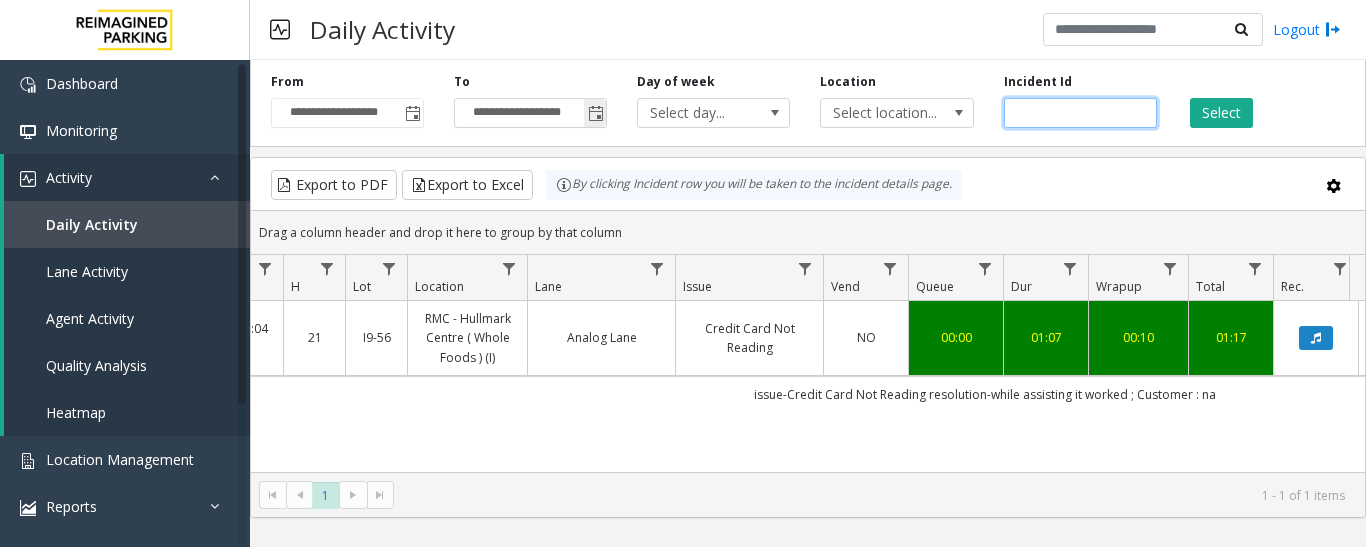 drag, startPoint x: 1076, startPoint y: 111, endPoint x: 559, endPoint y: 108, distance: 517.0087 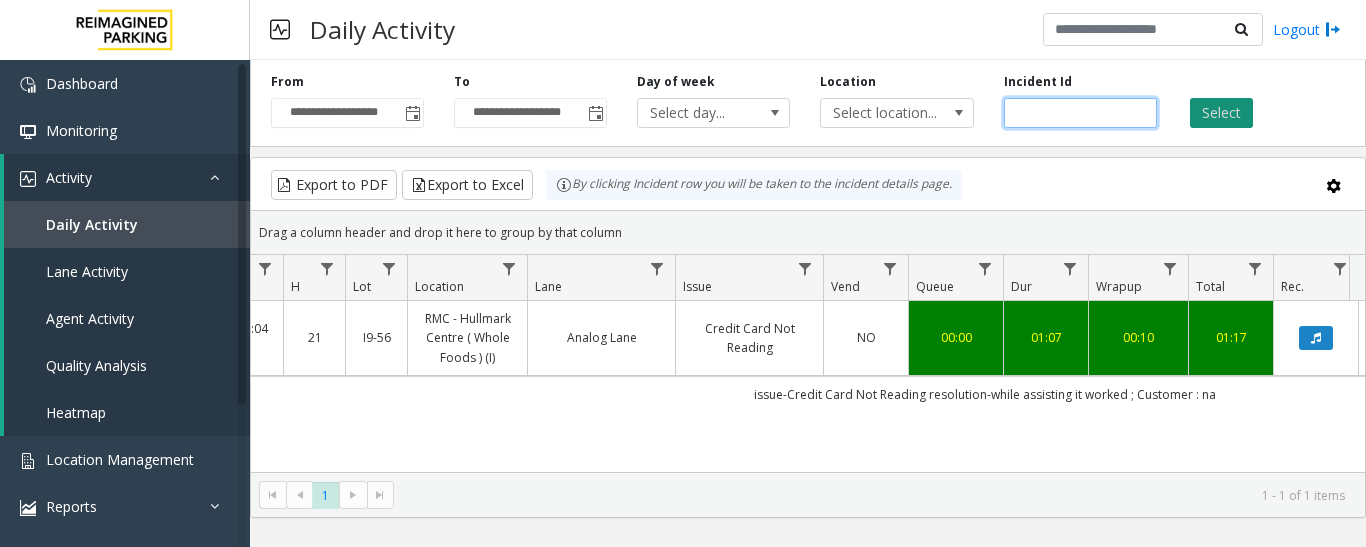 type on "*******" 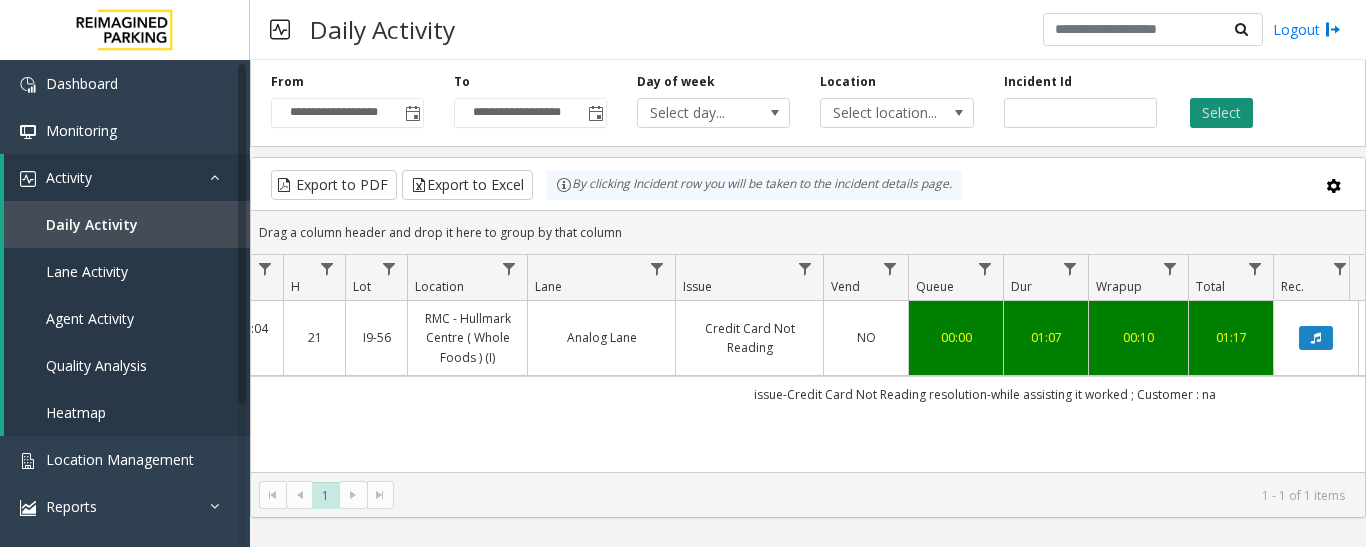 click on "Select" 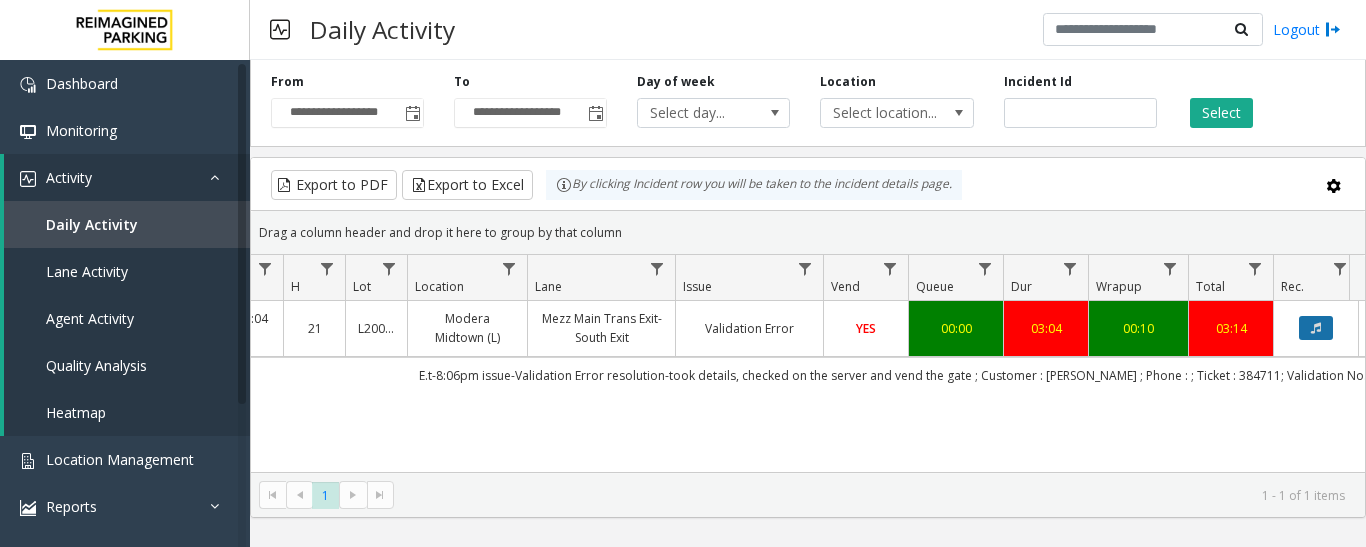 click 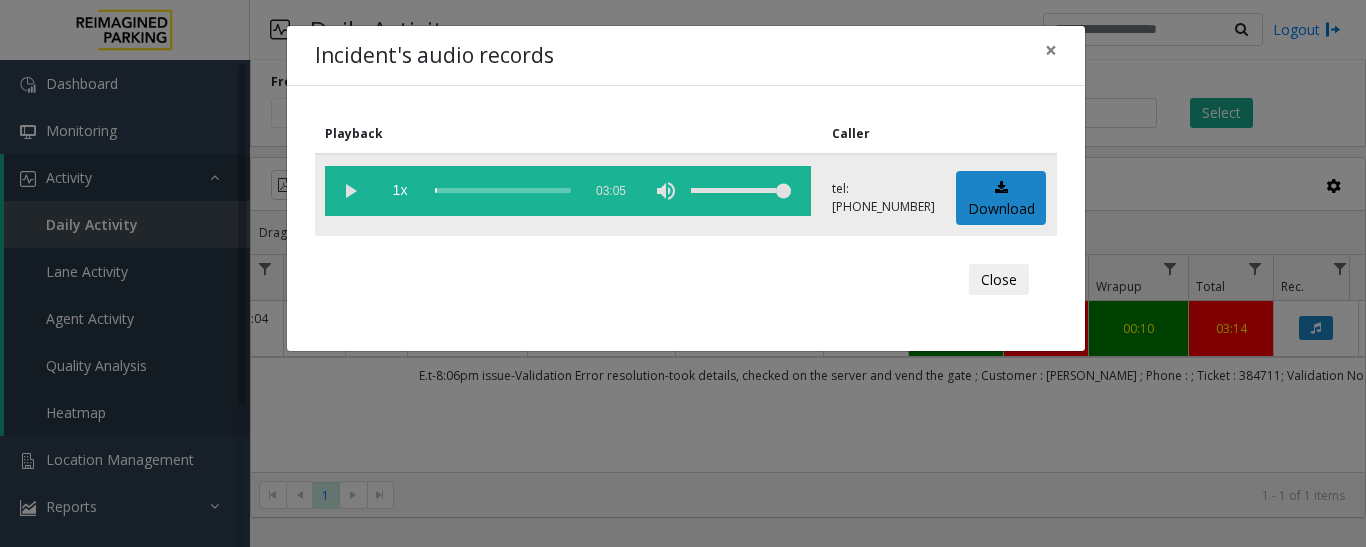 click 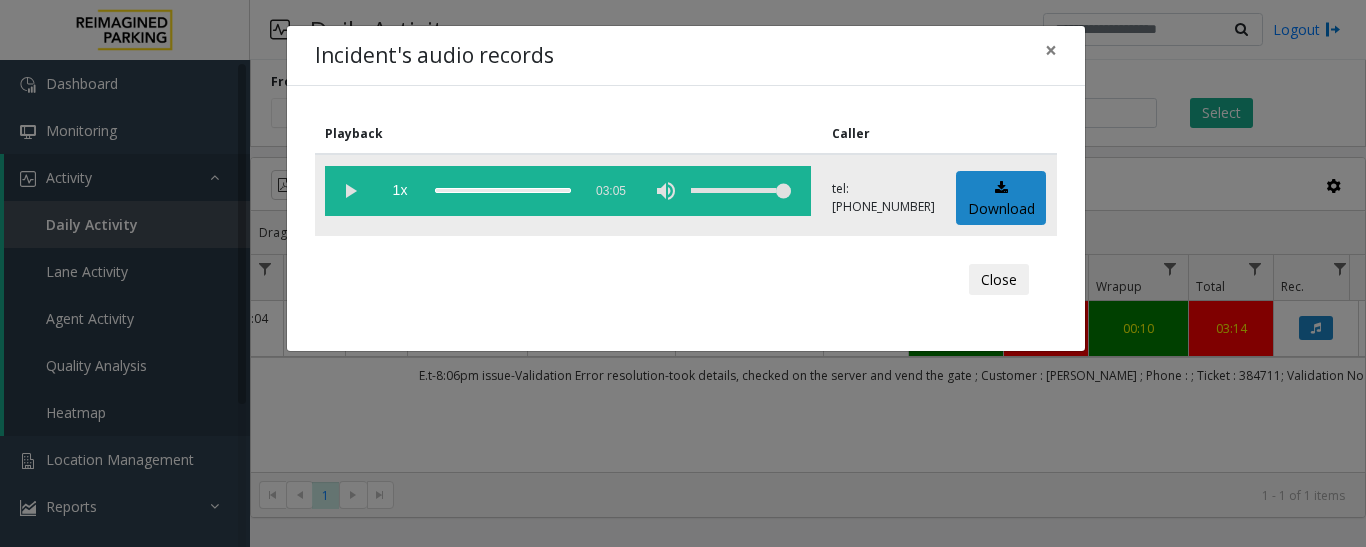 click 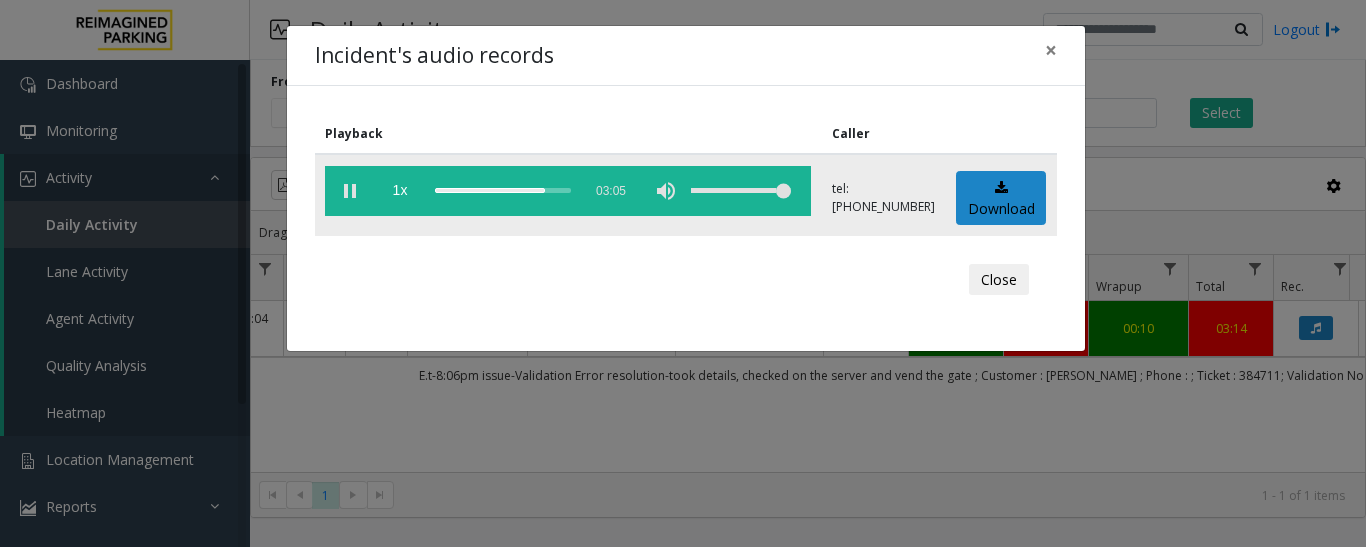 click 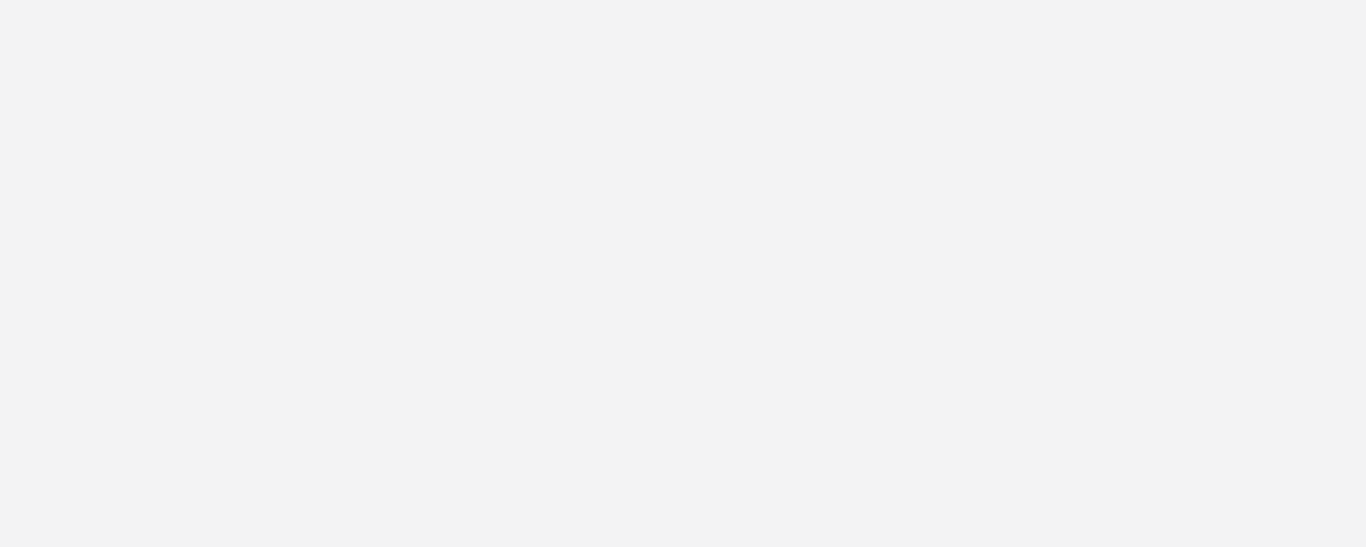 scroll, scrollTop: 0, scrollLeft: 0, axis: both 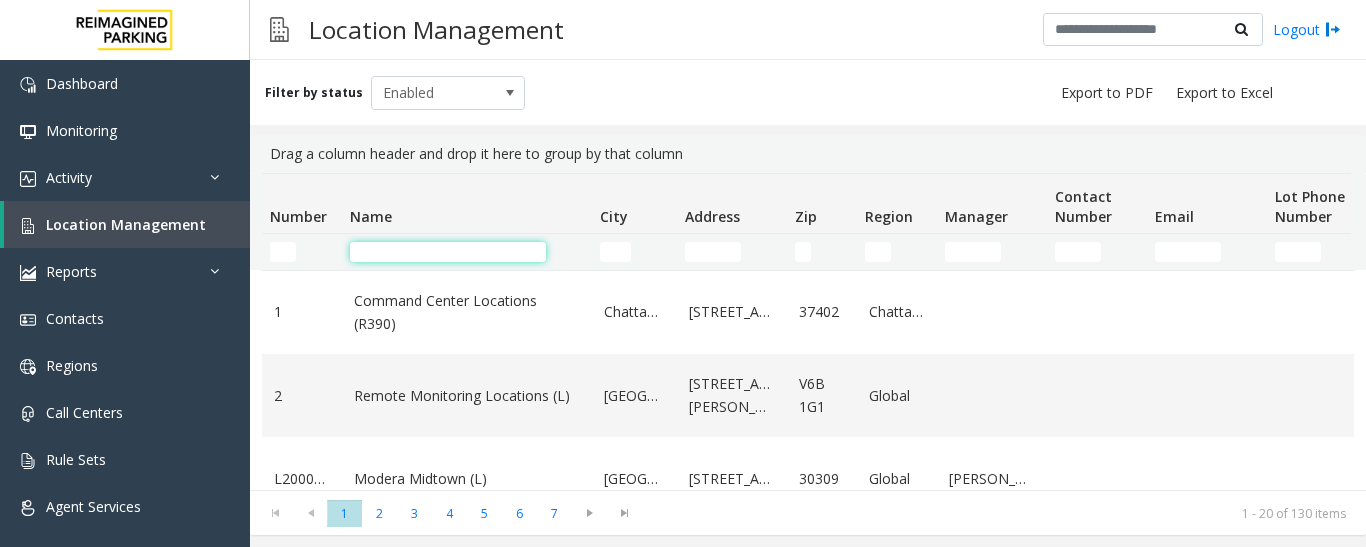 click 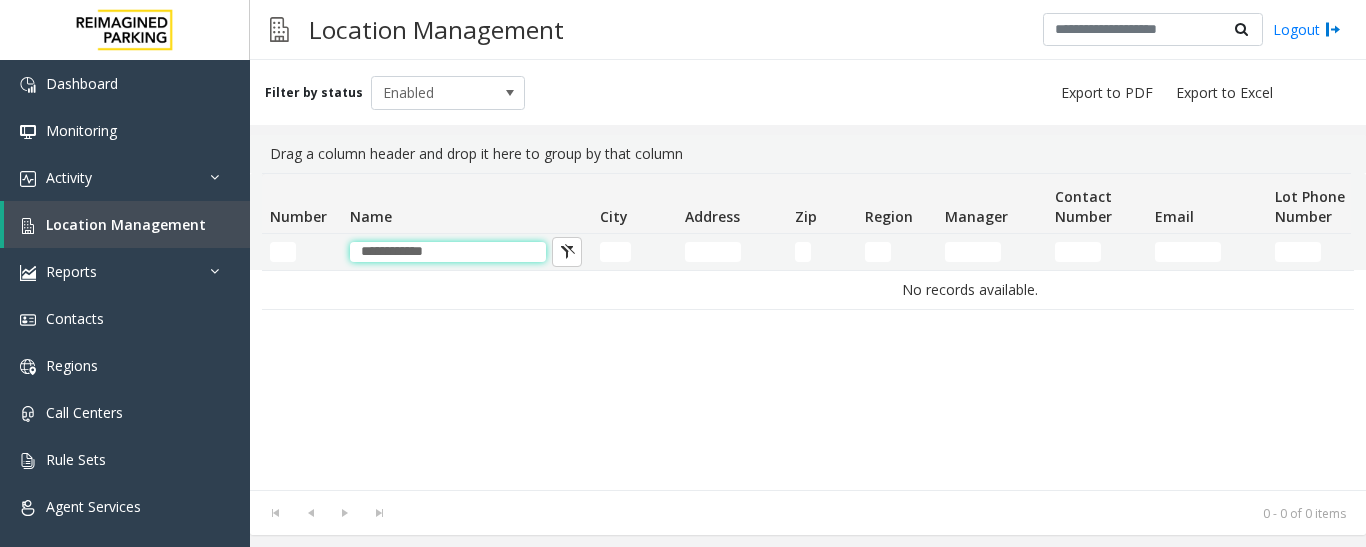 type on "**********" 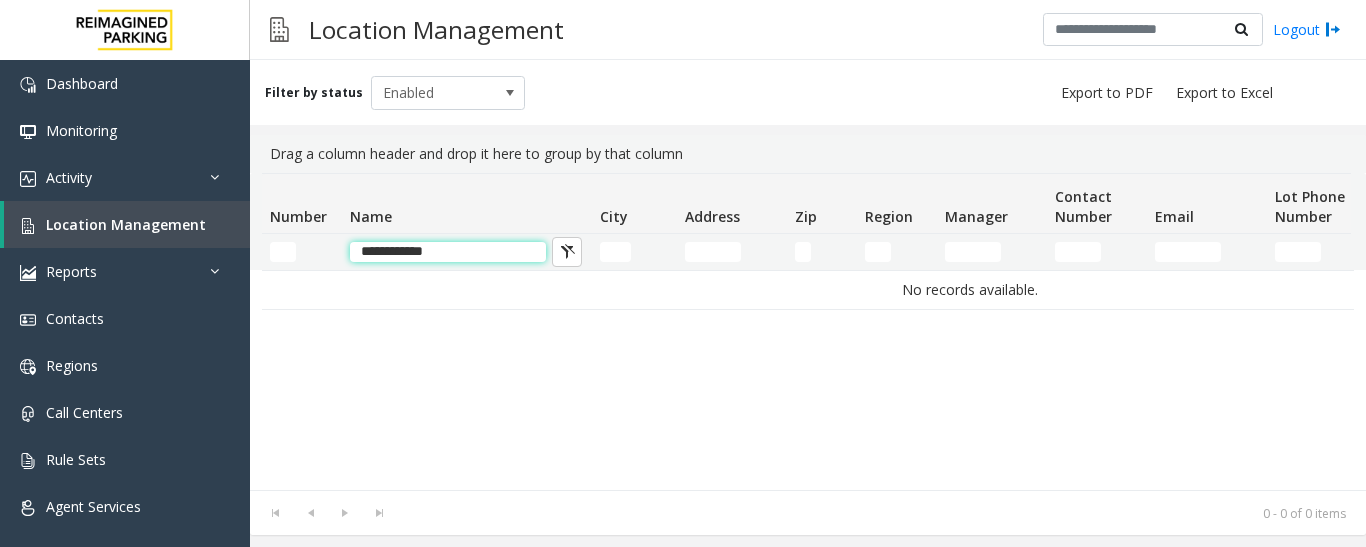 click on "**********" 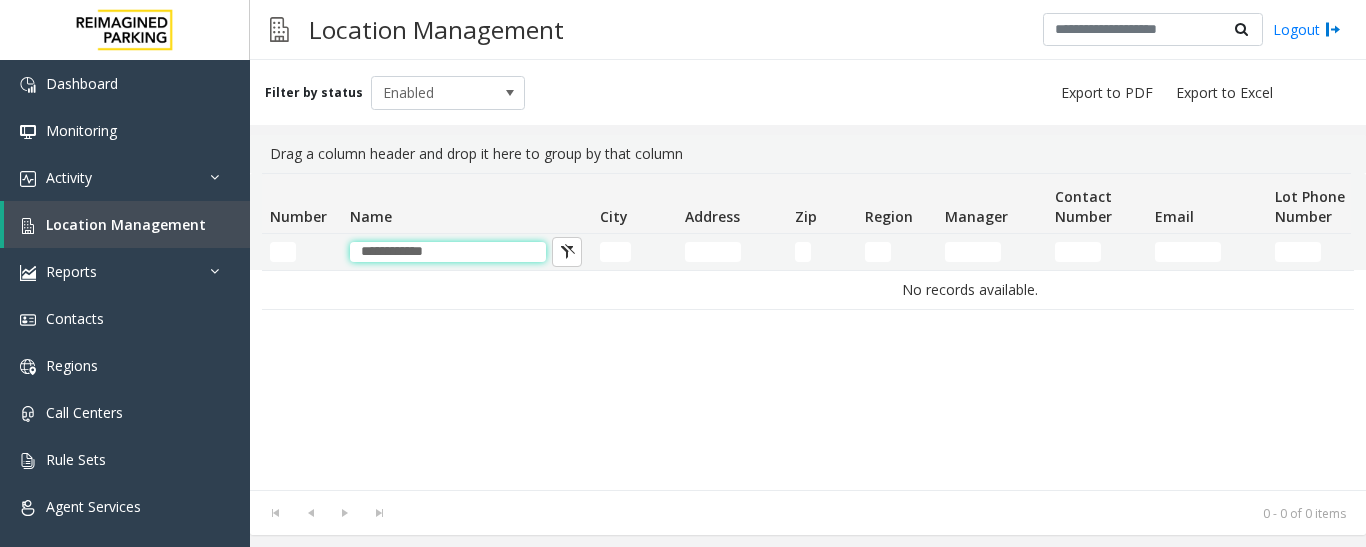 drag, startPoint x: 491, startPoint y: 256, endPoint x: 263, endPoint y: 253, distance: 228.01973 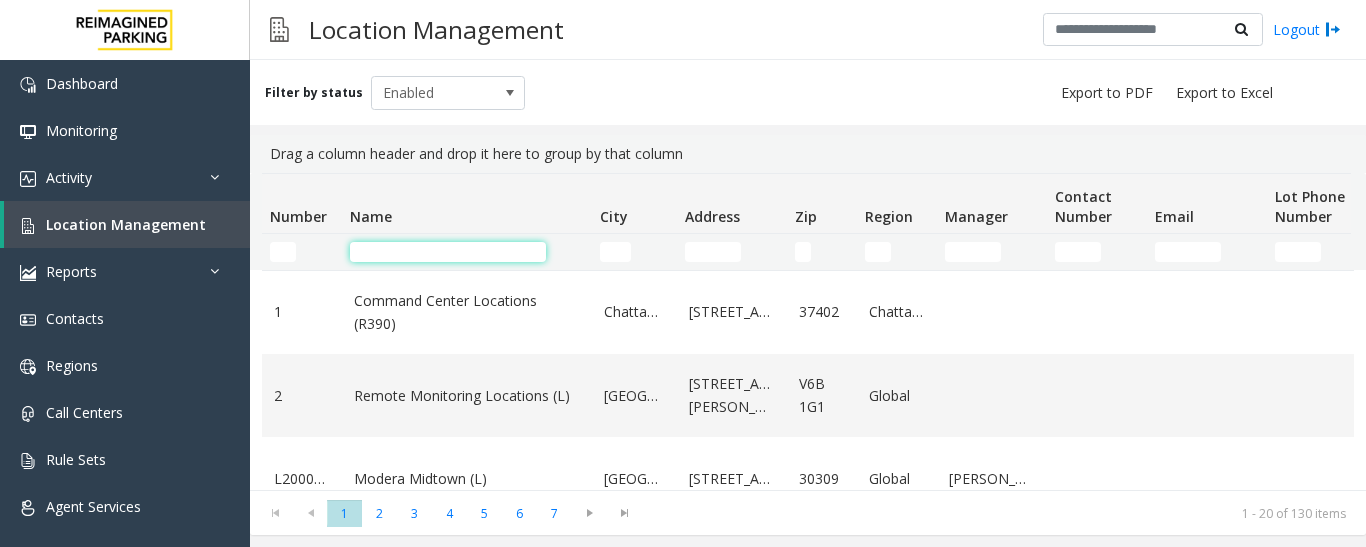 click 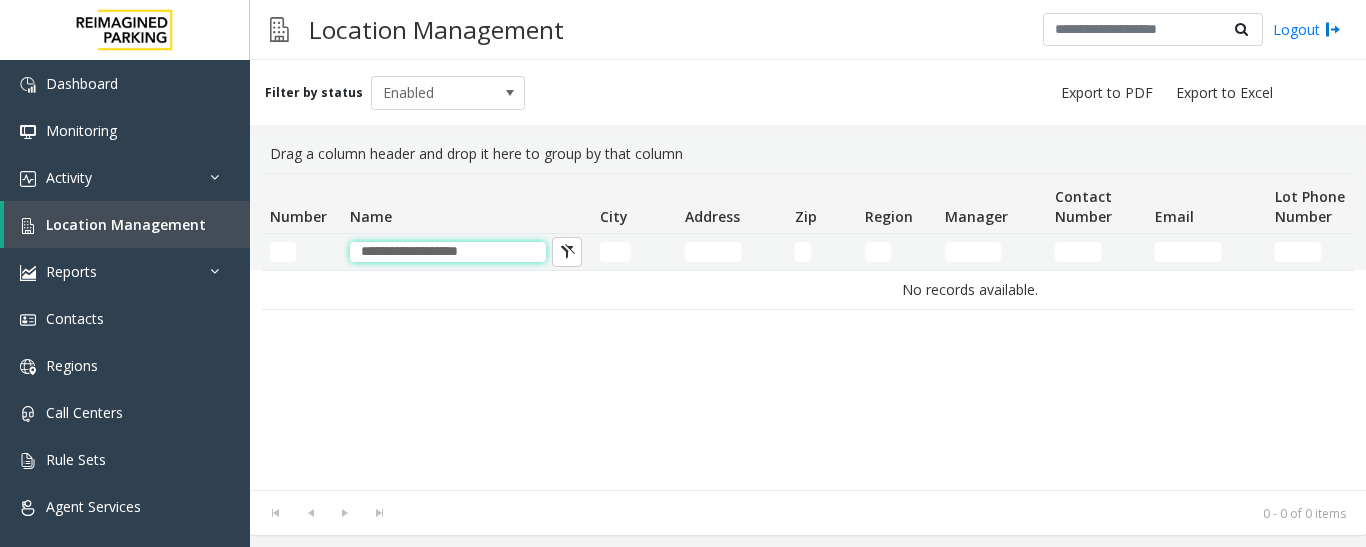type on "**********" 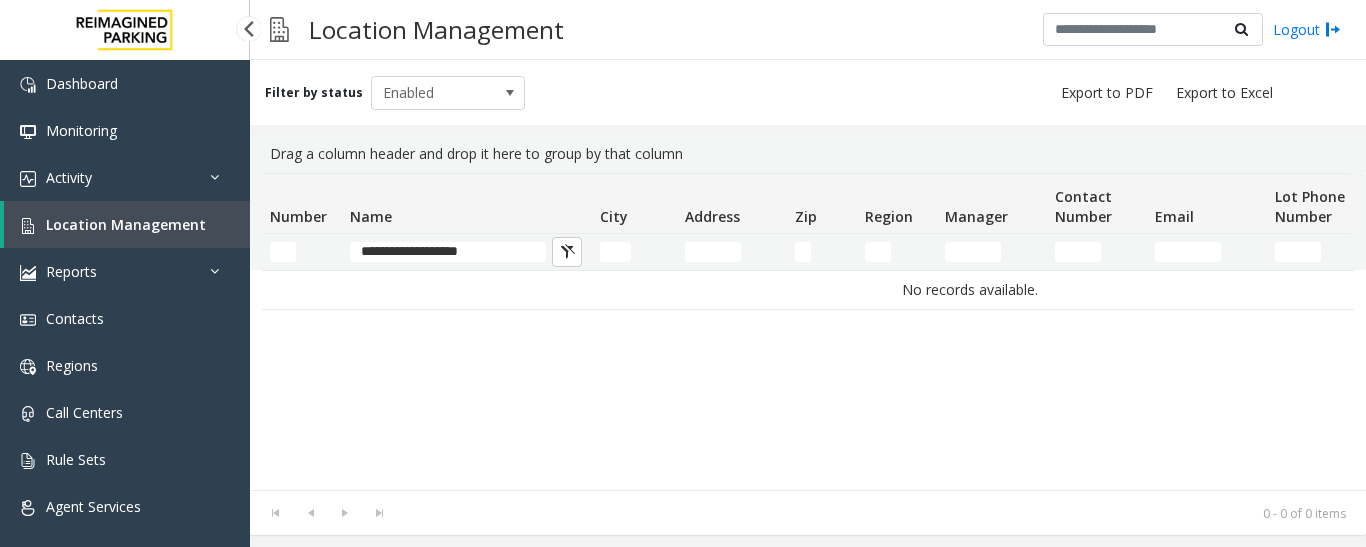 click on "Location Management" at bounding box center [126, 224] 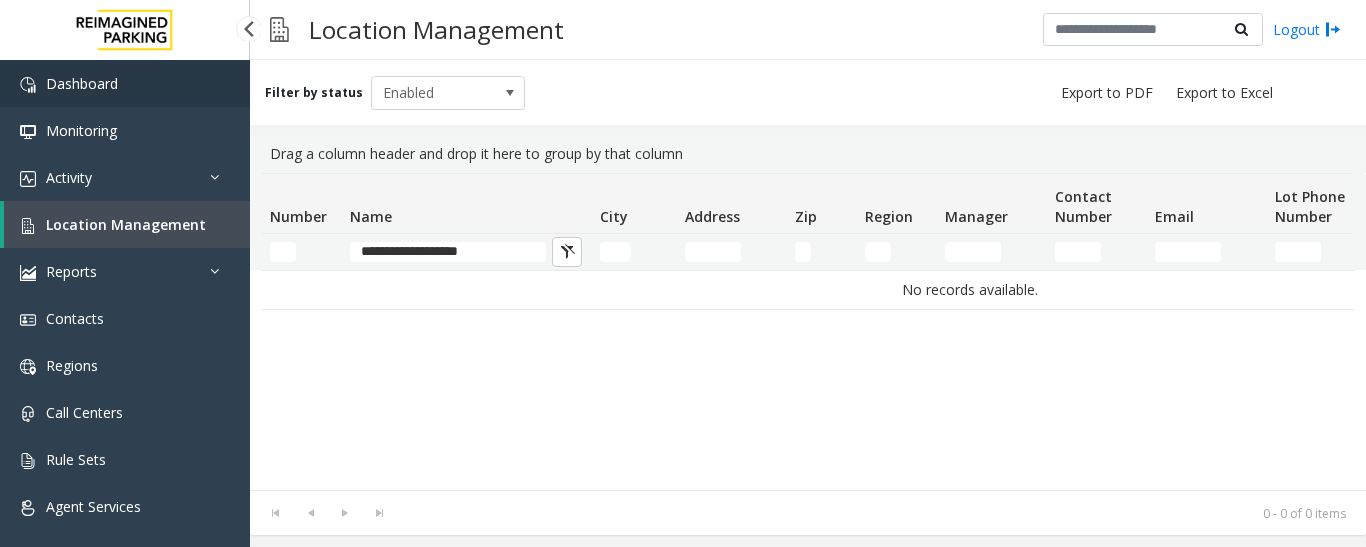 click on "Dashboard" at bounding box center [125, 83] 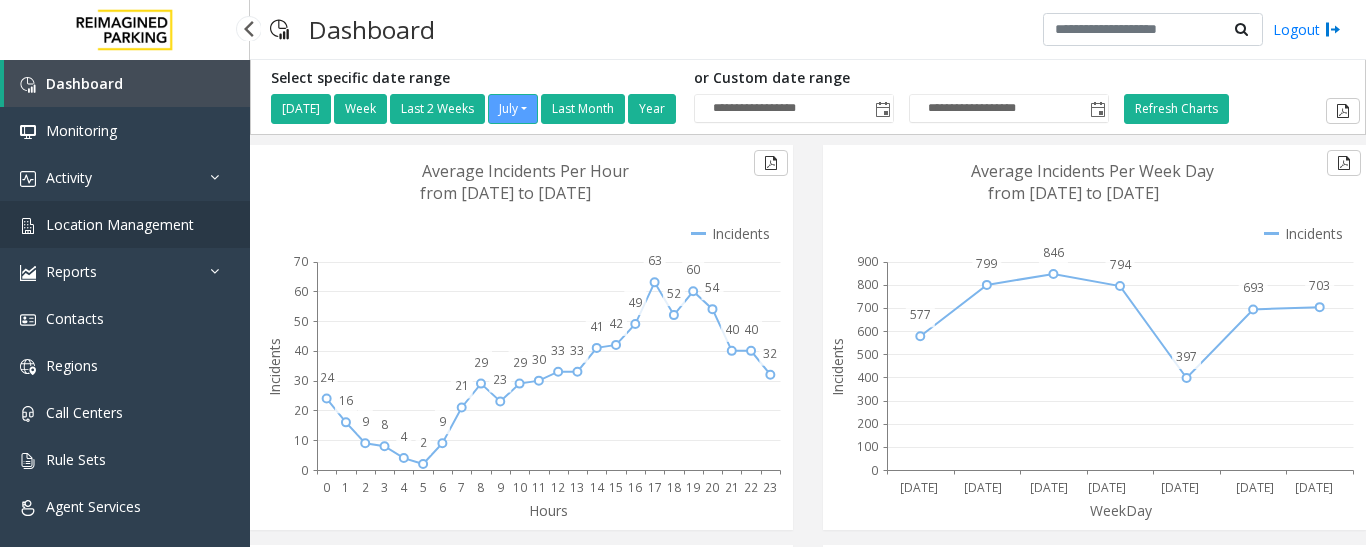 click on "Location Management" at bounding box center (120, 224) 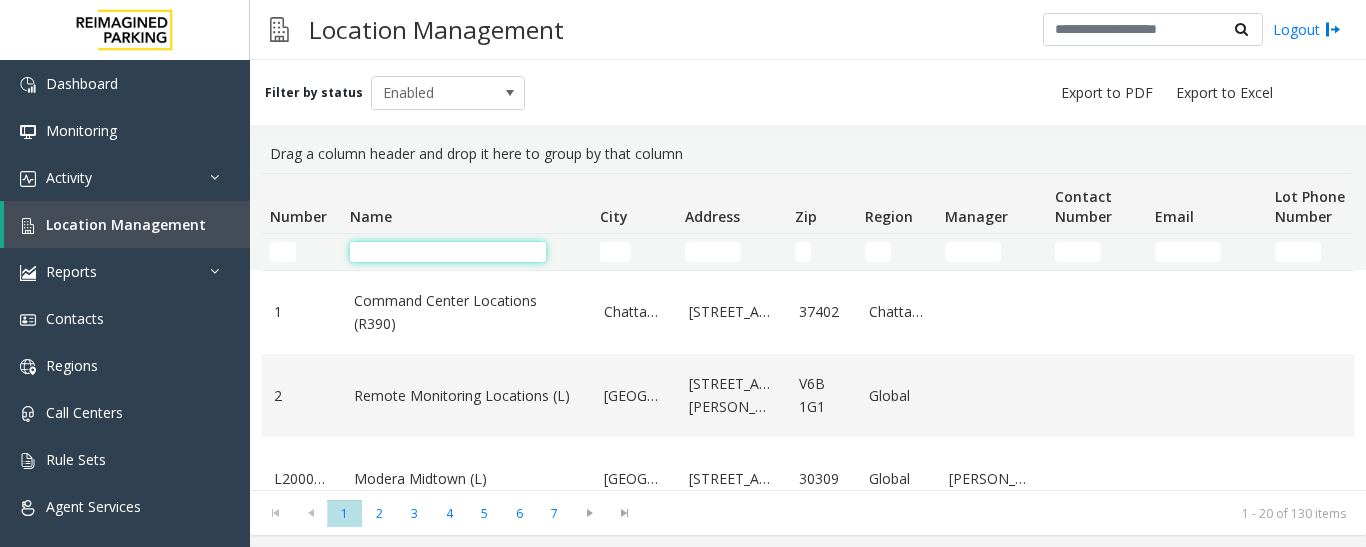 click 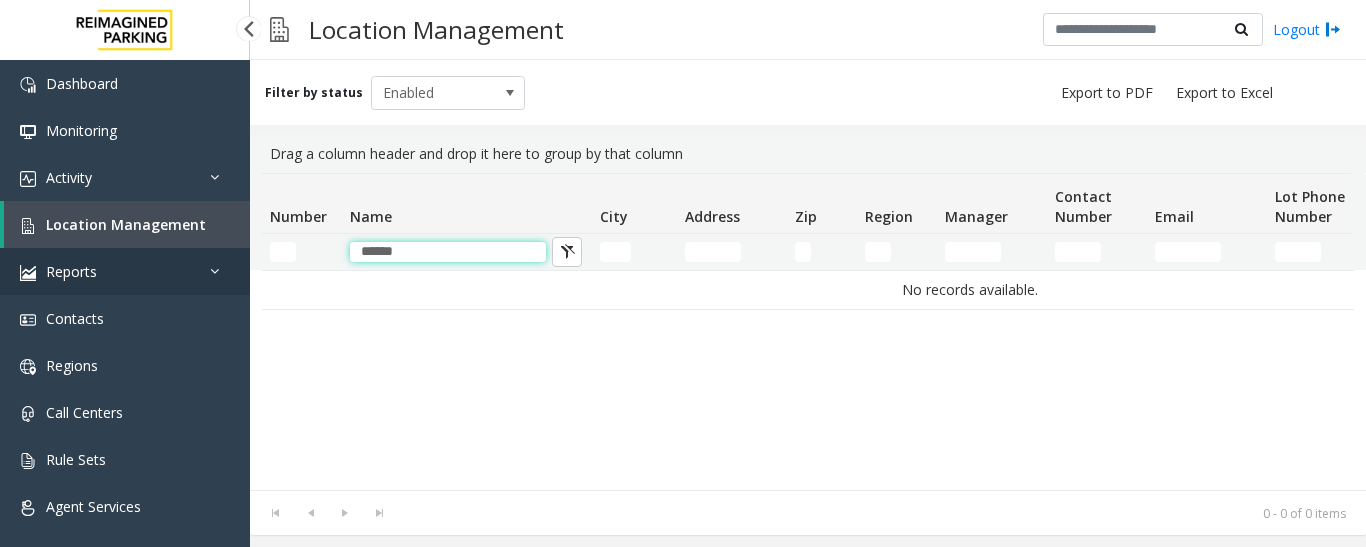 drag, startPoint x: 433, startPoint y: 258, endPoint x: 248, endPoint y: 255, distance: 185.02432 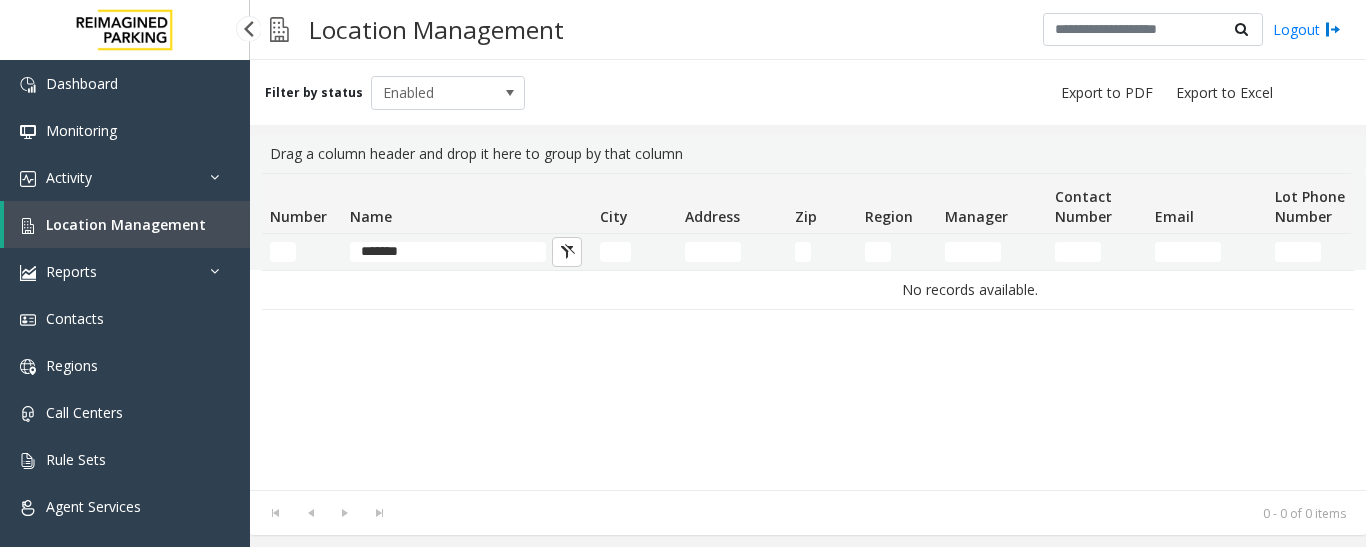 click on "Location Management" at bounding box center (126, 224) 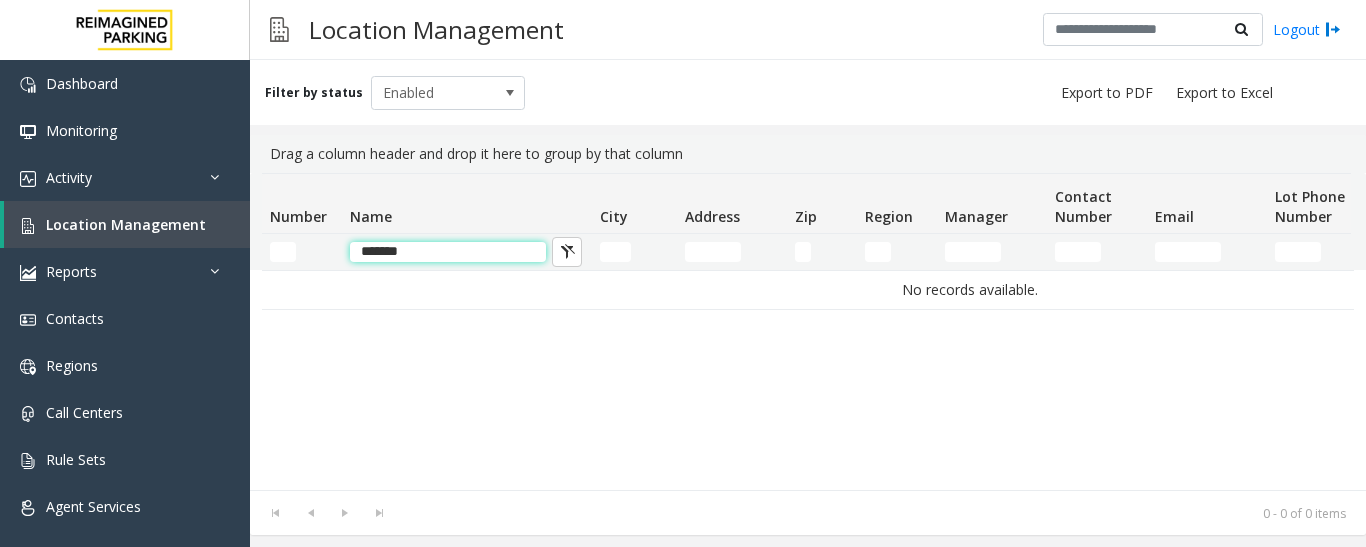 click on "*******" 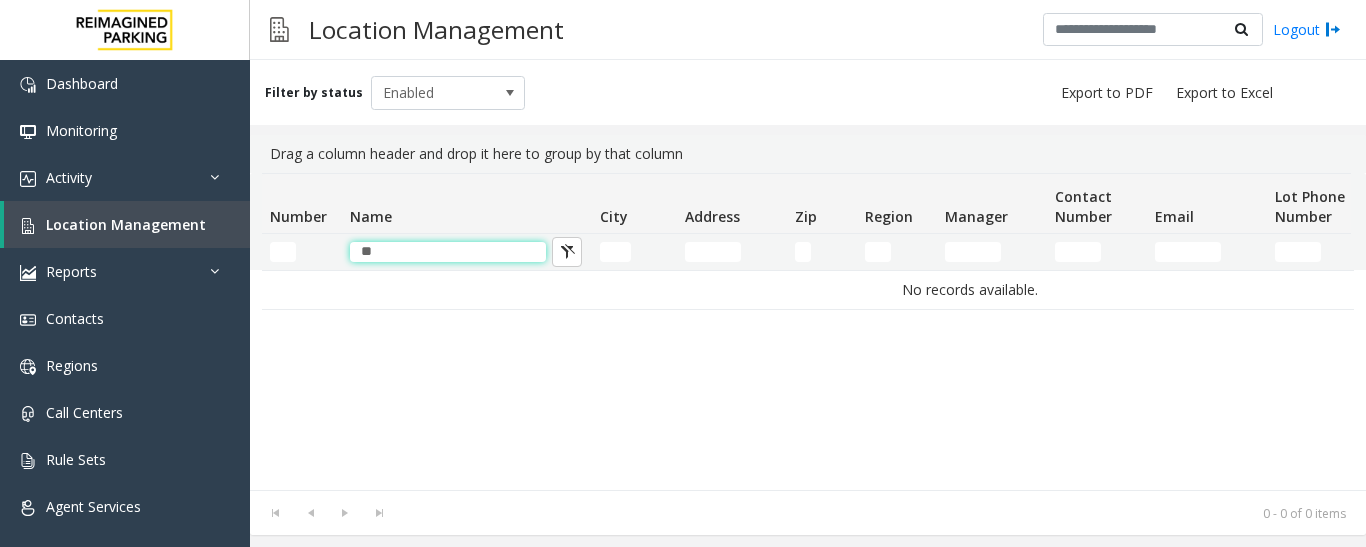 type on "*" 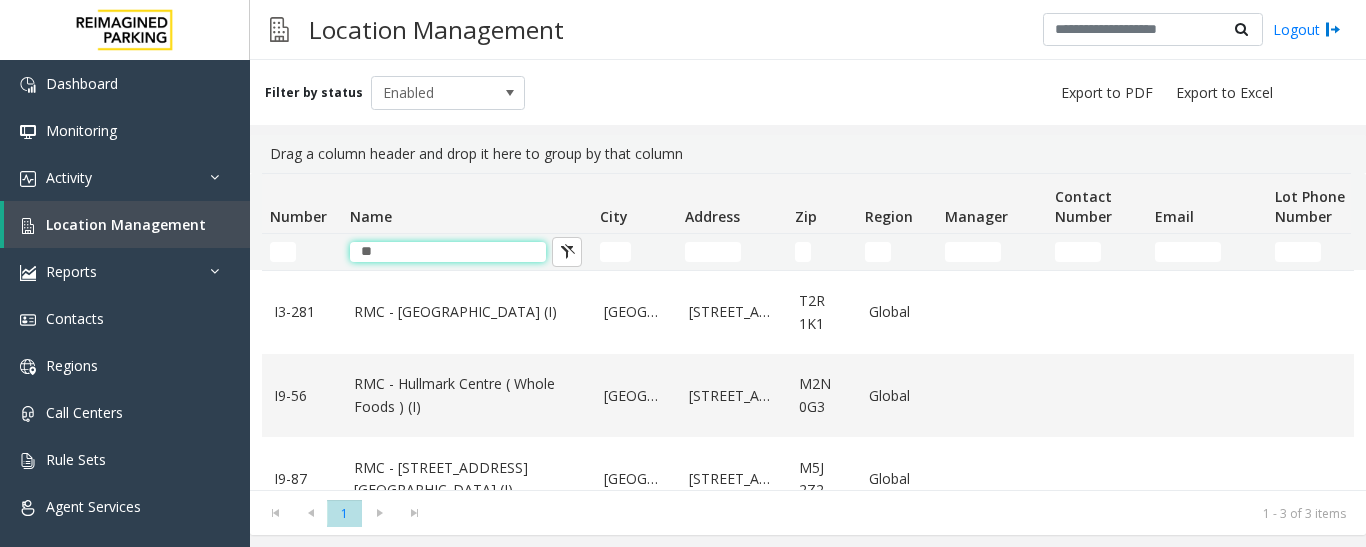 type on "*" 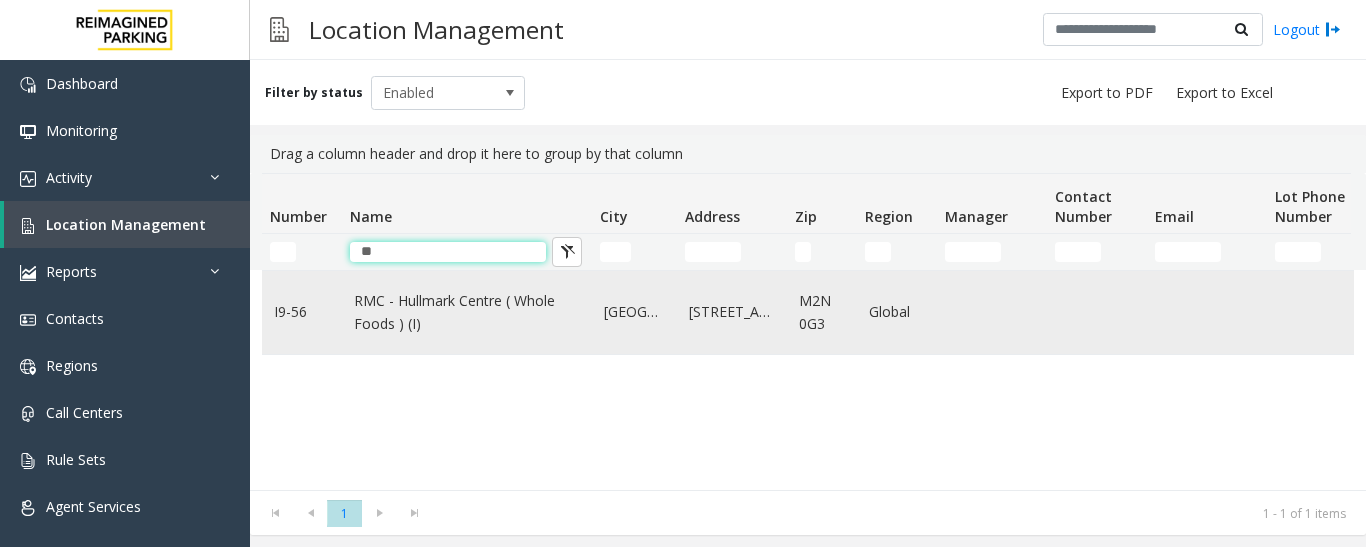 type on "**" 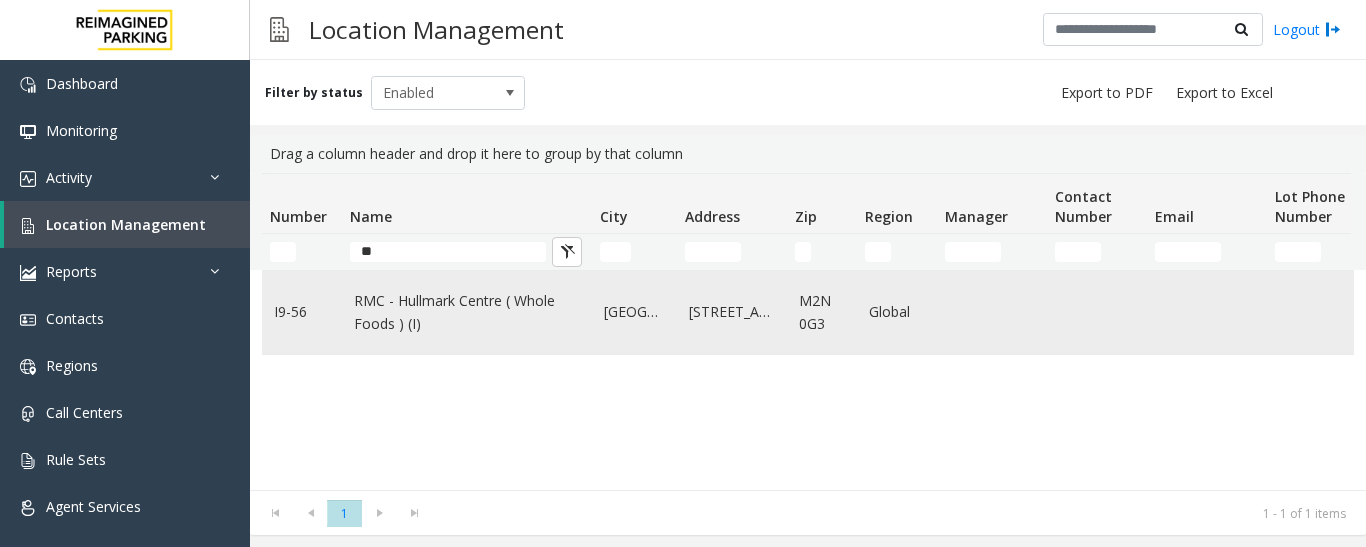 click on "RMC - Hullmark Centre ( Whole Foods ) (I)" 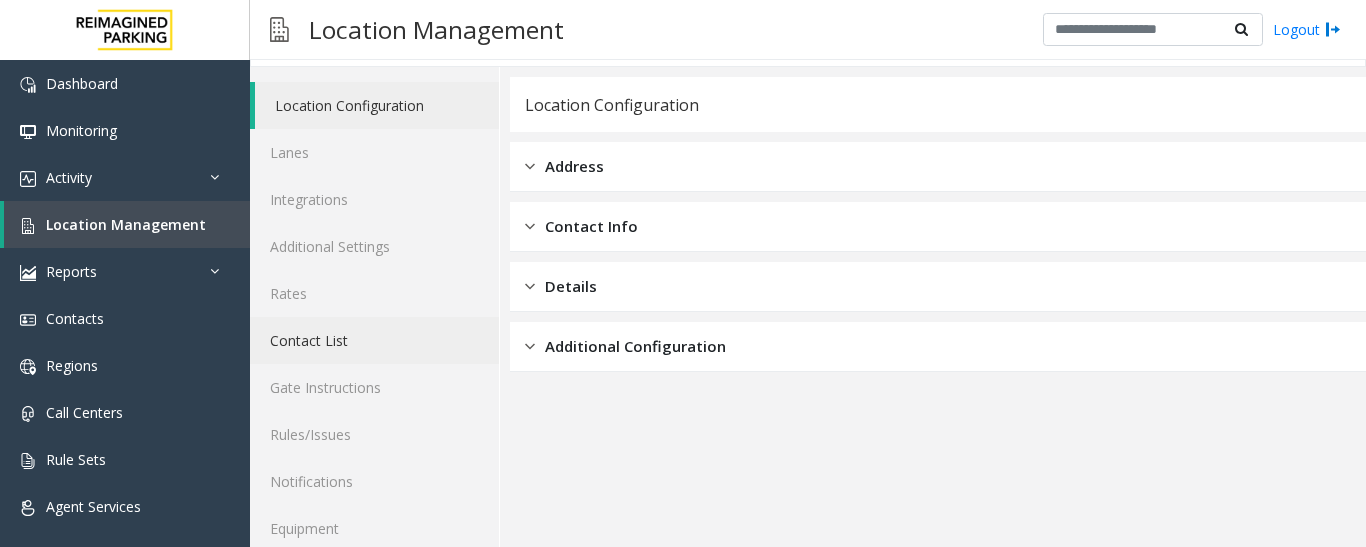 scroll, scrollTop: 112, scrollLeft: 0, axis: vertical 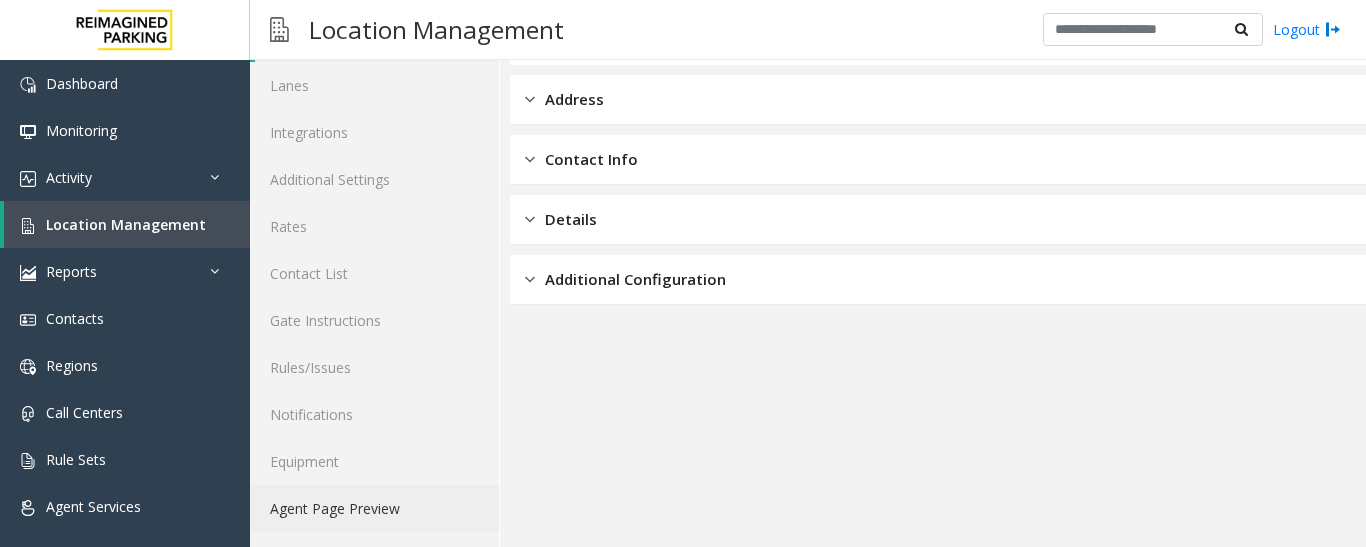 click on "Agent Page Preview" 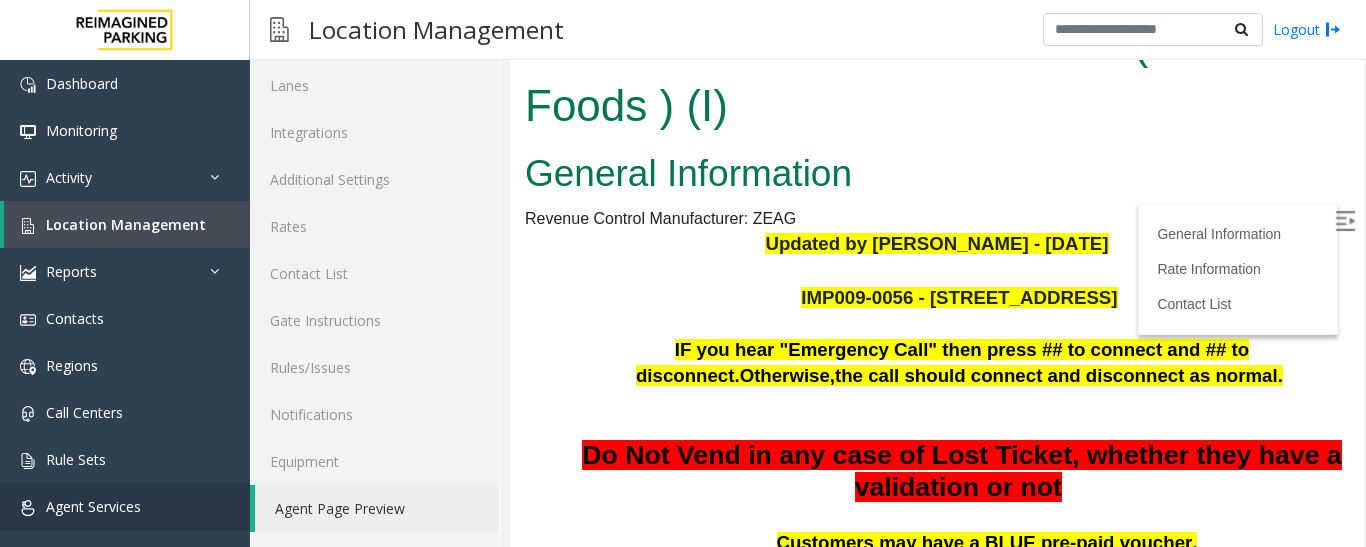 scroll, scrollTop: 0, scrollLeft: 0, axis: both 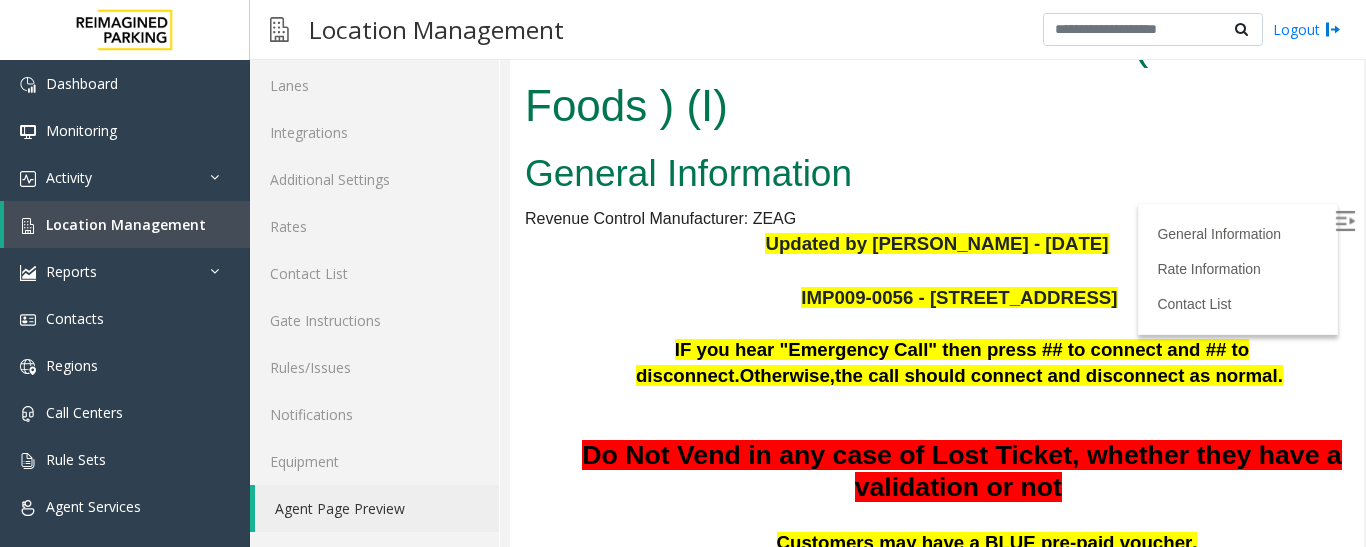 click at bounding box center (1345, 221) 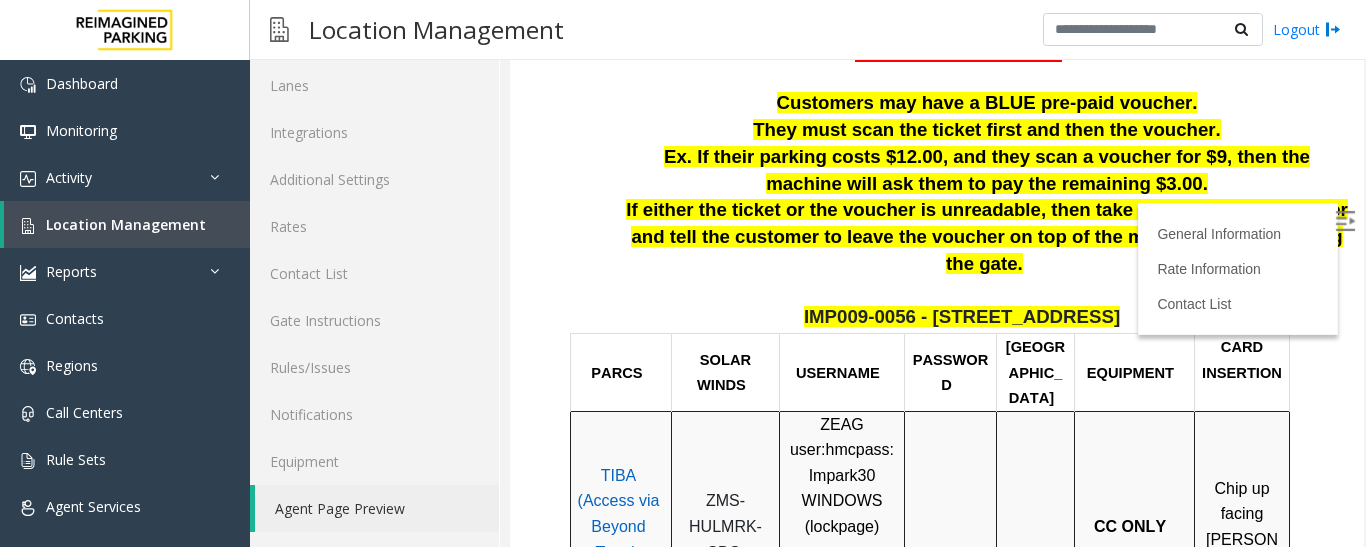scroll, scrollTop: 558, scrollLeft: 0, axis: vertical 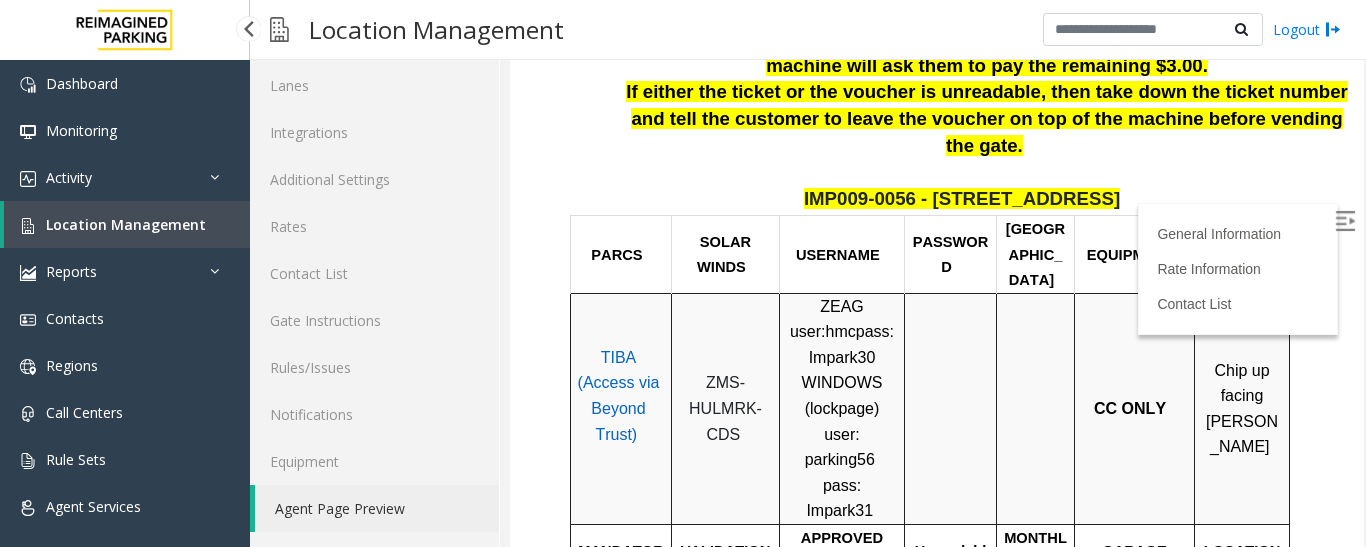 click on "Location Management" at bounding box center [126, 224] 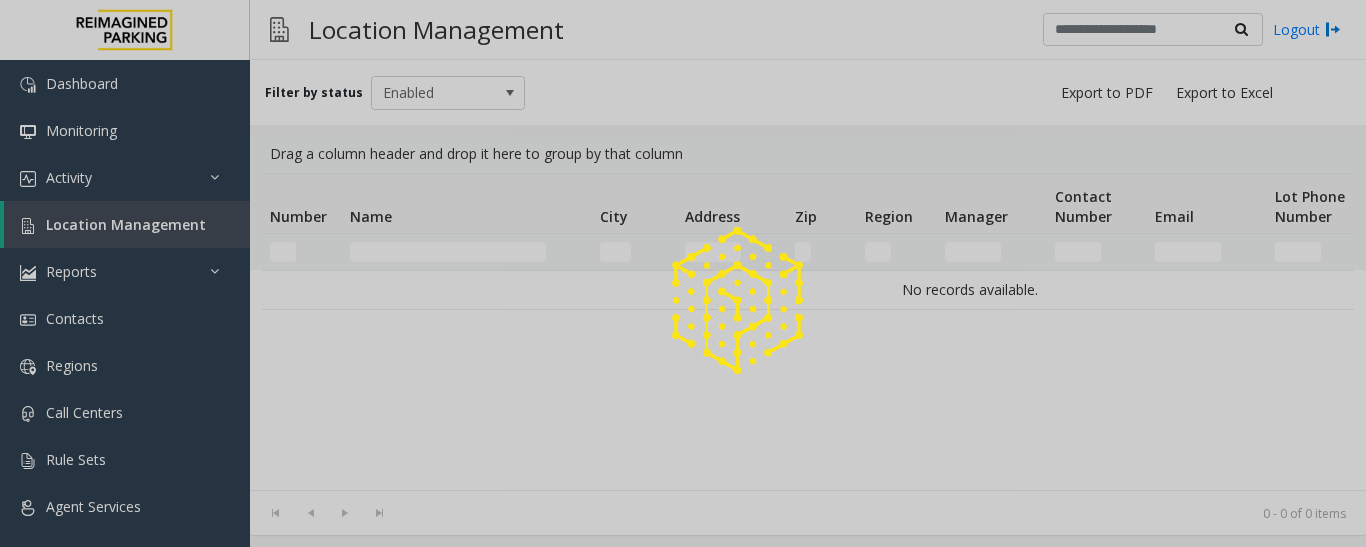 scroll, scrollTop: 0, scrollLeft: 0, axis: both 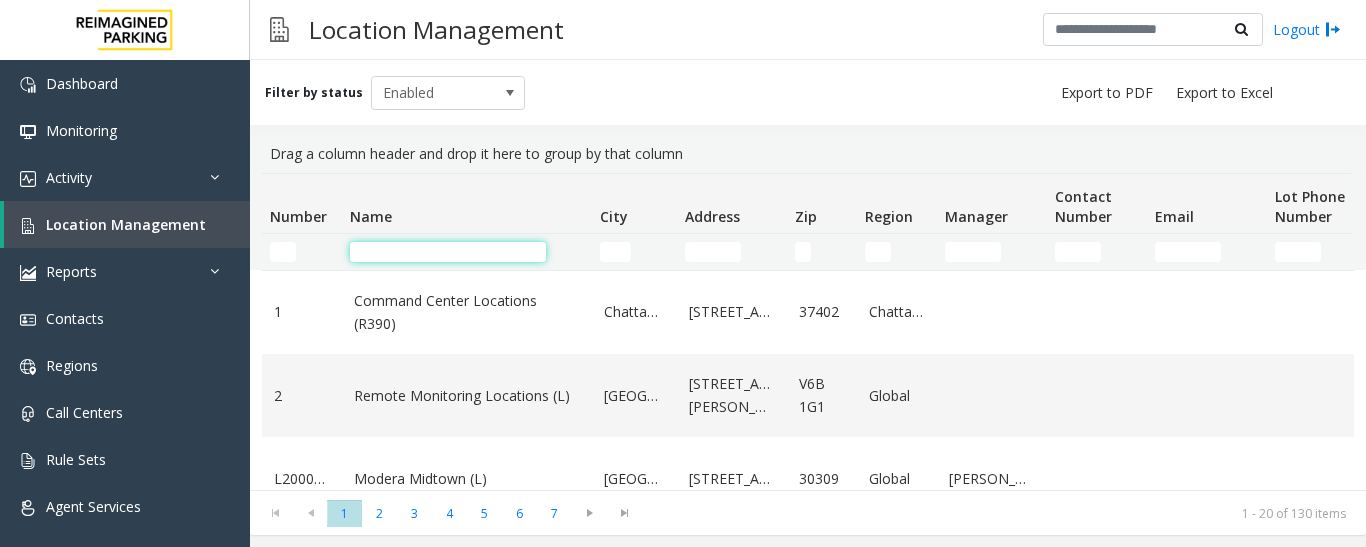 click 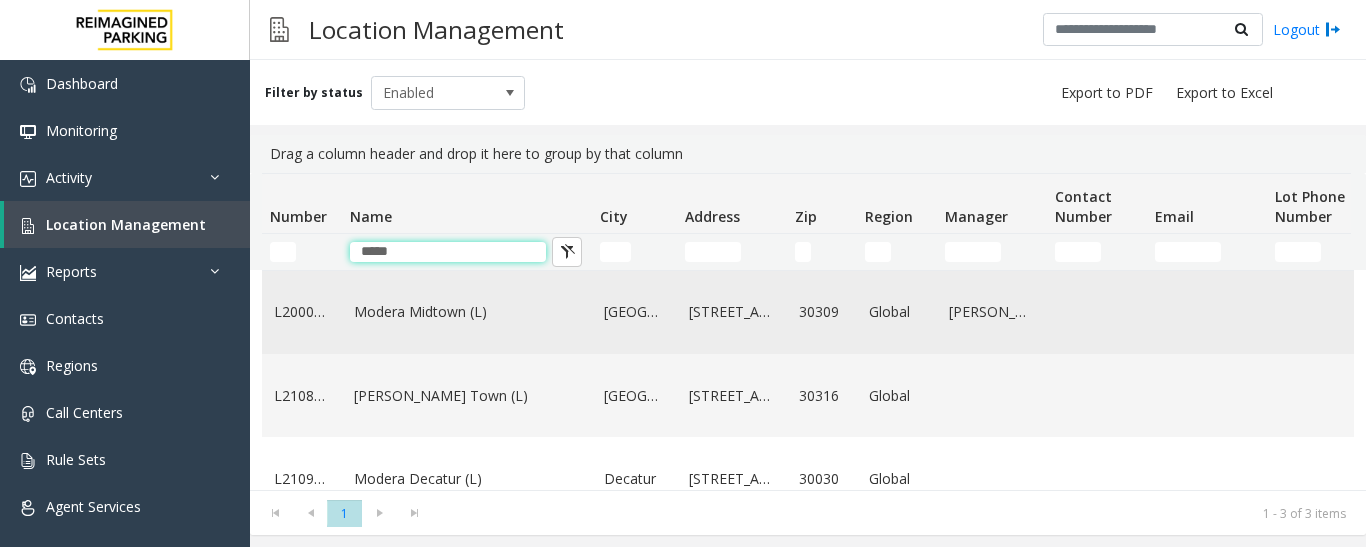 type on "*****" 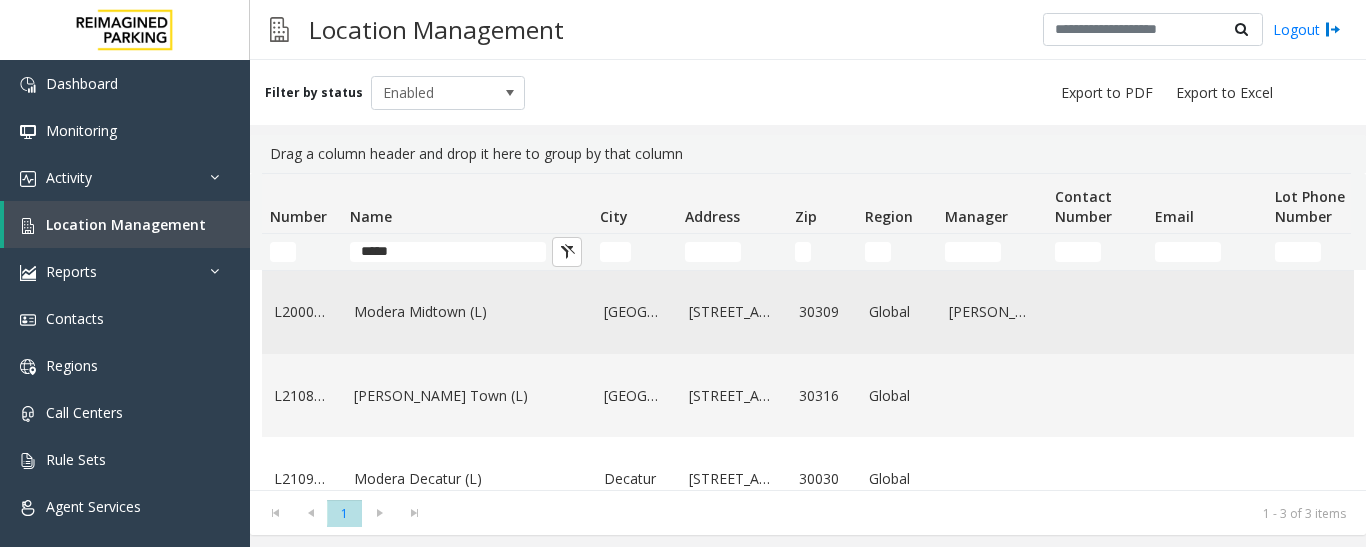 click on "Modera Midtown	(L)" 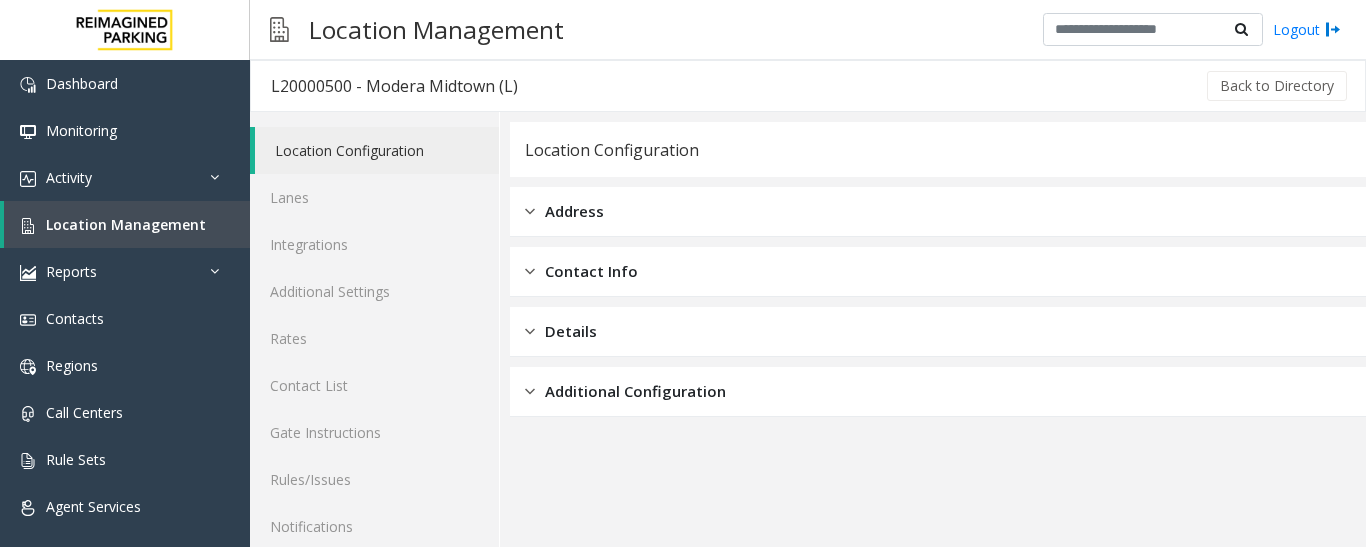 scroll, scrollTop: 112, scrollLeft: 0, axis: vertical 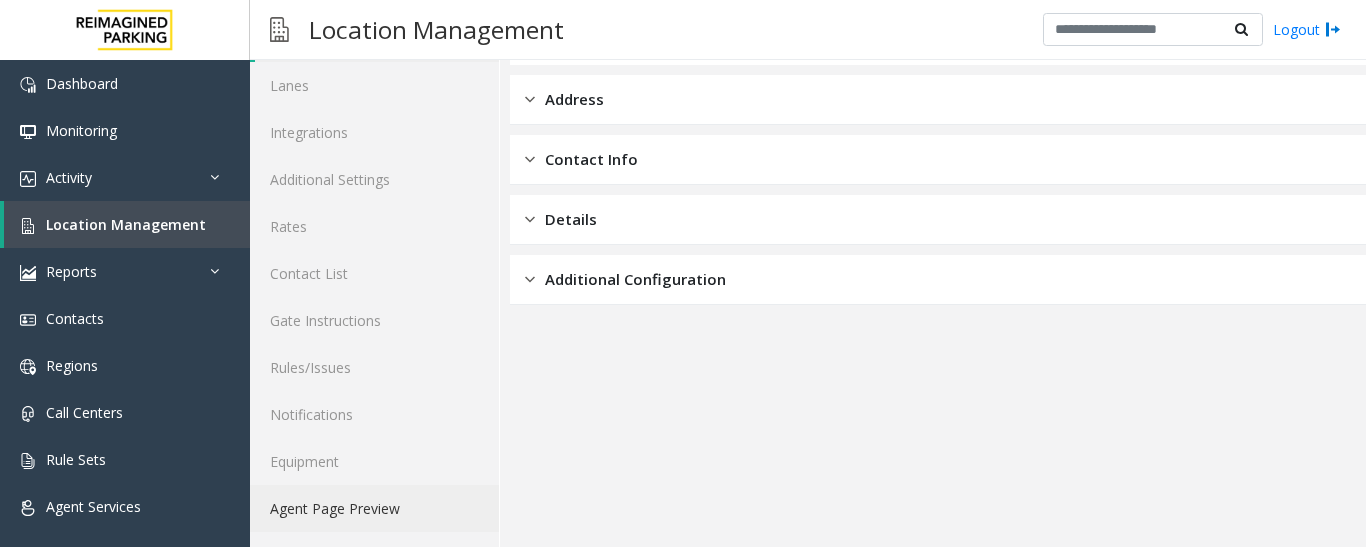 click on "Agent Page Preview" 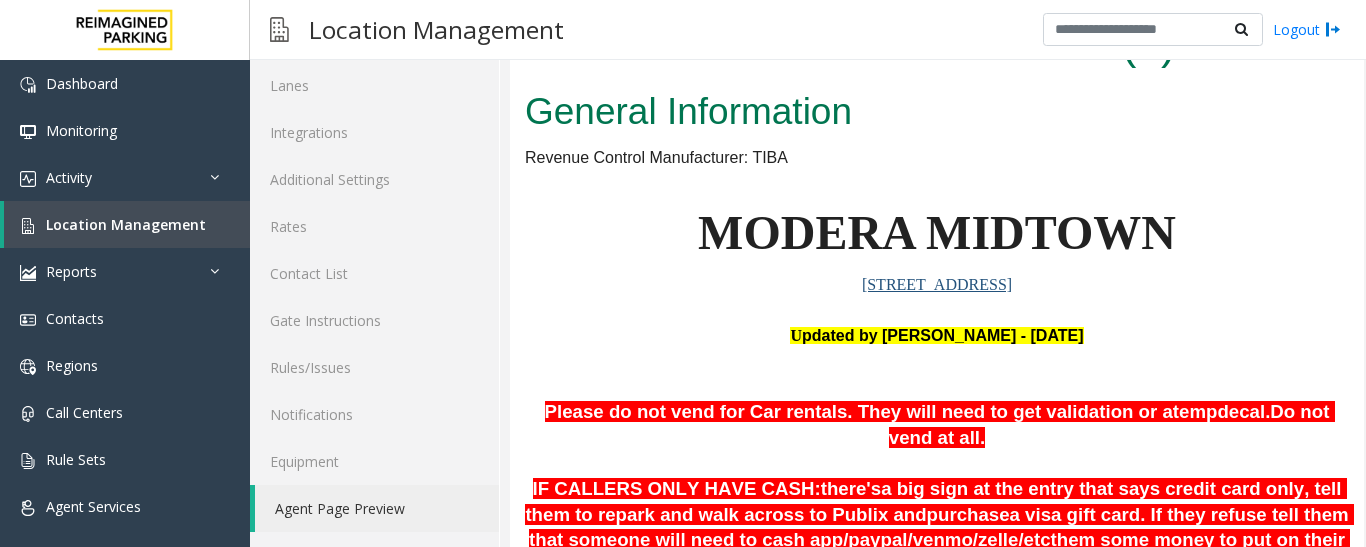 scroll, scrollTop: 0, scrollLeft: 0, axis: both 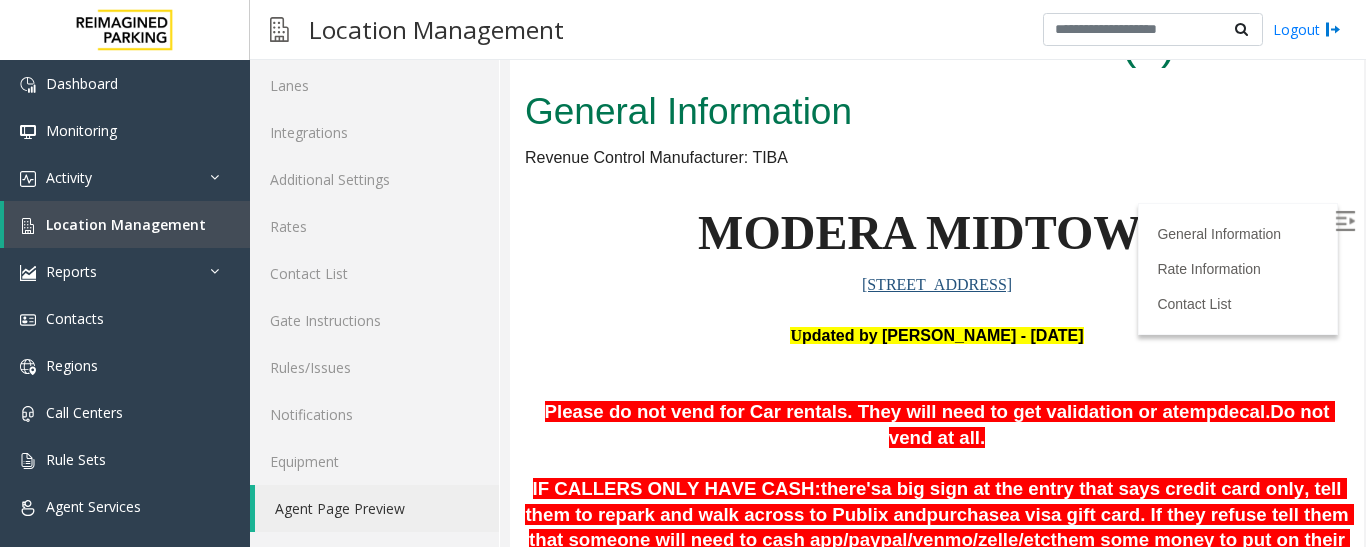 click at bounding box center [1345, 221] 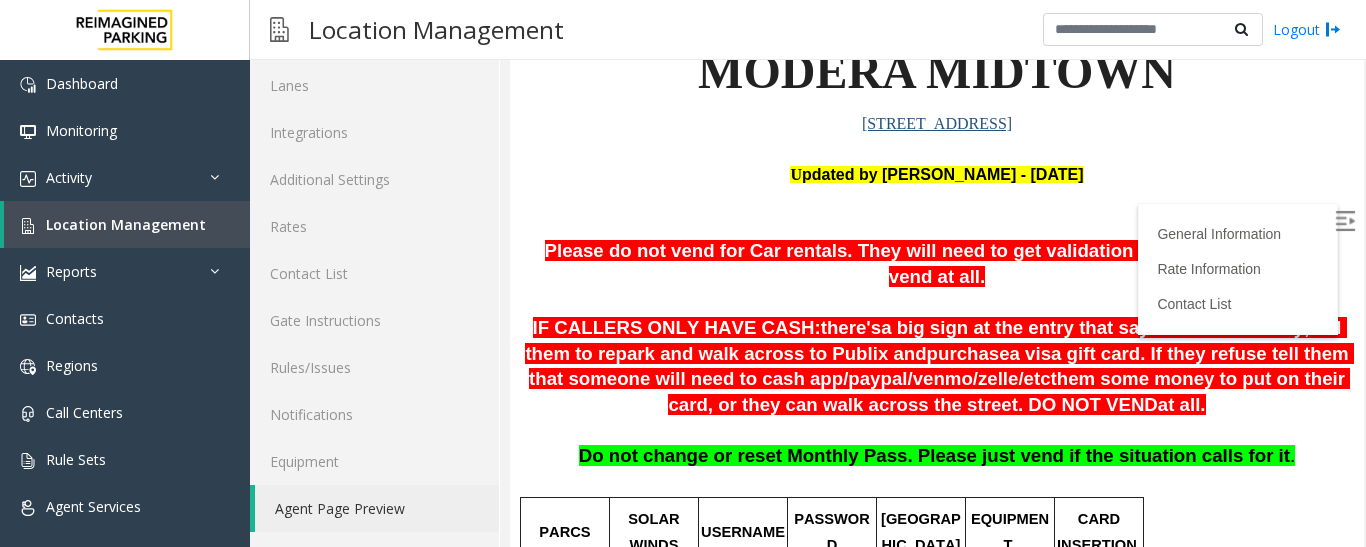 scroll, scrollTop: 207, scrollLeft: 0, axis: vertical 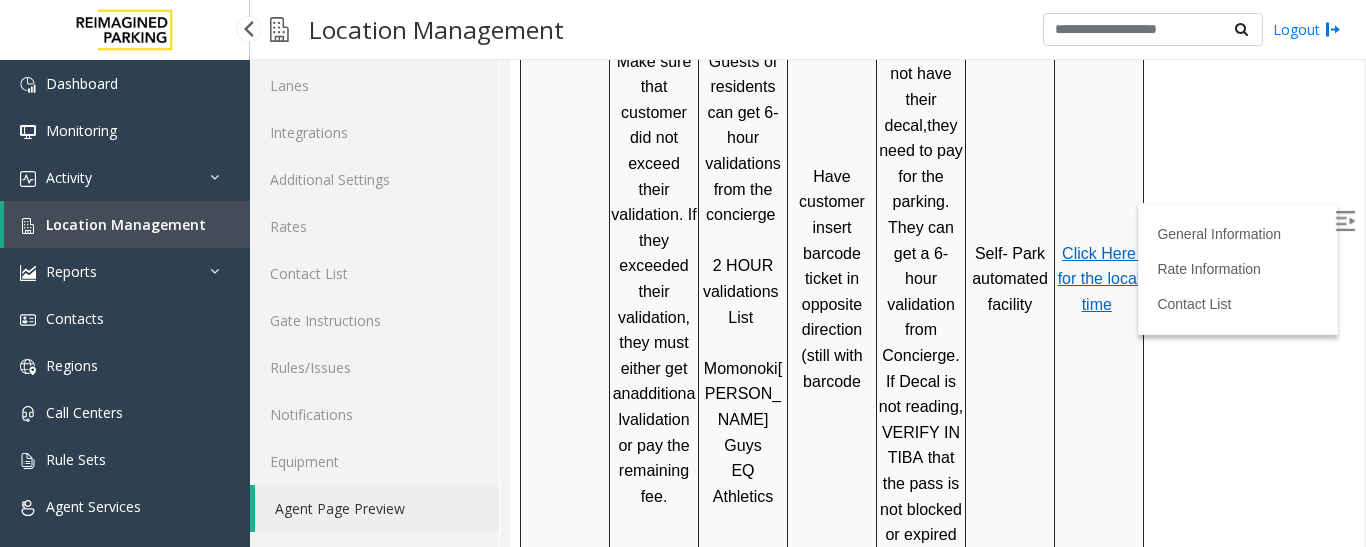 click on "Location Management" at bounding box center (126, 224) 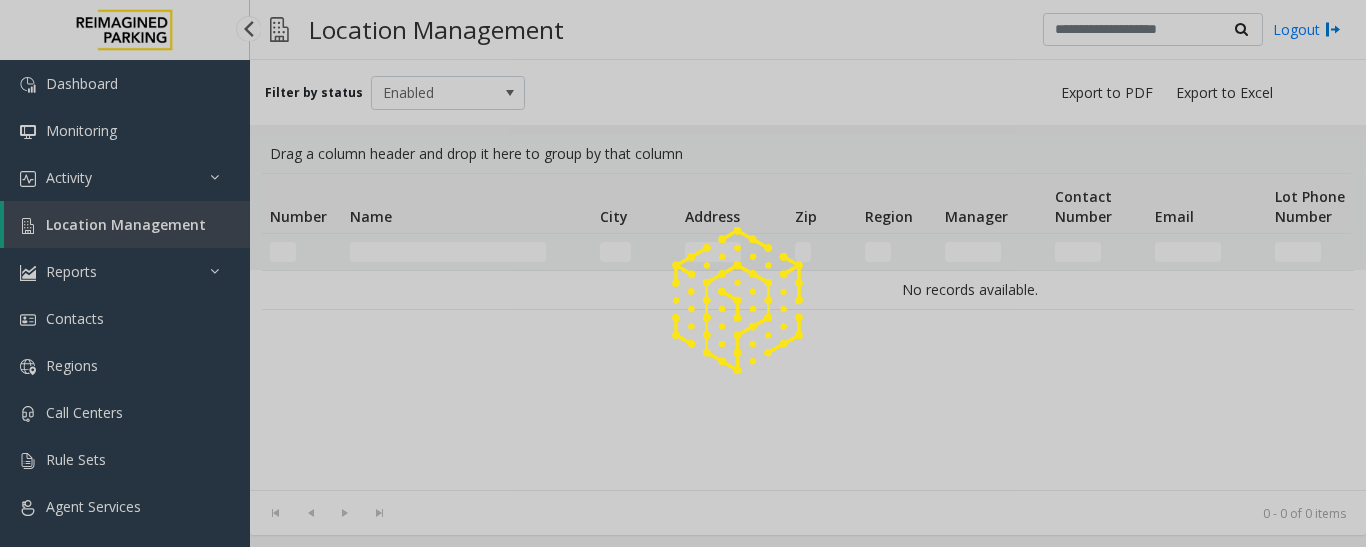 scroll, scrollTop: 0, scrollLeft: 0, axis: both 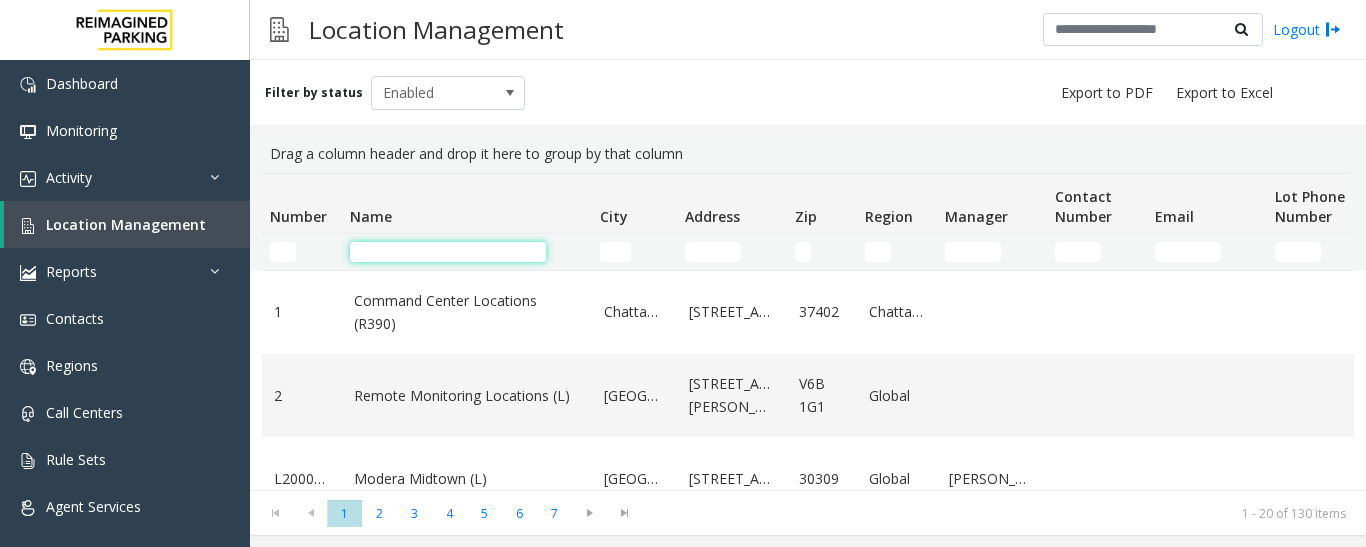 paste on "**********" 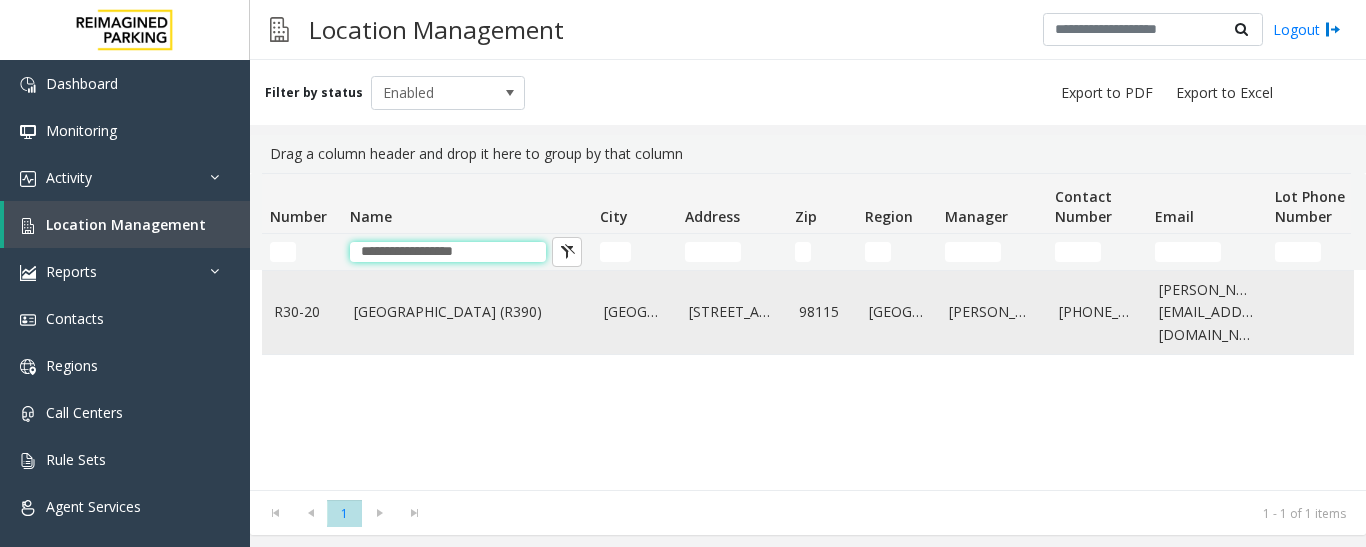type on "**********" 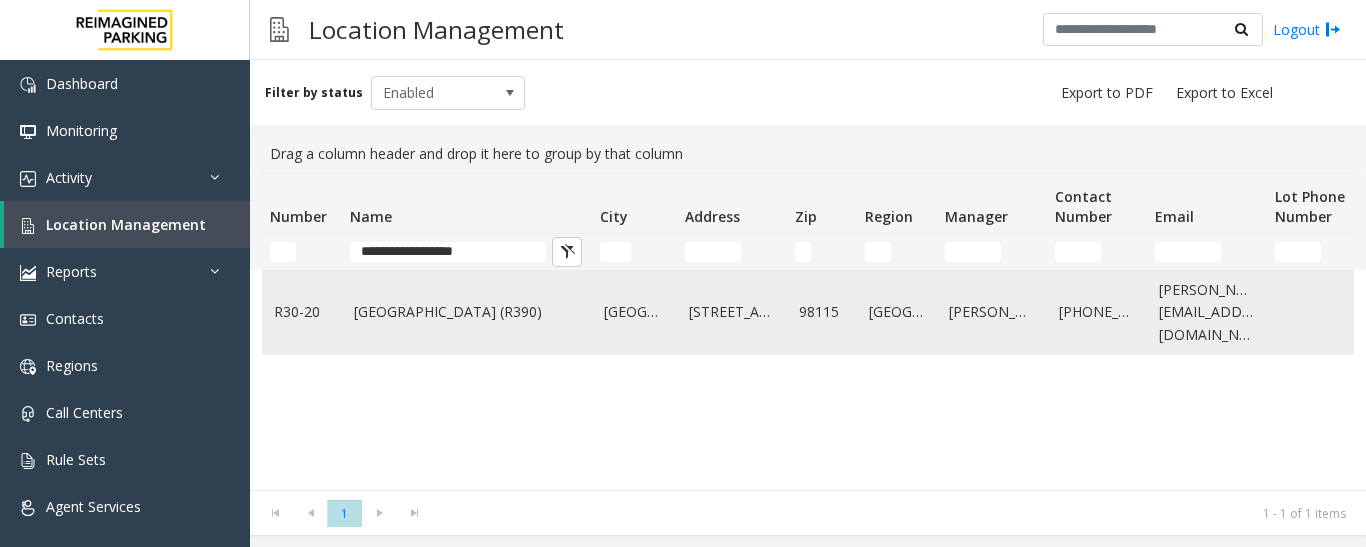 click on "[GEOGRAPHIC_DATA] (R390)" 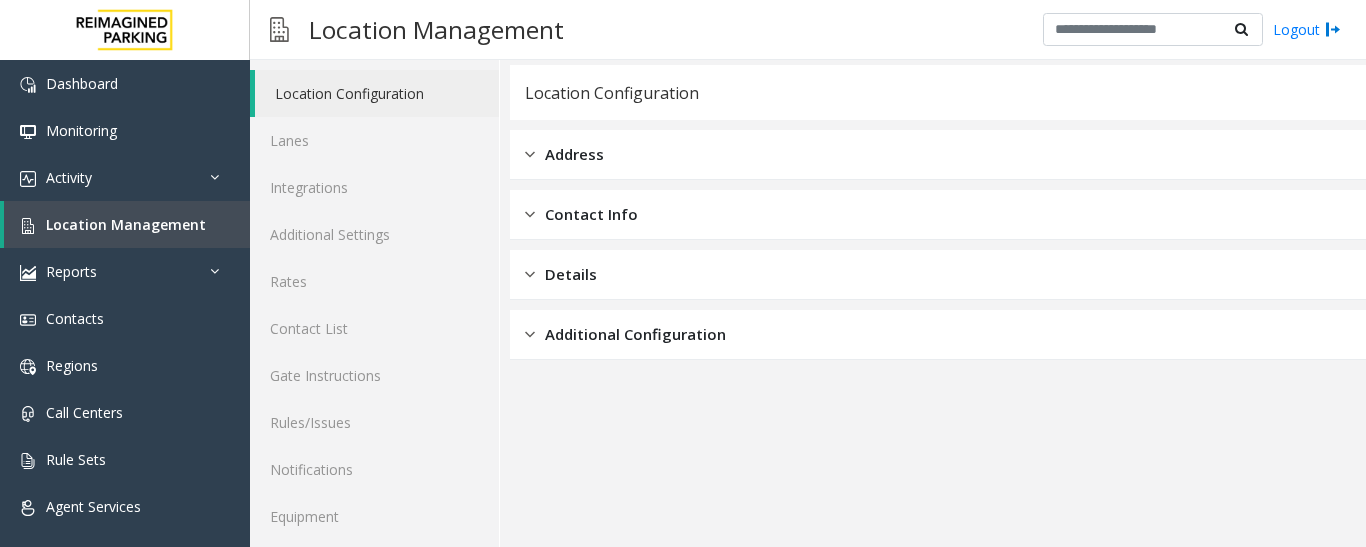 scroll, scrollTop: 112, scrollLeft: 0, axis: vertical 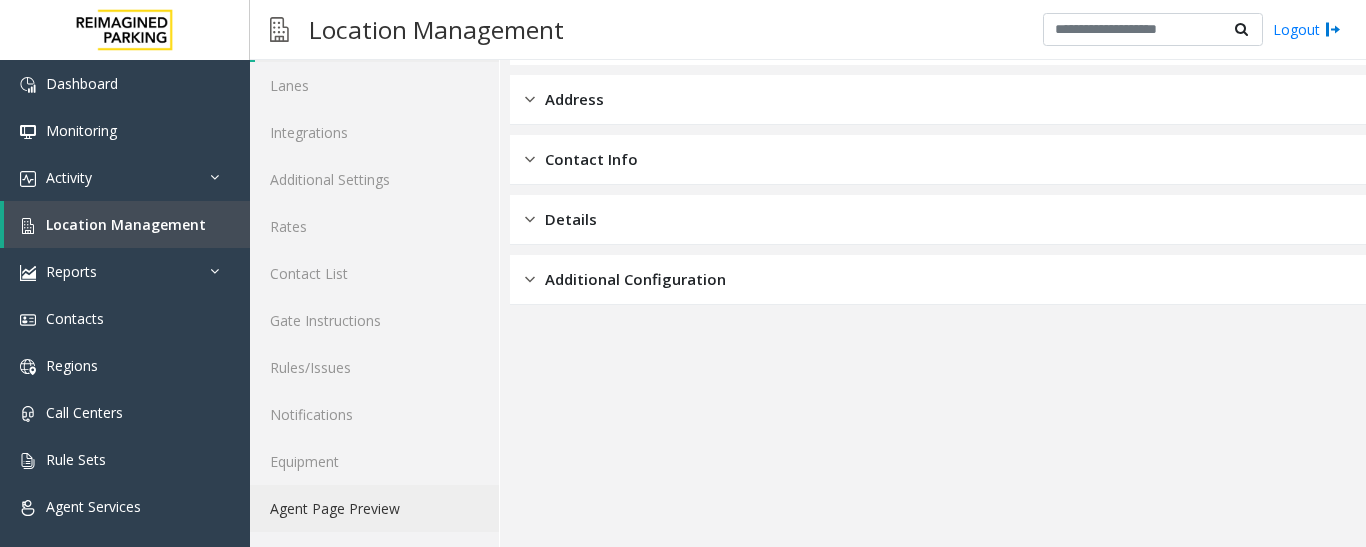 click on "Agent Page Preview" 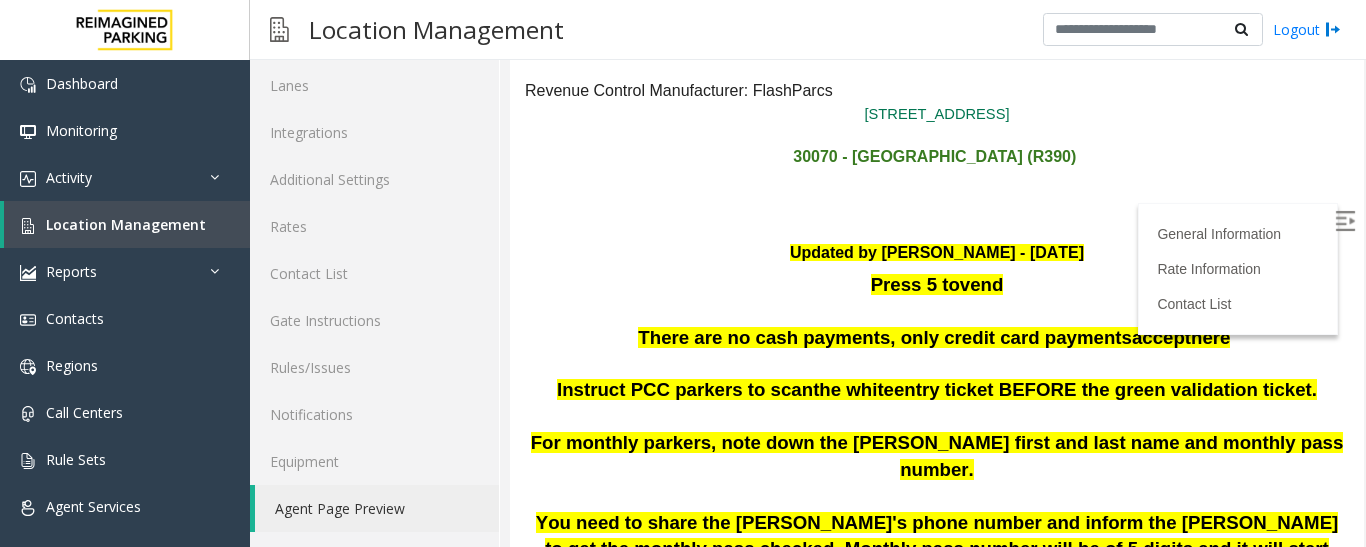 scroll, scrollTop: 100, scrollLeft: 0, axis: vertical 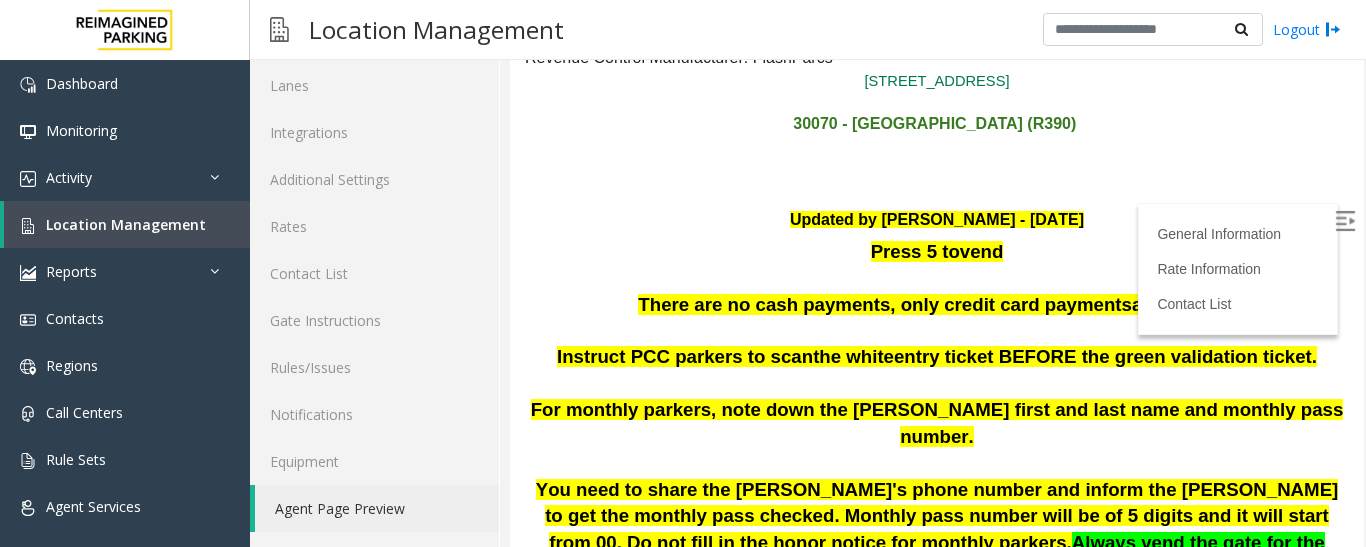 click at bounding box center (1345, 221) 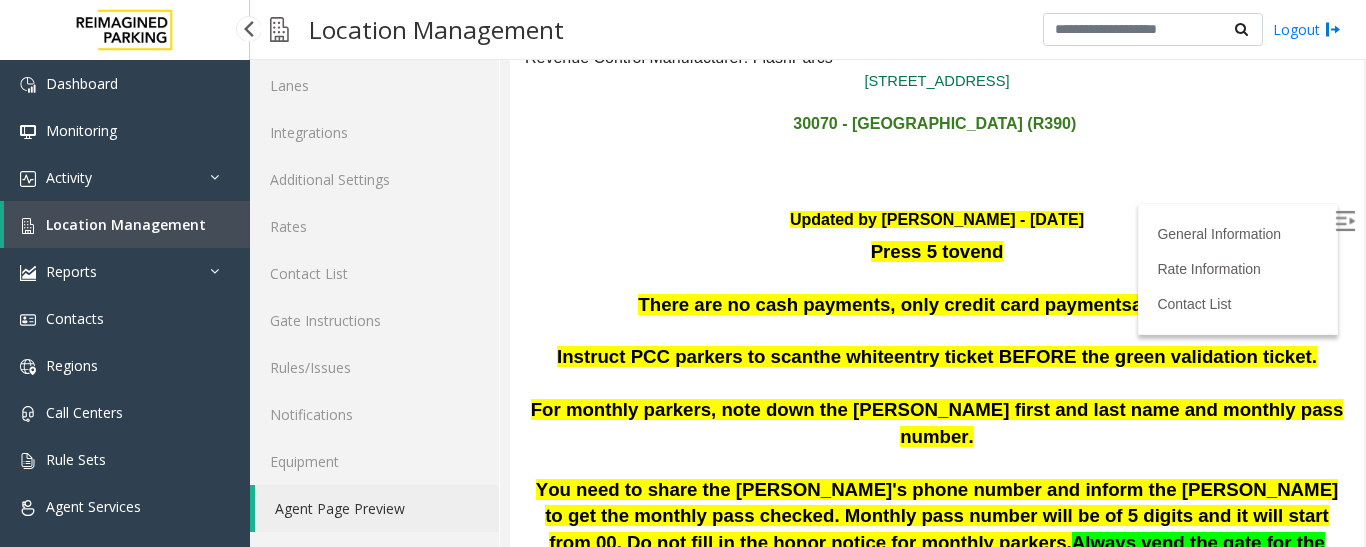click on "Location Management" at bounding box center [126, 224] 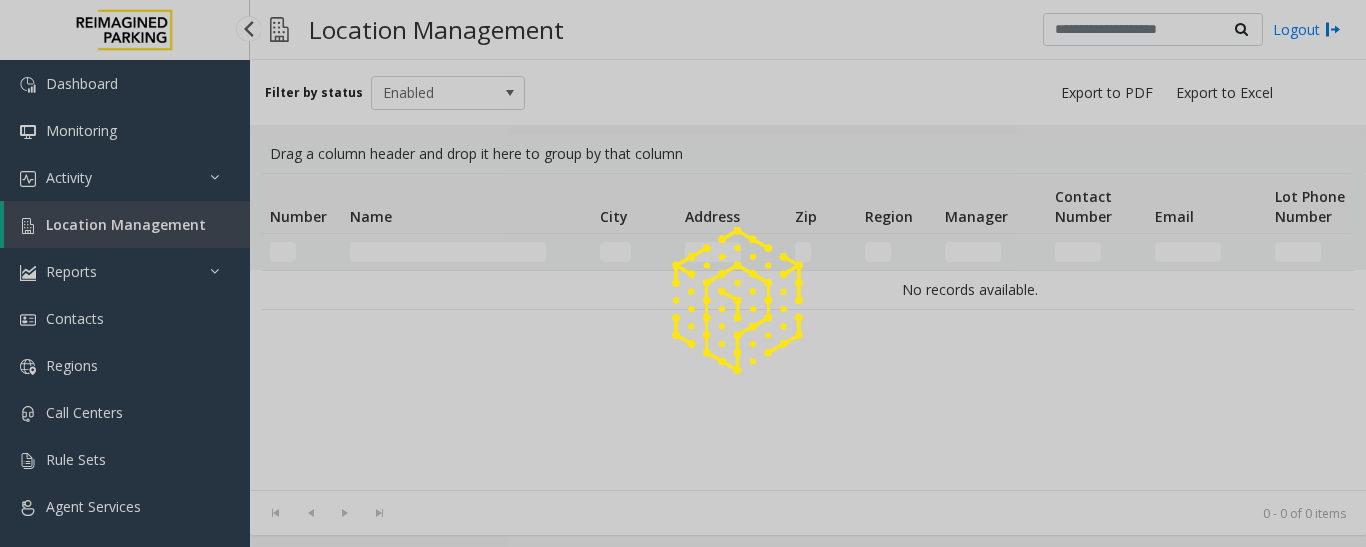scroll, scrollTop: 0, scrollLeft: 0, axis: both 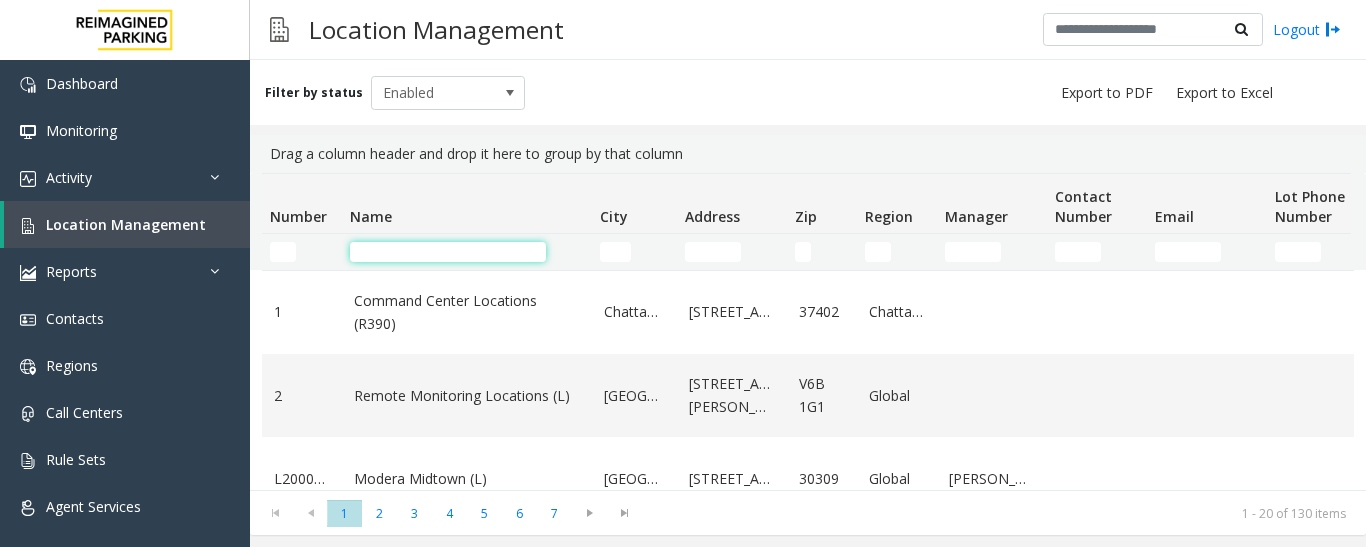 click 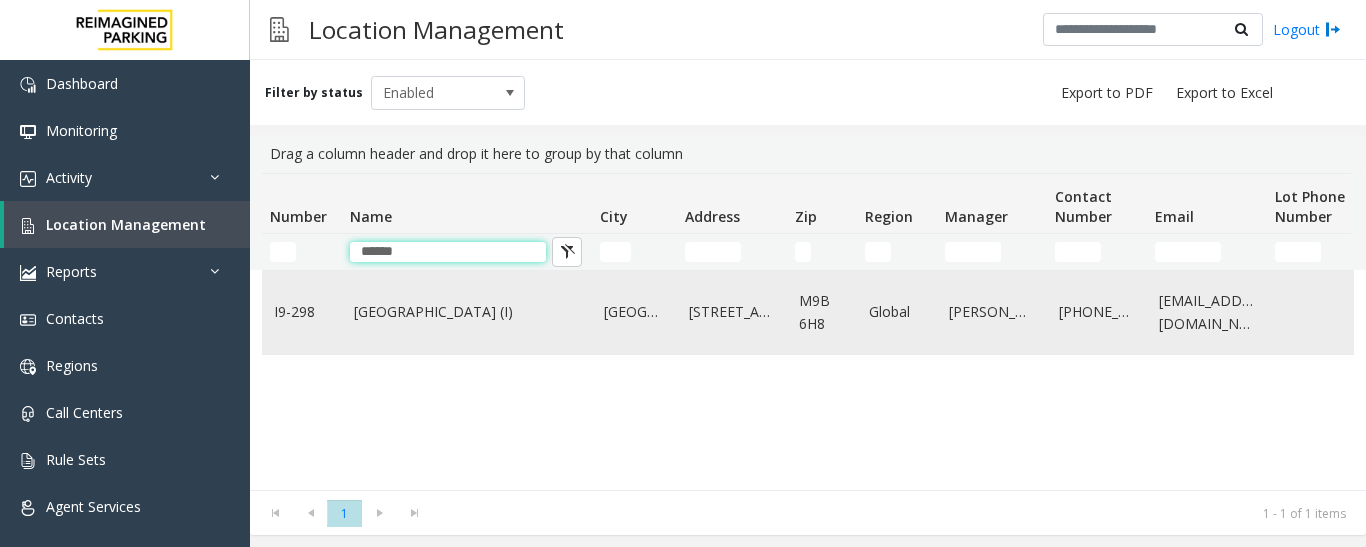 type on "******" 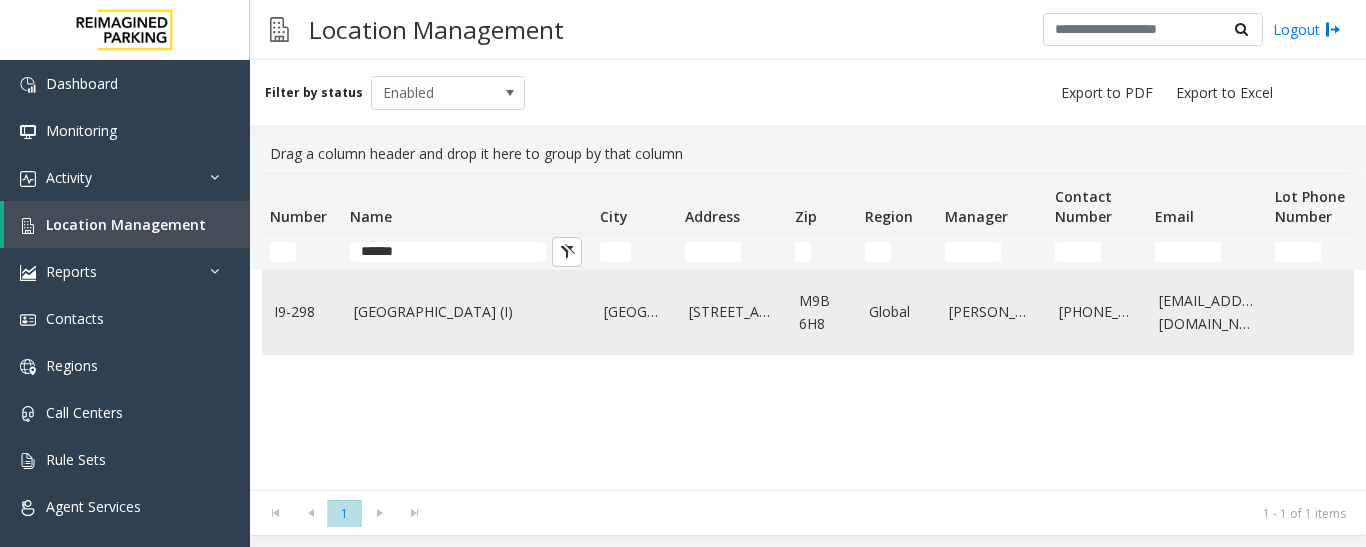 click on "[GEOGRAPHIC_DATA] (I)" 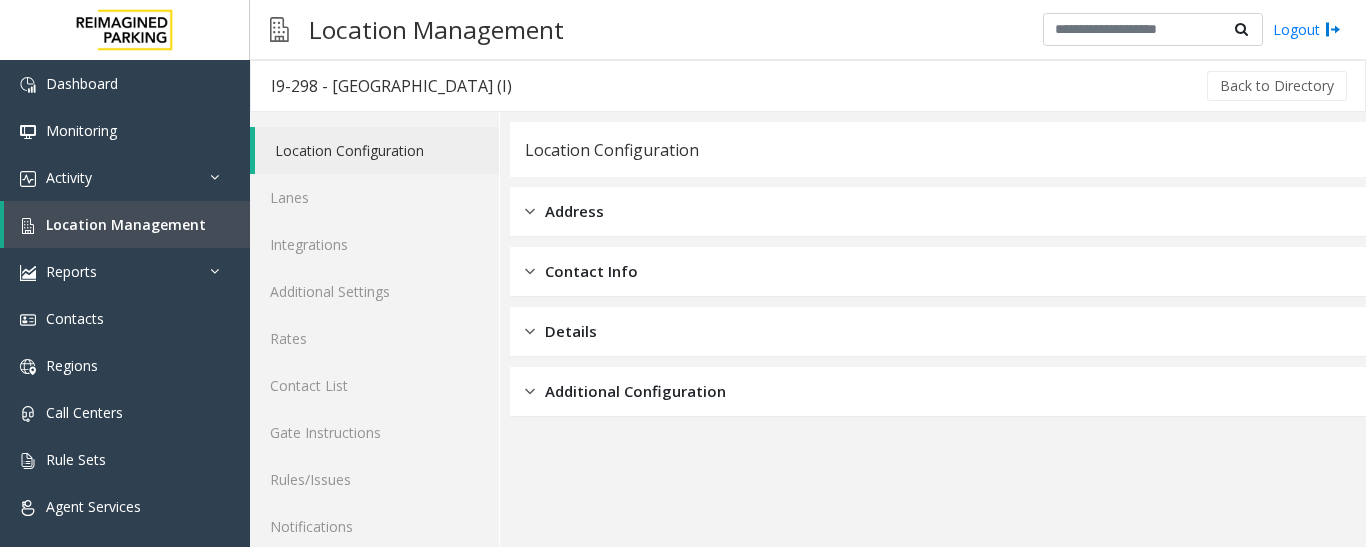 scroll, scrollTop: 112, scrollLeft: 0, axis: vertical 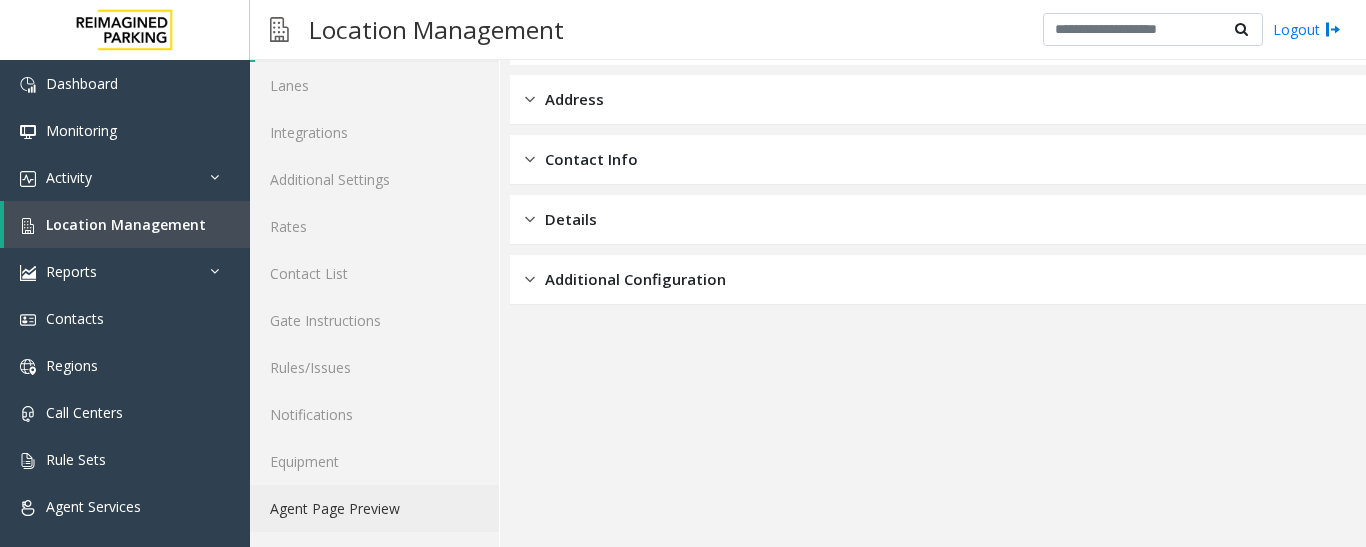 click on "Agent Page Preview" 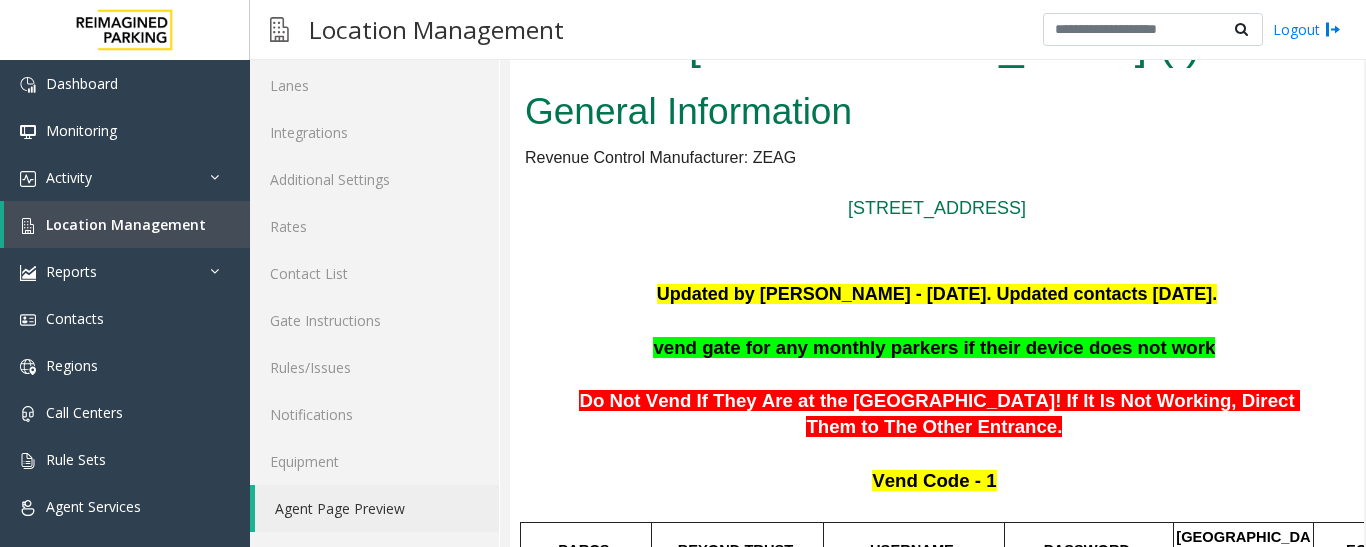 scroll, scrollTop: 0, scrollLeft: 0, axis: both 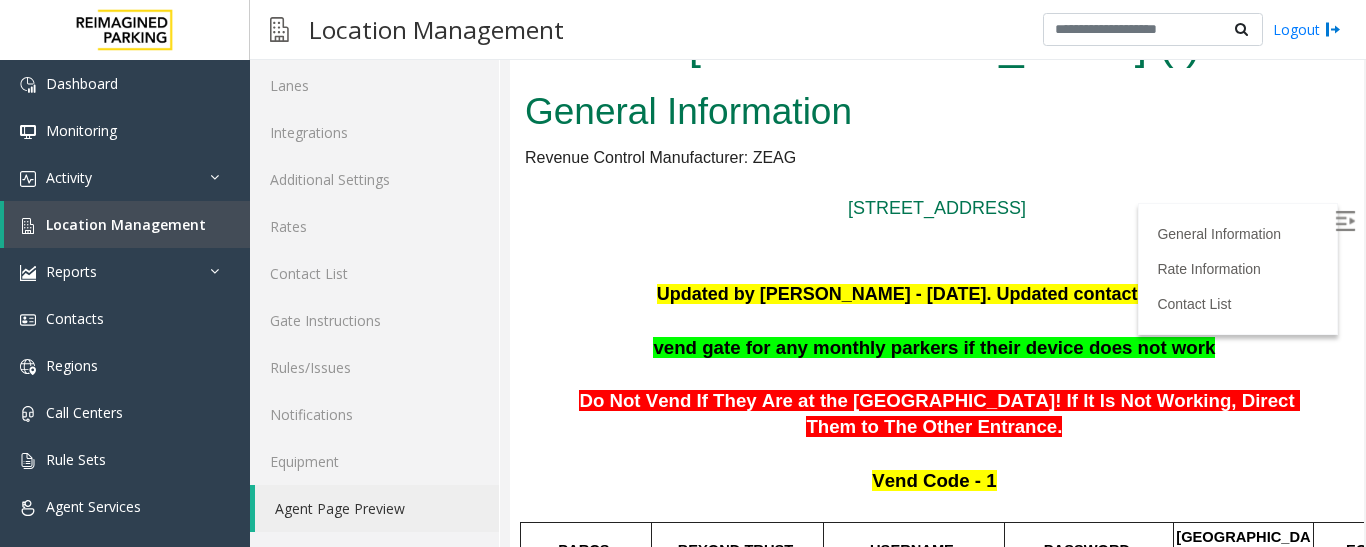 click at bounding box center (1345, 221) 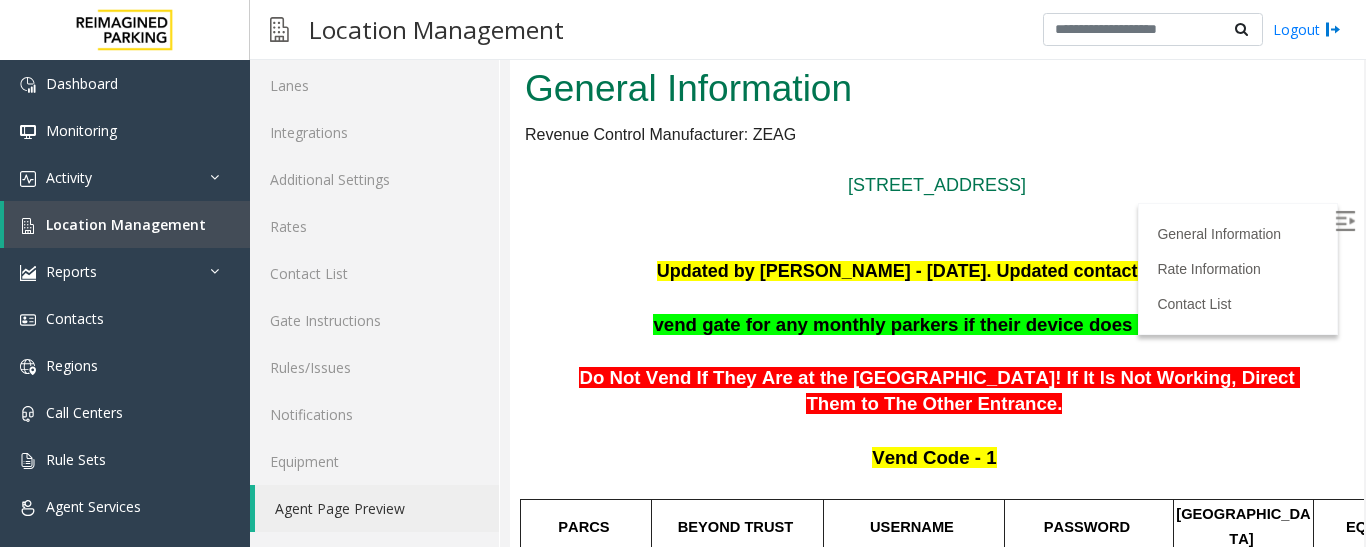 scroll, scrollTop: 0, scrollLeft: 0, axis: both 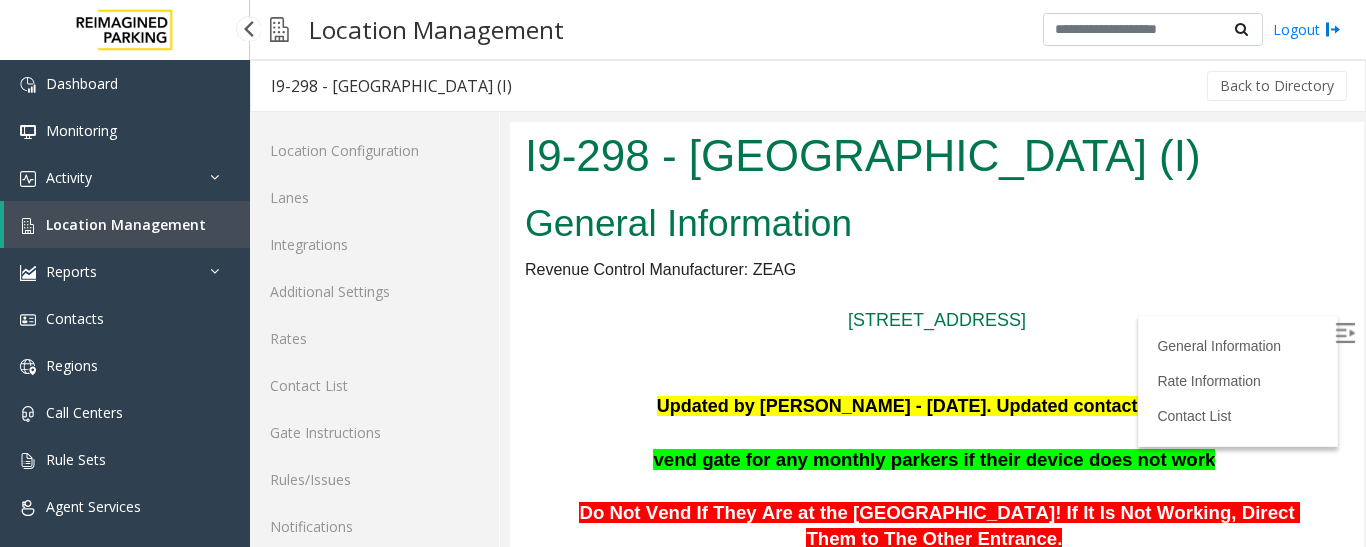 click on "Location Management" at bounding box center [126, 224] 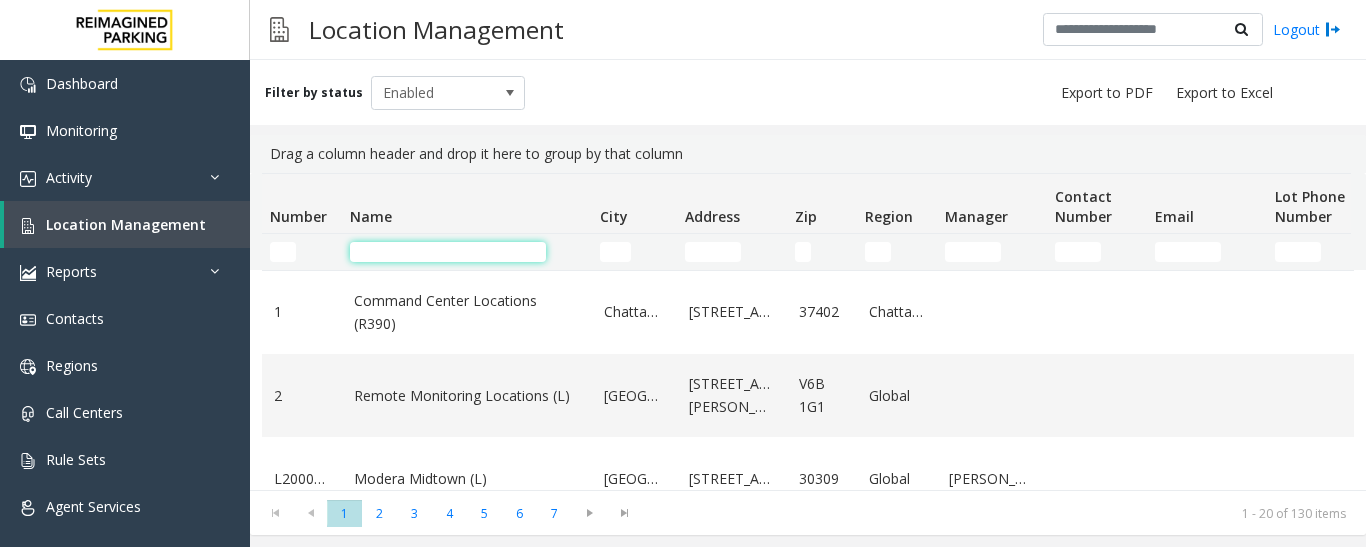 click 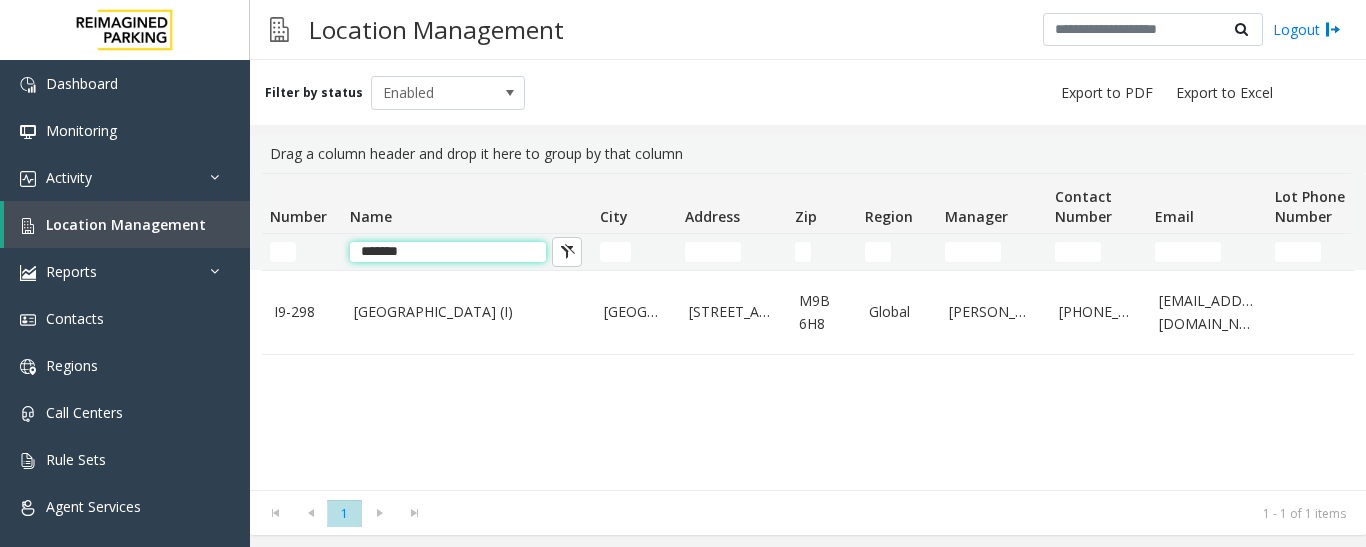 type on "******" 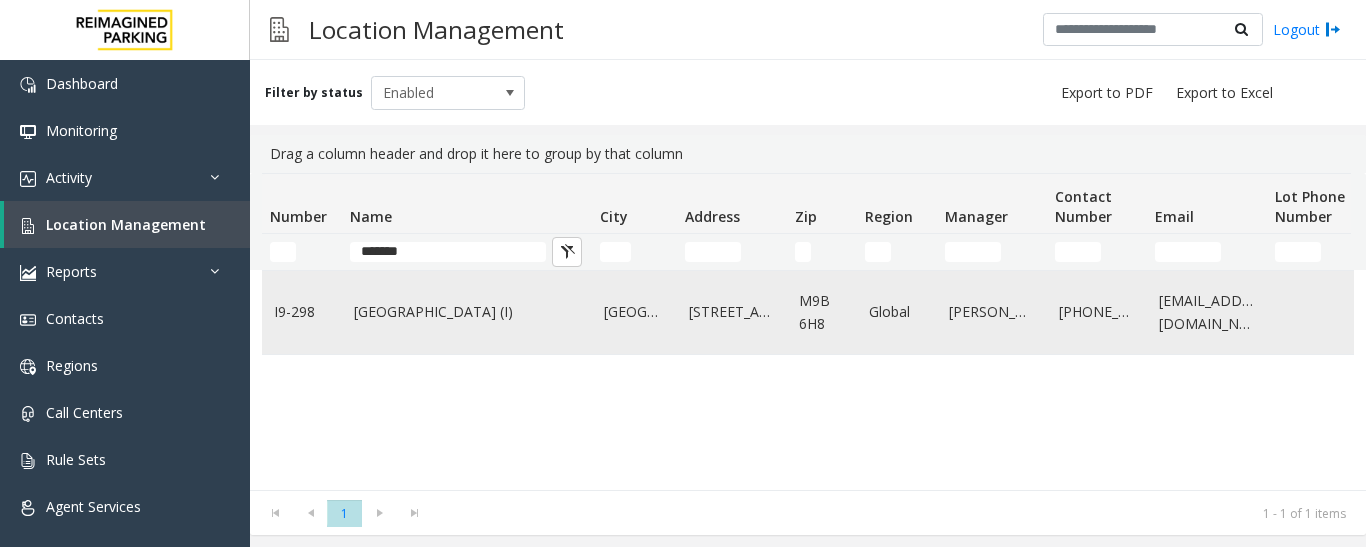 click on "[GEOGRAPHIC_DATA] (I)" 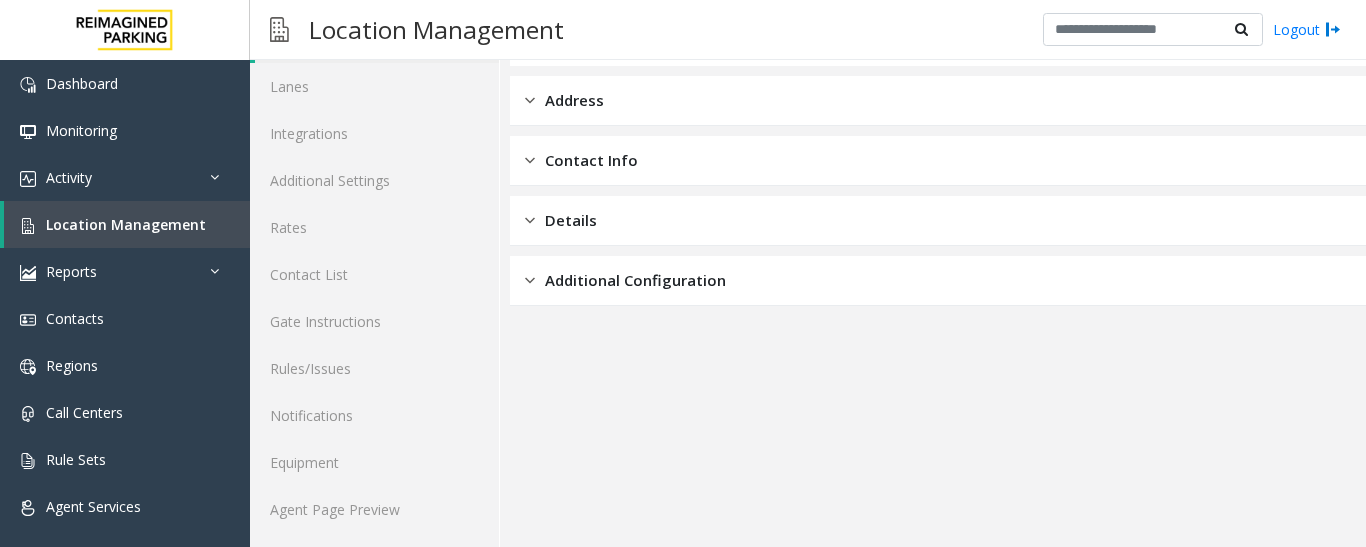 scroll, scrollTop: 112, scrollLeft: 0, axis: vertical 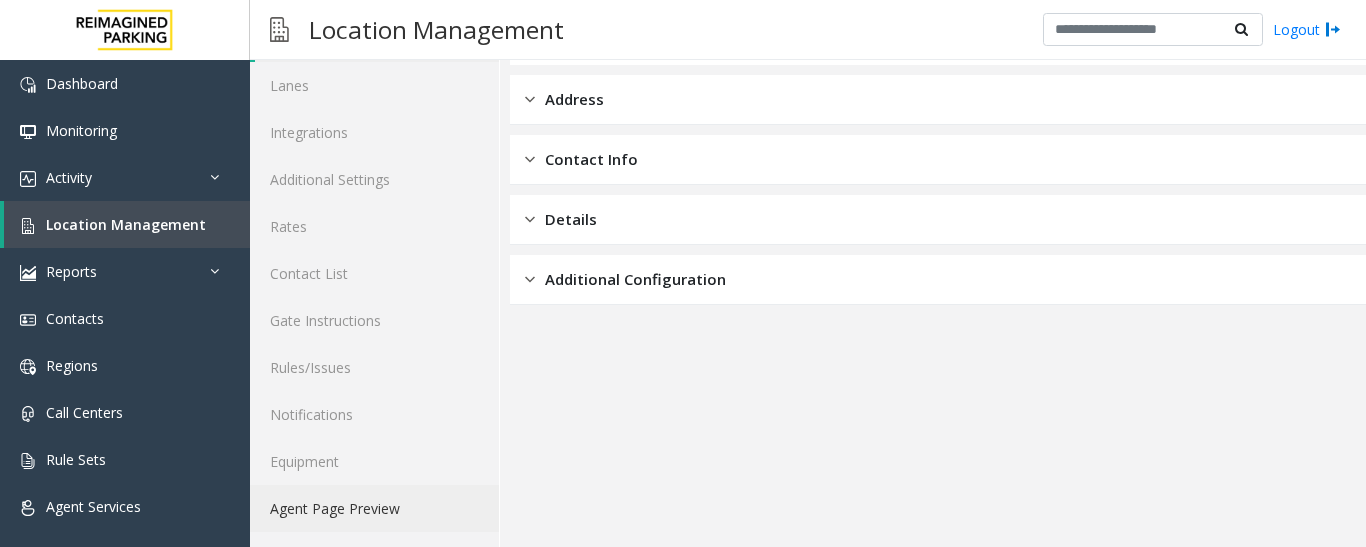 click on "Agent Page Preview" 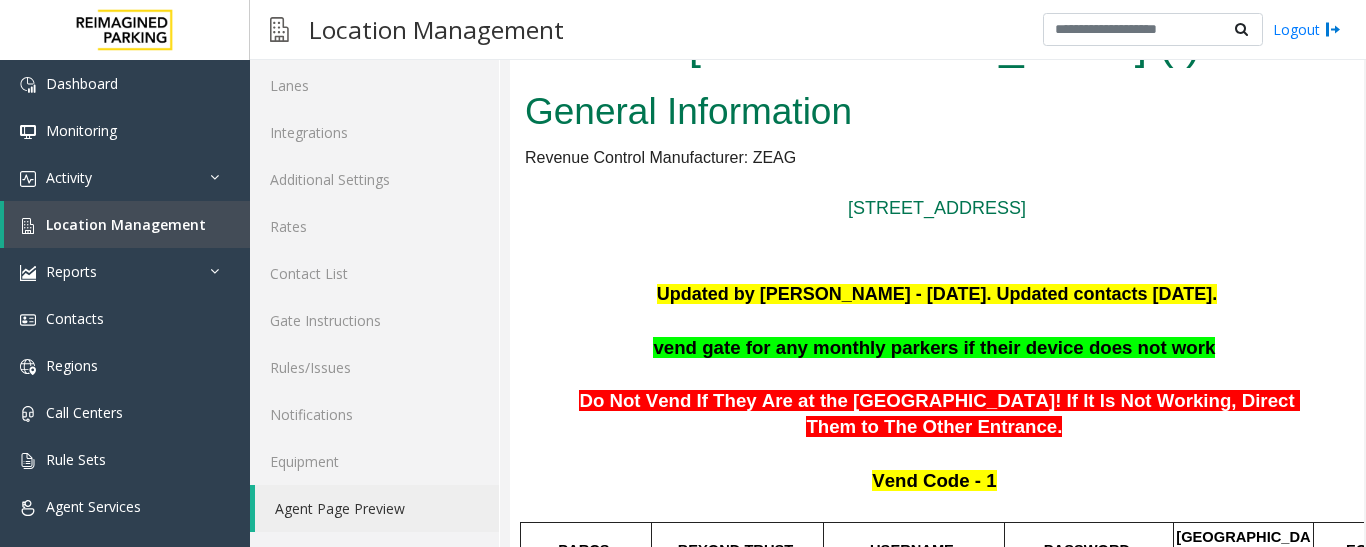 scroll, scrollTop: 0, scrollLeft: 0, axis: both 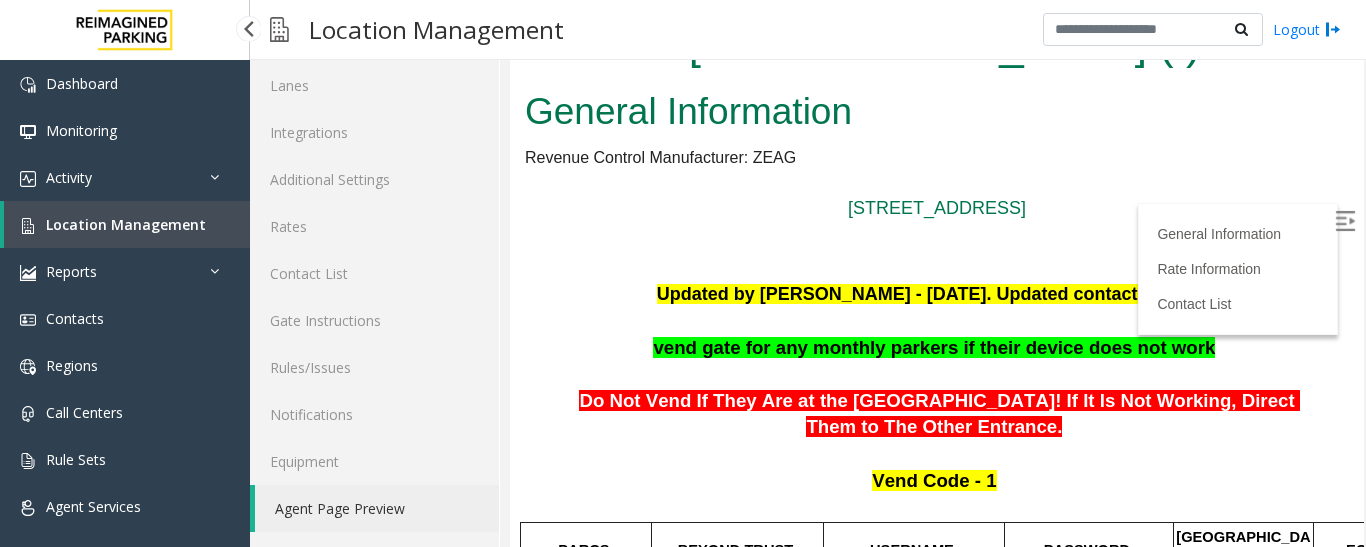 click on "Location Management" at bounding box center [126, 224] 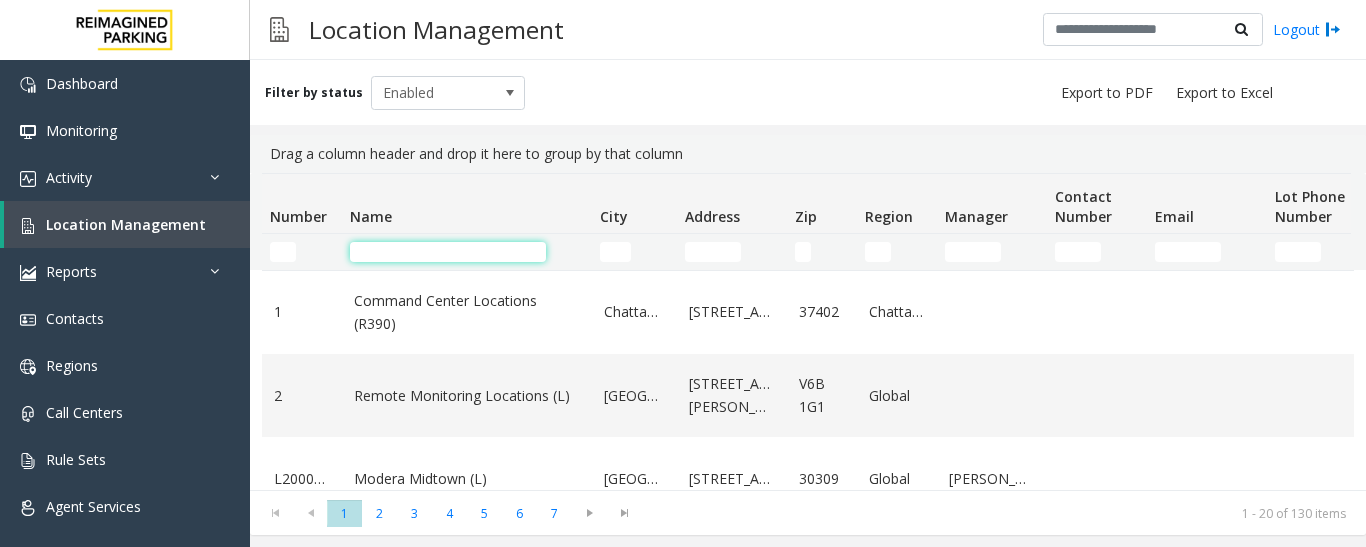 click 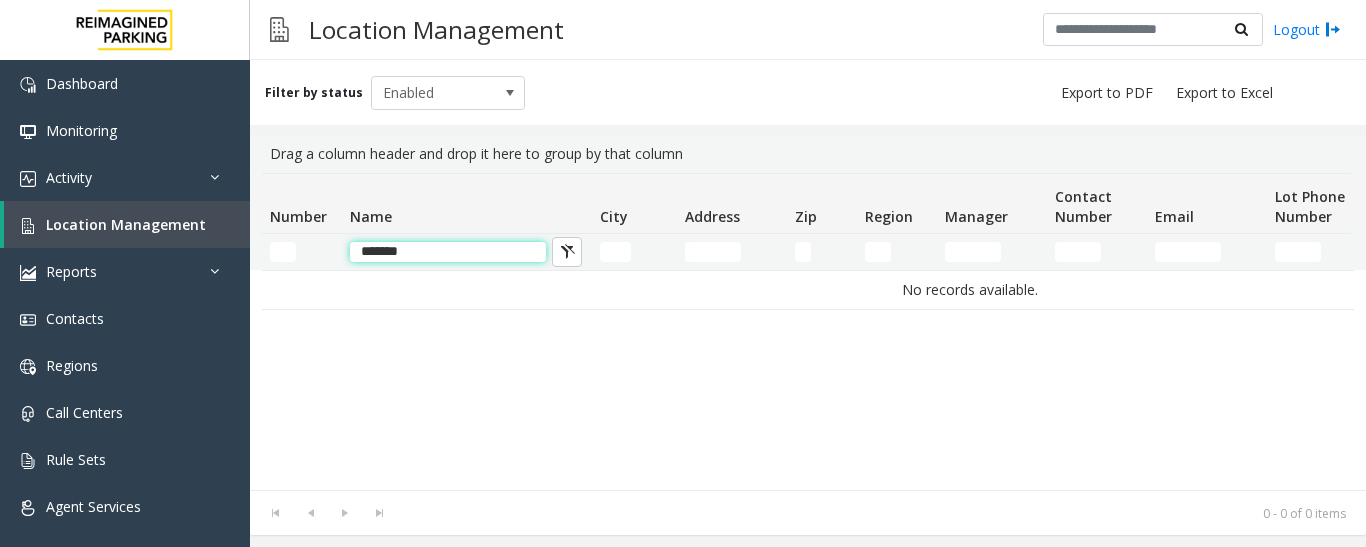 click on "******" 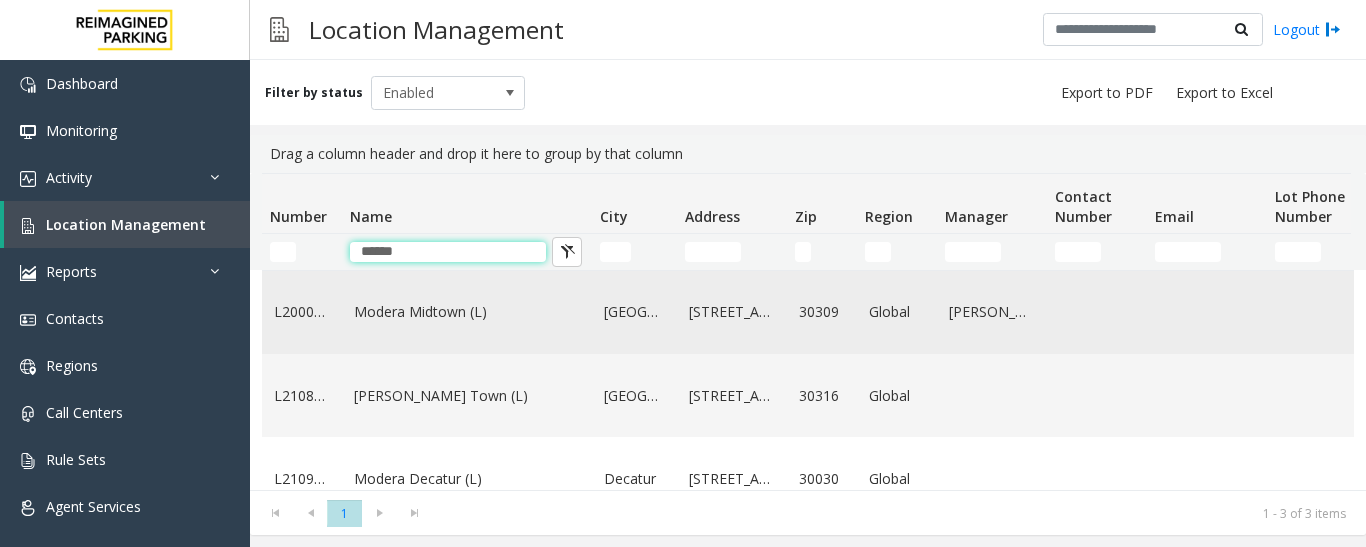 type on "******" 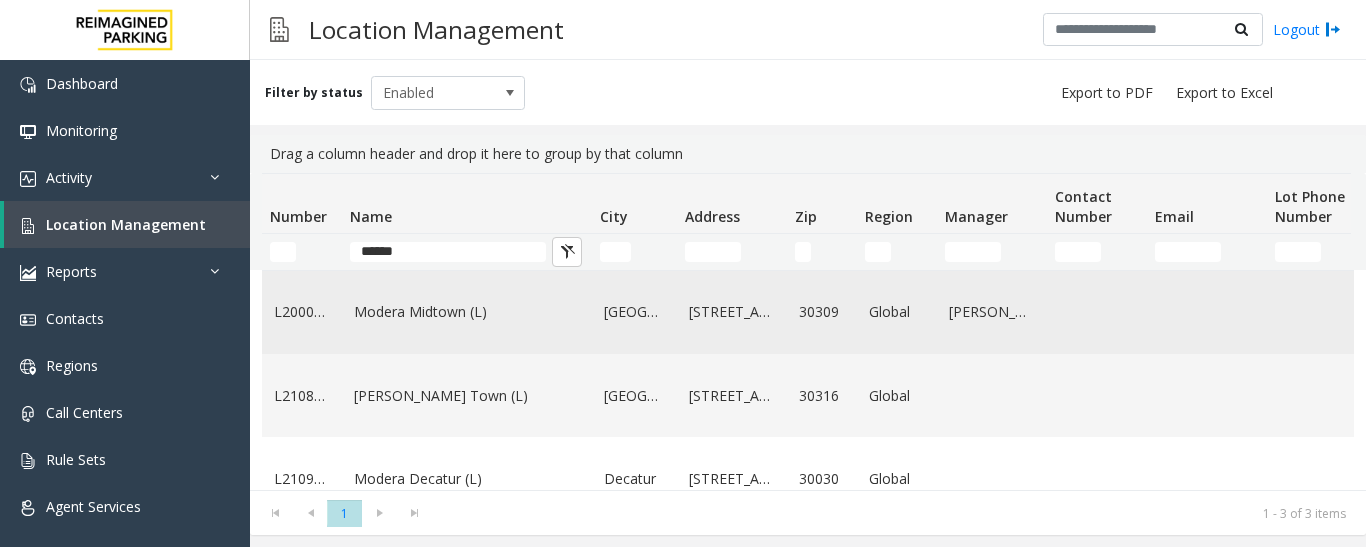 click on "Modera Midtown	(L)" 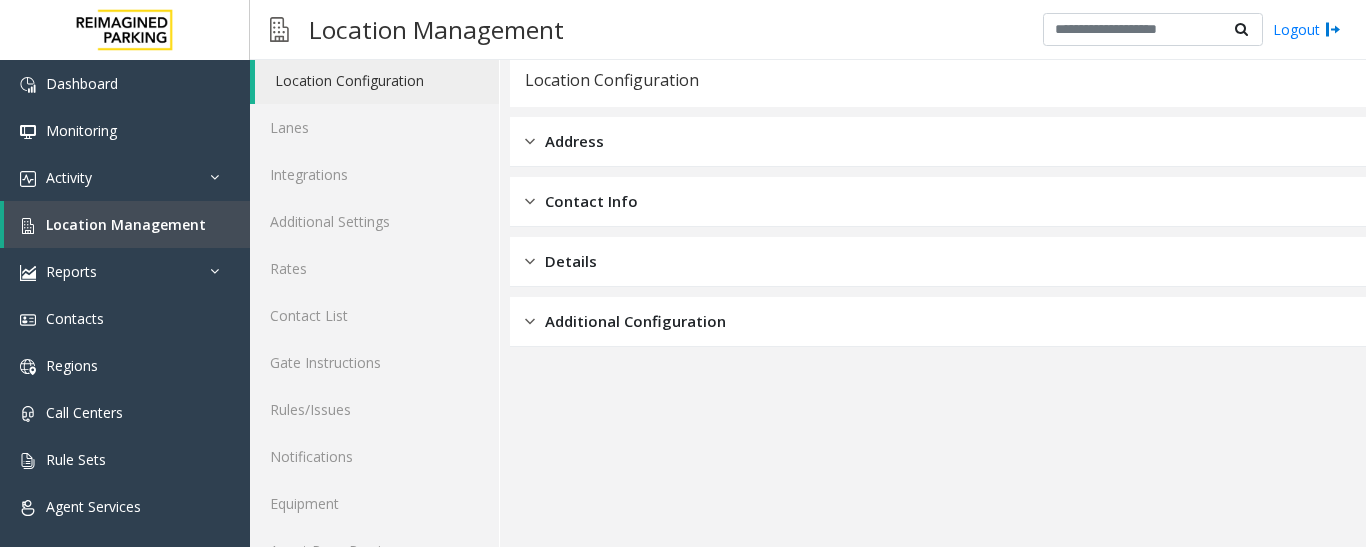 scroll, scrollTop: 112, scrollLeft: 0, axis: vertical 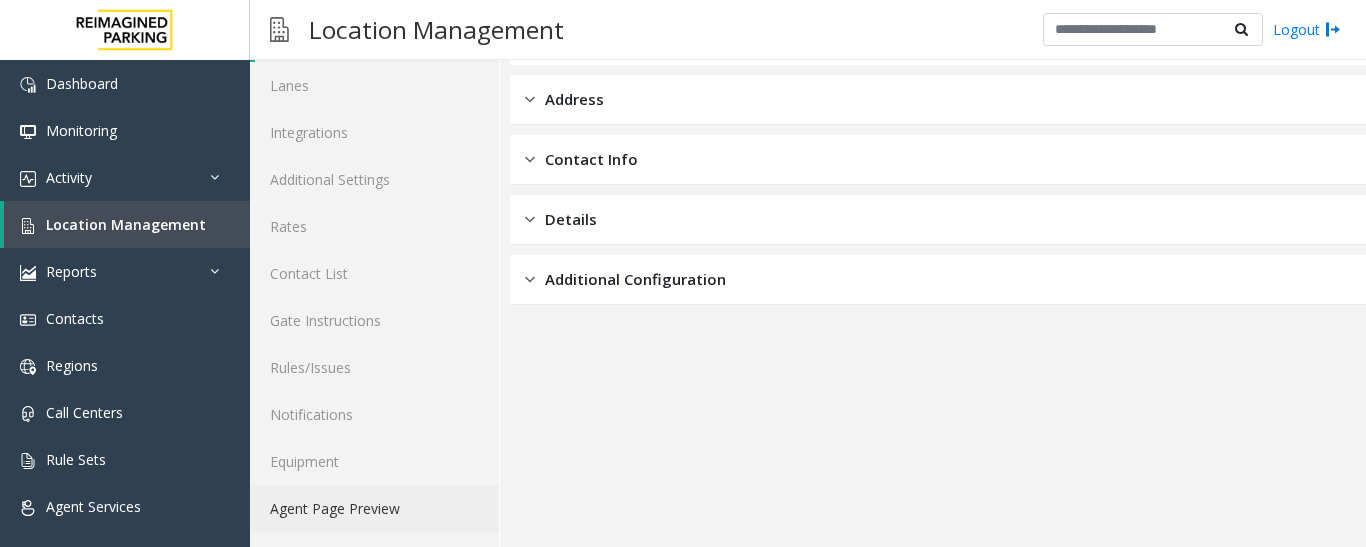 click on "Agent Page Preview" 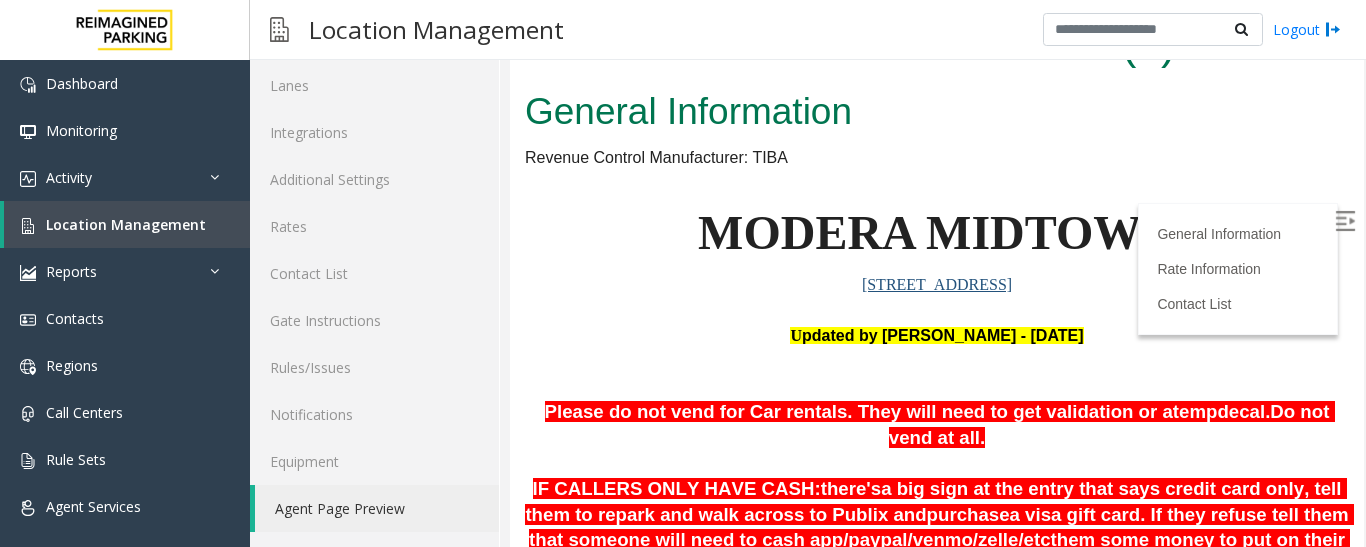 scroll, scrollTop: 100, scrollLeft: 0, axis: vertical 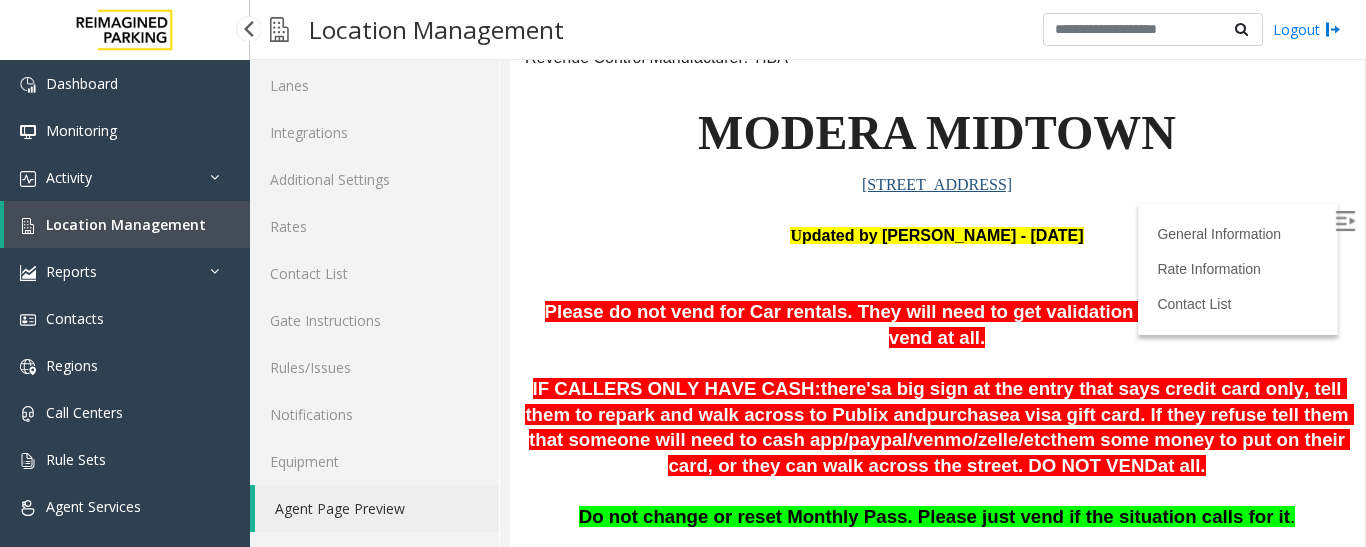 click on "Location Management" at bounding box center (126, 224) 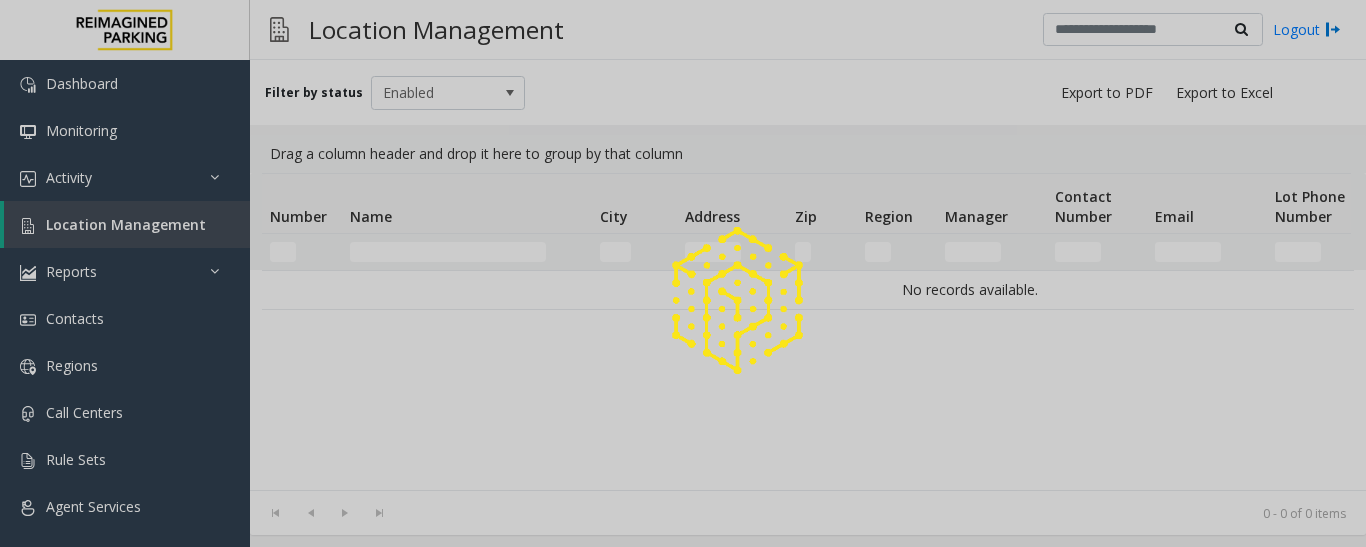 scroll, scrollTop: 0, scrollLeft: 0, axis: both 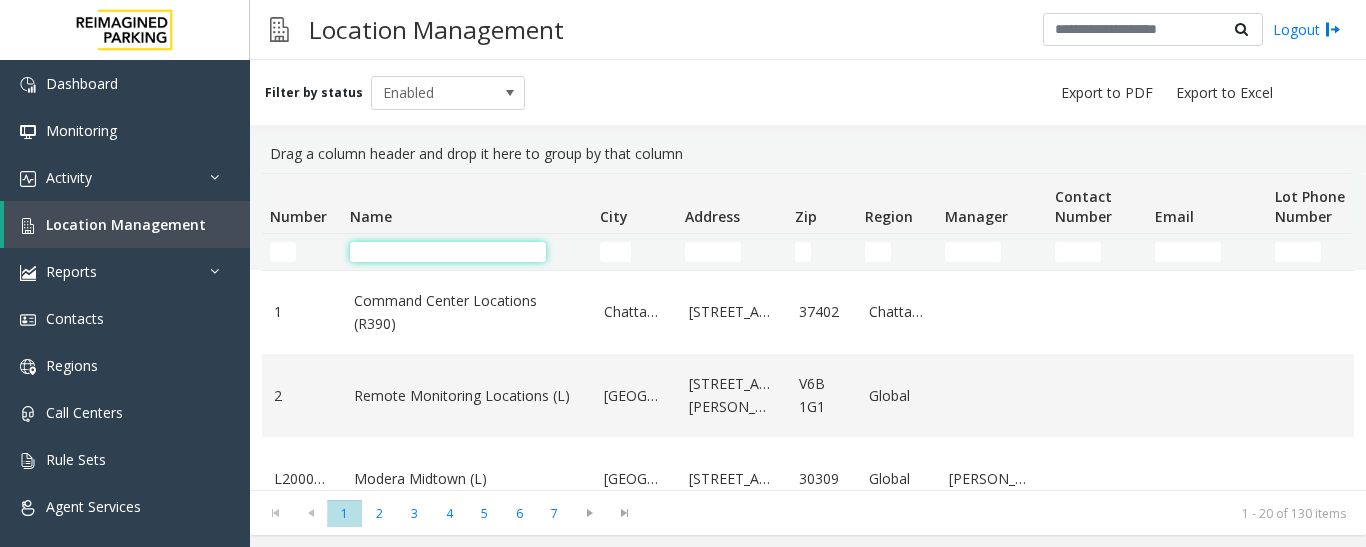 click 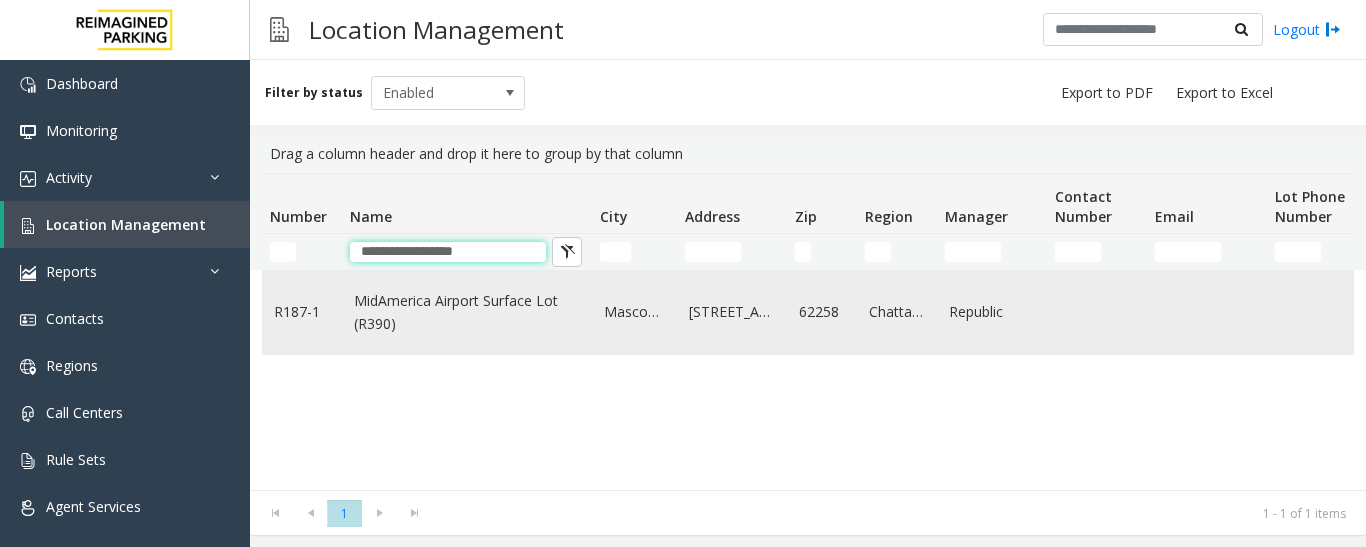 type on "**********" 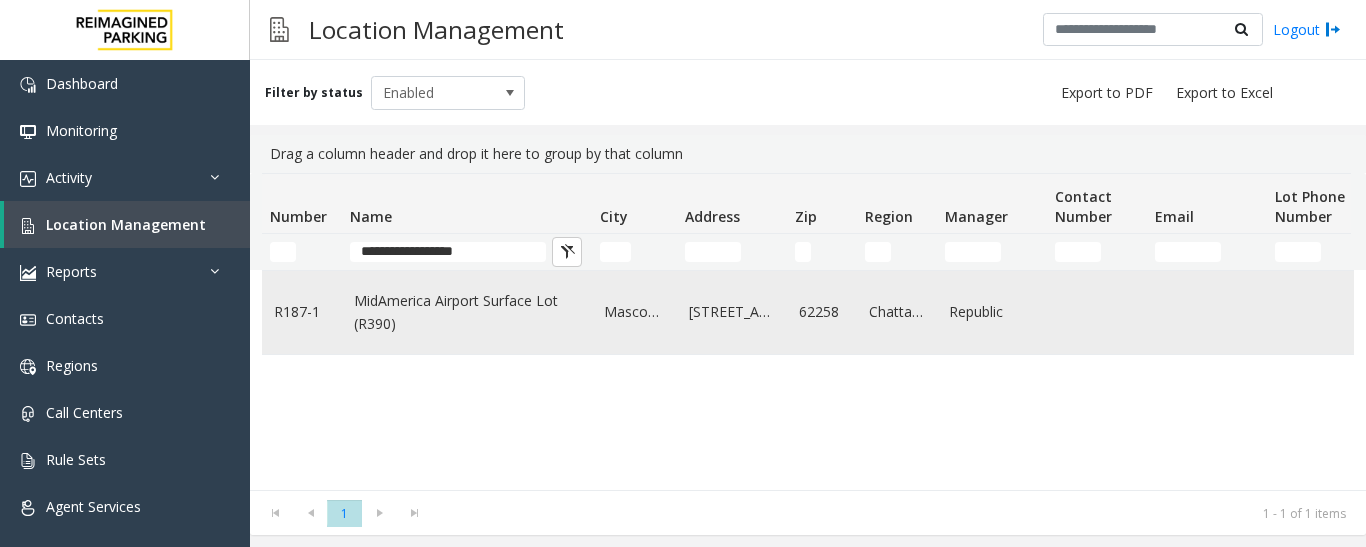 click on "MidAmerica Airport Surface Lot (R390)" 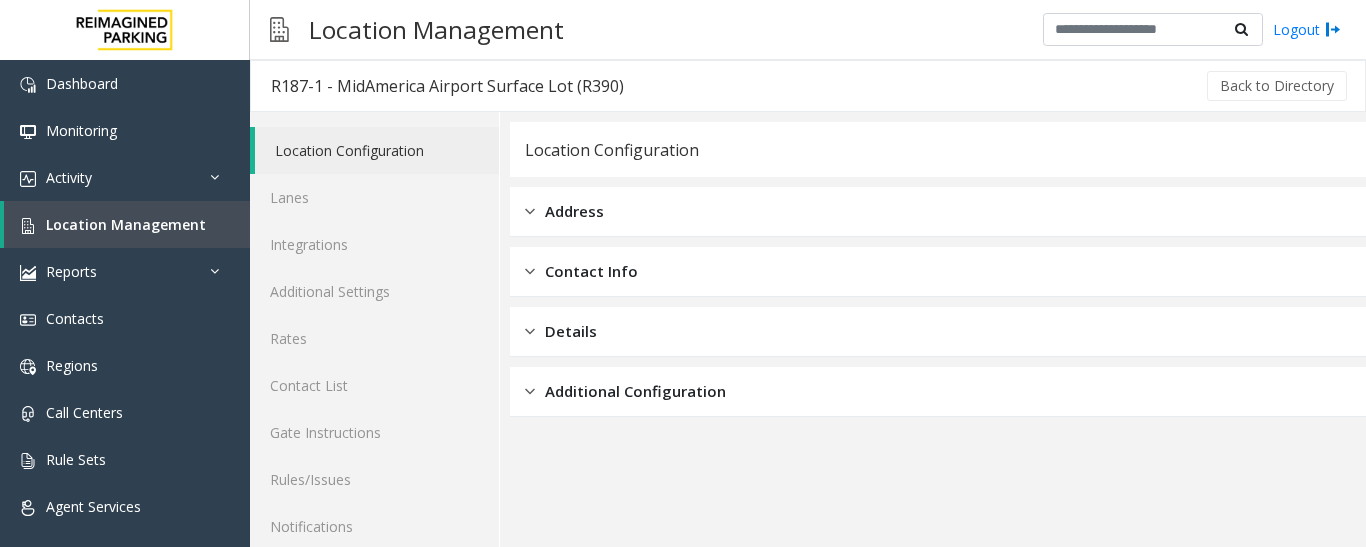 scroll, scrollTop: 112, scrollLeft: 0, axis: vertical 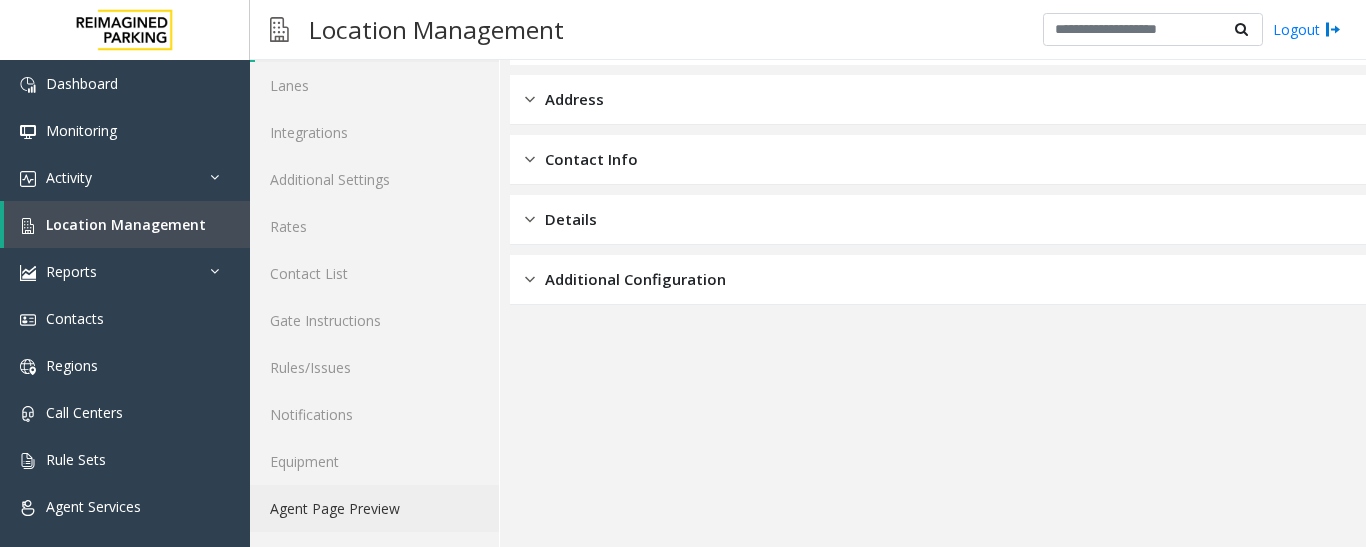 click on "Agent Page Preview" 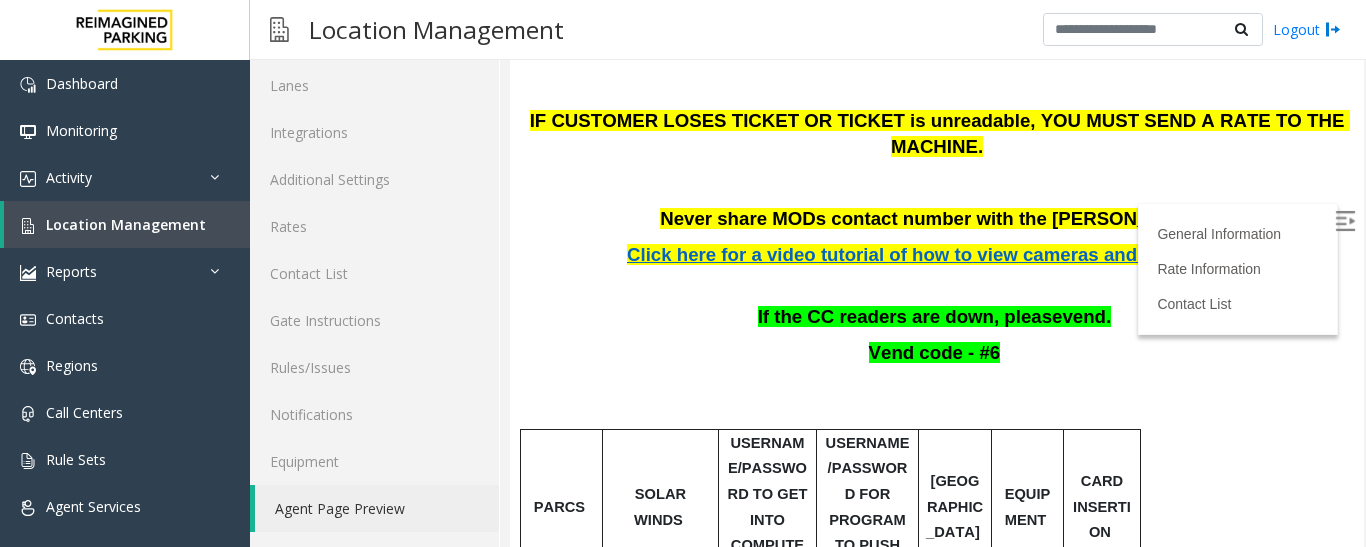scroll, scrollTop: 600, scrollLeft: 0, axis: vertical 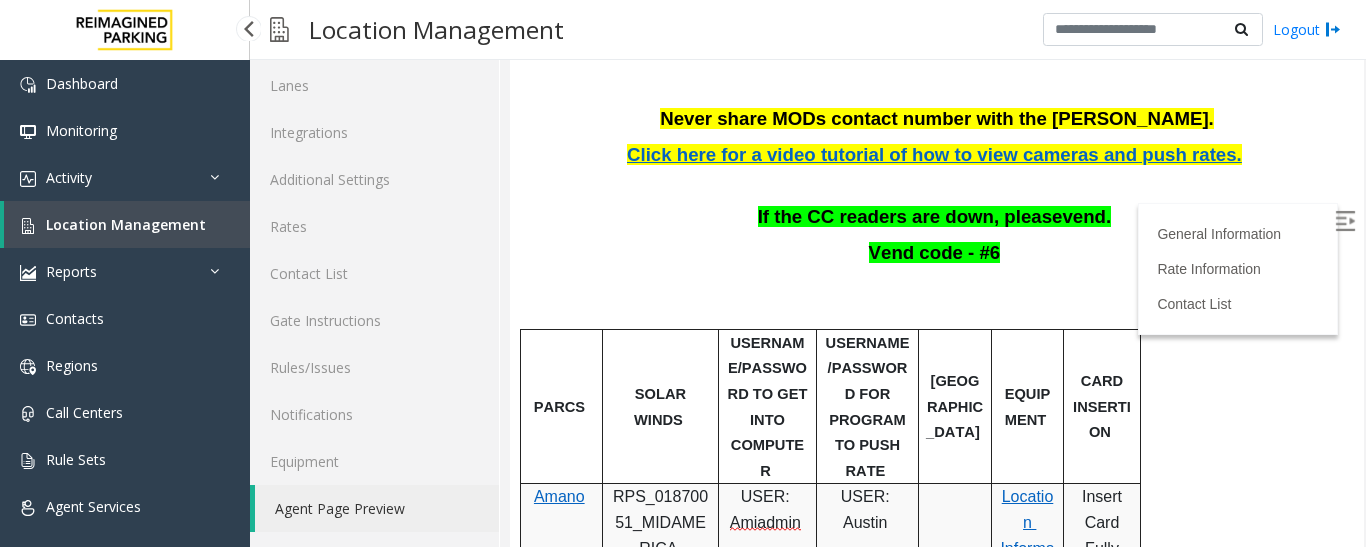 click on "Location Management" at bounding box center (126, 224) 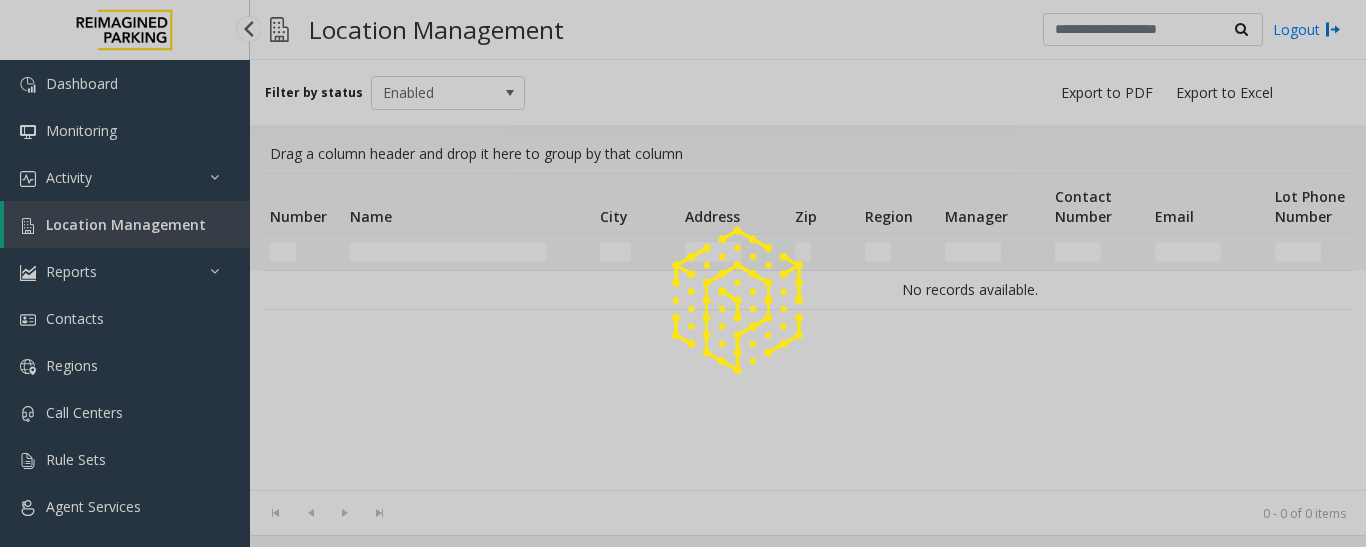 scroll, scrollTop: 0, scrollLeft: 0, axis: both 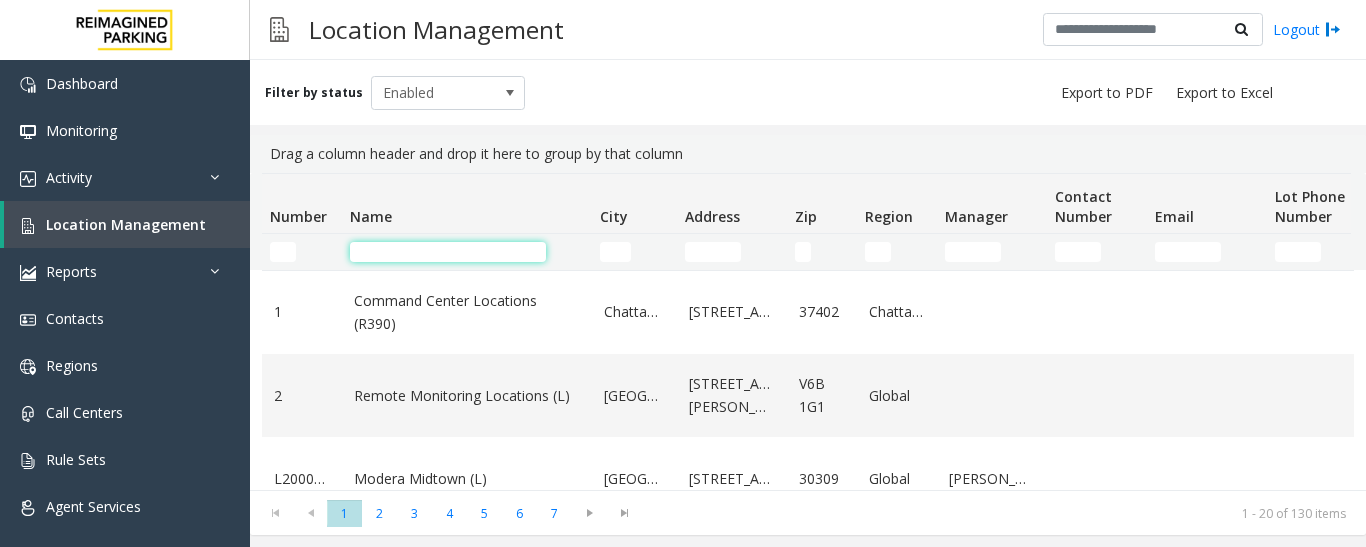 click 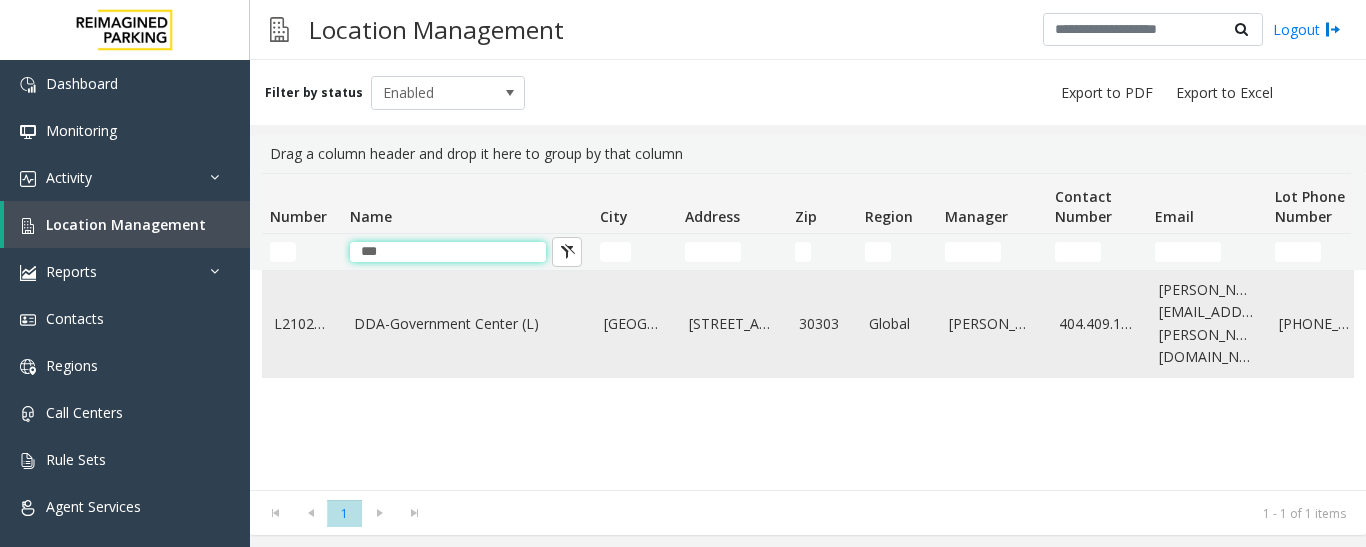type on "***" 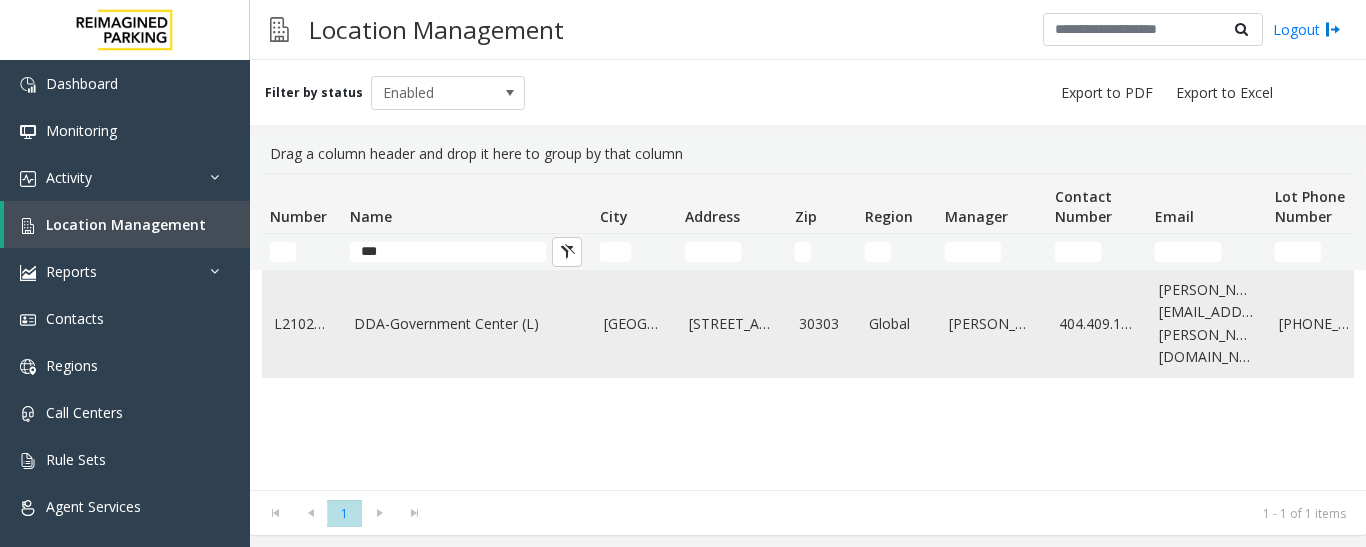 click on "DDA-Government Center (L)" 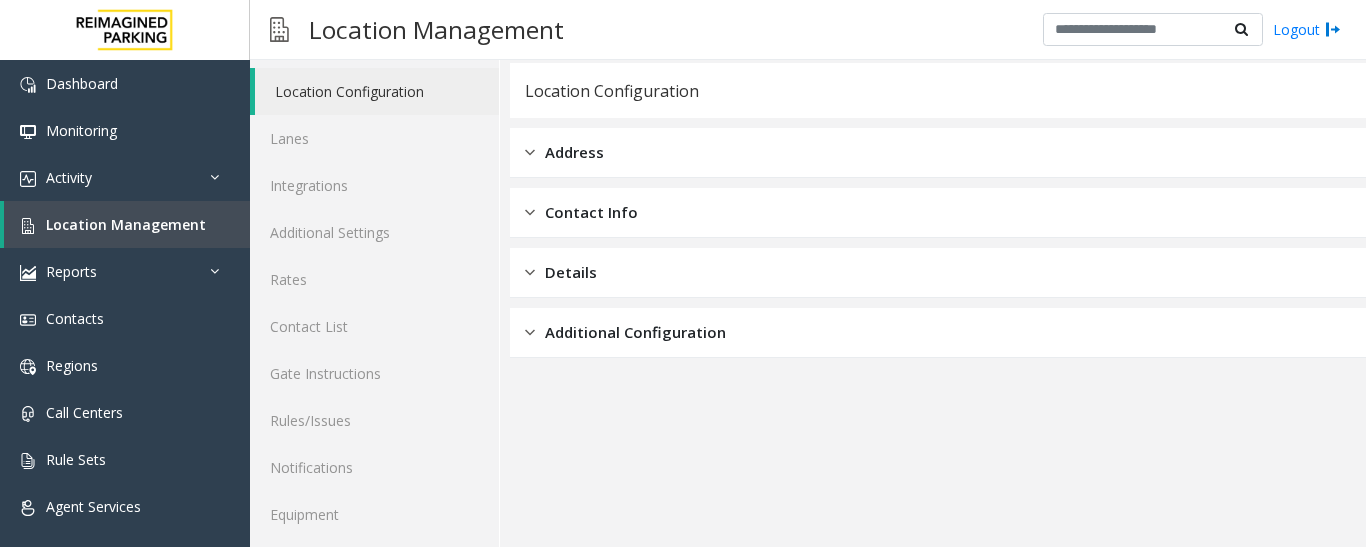scroll, scrollTop: 112, scrollLeft: 0, axis: vertical 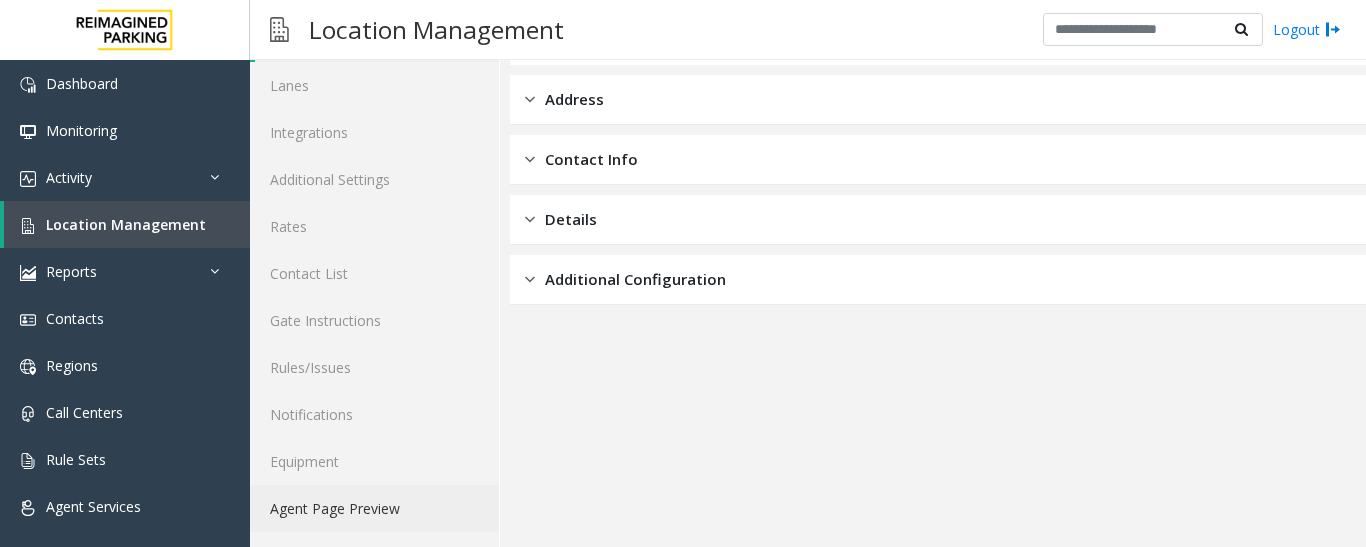 click on "Agent Page Preview" 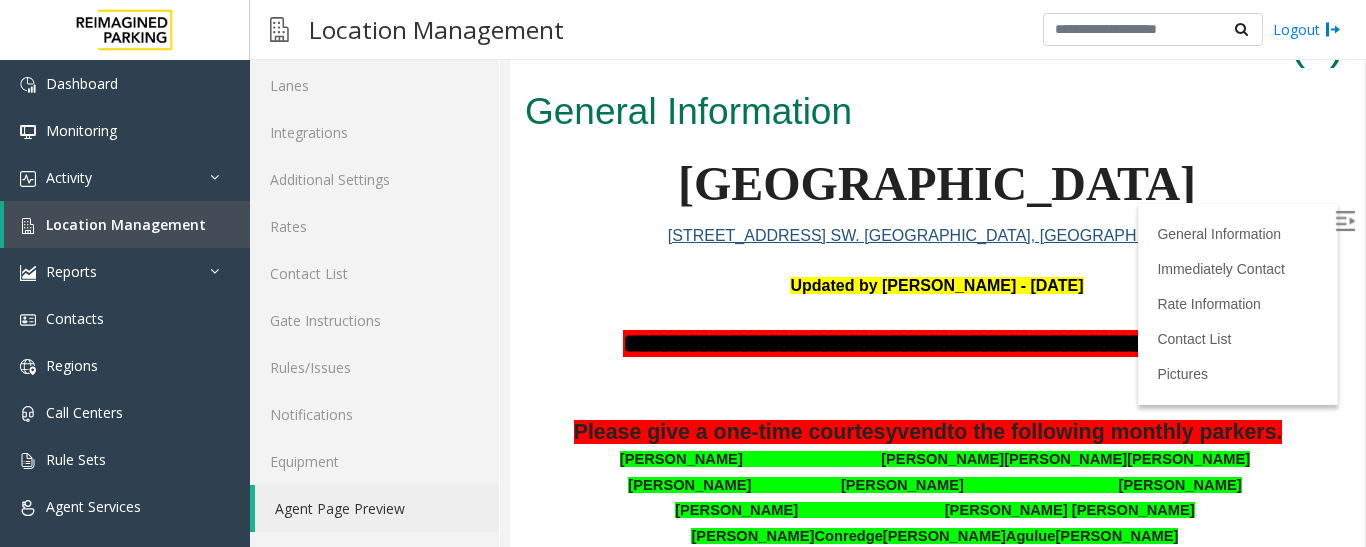 scroll, scrollTop: 0, scrollLeft: 0, axis: both 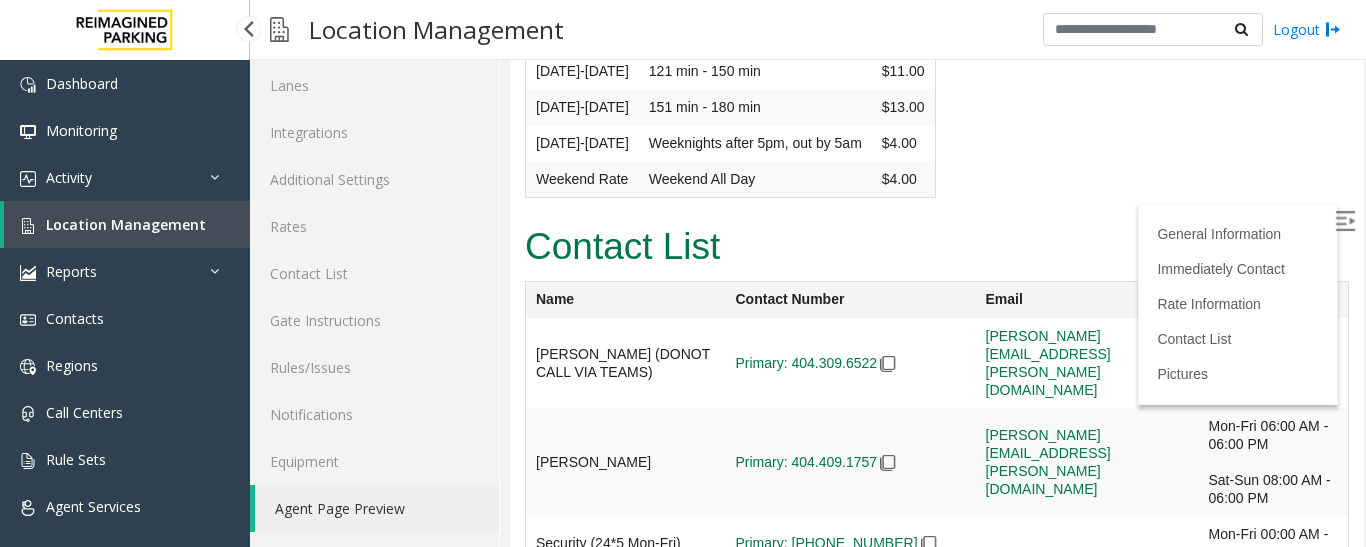 click on "Location Management" at bounding box center [126, 224] 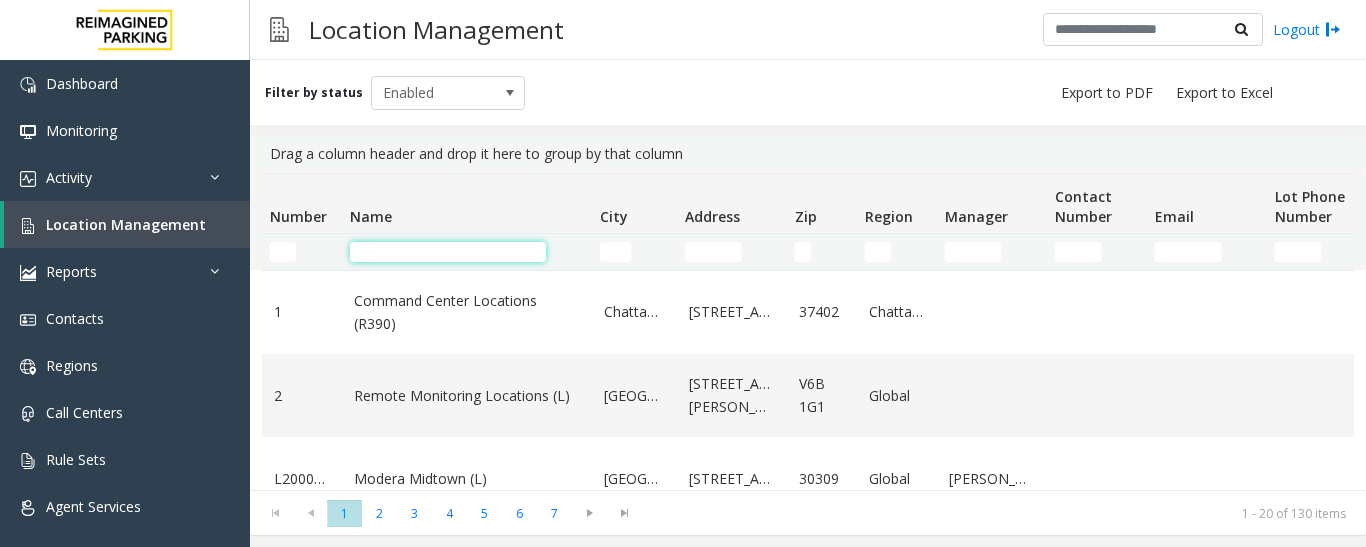 click 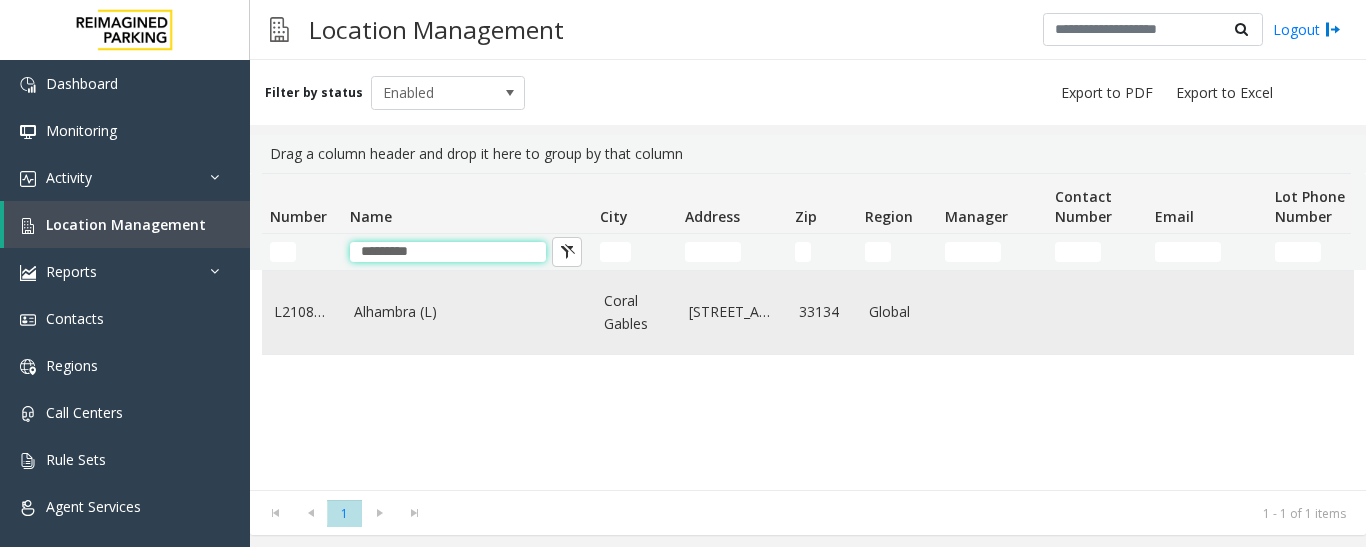 type on "********" 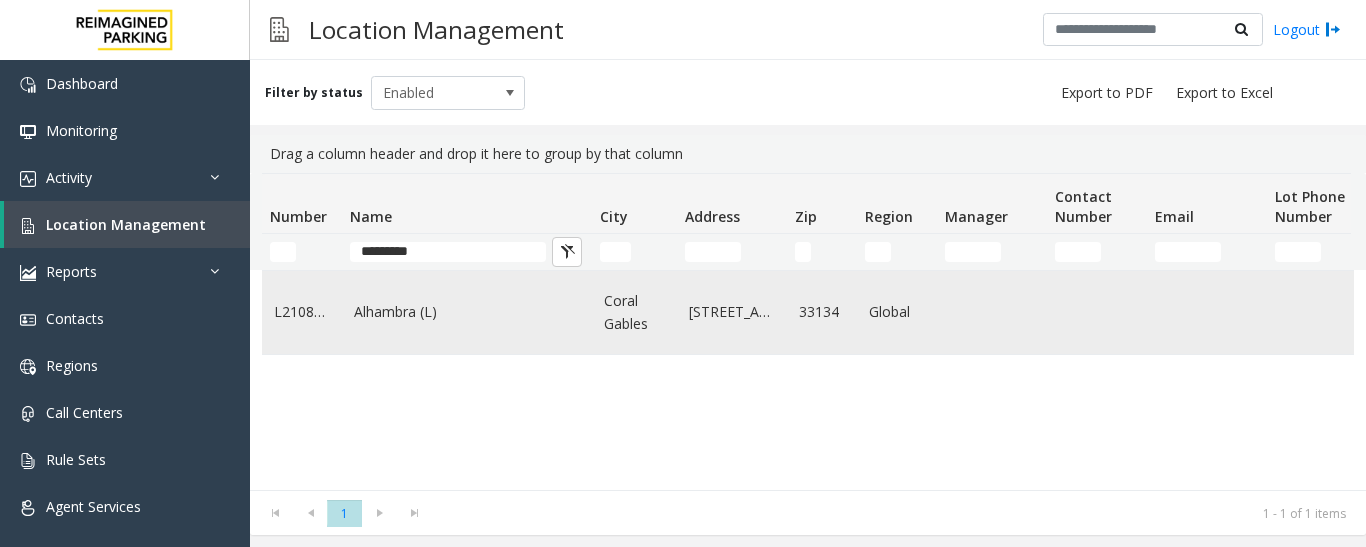 click on "Alhambra (L)" 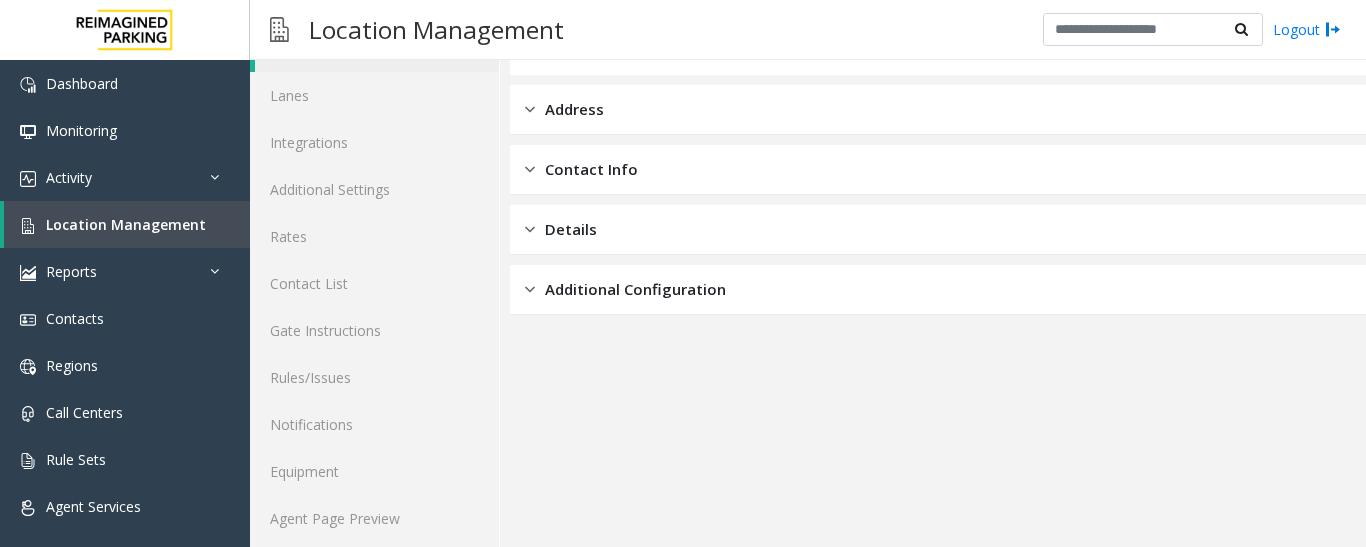 scroll, scrollTop: 112, scrollLeft: 0, axis: vertical 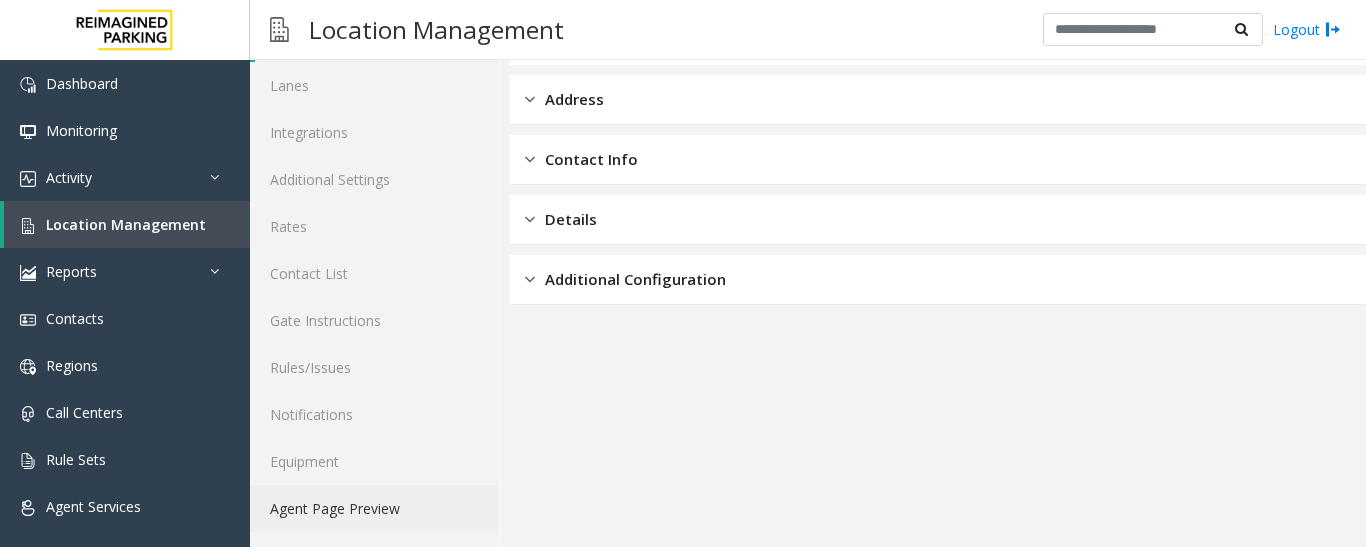 click on "Agent Page Preview" 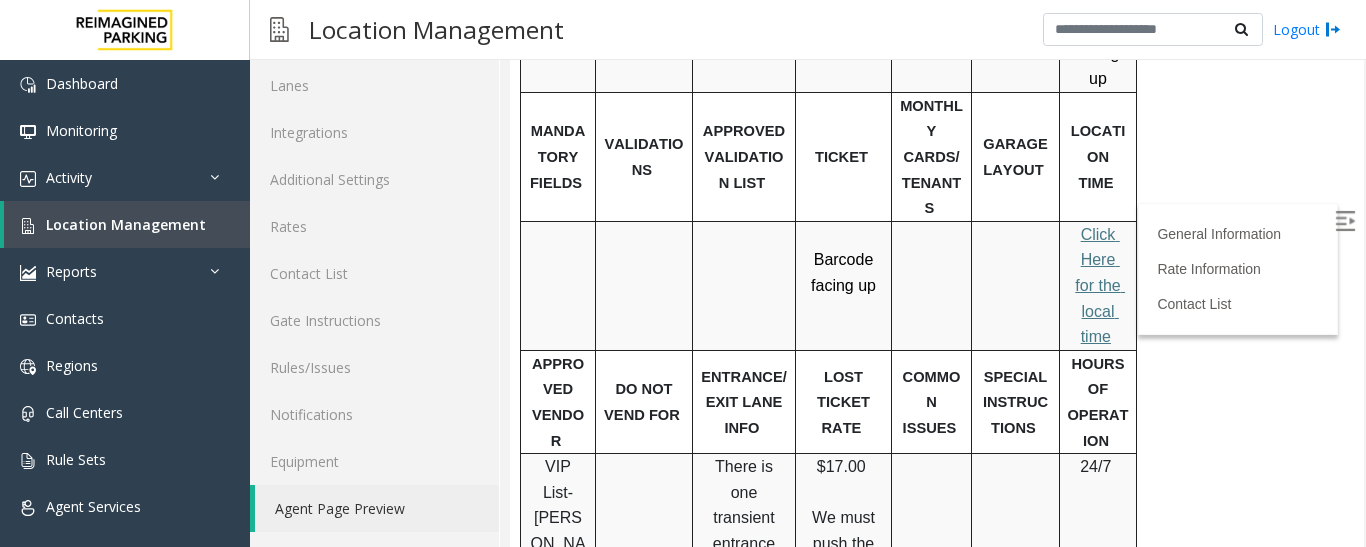 scroll, scrollTop: 900, scrollLeft: 0, axis: vertical 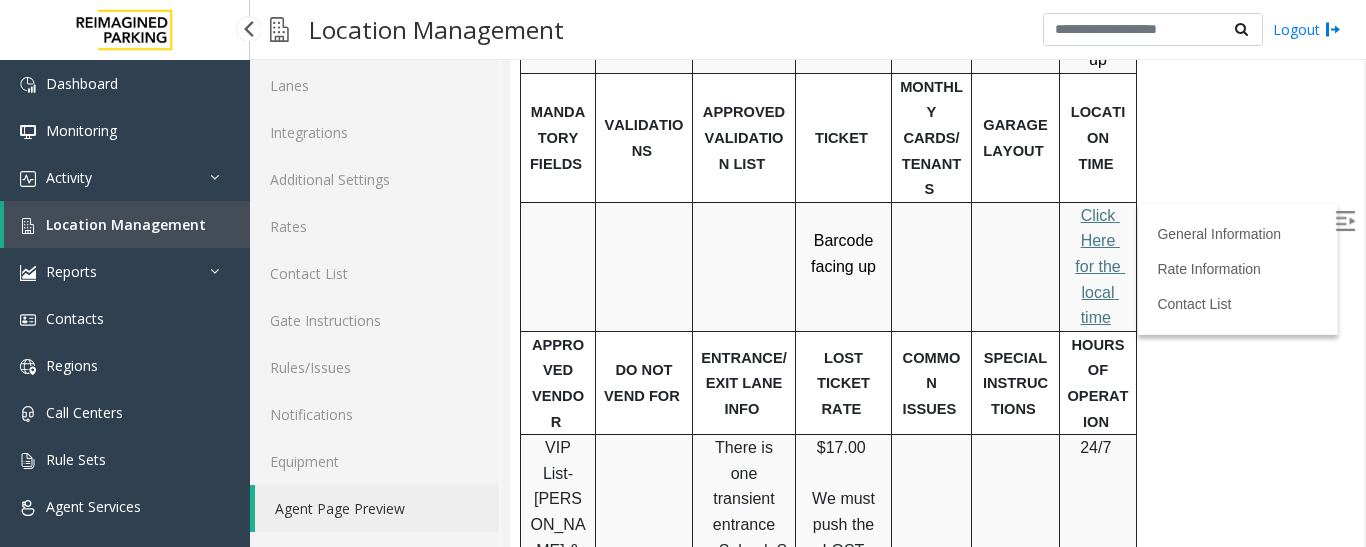 click on "Location Management" at bounding box center (126, 224) 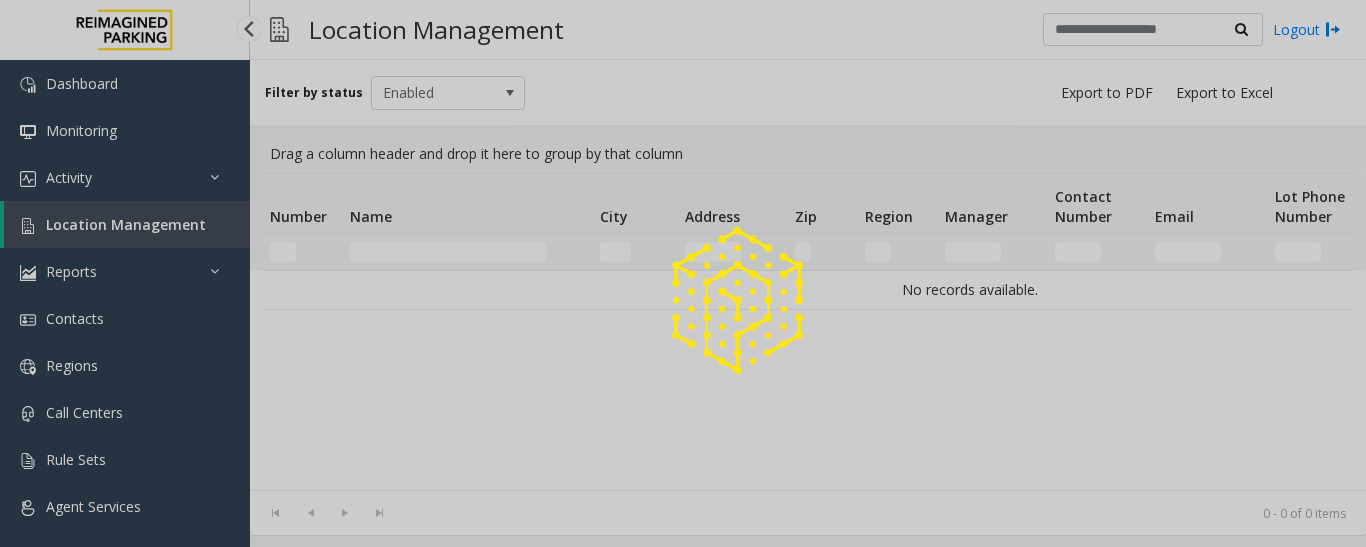 scroll, scrollTop: 0, scrollLeft: 0, axis: both 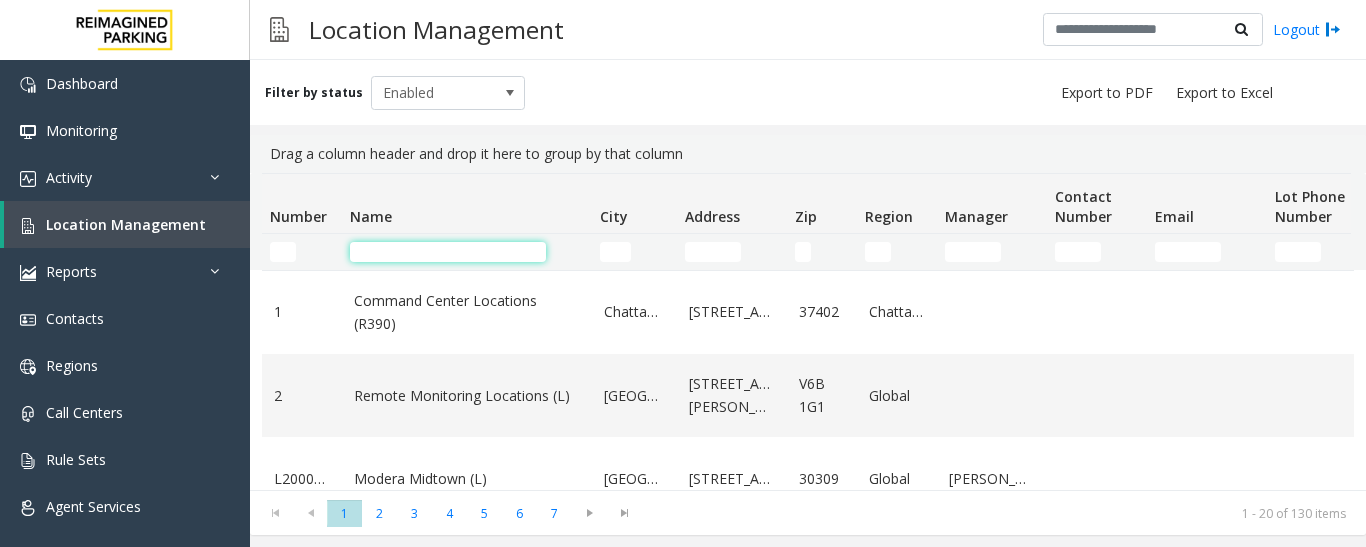click 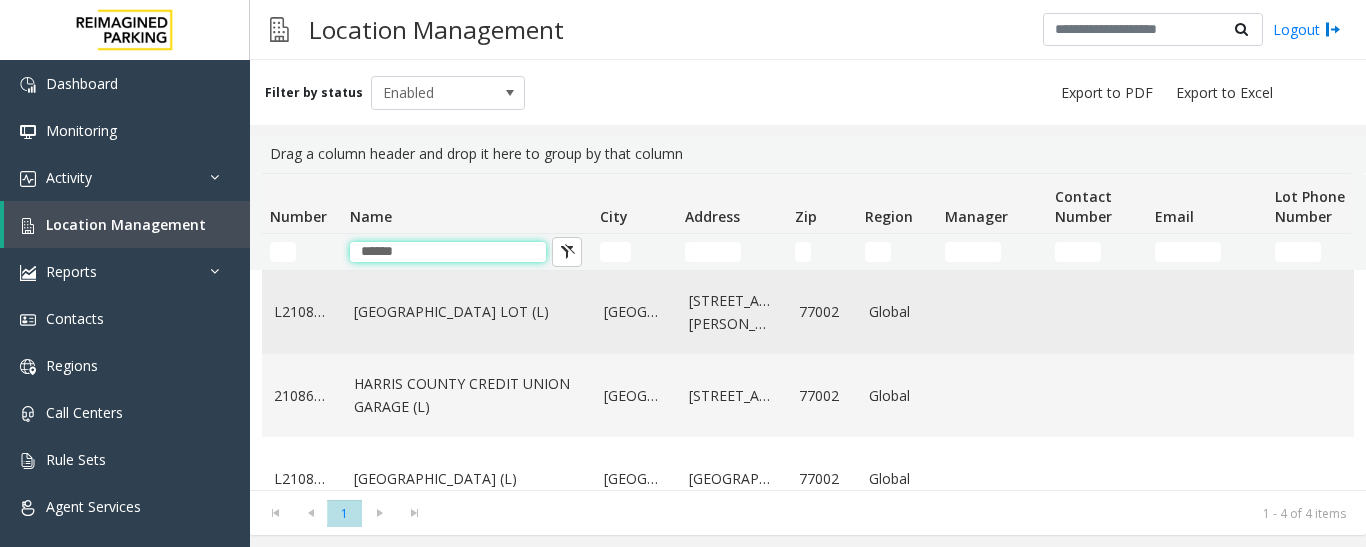 type on "******" 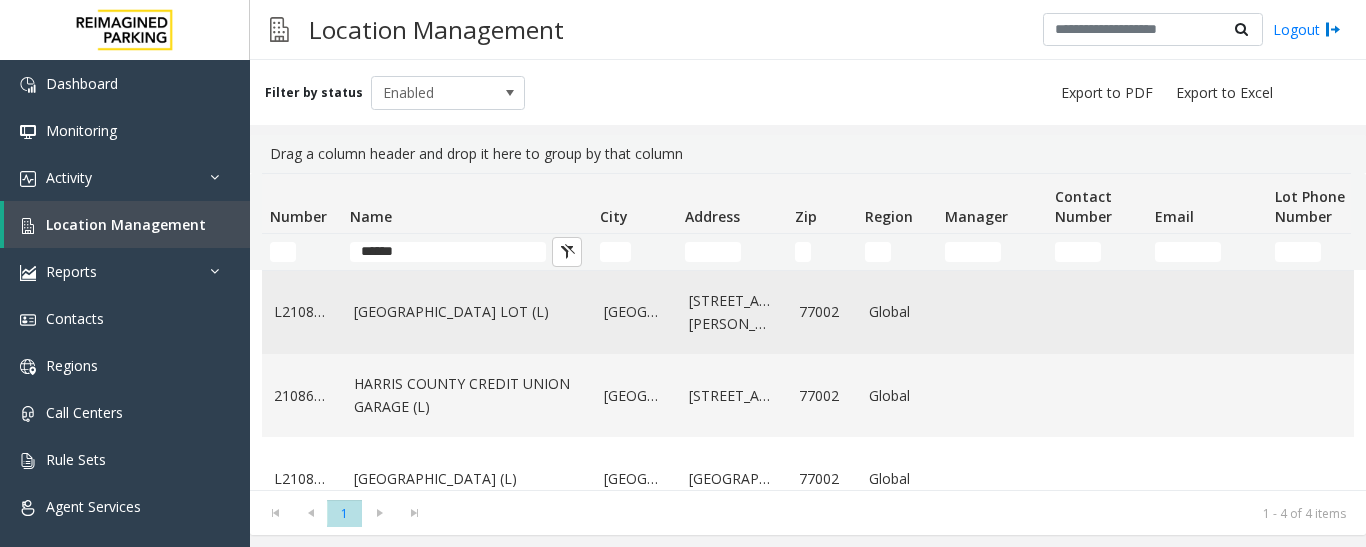 click on "[GEOGRAPHIC_DATA] LOT (L)" 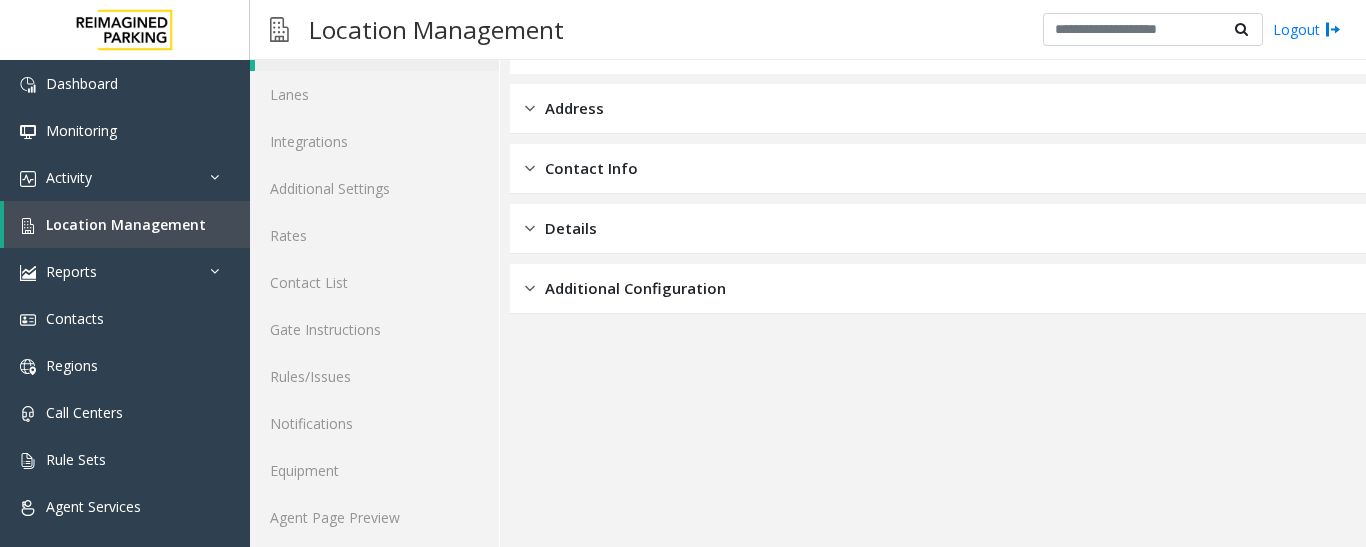 scroll, scrollTop: 112, scrollLeft: 0, axis: vertical 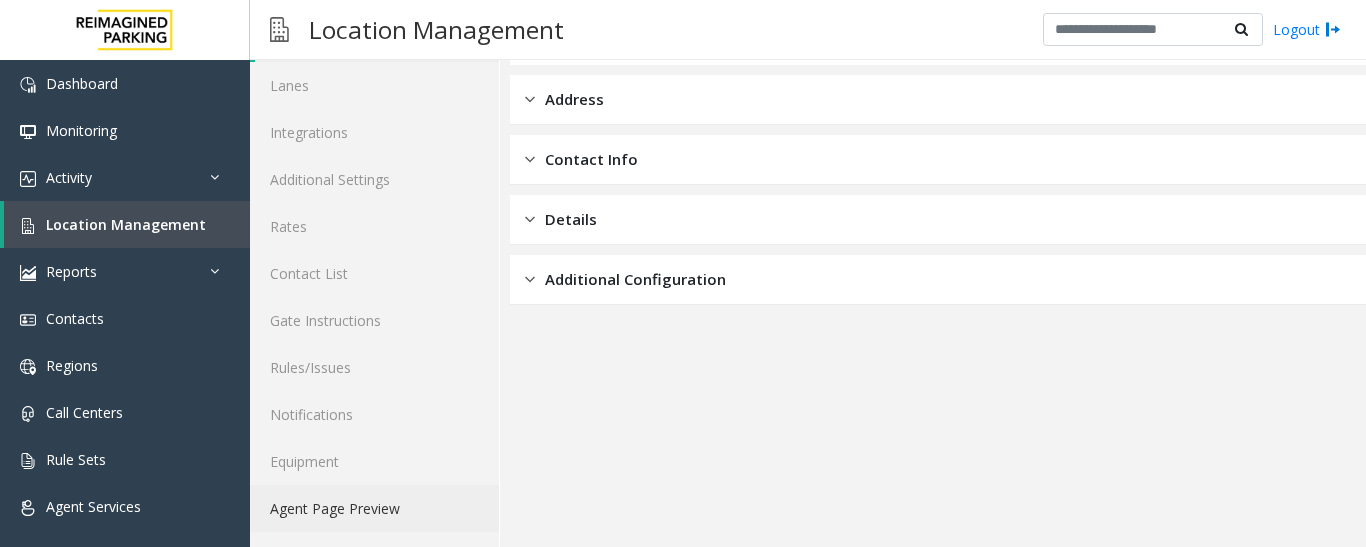 click on "Agent Page Preview" 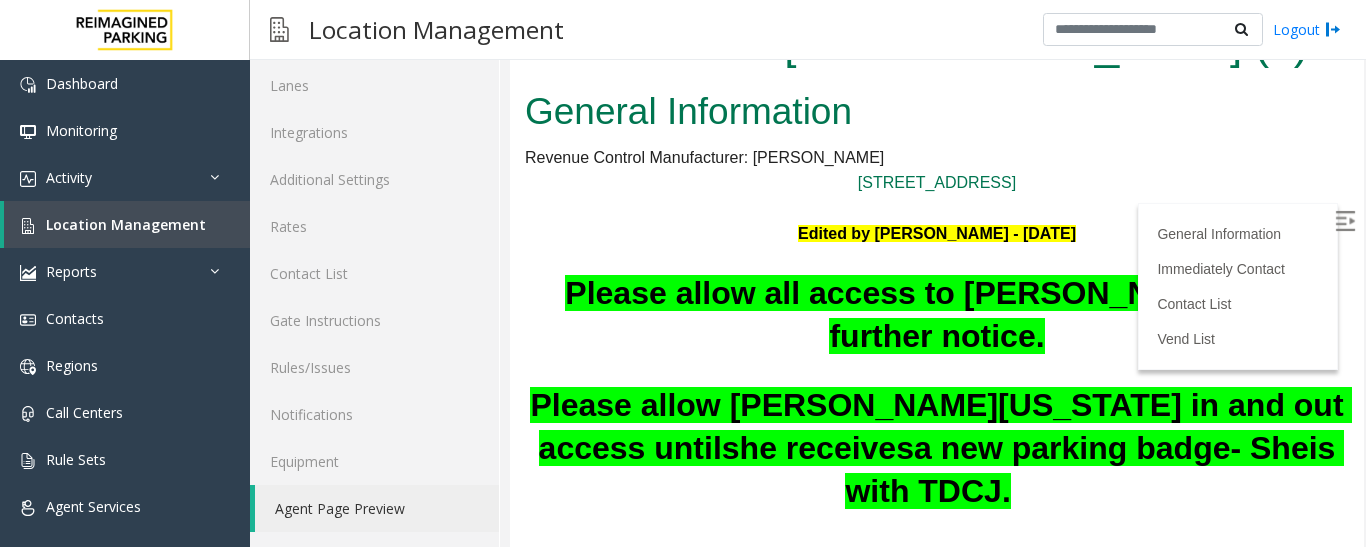 scroll, scrollTop: 0, scrollLeft: 0, axis: both 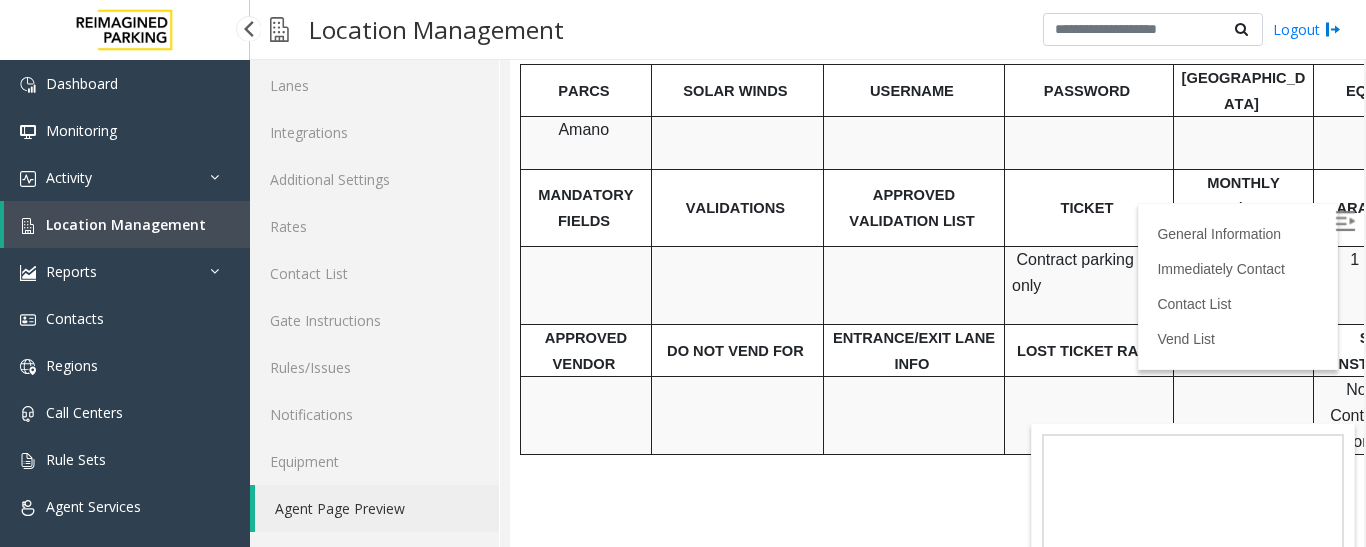 click on "Location Management" at bounding box center [126, 224] 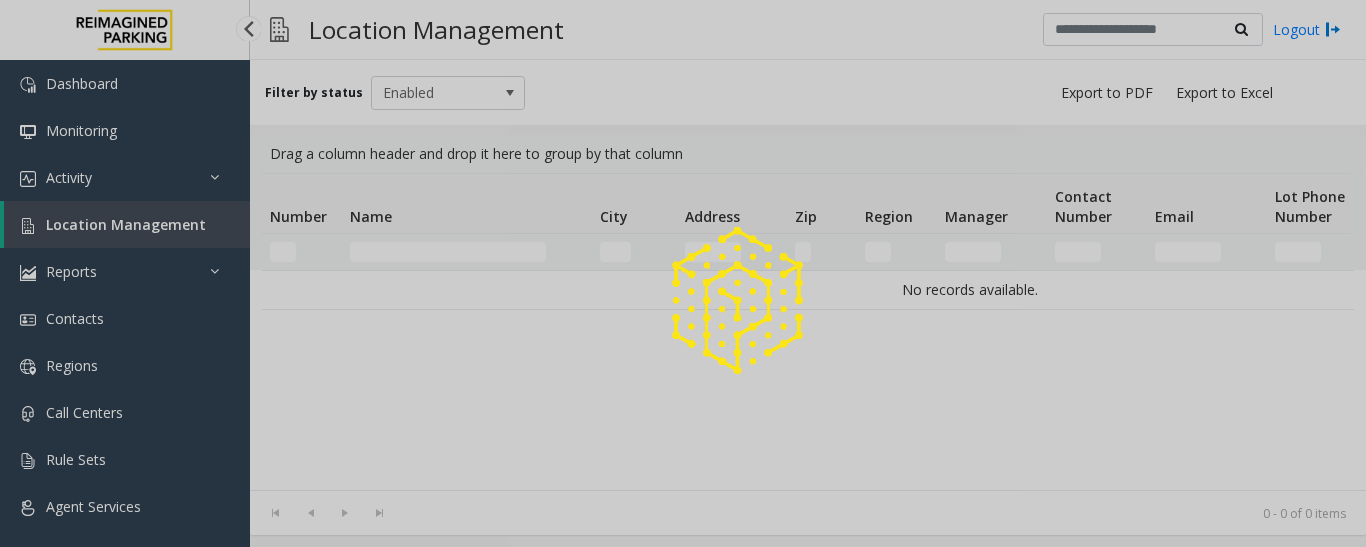 scroll, scrollTop: 0, scrollLeft: 0, axis: both 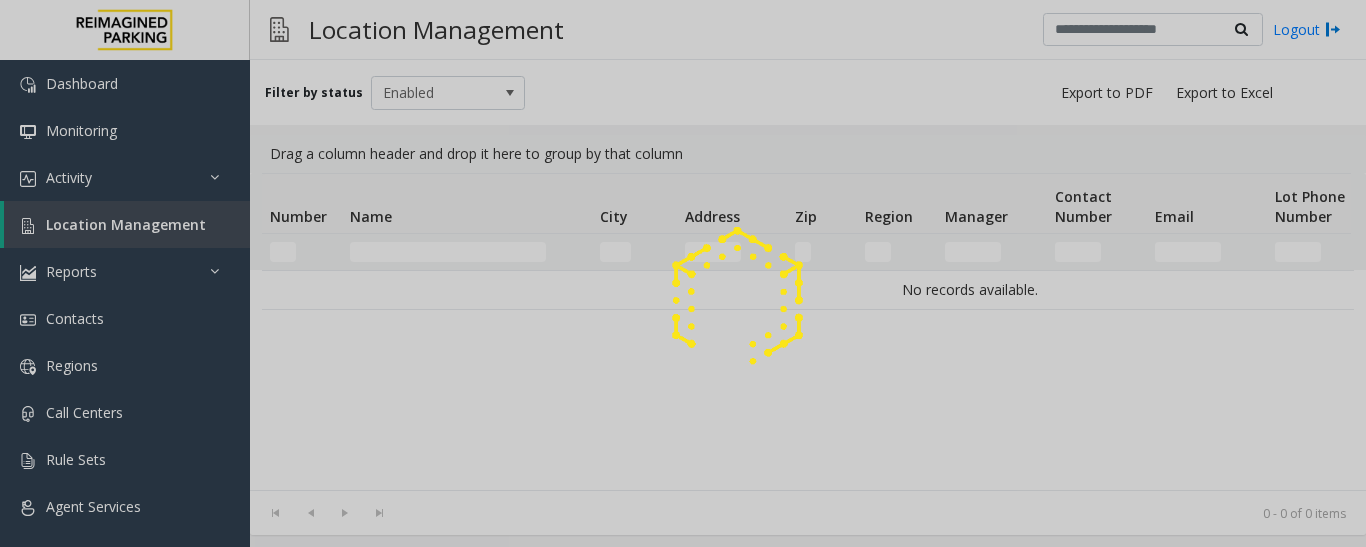 click 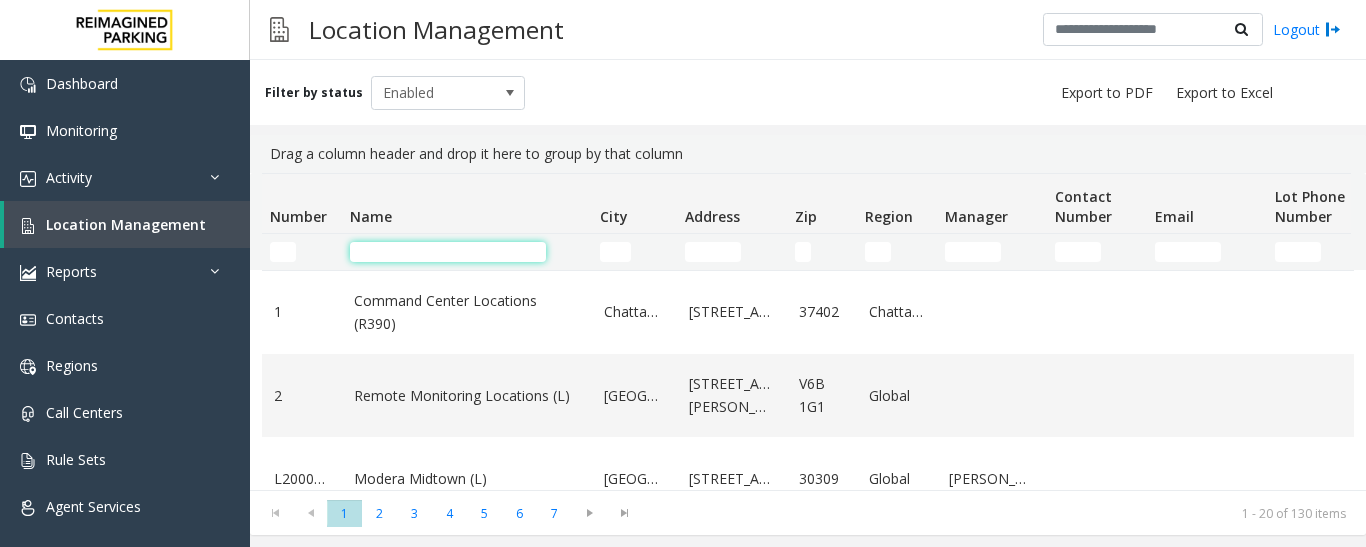 click 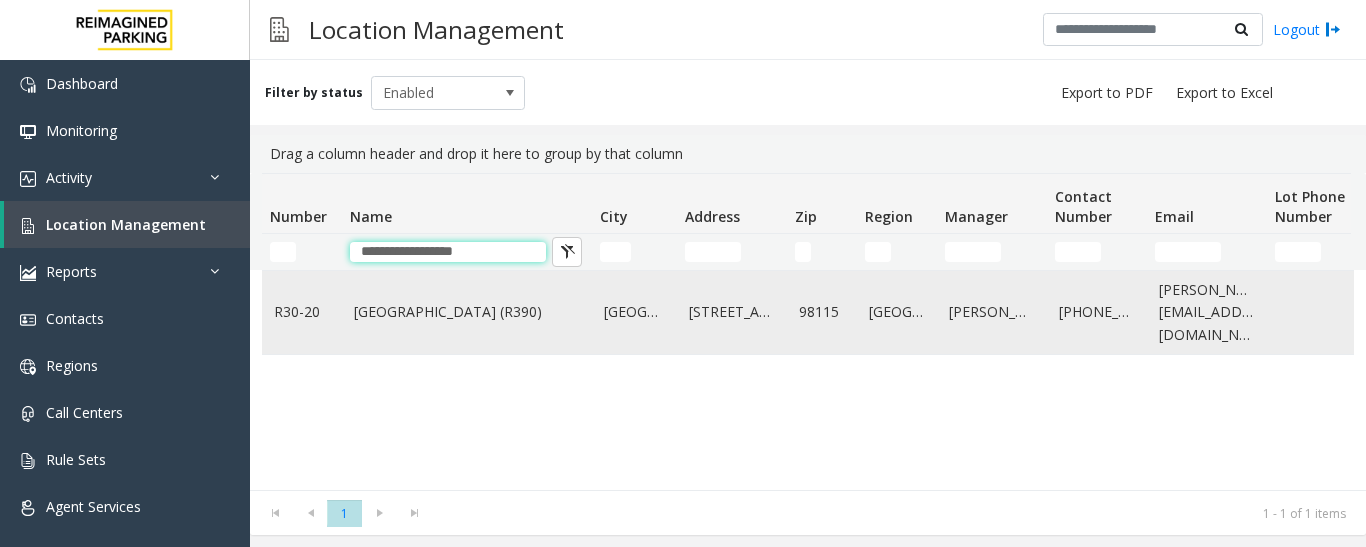type on "**********" 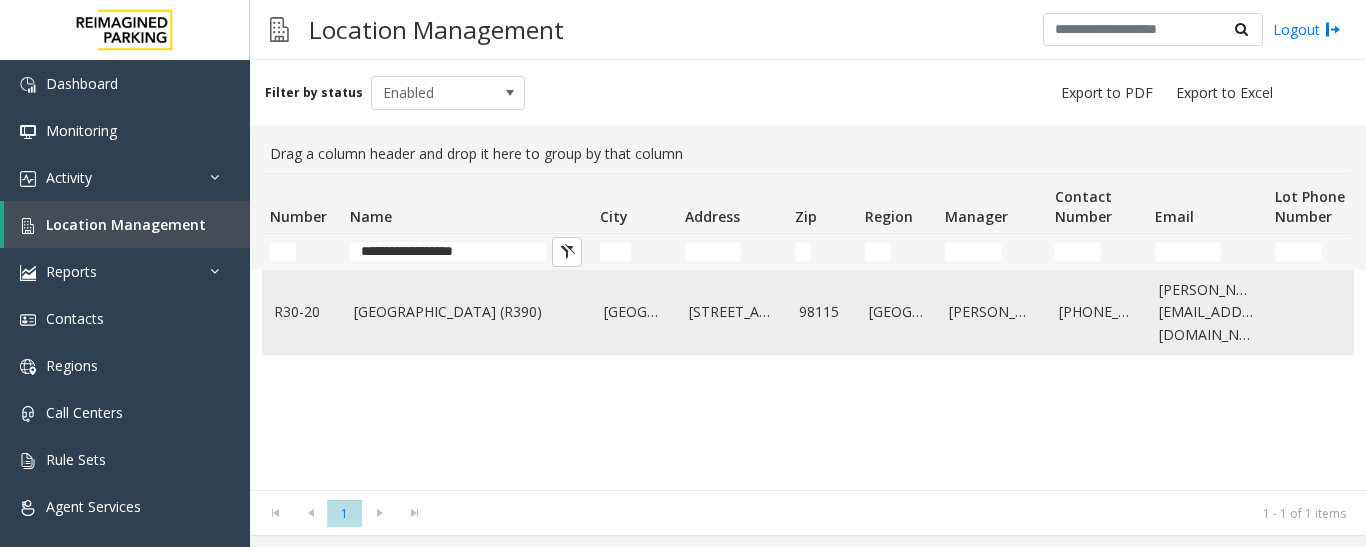 click on "[GEOGRAPHIC_DATA] (R390)" 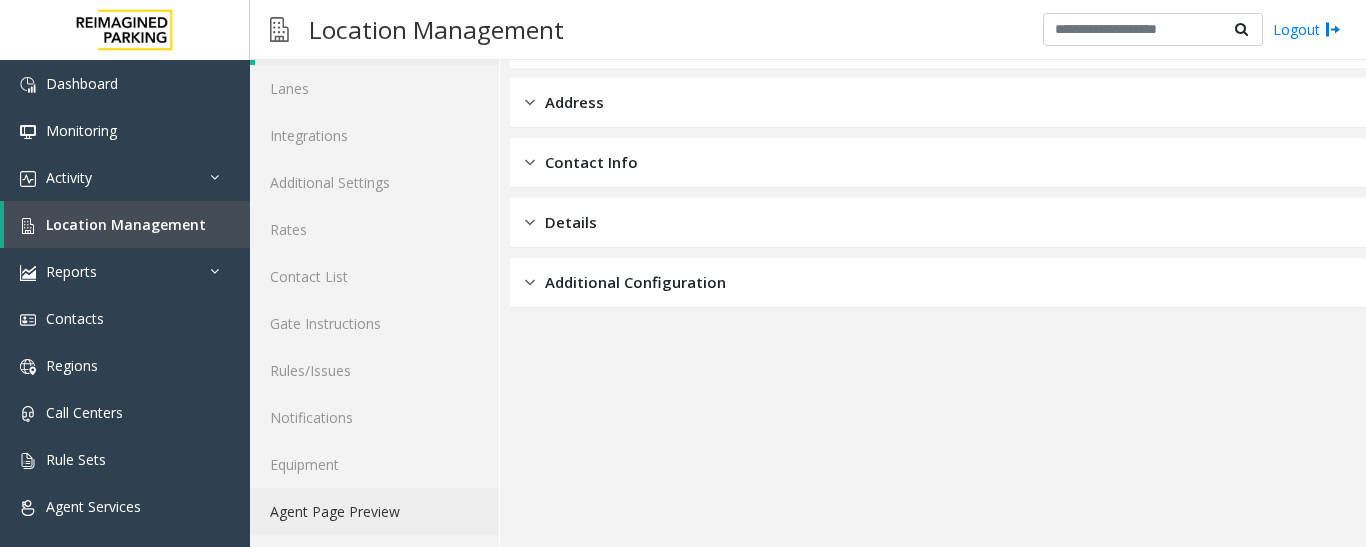 scroll, scrollTop: 112, scrollLeft: 0, axis: vertical 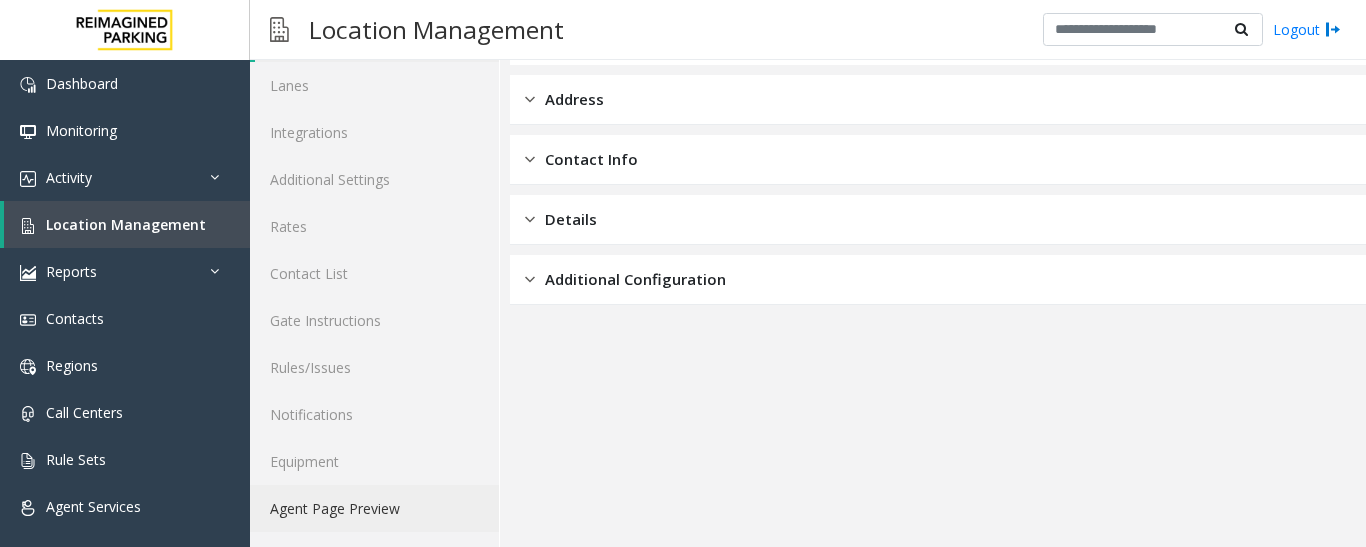 click on "Agent Page Preview" 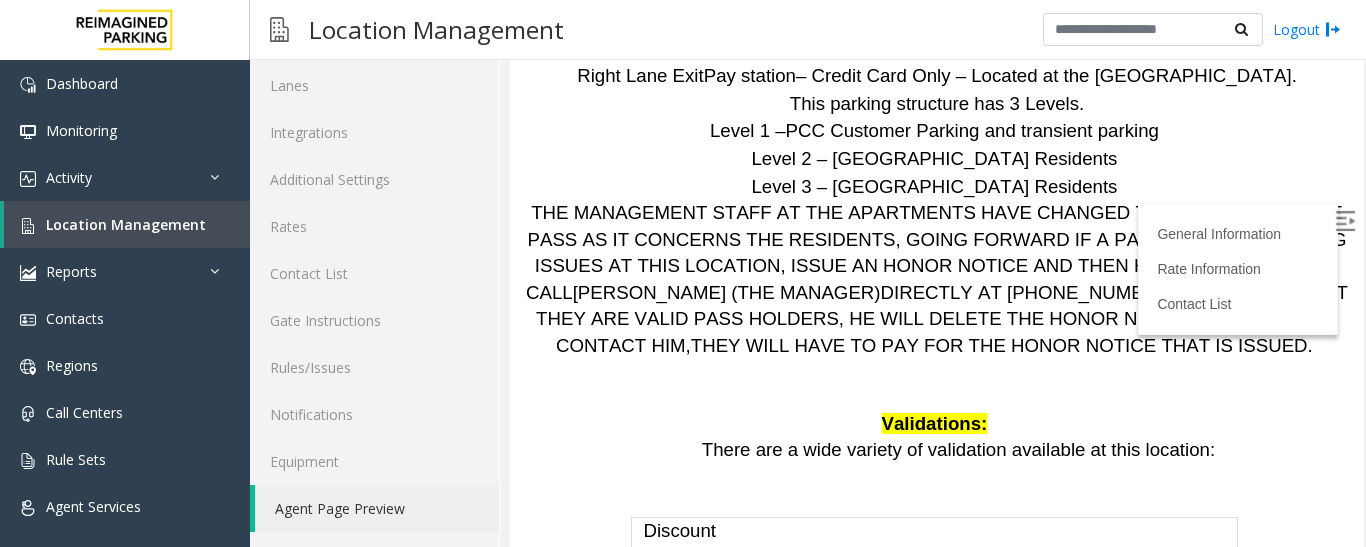 scroll, scrollTop: 4200, scrollLeft: 0, axis: vertical 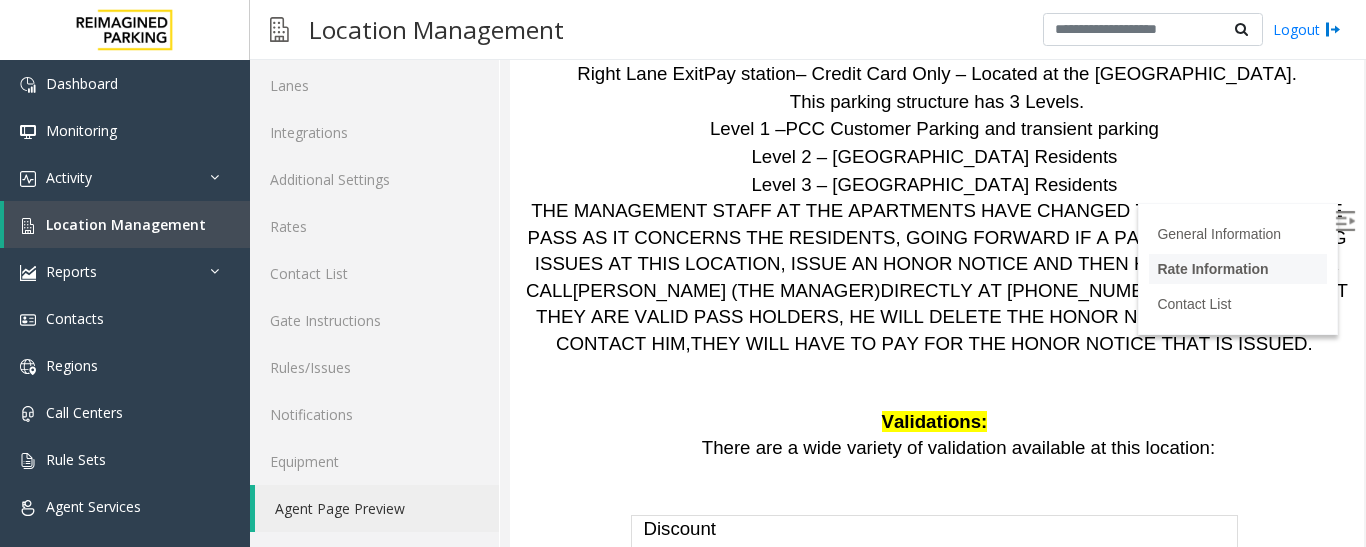 click on "Rate Information" at bounding box center [1212, 269] 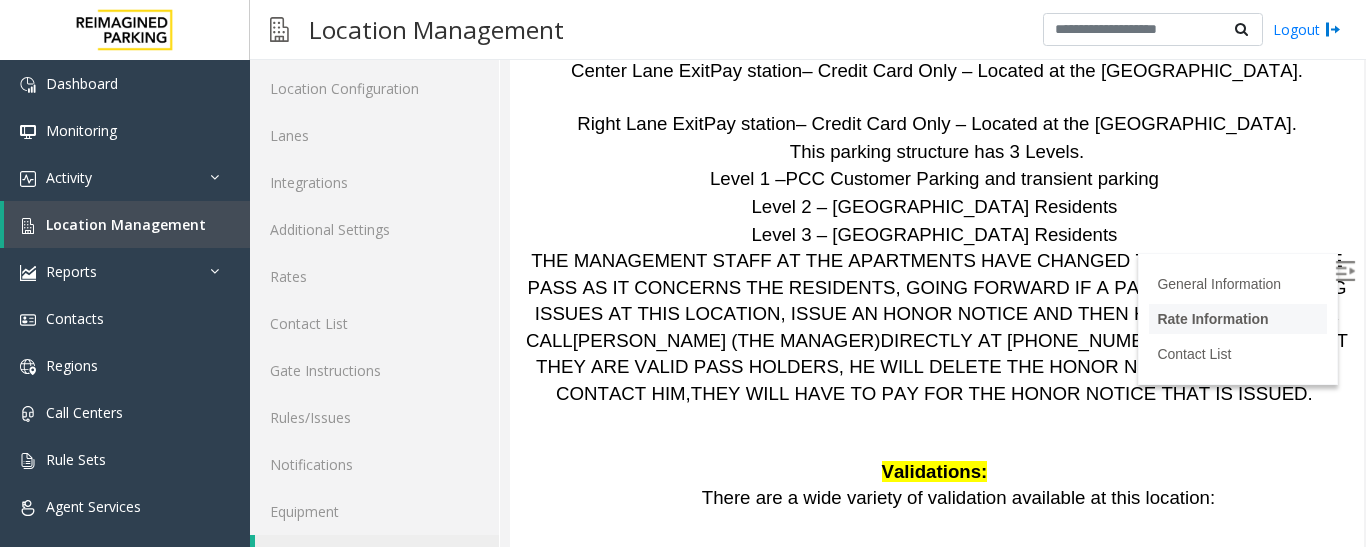 scroll, scrollTop: 5462, scrollLeft: 0, axis: vertical 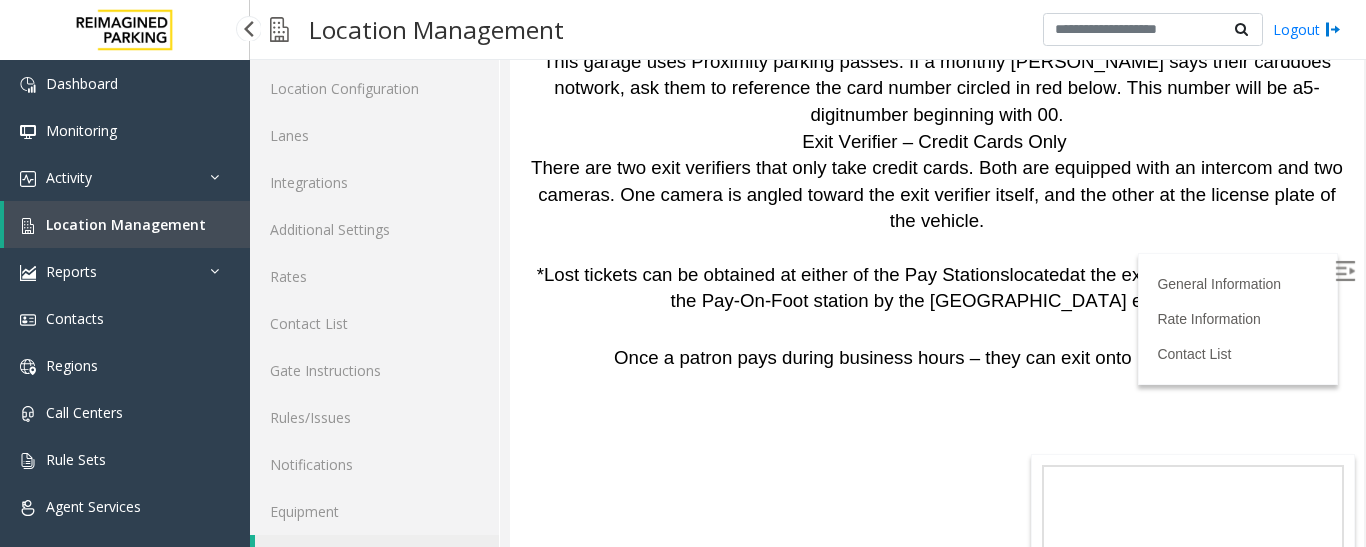 click on "Location Management" at bounding box center [126, 224] 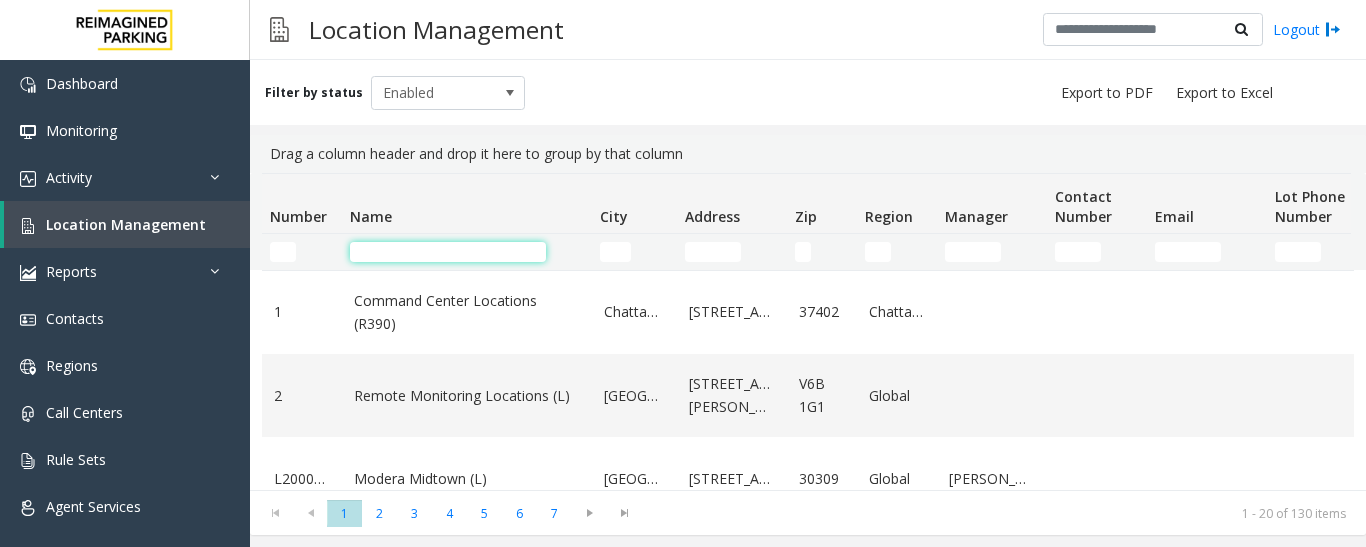 click 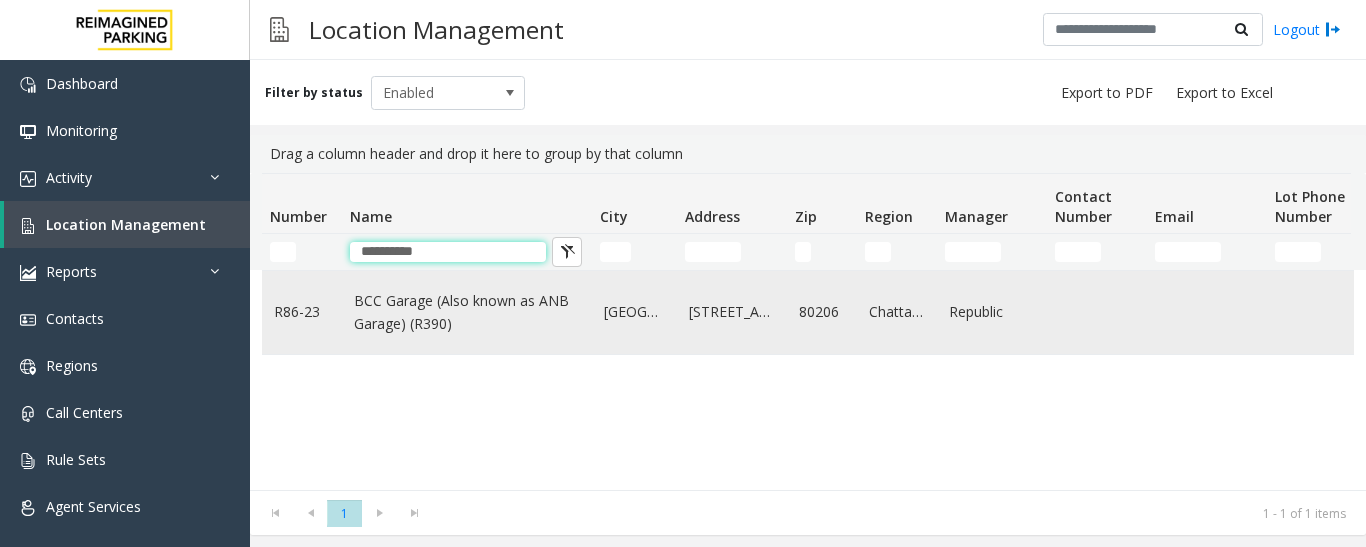 type on "**********" 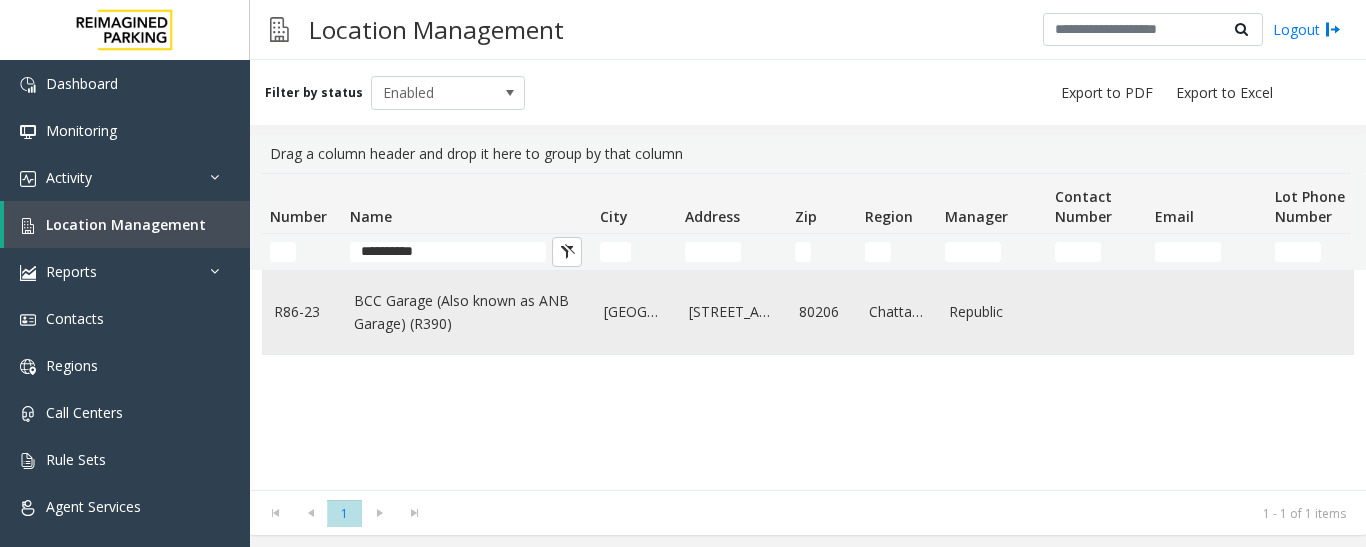 click on "BCC Garage (Also known as ANB Garage) (R390)" 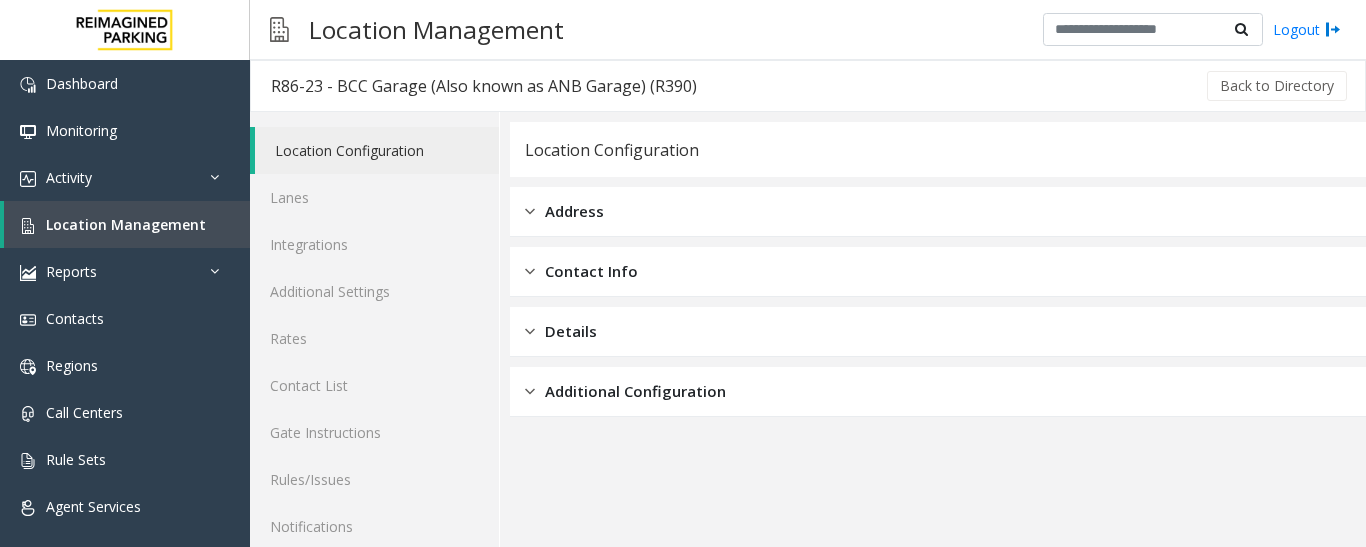 scroll, scrollTop: 112, scrollLeft: 0, axis: vertical 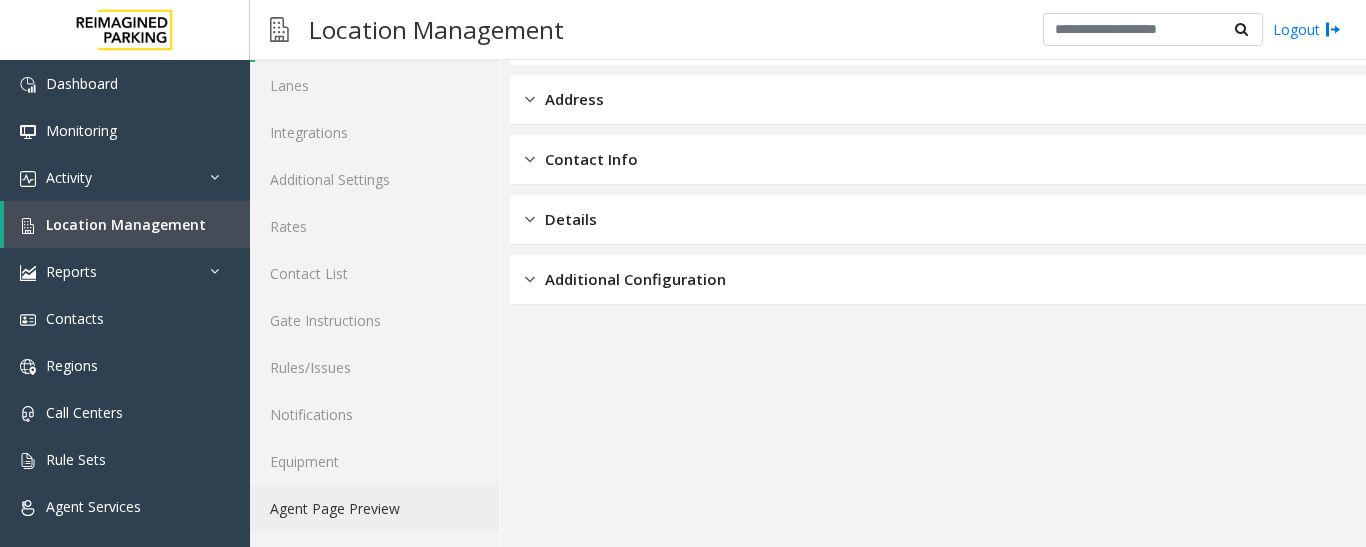 click on "Agent Page Preview" 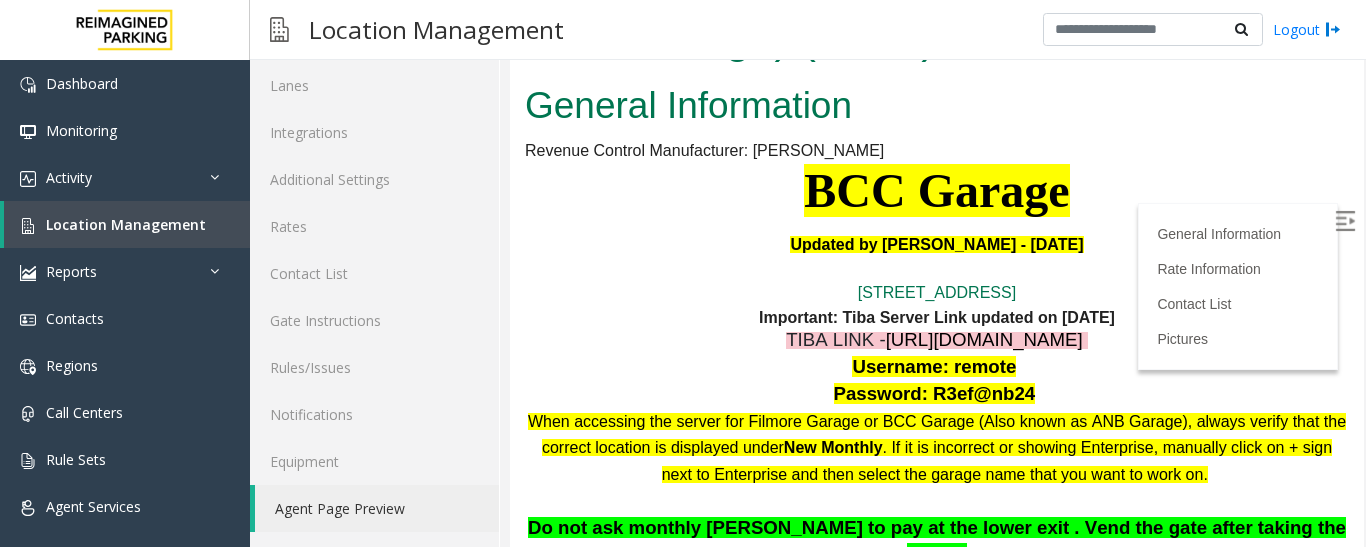 scroll, scrollTop: 100, scrollLeft: 0, axis: vertical 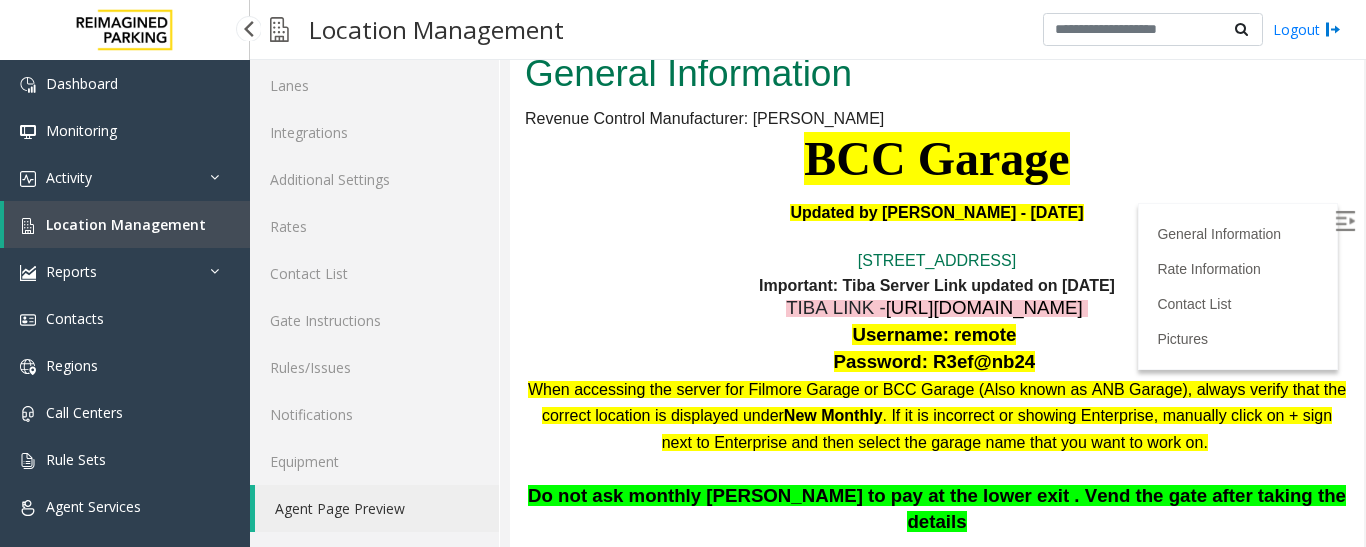 click on "Location Management" at bounding box center [126, 224] 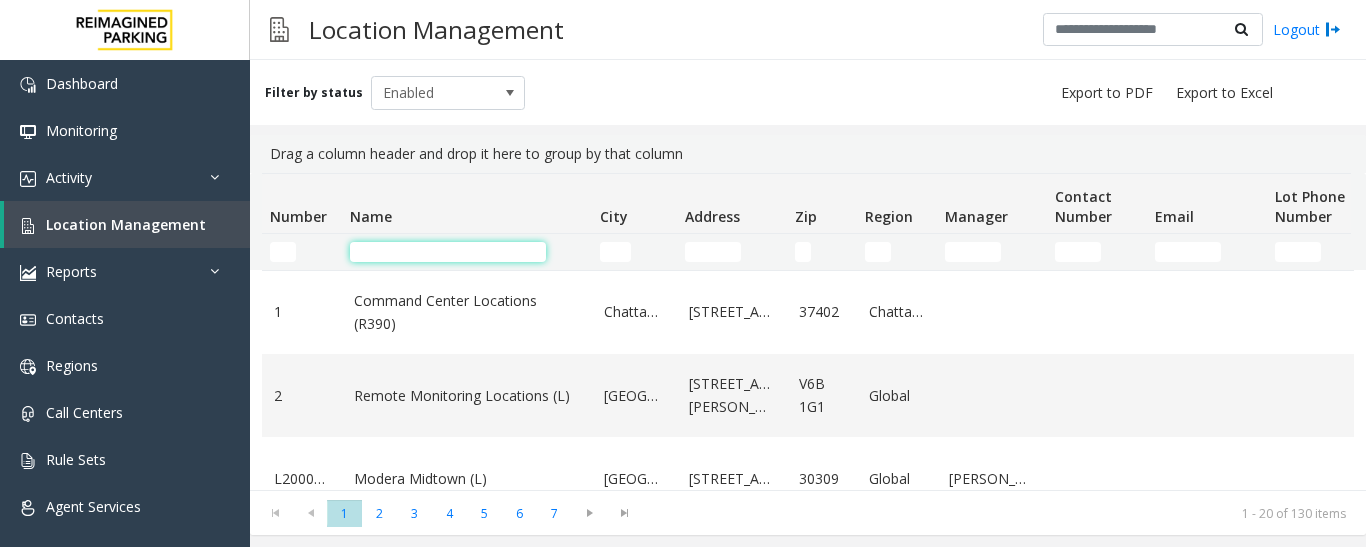 click 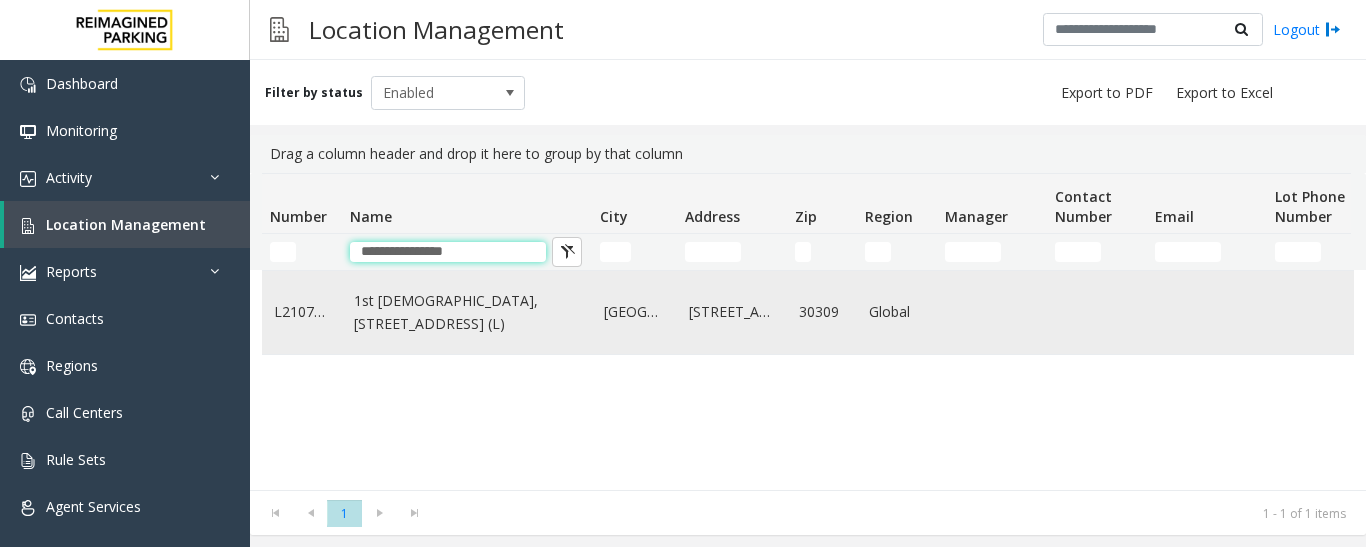 type on "**********" 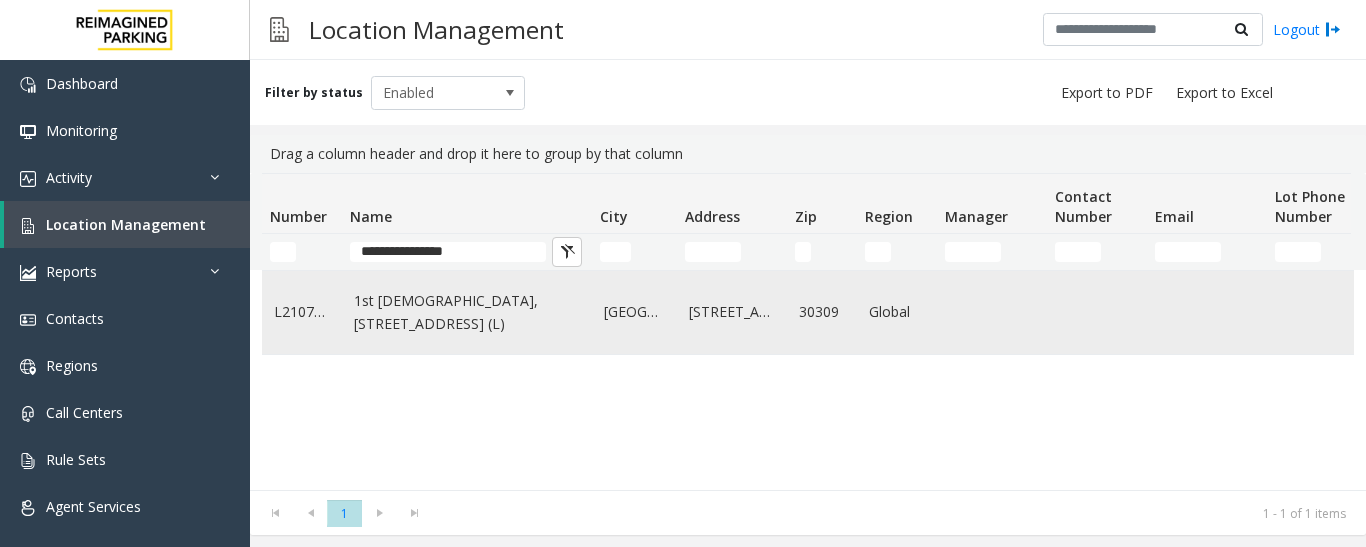 click on "1st [DEMOGRAPHIC_DATA], [STREET_ADDRESS] (L)" 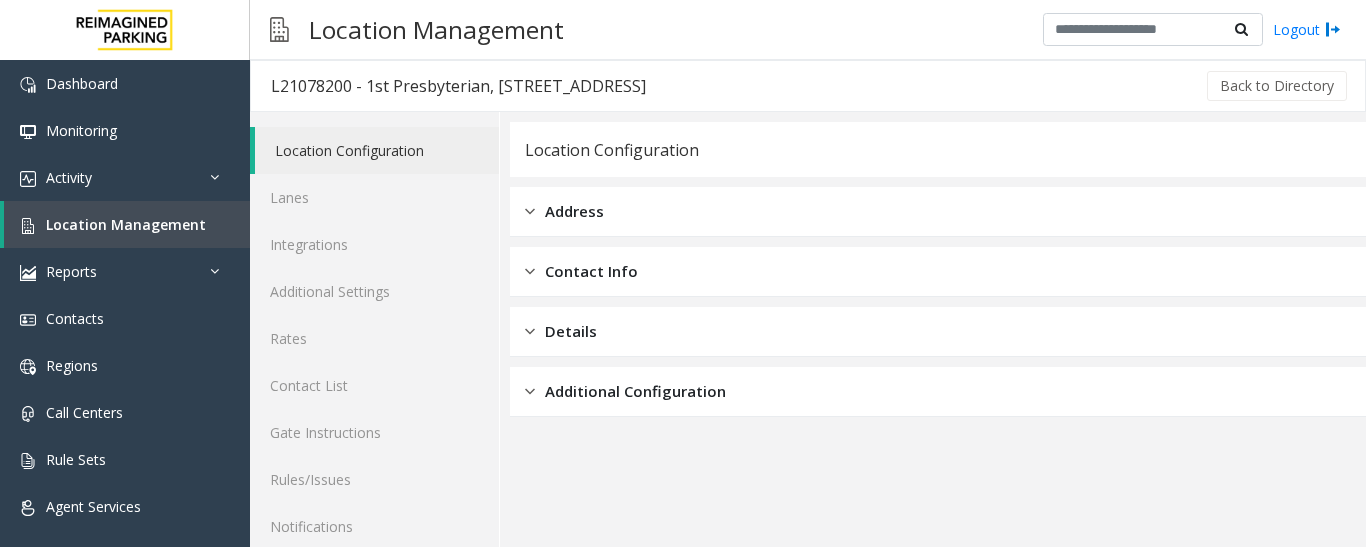 scroll, scrollTop: 112, scrollLeft: 0, axis: vertical 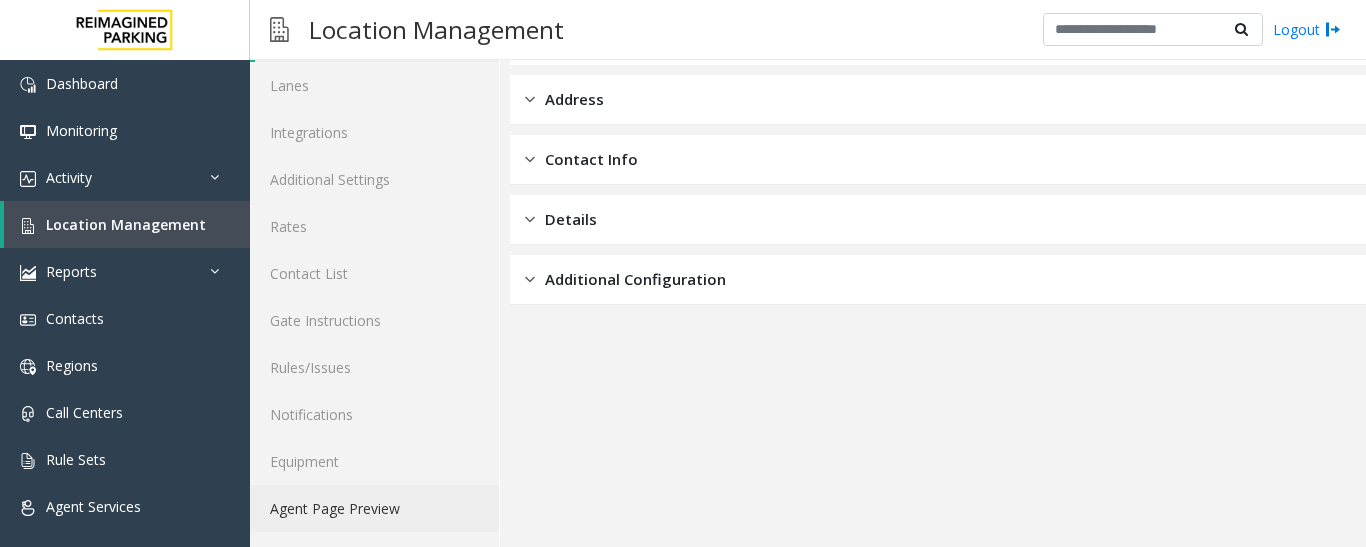 click on "Agent Page Preview" 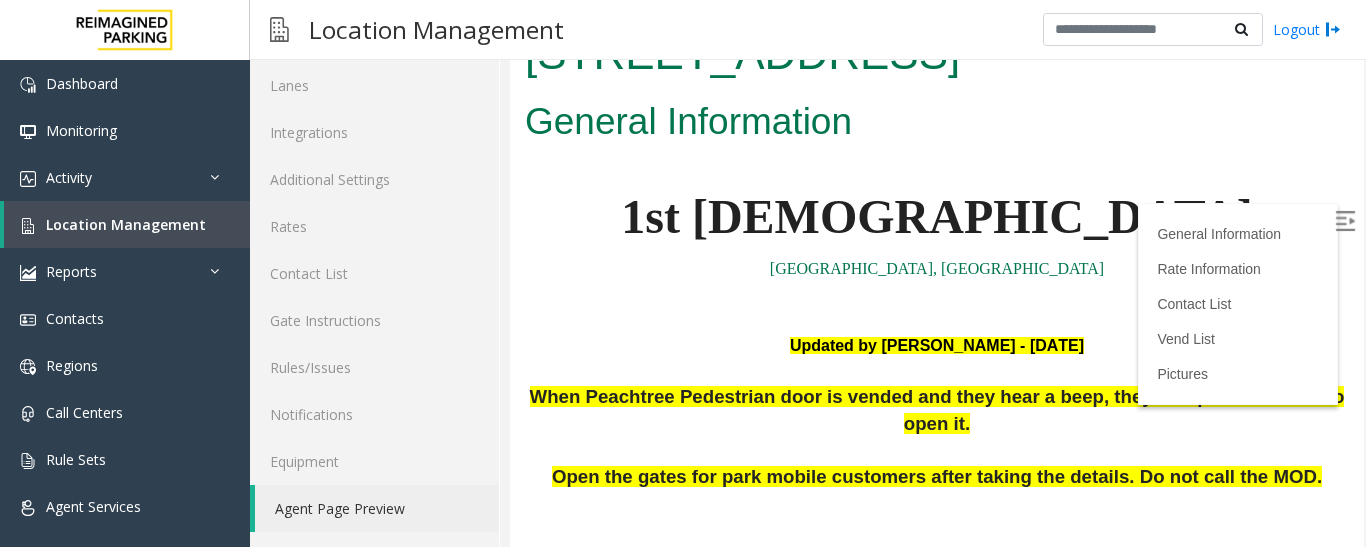 scroll, scrollTop: 200, scrollLeft: 0, axis: vertical 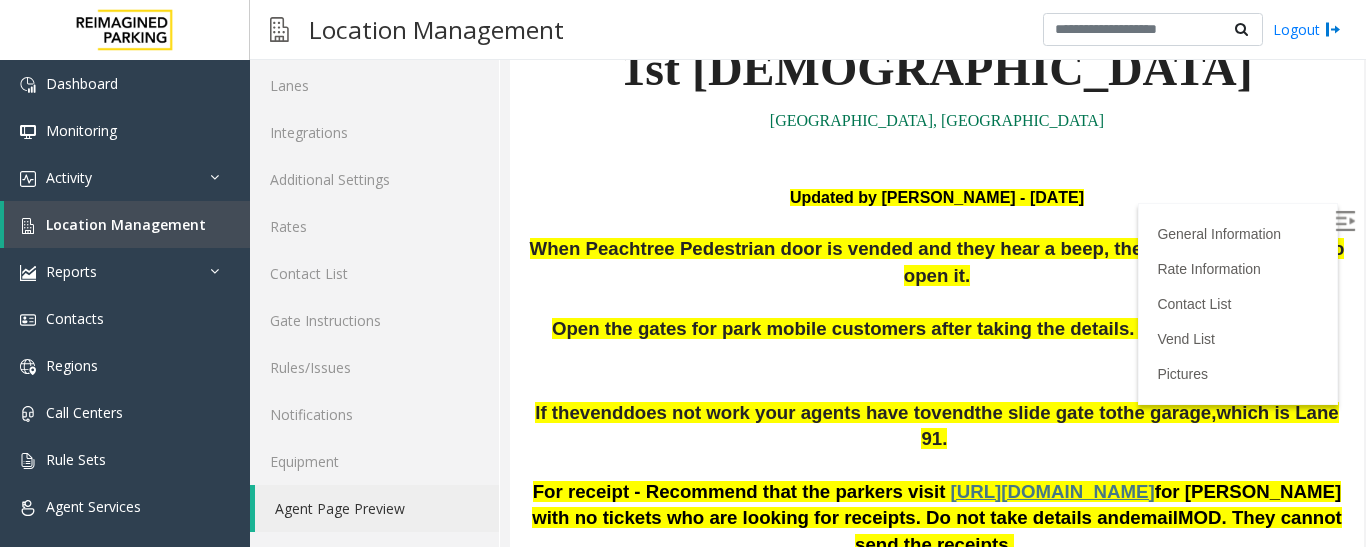 click at bounding box center [1345, 221] 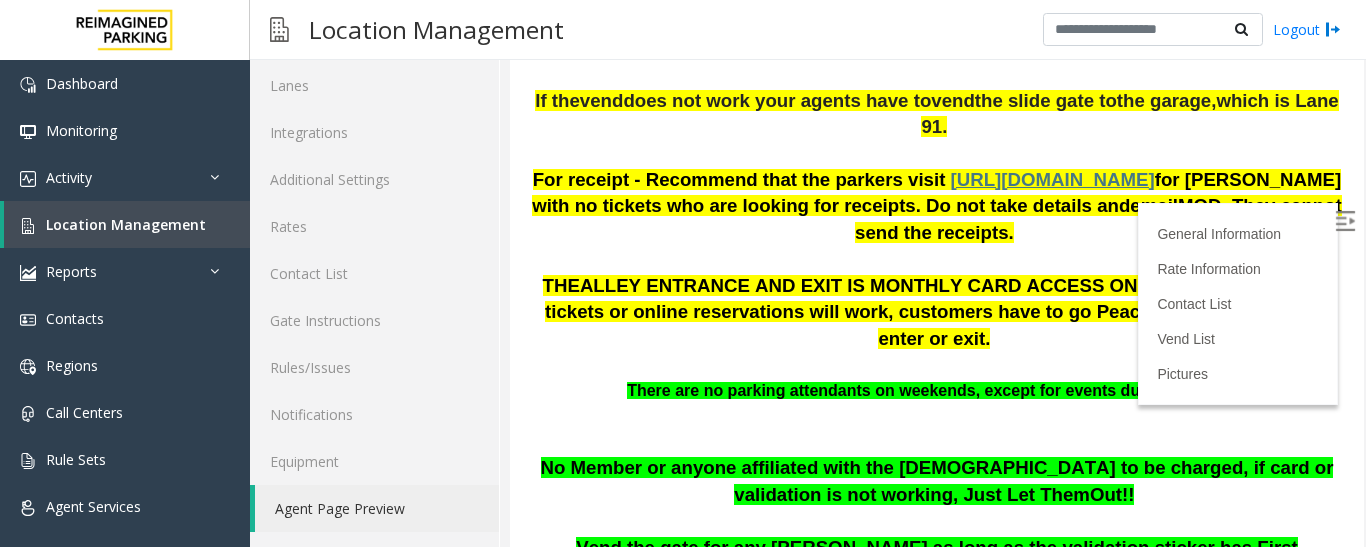 scroll, scrollTop: 500, scrollLeft: 0, axis: vertical 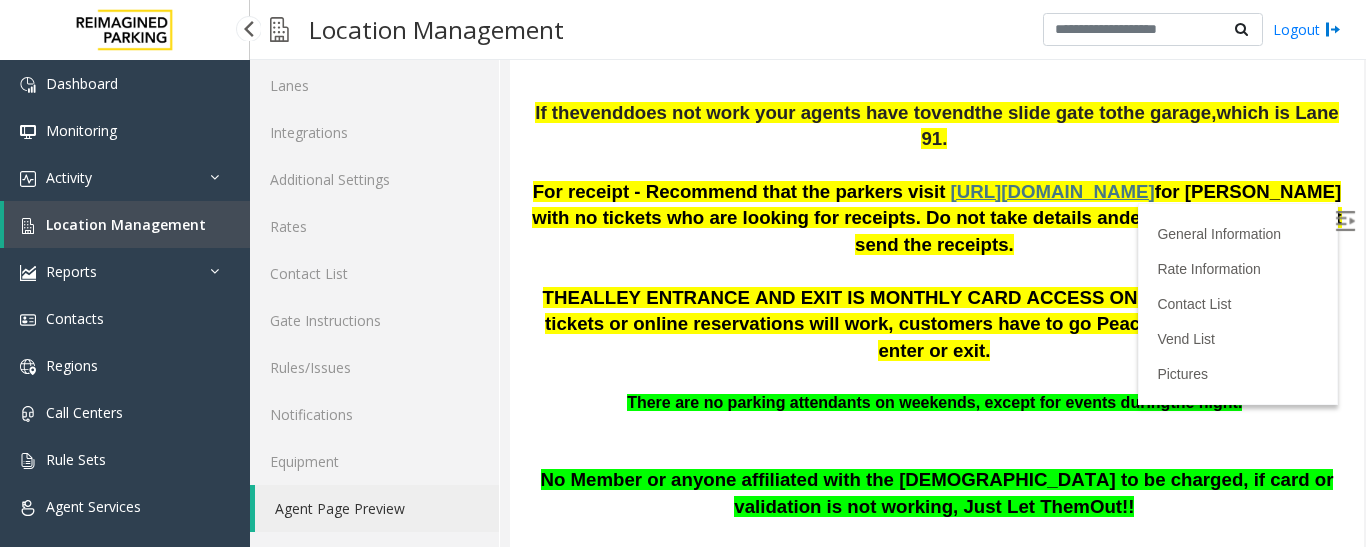 click on "Location Management" at bounding box center [126, 224] 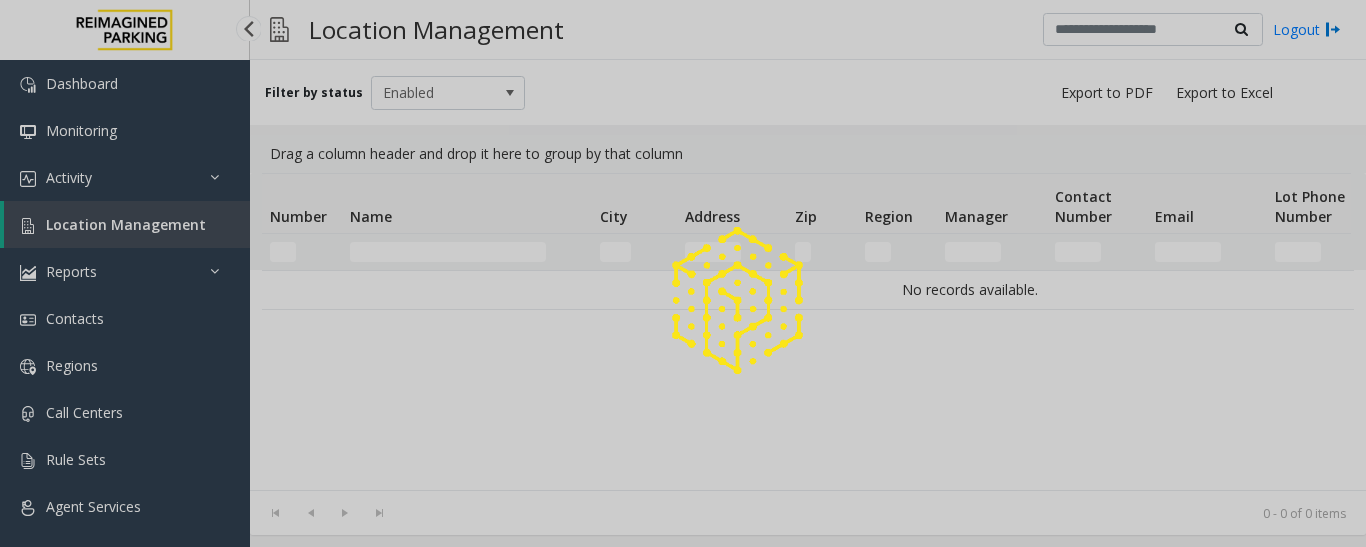 scroll, scrollTop: 0, scrollLeft: 0, axis: both 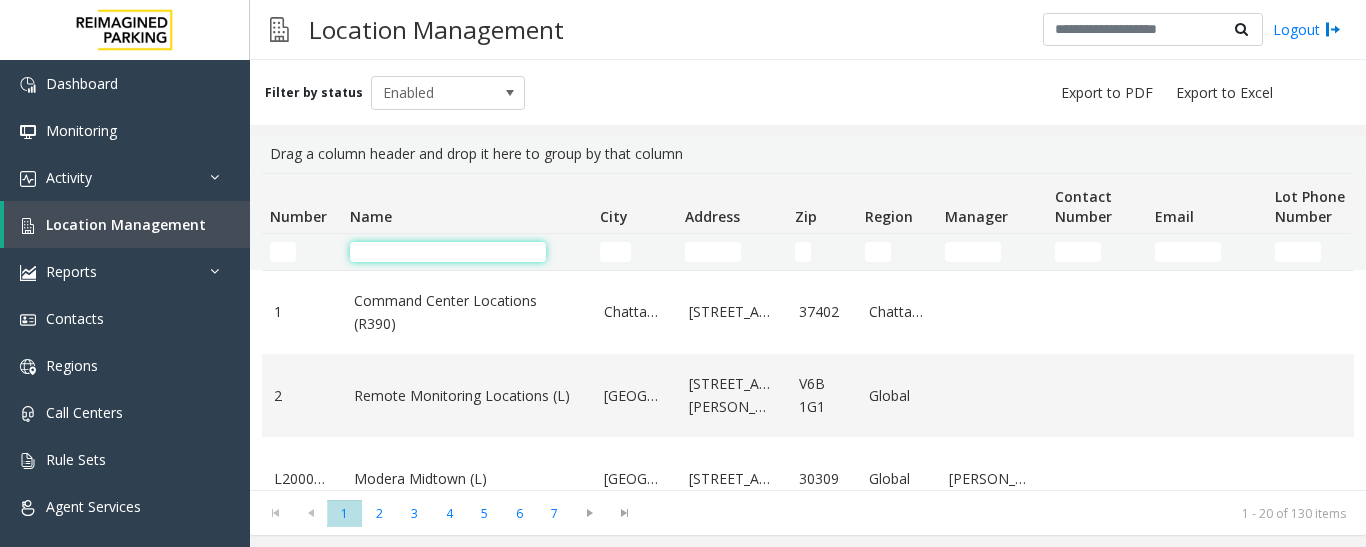 click 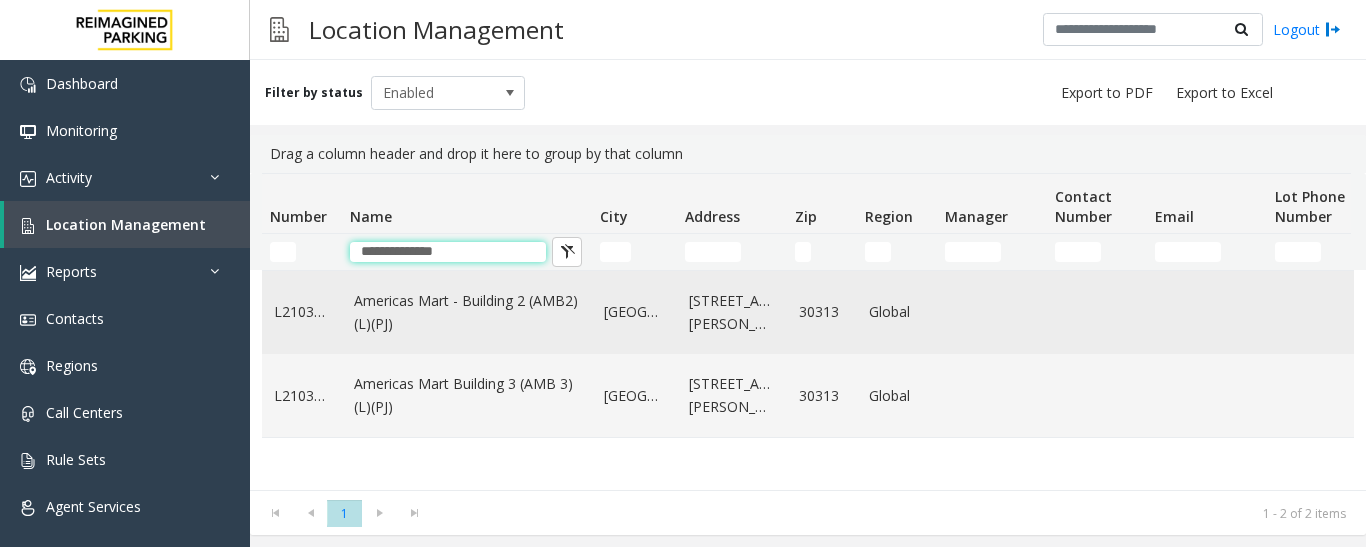 type on "**********" 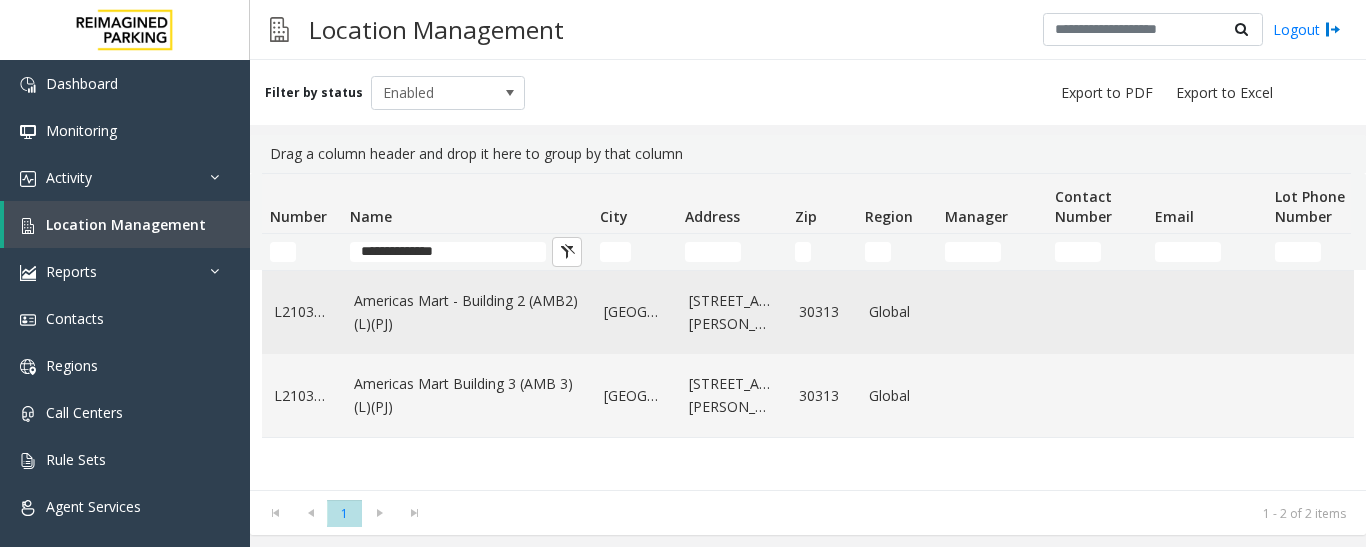 click on "Americas Mart - Building 2 (AMB2) (L)(PJ)" 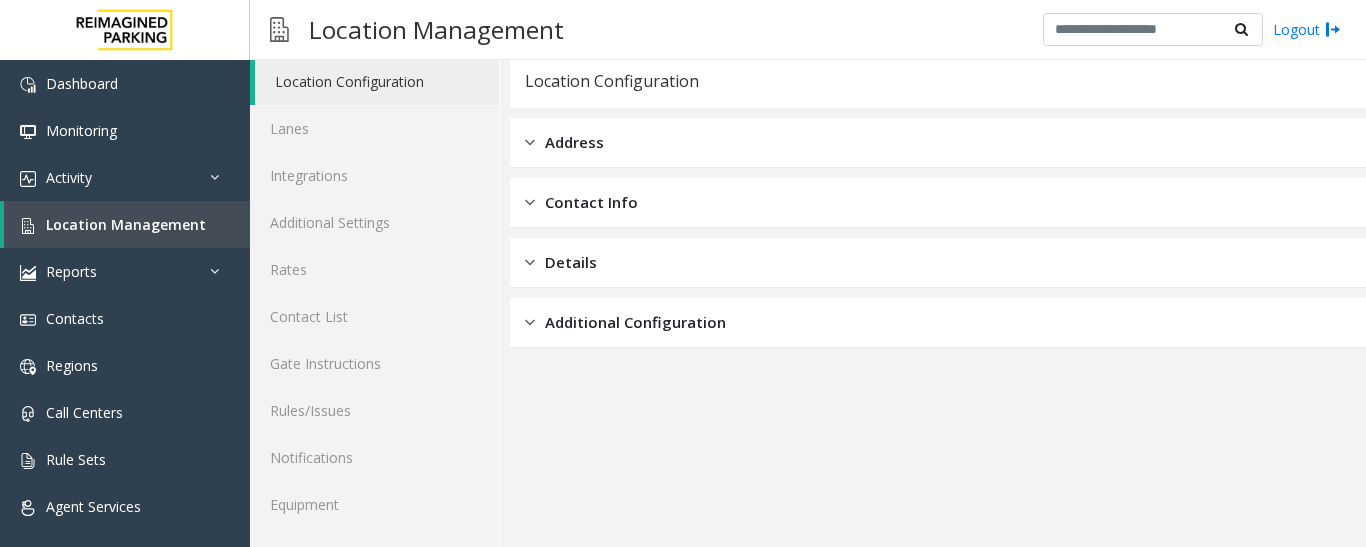 scroll, scrollTop: 112, scrollLeft: 0, axis: vertical 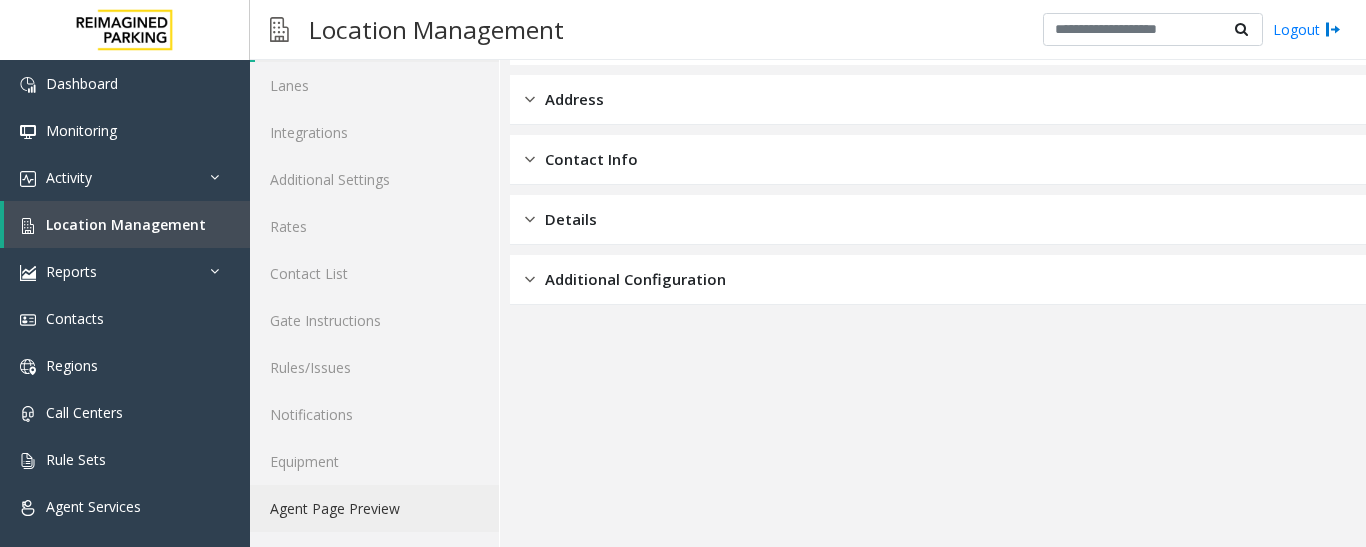 click on "Agent Page Preview" 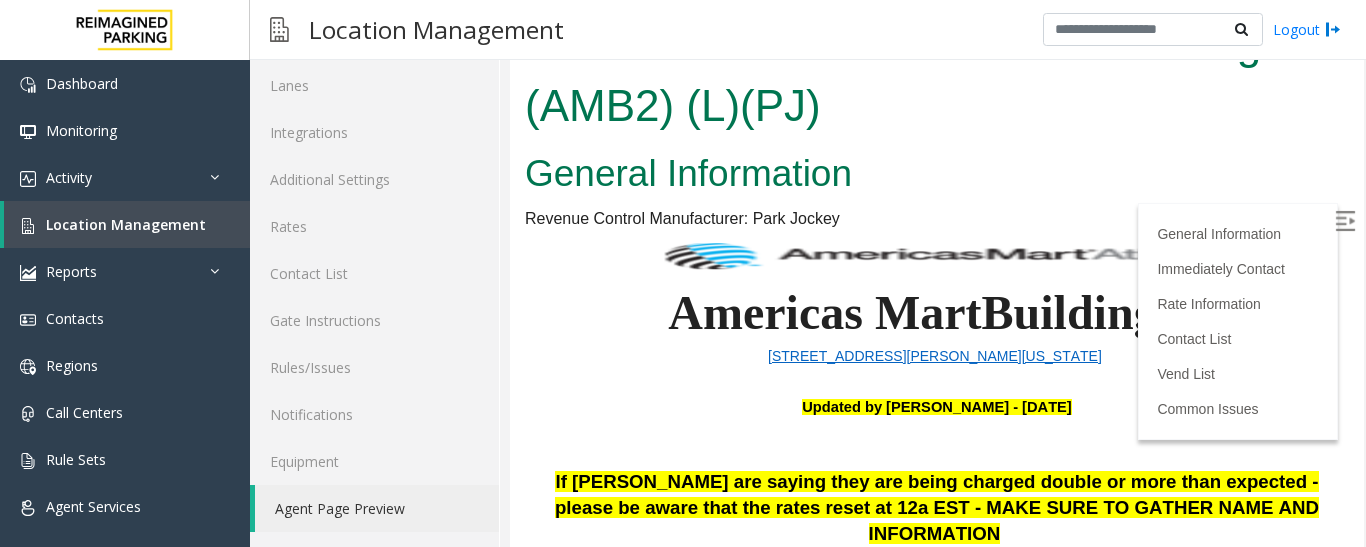 scroll, scrollTop: 0, scrollLeft: 0, axis: both 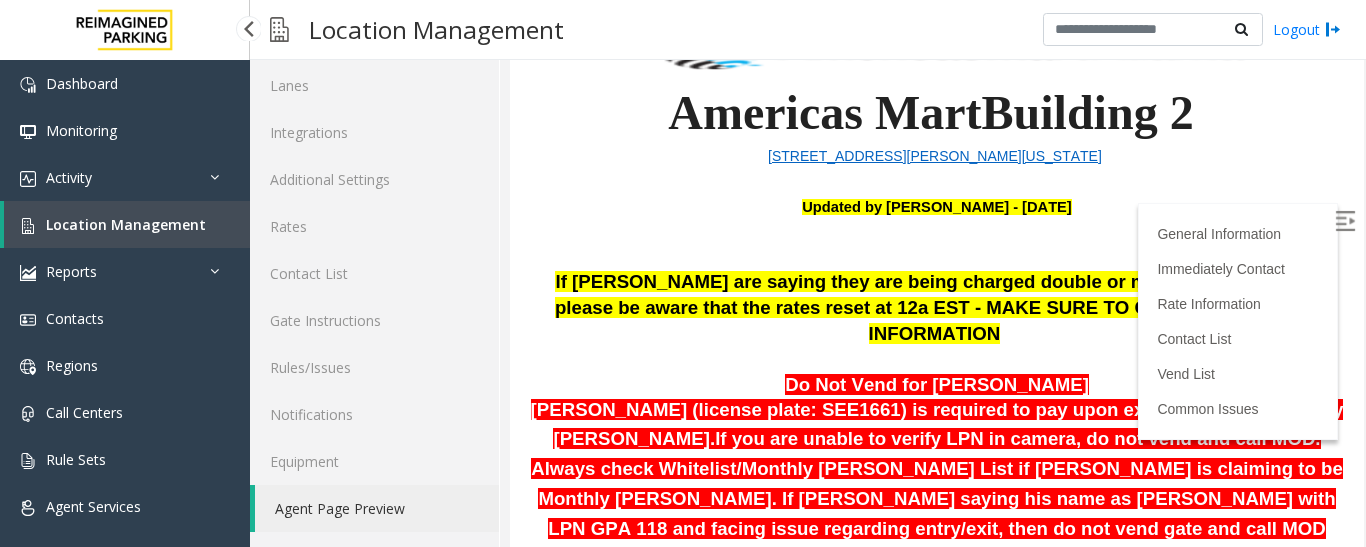 click on "Location Management" at bounding box center [126, 224] 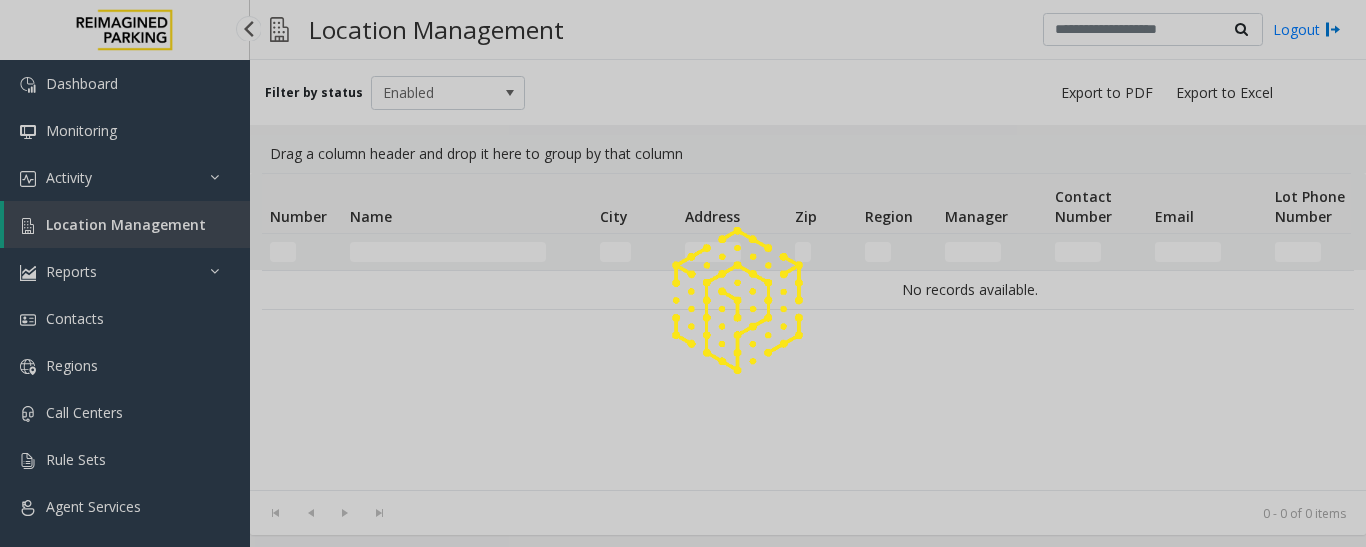scroll, scrollTop: 0, scrollLeft: 0, axis: both 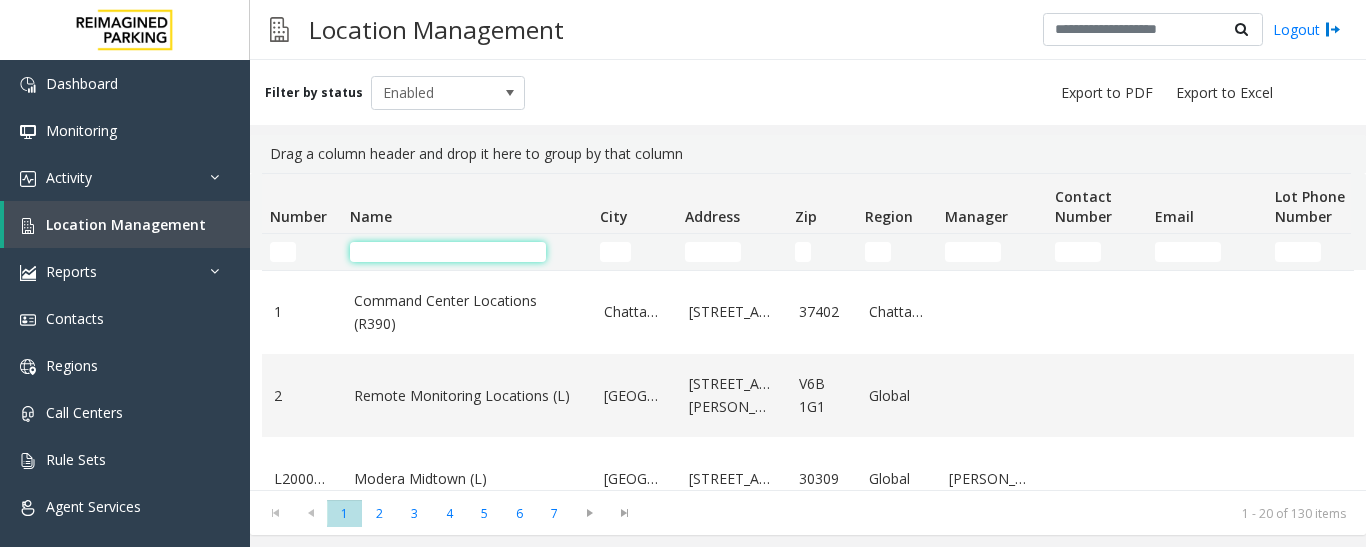 click 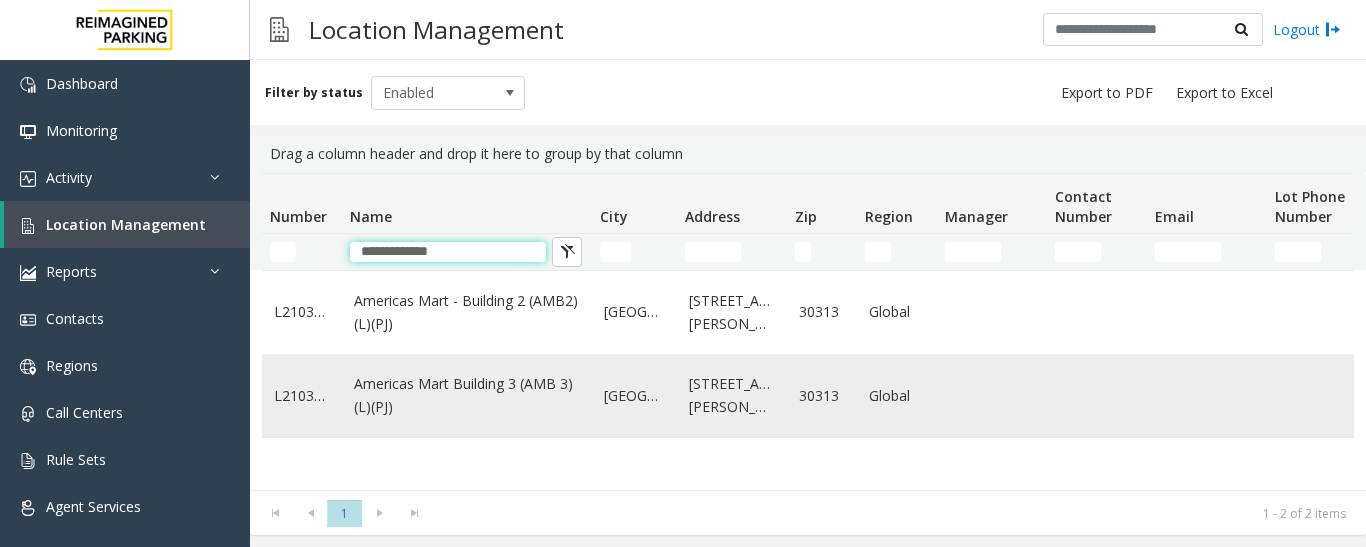 type on "**********" 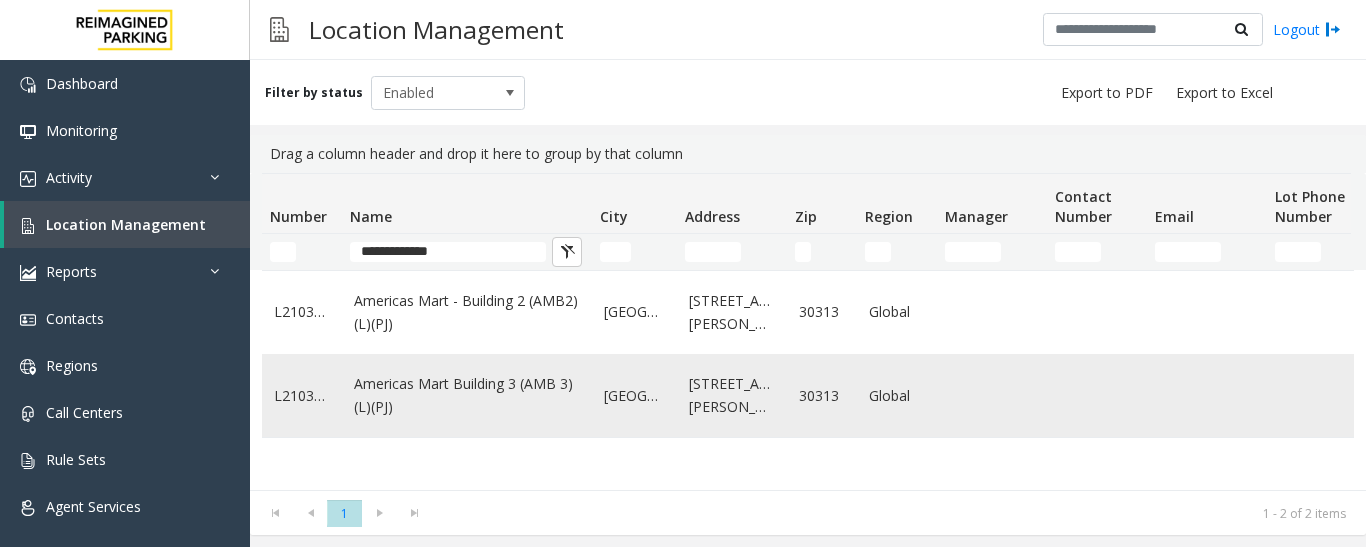 click on "Americas Mart Building  3 (AMB 3) (L)(PJ)" 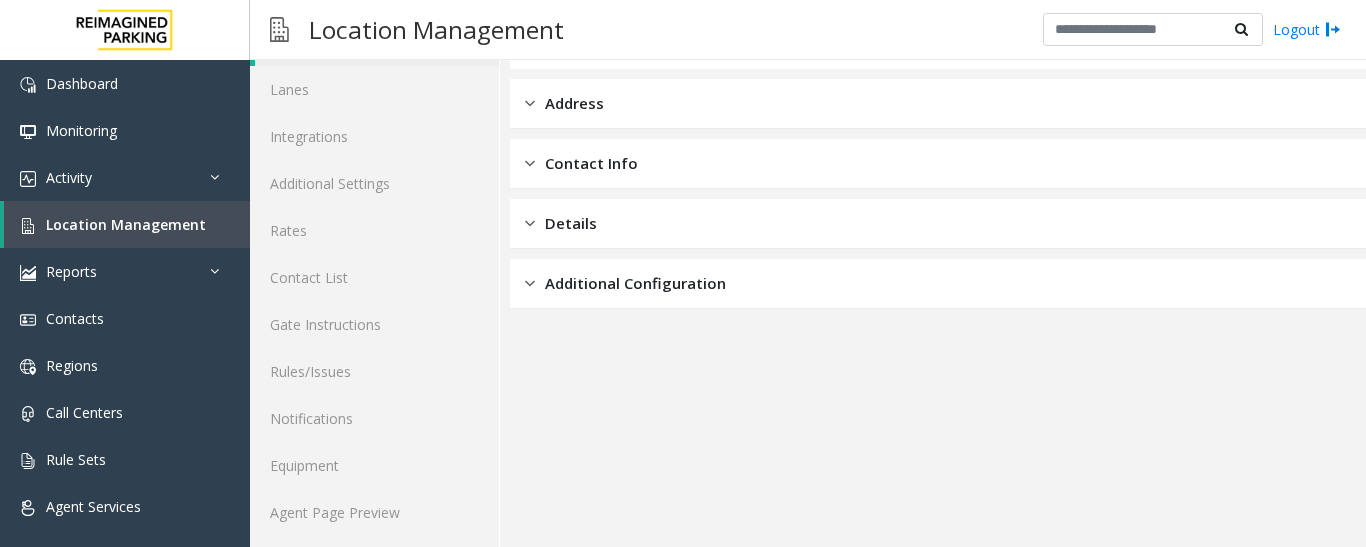scroll, scrollTop: 112, scrollLeft: 0, axis: vertical 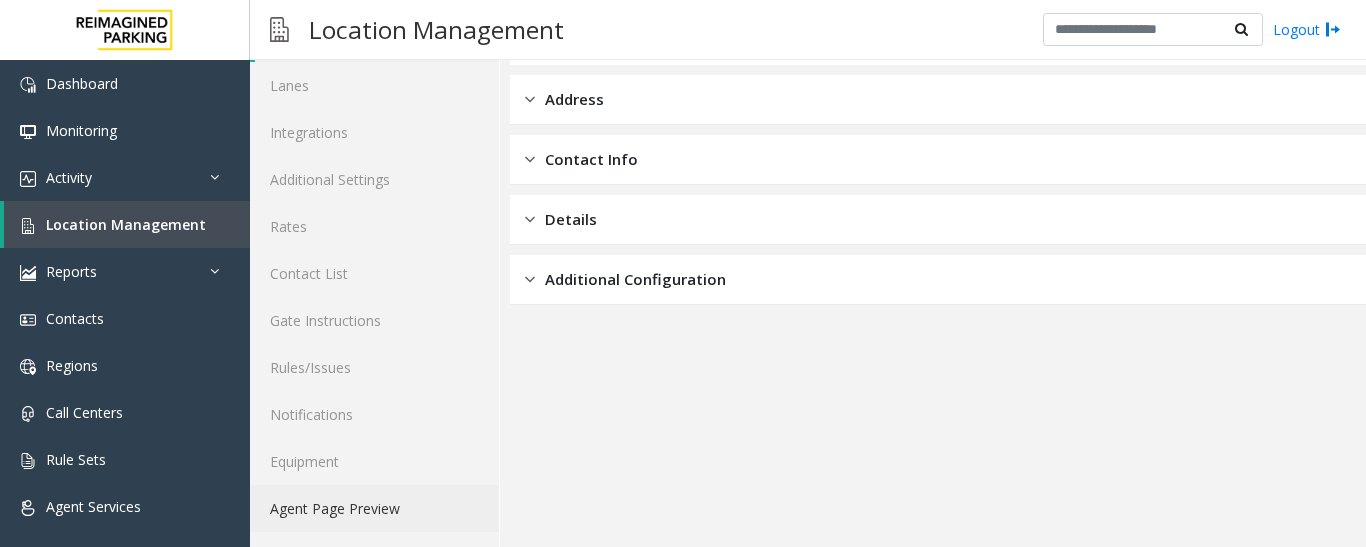click on "Agent Page Preview" 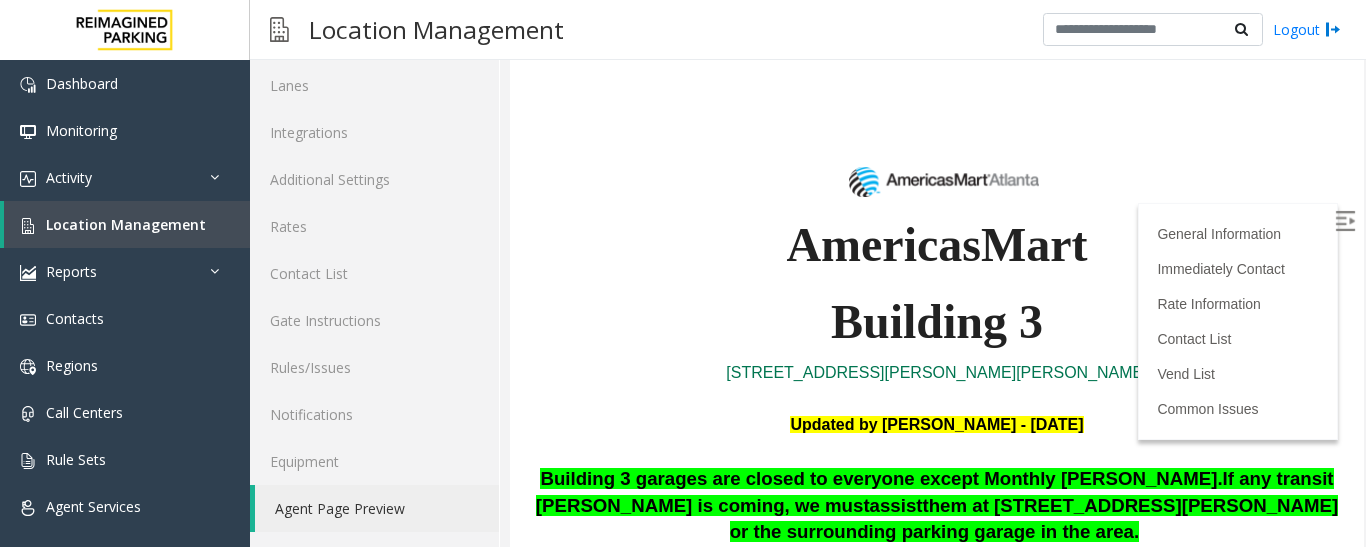 scroll, scrollTop: 300, scrollLeft: 0, axis: vertical 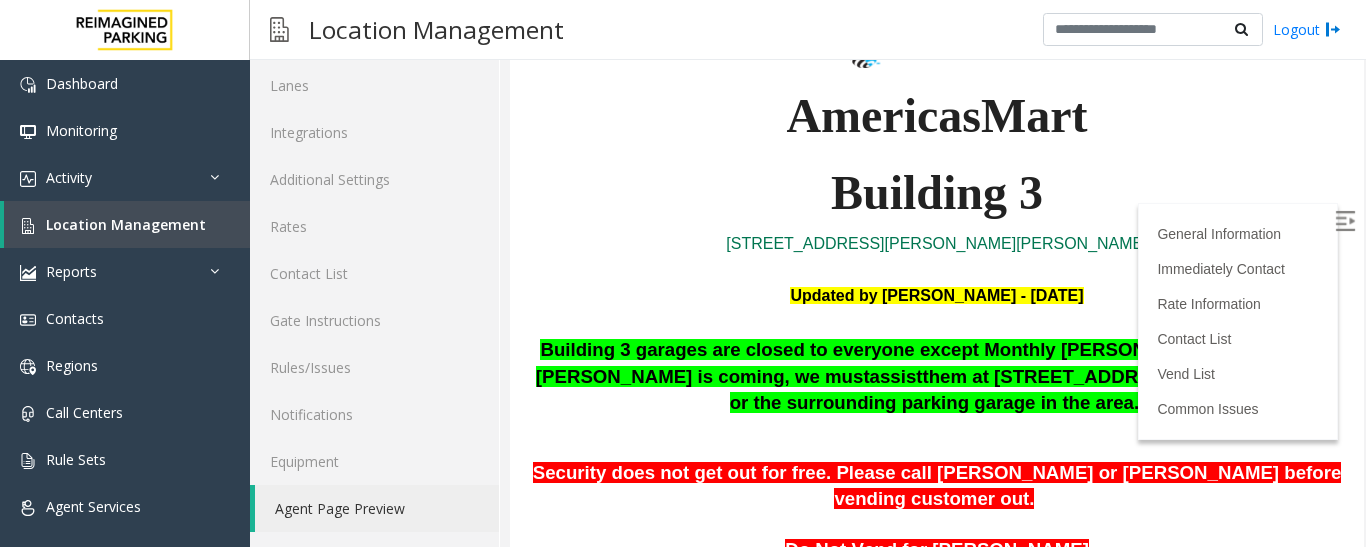 click at bounding box center [1345, 221] 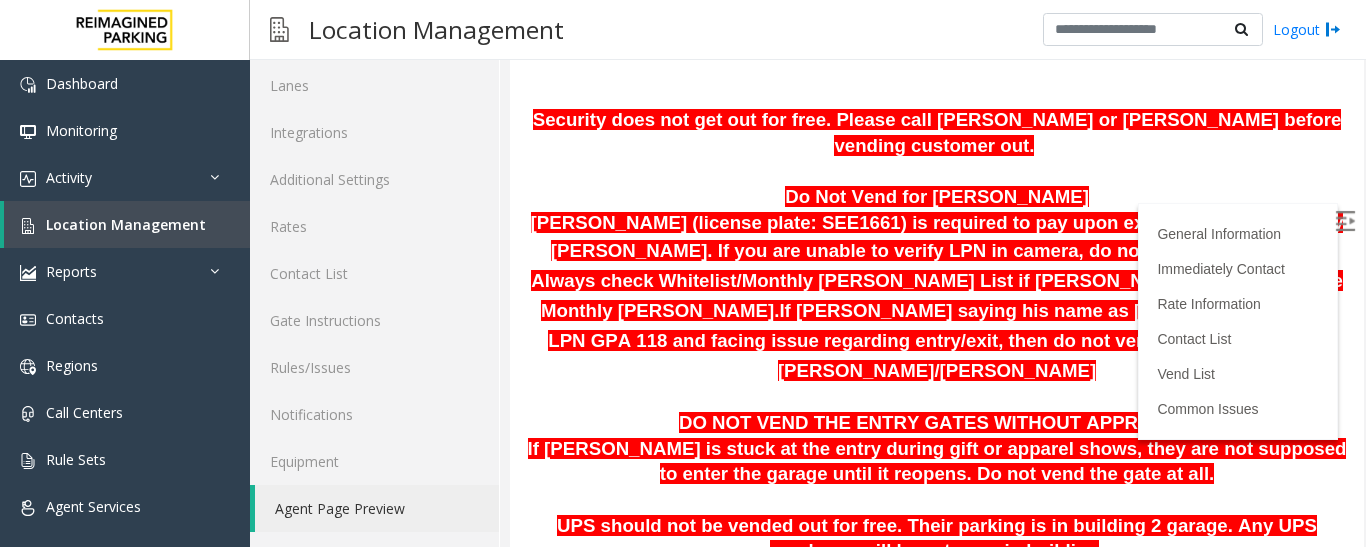 scroll, scrollTop: 700, scrollLeft: 0, axis: vertical 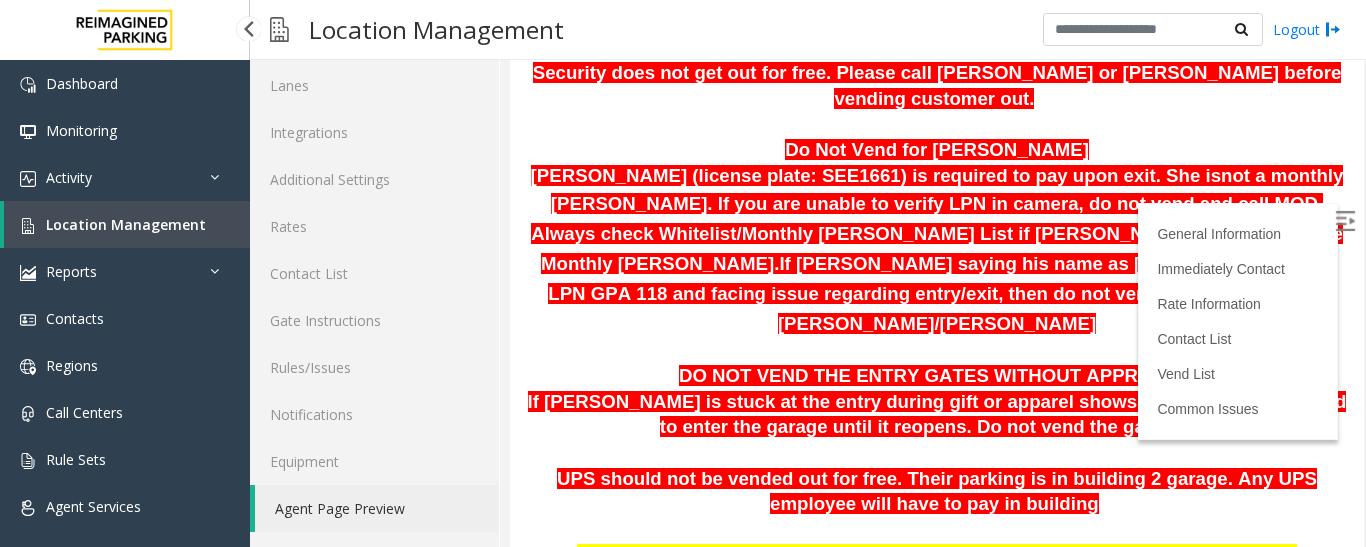 click on "Location Management" at bounding box center [126, 224] 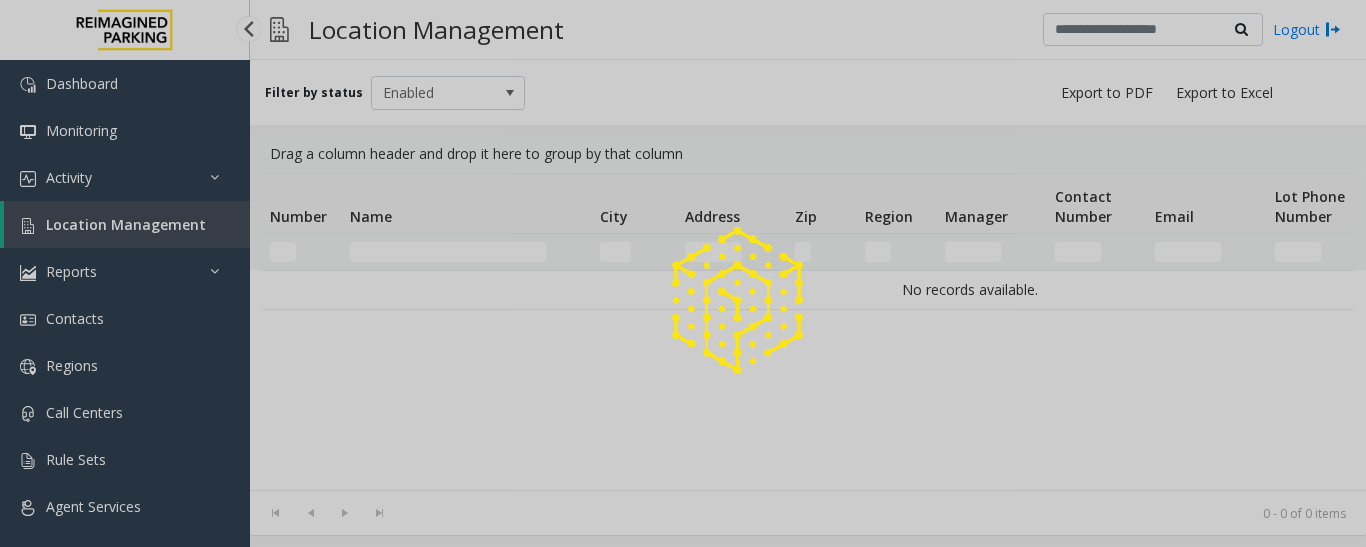 scroll, scrollTop: 0, scrollLeft: 0, axis: both 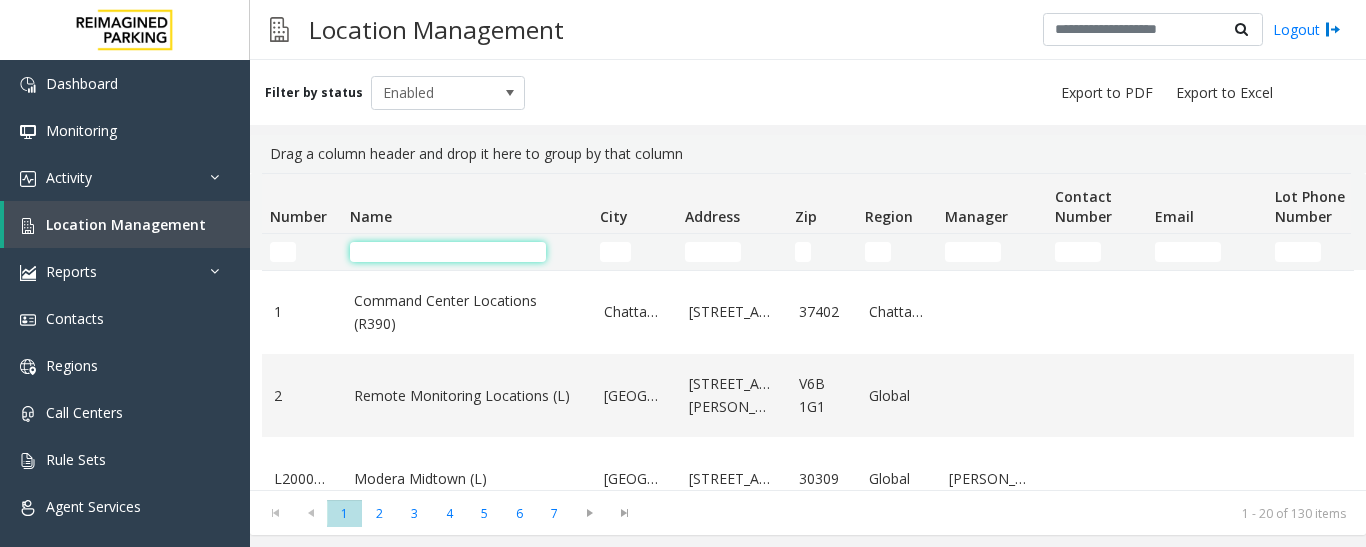 click 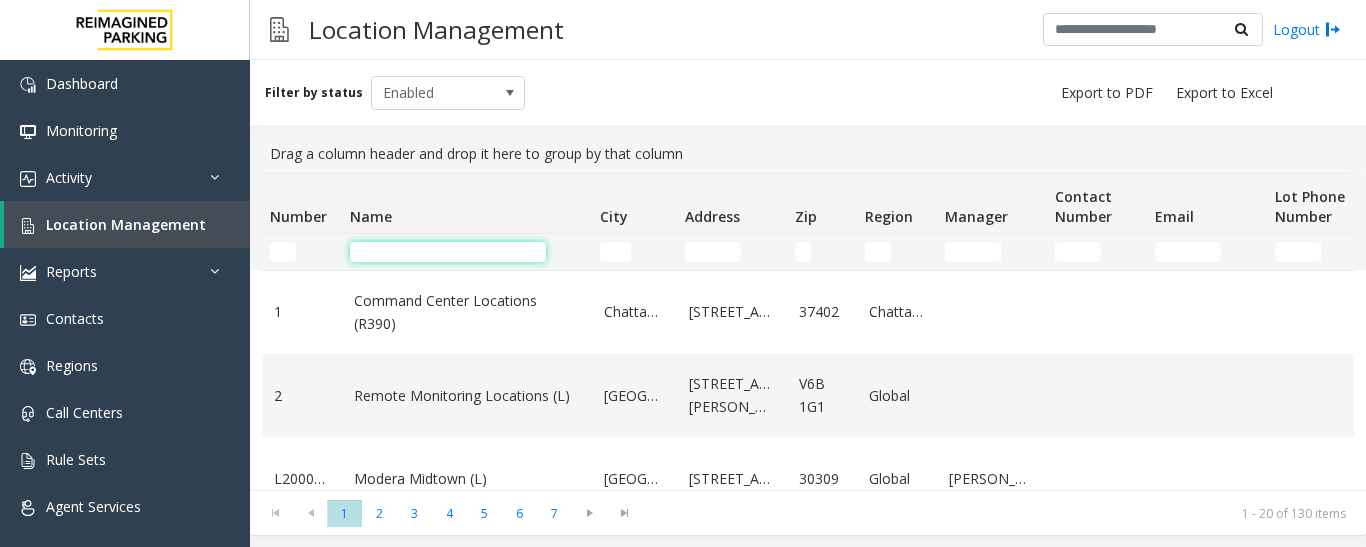 paste on "**********" 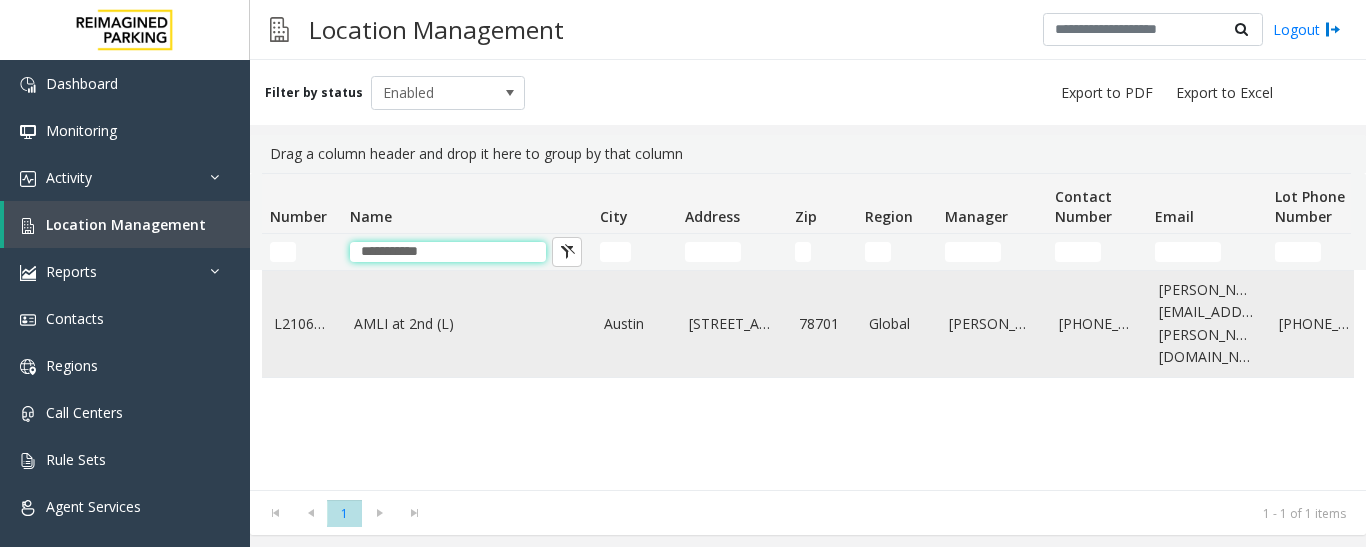 type on "**********" 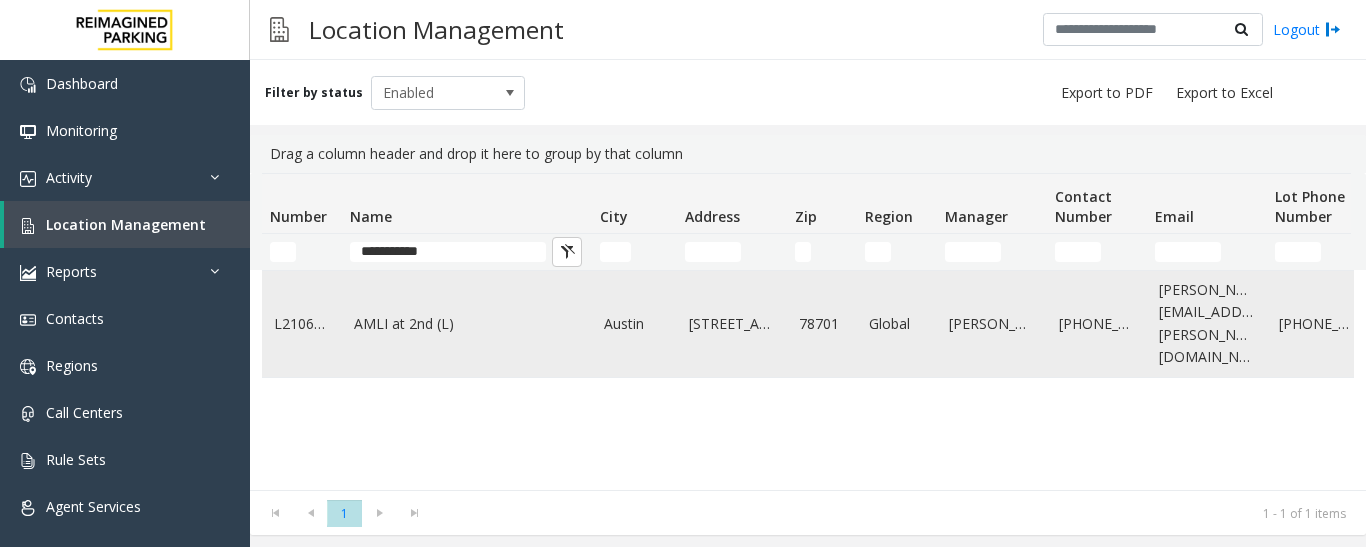 click on "AMLI at 2nd (L)" 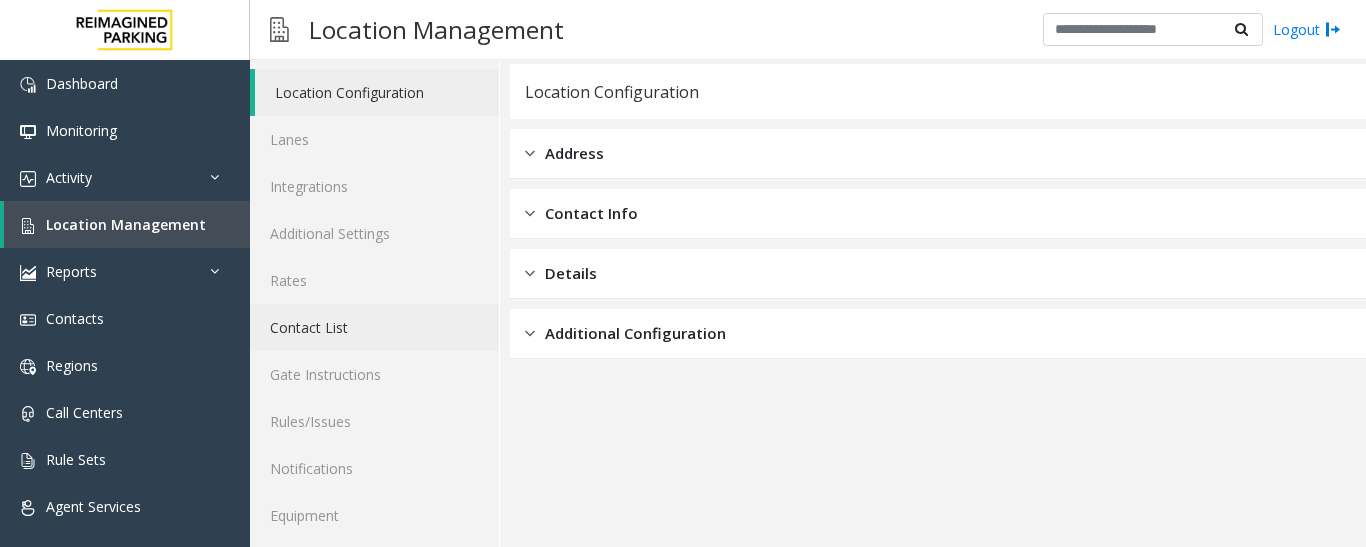 scroll, scrollTop: 112, scrollLeft: 0, axis: vertical 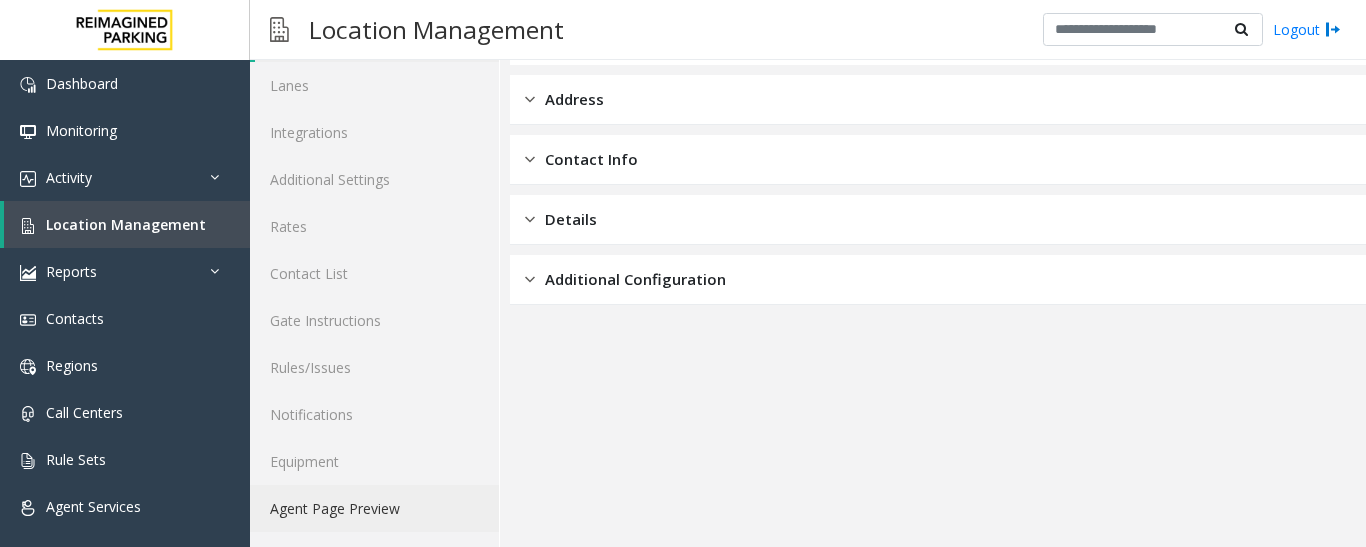 click on "Agent Page Preview" 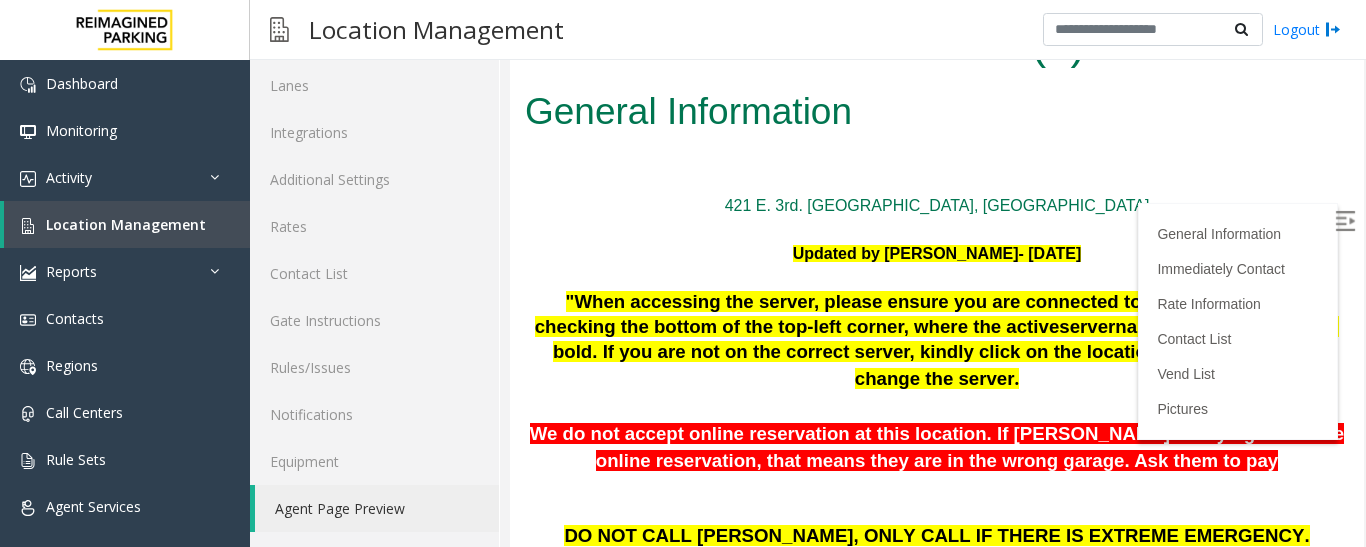 scroll, scrollTop: 0, scrollLeft: 0, axis: both 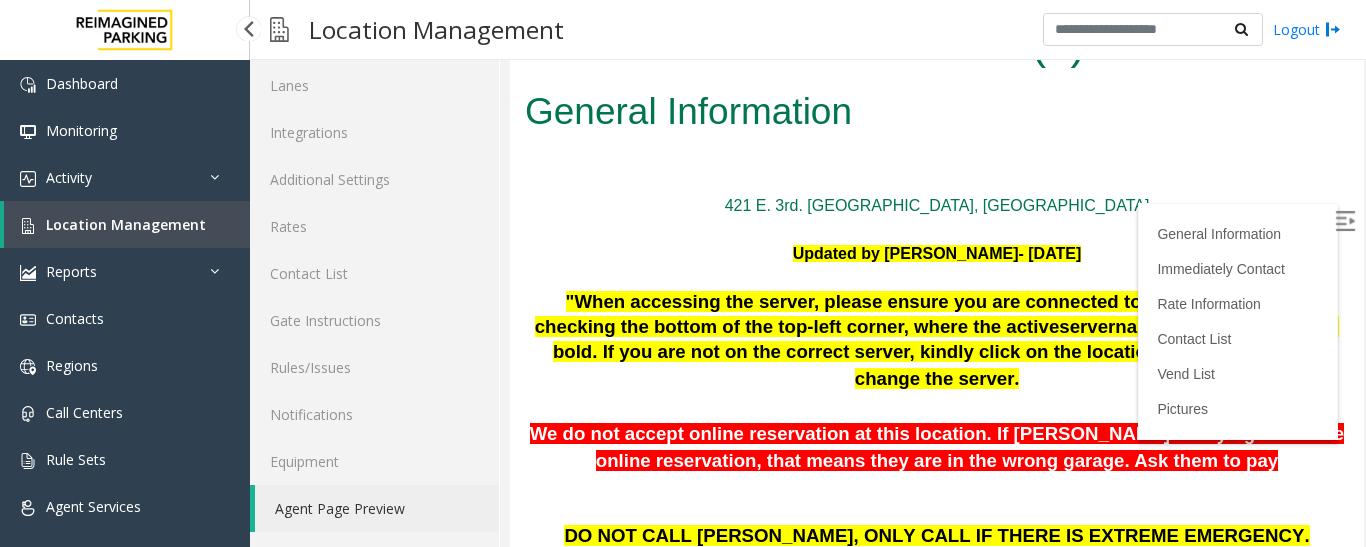 click on "Location Management" at bounding box center [126, 224] 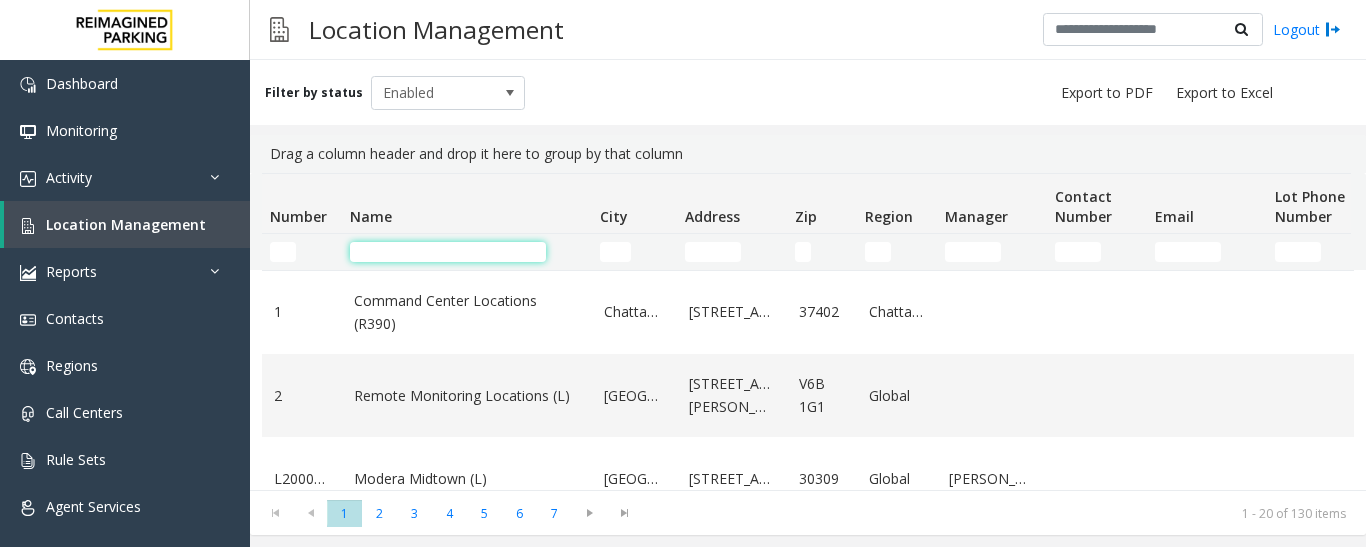 click 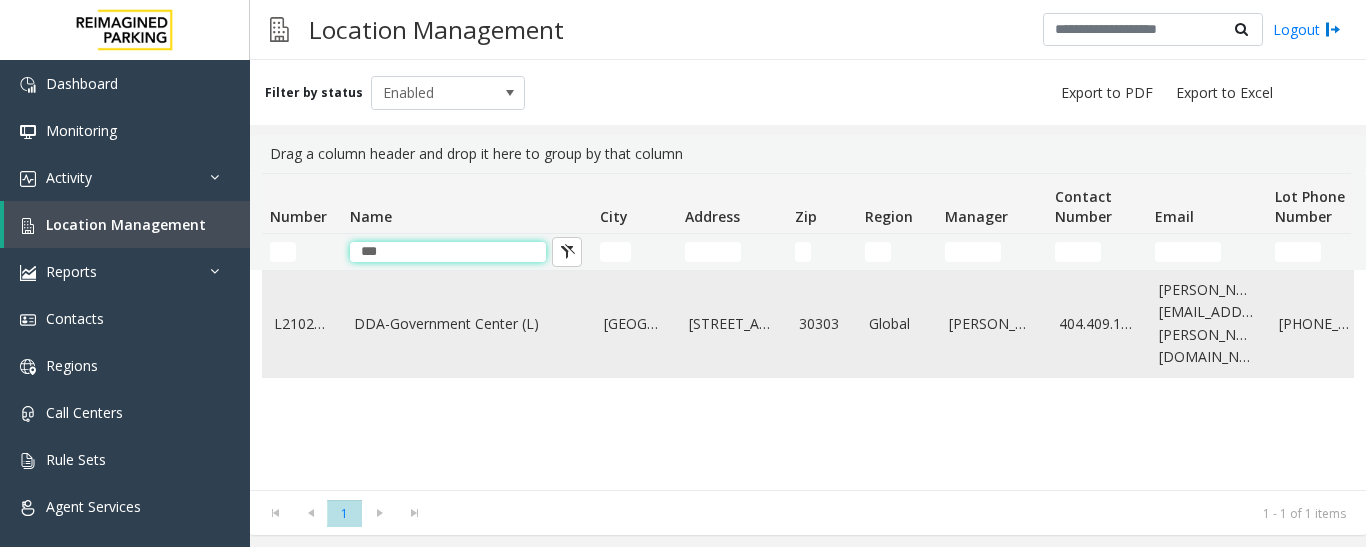 type on "***" 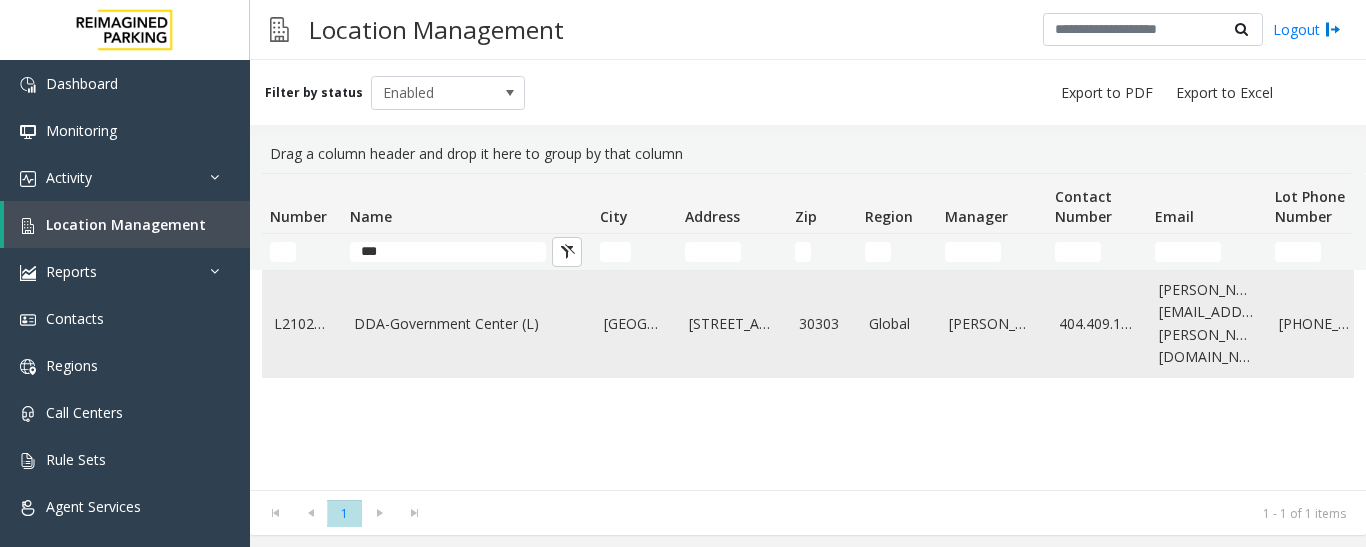 click on "DDA-Government Center (L)" 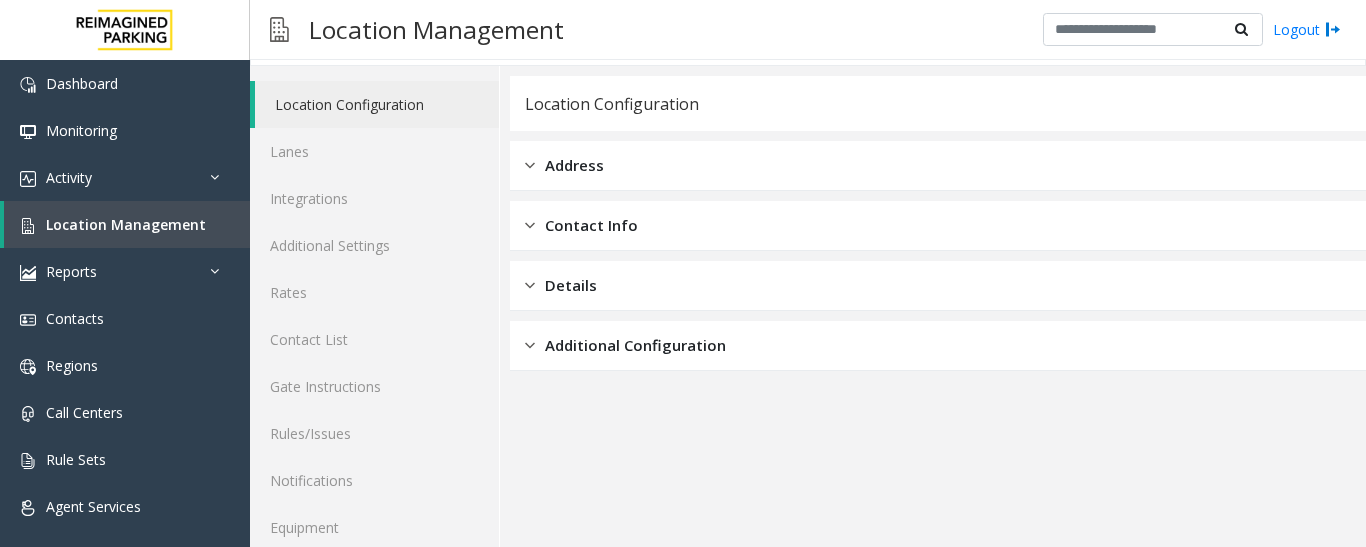 scroll, scrollTop: 112, scrollLeft: 0, axis: vertical 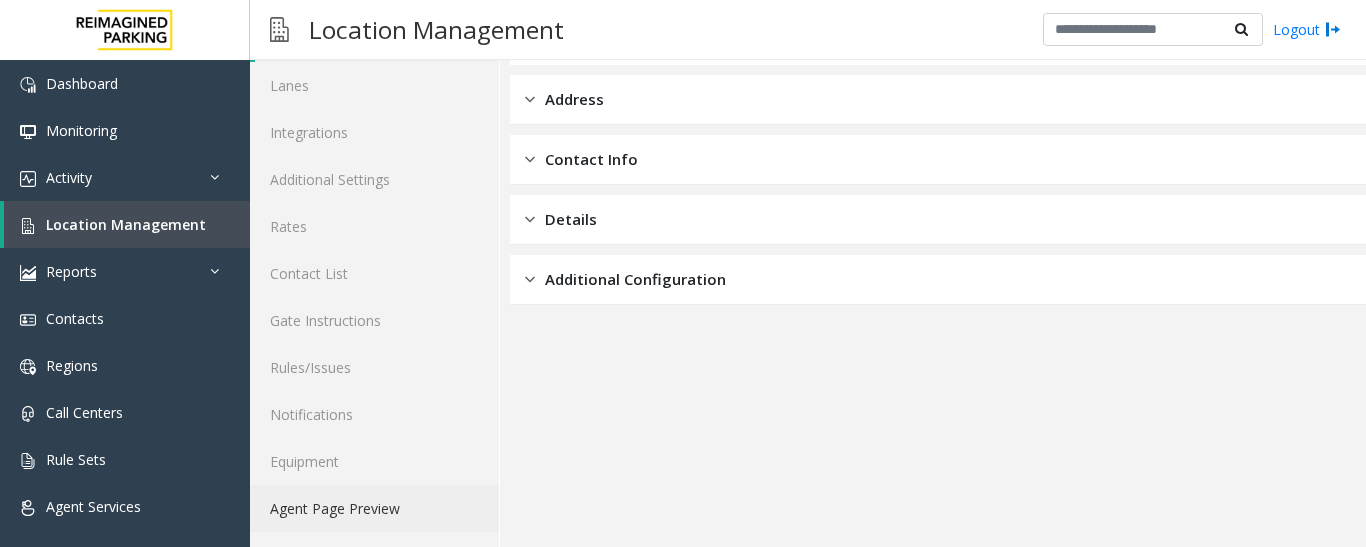 click on "Agent Page Preview" 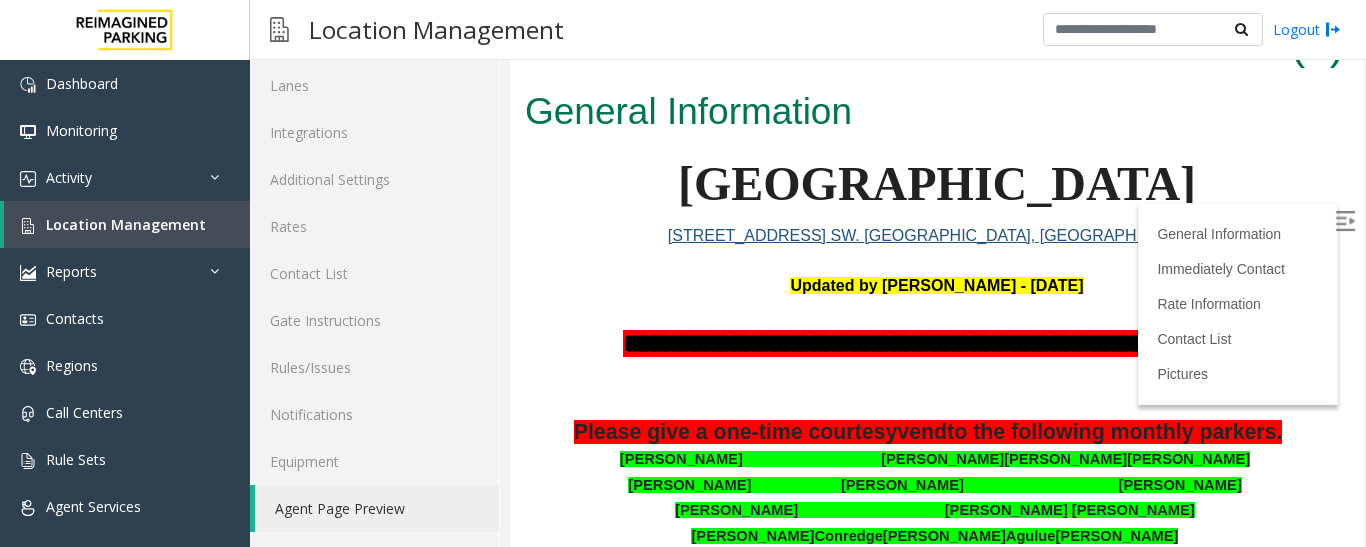 scroll, scrollTop: 0, scrollLeft: 0, axis: both 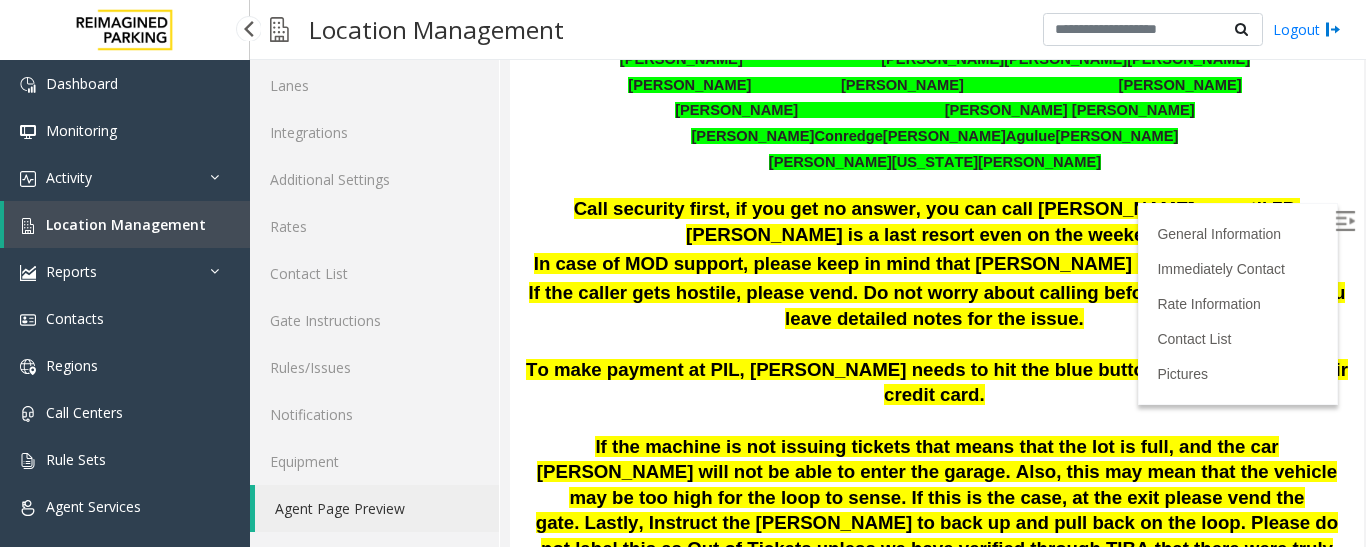 click on "Location Management" at bounding box center (126, 224) 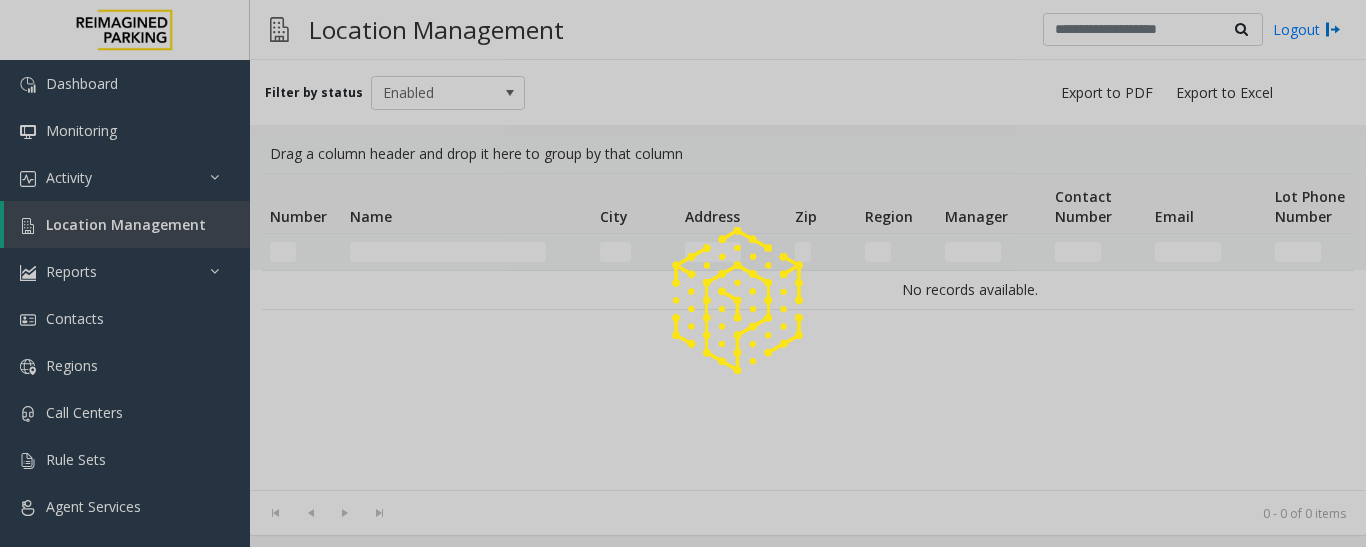 scroll, scrollTop: 0, scrollLeft: 0, axis: both 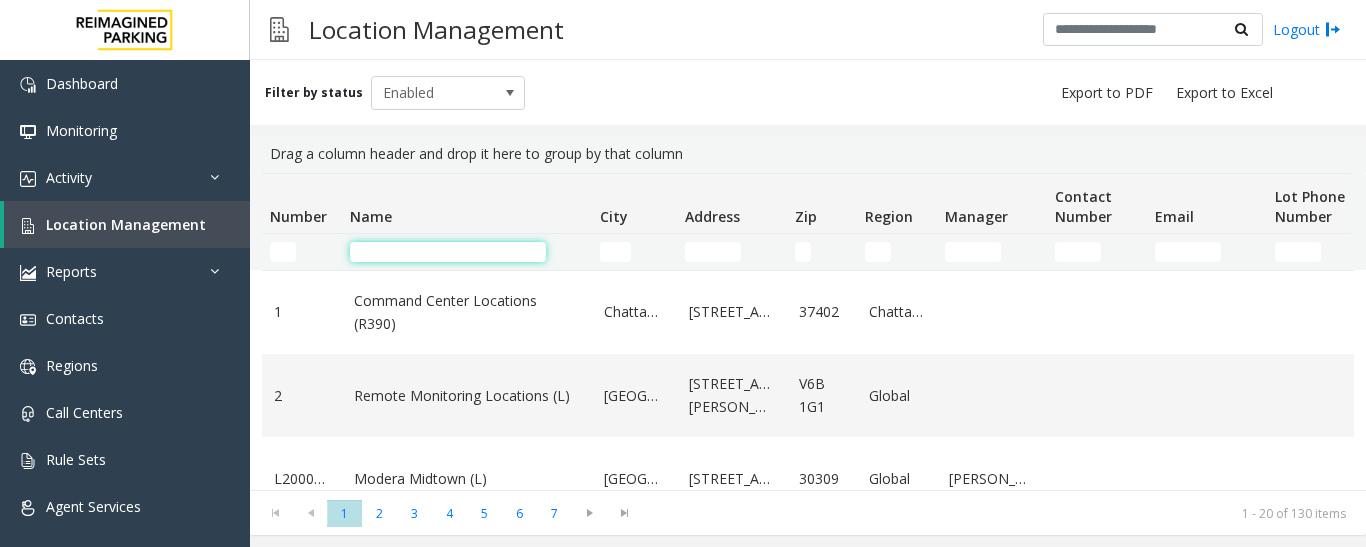 click 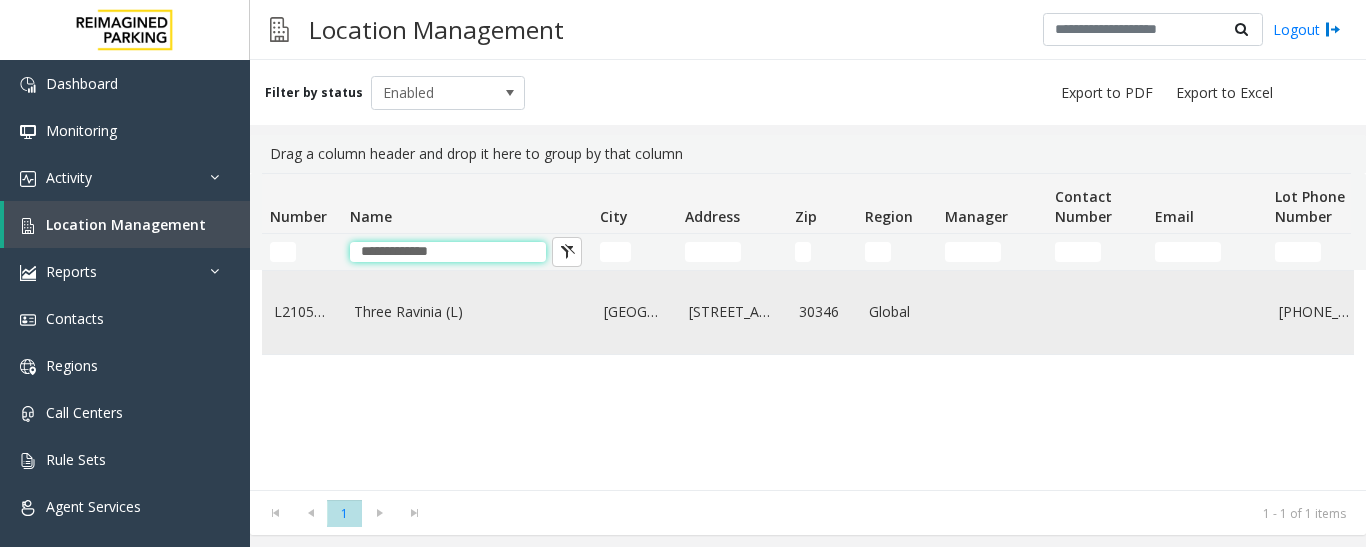 type on "**********" 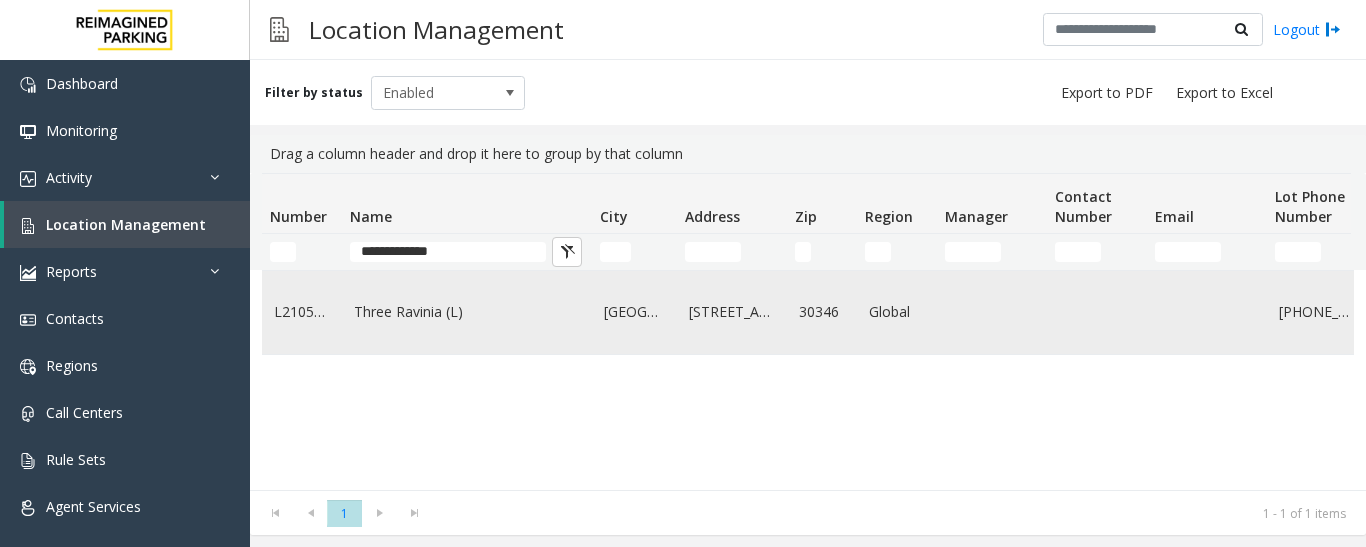 click on "Three Ravinia (L)" 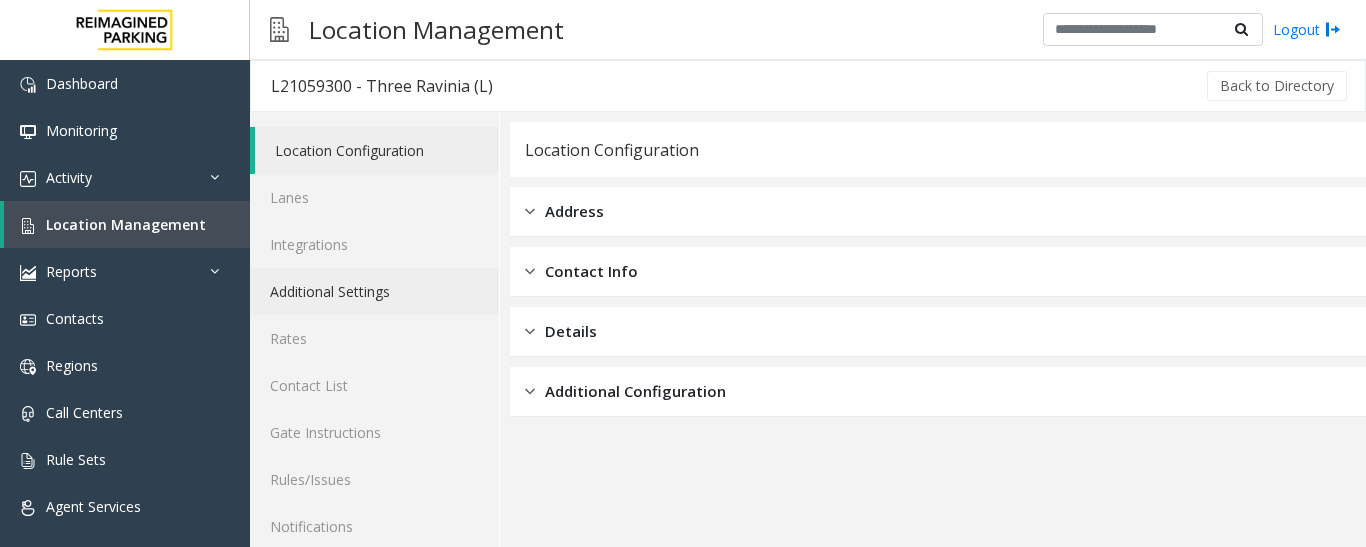 scroll, scrollTop: 112, scrollLeft: 0, axis: vertical 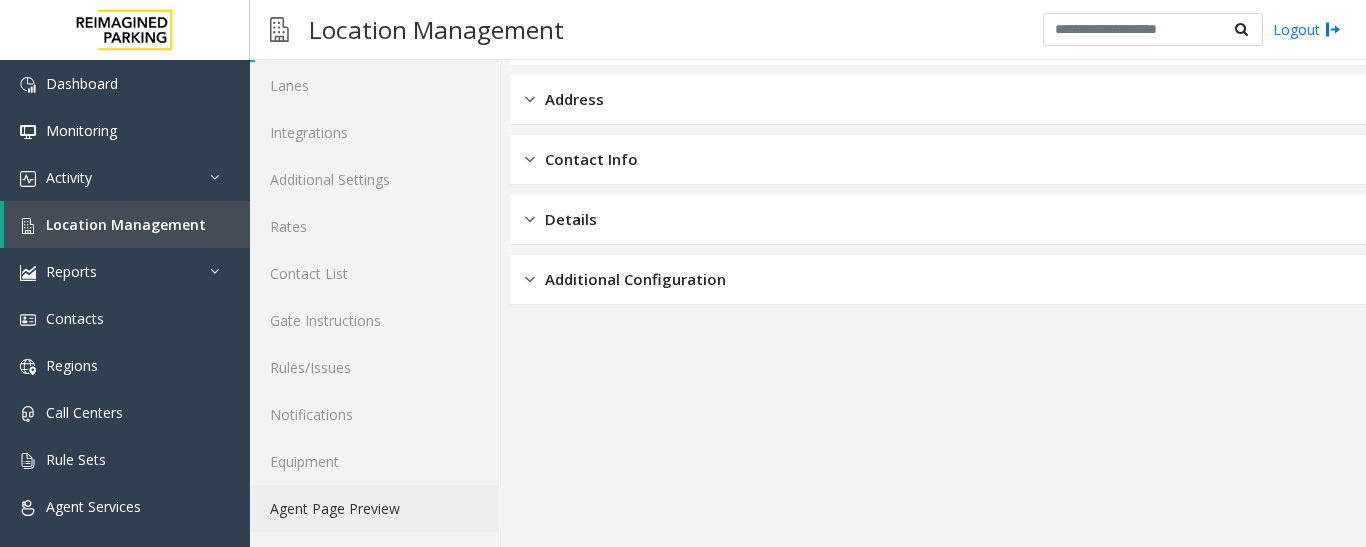 drag, startPoint x: 339, startPoint y: 508, endPoint x: 397, endPoint y: 510, distance: 58.034473 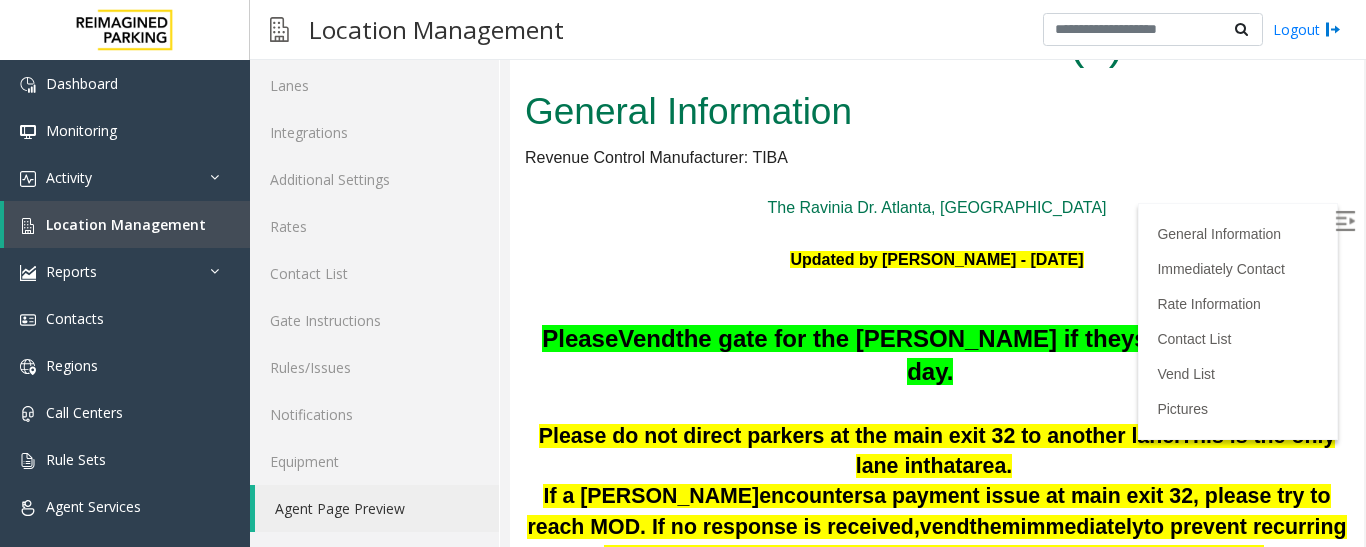 scroll, scrollTop: 0, scrollLeft: 0, axis: both 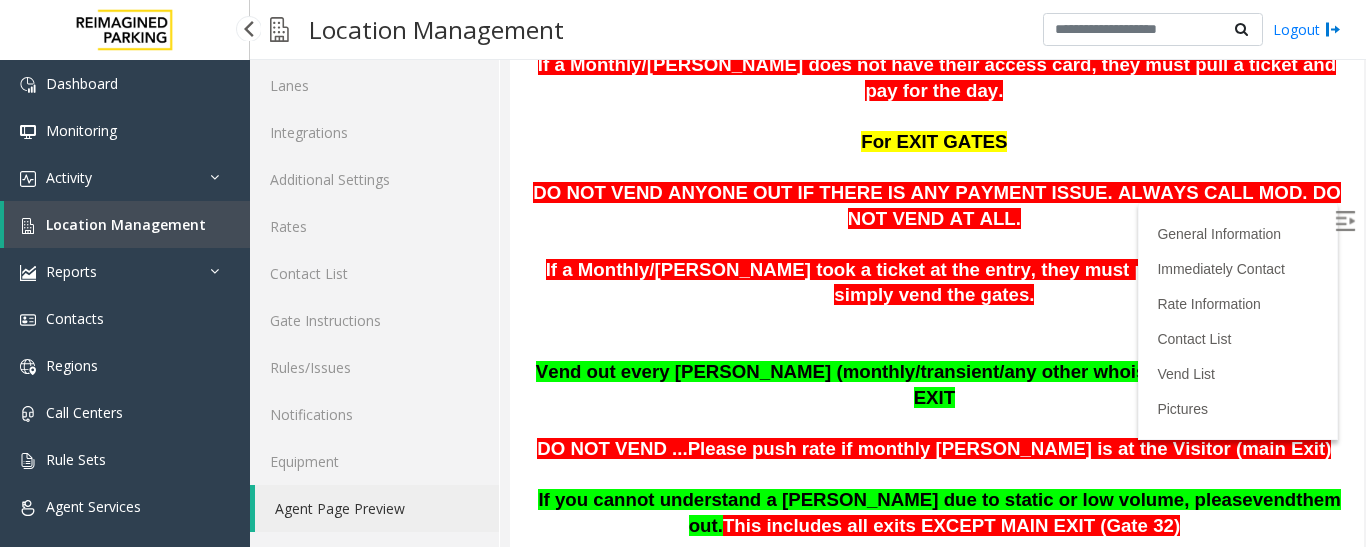 click on "Location Management" at bounding box center [126, 224] 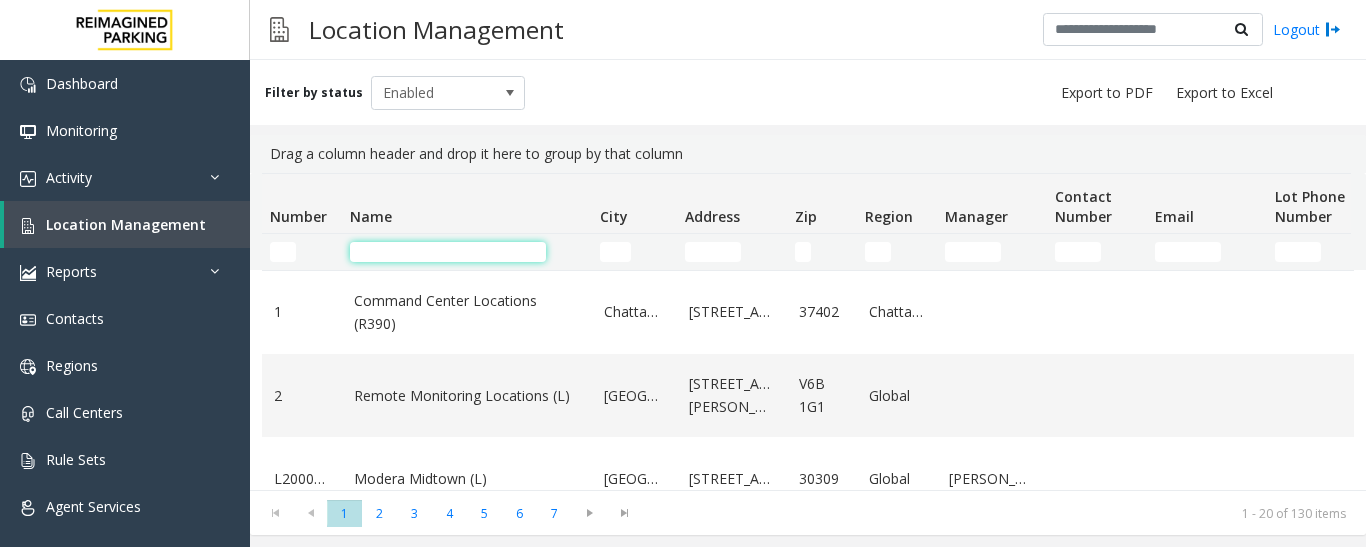 click 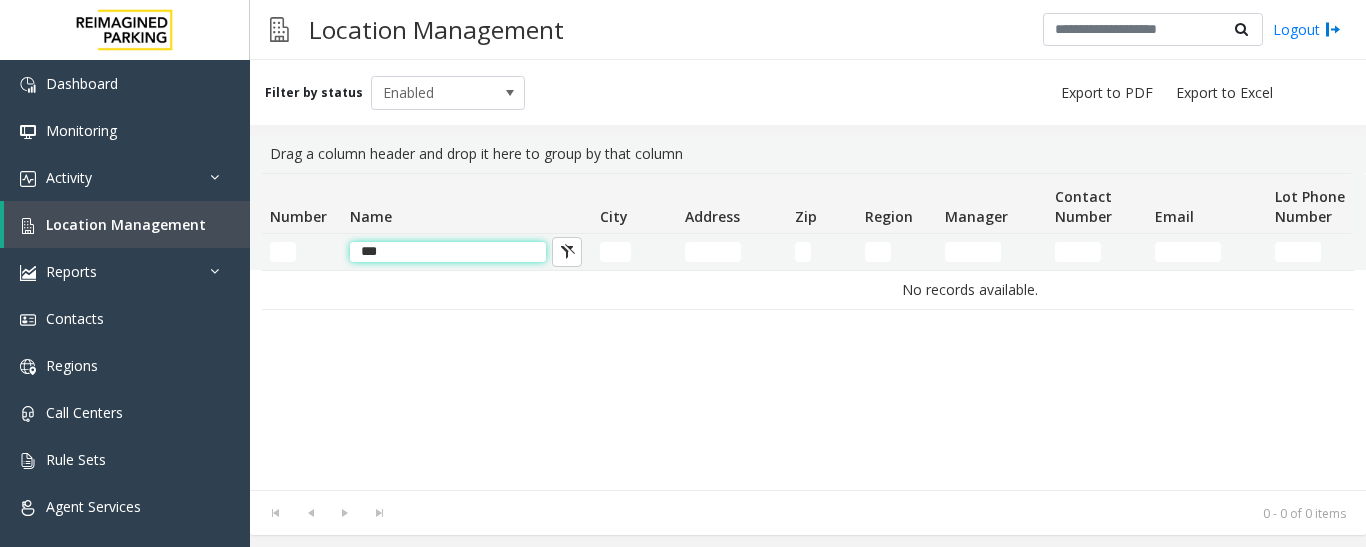 type on "*" 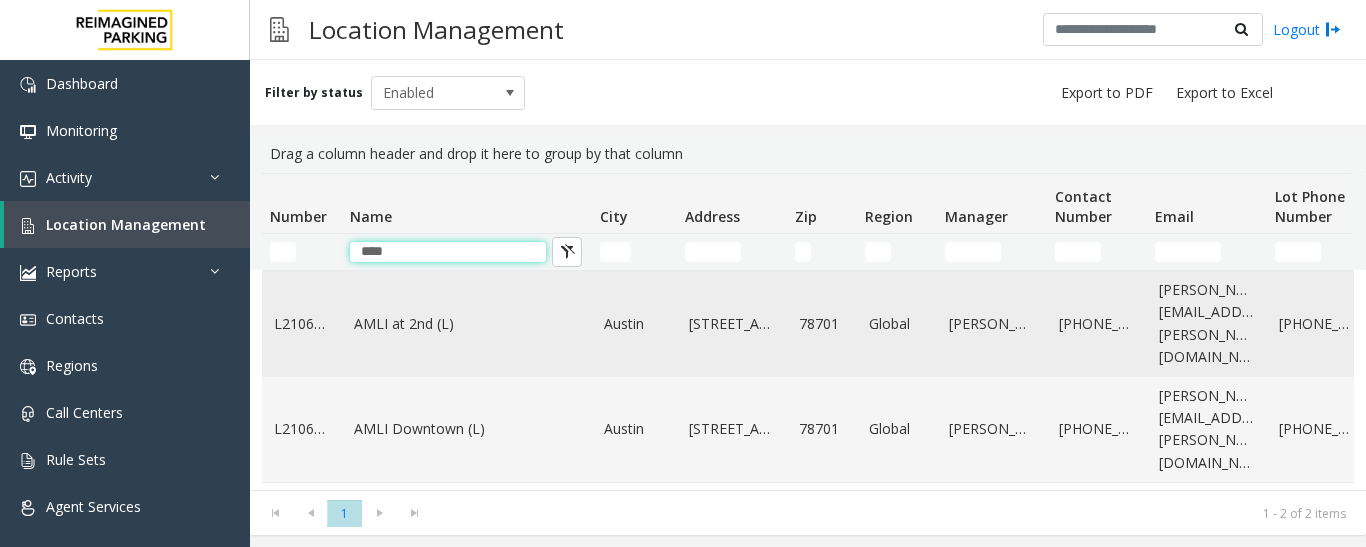 type on "****" 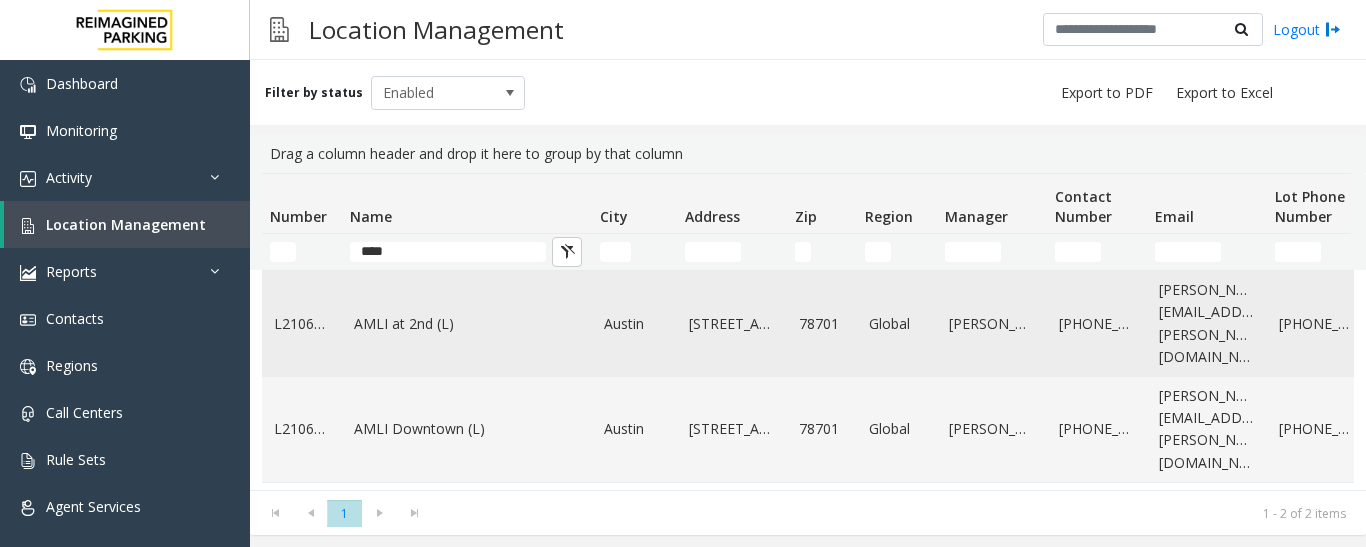 click on "AMLI at 2nd (L)" 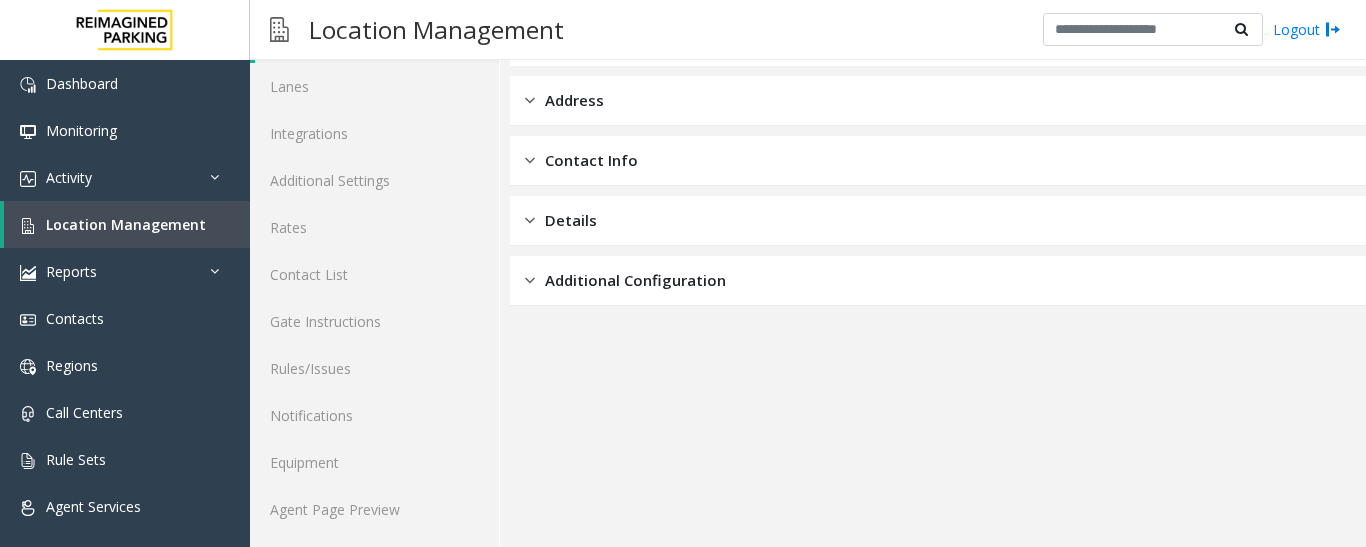 scroll, scrollTop: 112, scrollLeft: 0, axis: vertical 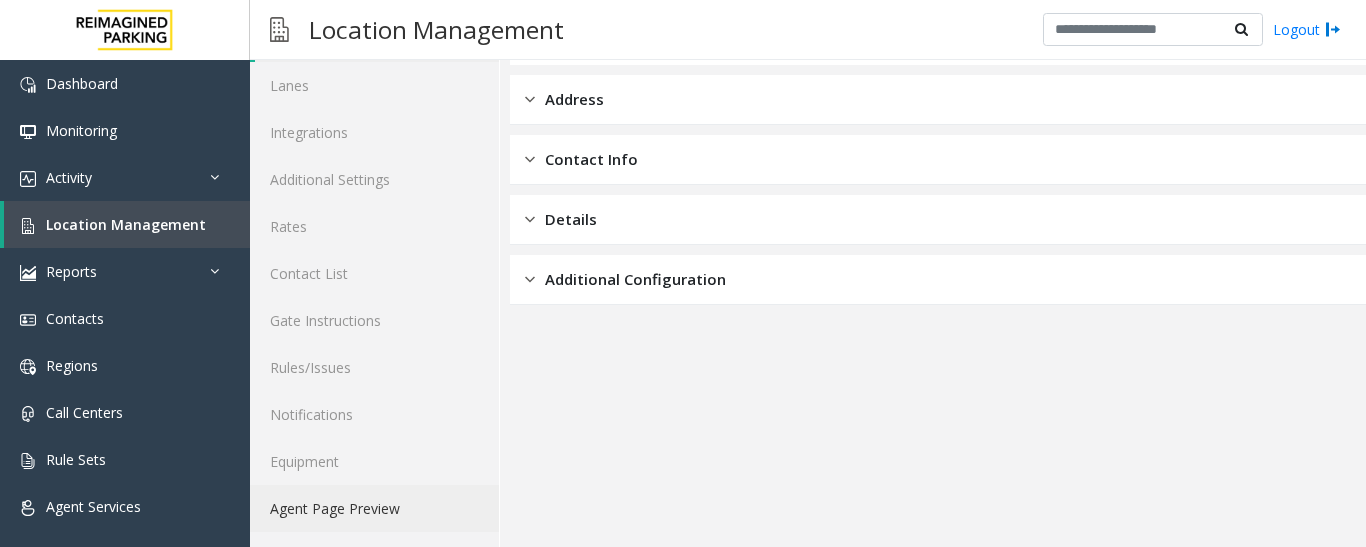 click on "Agent Page Preview" 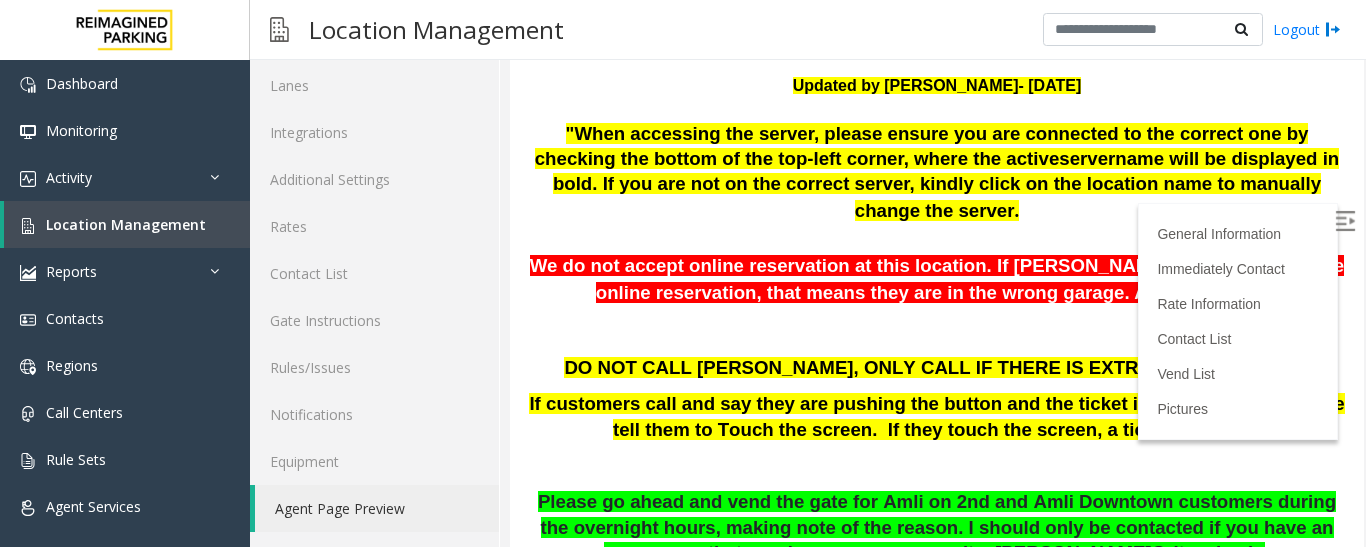 scroll, scrollTop: 200, scrollLeft: 0, axis: vertical 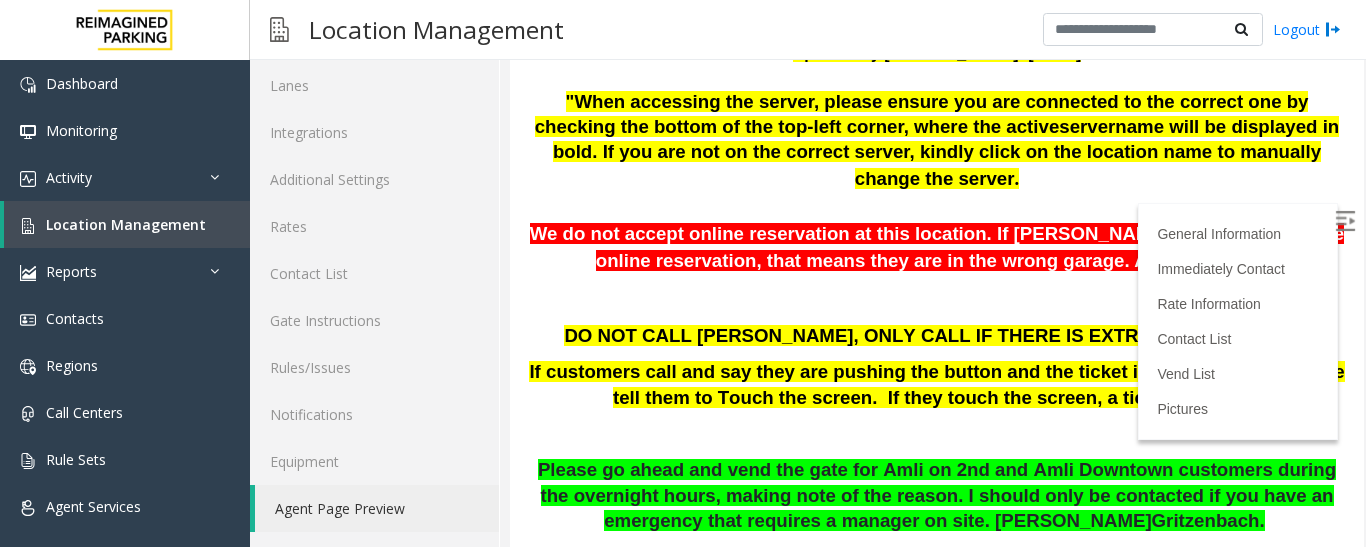 click at bounding box center (1345, 221) 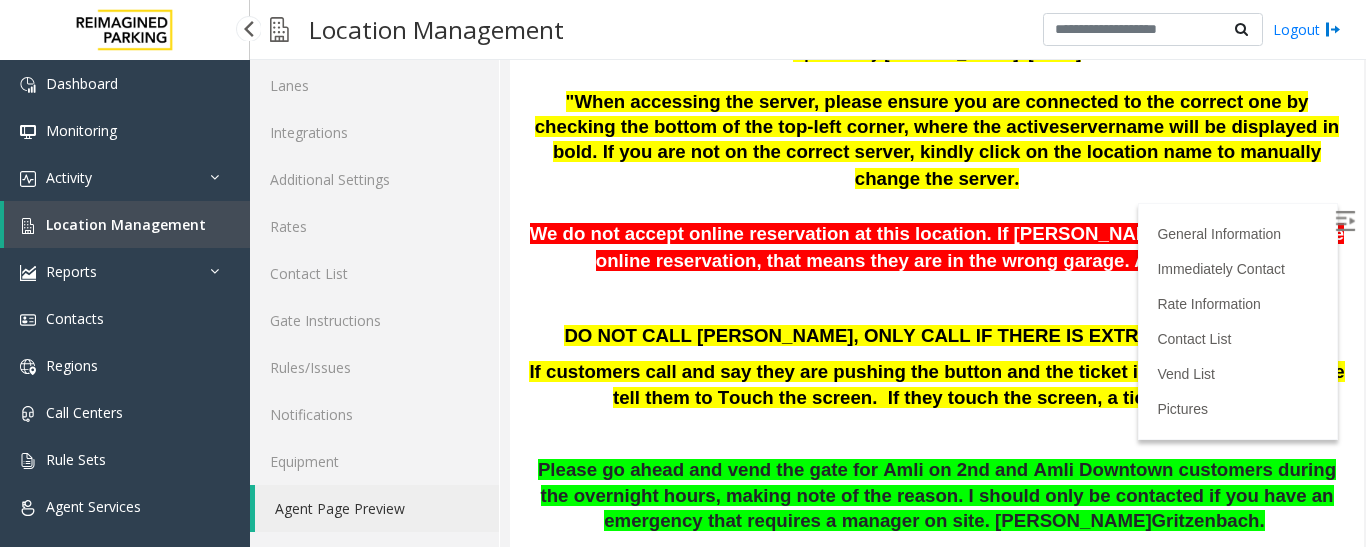 click on "Location Management" at bounding box center (126, 224) 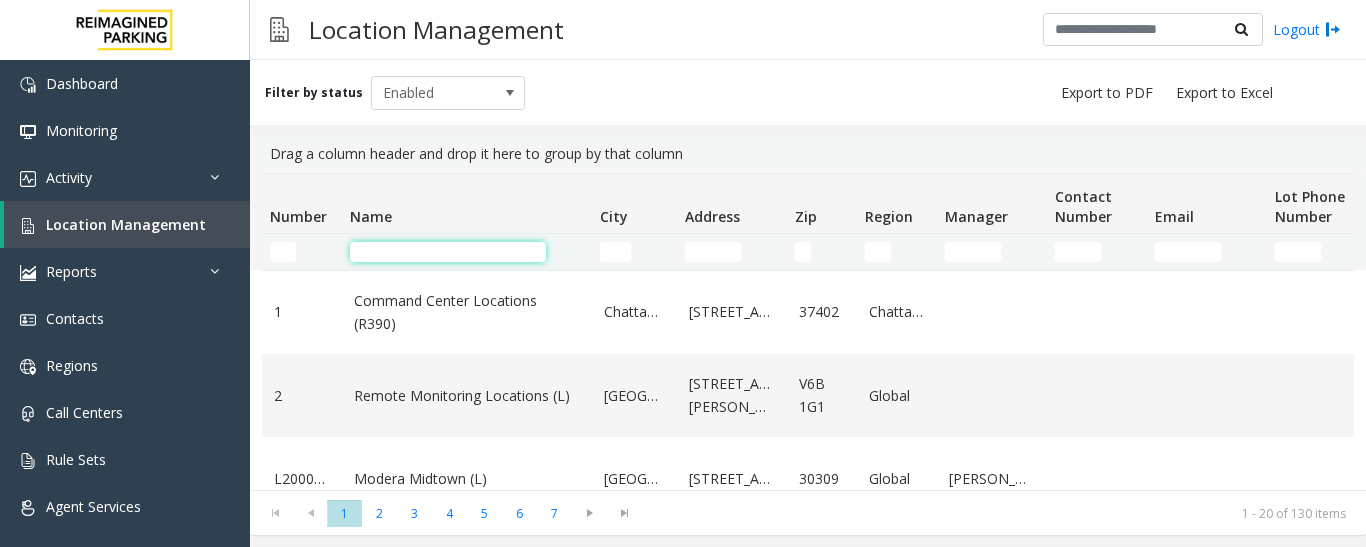 click 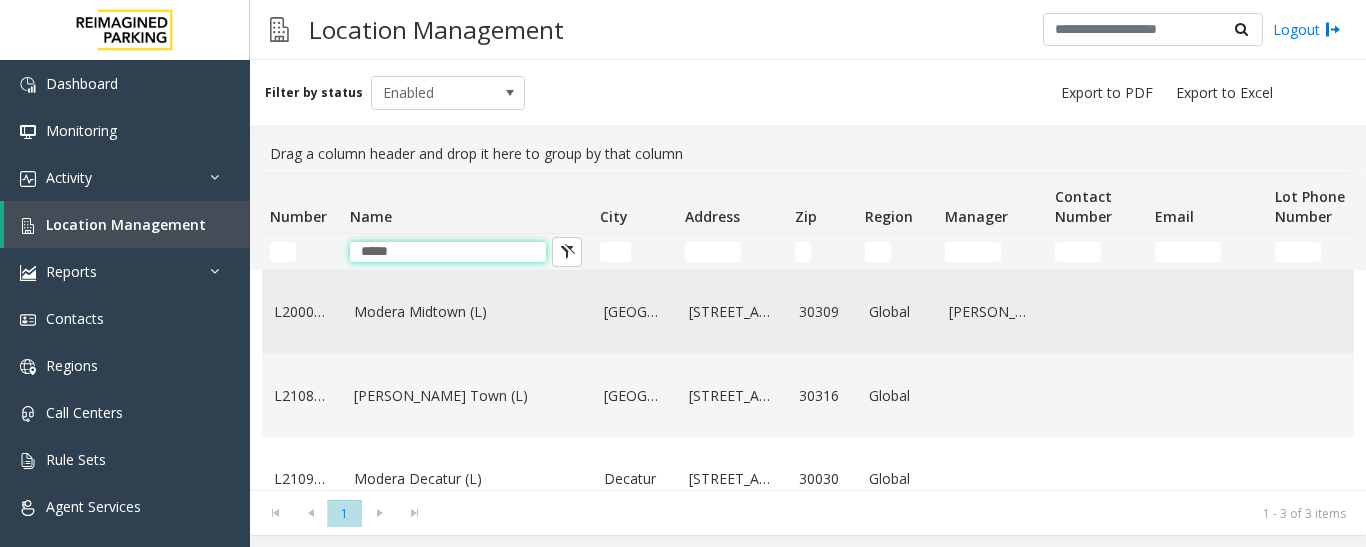 type on "*****" 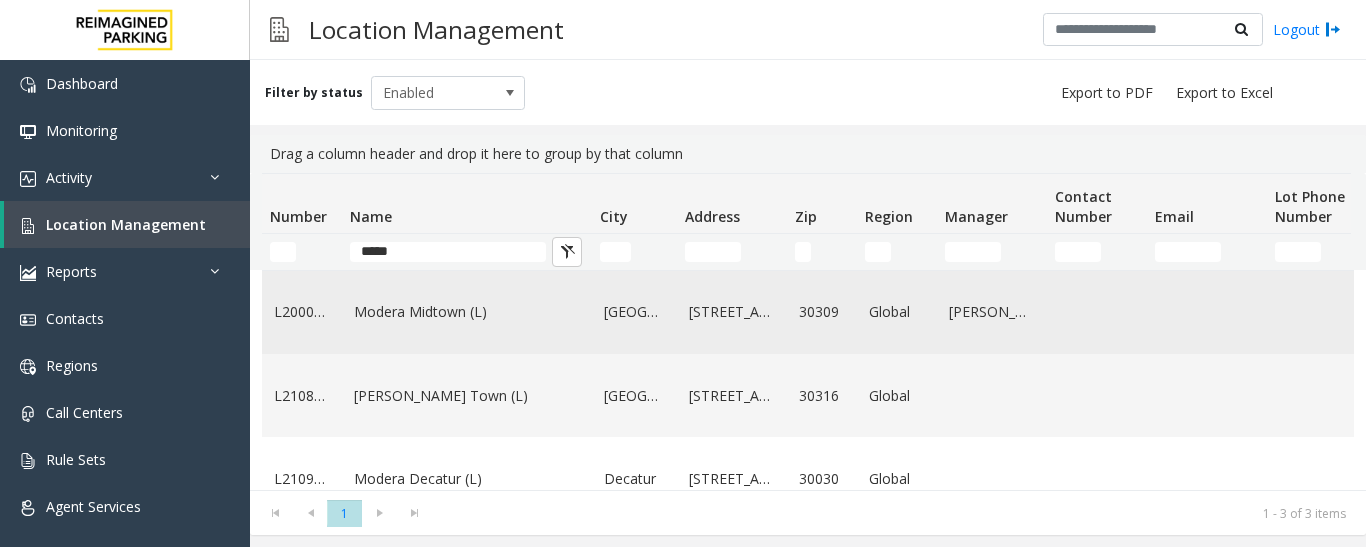 click on "Modera Midtown	(L)" 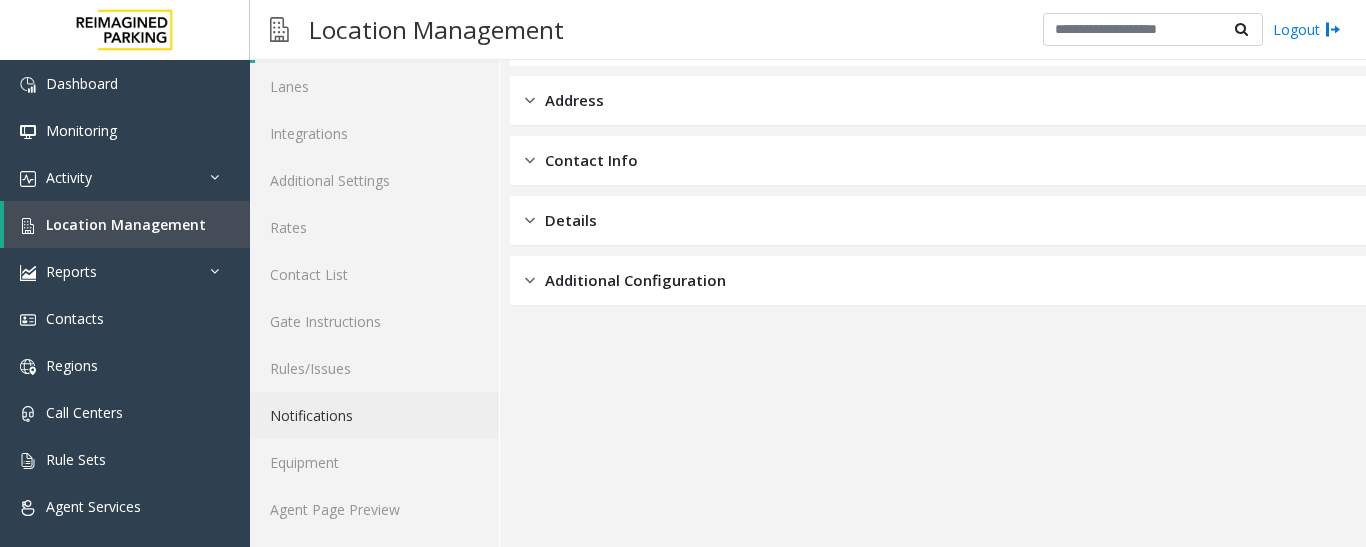 scroll, scrollTop: 112, scrollLeft: 0, axis: vertical 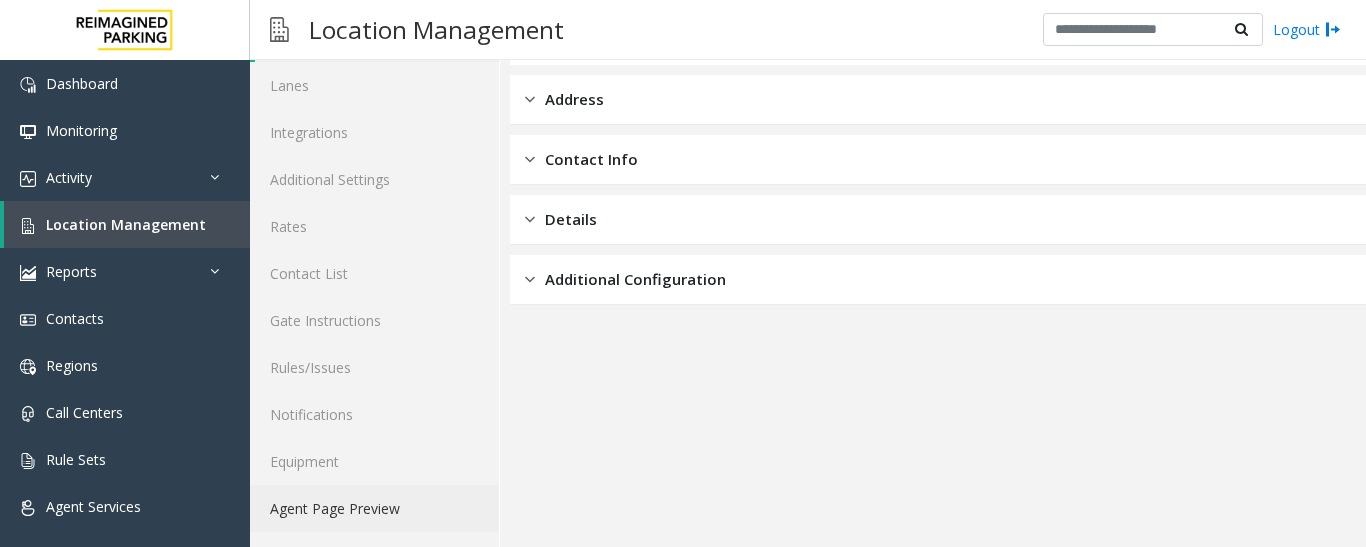 click on "Agent Page Preview" 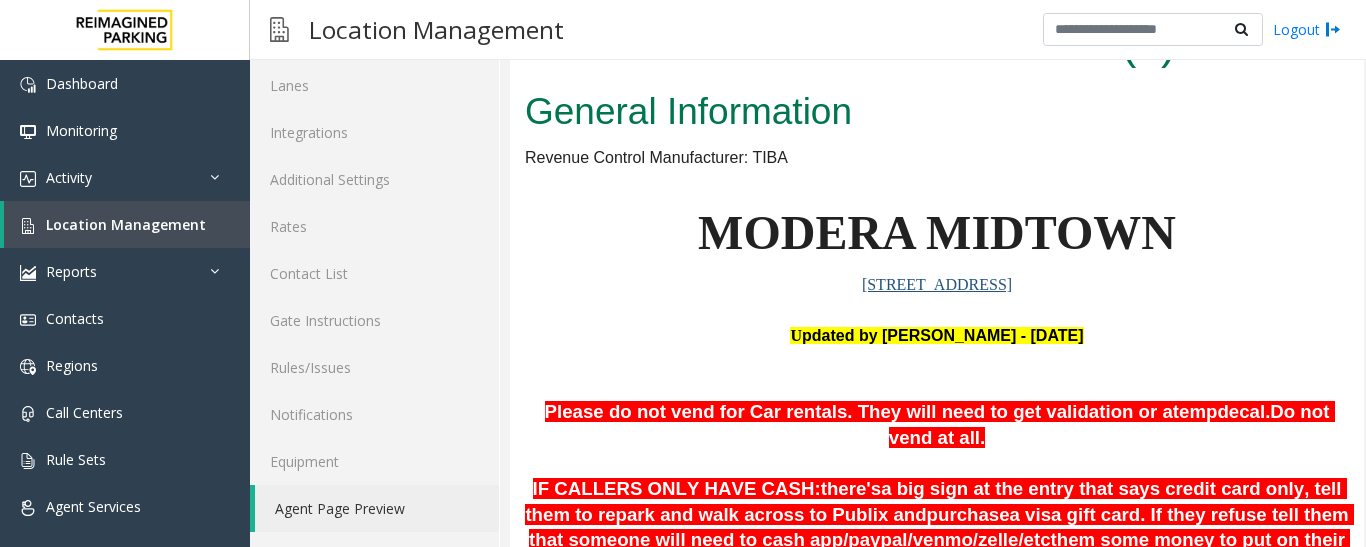 scroll, scrollTop: 0, scrollLeft: 0, axis: both 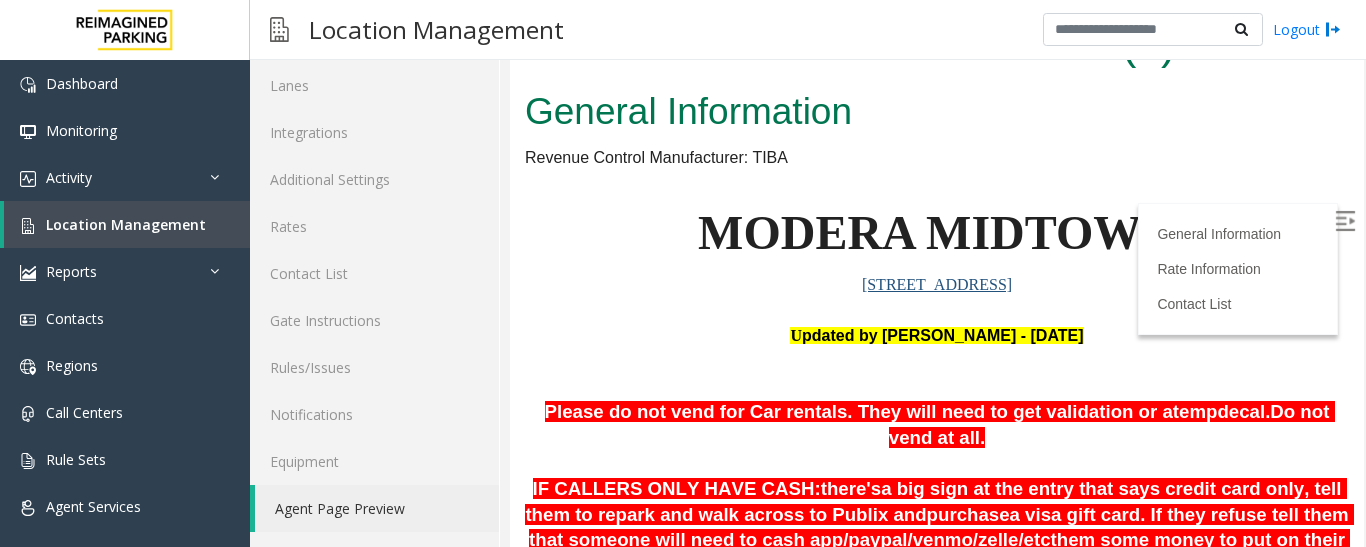 click at bounding box center (1345, 221) 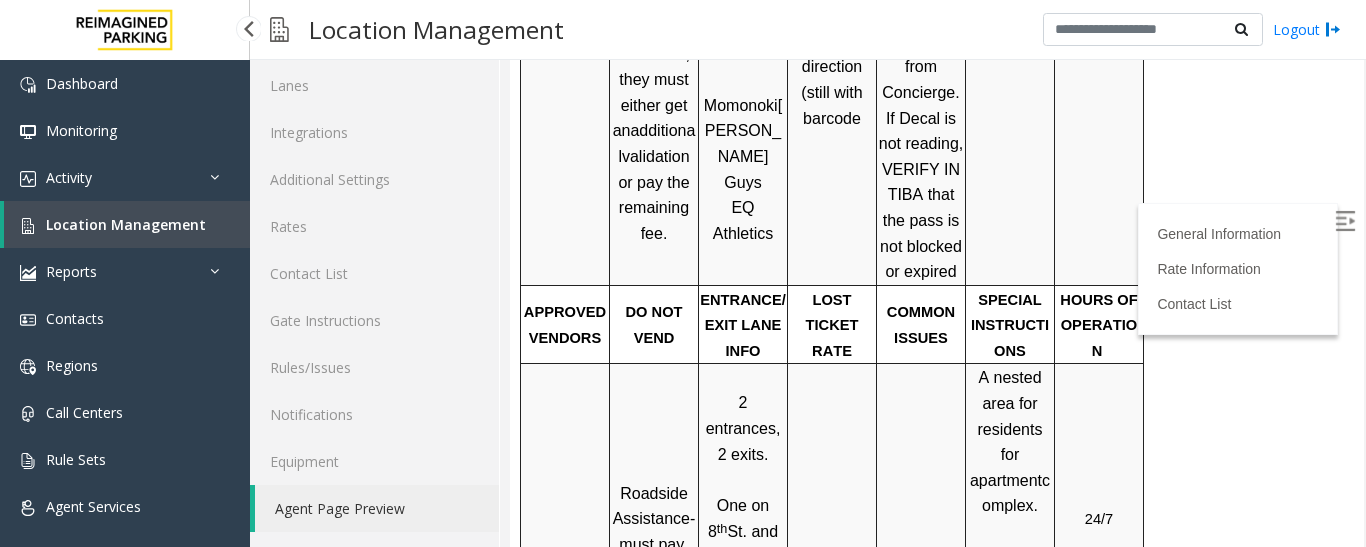 click on "Location Management" at bounding box center [126, 224] 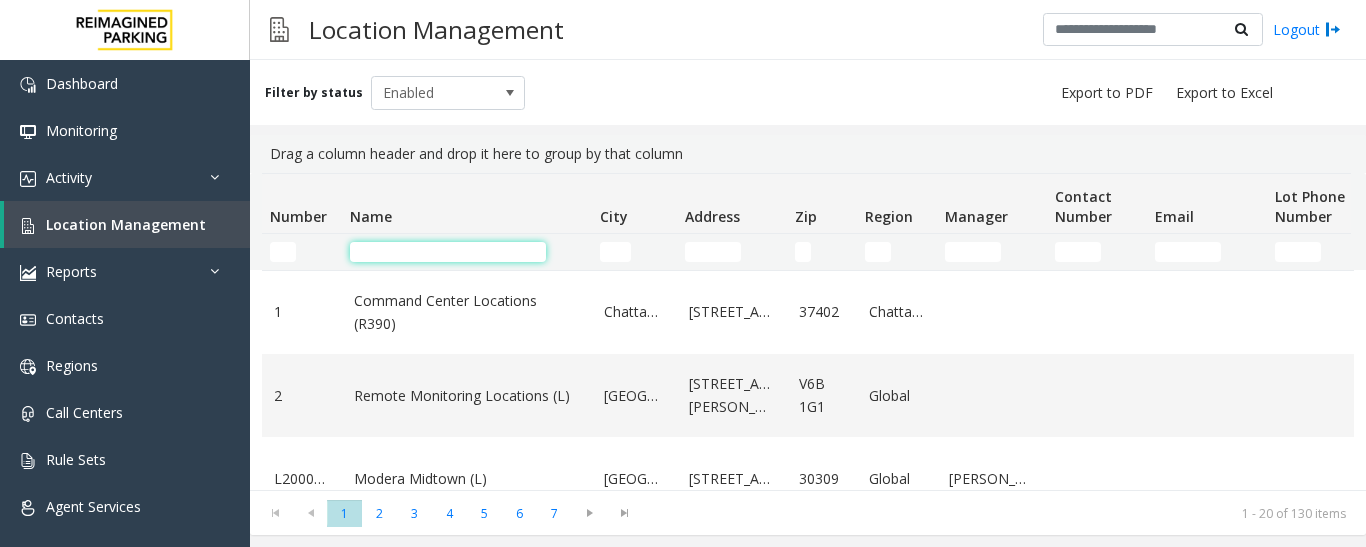 click 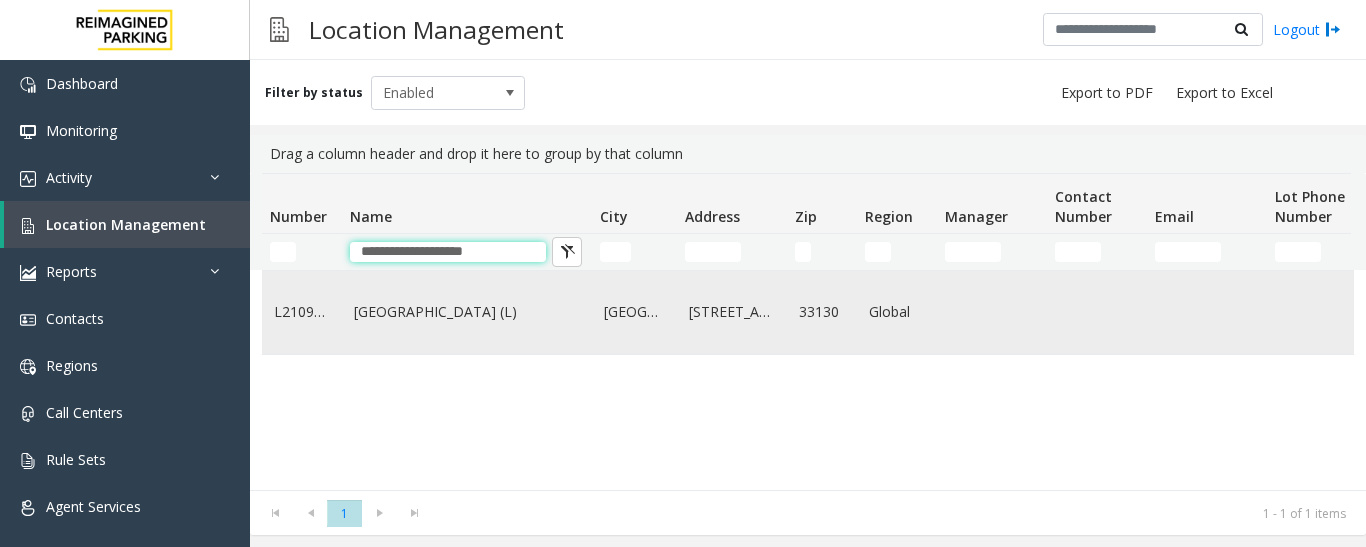 type on "**********" 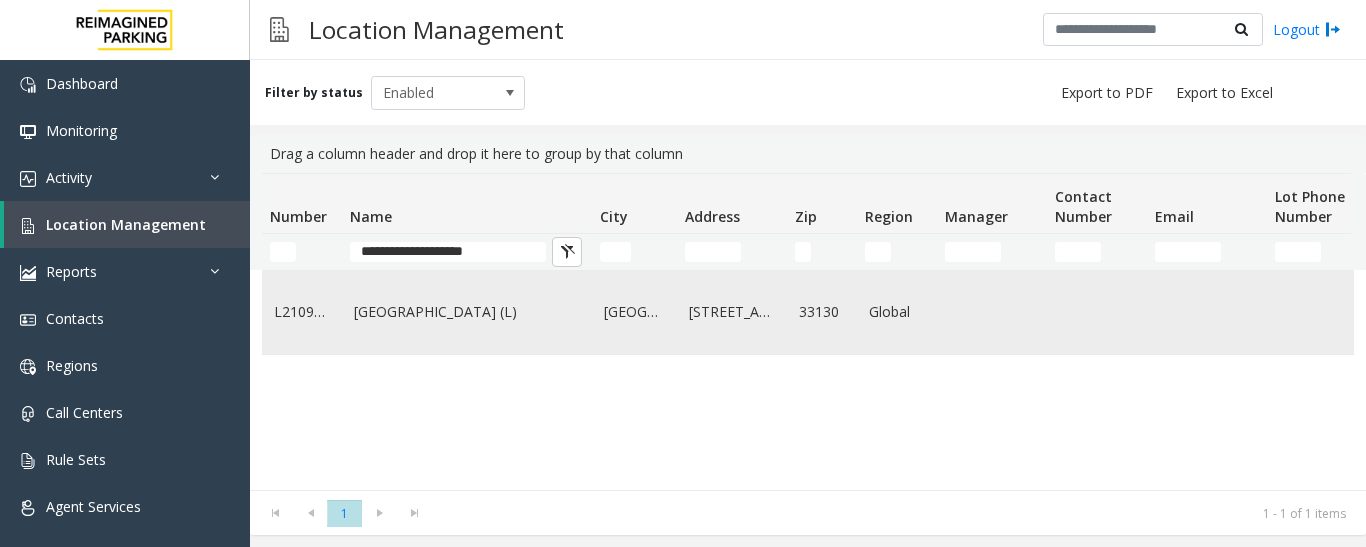 click on "[GEOGRAPHIC_DATA] (L)" 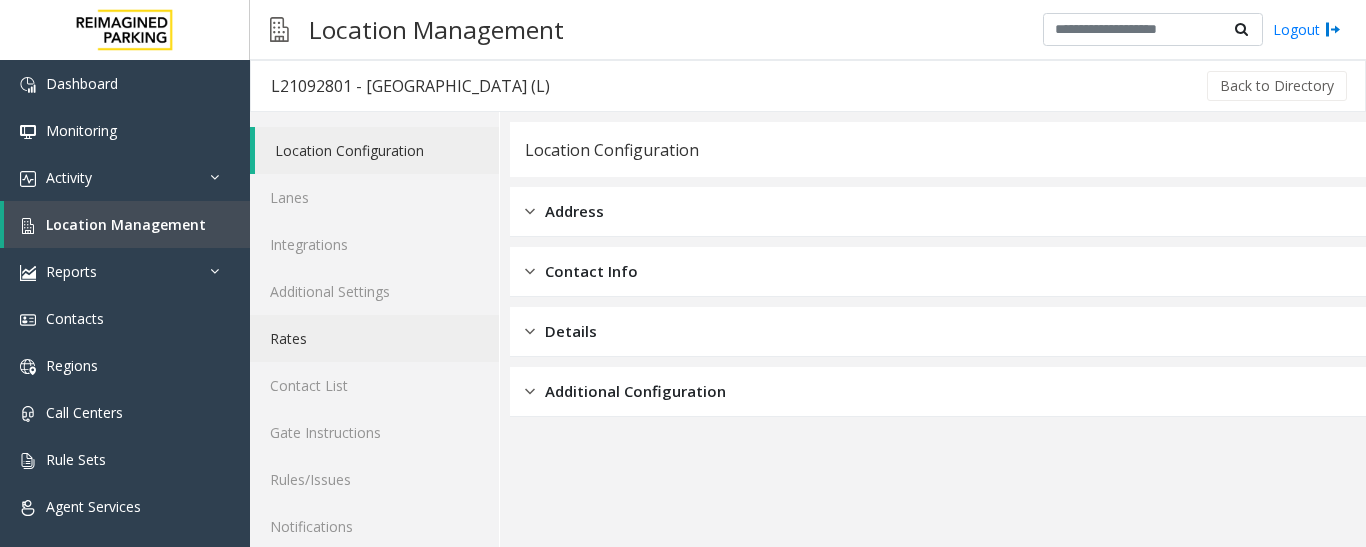scroll, scrollTop: 112, scrollLeft: 0, axis: vertical 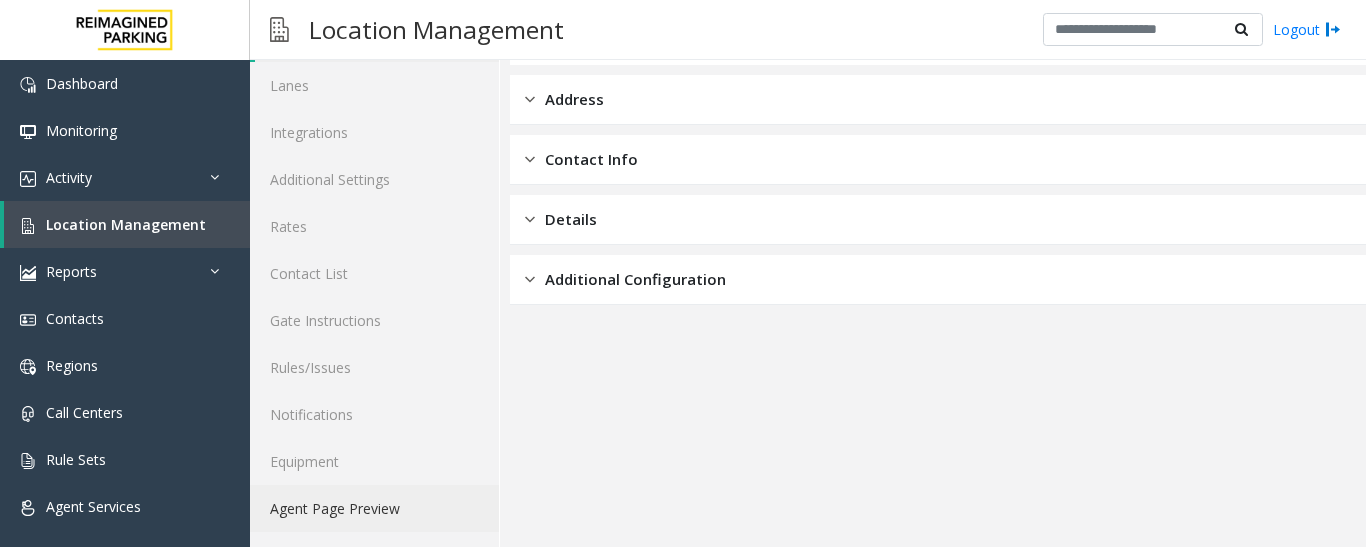 click on "Agent Page Preview" 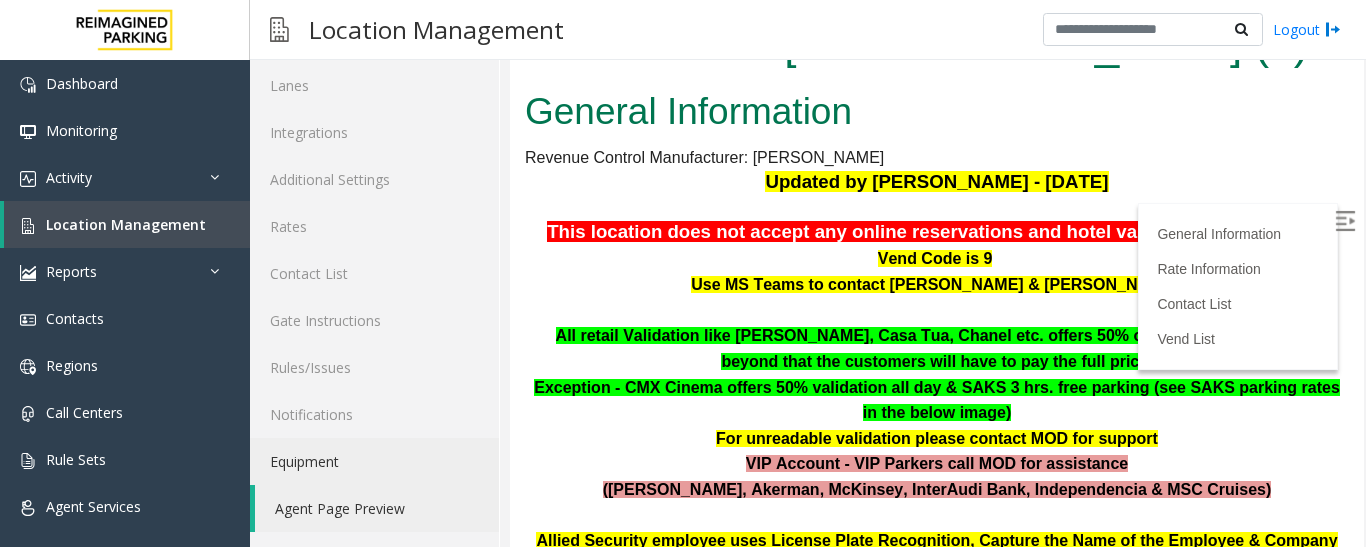 scroll, scrollTop: 0, scrollLeft: 0, axis: both 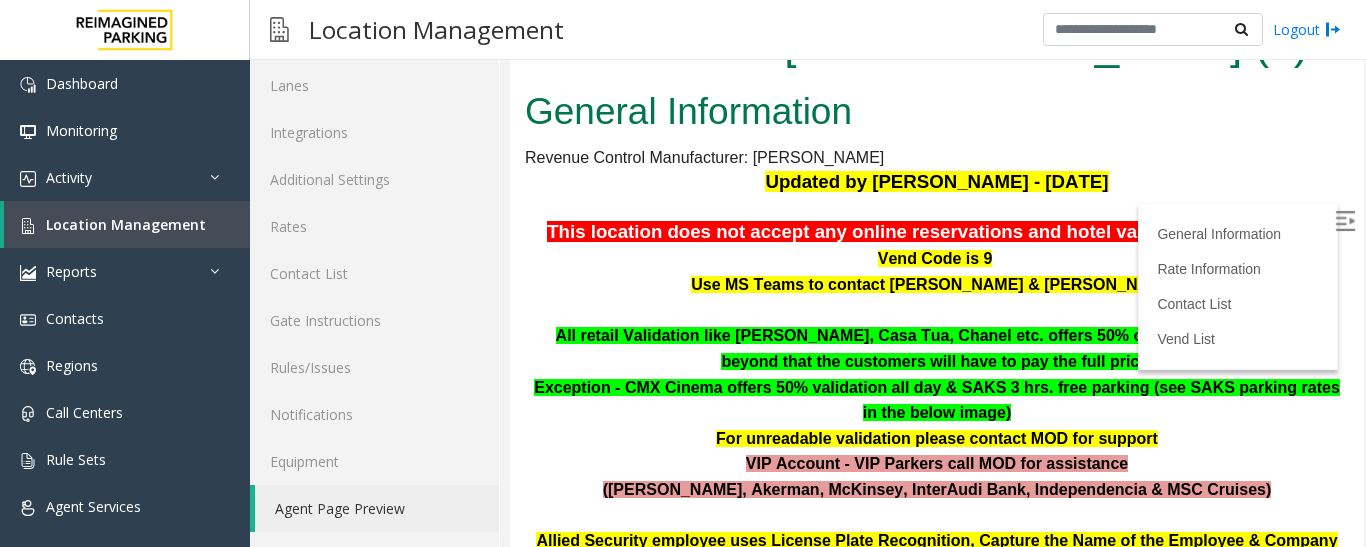 click at bounding box center (1347, 224) 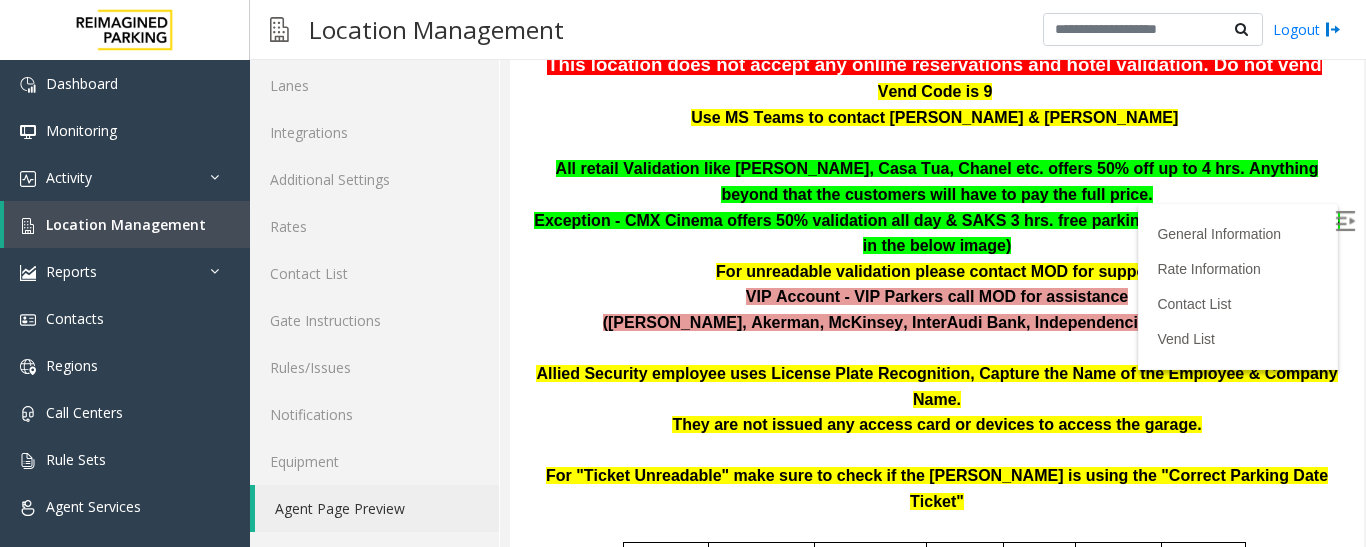 scroll, scrollTop: 200, scrollLeft: 0, axis: vertical 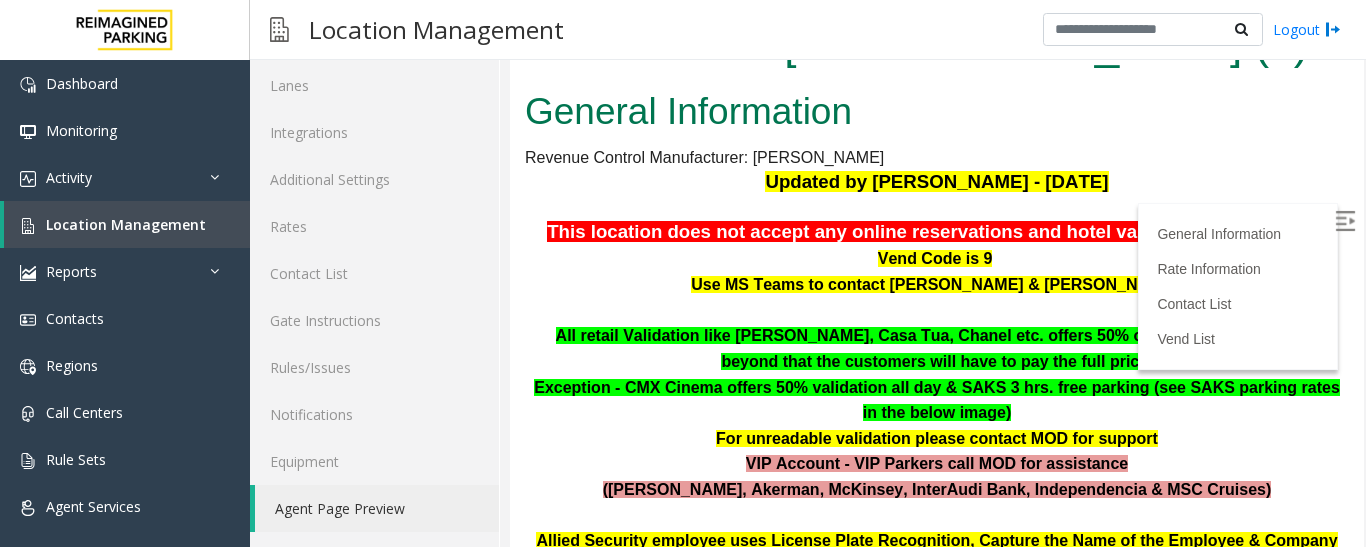 drag, startPoint x: 1340, startPoint y: 504, endPoint x: 1818, endPoint y: 59, distance: 653.07654 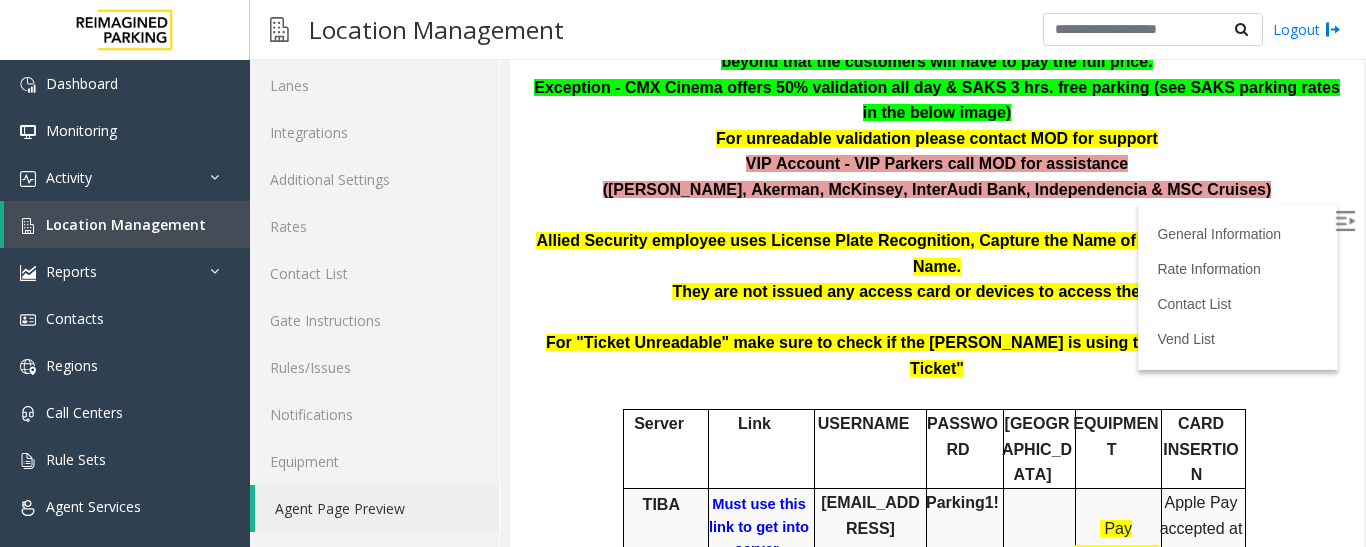 scroll, scrollTop: 400, scrollLeft: 0, axis: vertical 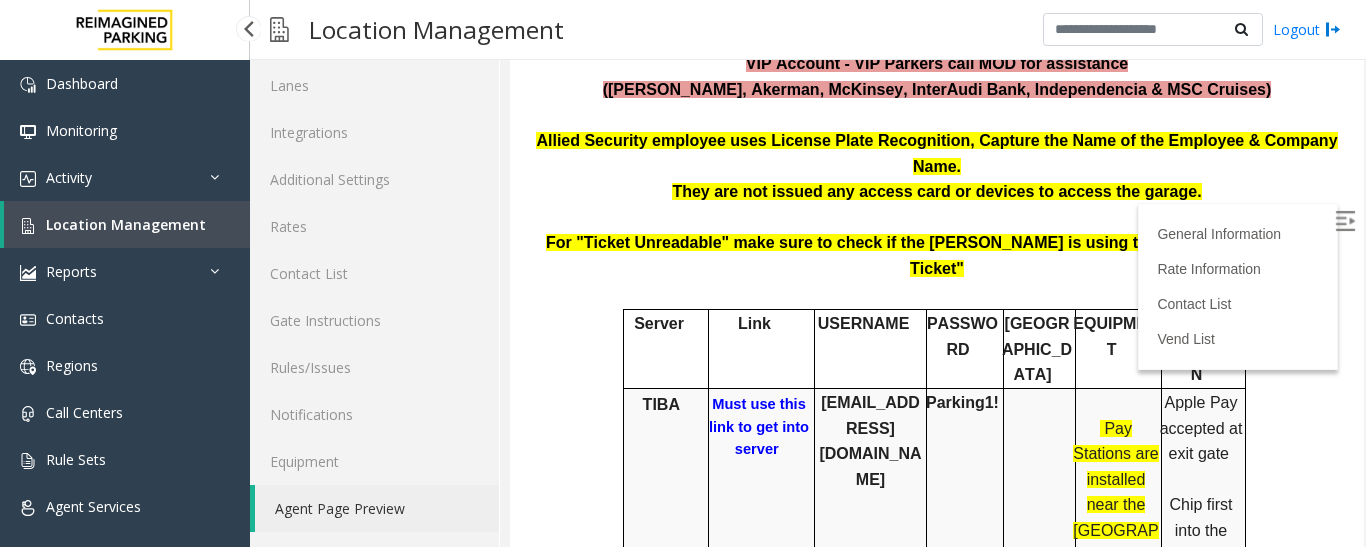 click on "Location Management" at bounding box center (126, 224) 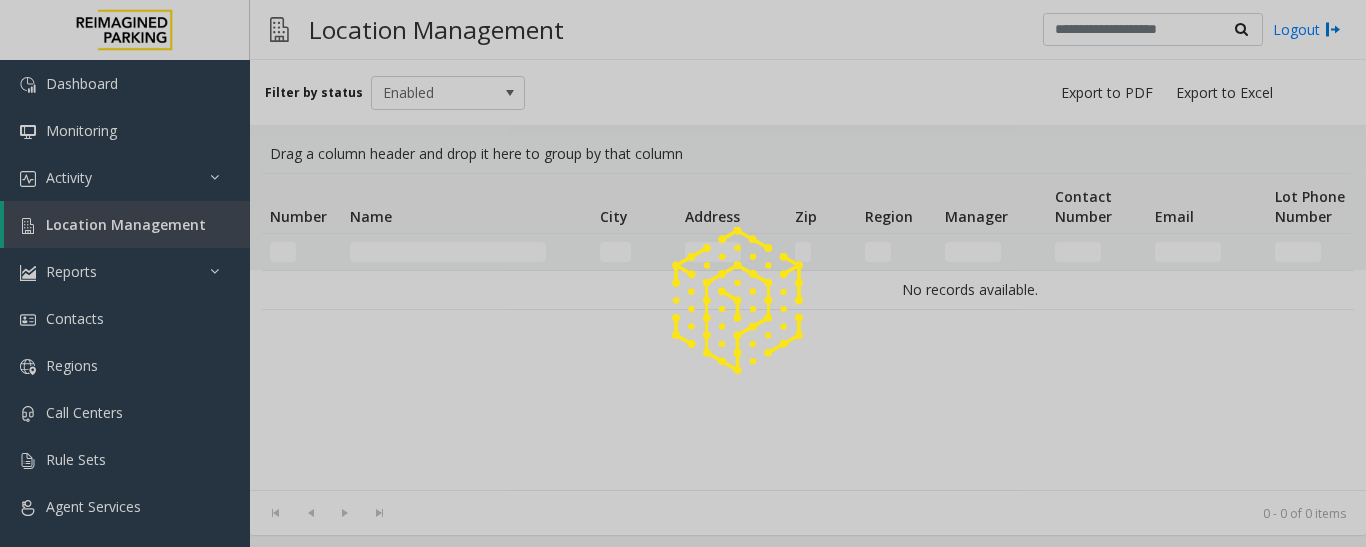 scroll, scrollTop: 0, scrollLeft: 0, axis: both 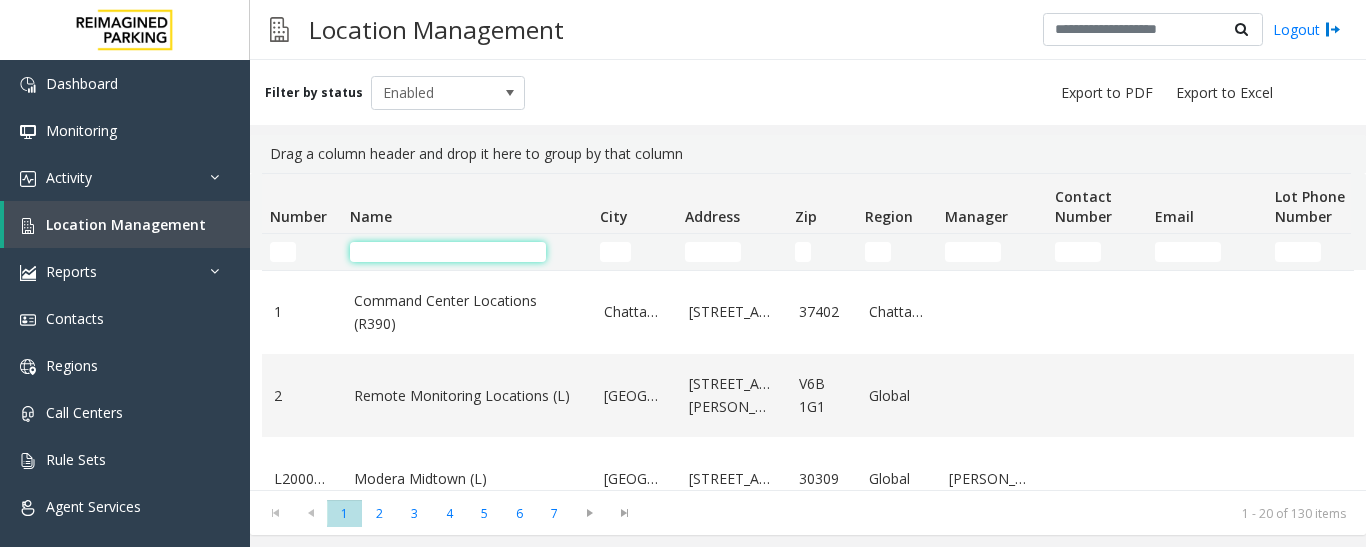 click 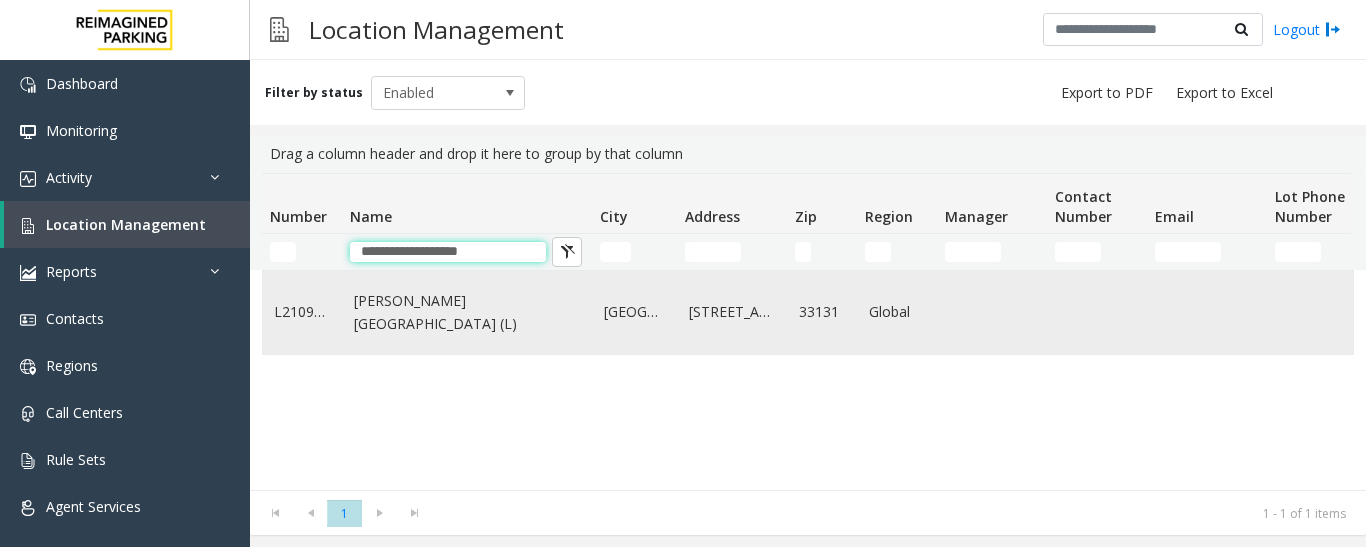 type on "**********" 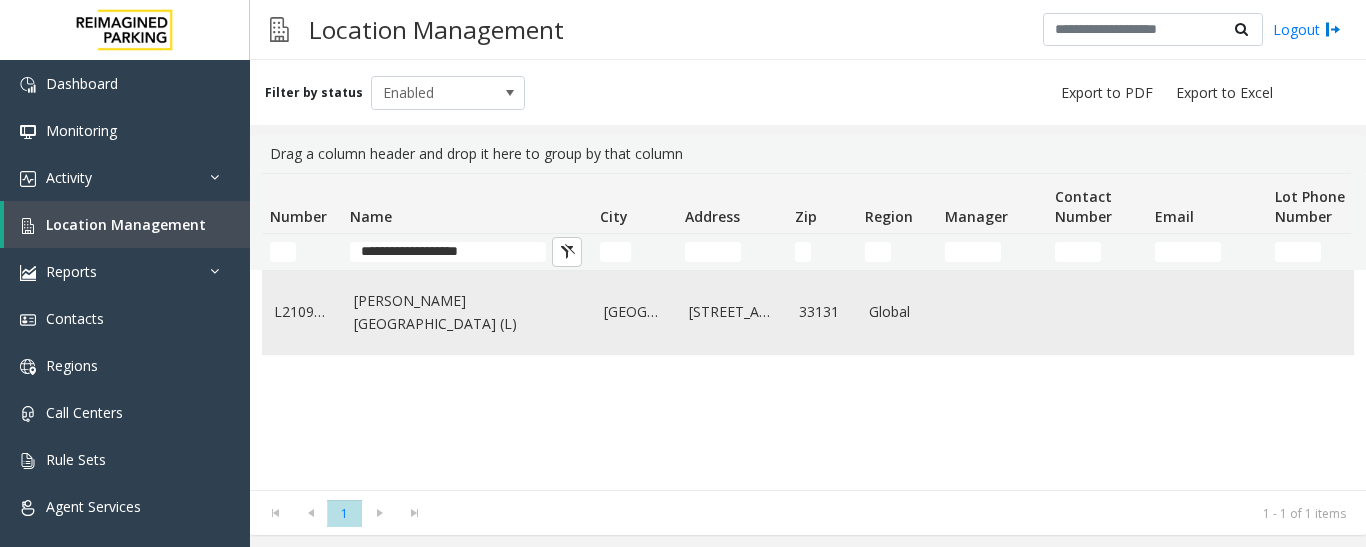 click on "[PERSON_NAME][GEOGRAPHIC_DATA] (L)" 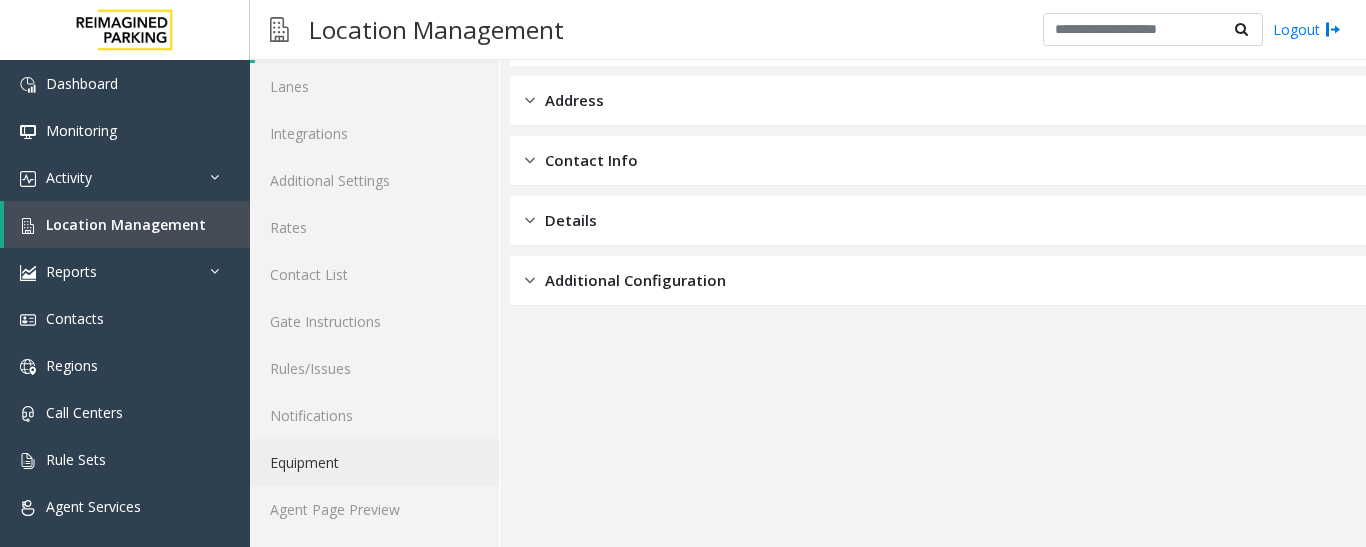 scroll, scrollTop: 112, scrollLeft: 0, axis: vertical 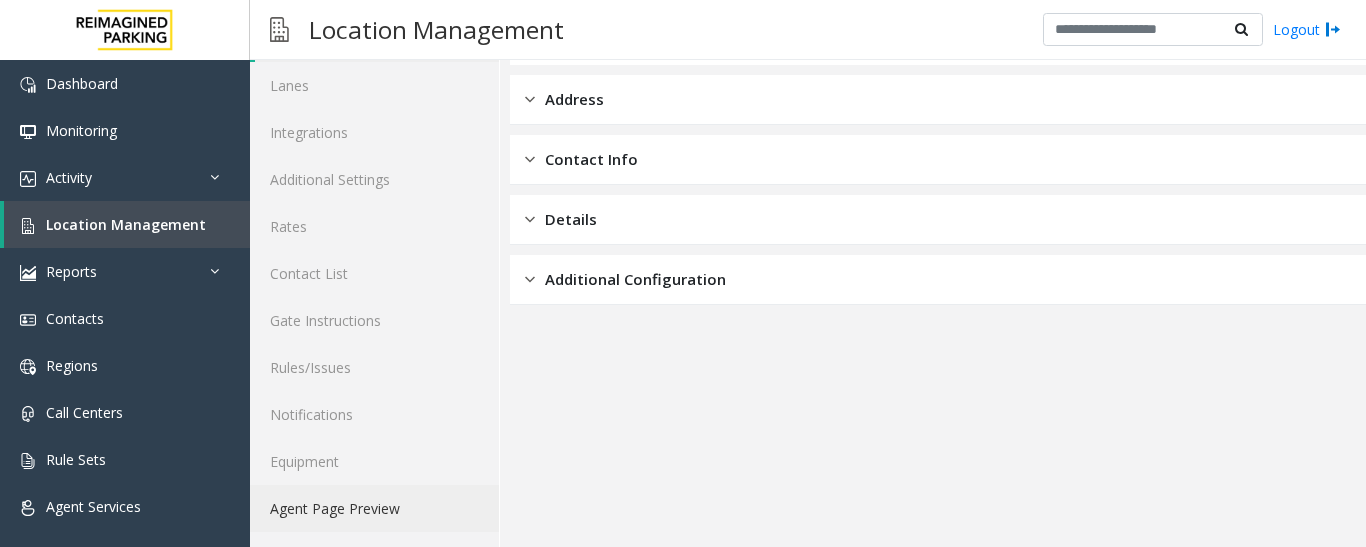 click on "Agent Page Preview" 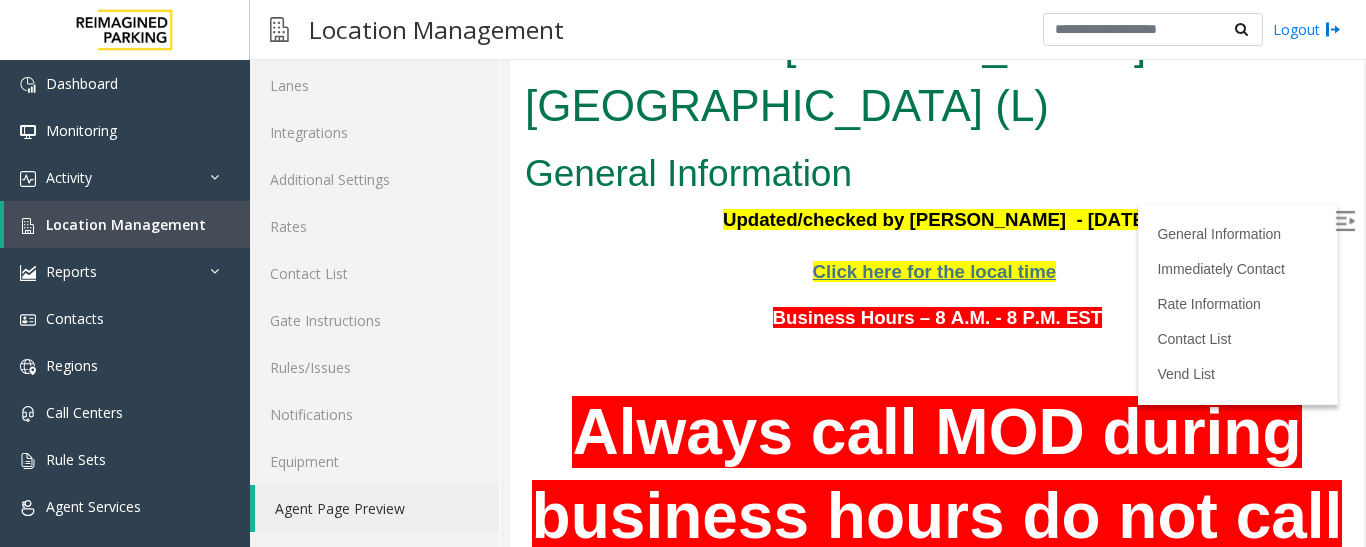 scroll, scrollTop: 0, scrollLeft: 0, axis: both 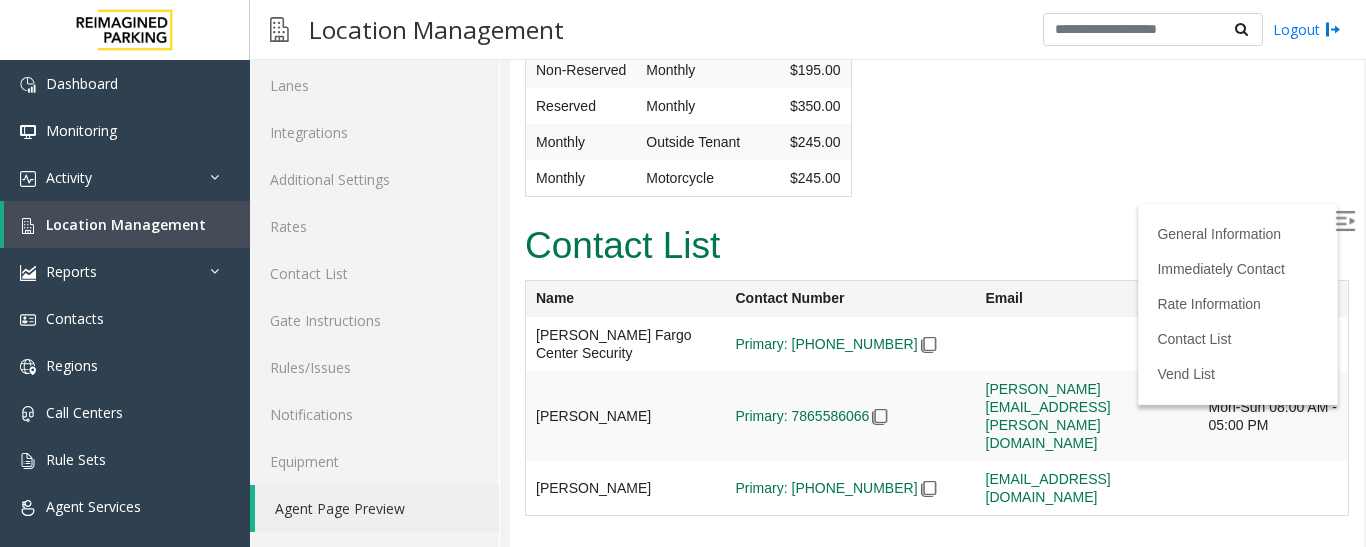 click on "Contact List" at bounding box center (937, 246) 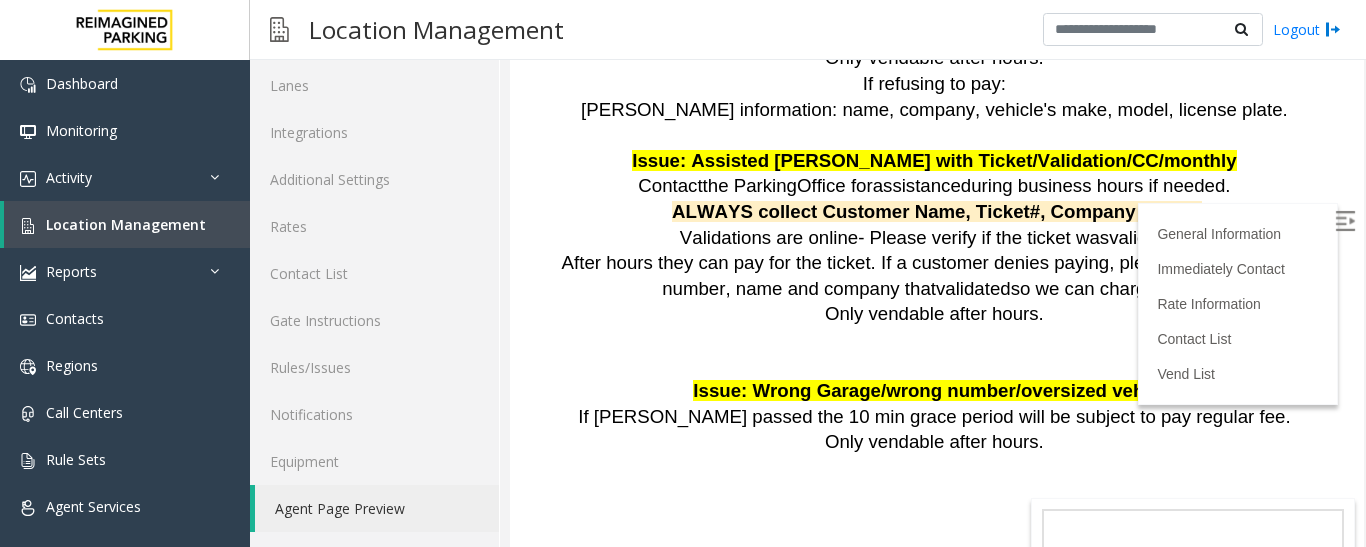 scroll, scrollTop: 1144, scrollLeft: 0, axis: vertical 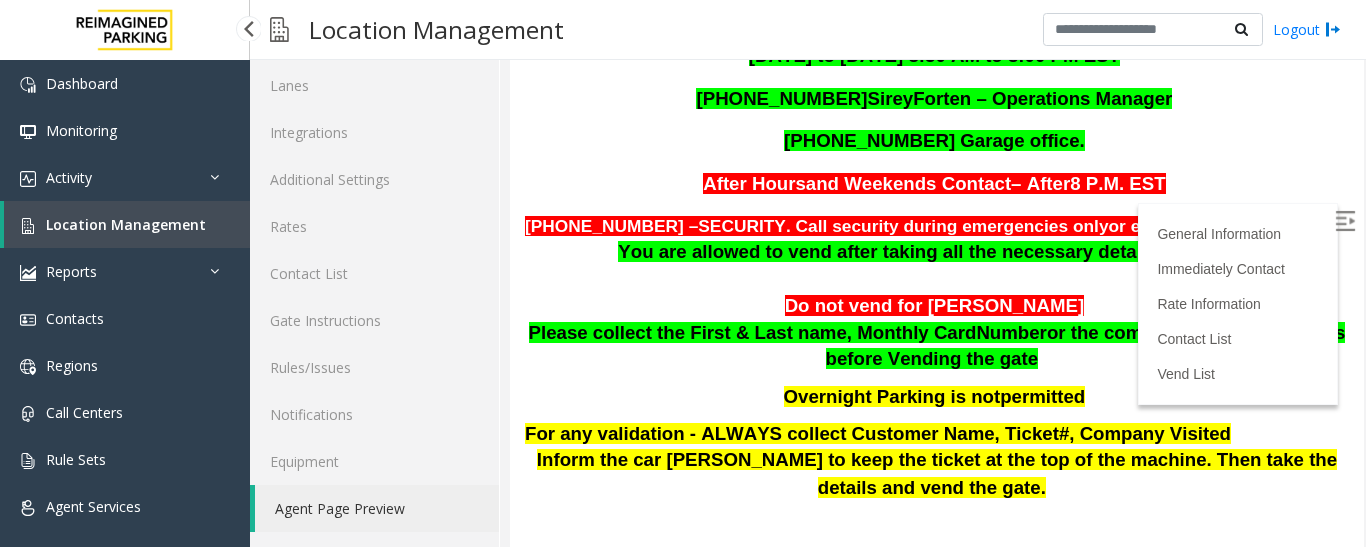 click on "Location Management" at bounding box center (126, 224) 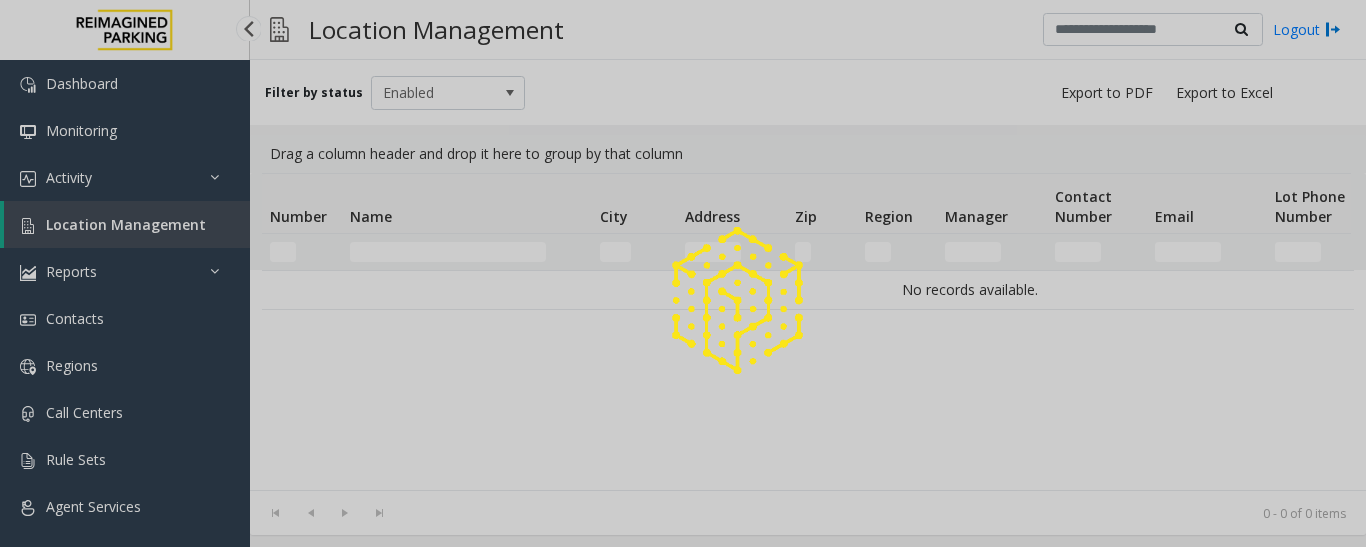 scroll, scrollTop: 0, scrollLeft: 0, axis: both 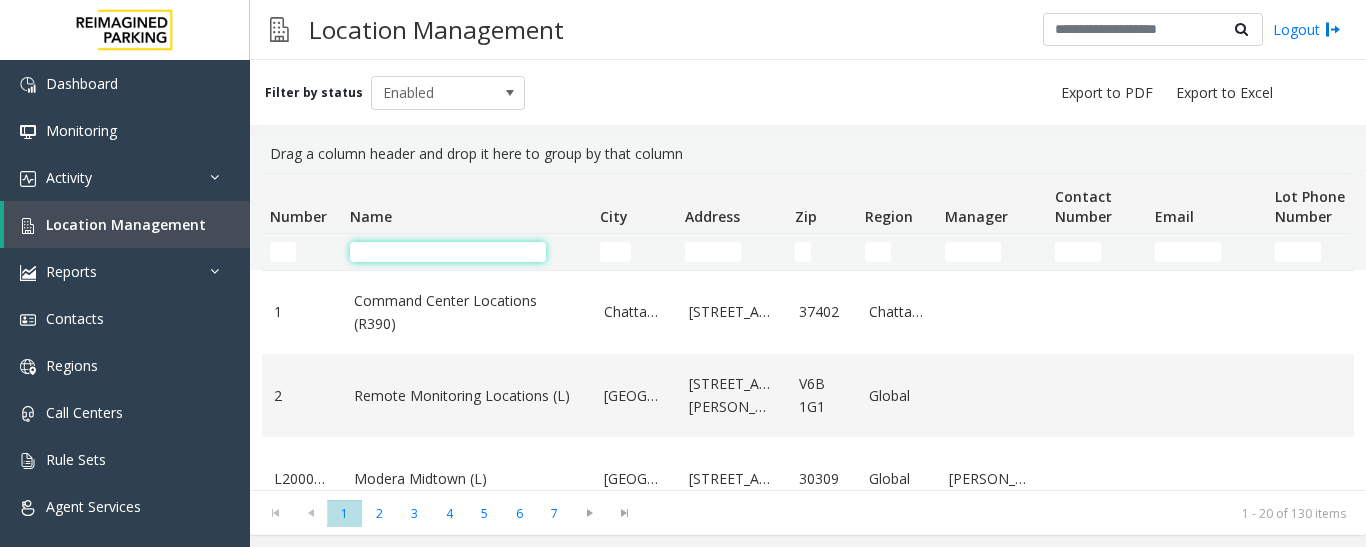 click 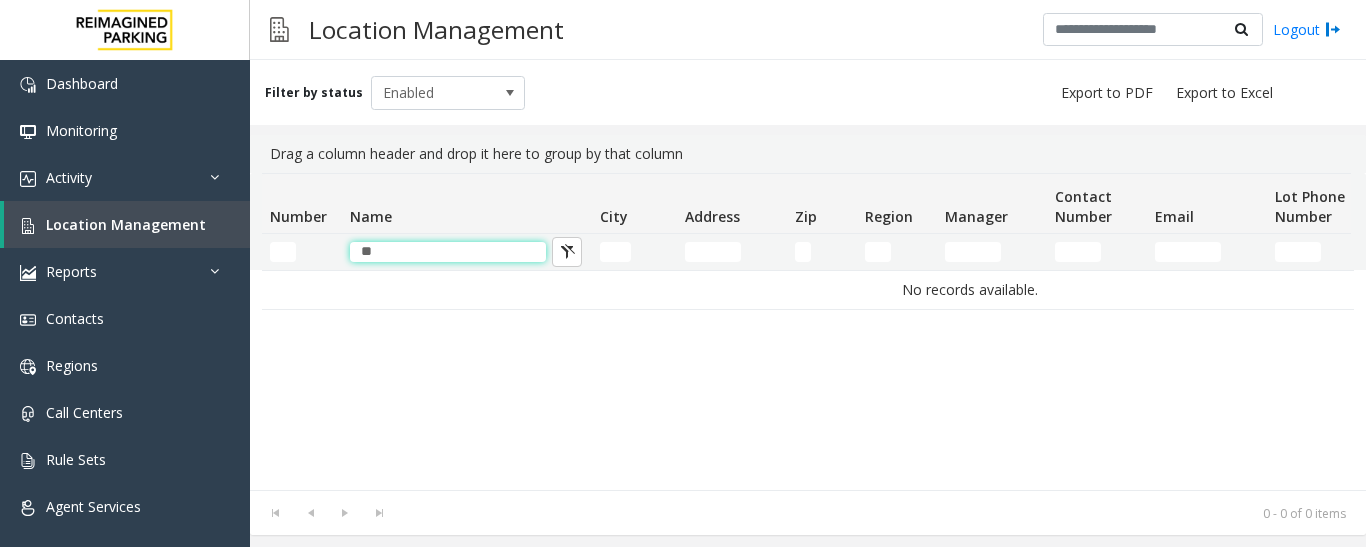 type on "*" 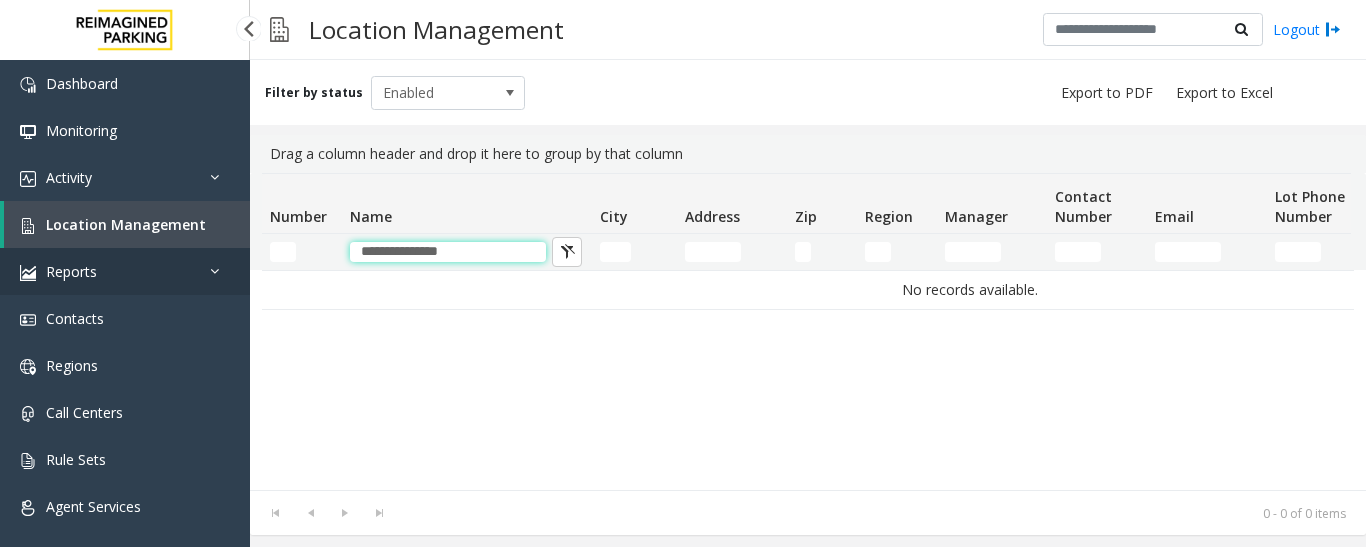drag, startPoint x: 460, startPoint y: 257, endPoint x: 204, endPoint y: 257, distance: 256 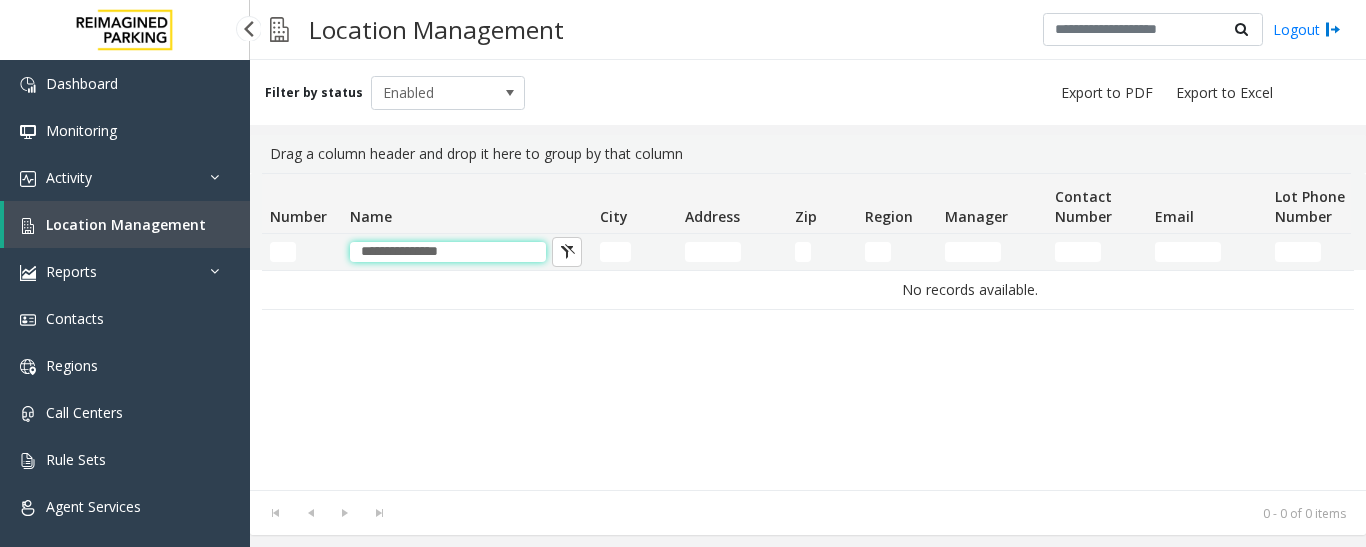 paste 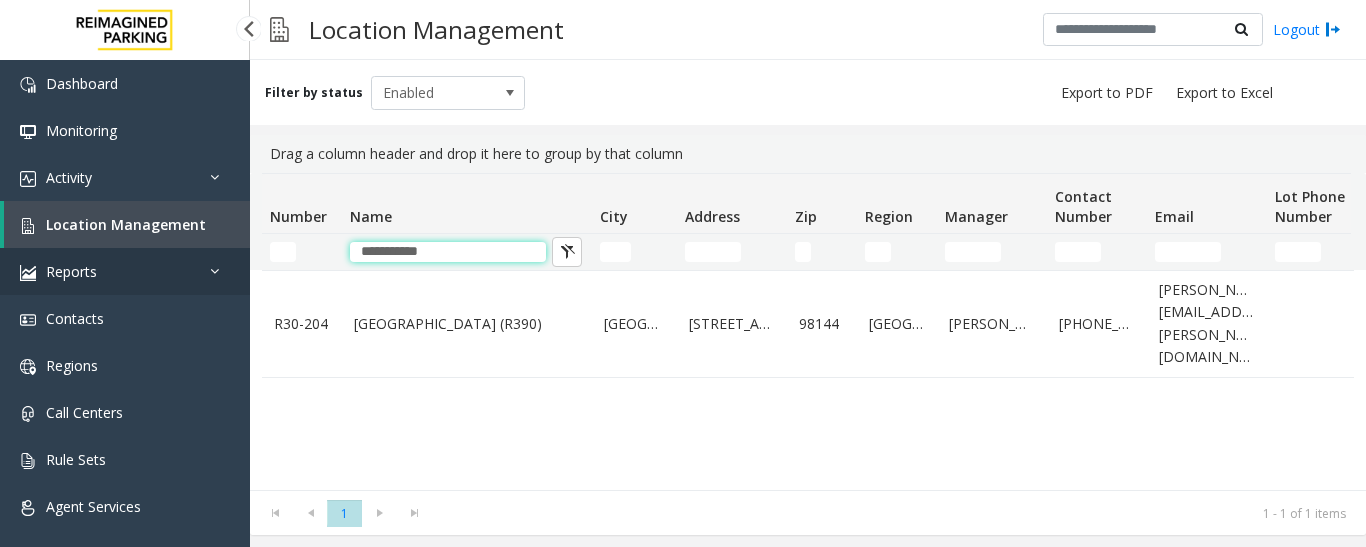 drag, startPoint x: 446, startPoint y: 255, endPoint x: 155, endPoint y: 258, distance: 291.01547 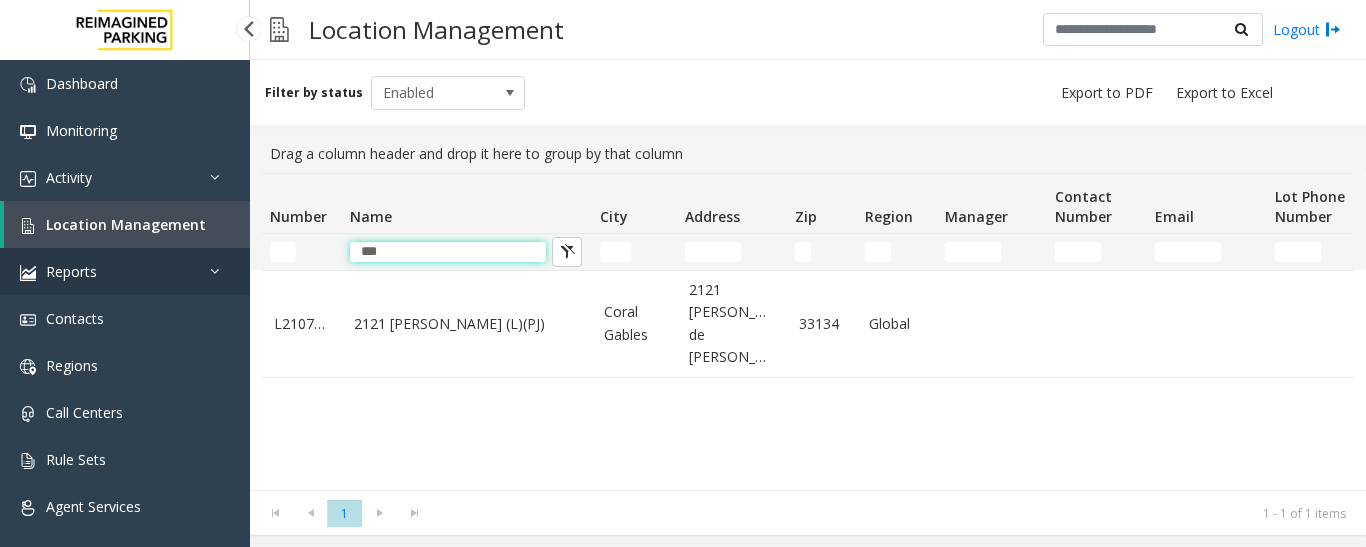 drag, startPoint x: 433, startPoint y: 259, endPoint x: 213, endPoint y: 259, distance: 220 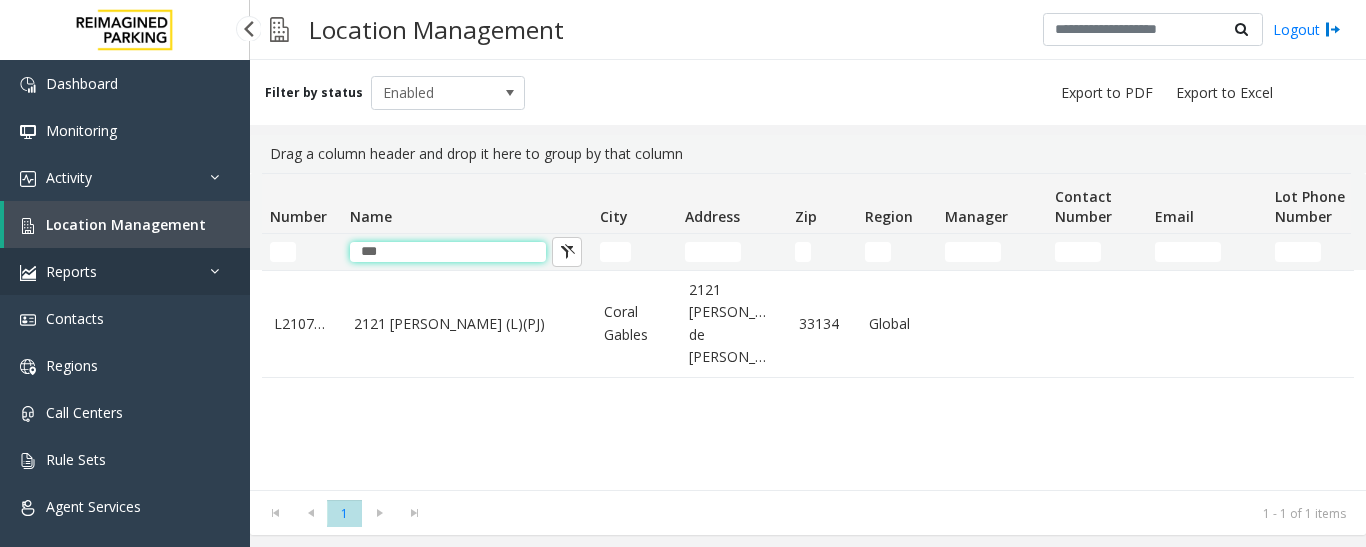 paste on "**********" 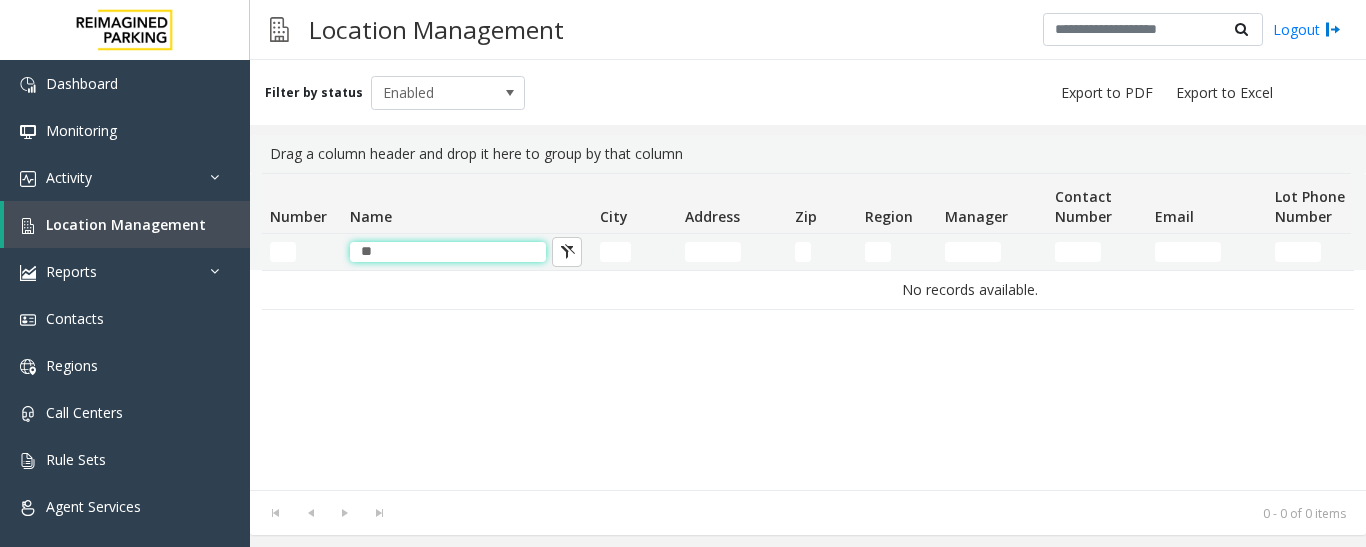 type on "*" 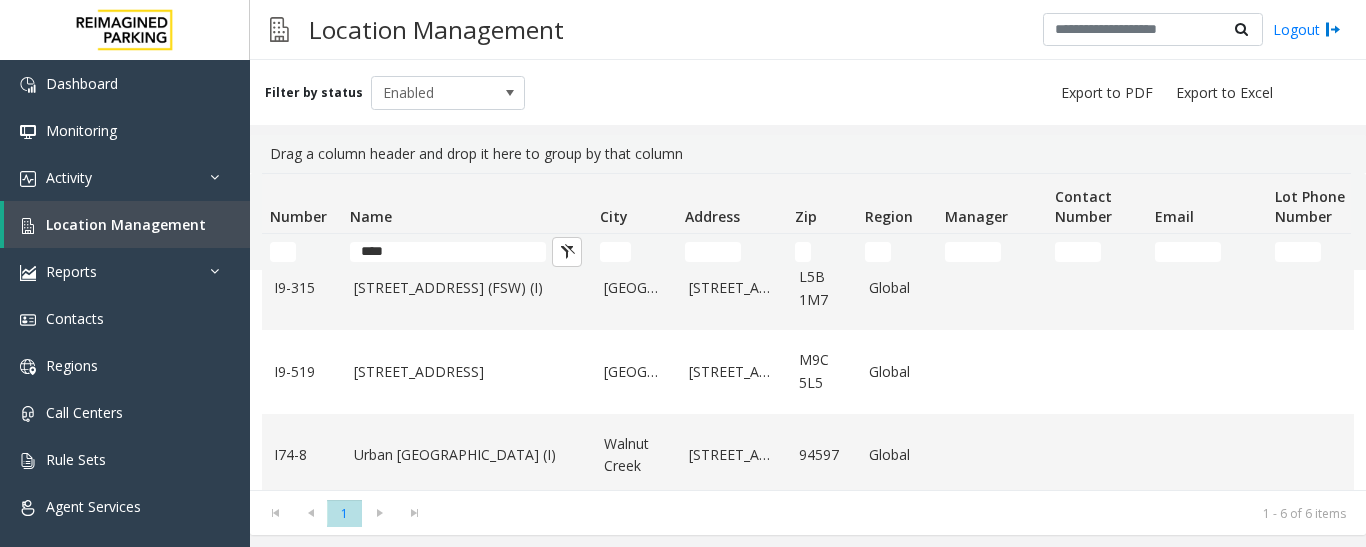 scroll, scrollTop: 0, scrollLeft: 0, axis: both 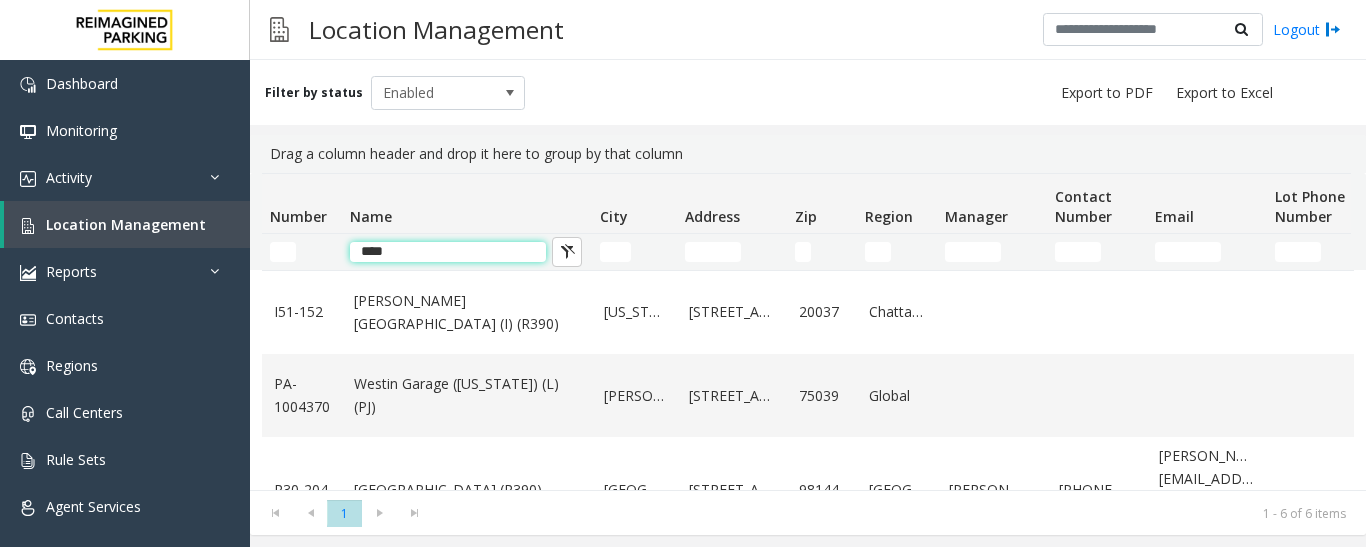 click on "****" 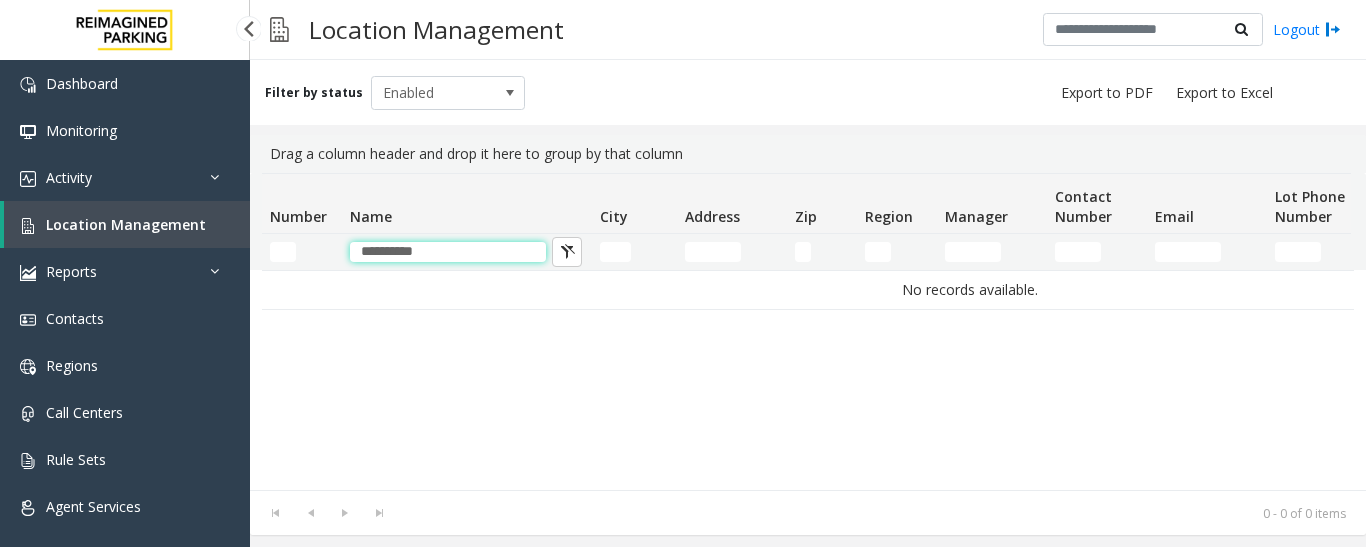 drag, startPoint x: 448, startPoint y: 257, endPoint x: 7, endPoint y: 206, distance: 443.93918 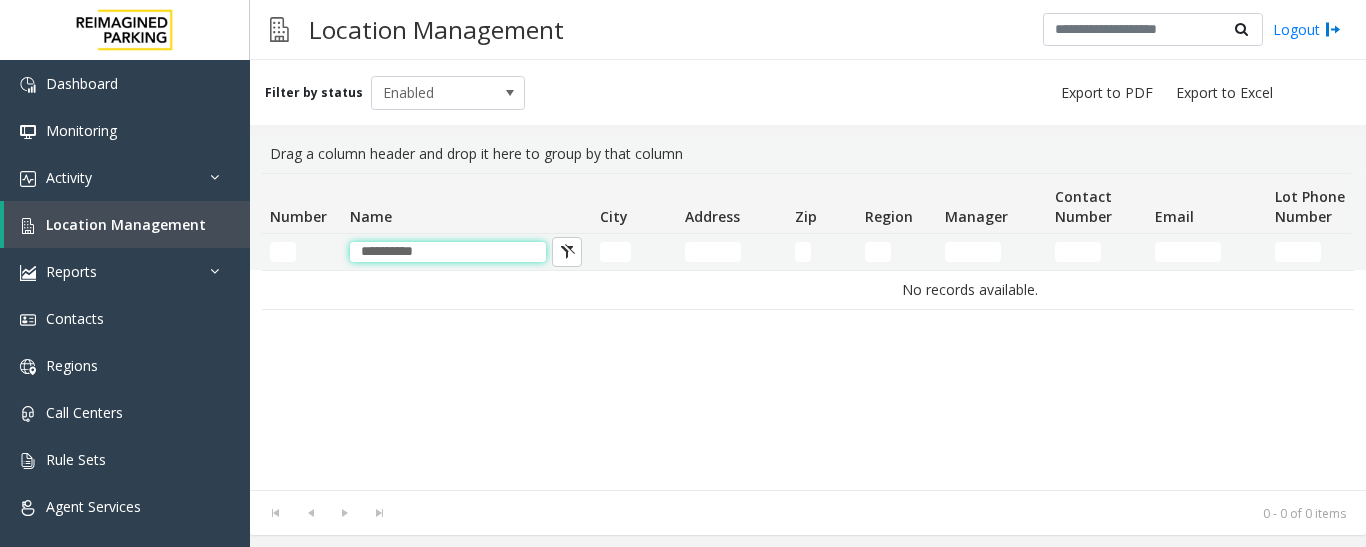 paste on "*********" 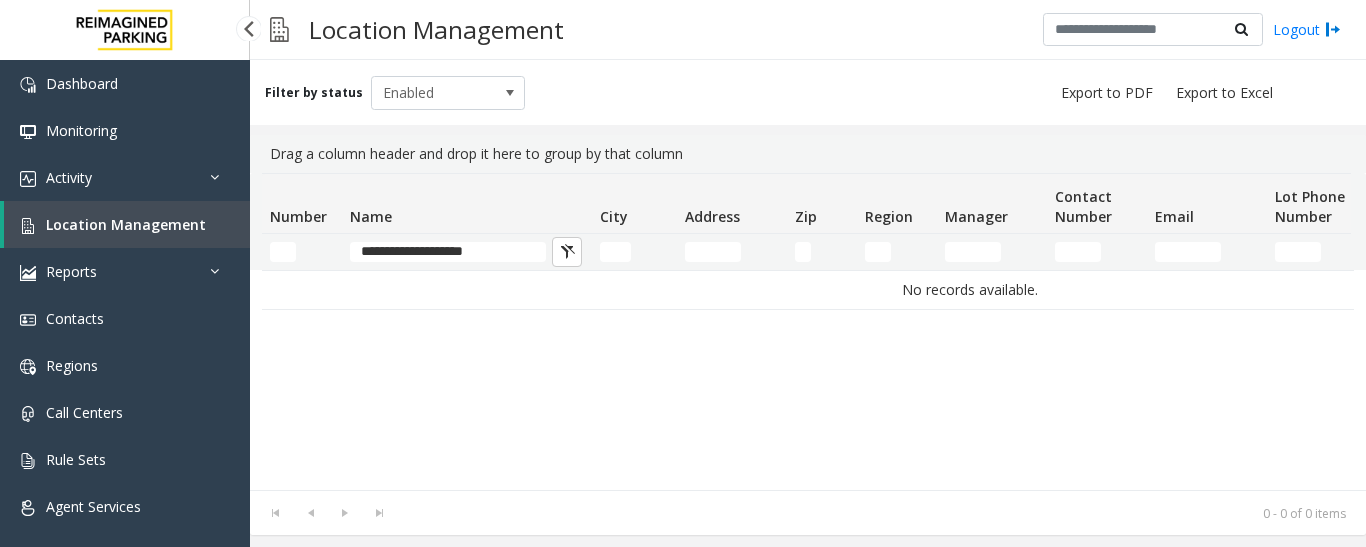 click on "Location Management" at bounding box center [127, 224] 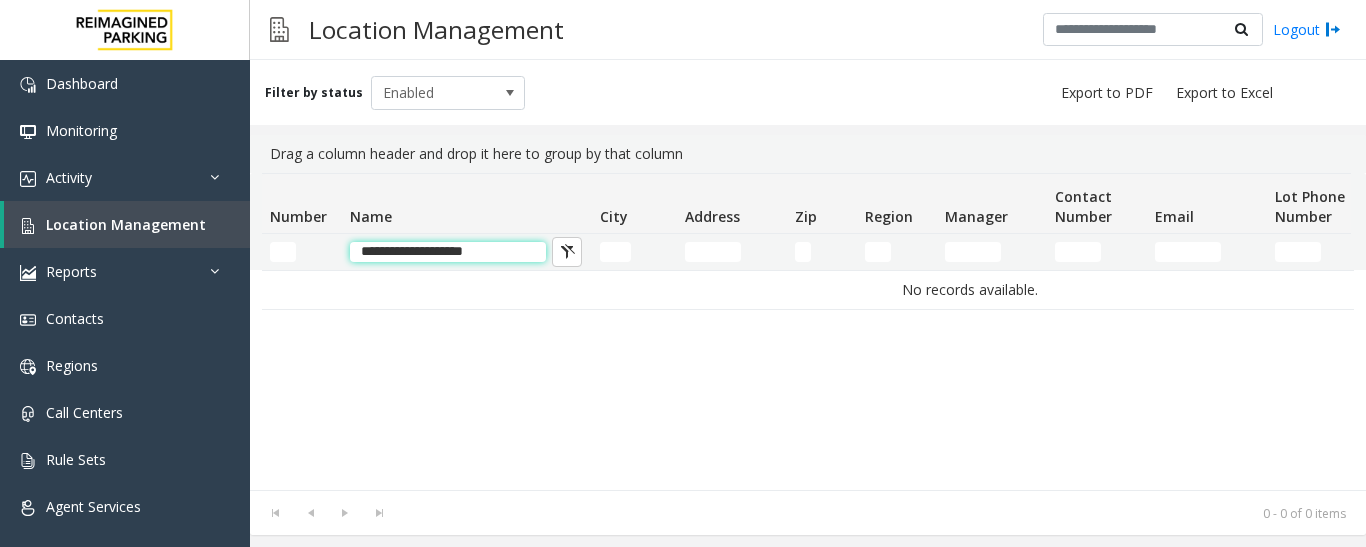 click on "**********" 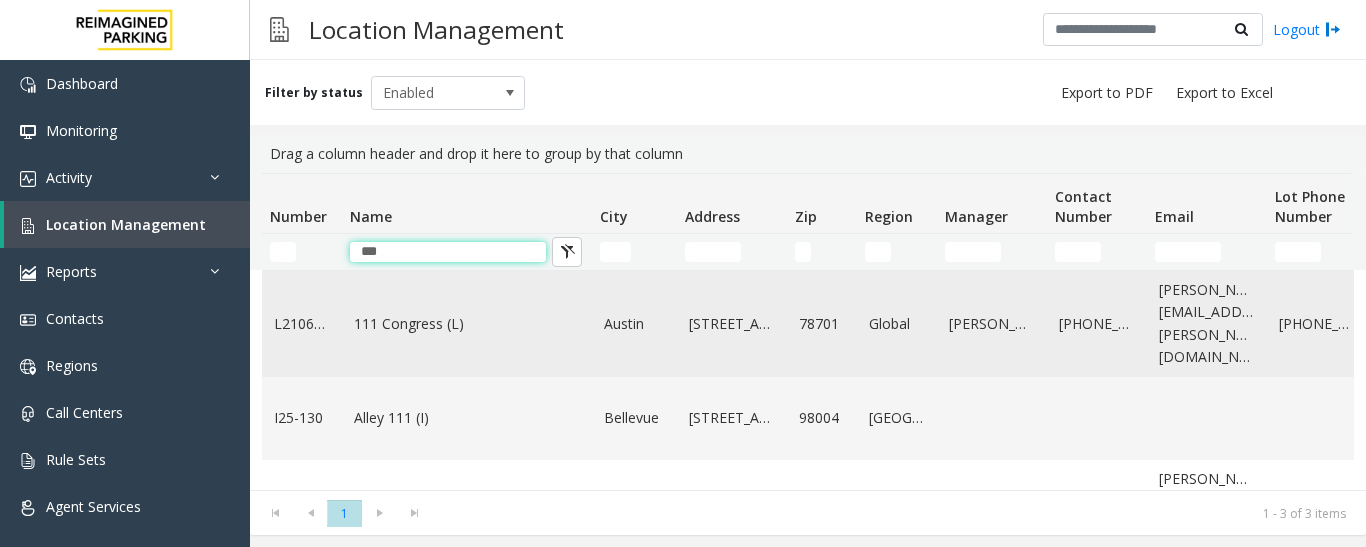 type on "***" 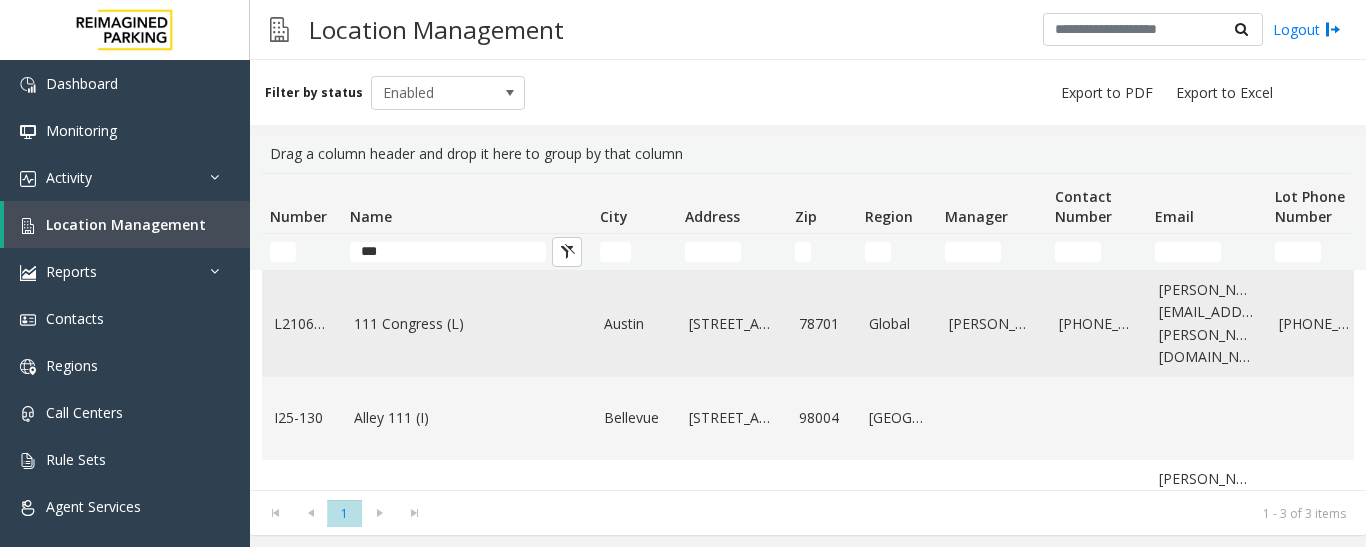 click on "111 Congress (L)" 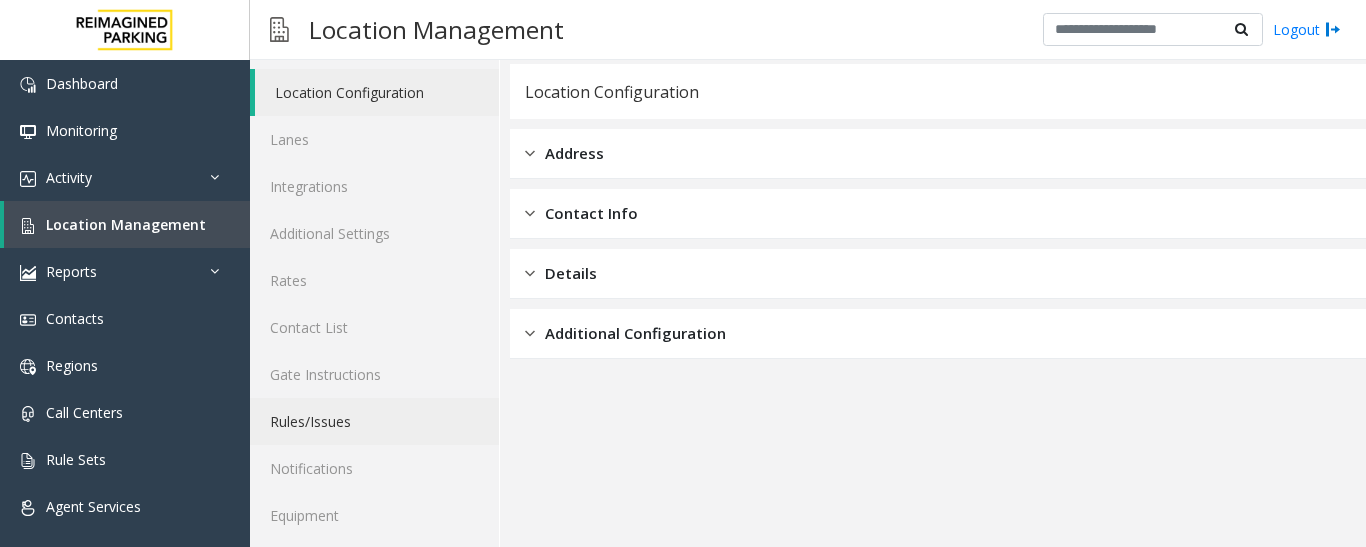 scroll, scrollTop: 112, scrollLeft: 0, axis: vertical 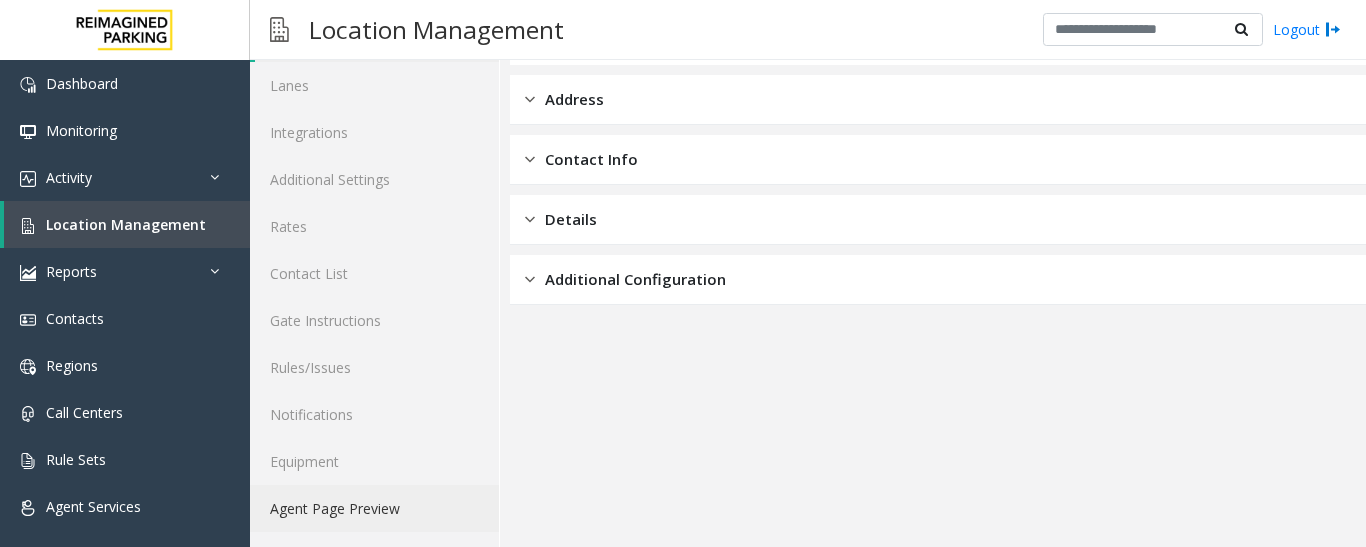 click on "Agent Page Preview" 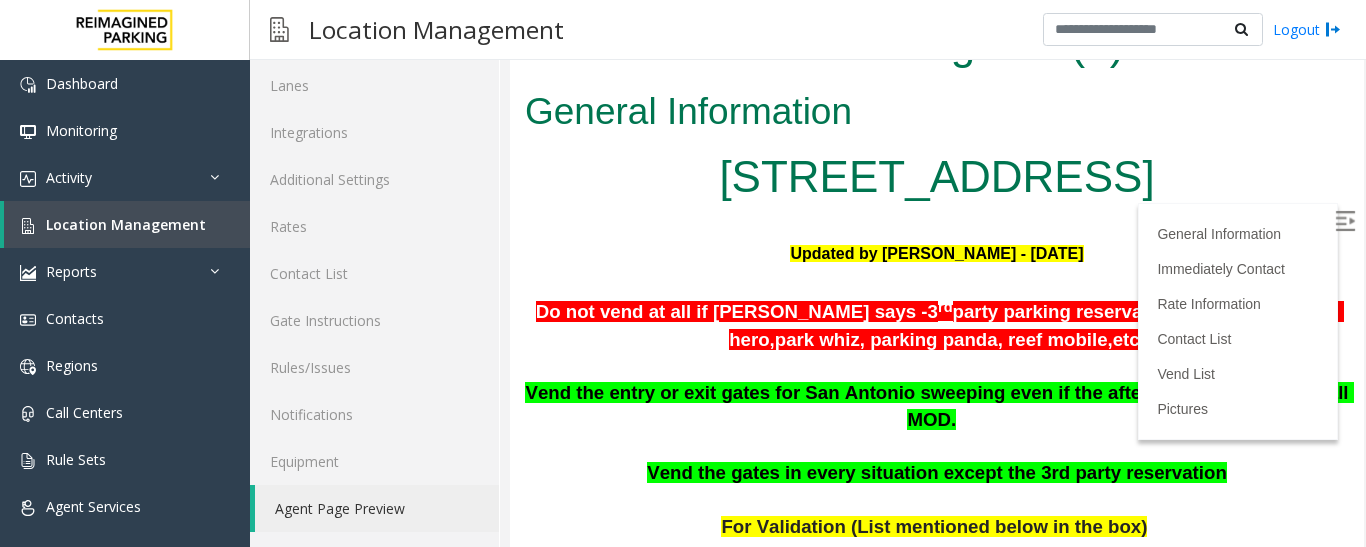 scroll, scrollTop: 0, scrollLeft: 0, axis: both 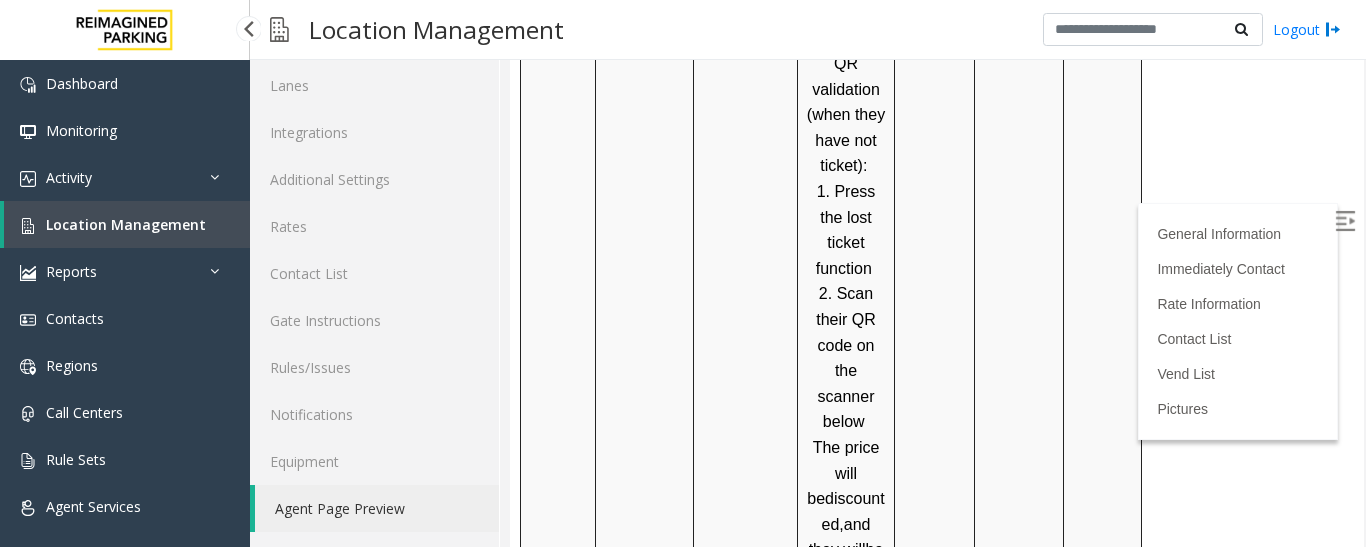 click on "Location Management" at bounding box center (126, 224) 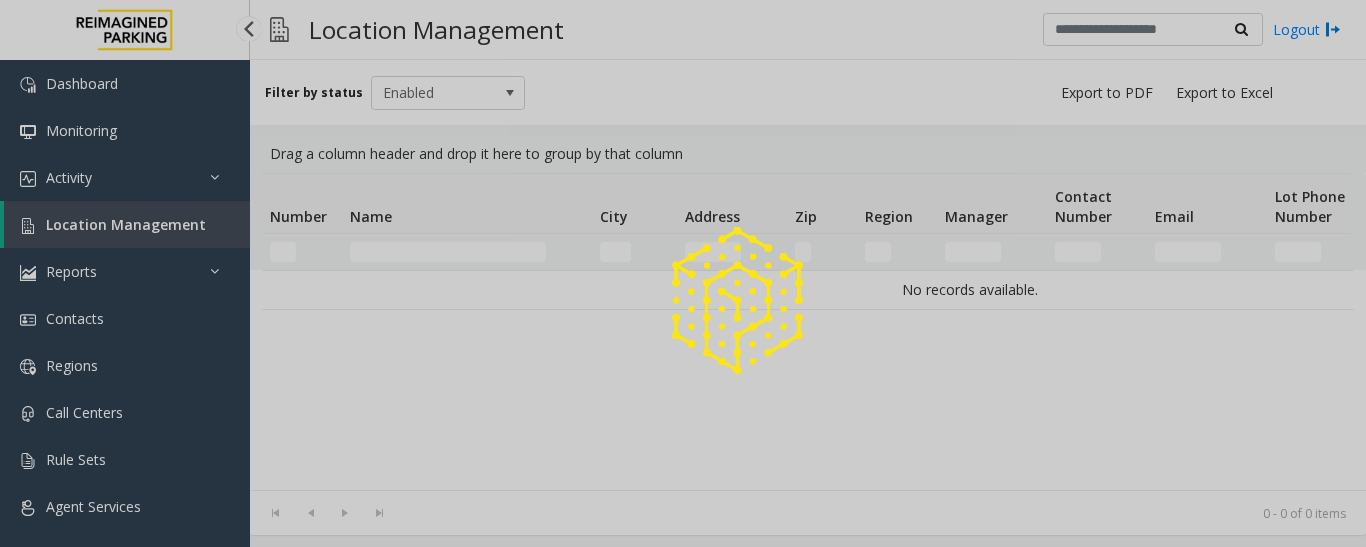 scroll, scrollTop: 0, scrollLeft: 0, axis: both 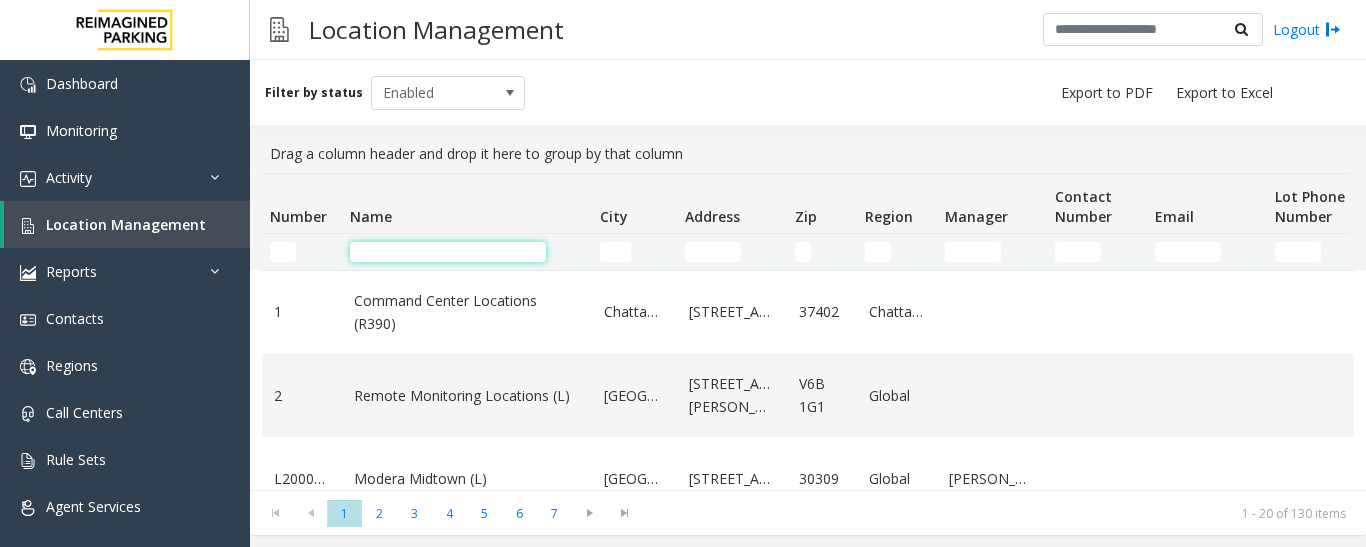 click 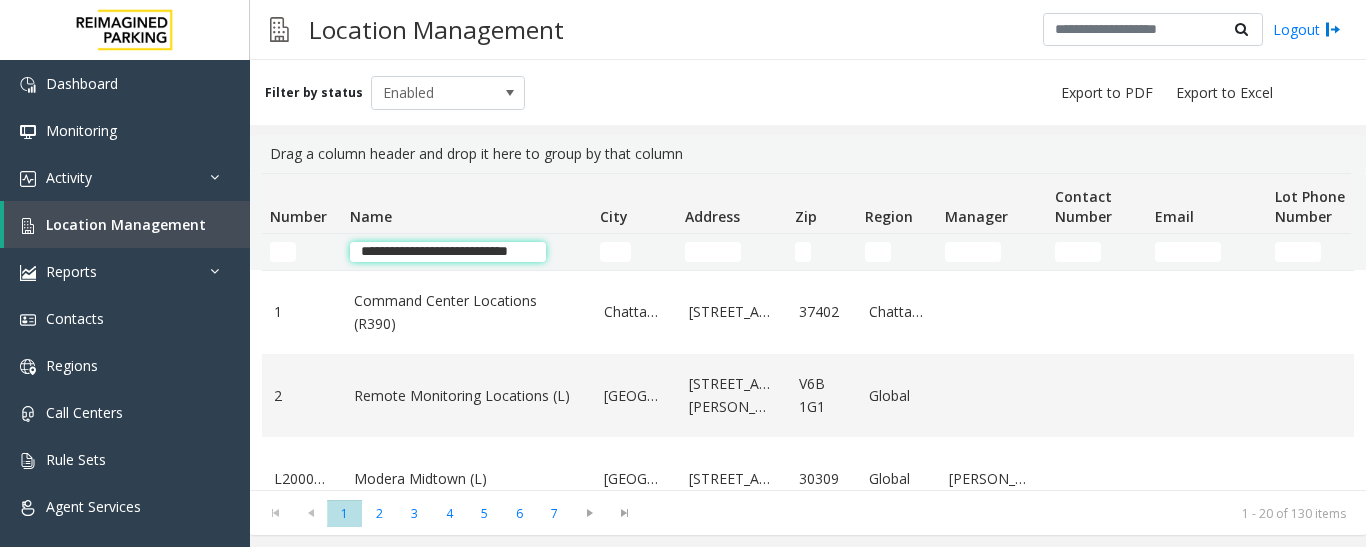 scroll, scrollTop: 0, scrollLeft: 47, axis: horizontal 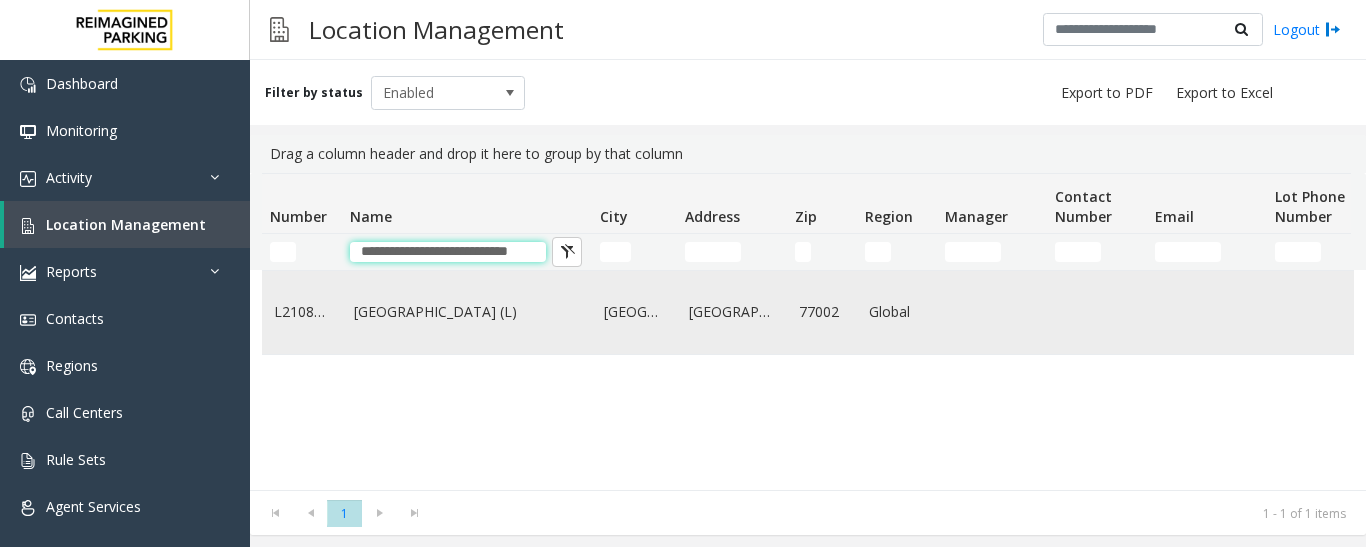 type on "**********" 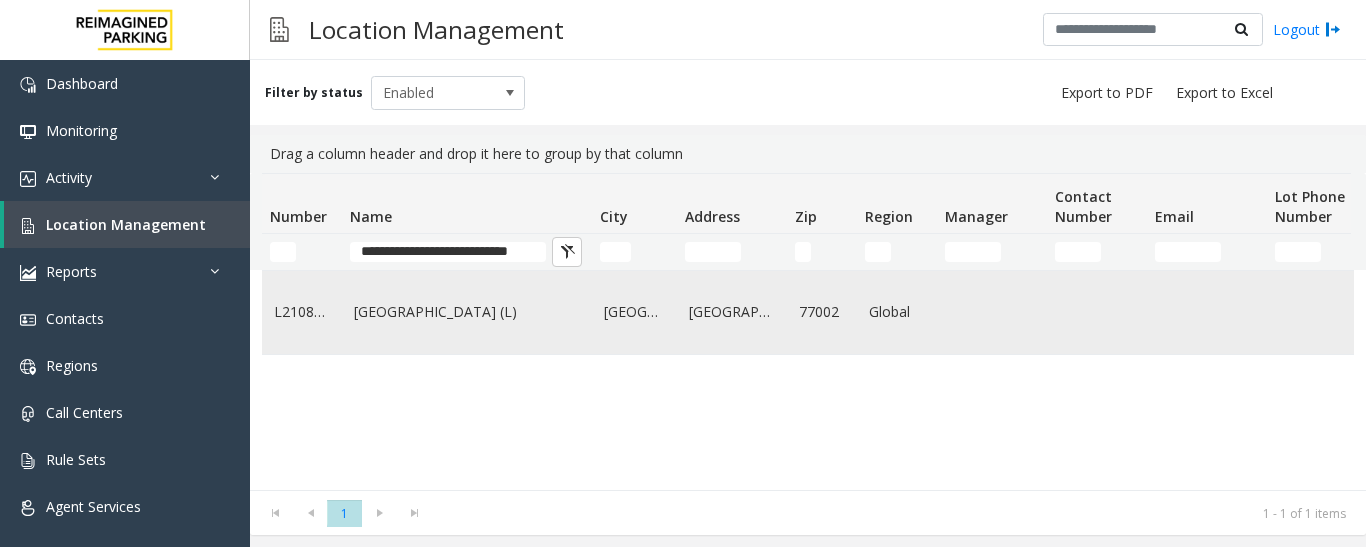 scroll, scrollTop: 0, scrollLeft: 0, axis: both 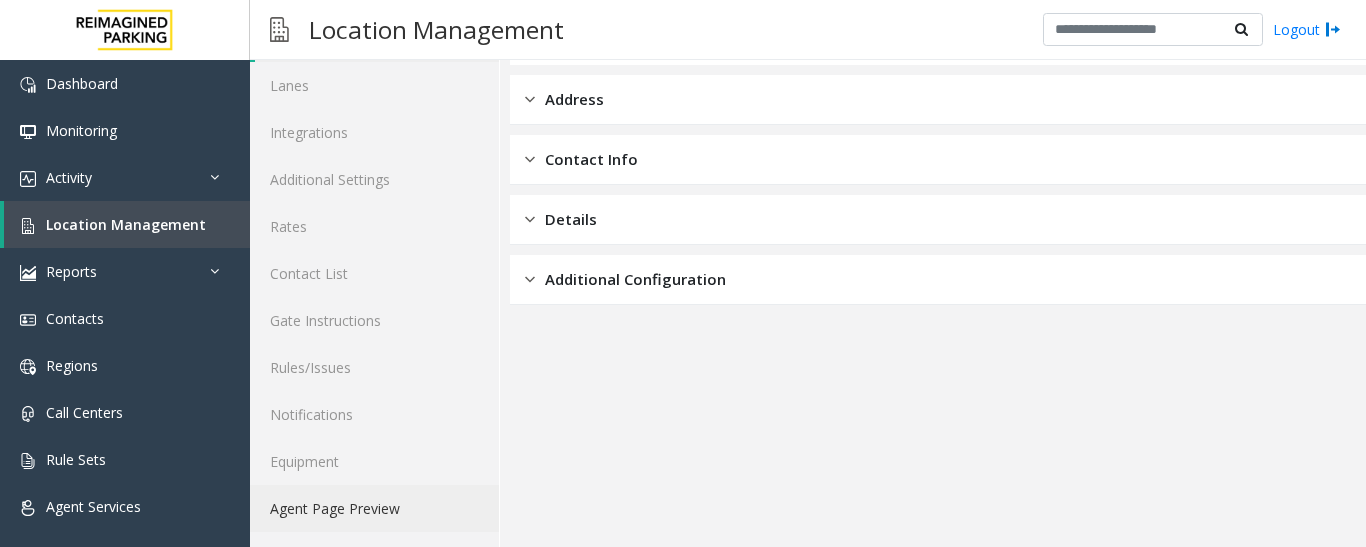 click on "Agent Page Preview" 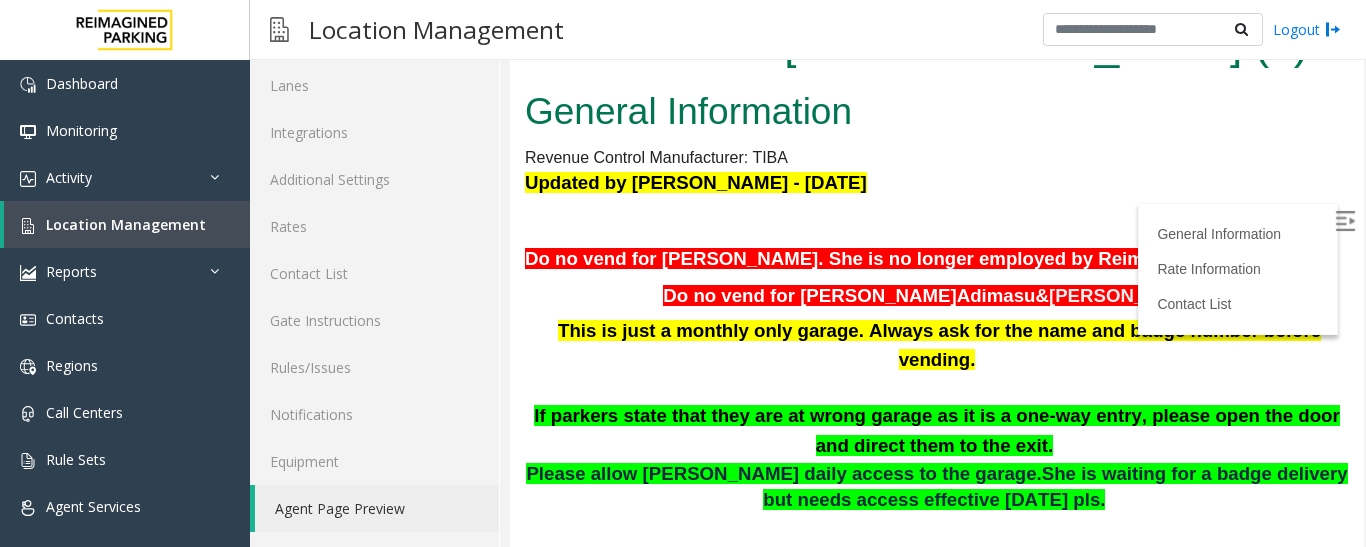 scroll, scrollTop: 0, scrollLeft: 0, axis: both 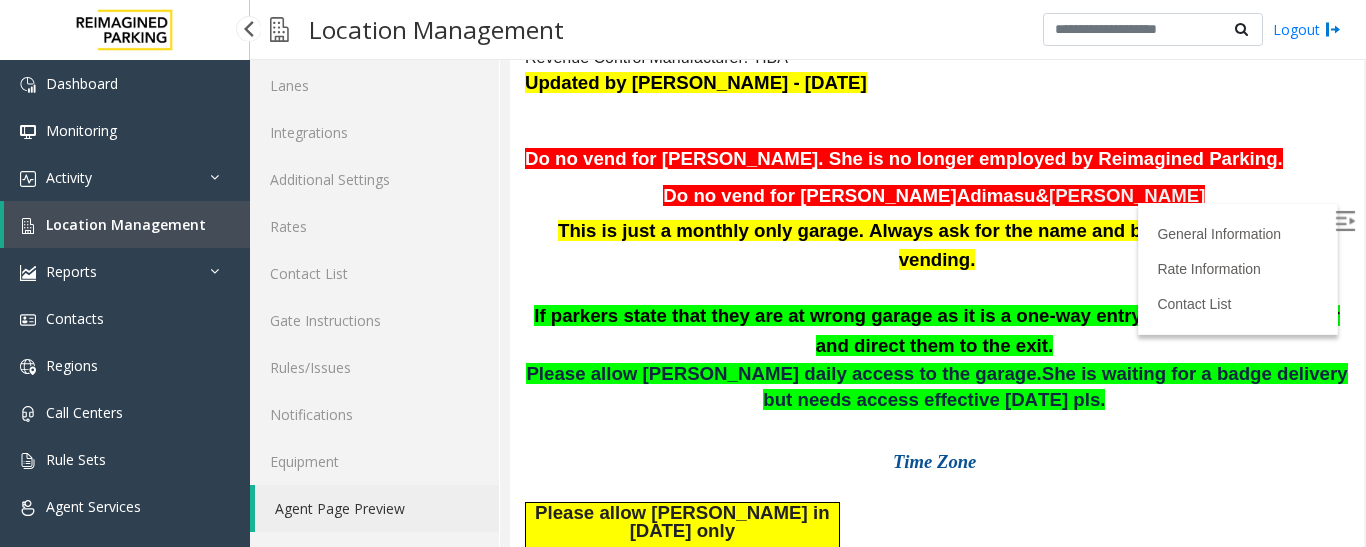 click on "Location Management" at bounding box center [126, 224] 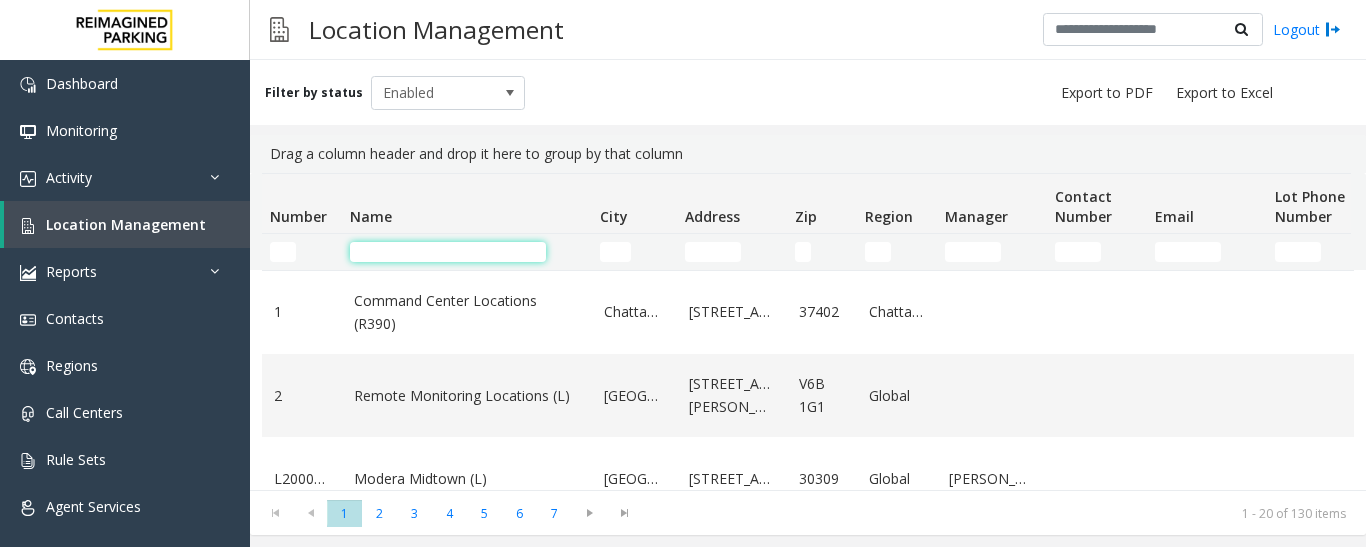 click 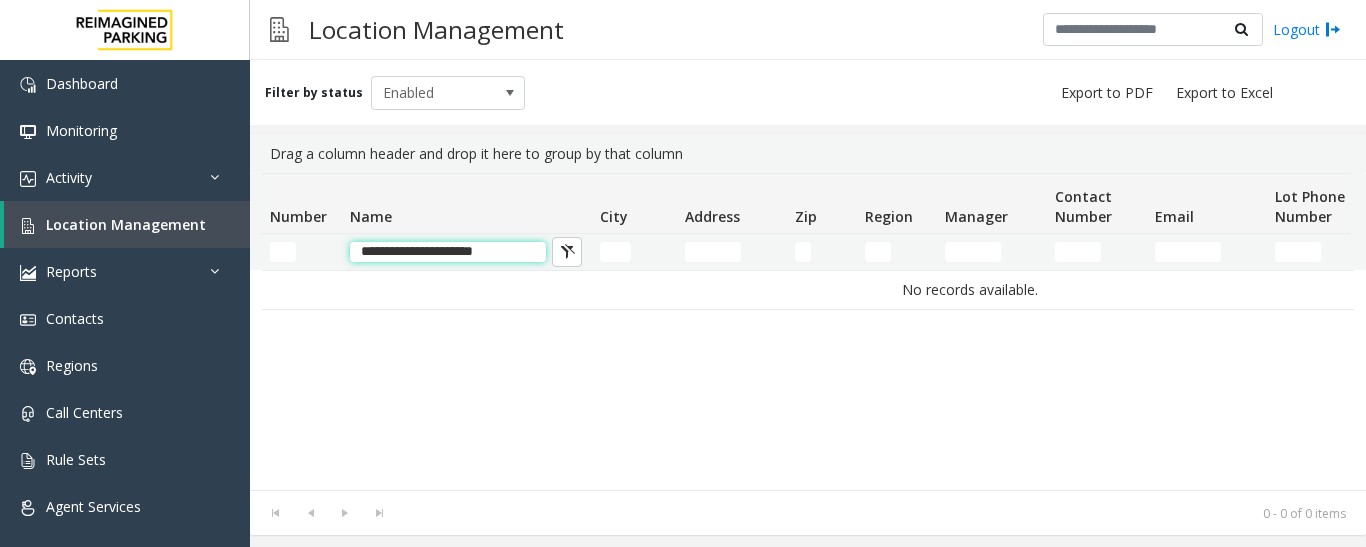click on "**********" 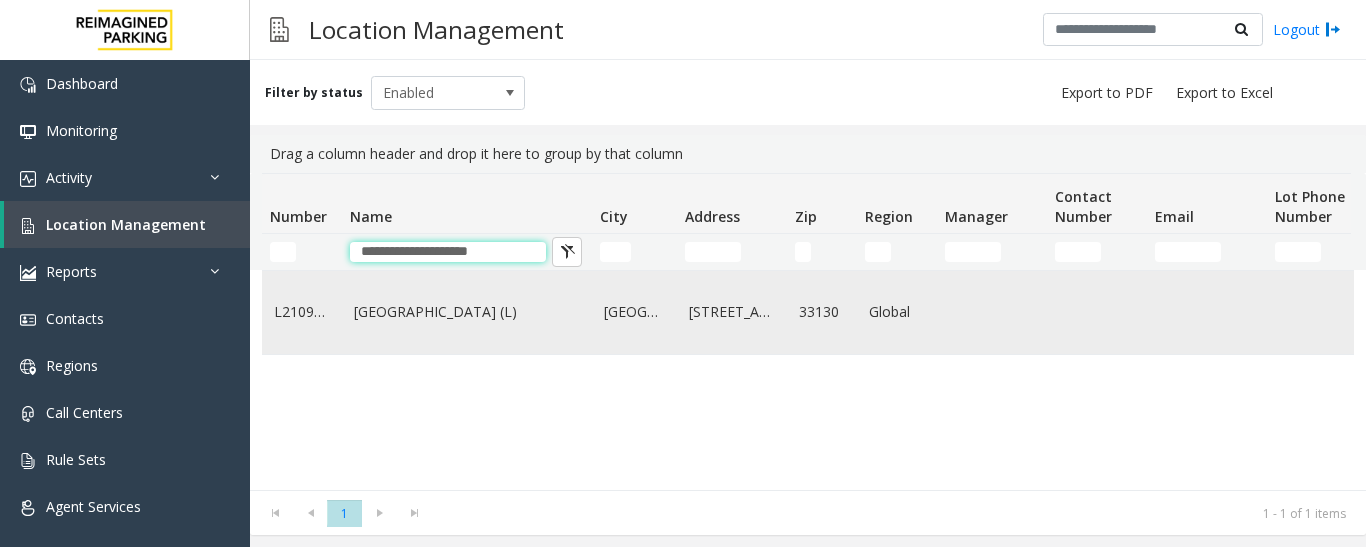 type on "**********" 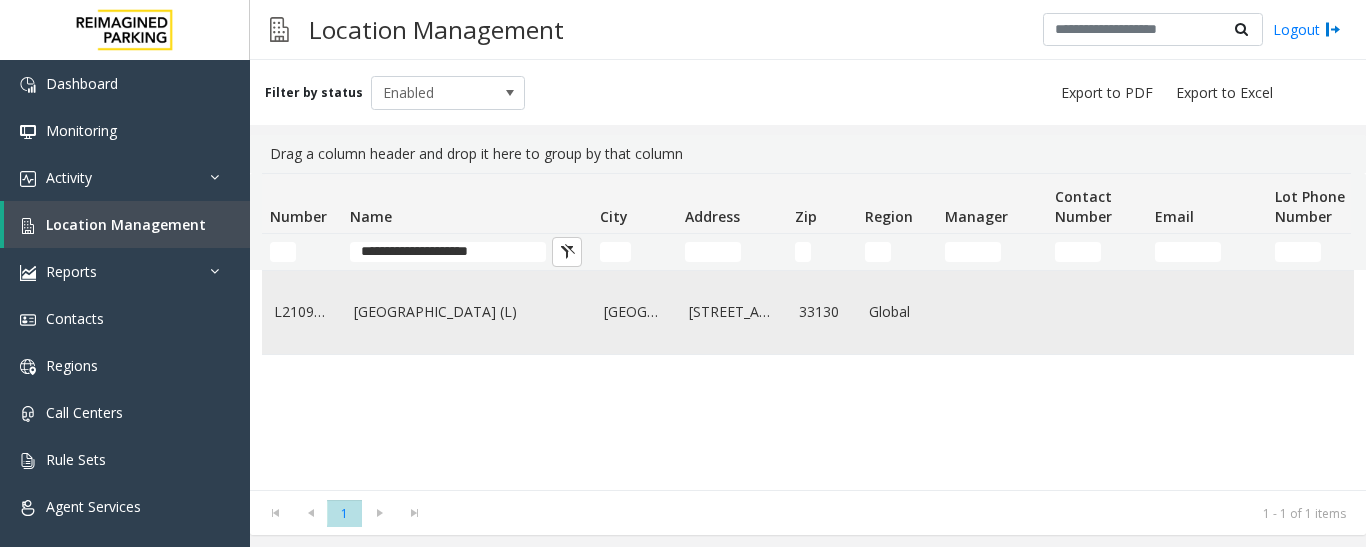 click on "[GEOGRAPHIC_DATA] (L)" 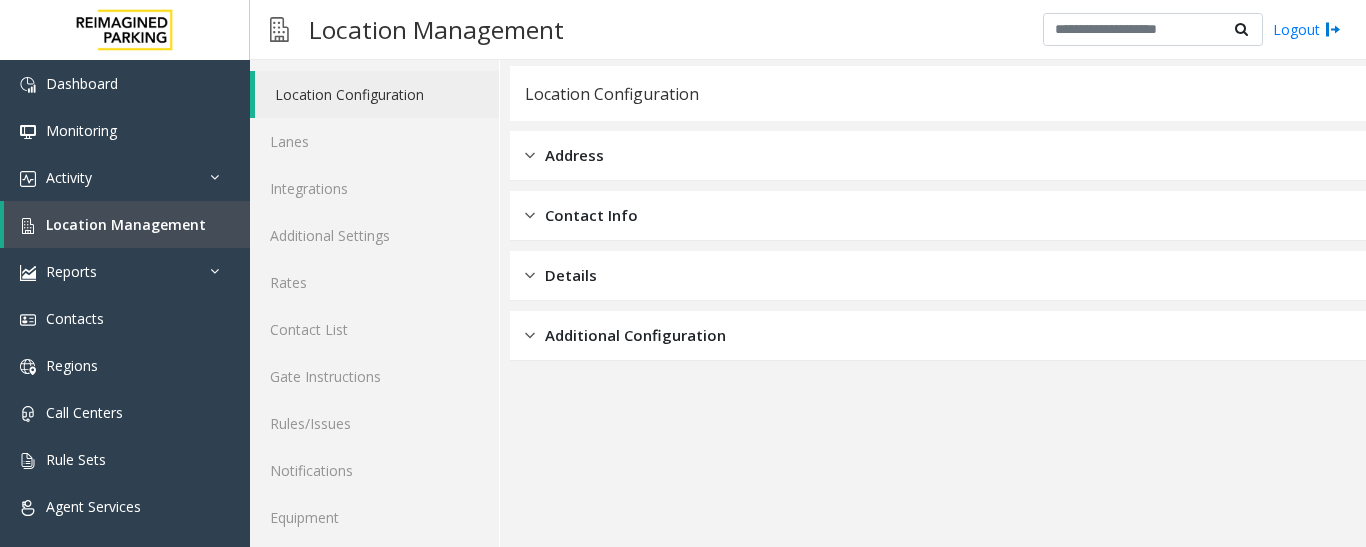 scroll, scrollTop: 112, scrollLeft: 0, axis: vertical 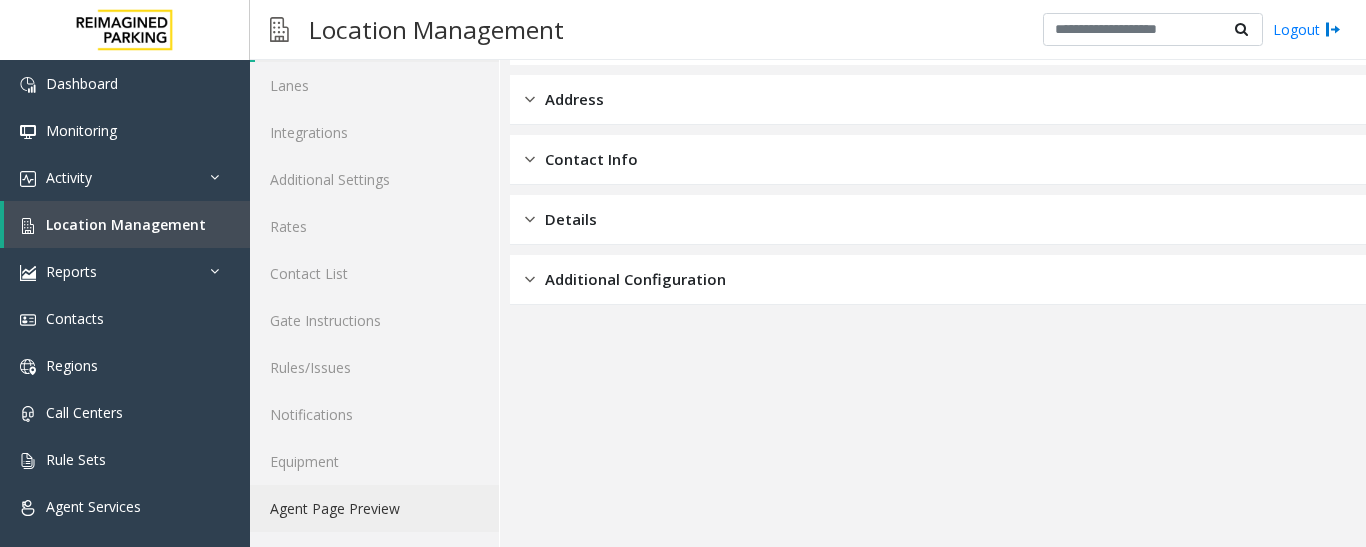 click on "Agent Page Preview" 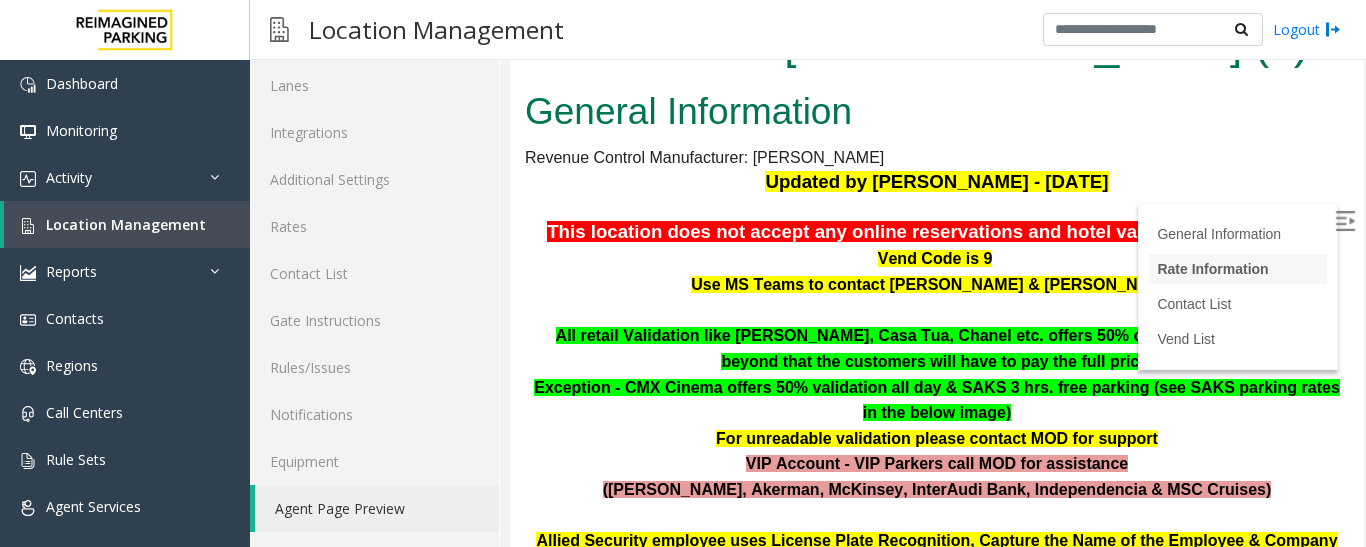 scroll, scrollTop: 0, scrollLeft: 0, axis: both 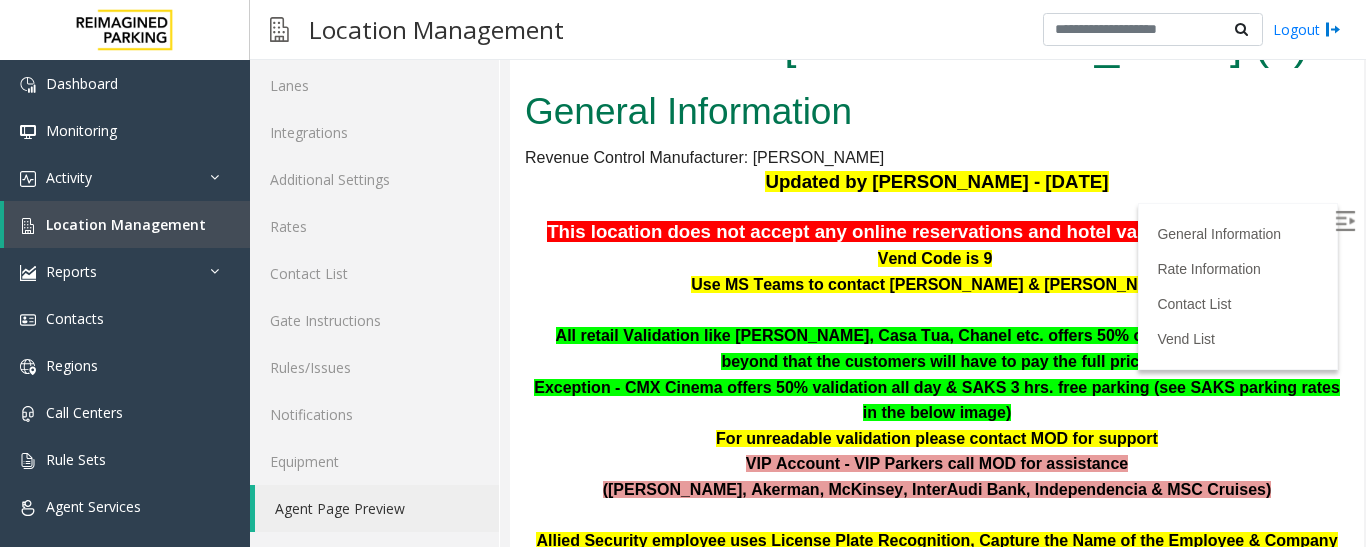 click at bounding box center [1345, 221] 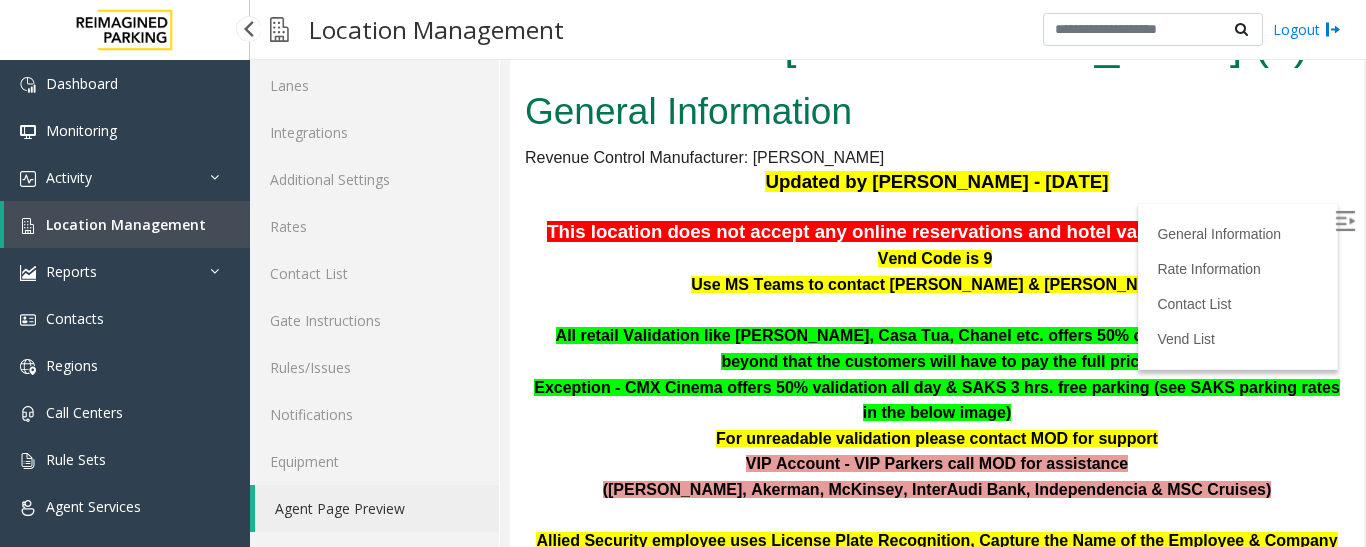 click on "Location Management" at bounding box center [127, 224] 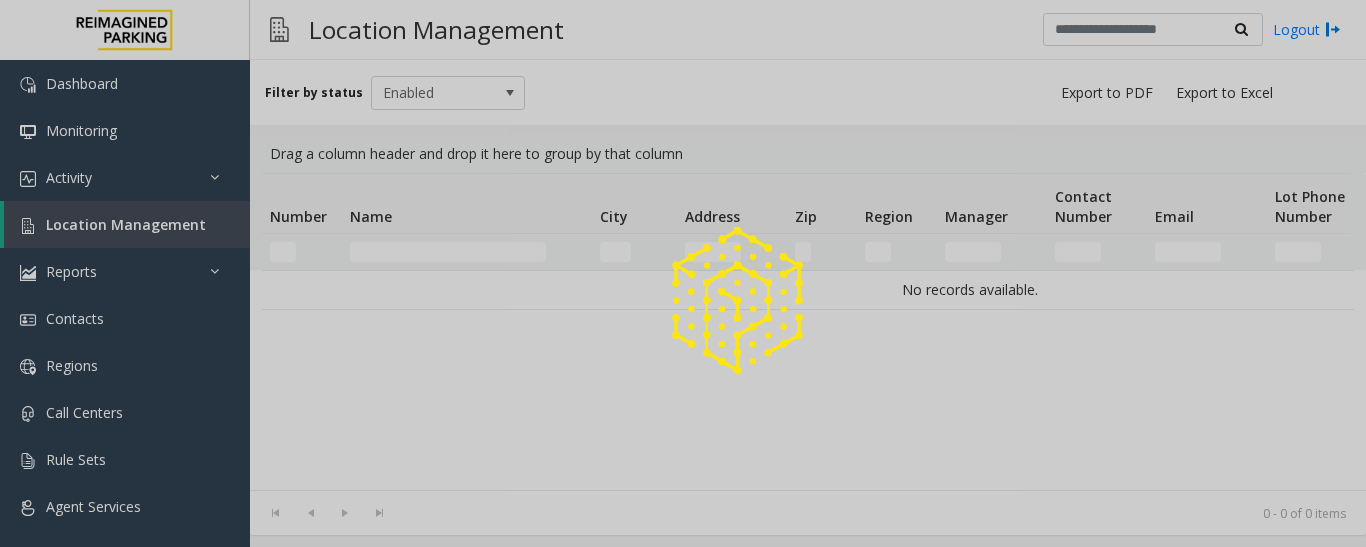scroll, scrollTop: 0, scrollLeft: 0, axis: both 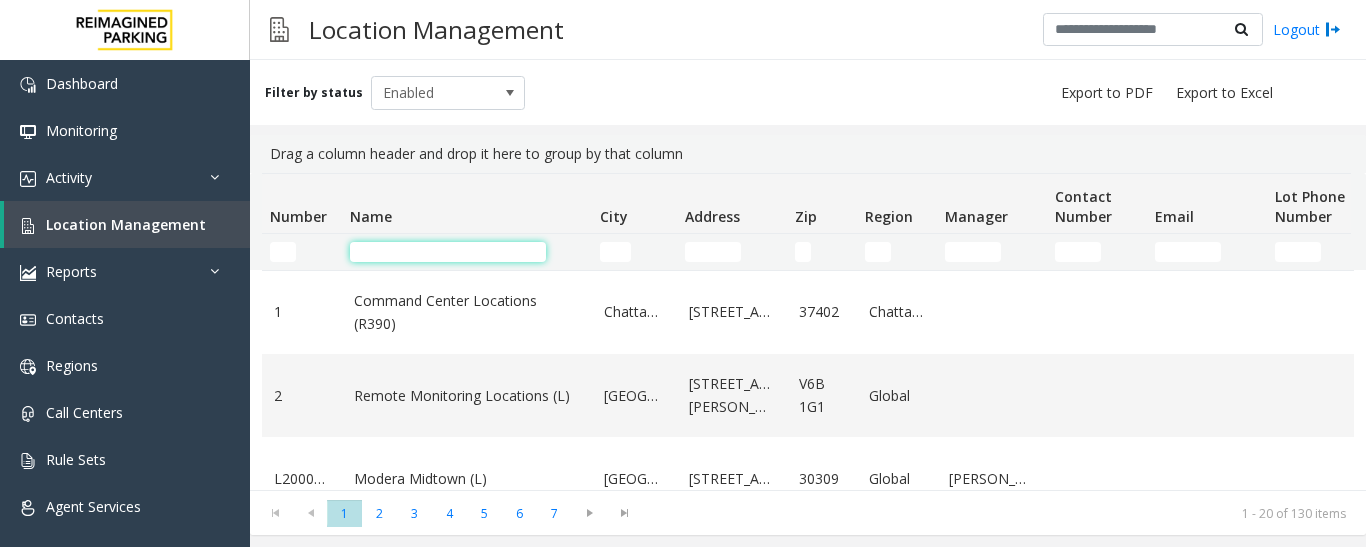 click 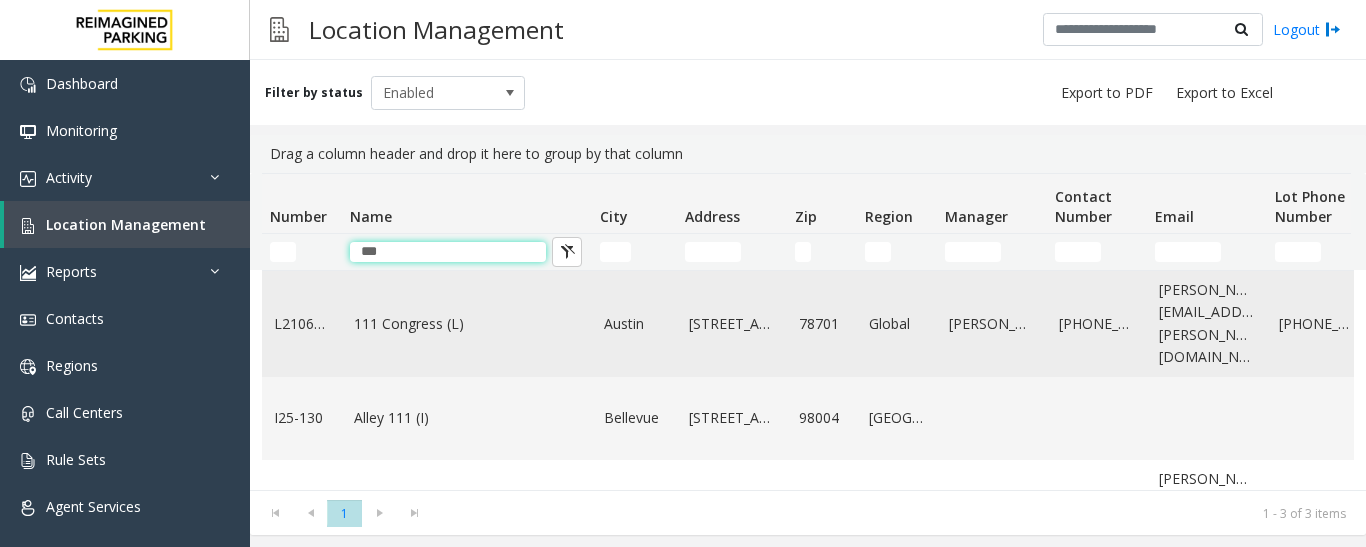 type on "***" 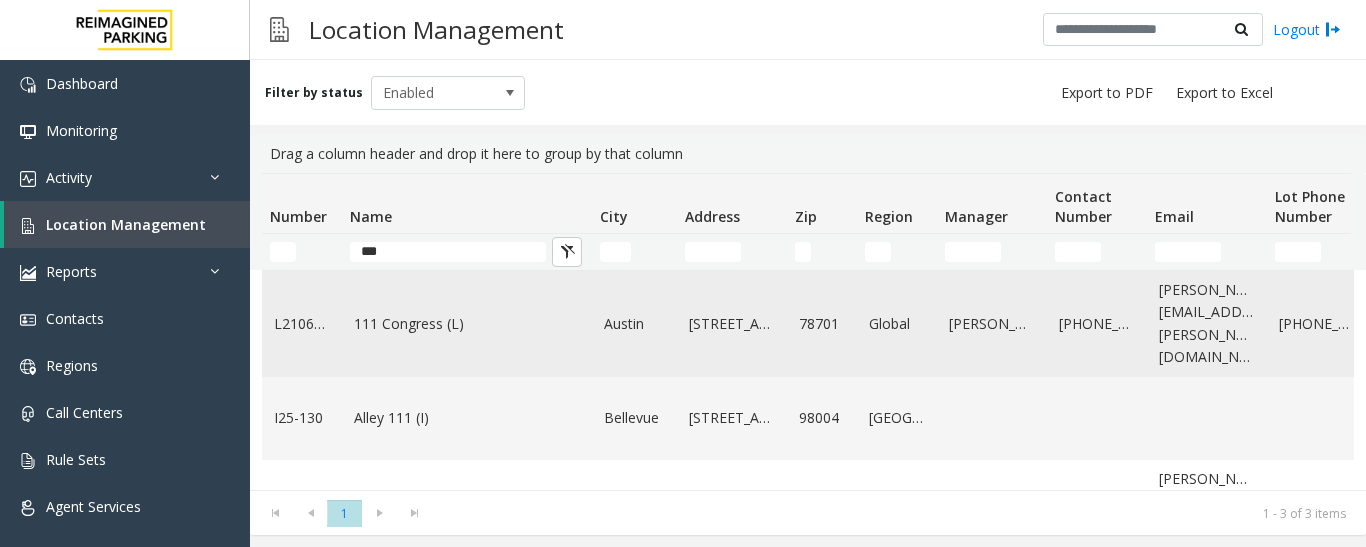 click on "111 Congress (L)" 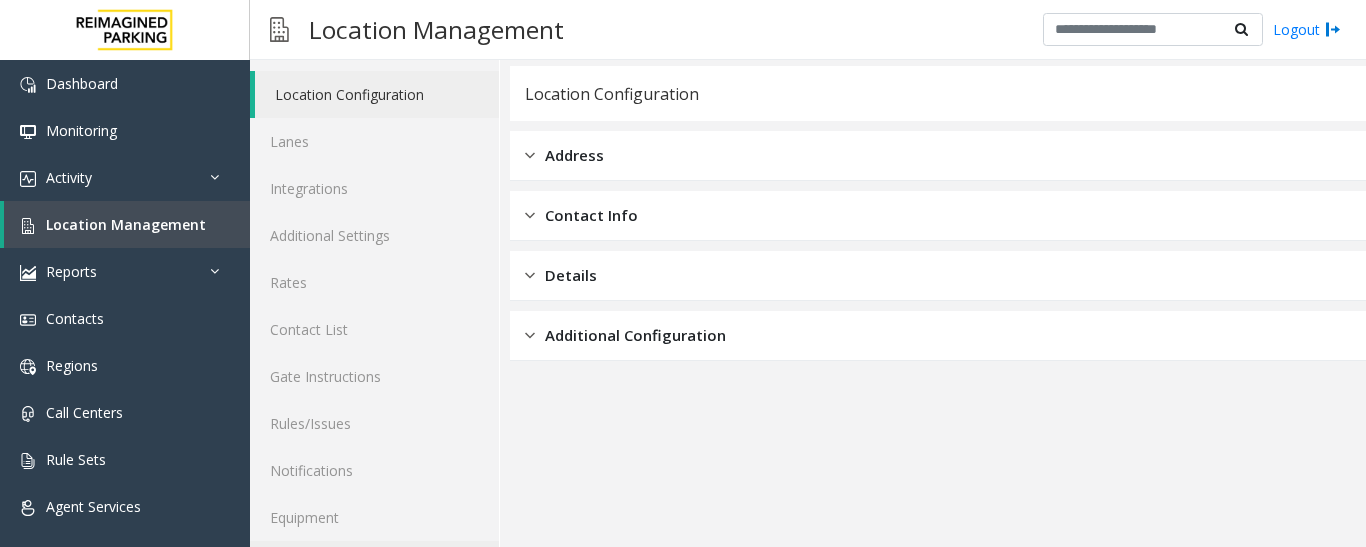 scroll, scrollTop: 112, scrollLeft: 0, axis: vertical 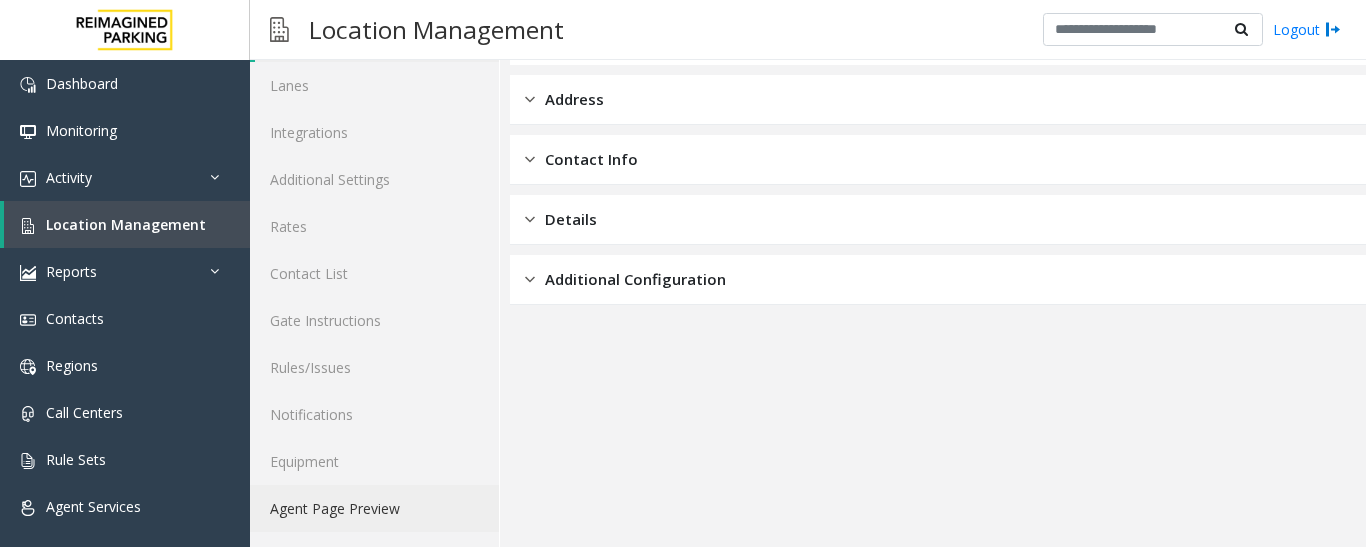 click on "Agent Page Preview" 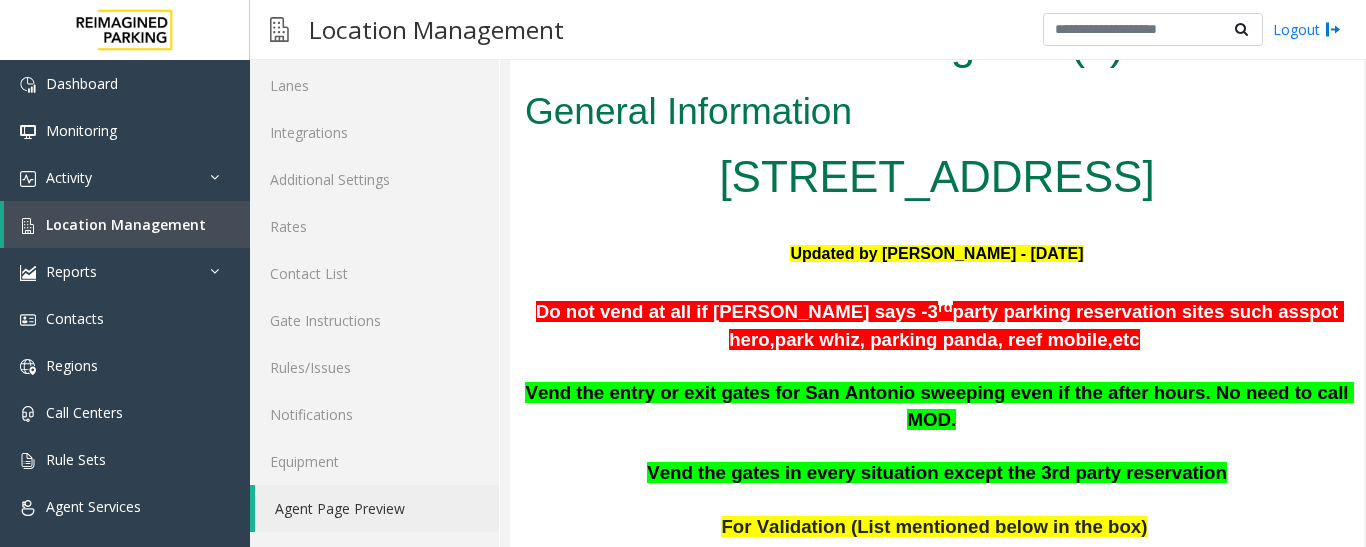 scroll, scrollTop: 0, scrollLeft: 0, axis: both 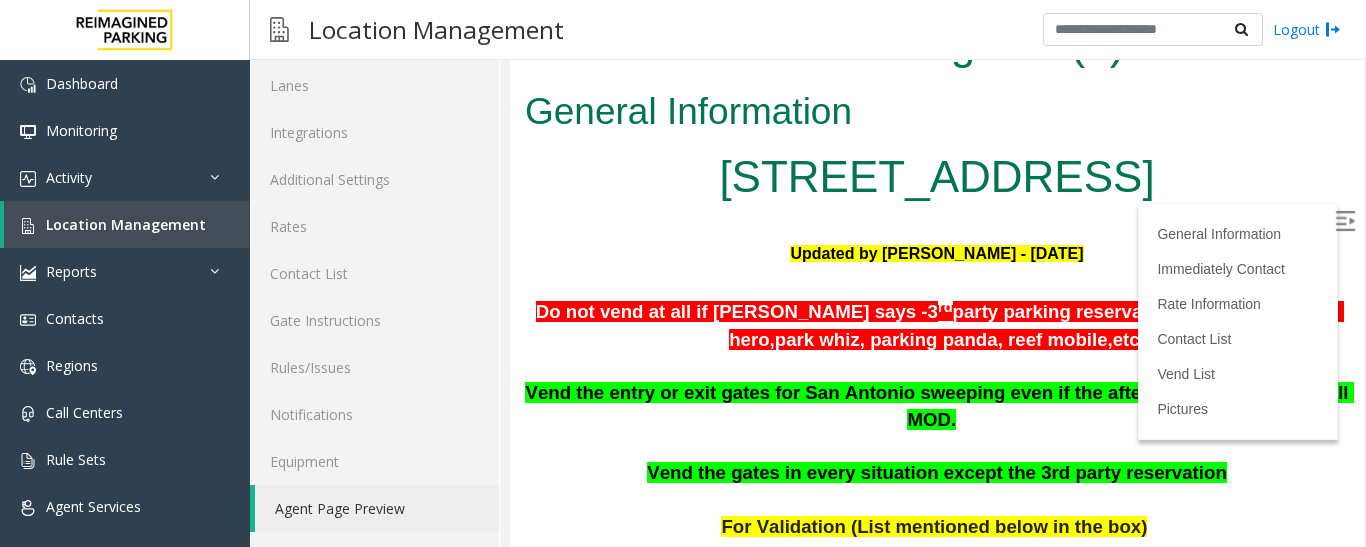 click at bounding box center [937, 228] 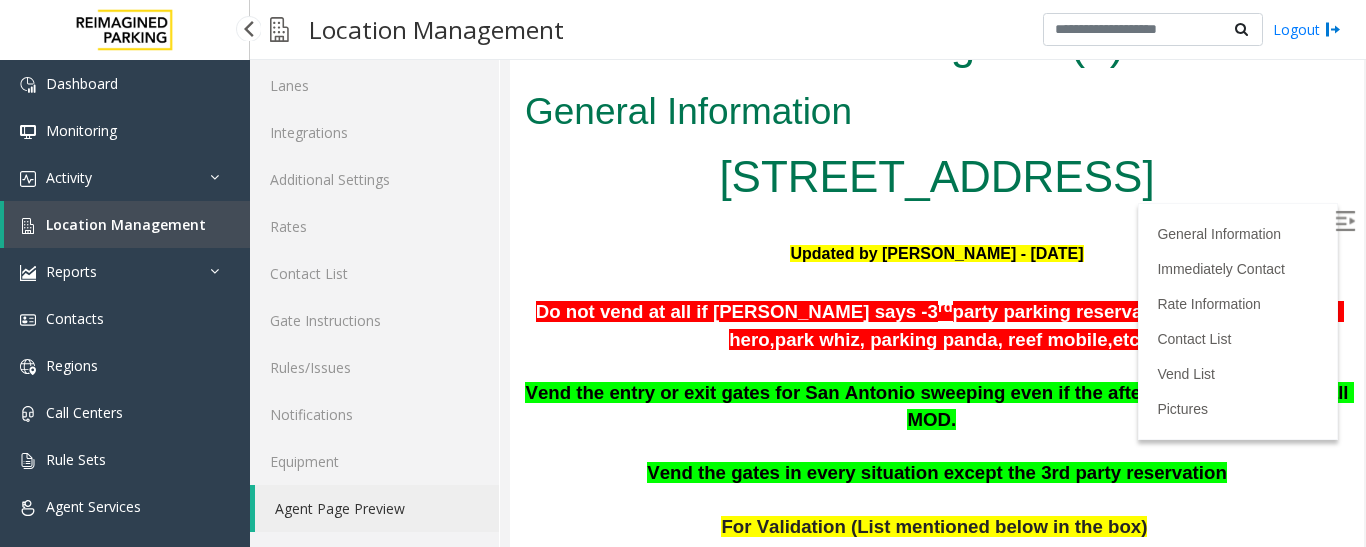 click on "Location Management" at bounding box center [126, 224] 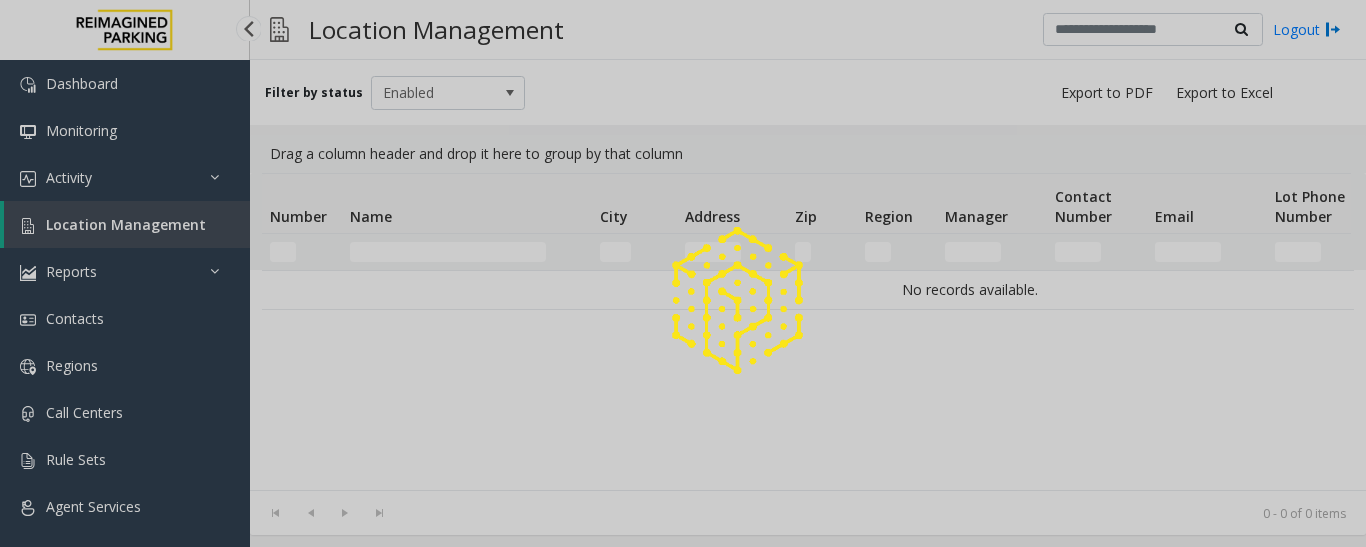 scroll, scrollTop: 0, scrollLeft: 0, axis: both 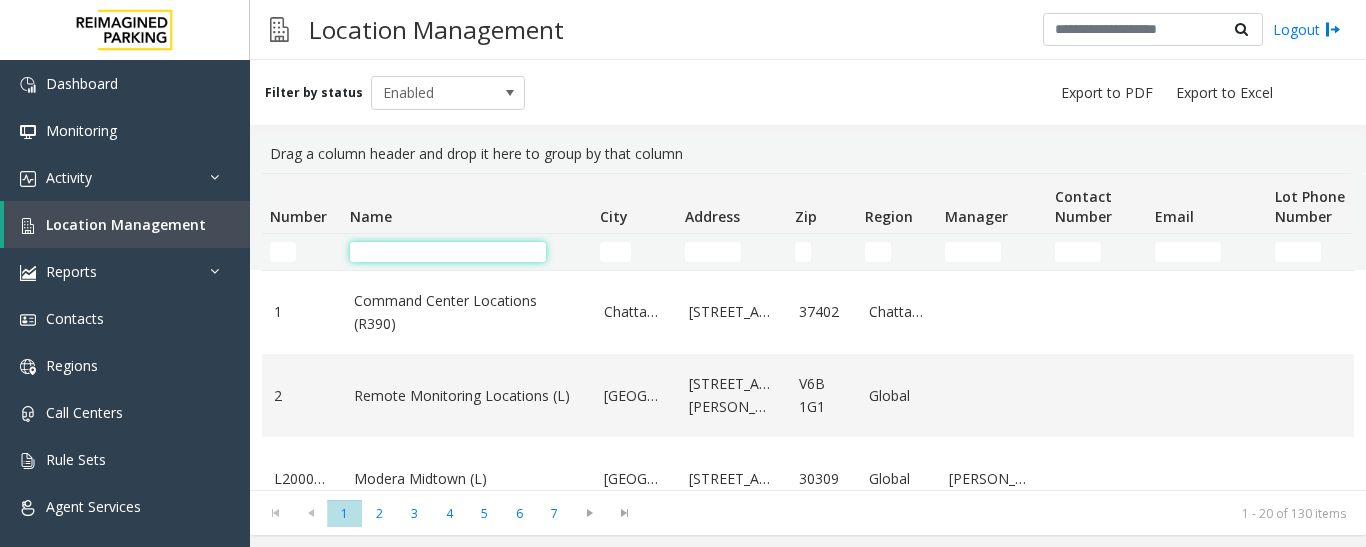 click 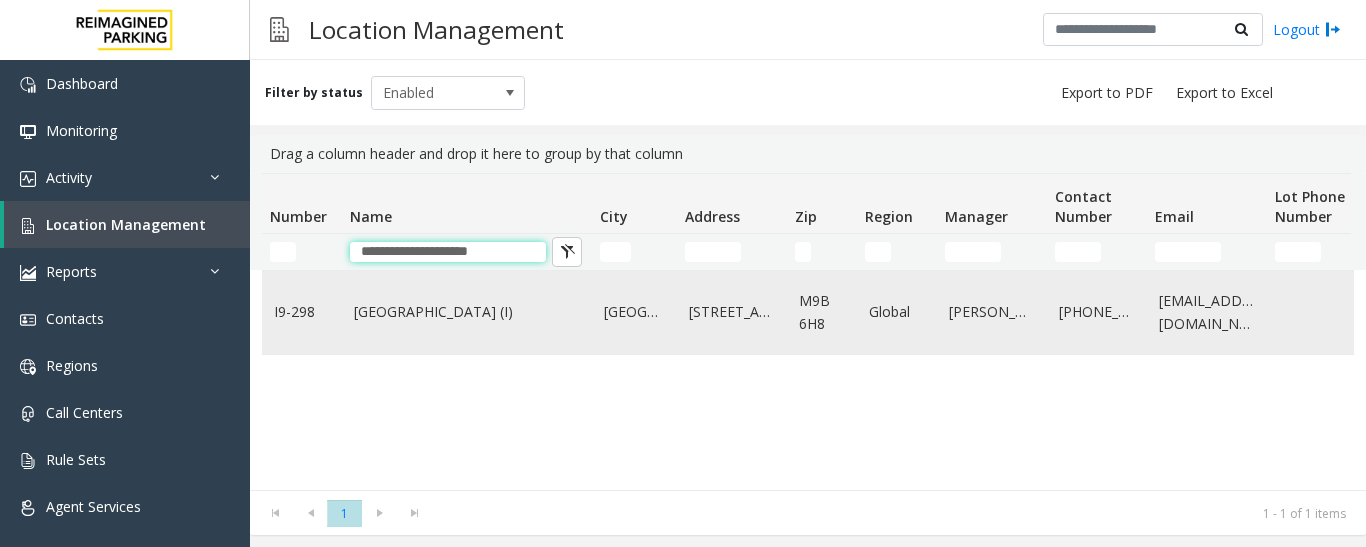 type on "**********" 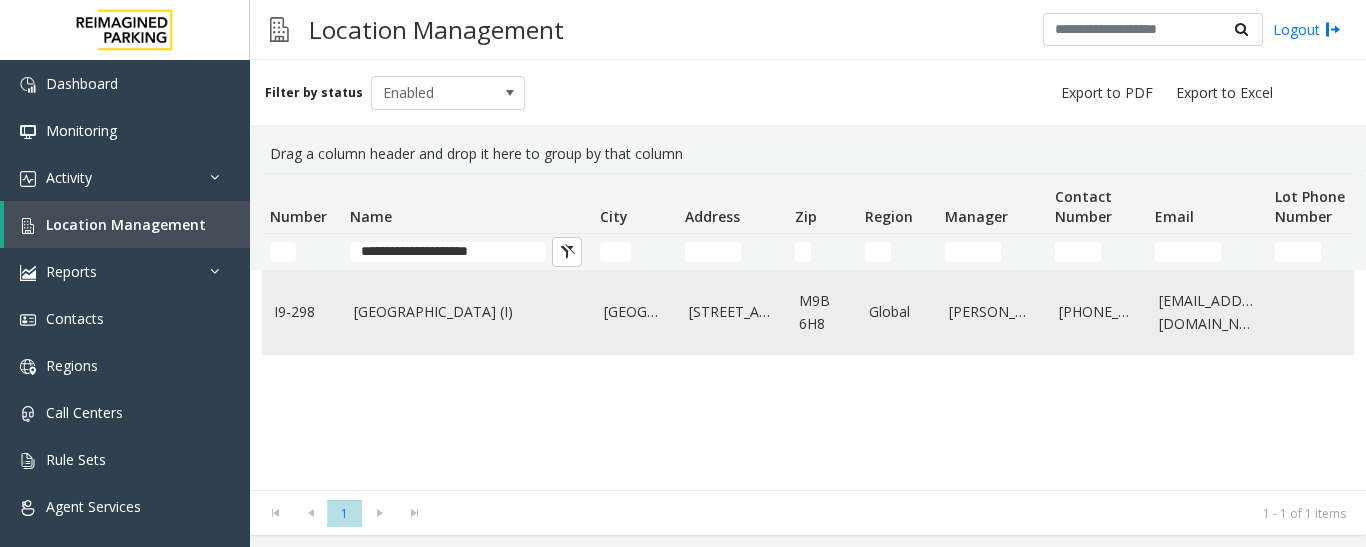 click on "[GEOGRAPHIC_DATA] (I)" 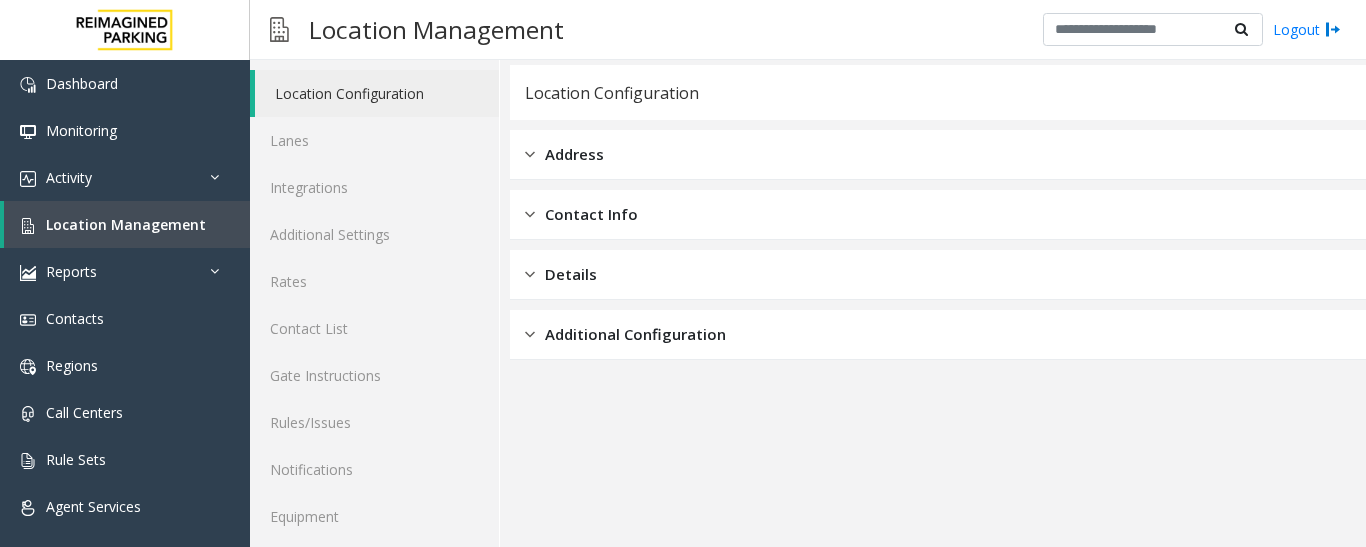scroll, scrollTop: 112, scrollLeft: 0, axis: vertical 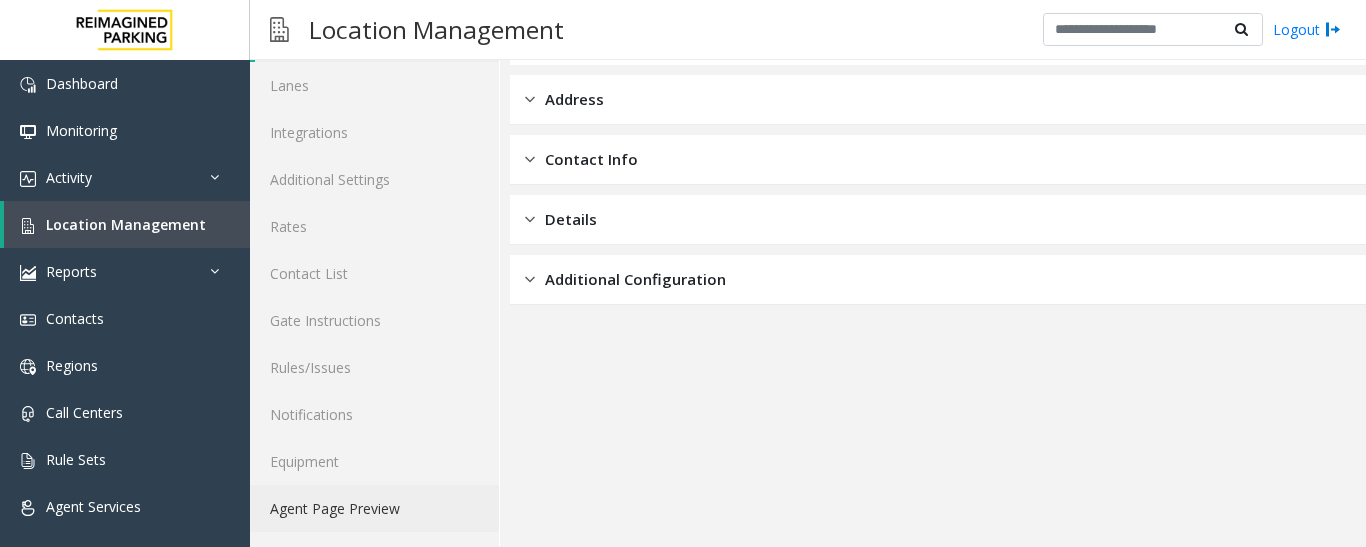 click on "Agent Page Preview" 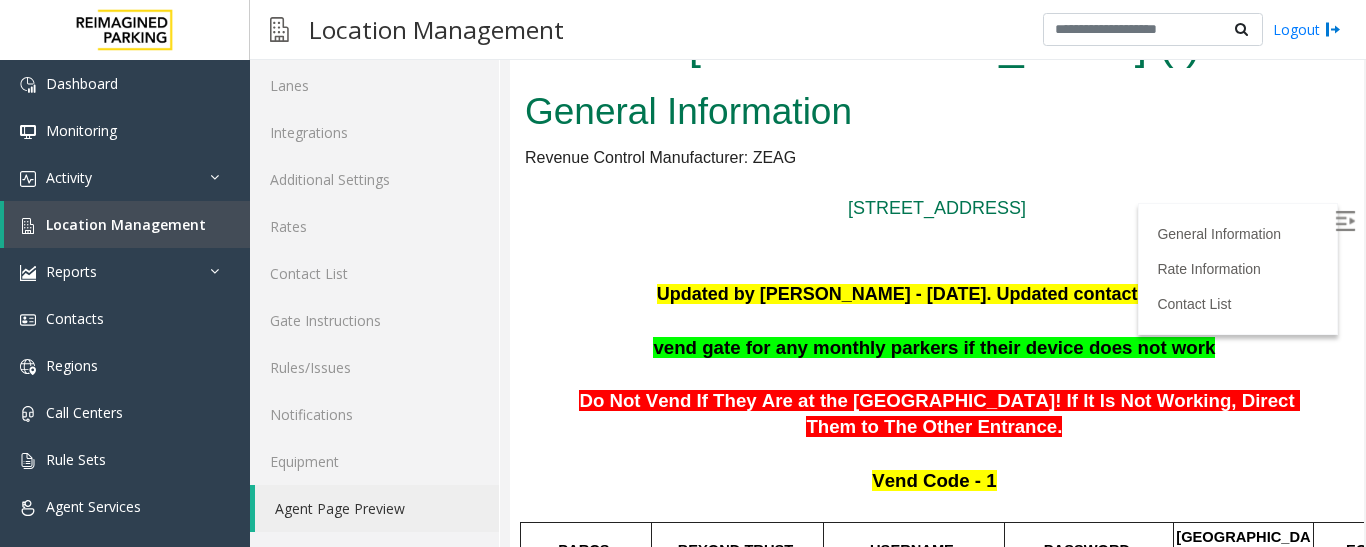 scroll, scrollTop: 0, scrollLeft: 0, axis: both 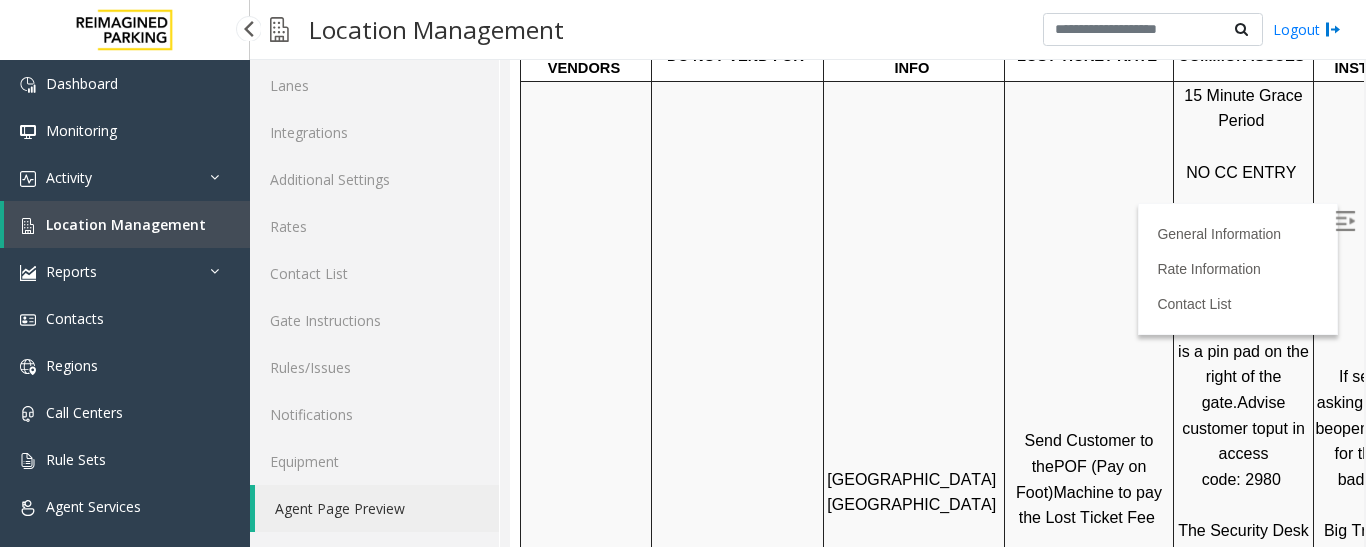 click on "Location Management" at bounding box center [126, 224] 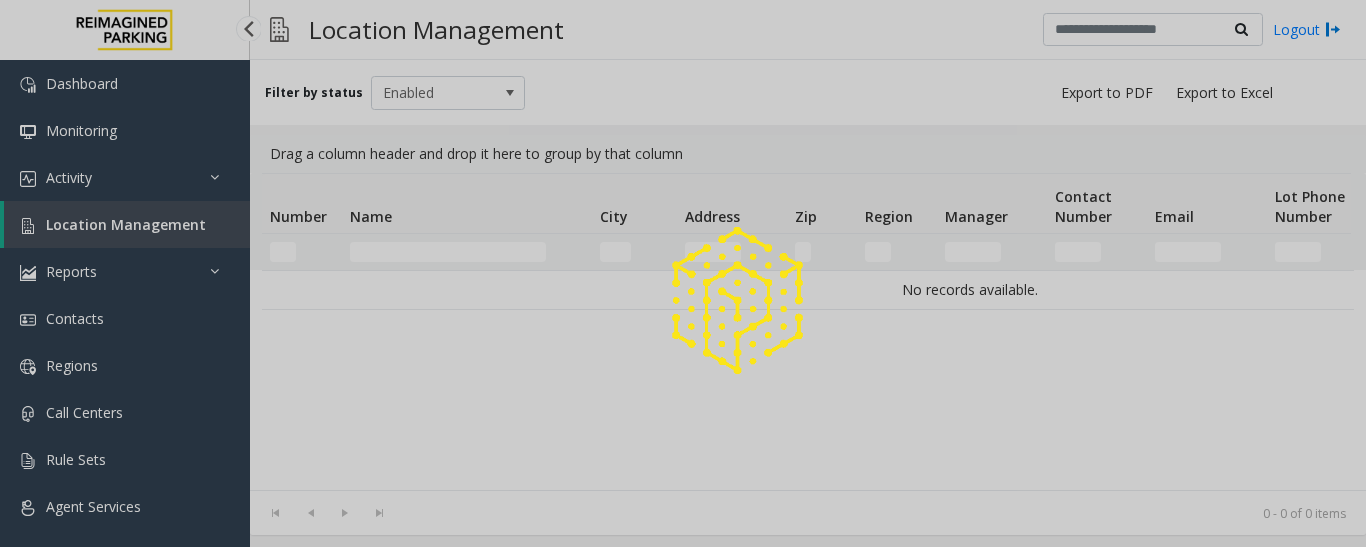 scroll, scrollTop: 0, scrollLeft: 0, axis: both 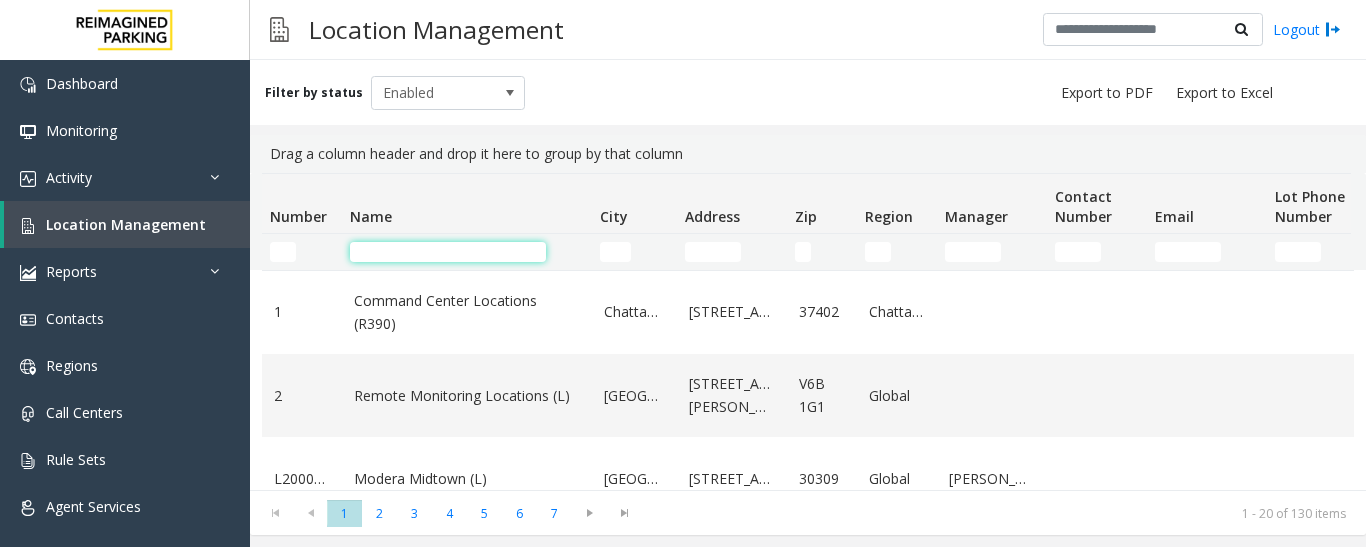 click 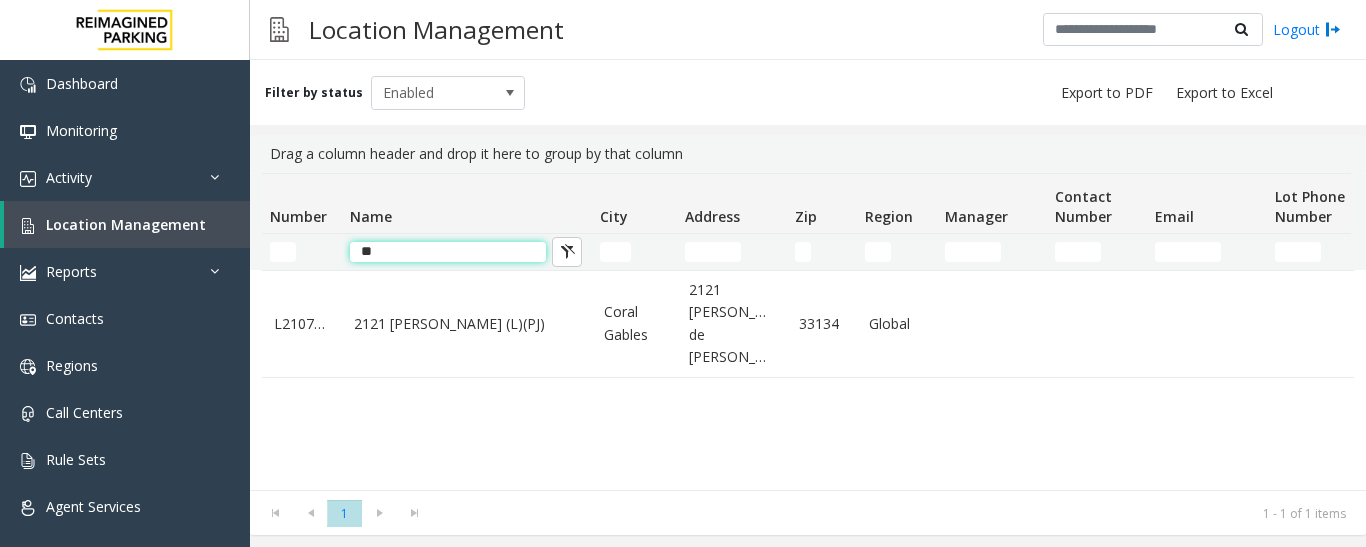 type on "*" 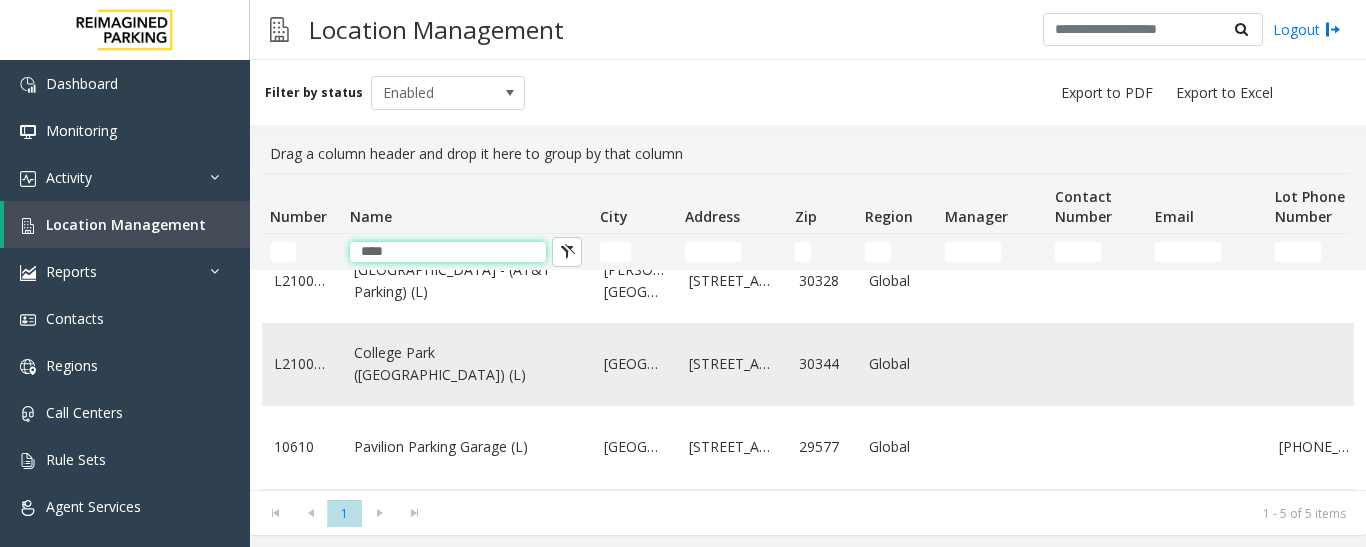 scroll, scrollTop: 0, scrollLeft: 0, axis: both 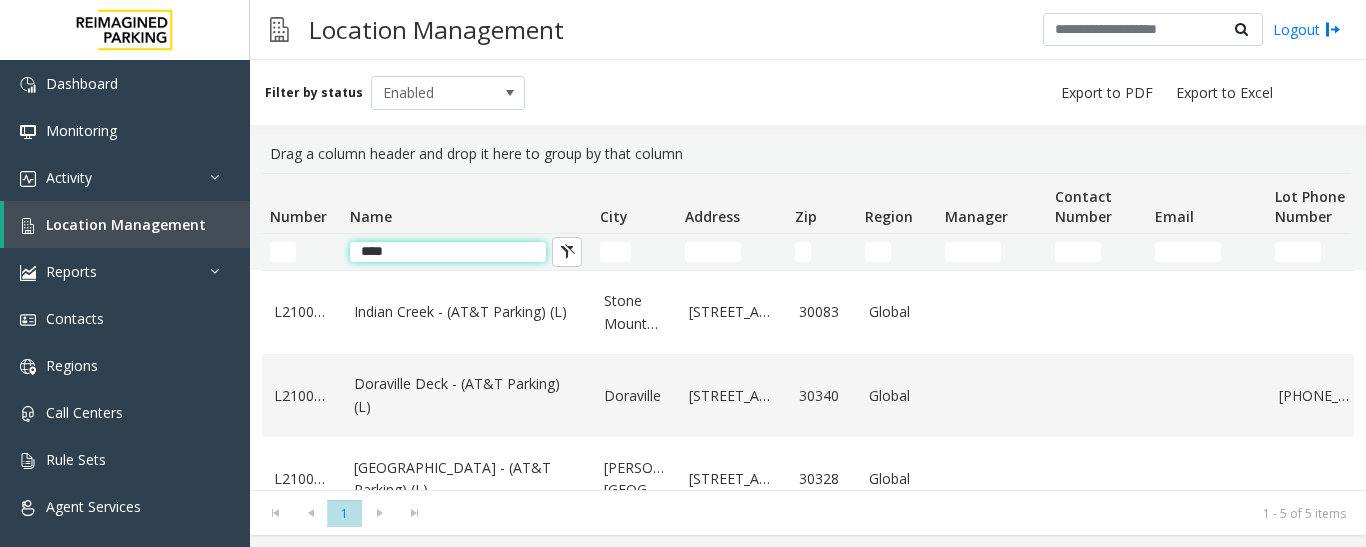 click on "****" 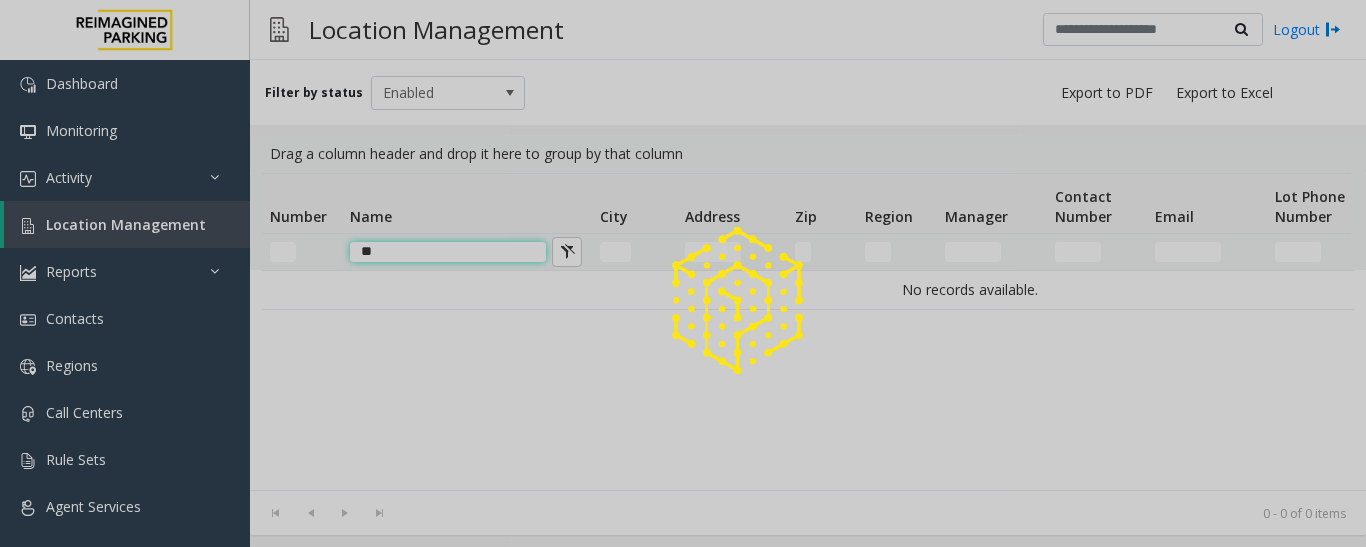 type on "*" 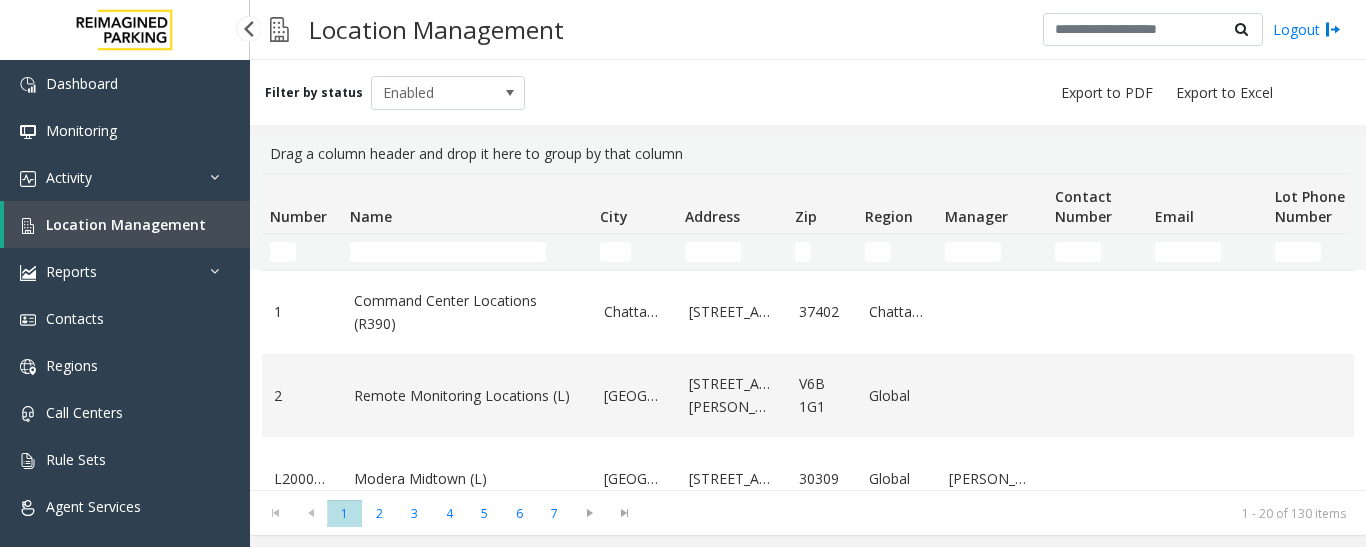 click on "Location Management" at bounding box center [126, 224] 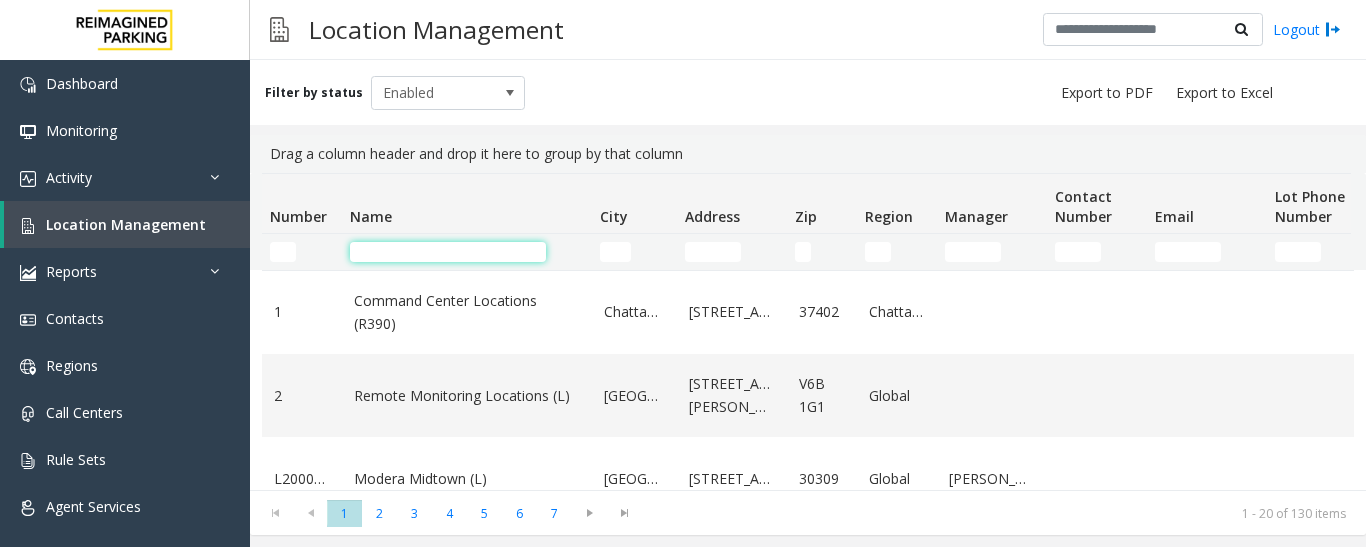 click 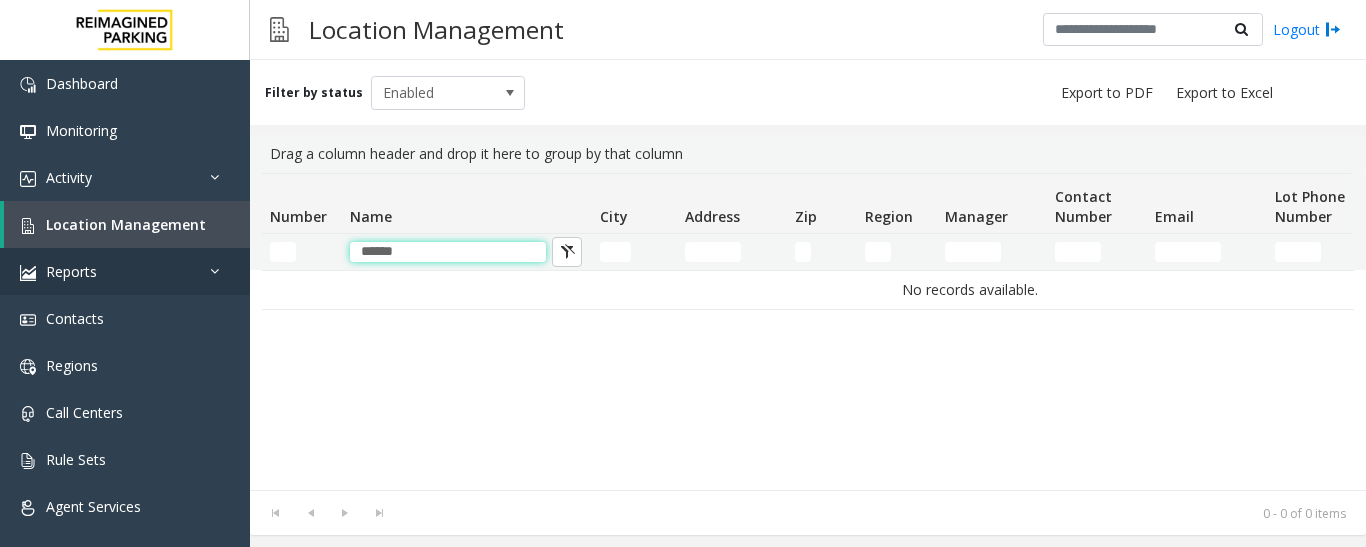 drag, startPoint x: 420, startPoint y: 254, endPoint x: 173, endPoint y: 250, distance: 247.03238 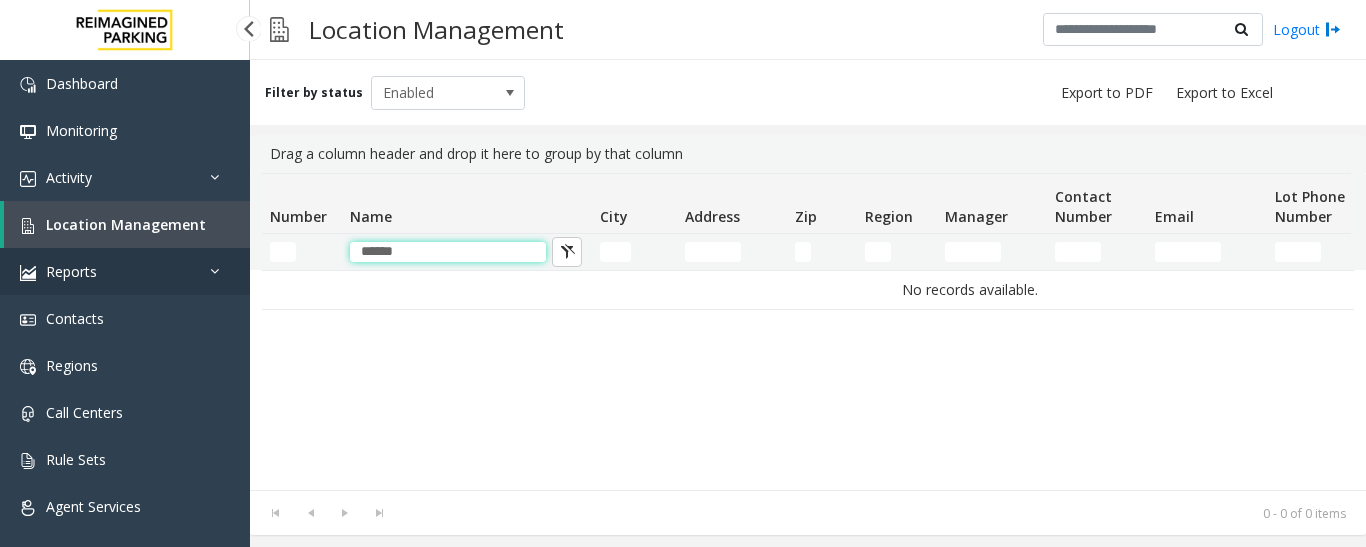 paste on "**********" 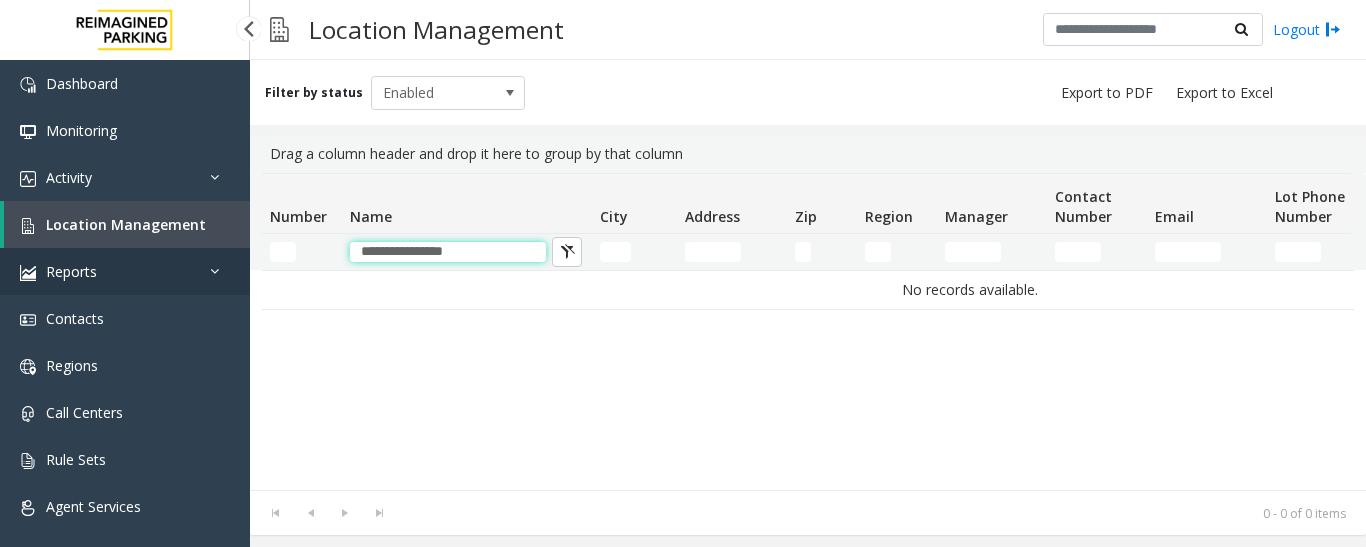 drag, startPoint x: 406, startPoint y: 250, endPoint x: 125, endPoint y: 250, distance: 281 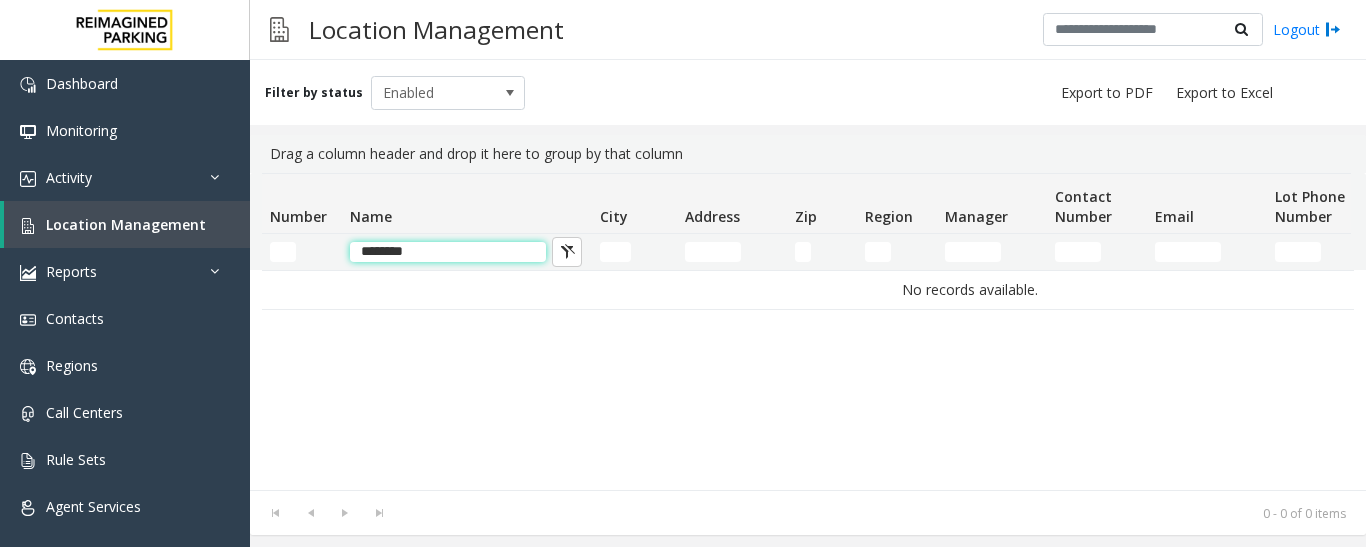 click on "********" 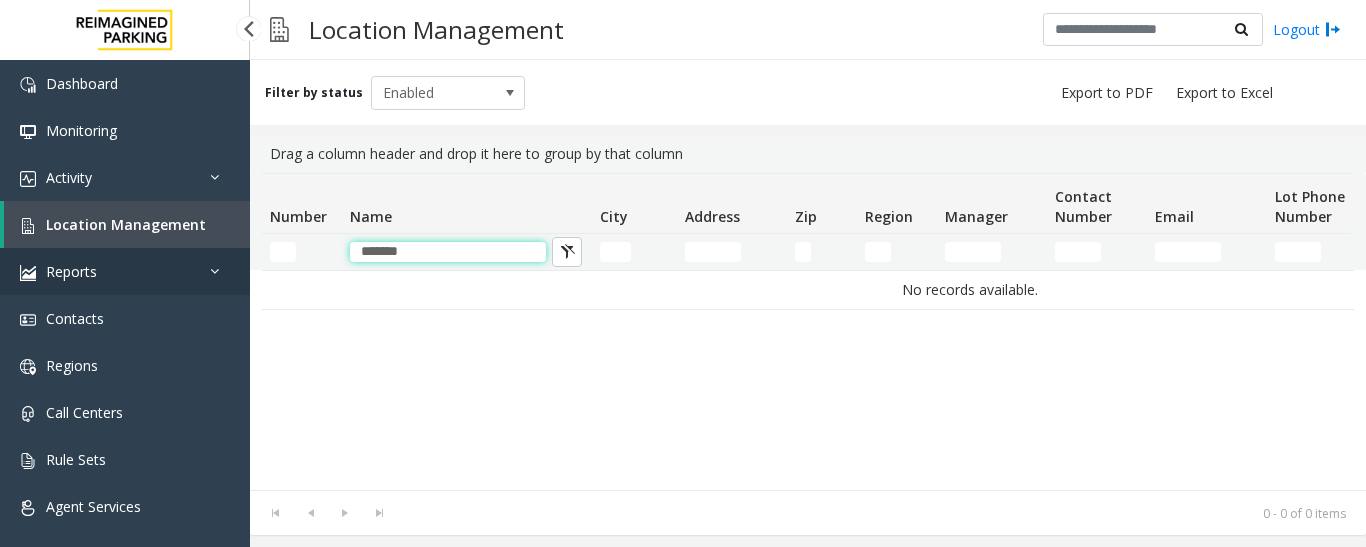 drag, startPoint x: 429, startPoint y: 251, endPoint x: 153, endPoint y: 256, distance: 276.0453 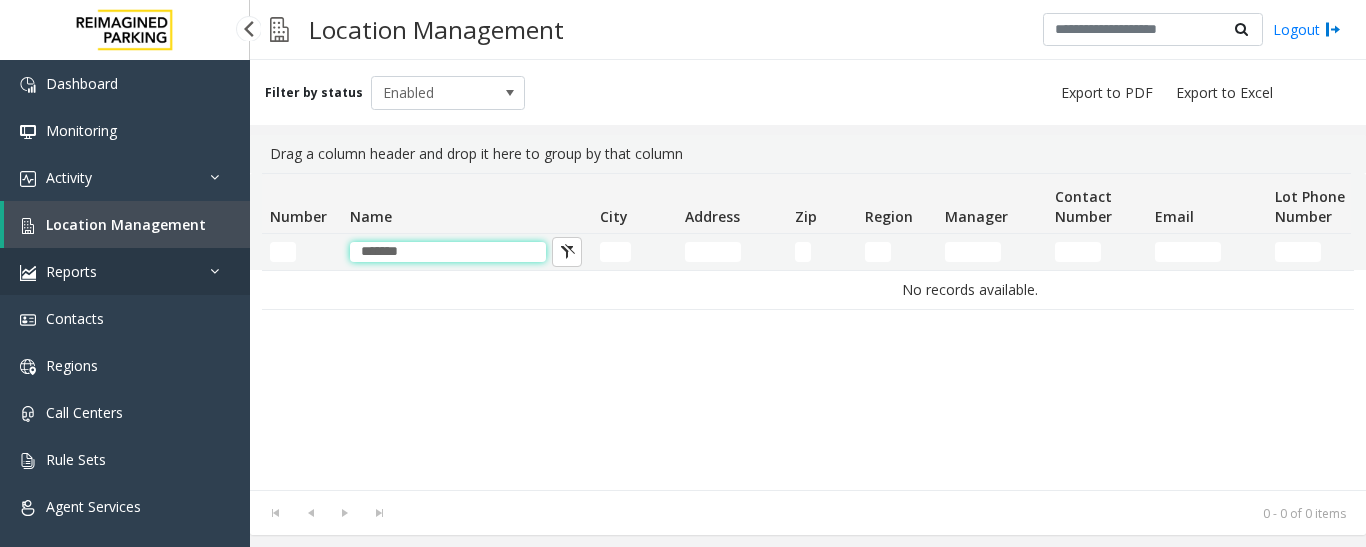 paste 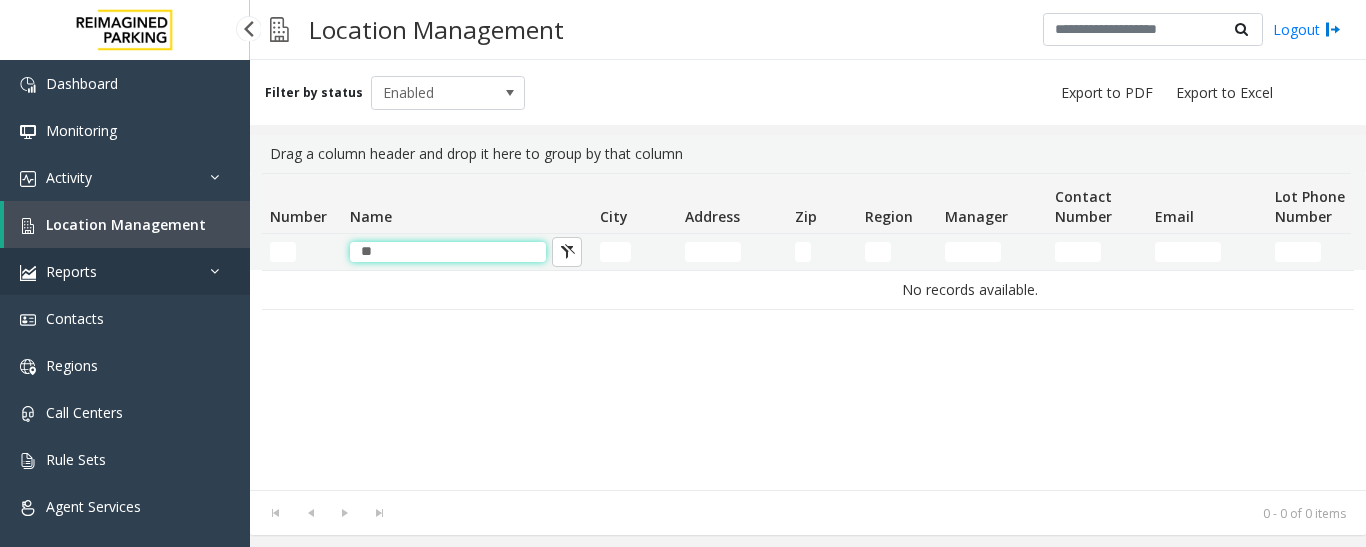 type on "*" 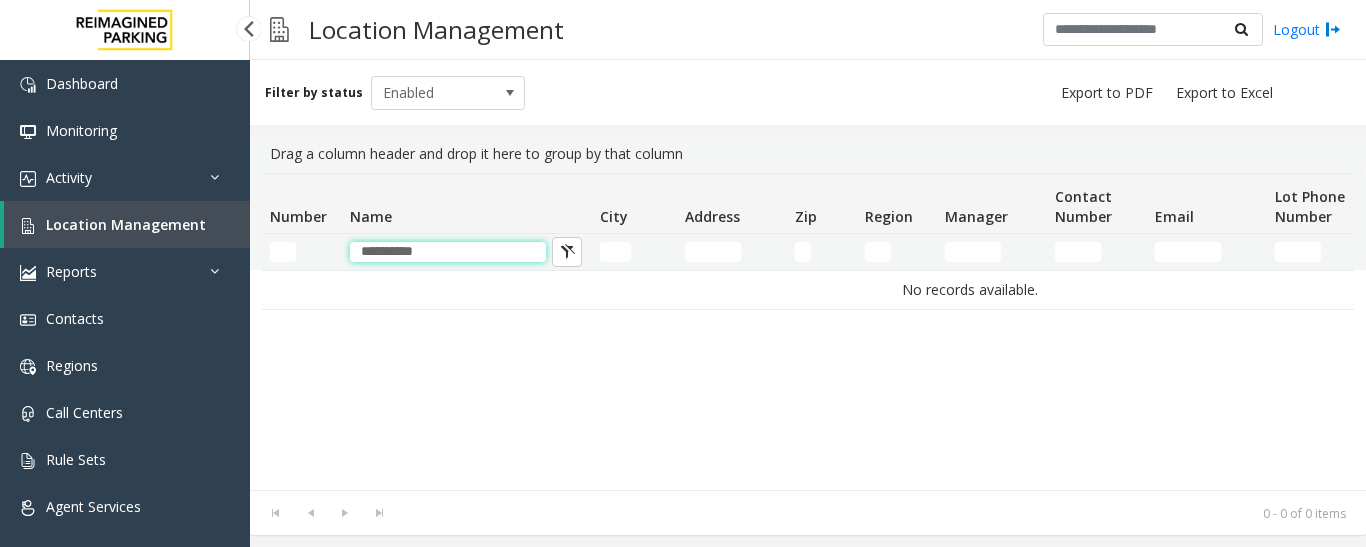 drag, startPoint x: 431, startPoint y: 252, endPoint x: -168, endPoint y: 247, distance: 599.0209 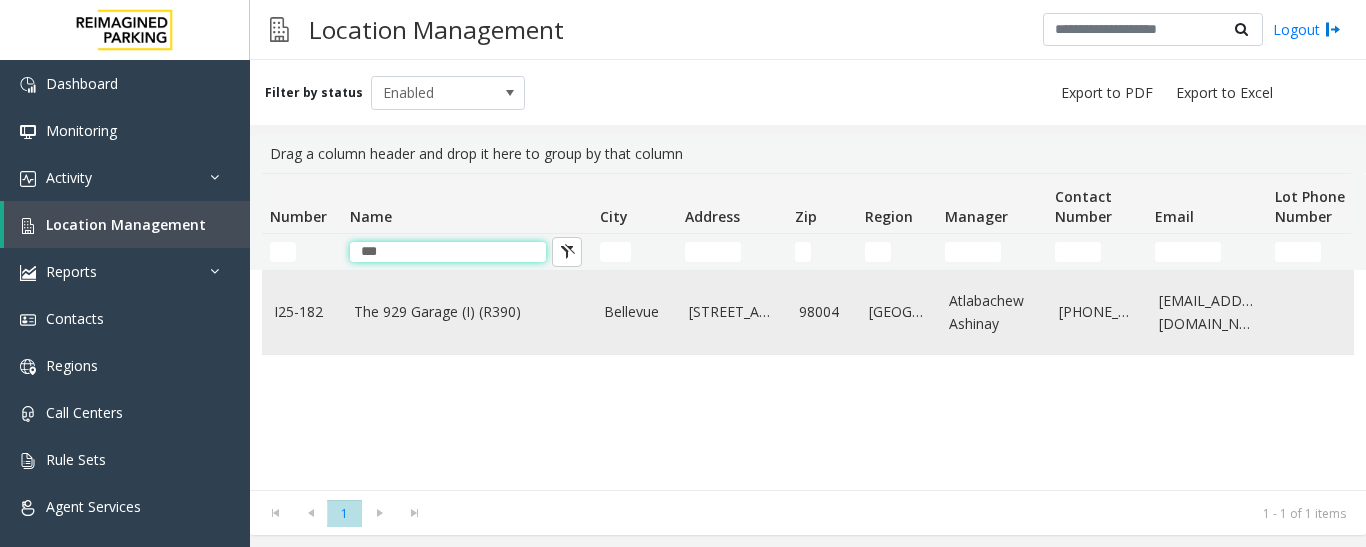 type on "***" 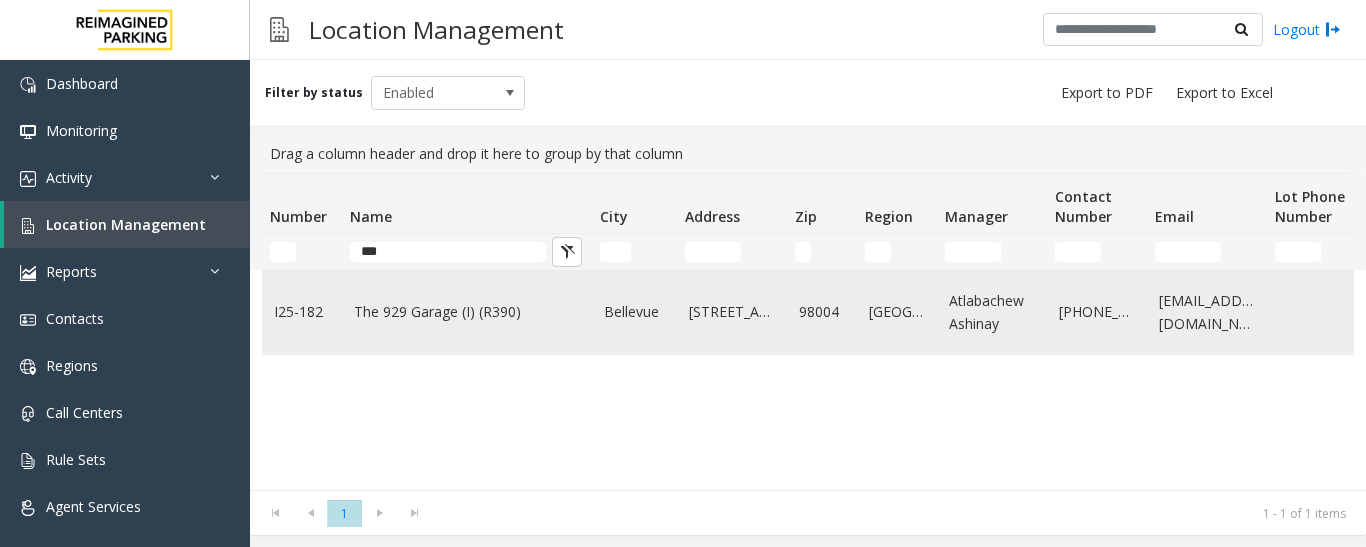 click on "The 929 Garage (I) (R390)" 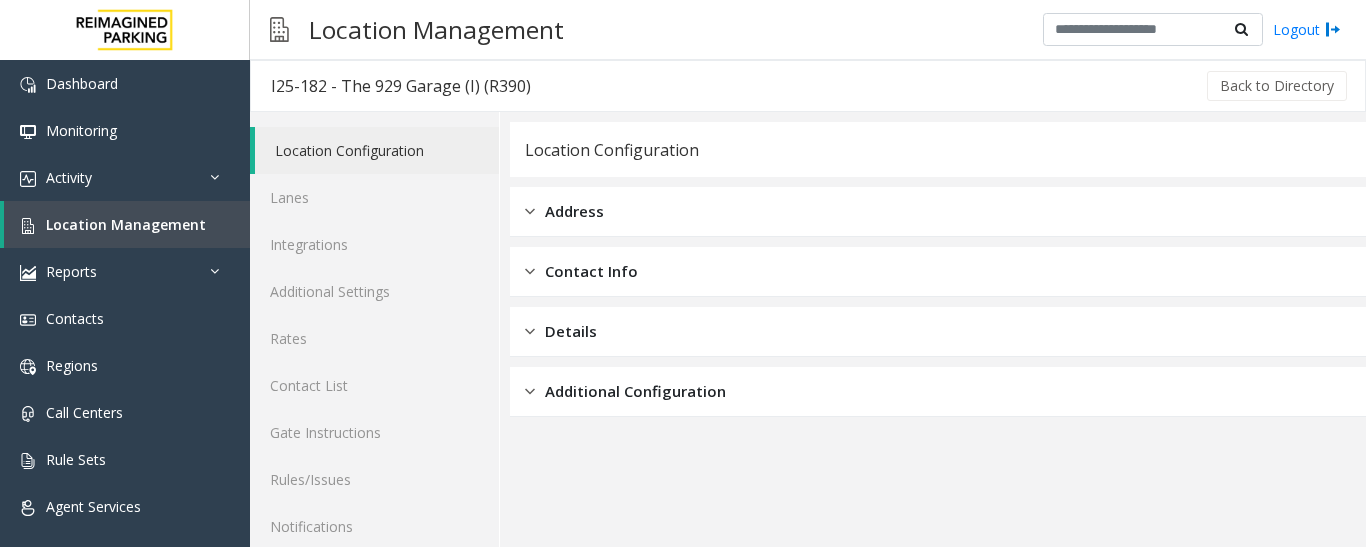 scroll, scrollTop: 112, scrollLeft: 0, axis: vertical 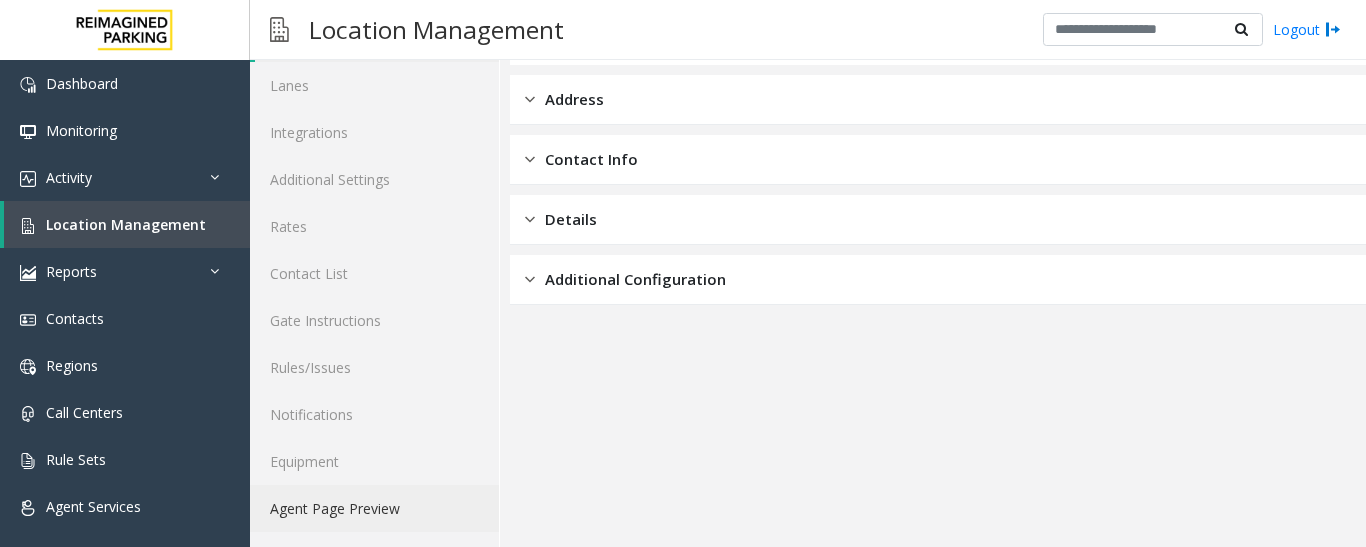 click on "Agent Page Preview" 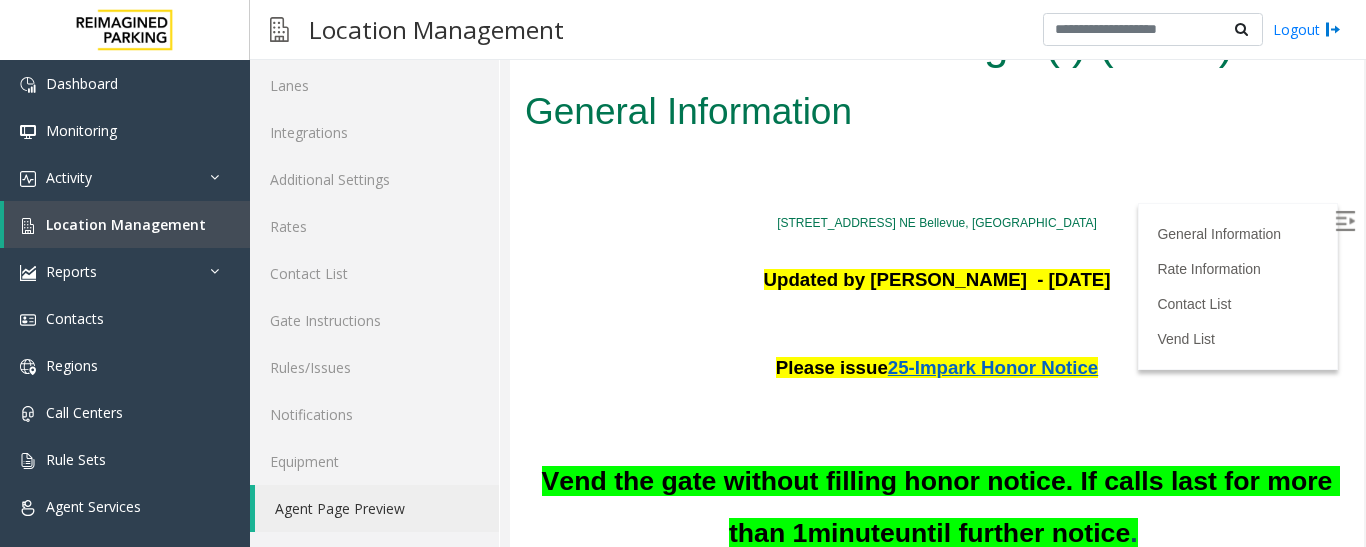 scroll, scrollTop: 0, scrollLeft: 0, axis: both 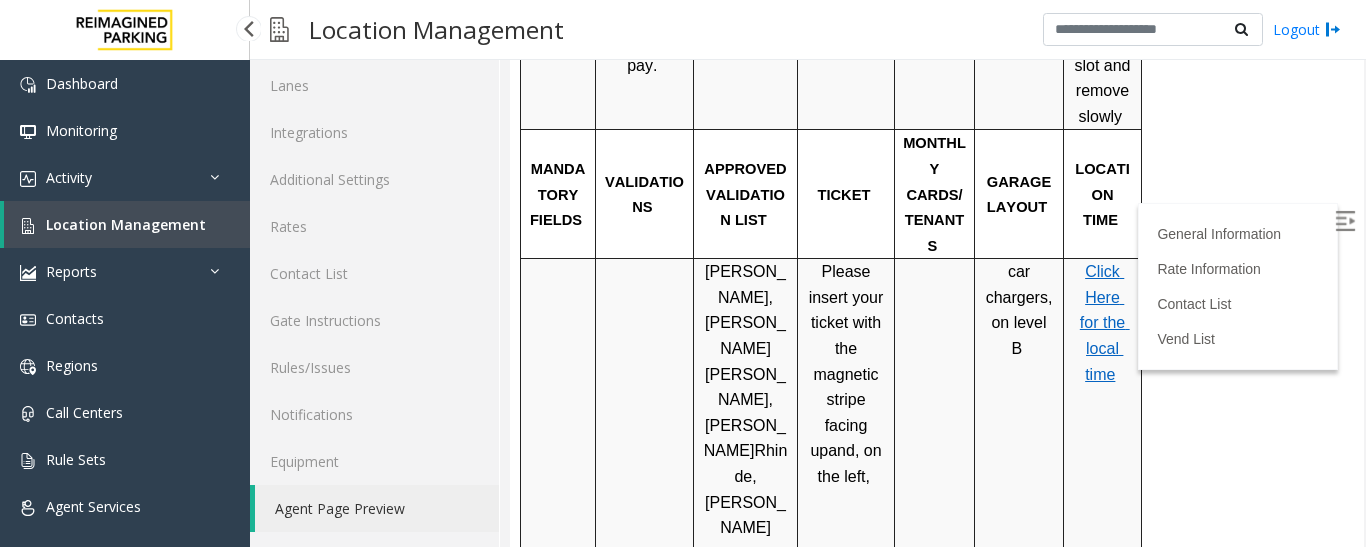 click on "Location Management" at bounding box center (126, 224) 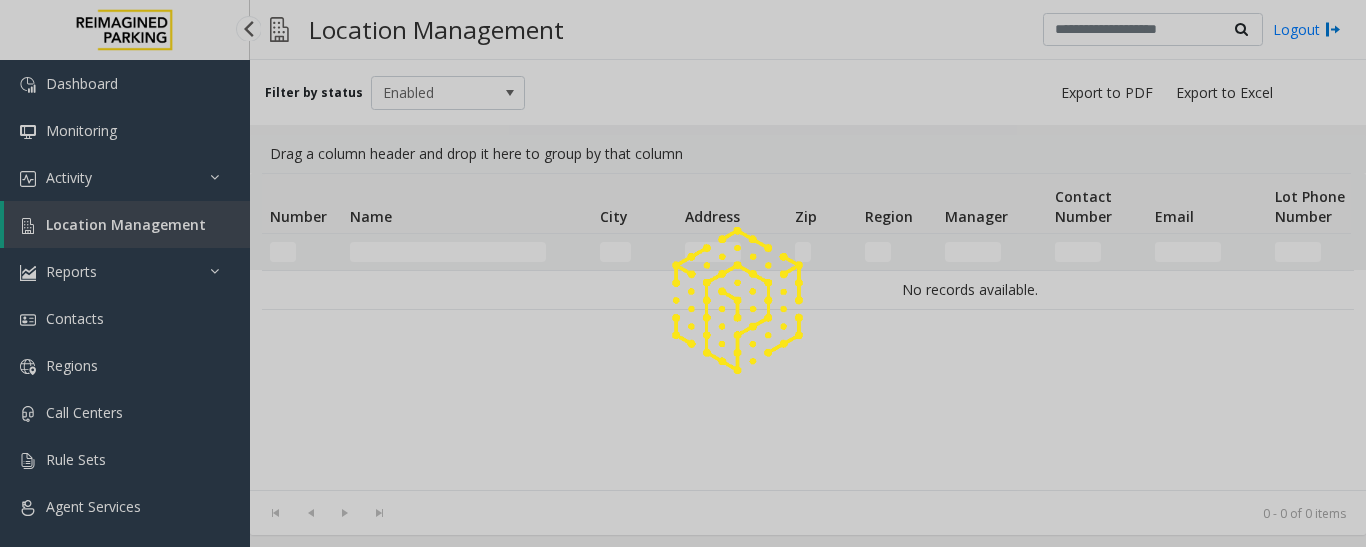 scroll, scrollTop: 0, scrollLeft: 0, axis: both 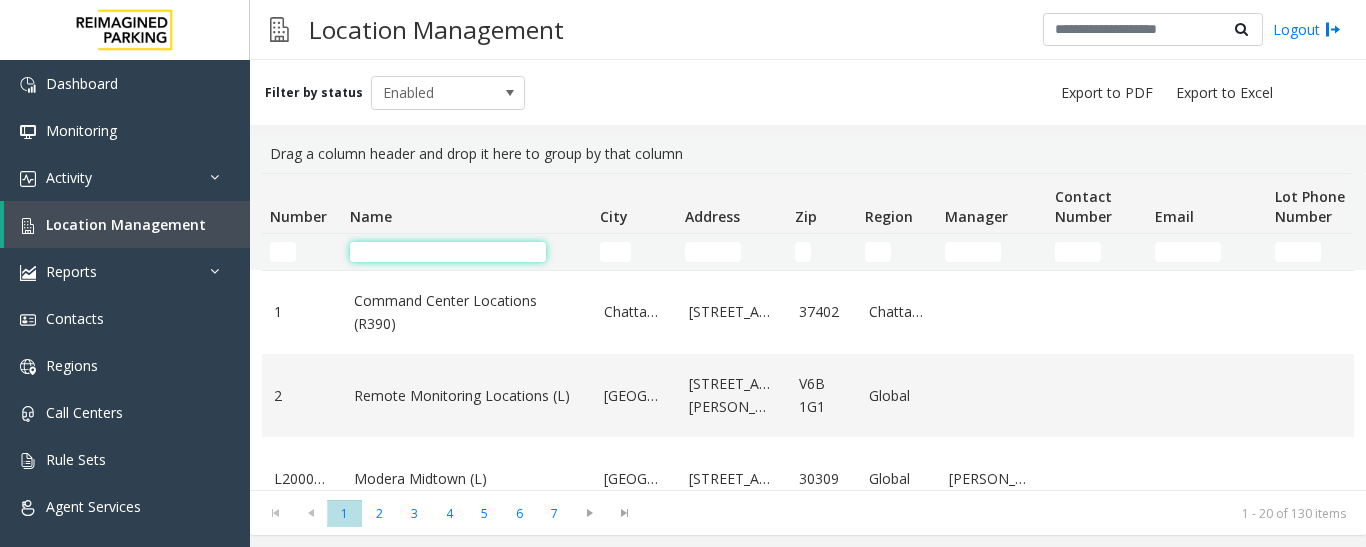 click 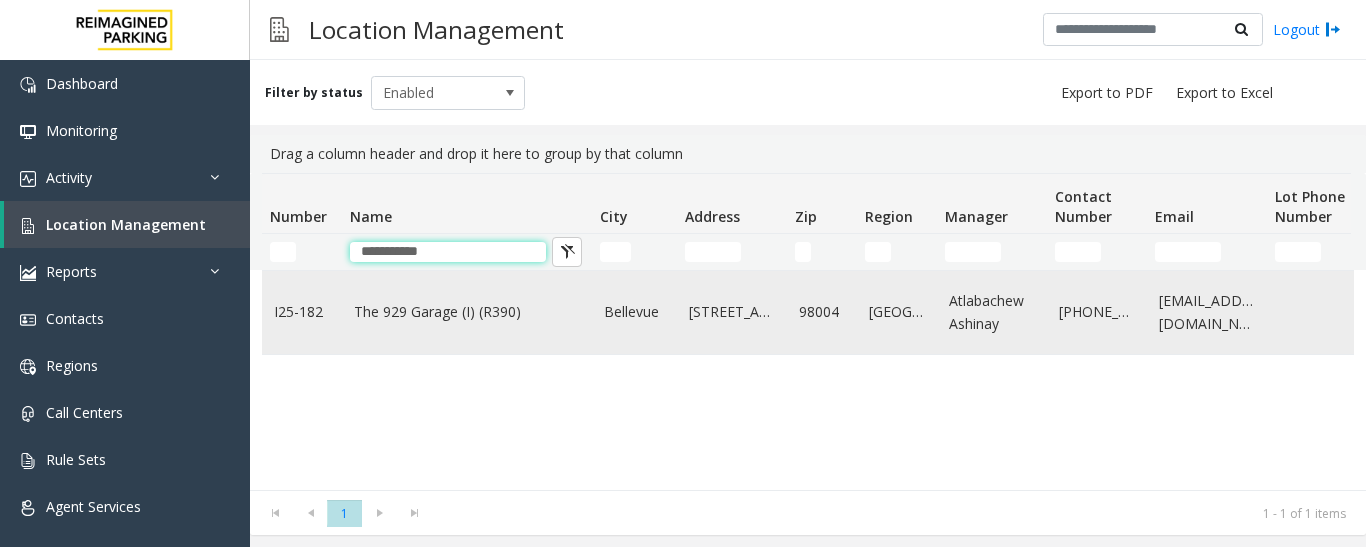 type on "**********" 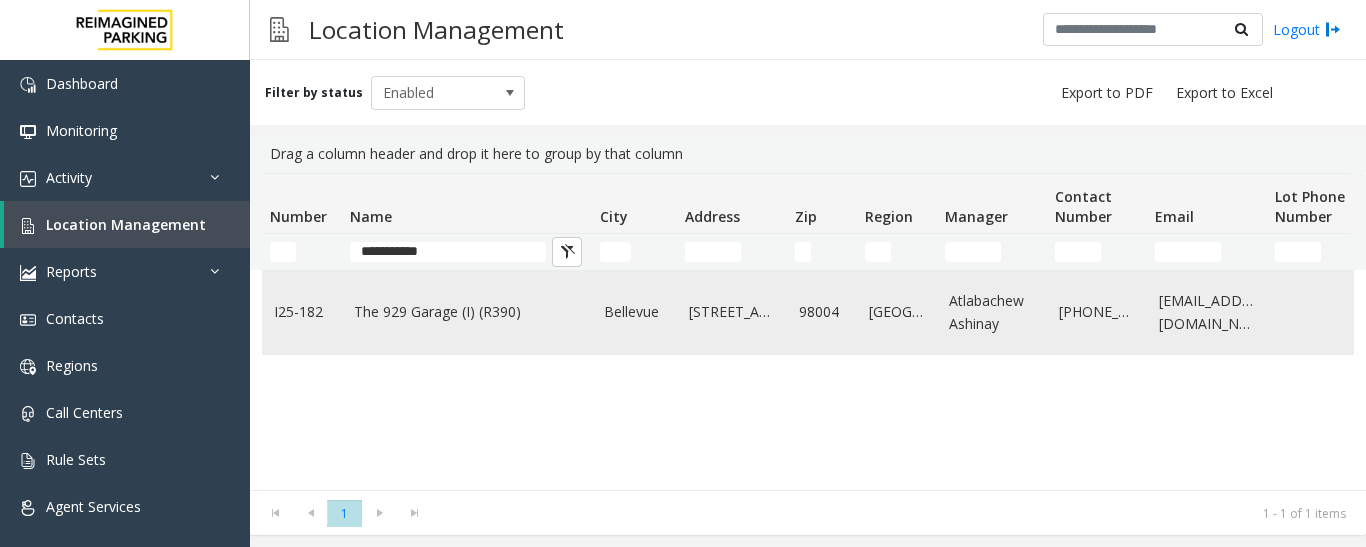 click on "The 929 Garage (I) (R390)" 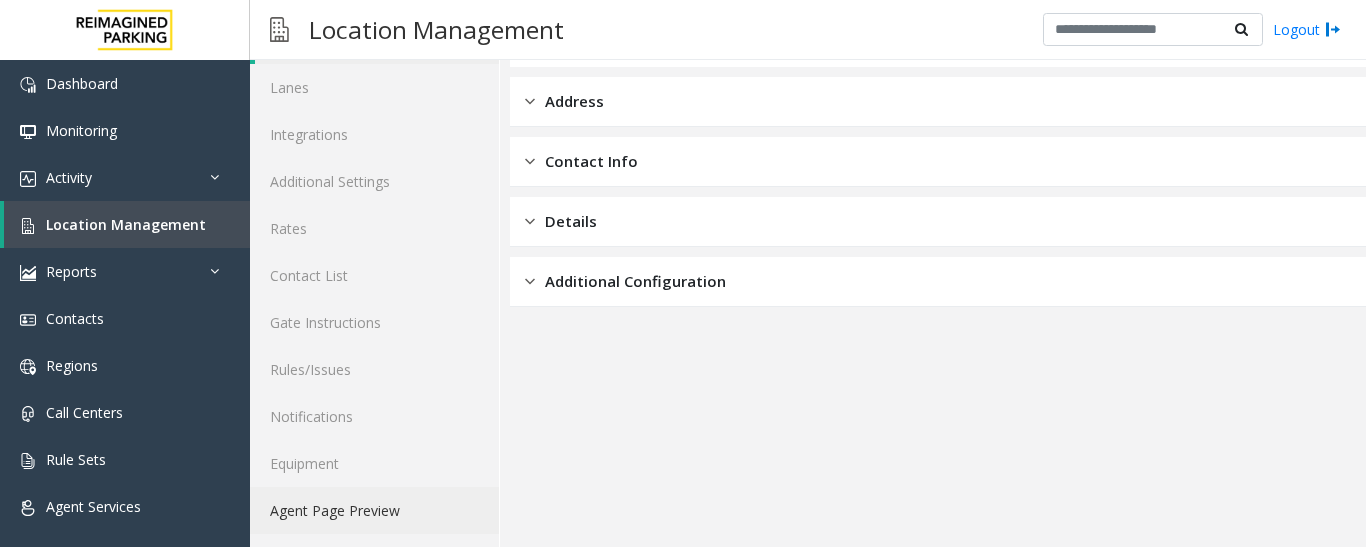 scroll, scrollTop: 112, scrollLeft: 0, axis: vertical 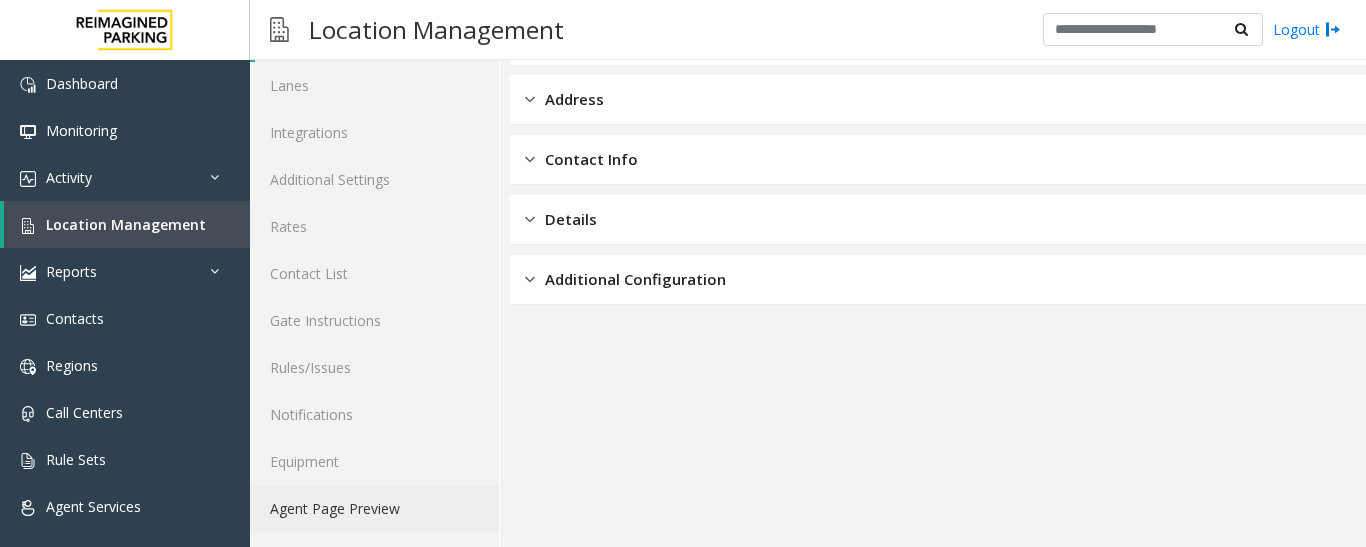 click on "Agent Page Preview" 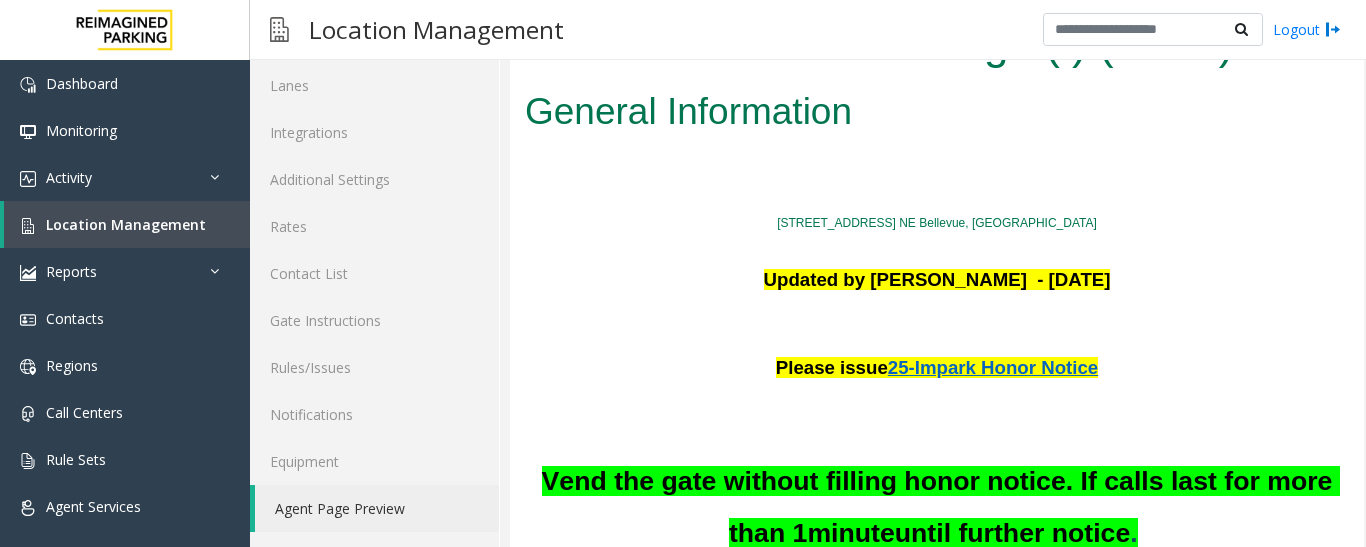 scroll, scrollTop: 0, scrollLeft: 0, axis: both 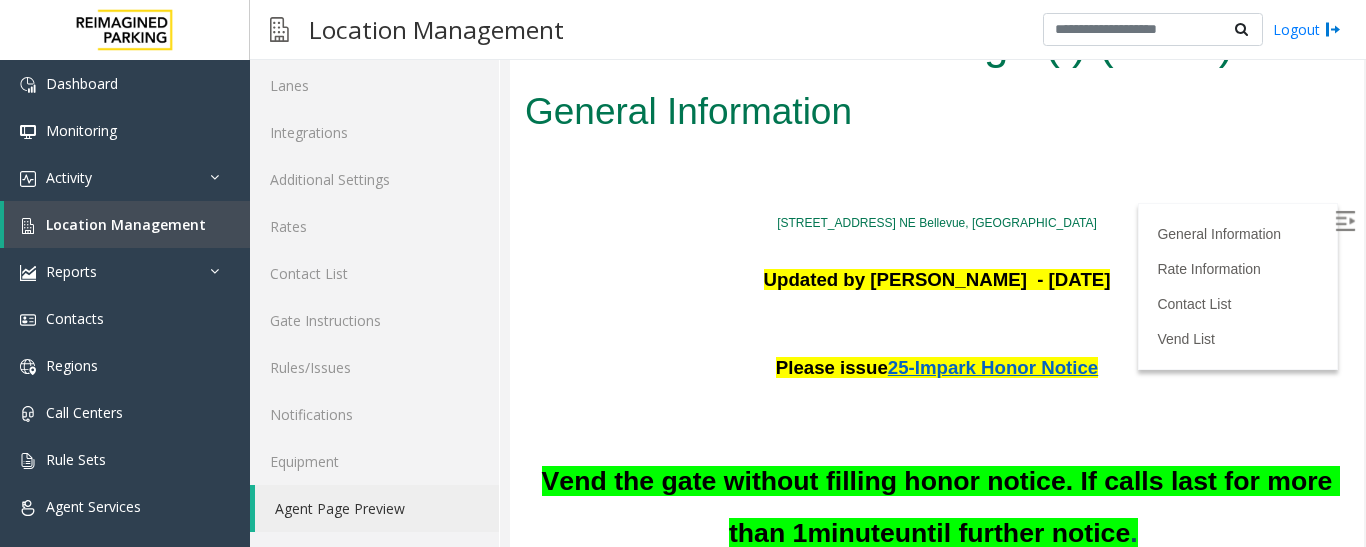 click at bounding box center [1345, 221] 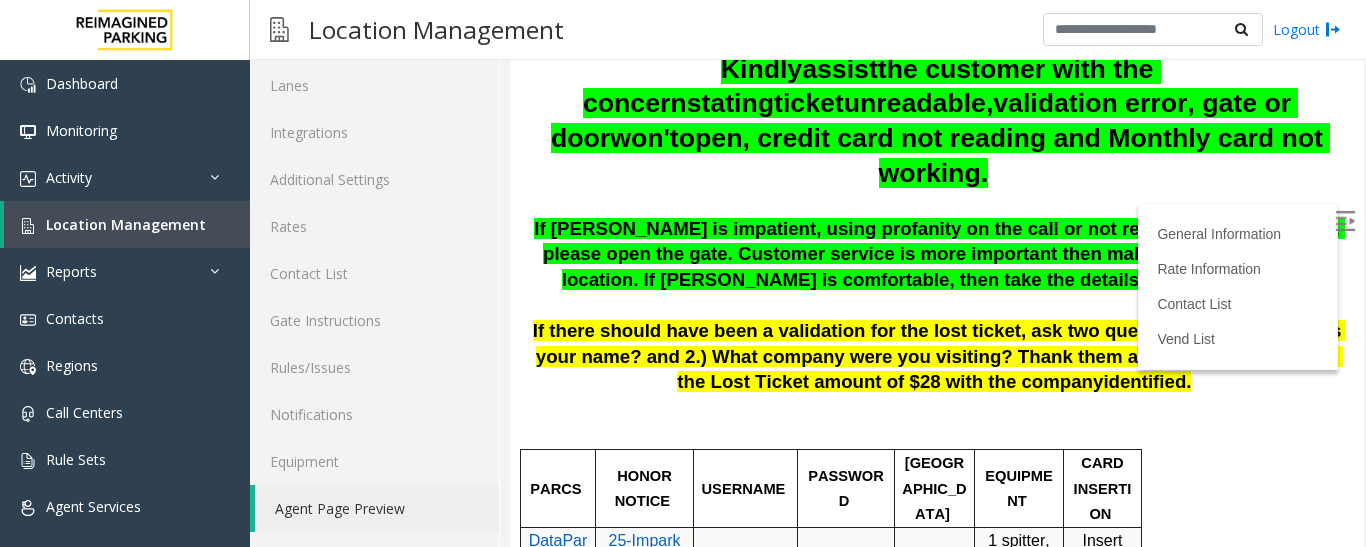 scroll, scrollTop: 600, scrollLeft: 0, axis: vertical 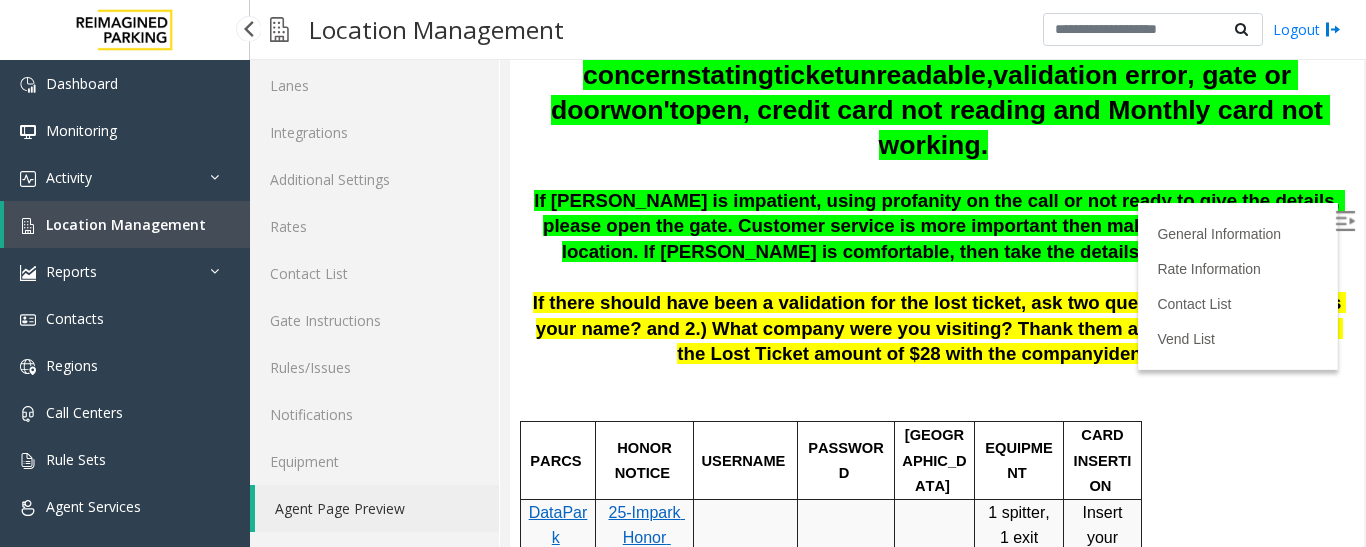 click on "Location Management" at bounding box center (126, 224) 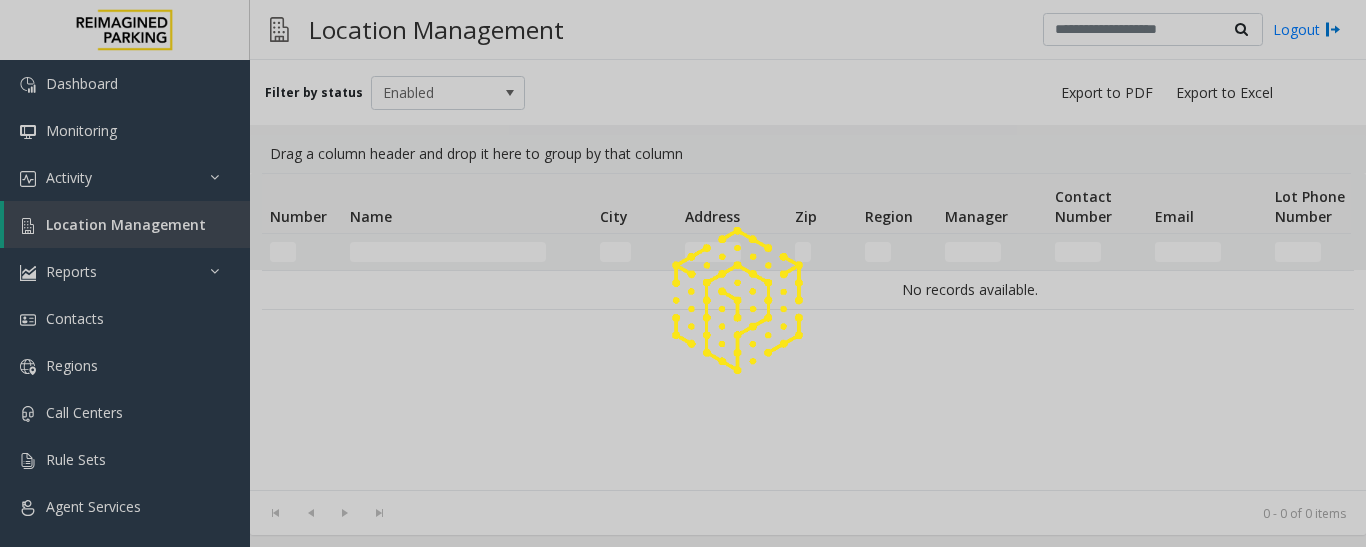 scroll, scrollTop: 0, scrollLeft: 0, axis: both 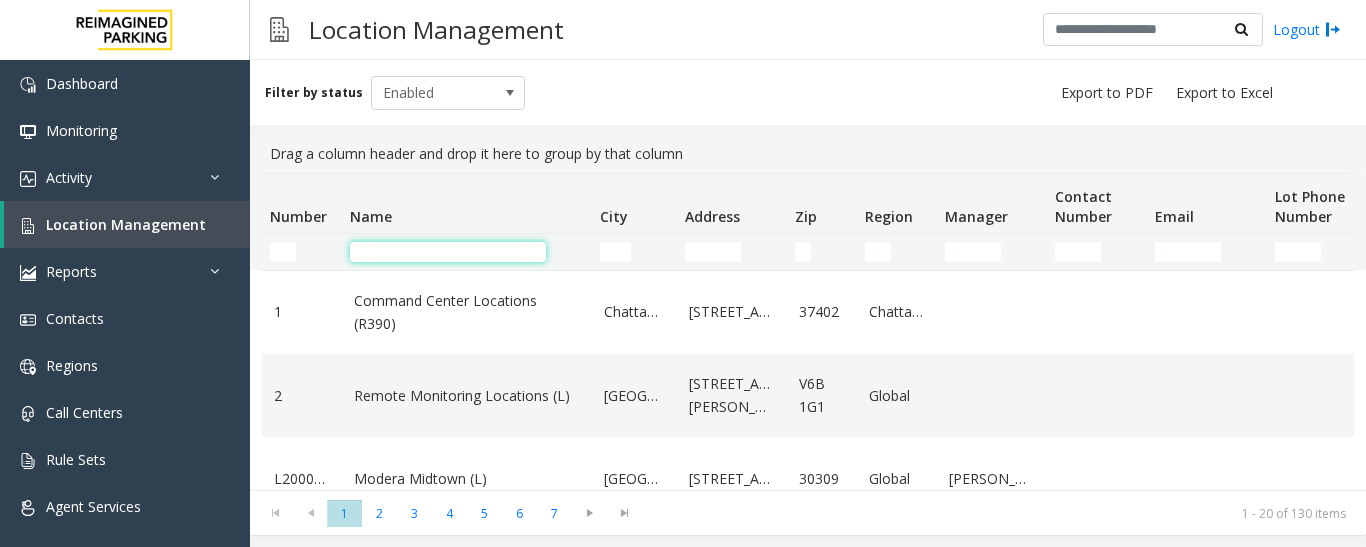 drag, startPoint x: 399, startPoint y: 242, endPoint x: 382, endPoint y: 260, distance: 24.758837 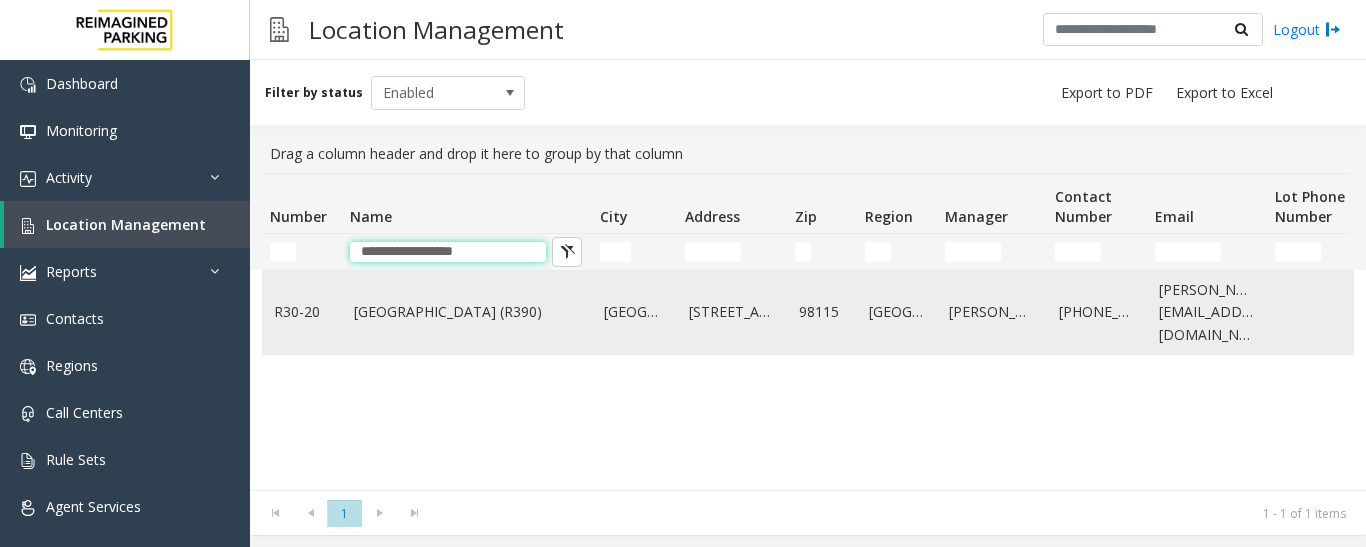 type on "**********" 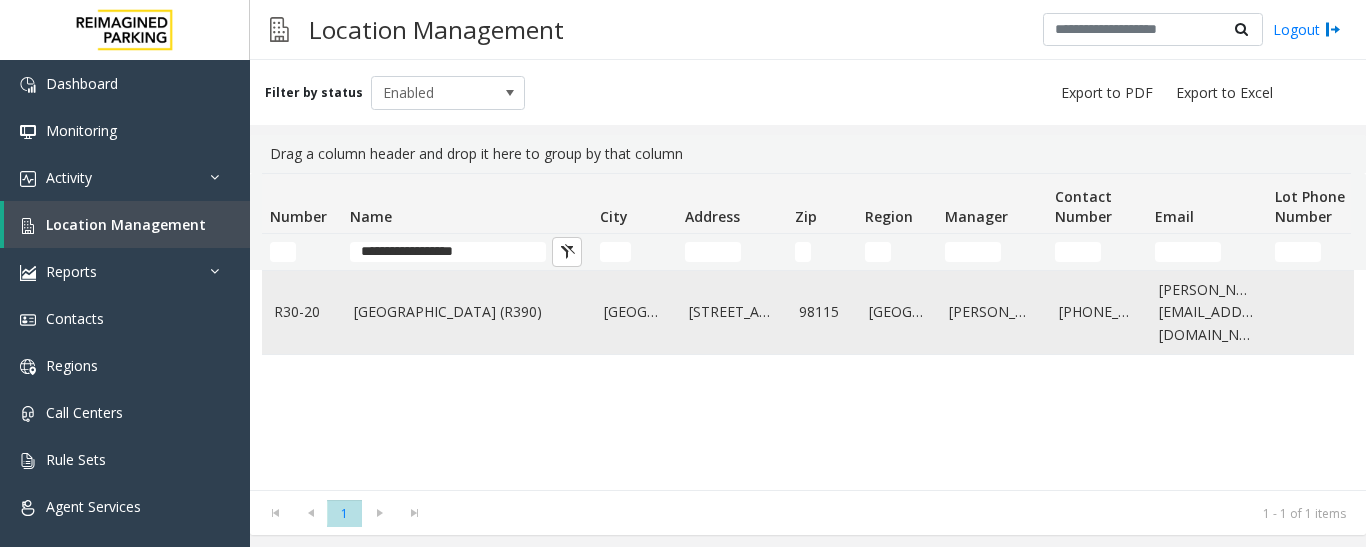 click on "[GEOGRAPHIC_DATA] (R390)" 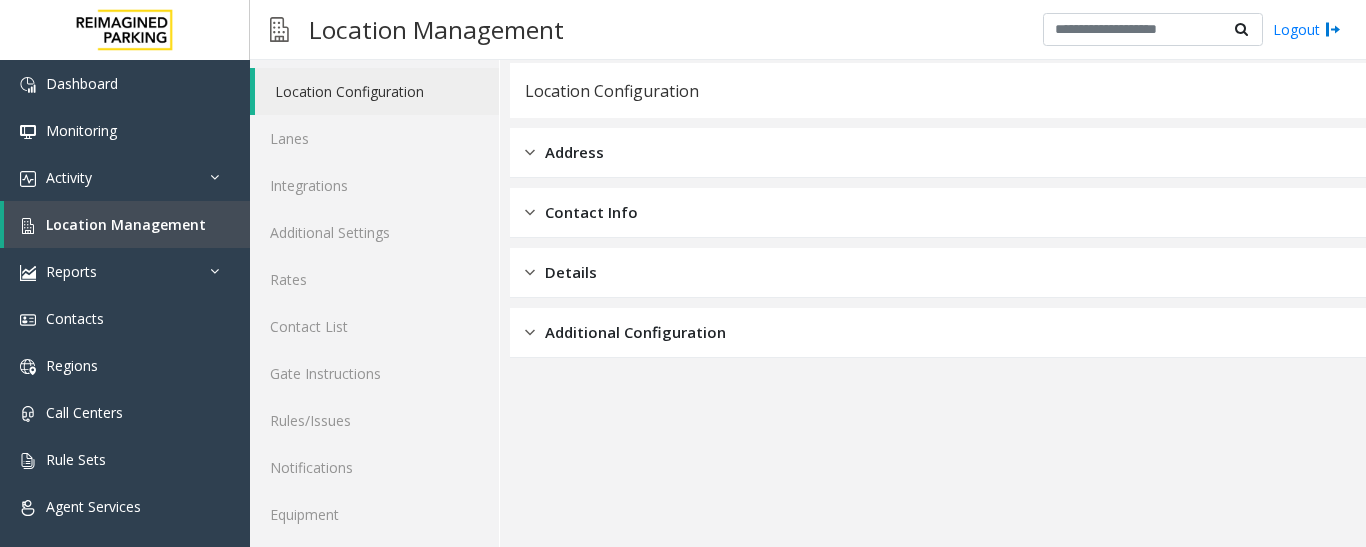 scroll, scrollTop: 112, scrollLeft: 0, axis: vertical 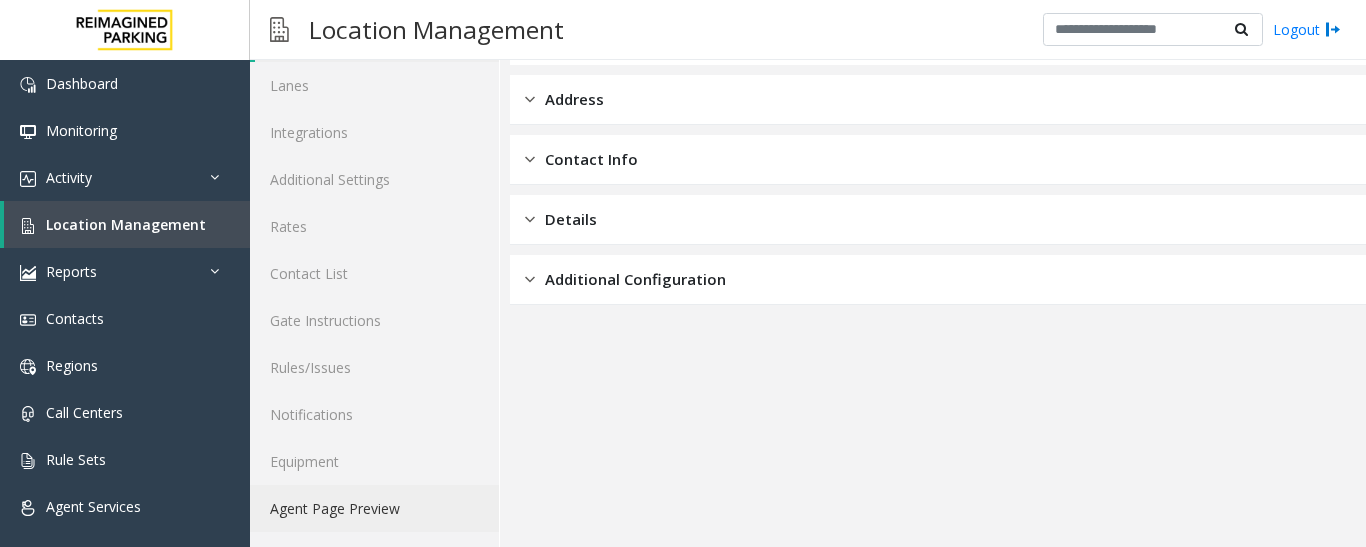 click on "Agent Page Preview" 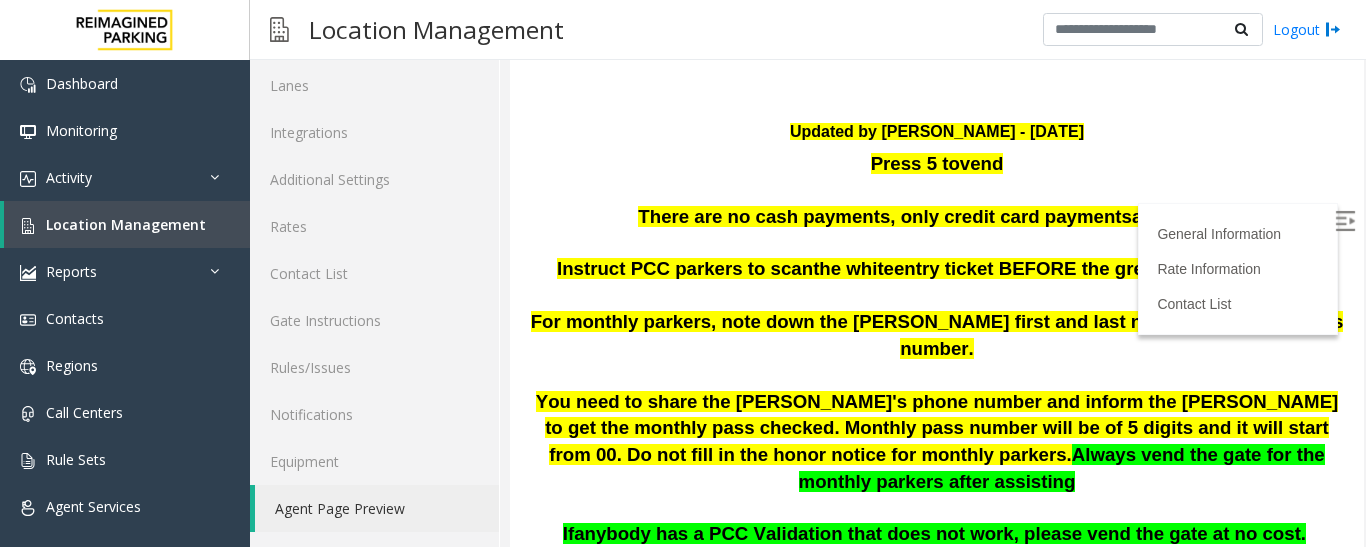 scroll, scrollTop: 200, scrollLeft: 0, axis: vertical 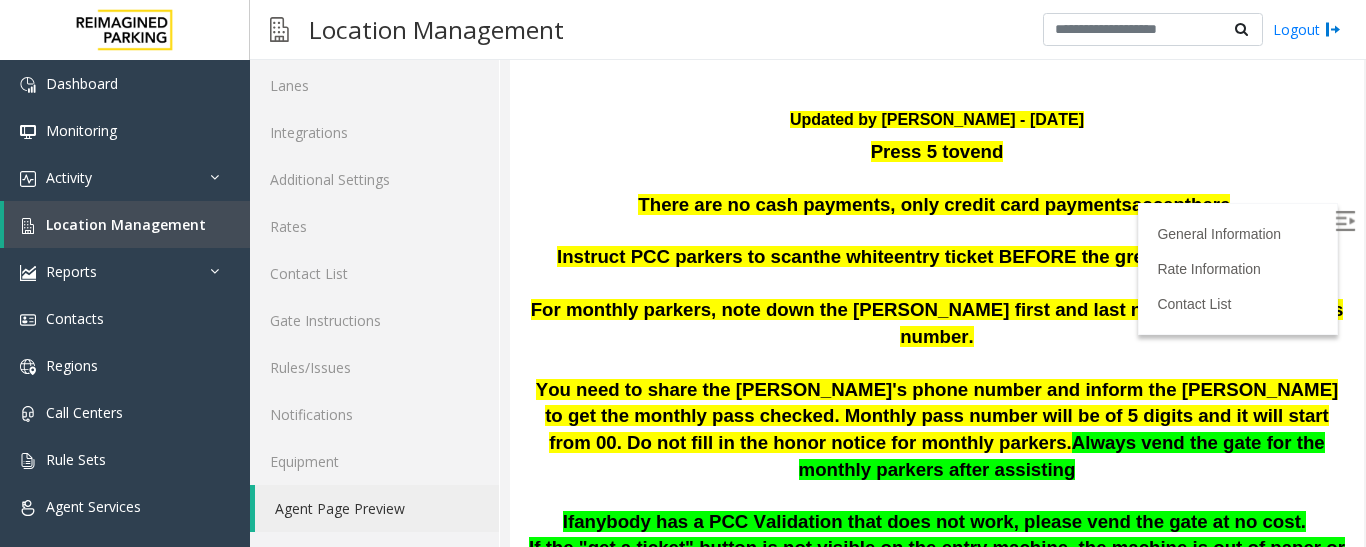click at bounding box center (1345, 221) 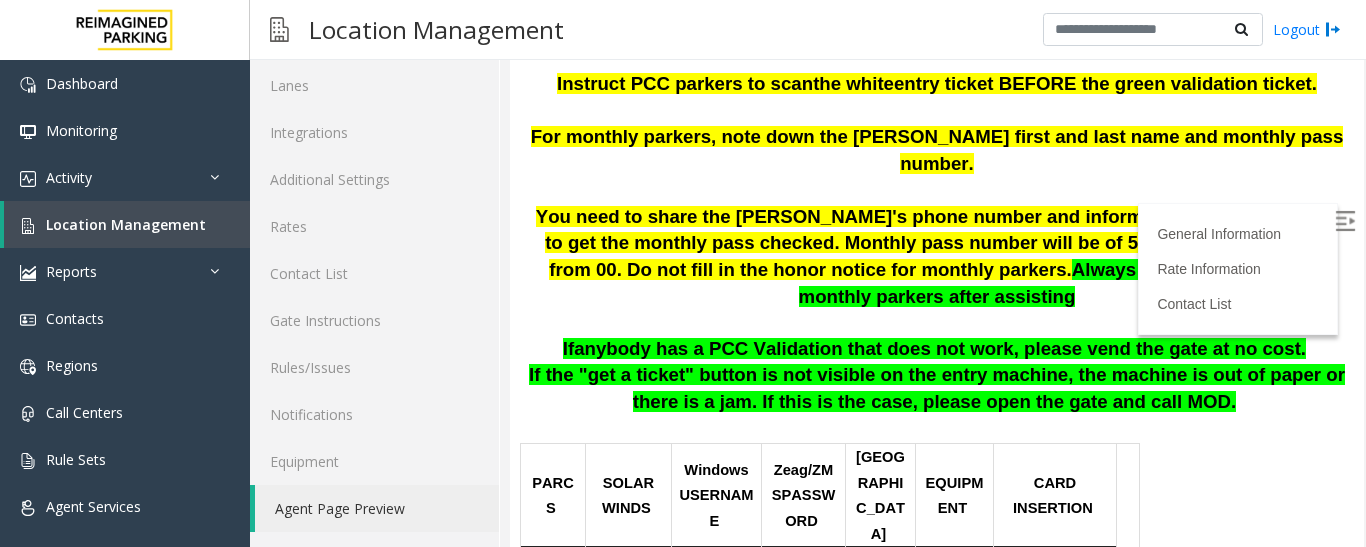 scroll, scrollTop: 400, scrollLeft: 0, axis: vertical 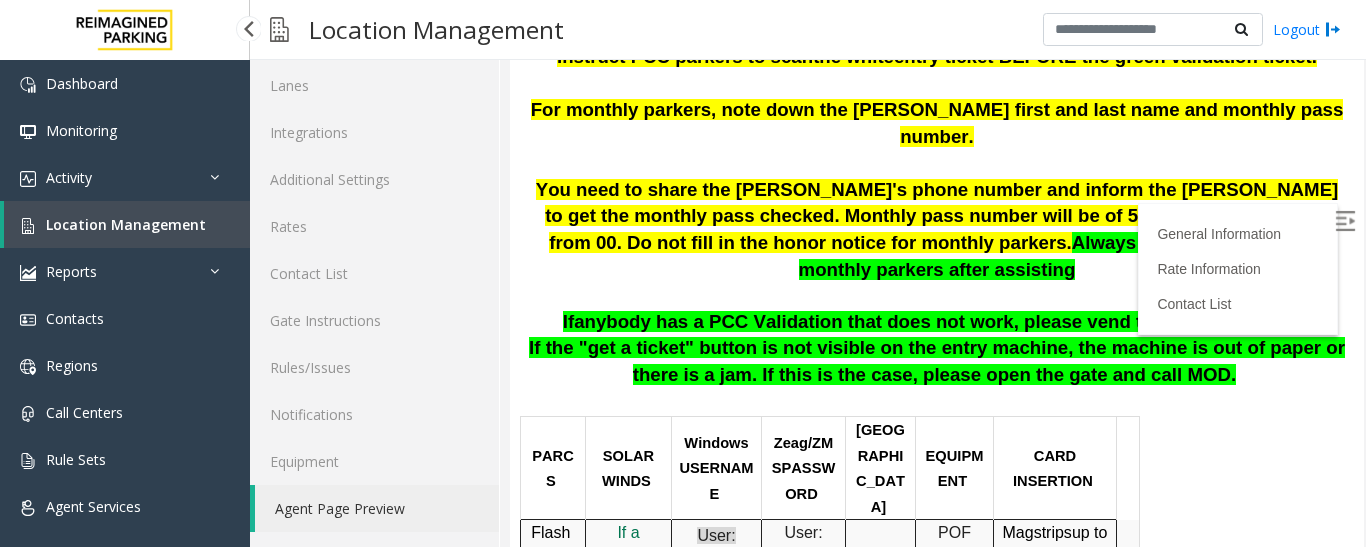 click on "Location Management" at bounding box center [126, 224] 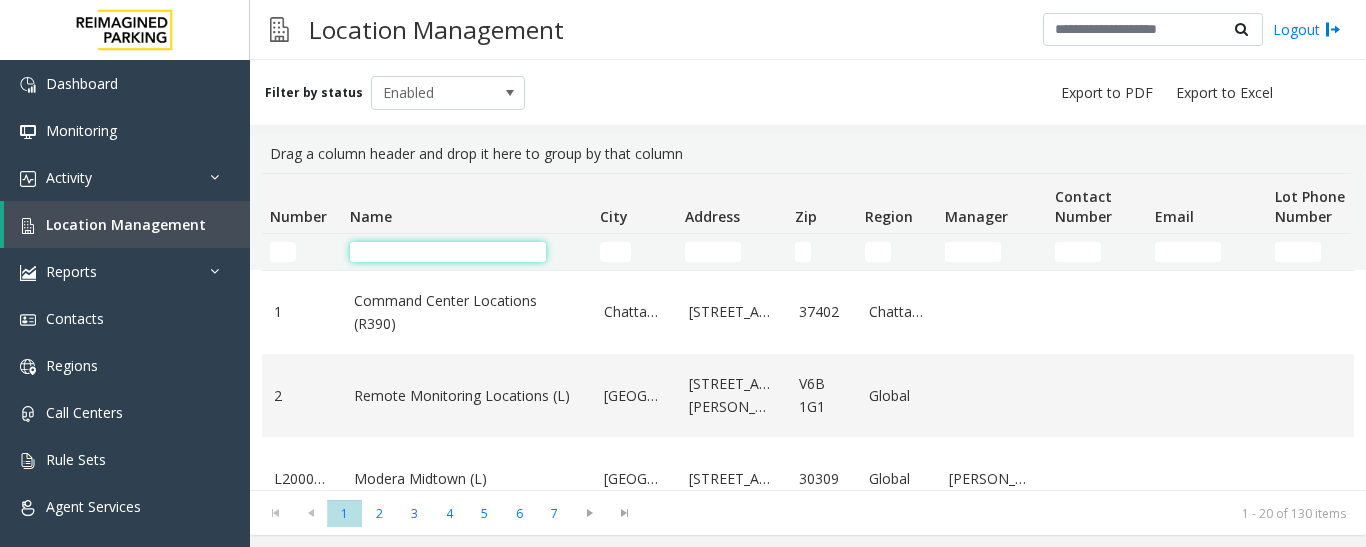 click 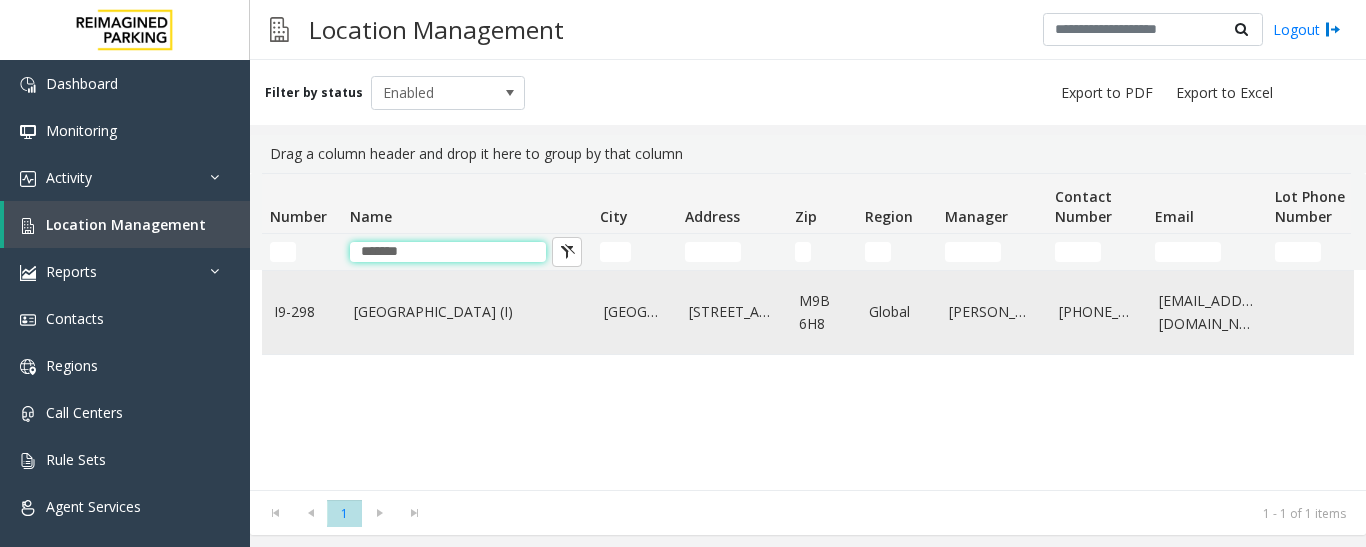 type on "******" 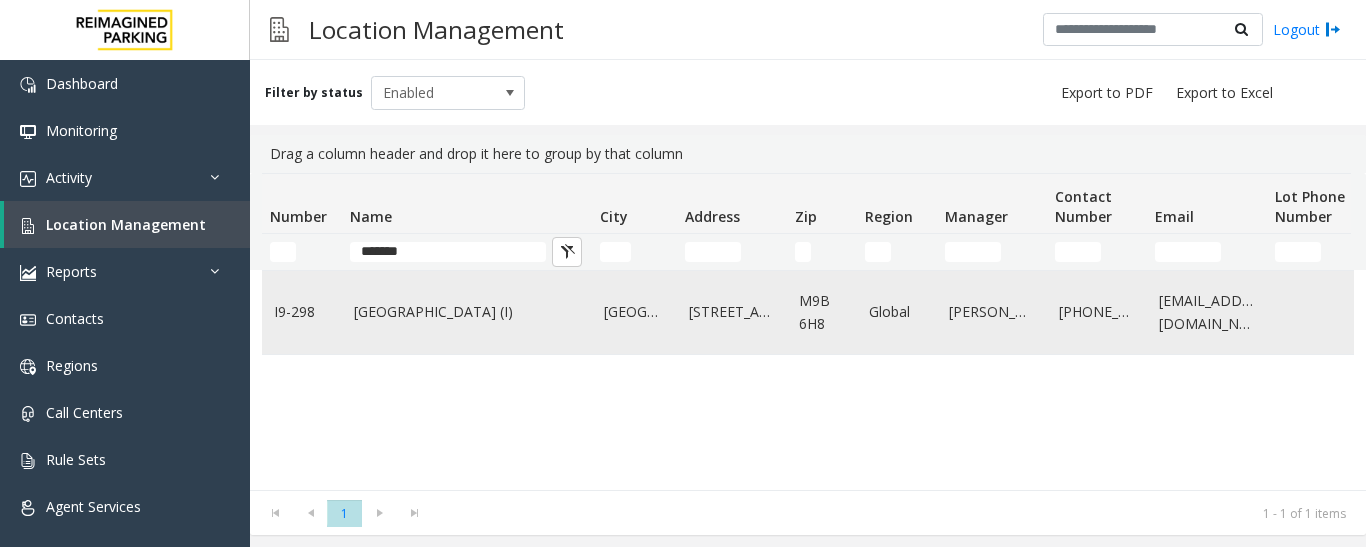 click on "[GEOGRAPHIC_DATA] (I)" 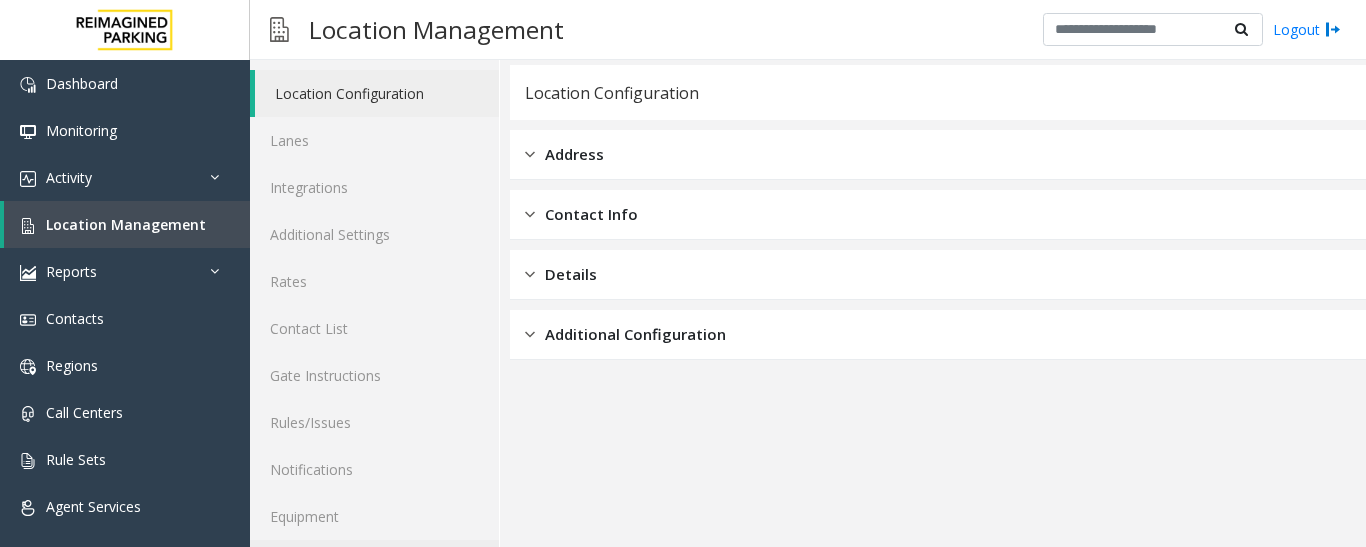 scroll, scrollTop: 112, scrollLeft: 0, axis: vertical 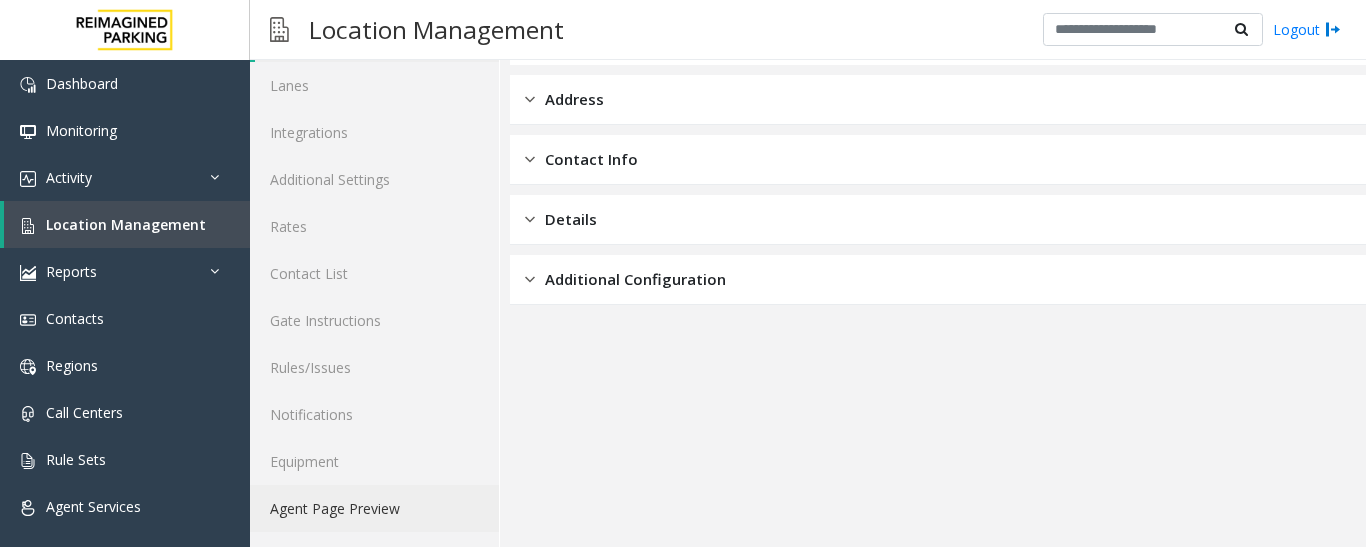 click on "Agent Page Preview" 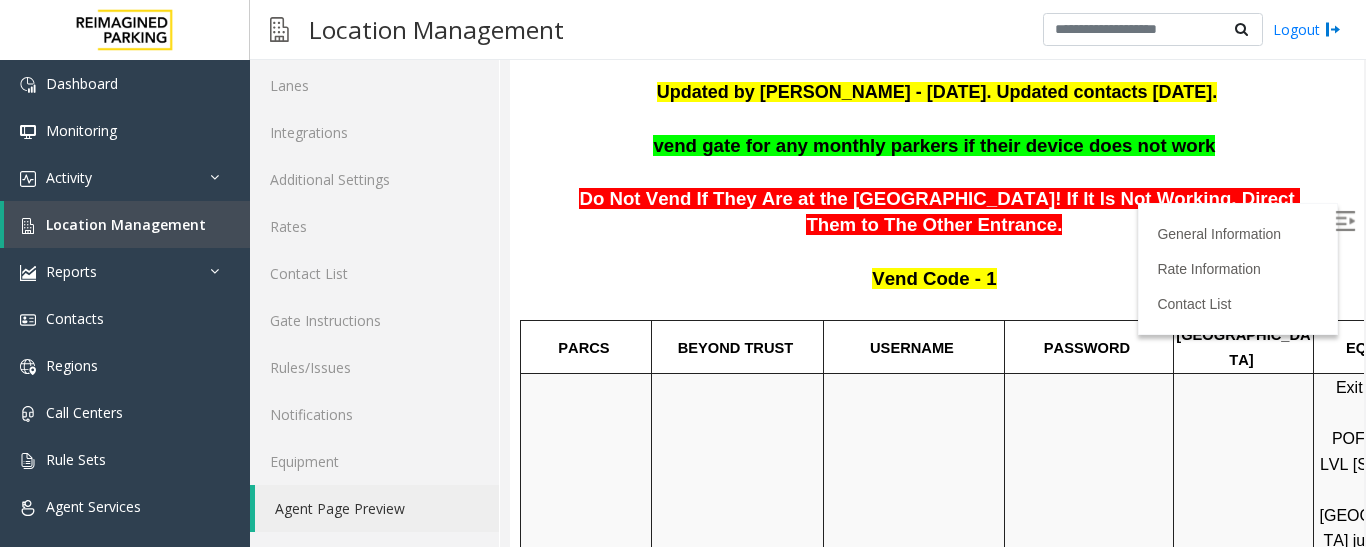 scroll, scrollTop: 100, scrollLeft: 0, axis: vertical 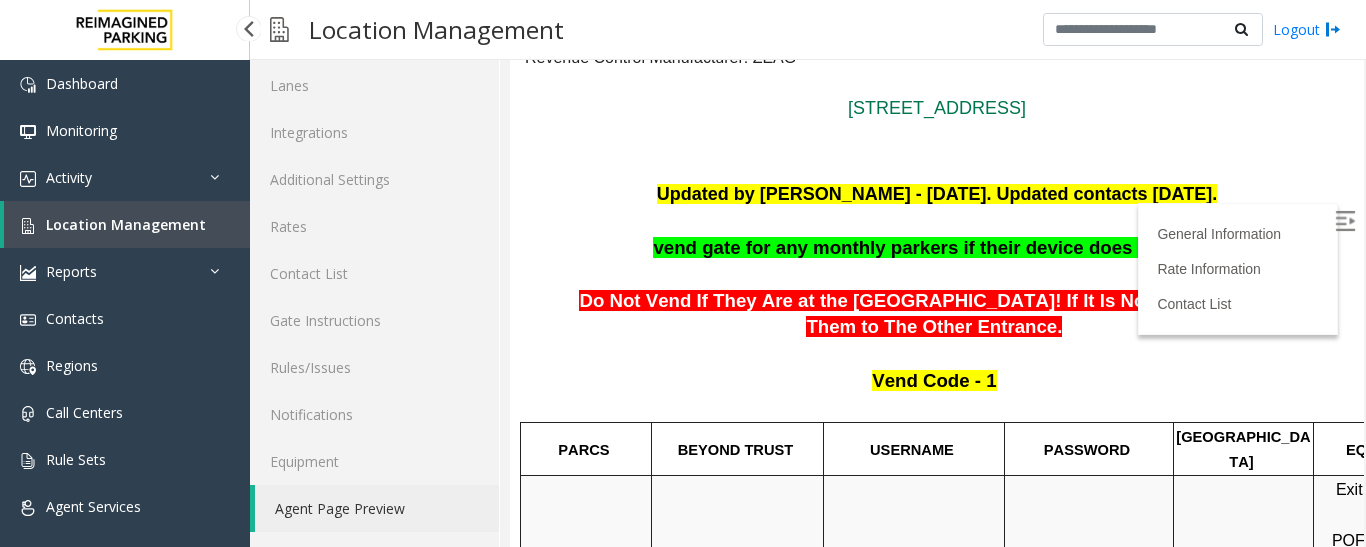 click on "Location Management" at bounding box center [126, 224] 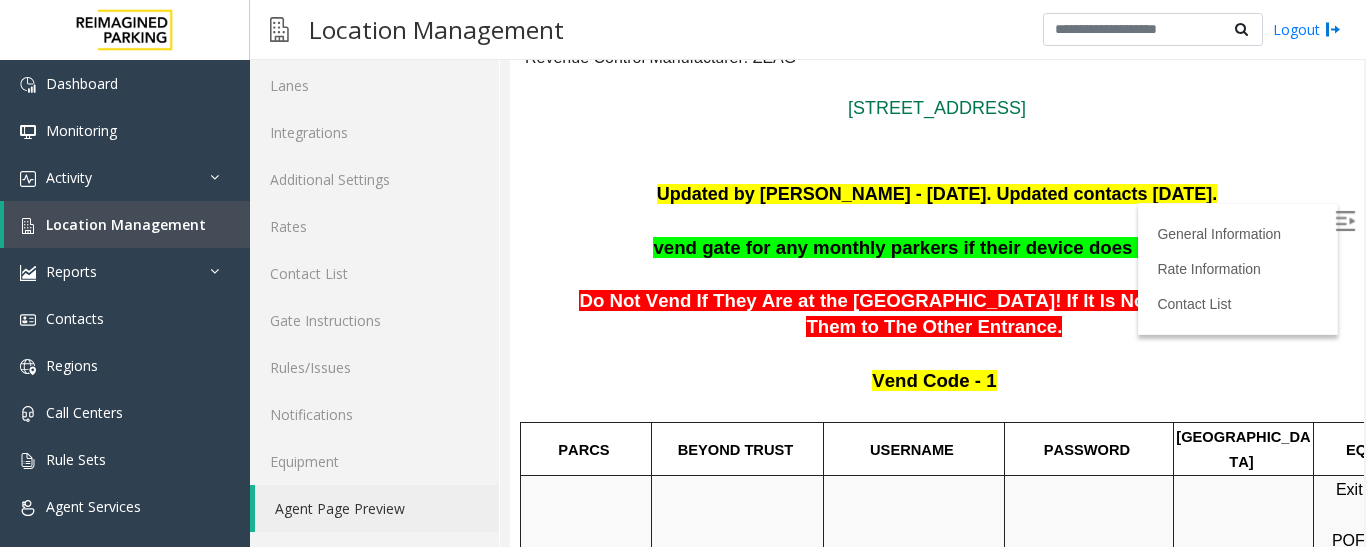 scroll, scrollTop: 0, scrollLeft: 0, axis: both 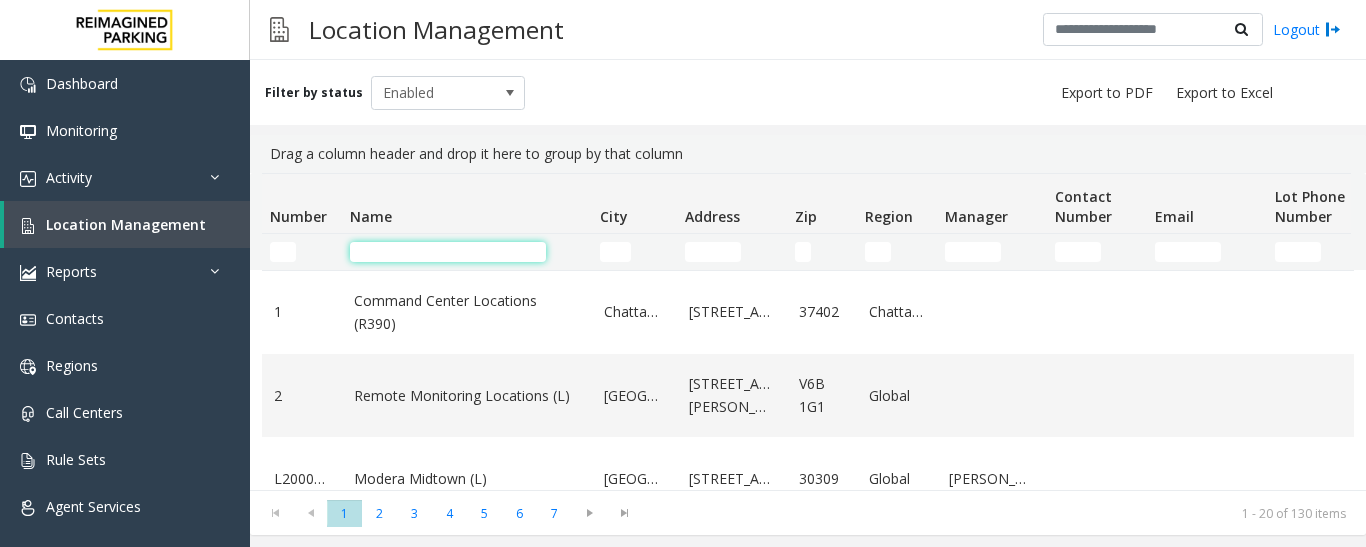 click 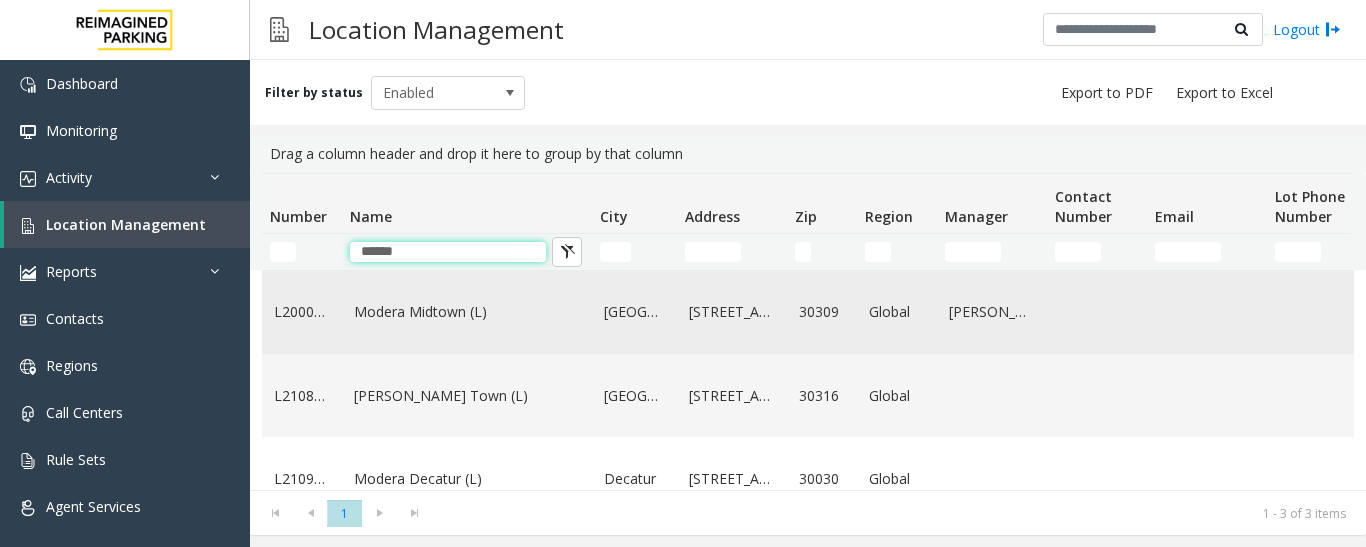 type on "******" 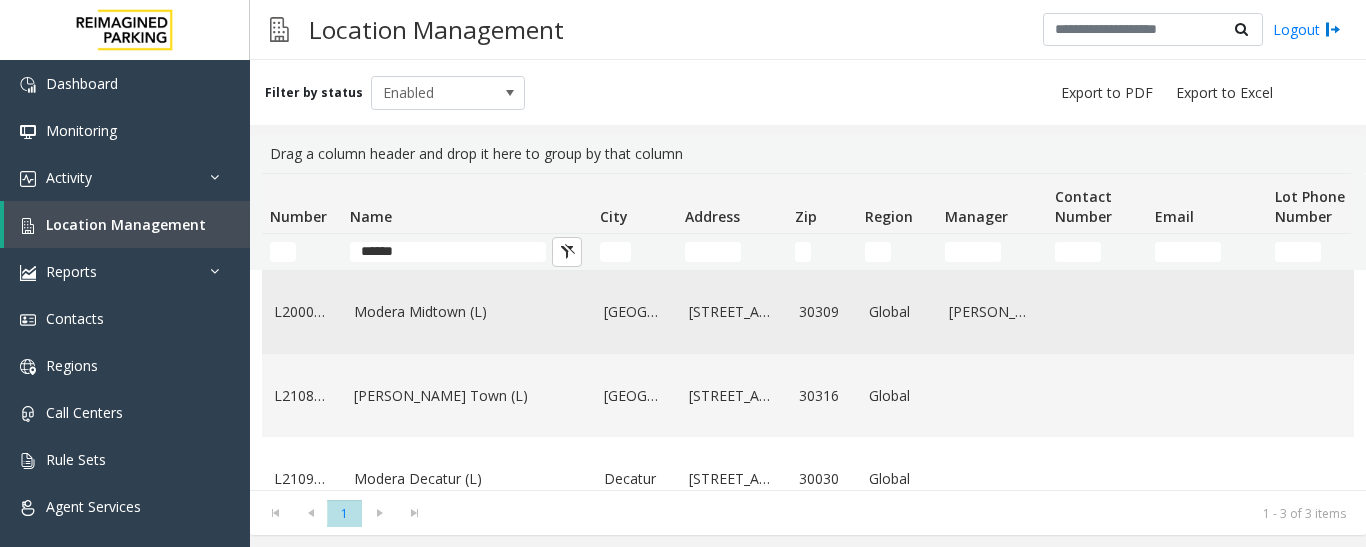 click on "Modera Midtown	(L)" 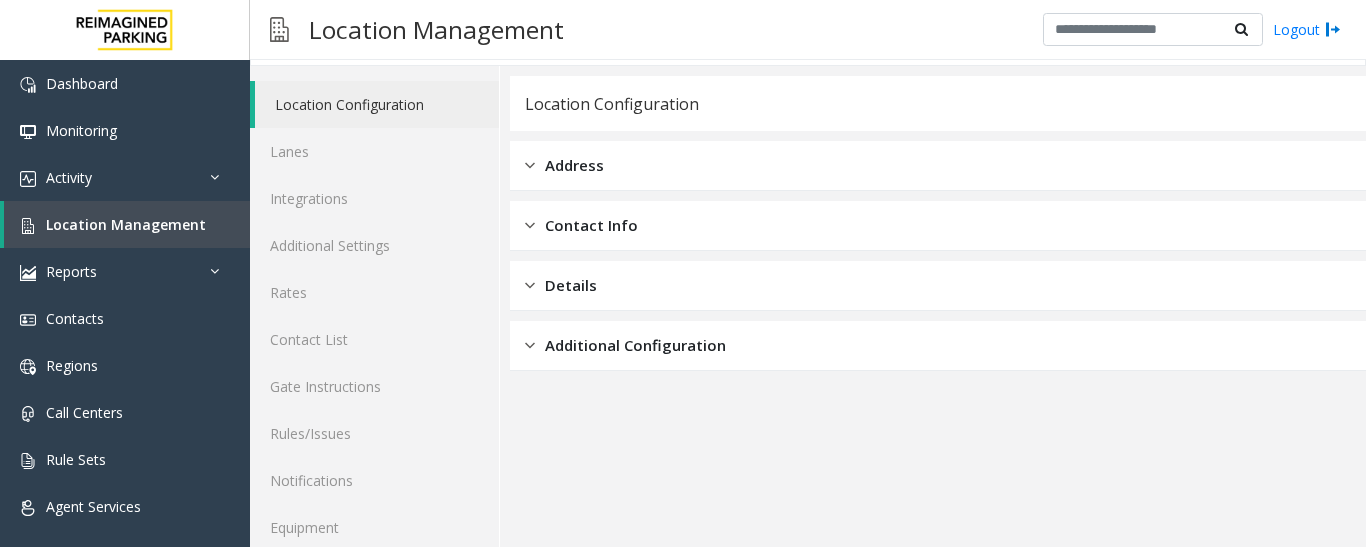 scroll, scrollTop: 112, scrollLeft: 0, axis: vertical 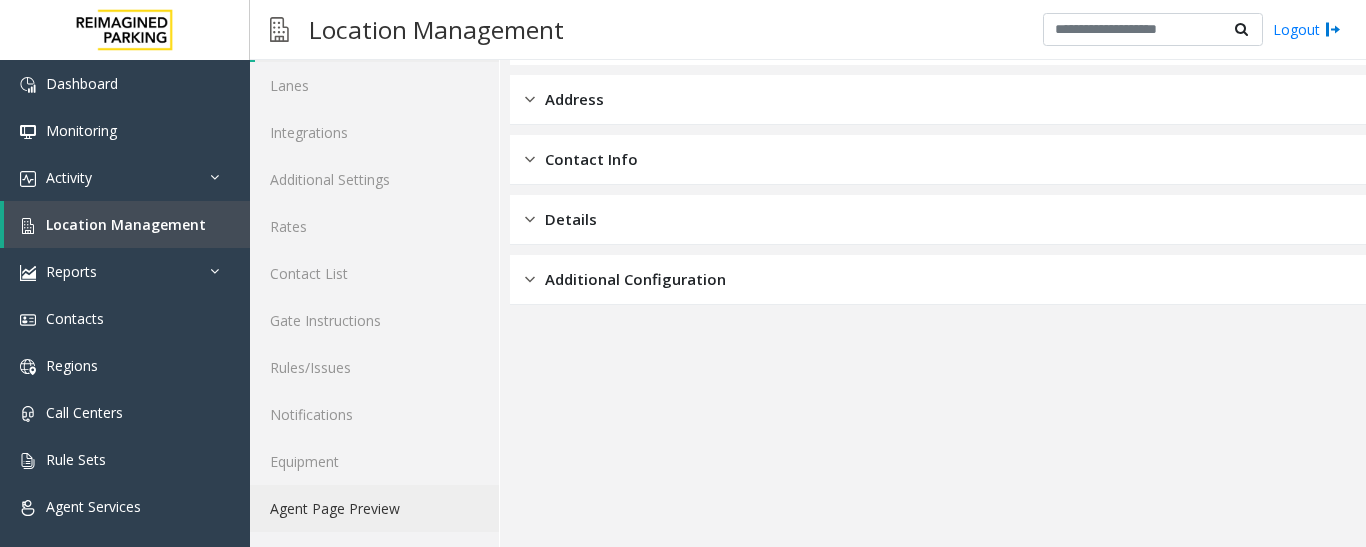 click on "Agent Page Preview" 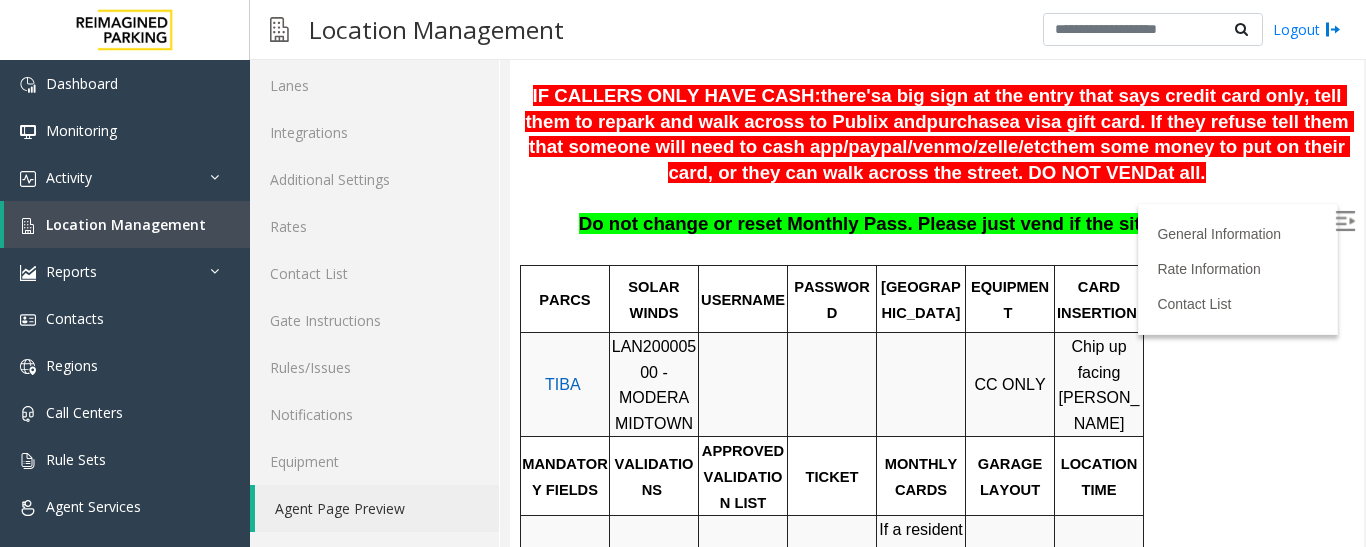 scroll, scrollTop: 400, scrollLeft: 0, axis: vertical 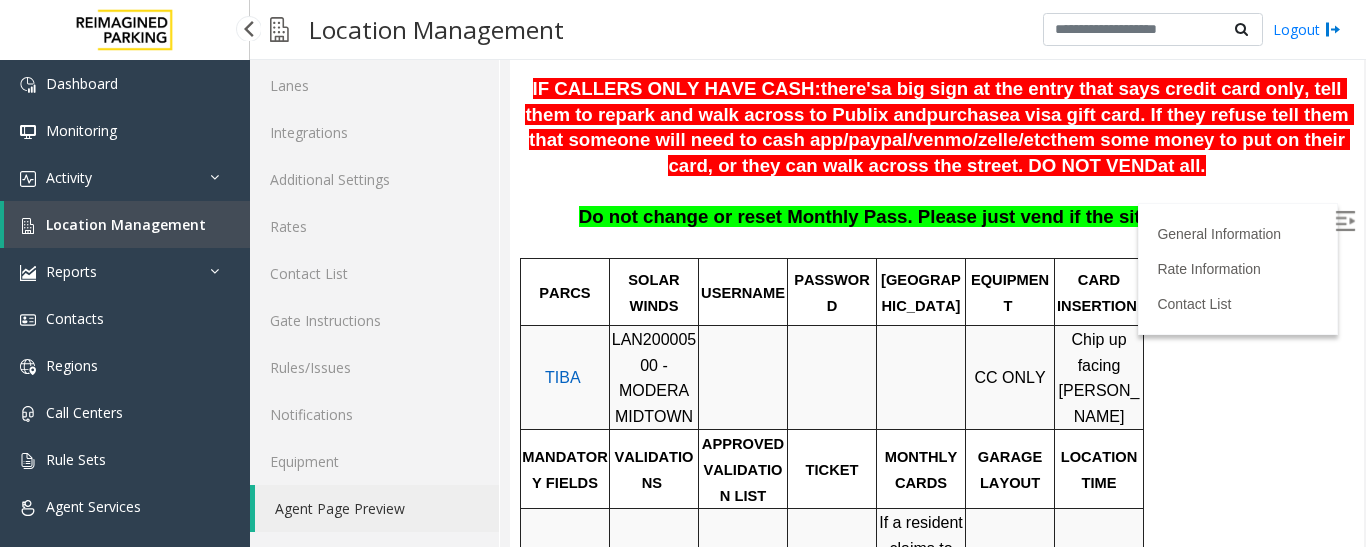 click on "Location Management" at bounding box center [126, 224] 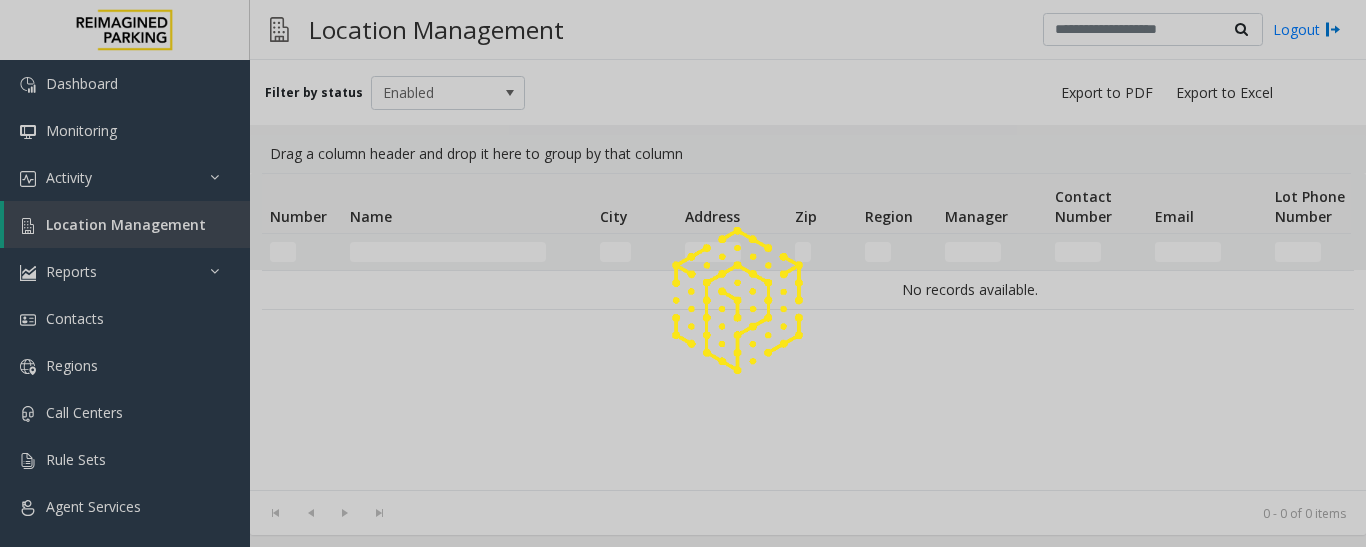 scroll, scrollTop: 0, scrollLeft: 0, axis: both 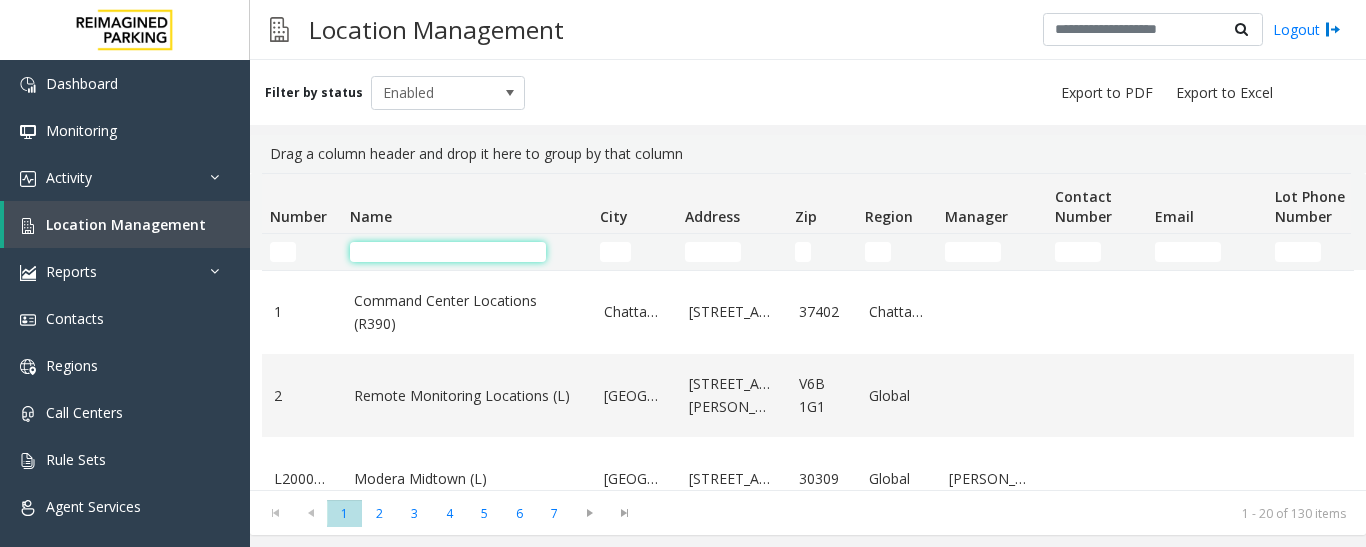 click 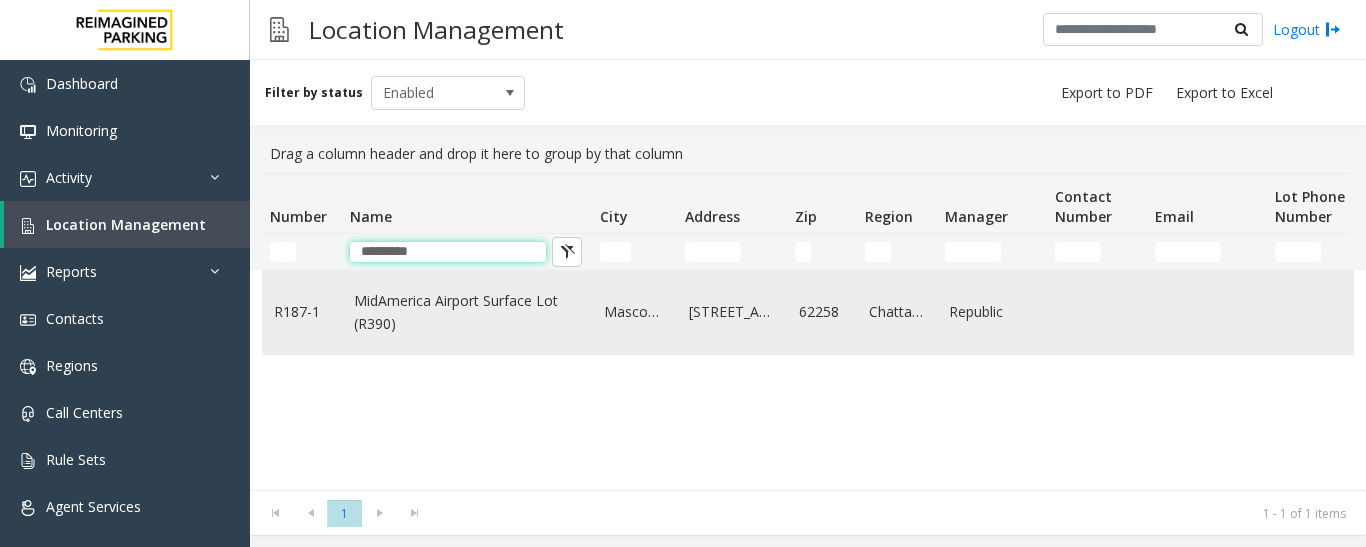 type on "*********" 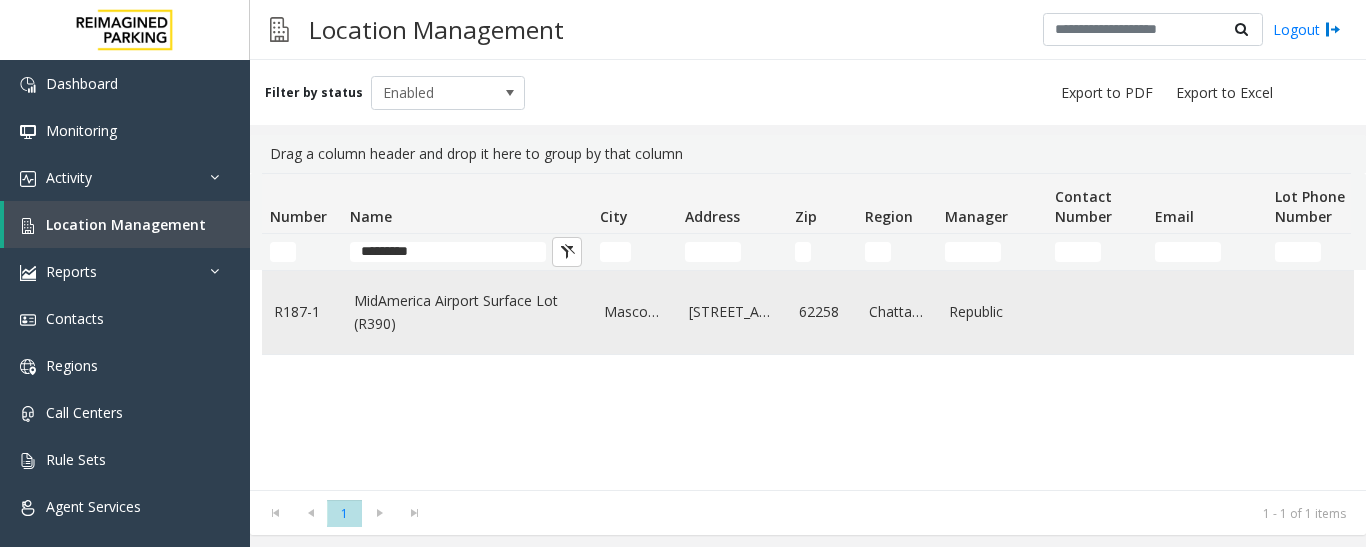 click on "MidAmerica Airport Surface Lot (R390)" 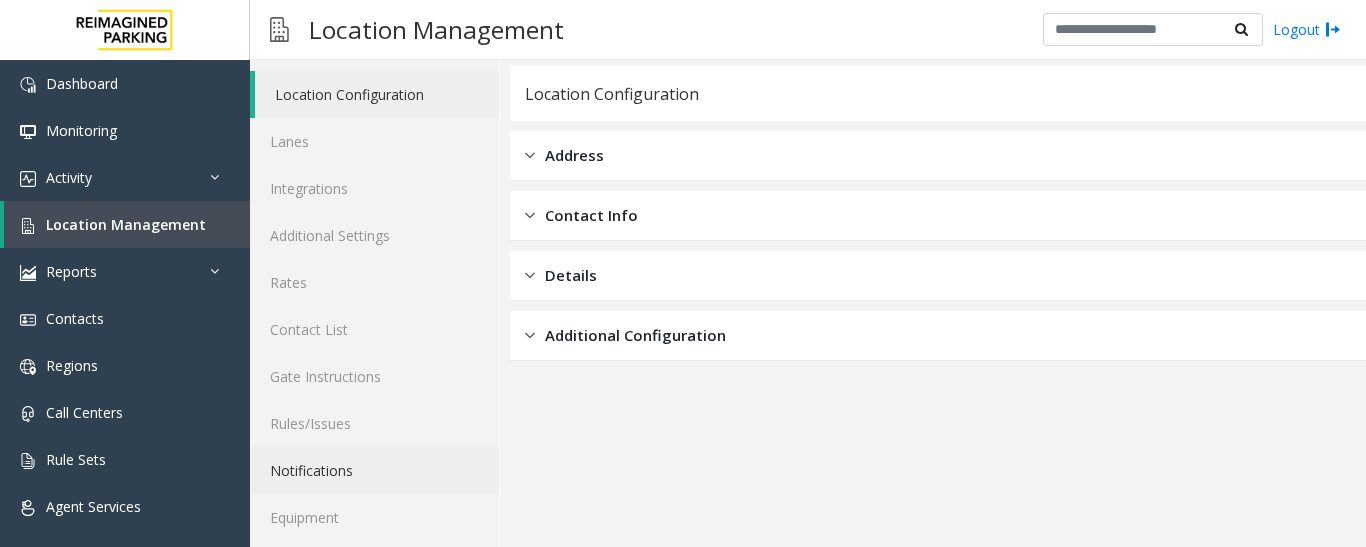 scroll, scrollTop: 112, scrollLeft: 0, axis: vertical 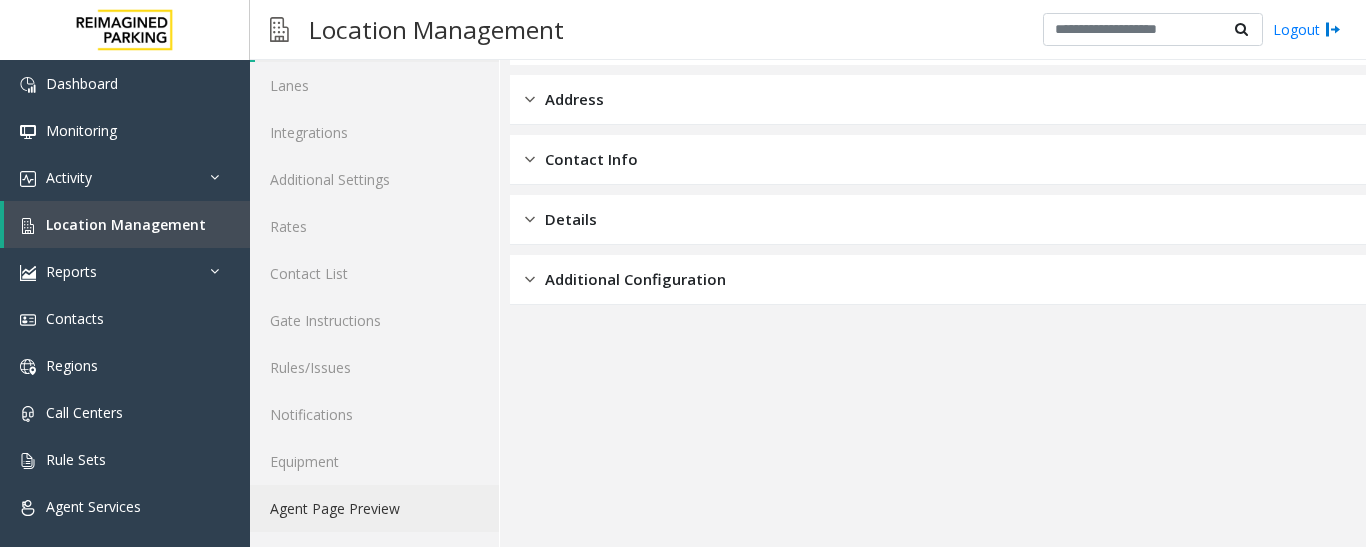 click on "Agent Page Preview" 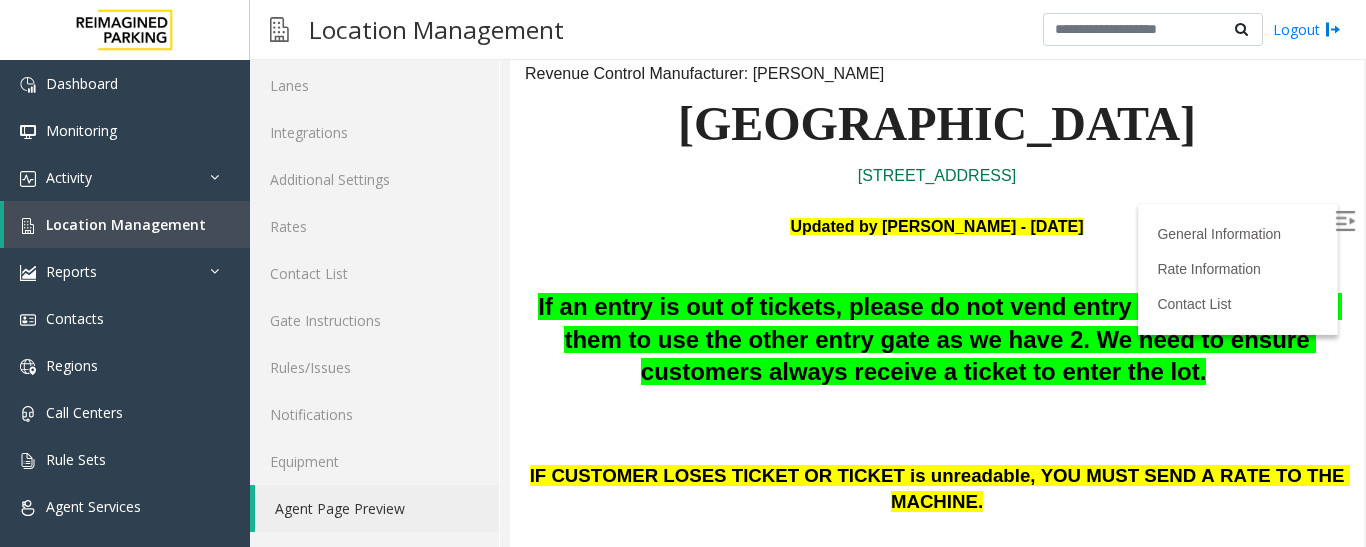 scroll, scrollTop: 200, scrollLeft: 0, axis: vertical 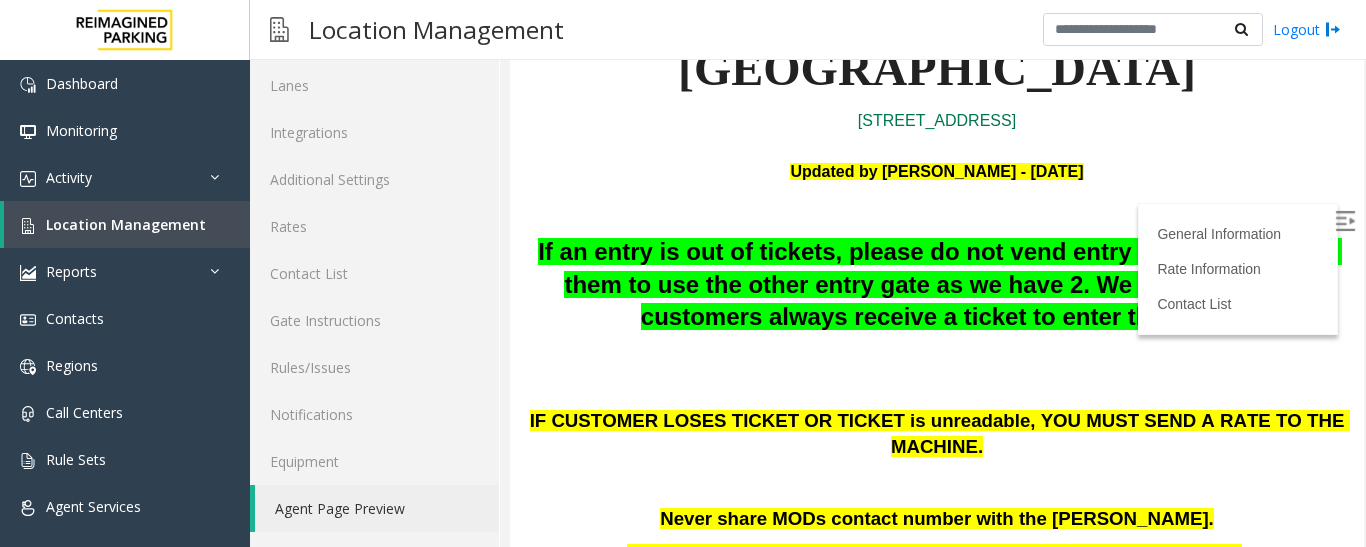 click at bounding box center [1347, 224] 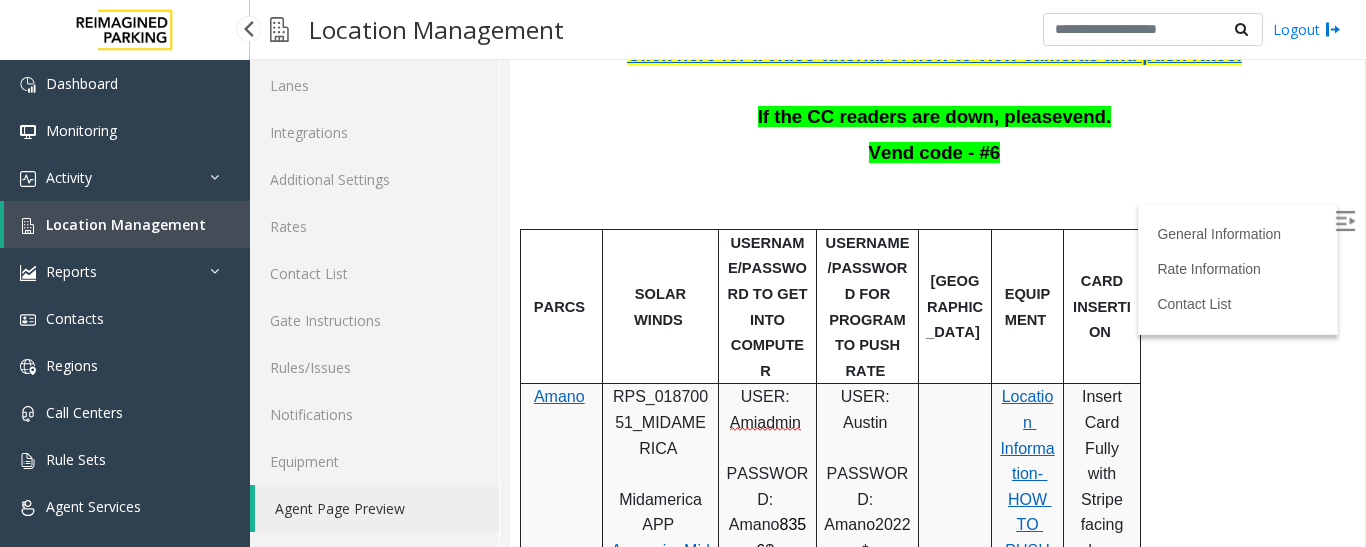 click on "Location Management" at bounding box center (126, 224) 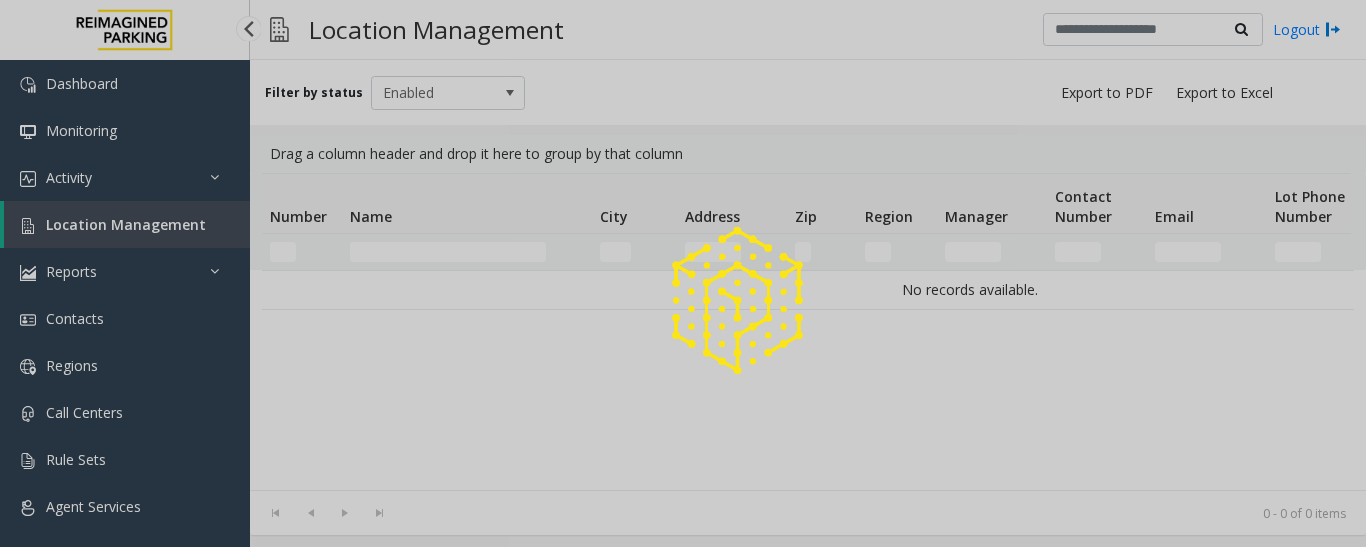 scroll, scrollTop: 0, scrollLeft: 0, axis: both 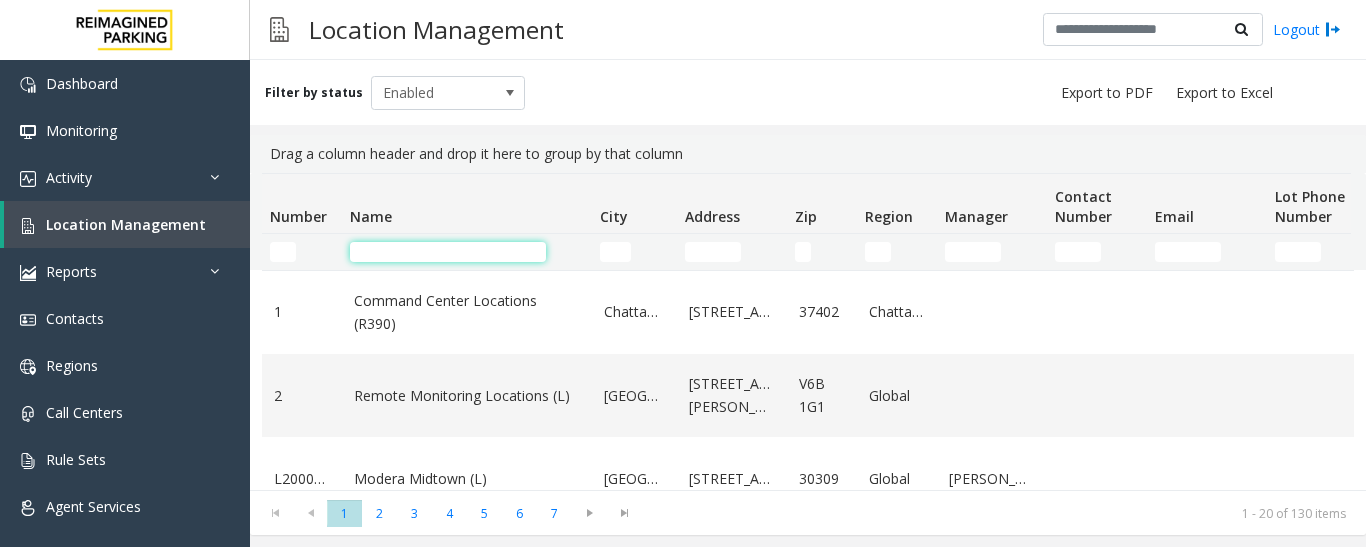 click 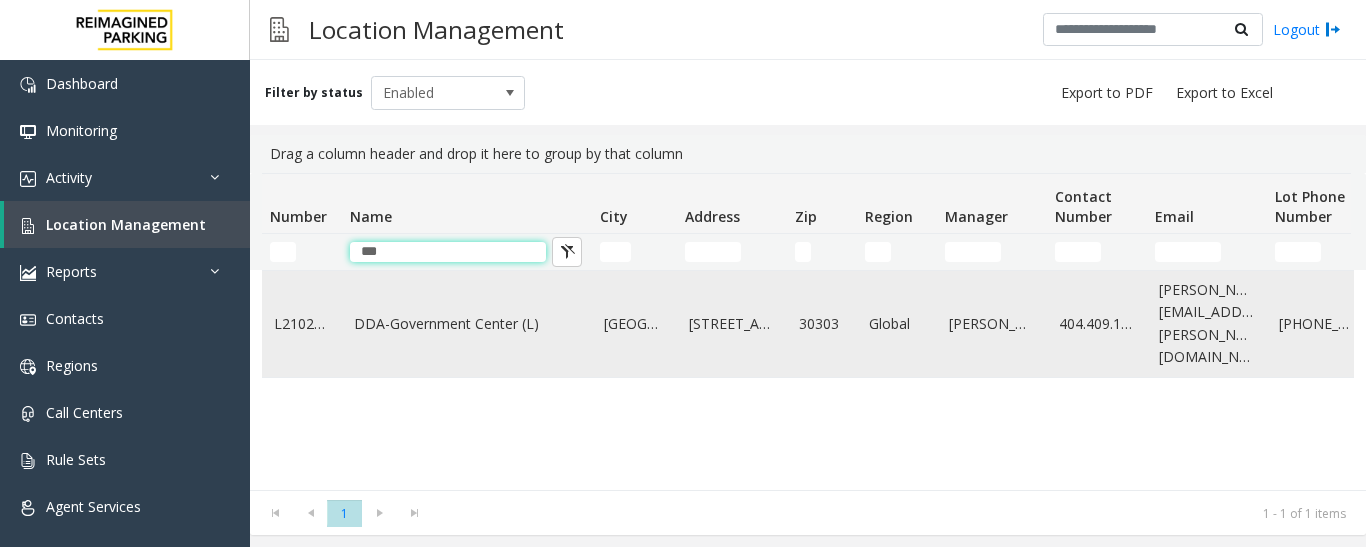 type on "***" 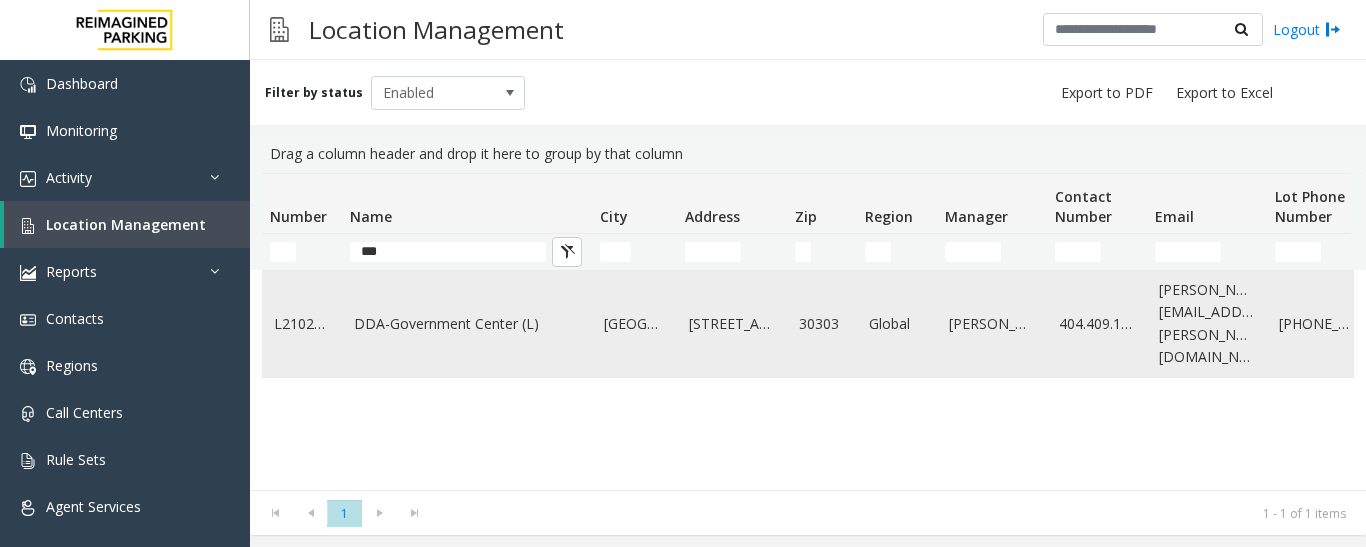 click on "DDA-Government Center (L)" 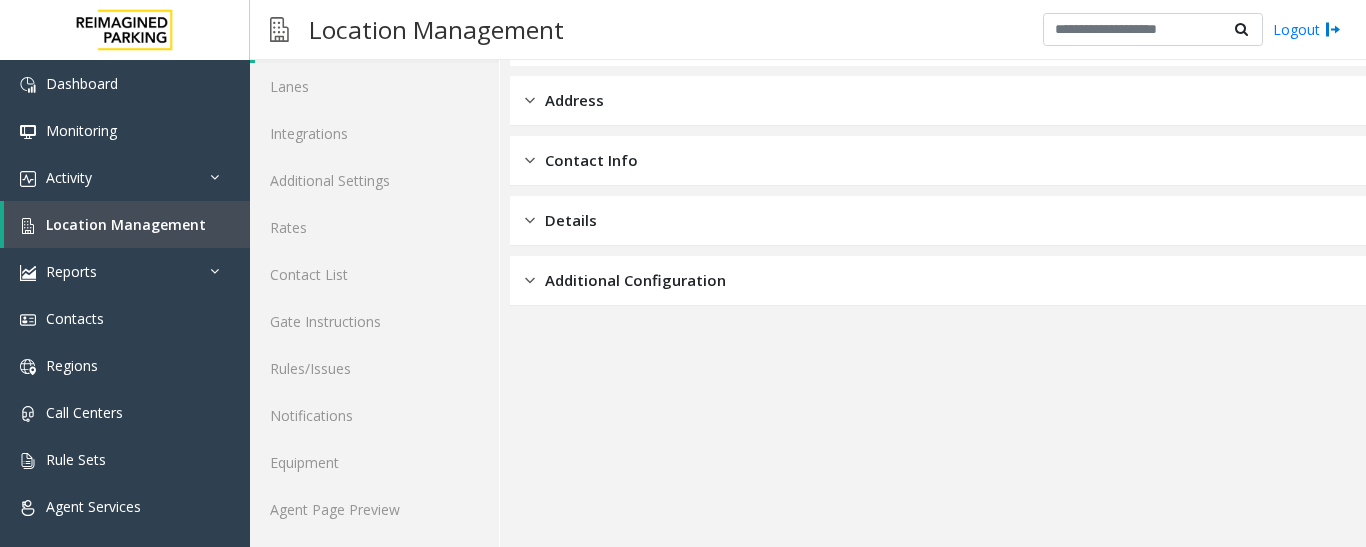 scroll, scrollTop: 112, scrollLeft: 0, axis: vertical 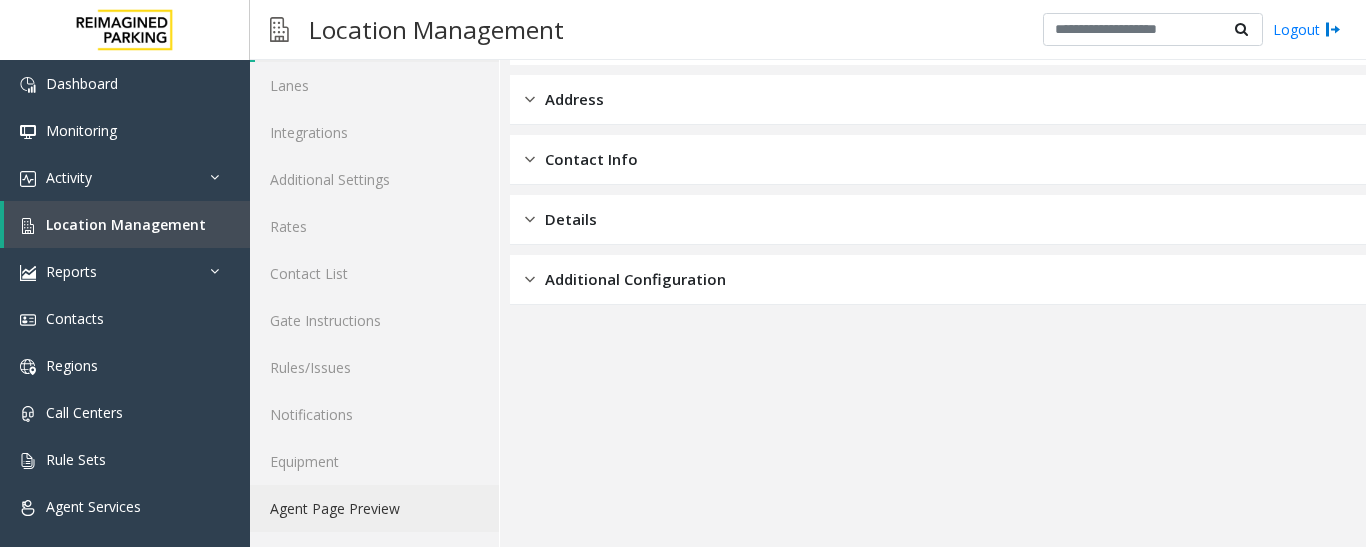 click on "Agent Page Preview" 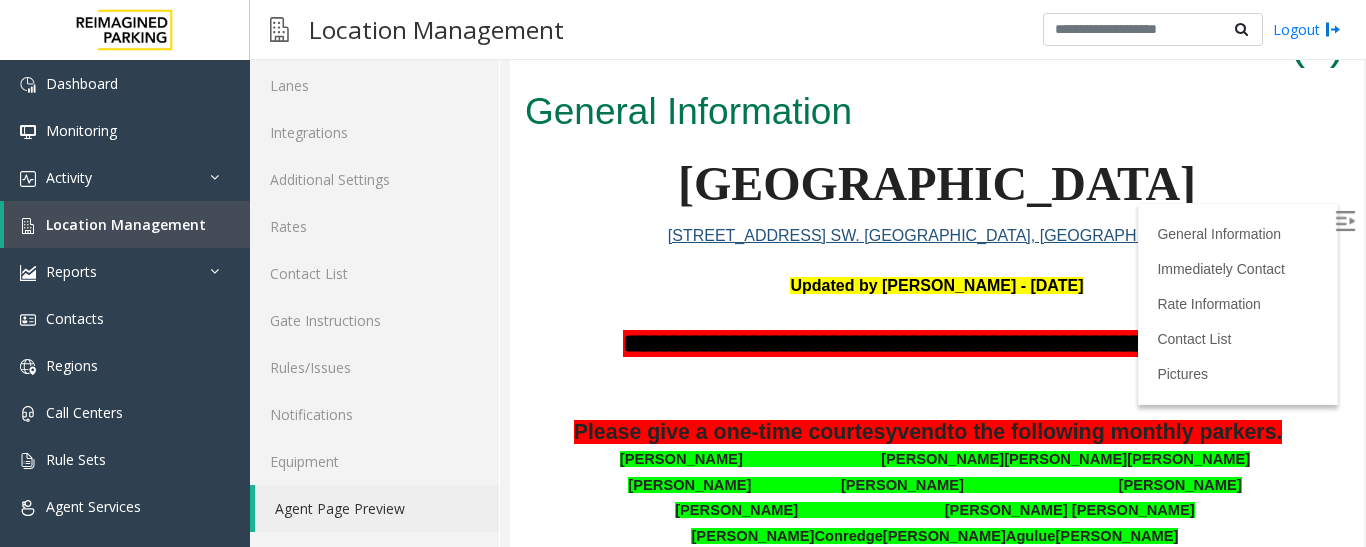 scroll, scrollTop: 300, scrollLeft: 0, axis: vertical 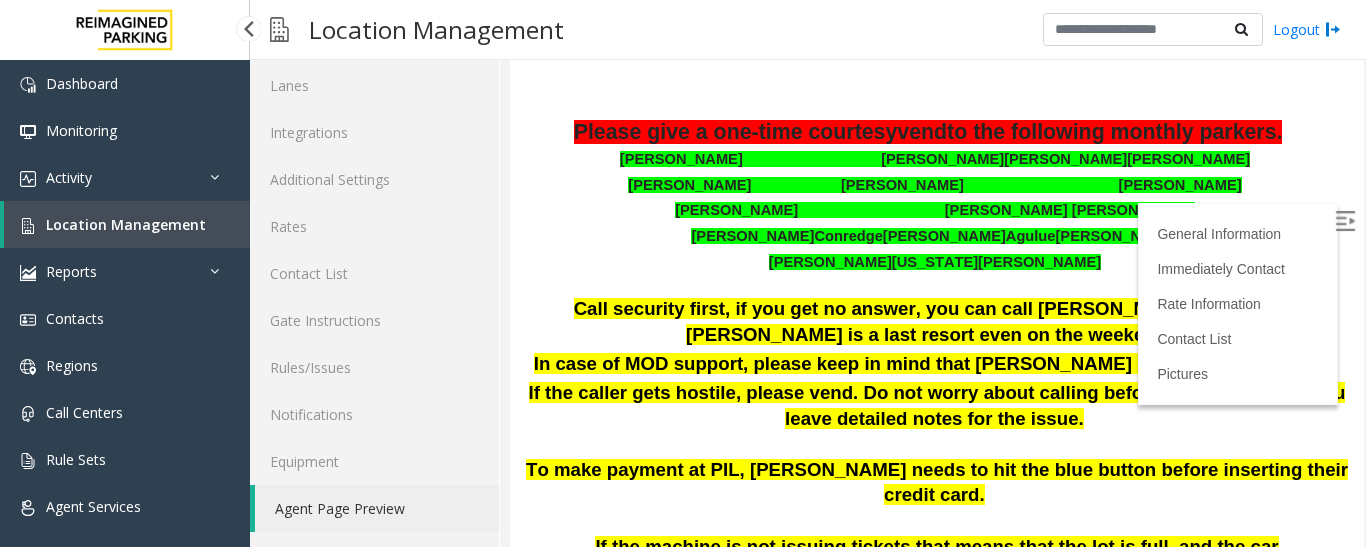 click on "Location Management" at bounding box center (126, 224) 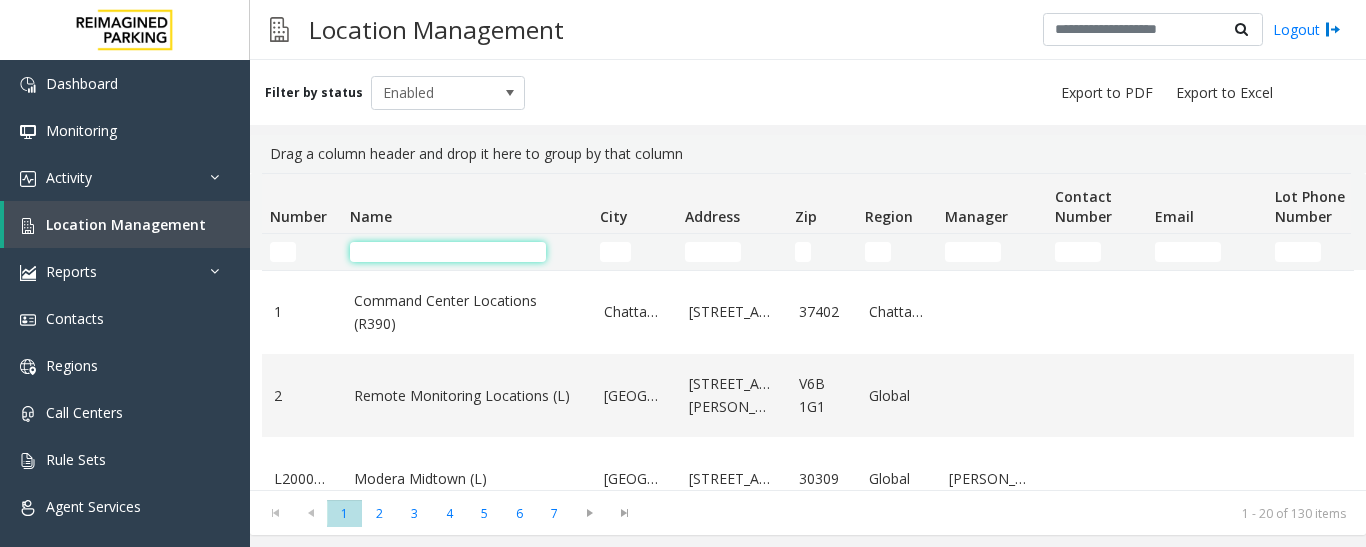 click 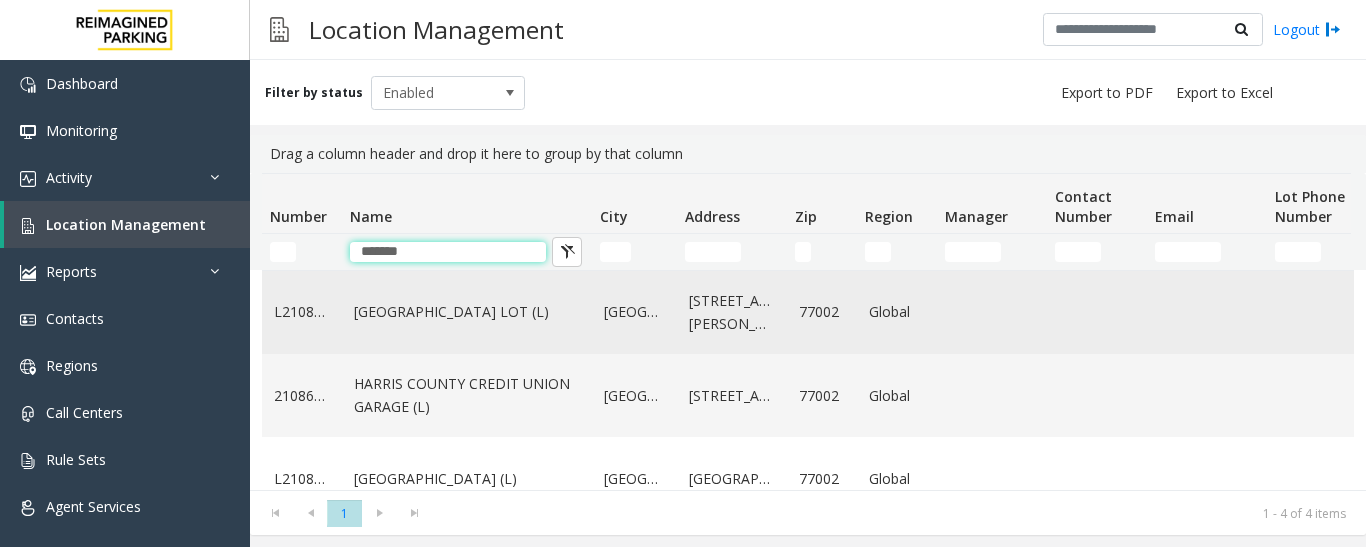 type on "******" 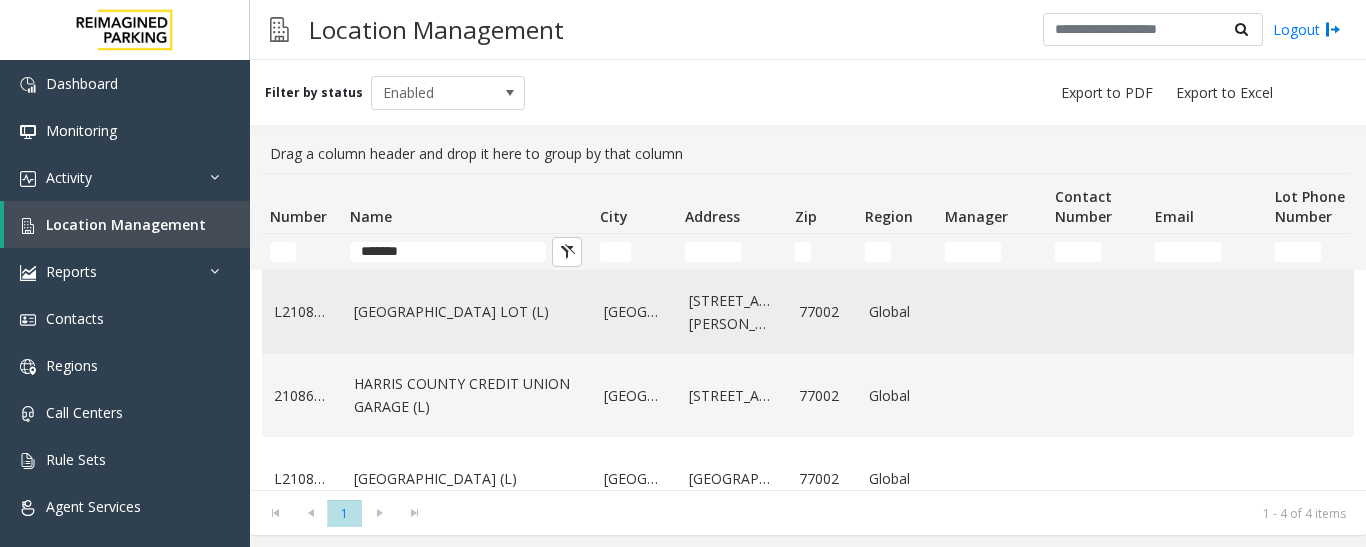 click on "[GEOGRAPHIC_DATA] LOT (L)" 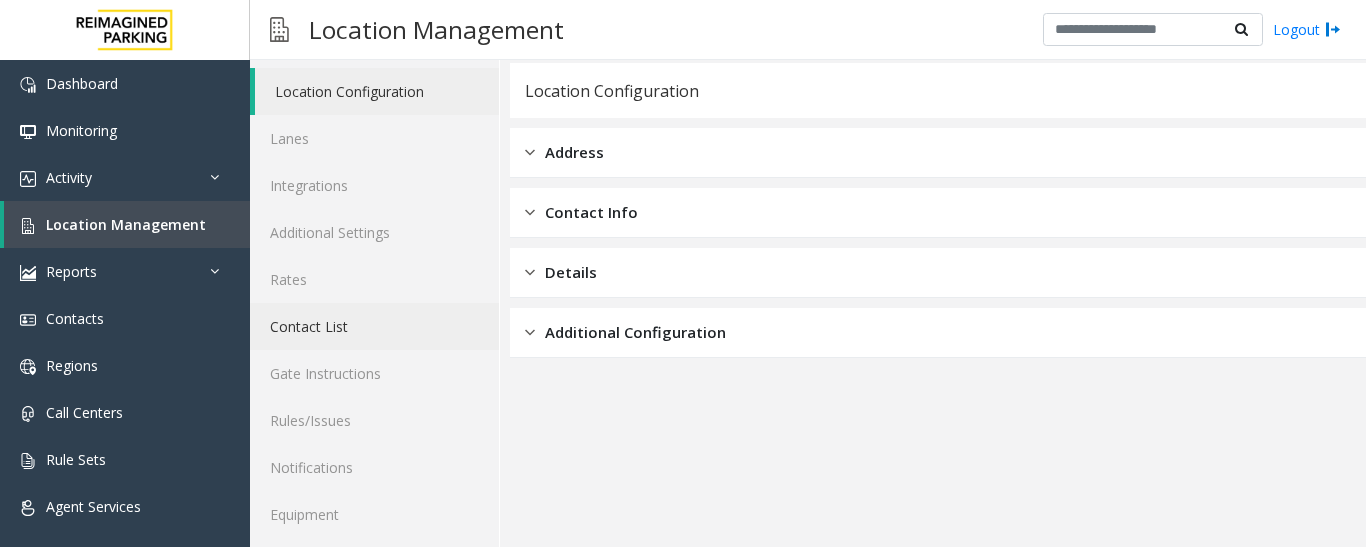 scroll, scrollTop: 112, scrollLeft: 0, axis: vertical 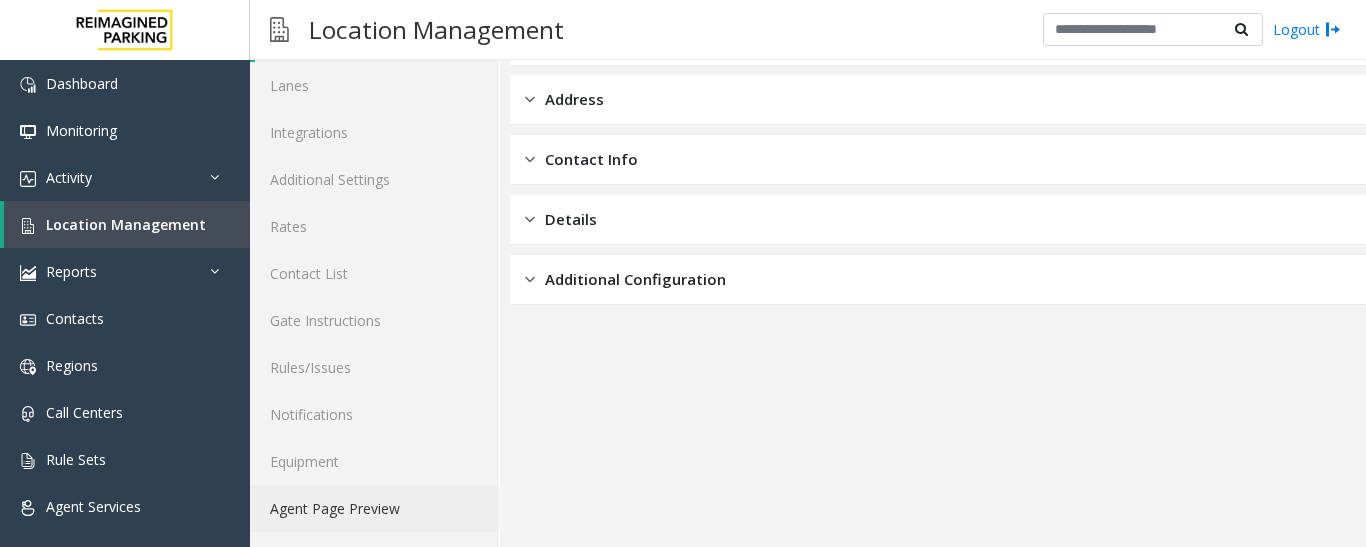 click on "Agent Page Preview" 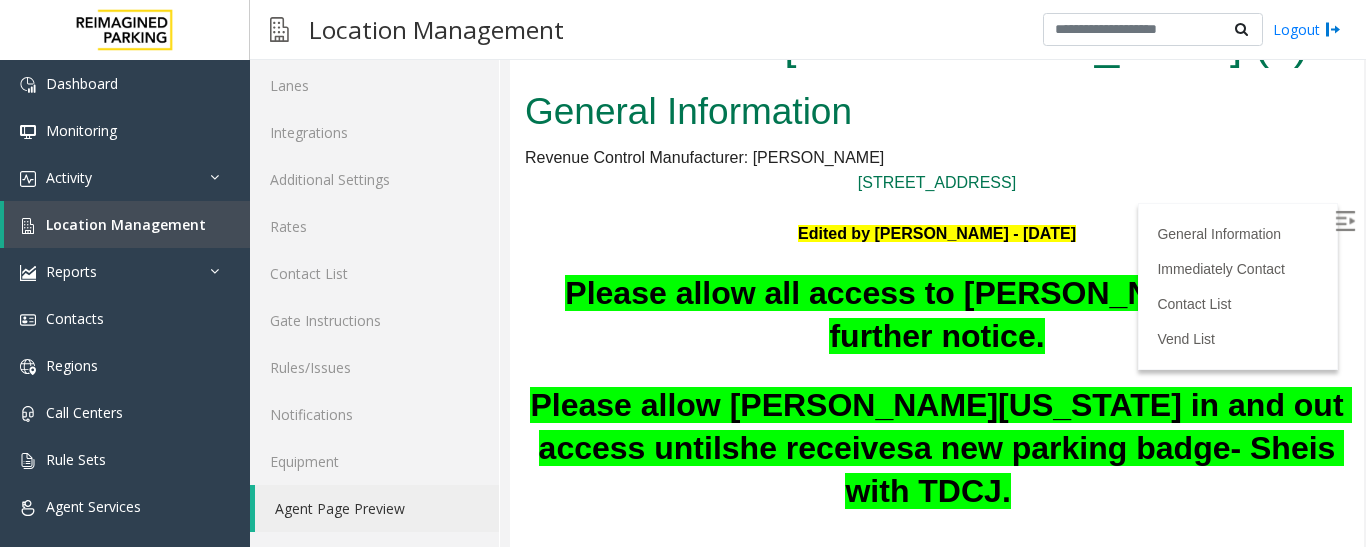 scroll, scrollTop: 0, scrollLeft: 0, axis: both 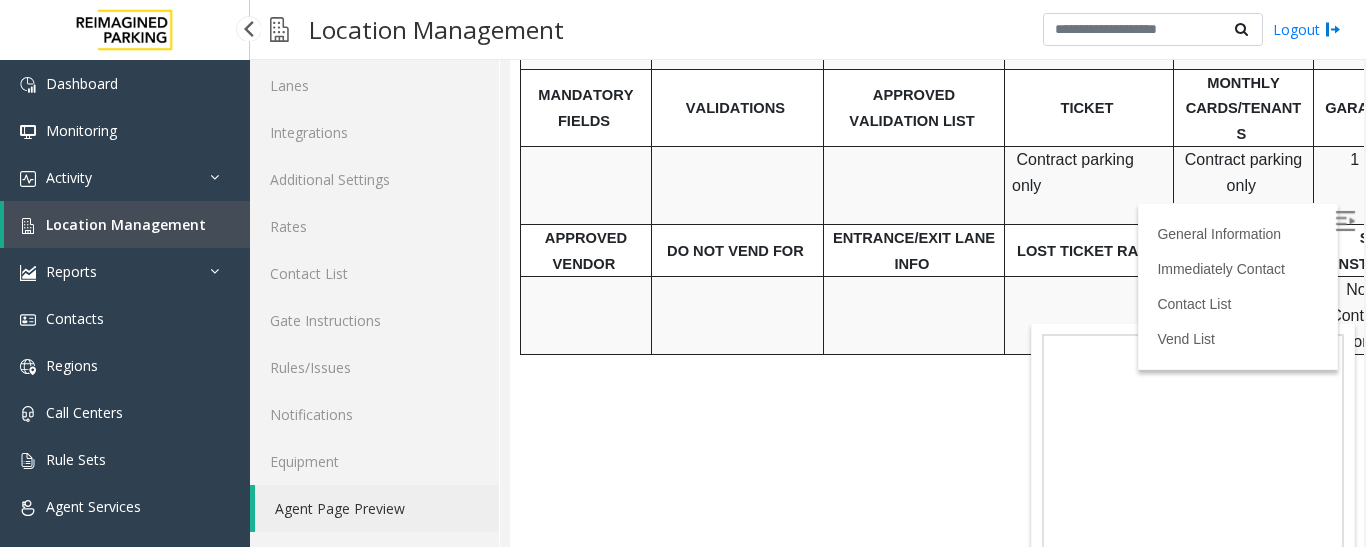 click on "Location Management" at bounding box center [126, 224] 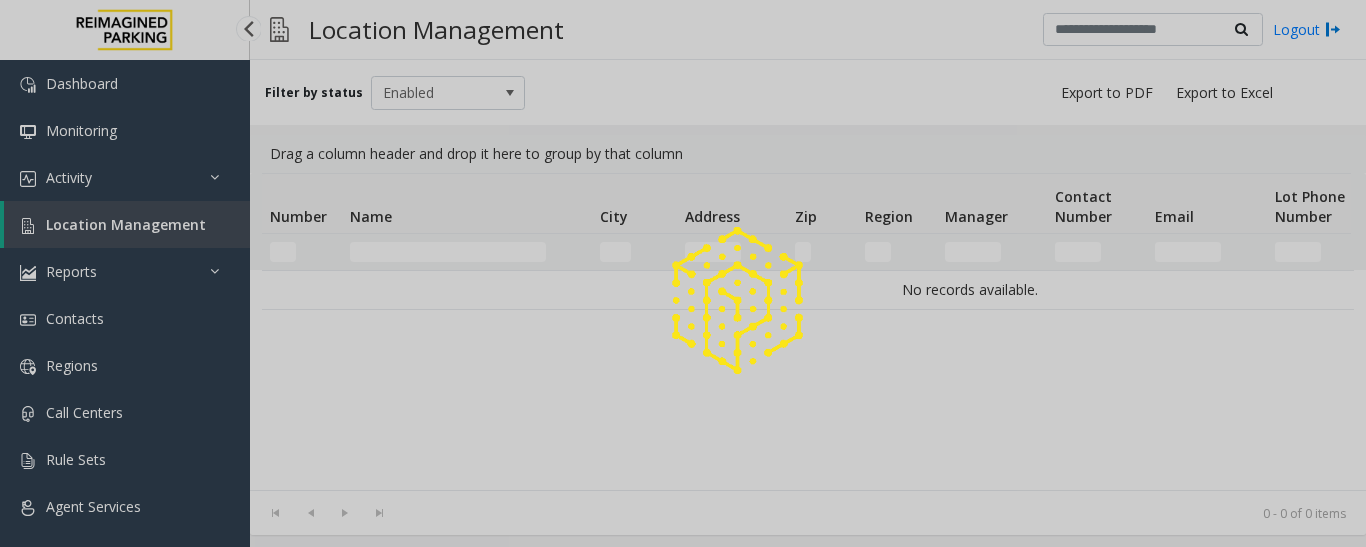 scroll, scrollTop: 0, scrollLeft: 0, axis: both 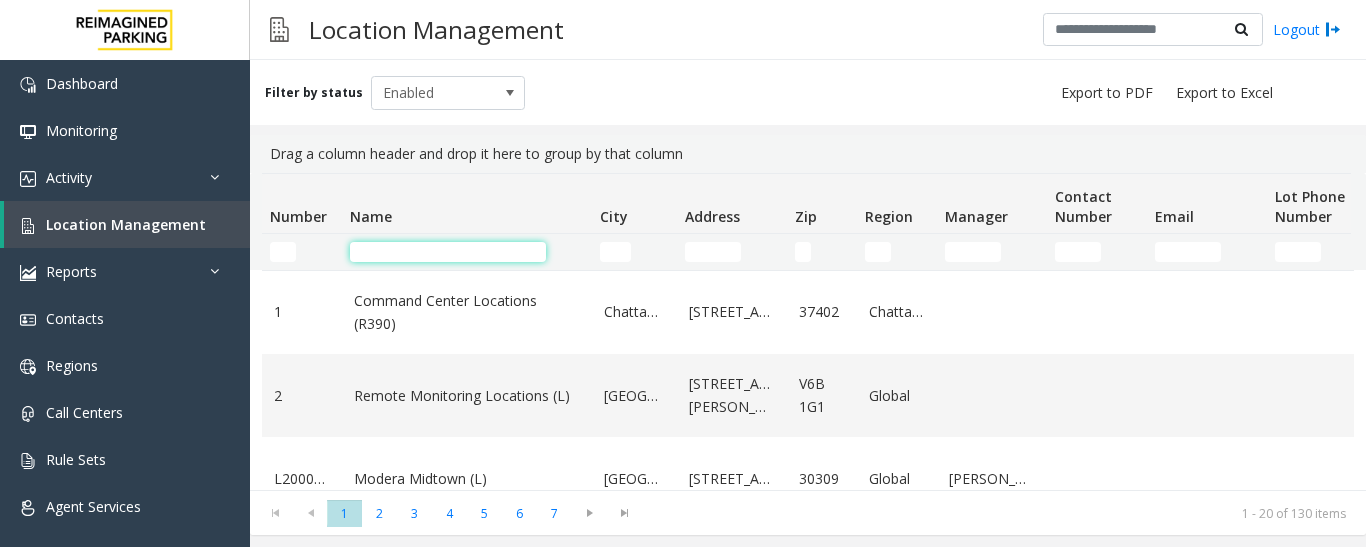 click 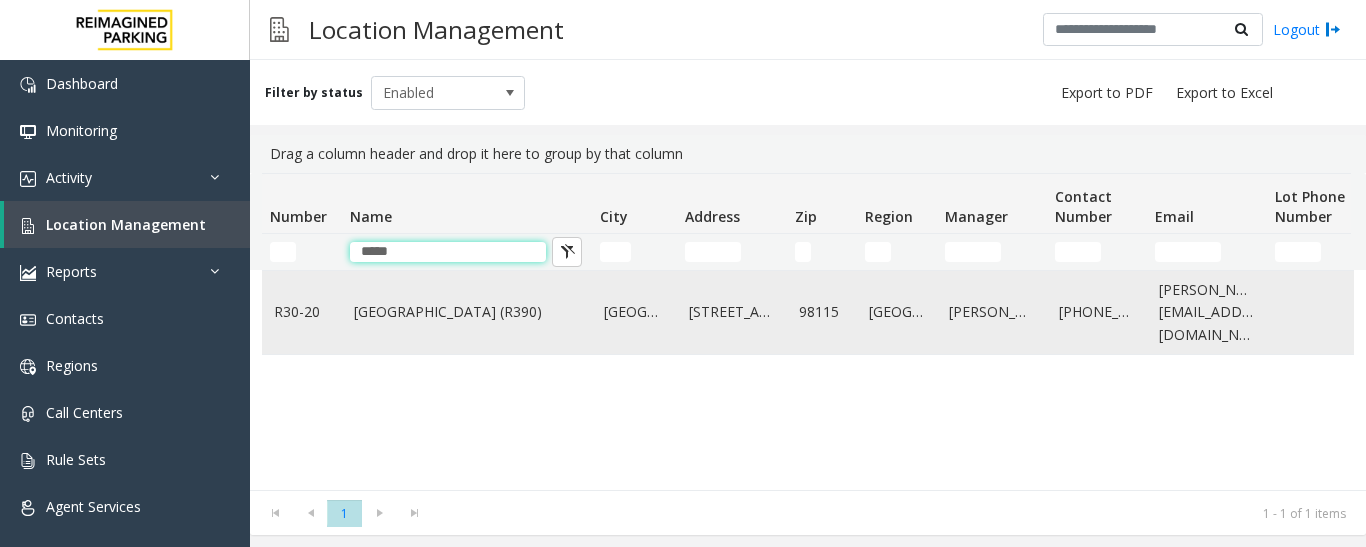 type on "*****" 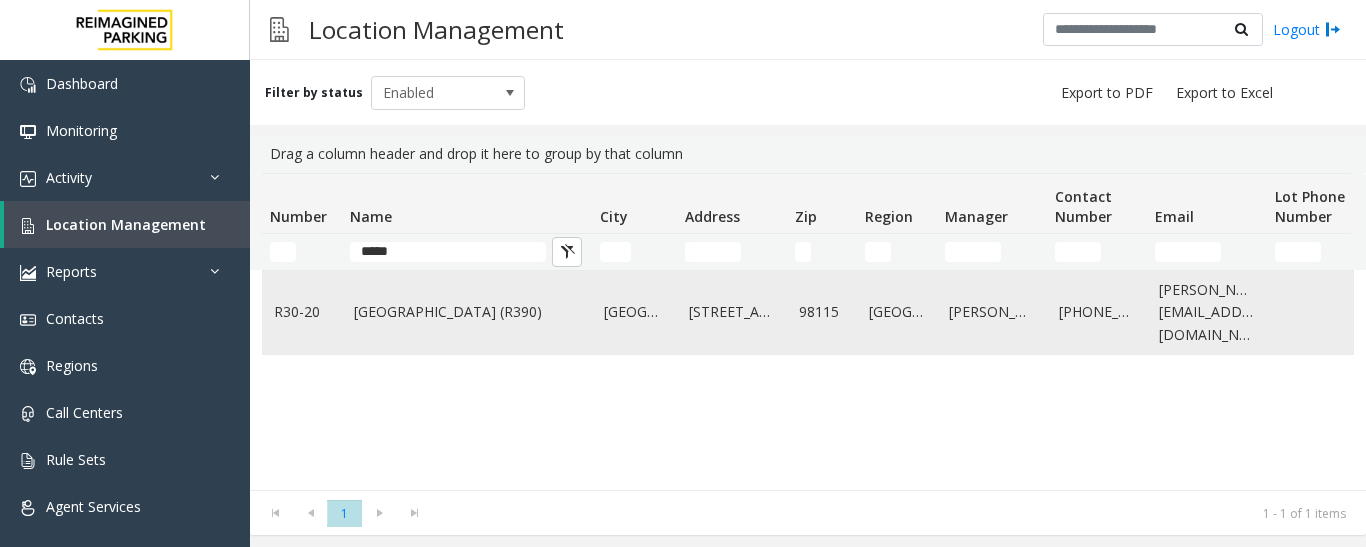 click on "[GEOGRAPHIC_DATA] (R390)" 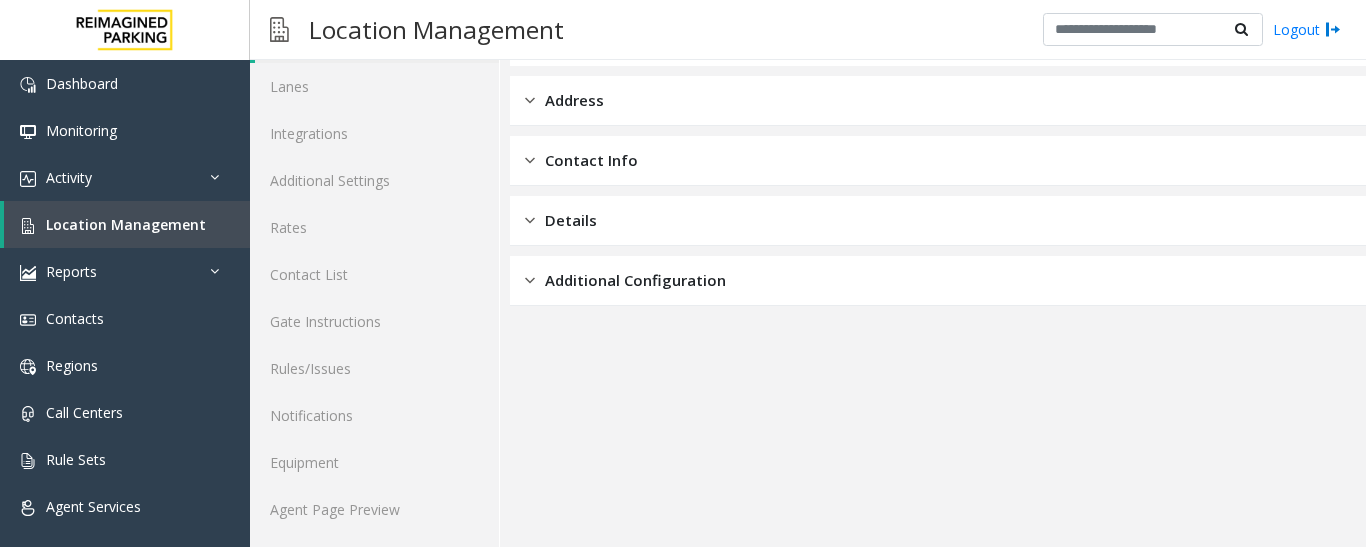 scroll, scrollTop: 112, scrollLeft: 0, axis: vertical 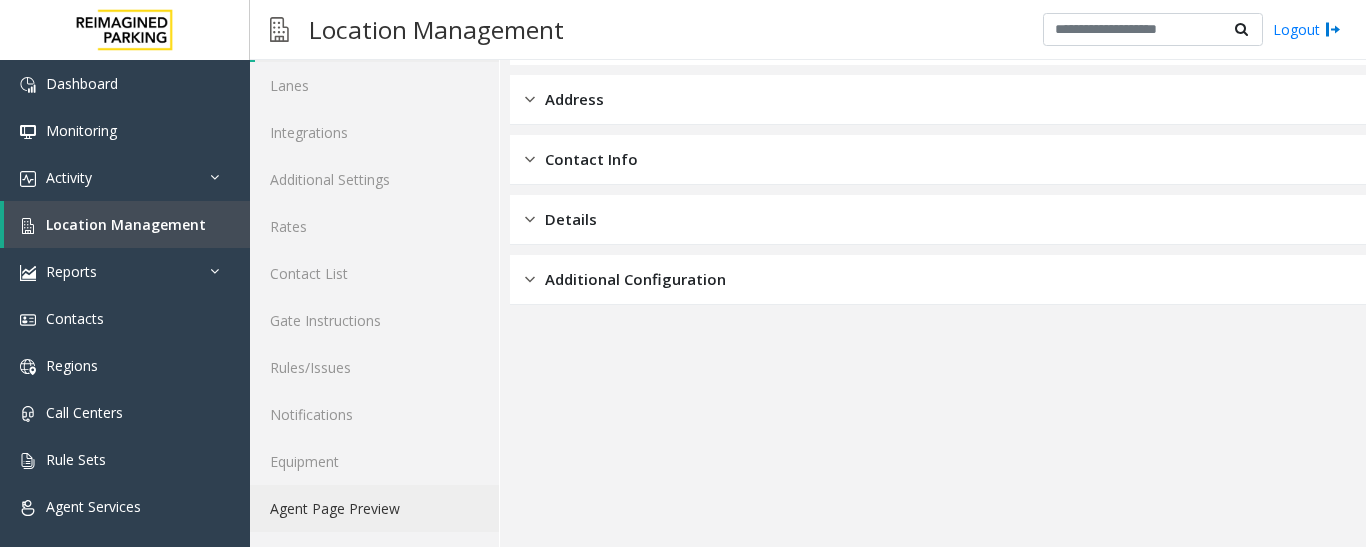 click on "Agent Page Preview" 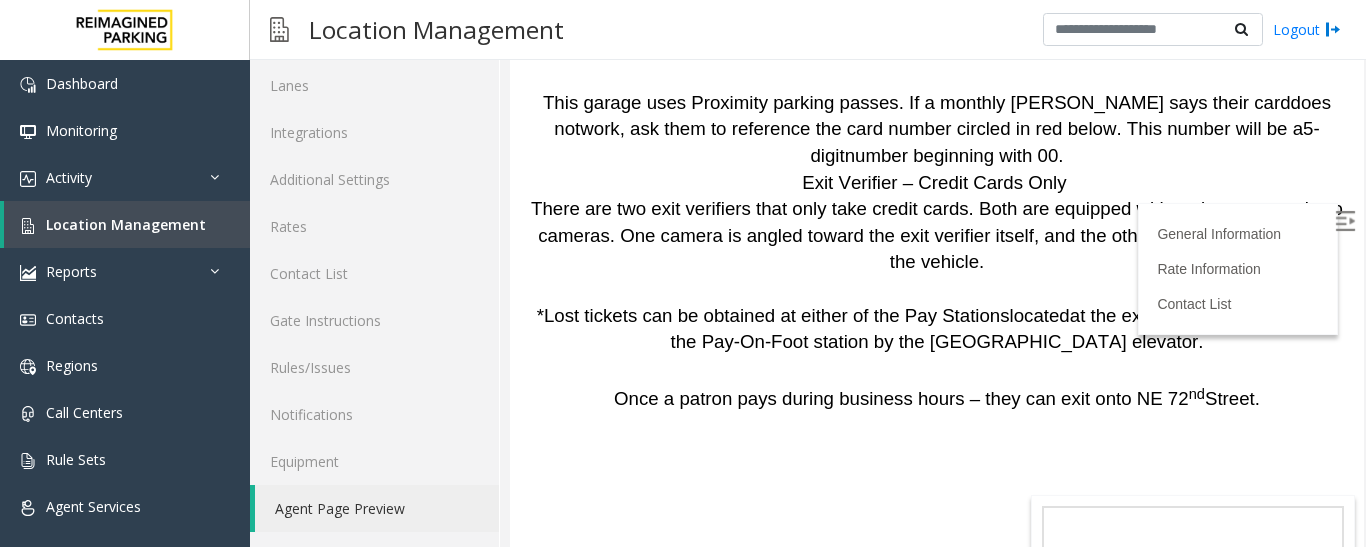 scroll, scrollTop: 5400, scrollLeft: 0, axis: vertical 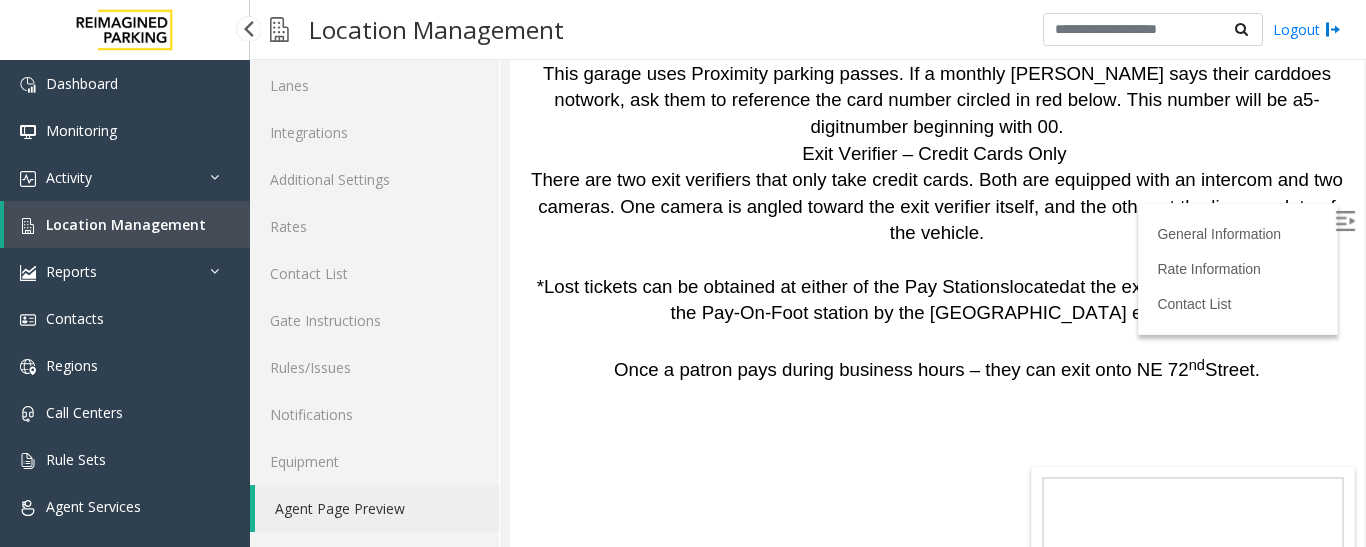 click on "Location Management" at bounding box center [127, 224] 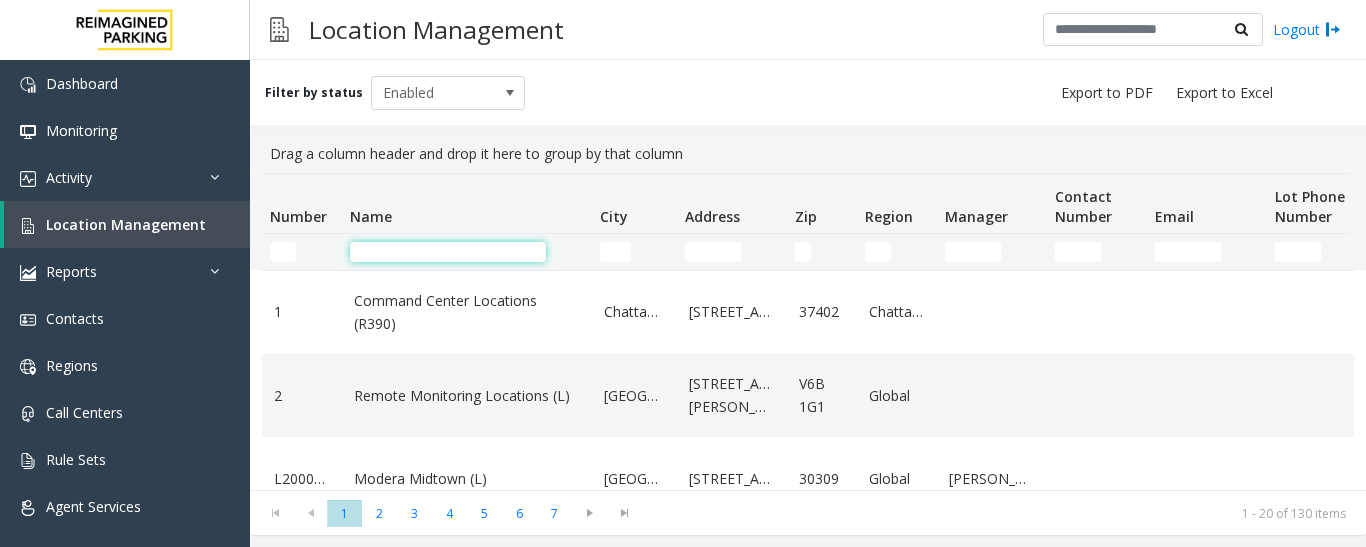 click 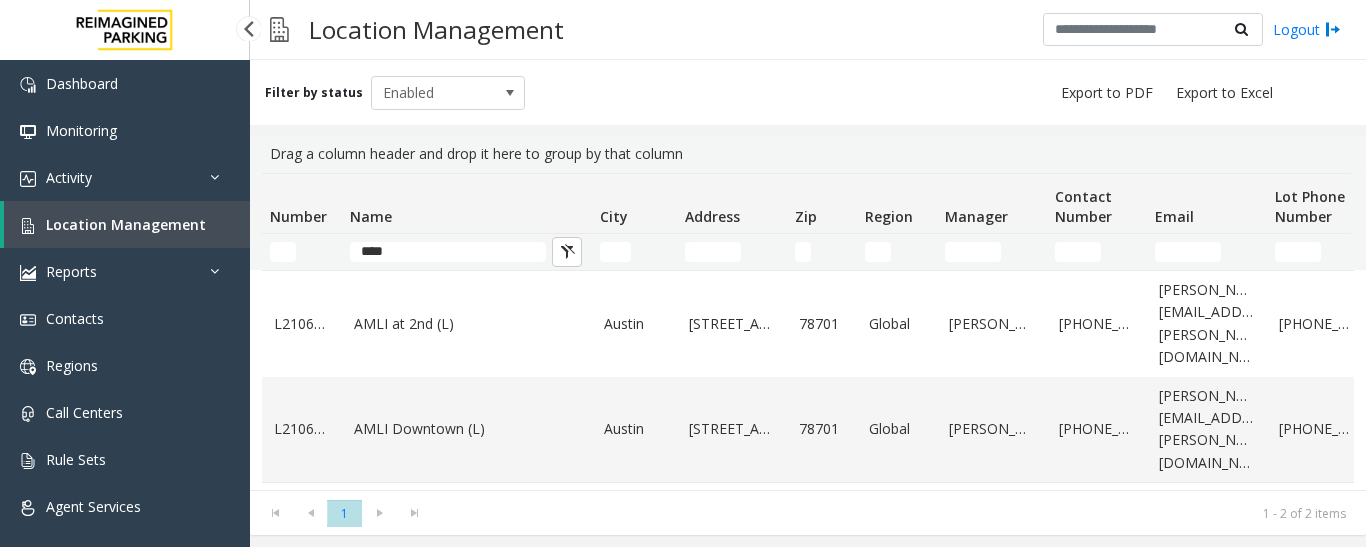 click on "Location Management" at bounding box center [126, 224] 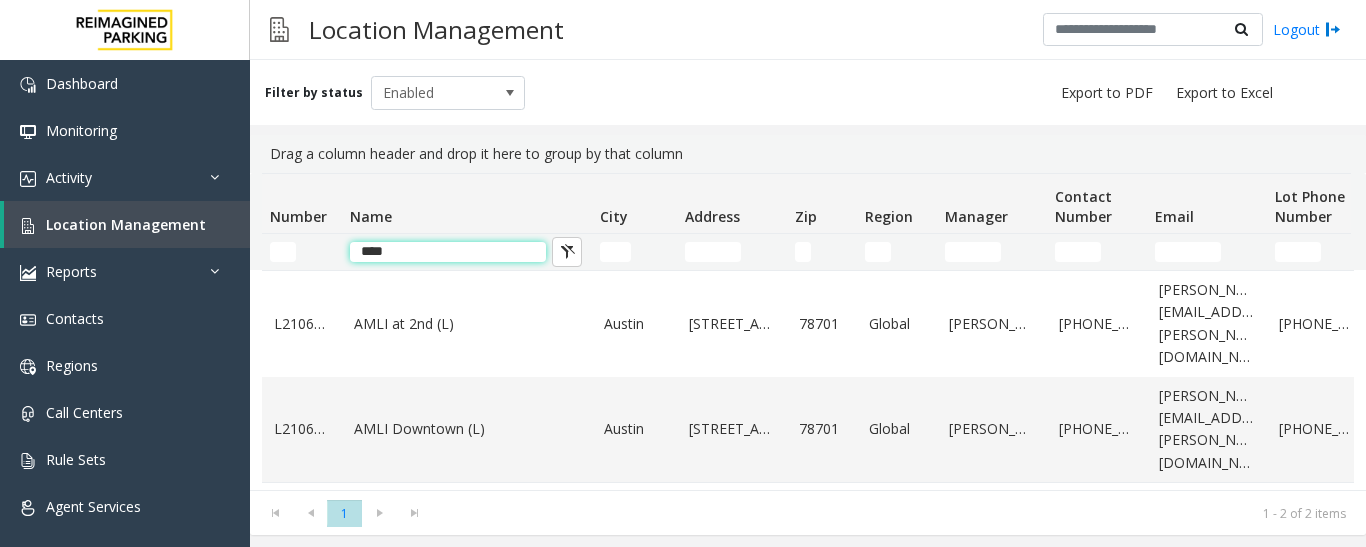 click on "****" 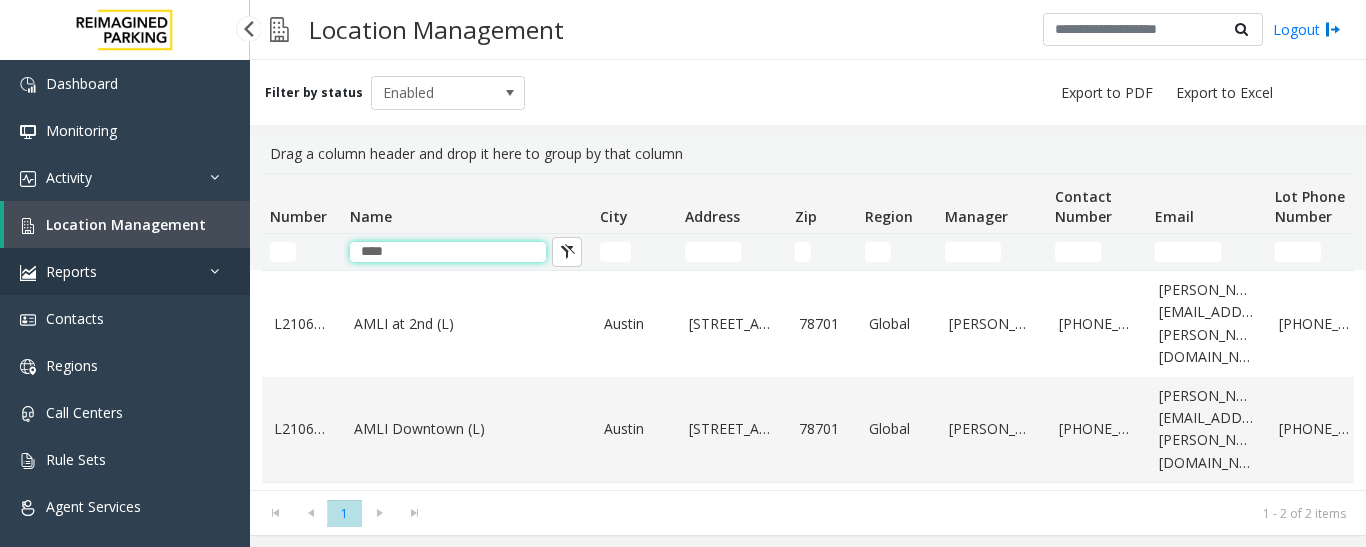drag, startPoint x: 411, startPoint y: 251, endPoint x: 240, endPoint y: 263, distance: 171.42053 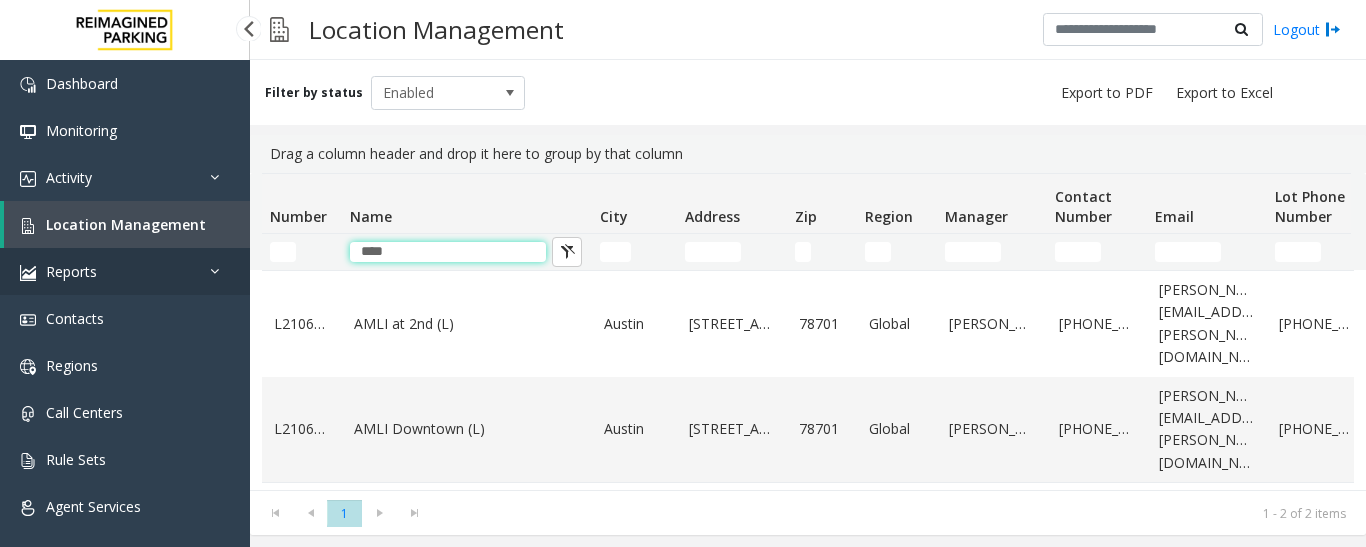 paste on "**********" 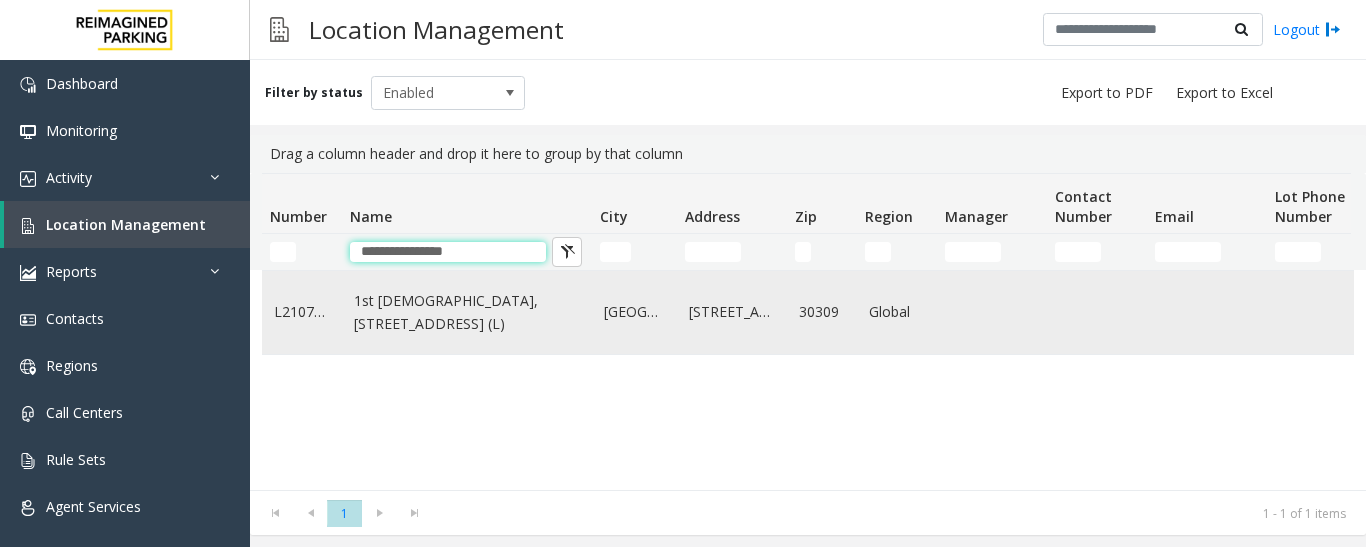 type on "**********" 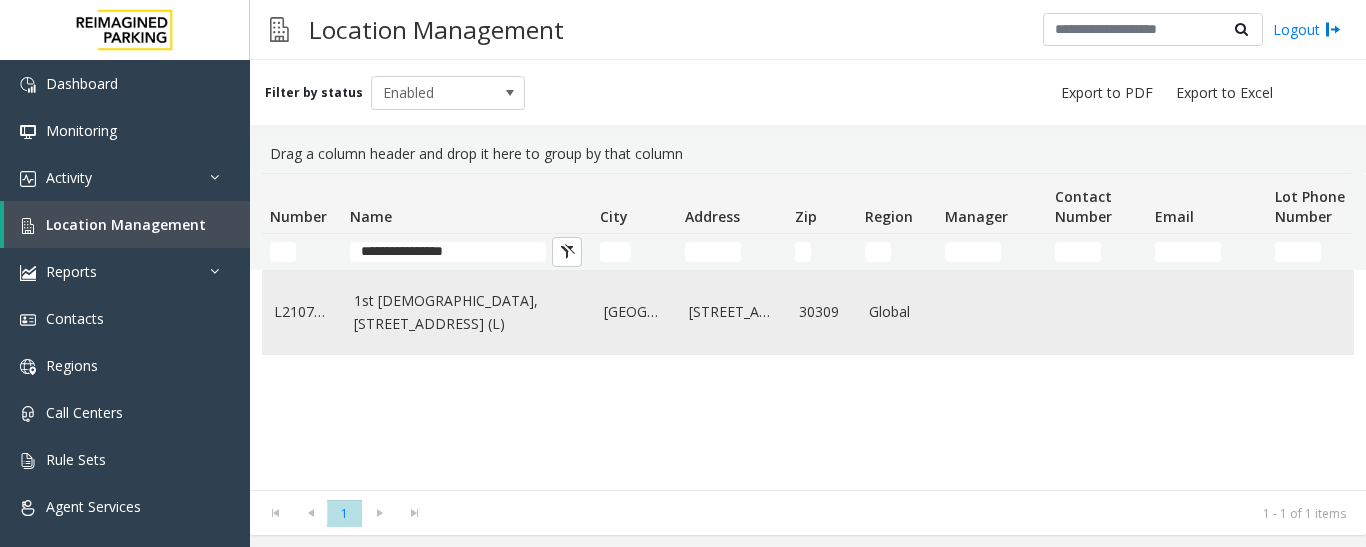 click on "1st [DEMOGRAPHIC_DATA], [STREET_ADDRESS] (L)" 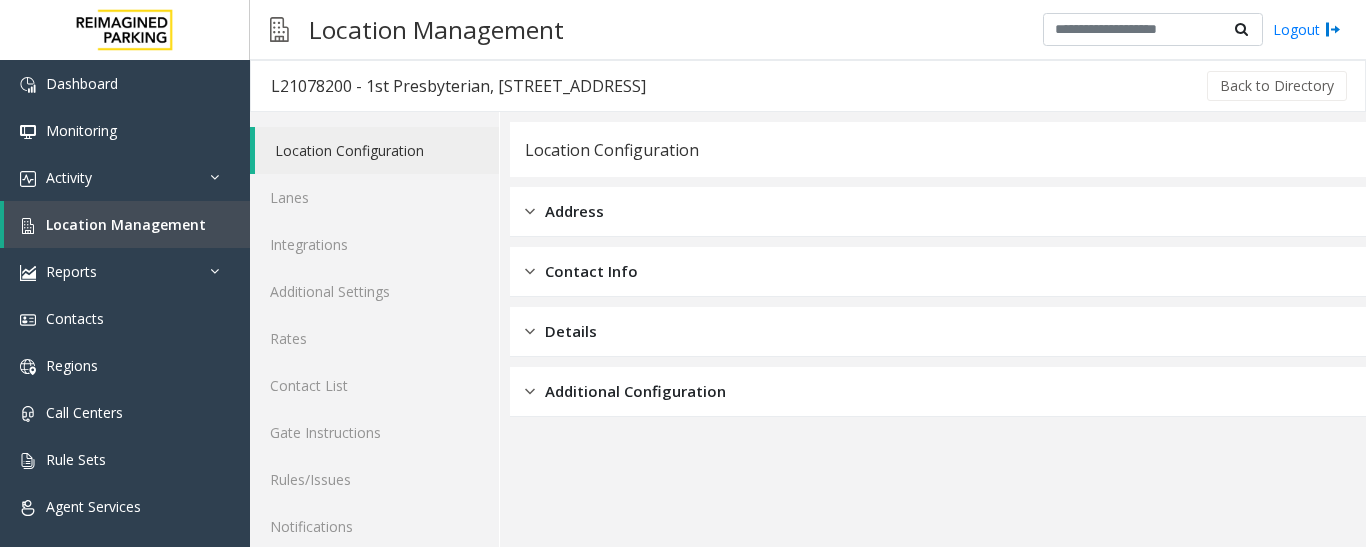 scroll, scrollTop: 112, scrollLeft: 0, axis: vertical 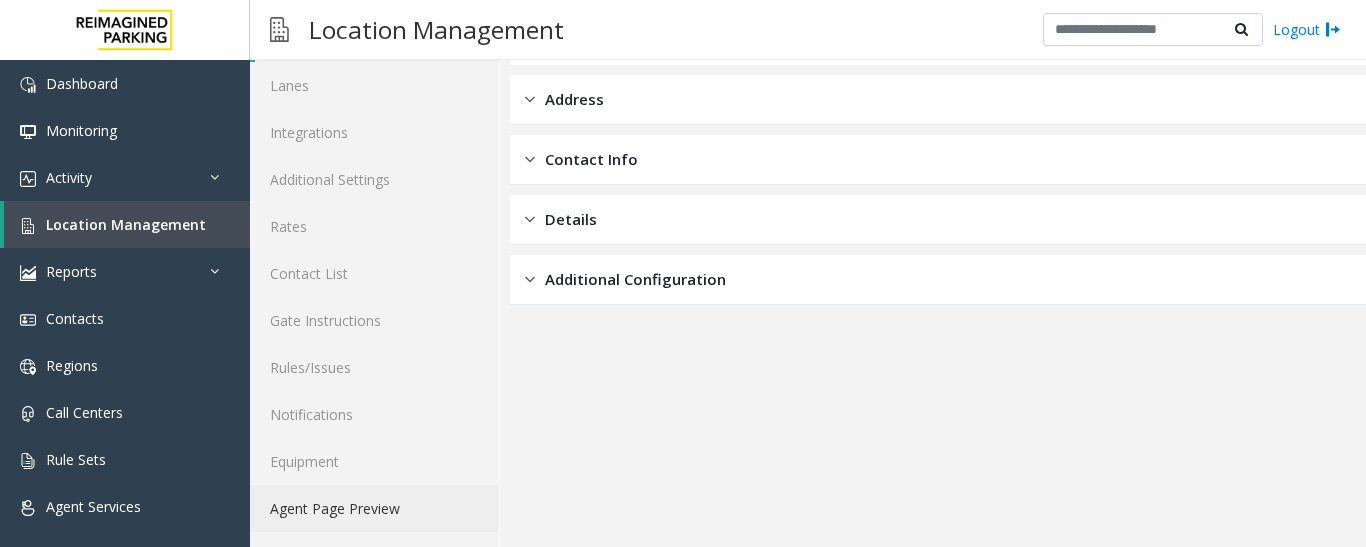 click on "Agent Page Preview" 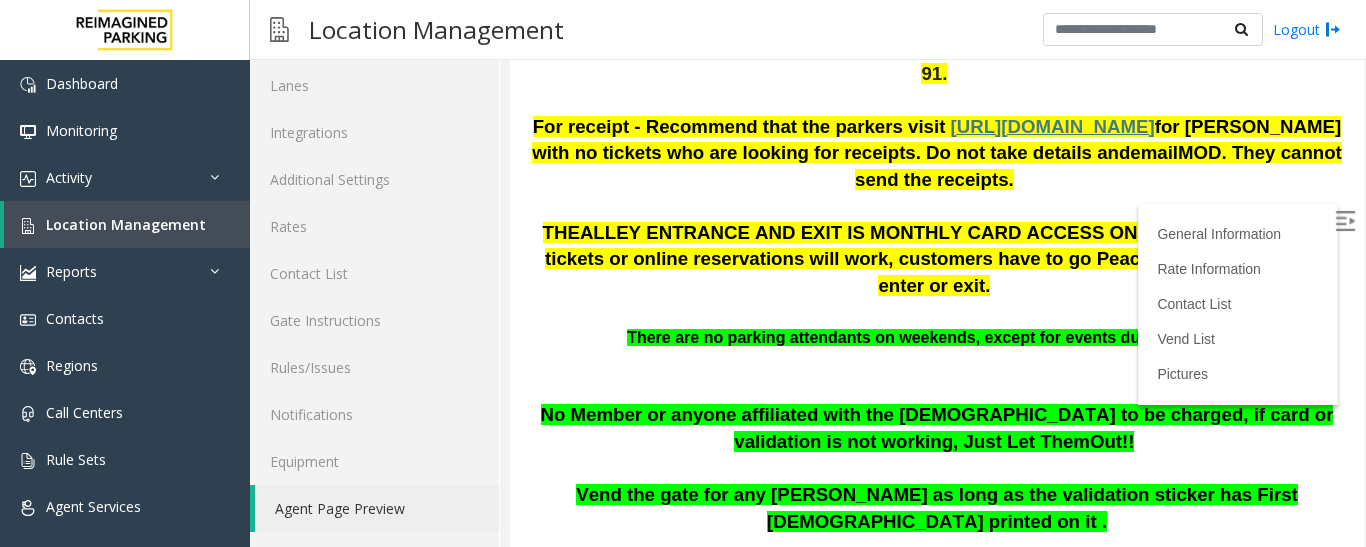 scroll, scrollTop: 600, scrollLeft: 0, axis: vertical 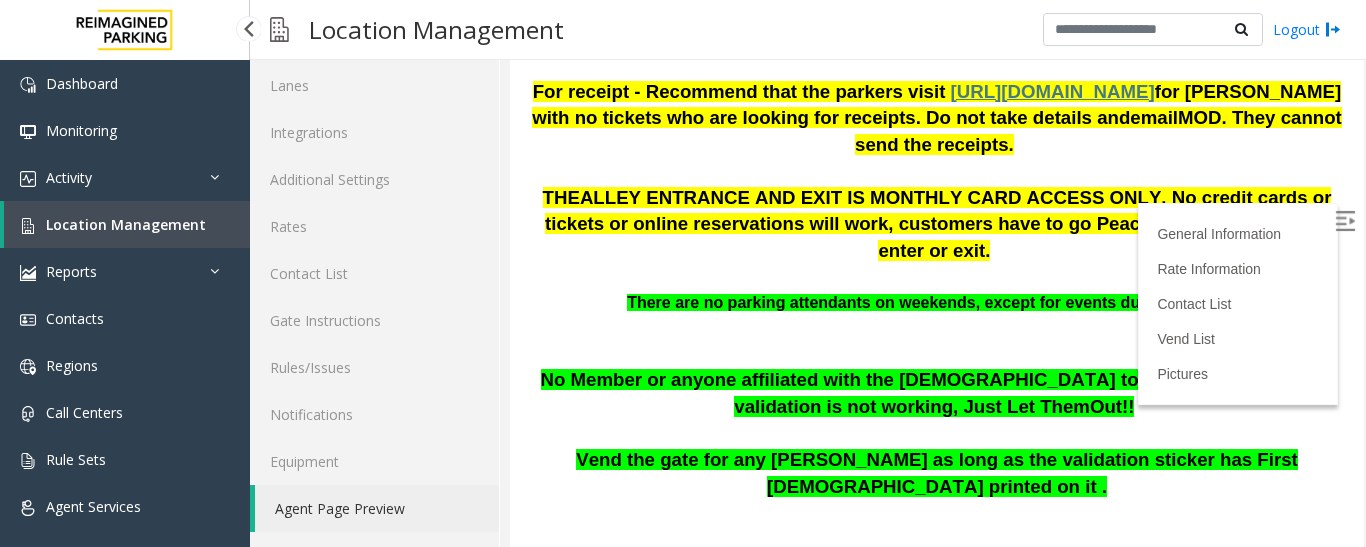 click on "Location Management" at bounding box center [126, 224] 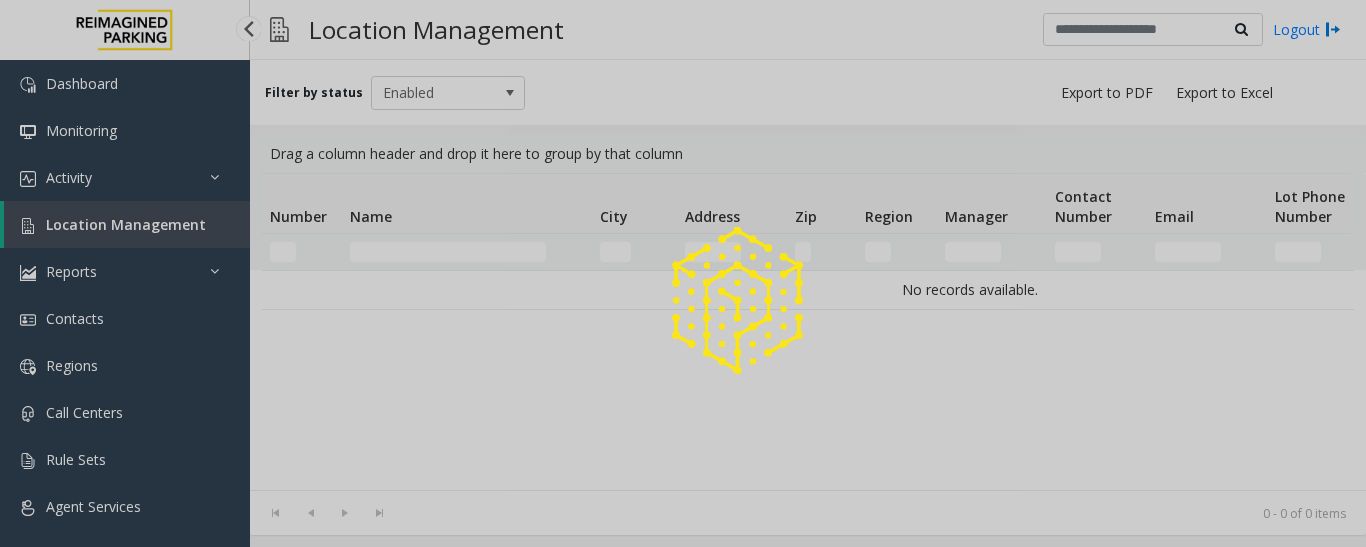 scroll, scrollTop: 0, scrollLeft: 0, axis: both 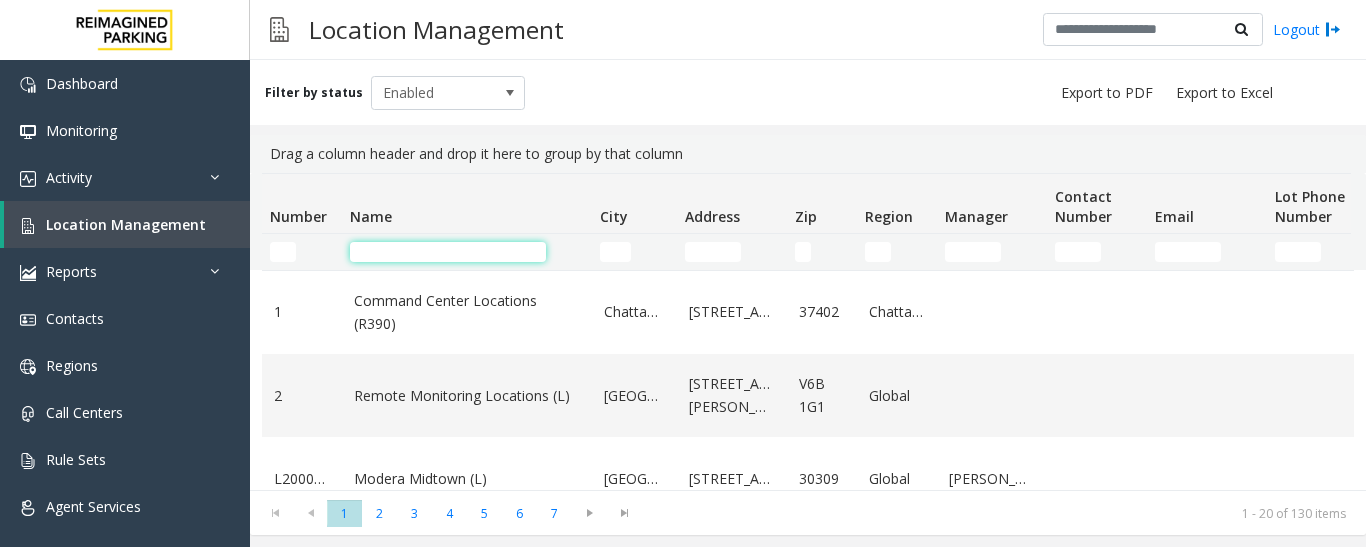 click 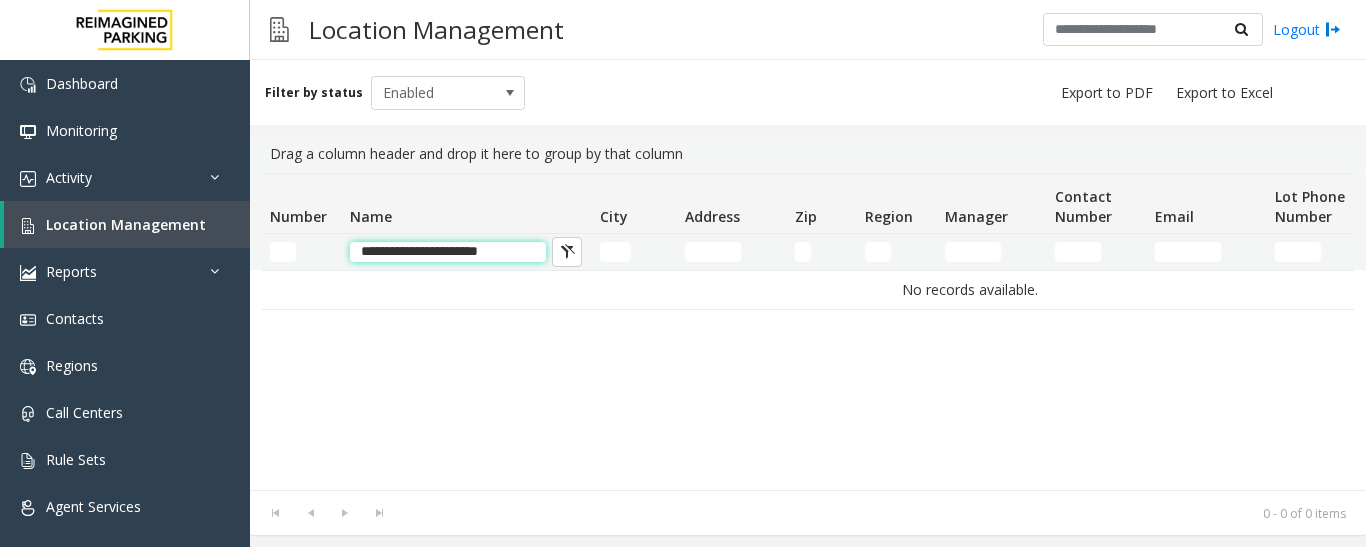 click on "**********" 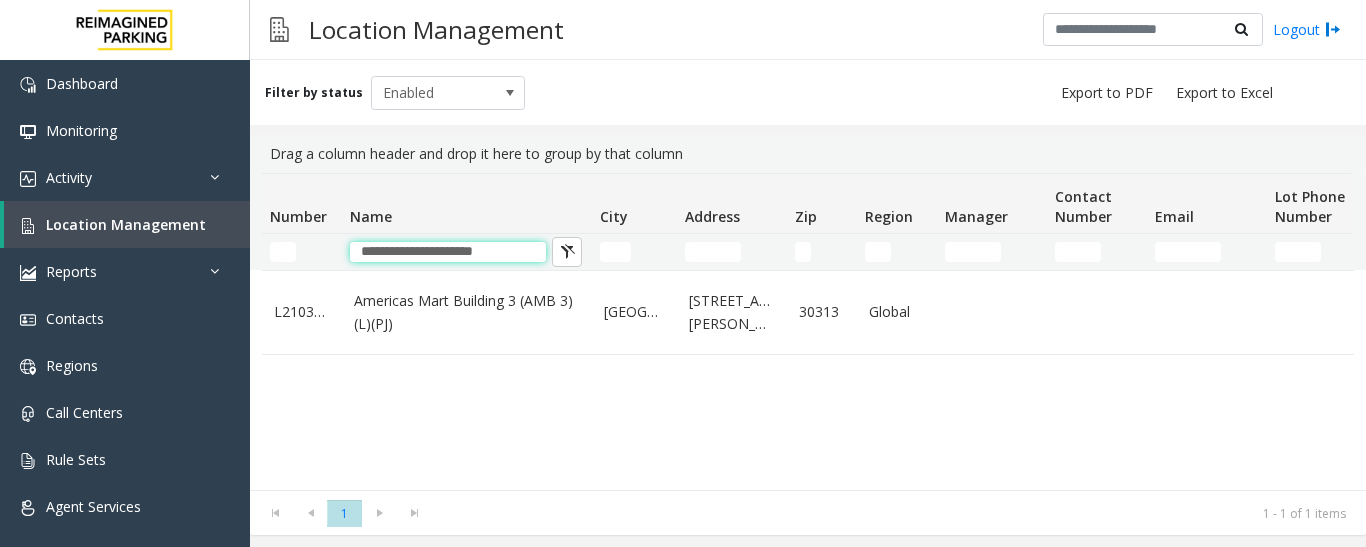 type on "**********" 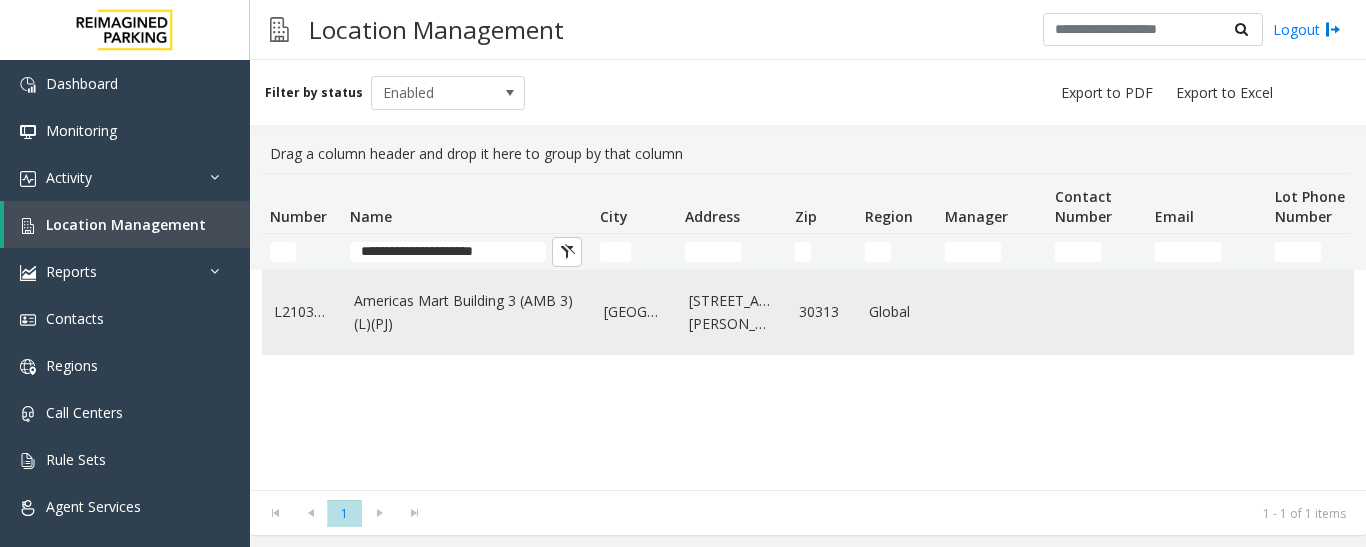 click on "Americas Mart Building  3 (AMB 3) (L)(PJ)" 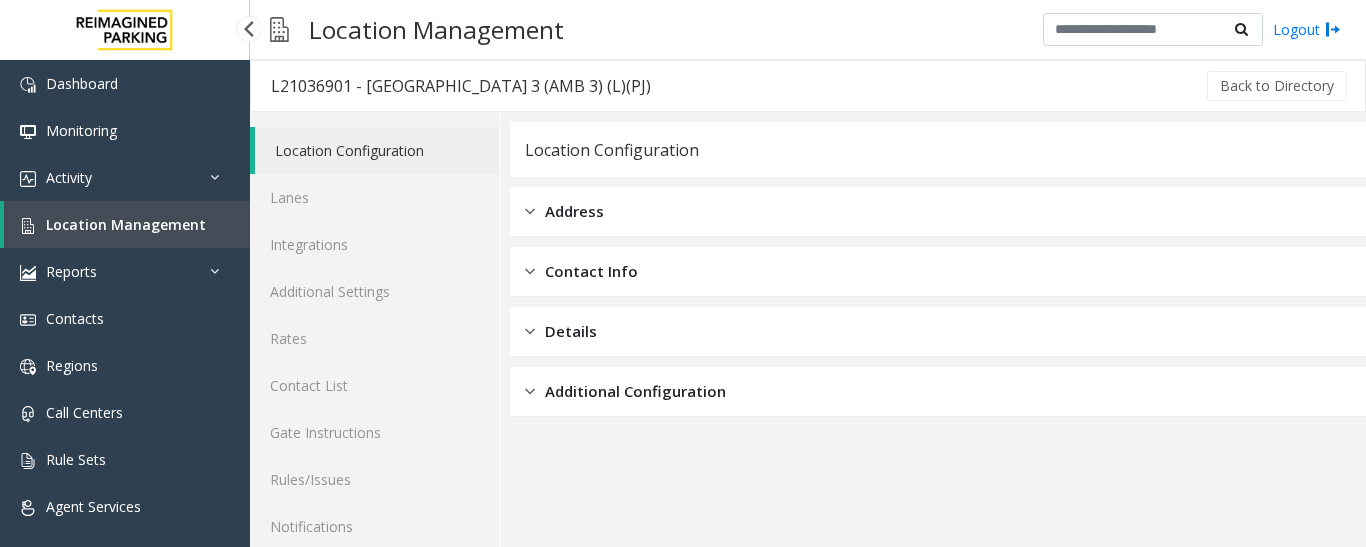 click on "Location Management" at bounding box center (126, 224) 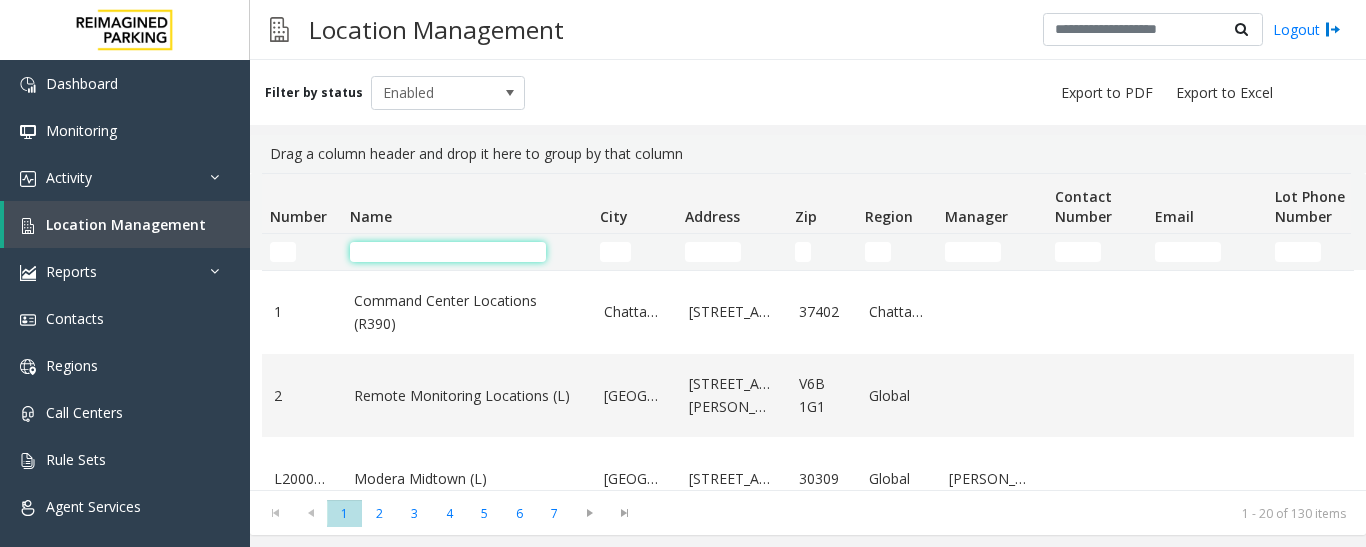 click 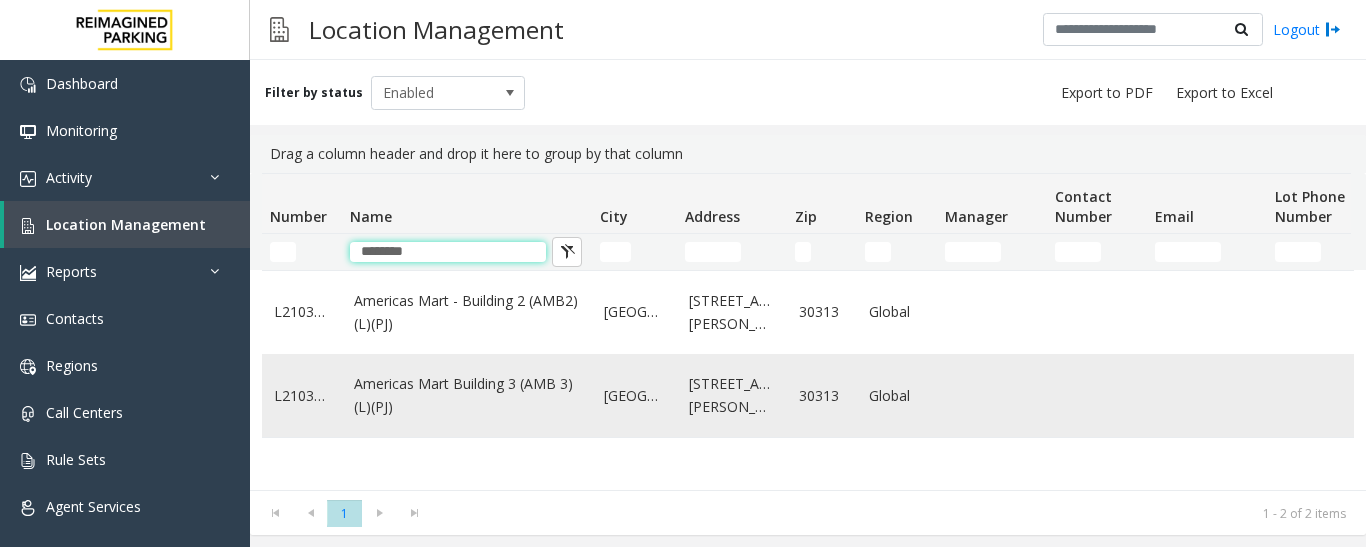 type on "********" 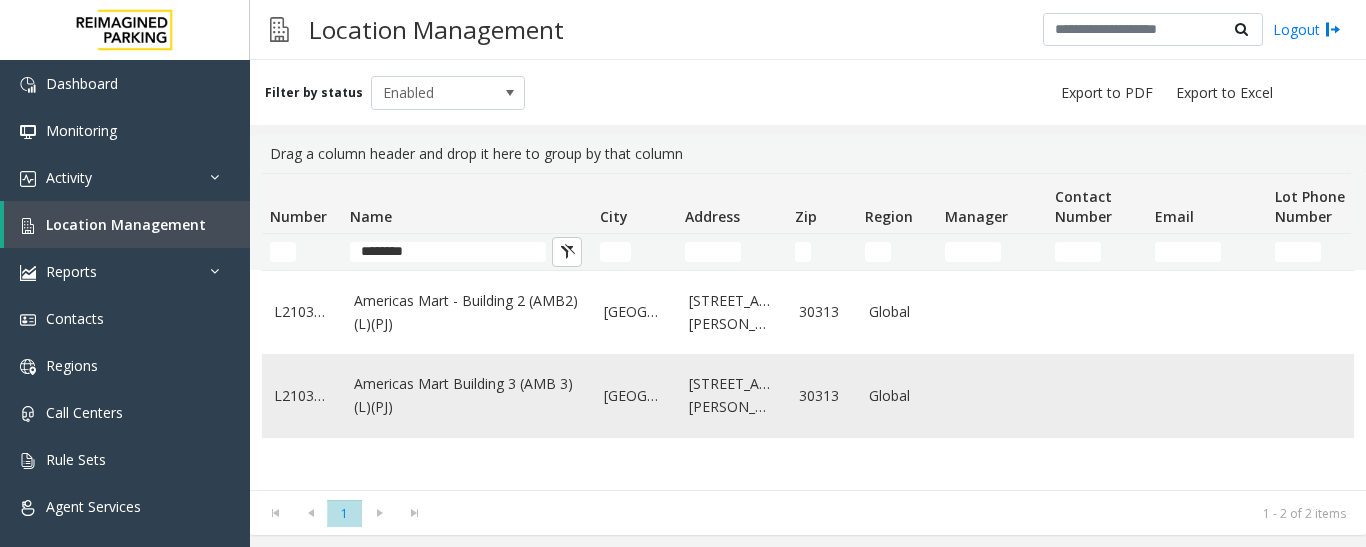 click on "Americas Mart Building  3 (AMB 3) (L)(PJ)" 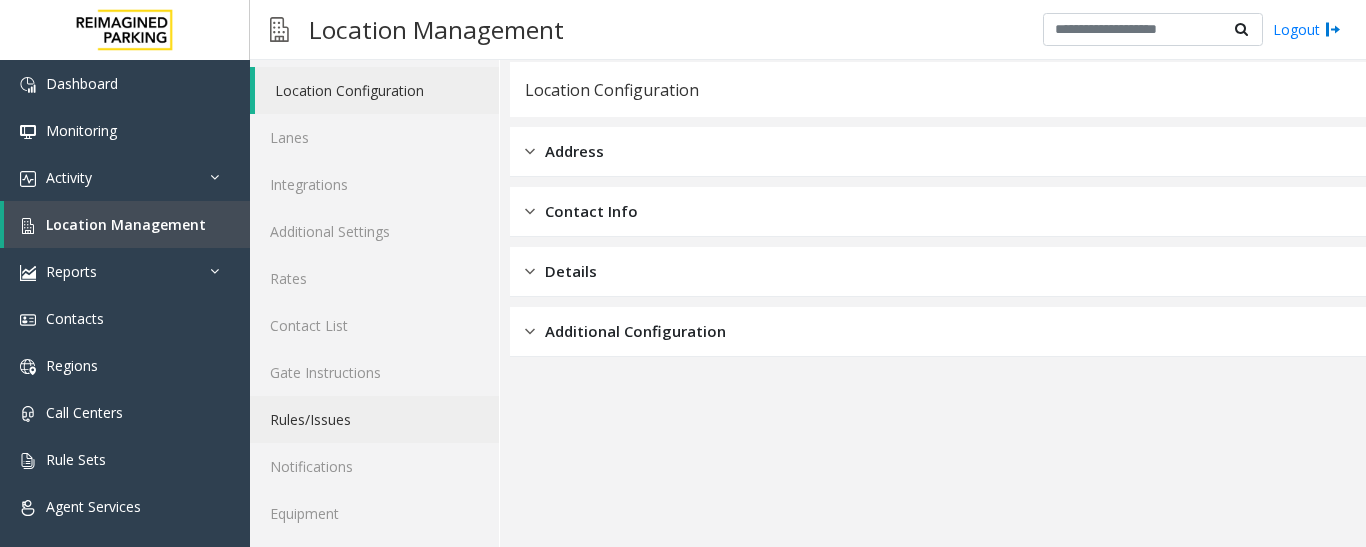 scroll, scrollTop: 112, scrollLeft: 0, axis: vertical 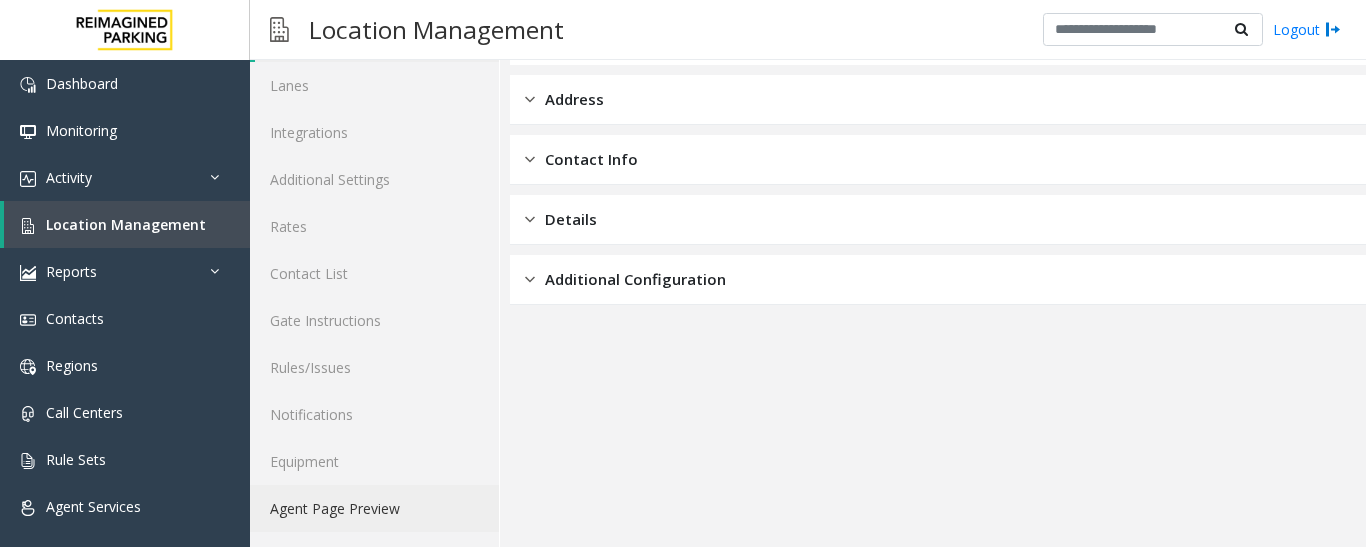 click on "Agent Page Preview" 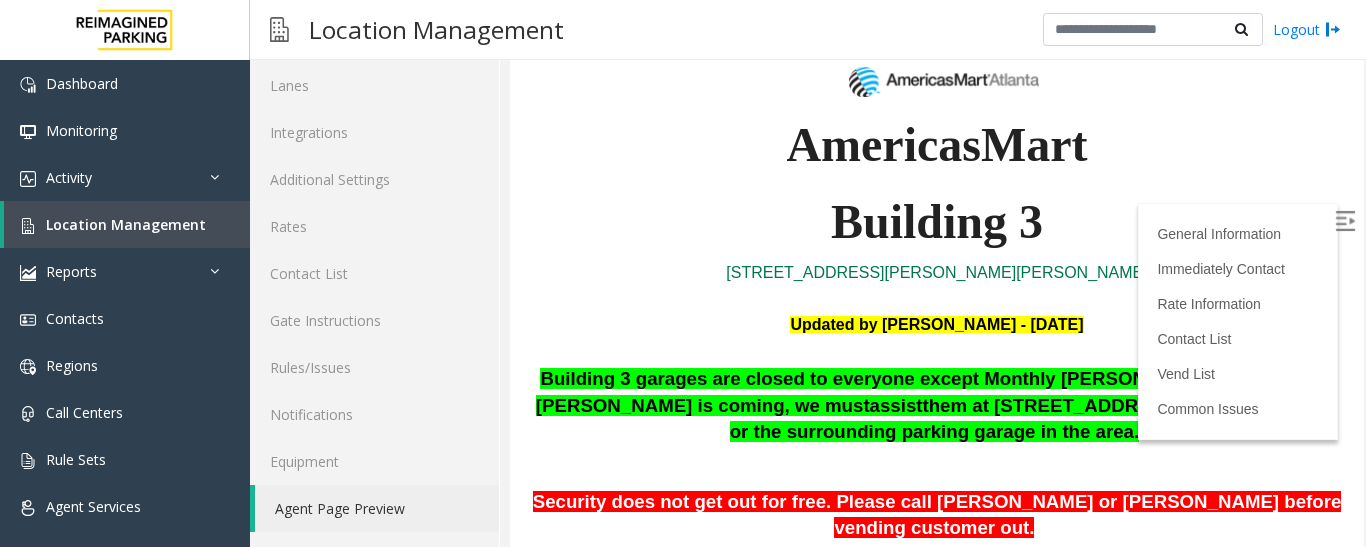 scroll, scrollTop: 300, scrollLeft: 0, axis: vertical 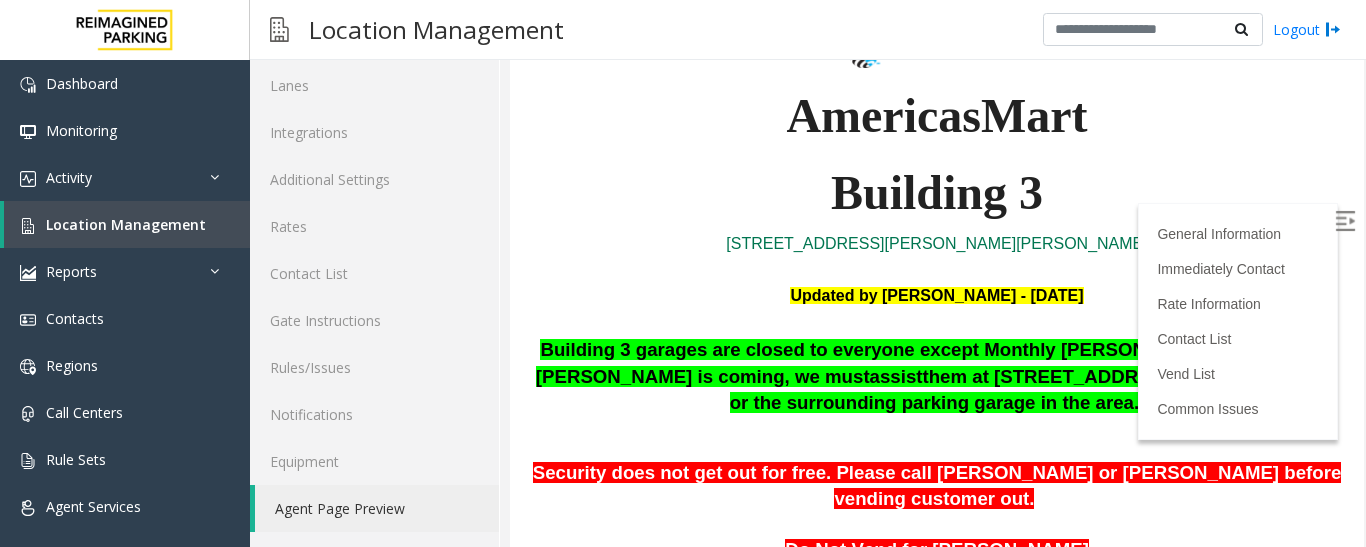 click at bounding box center (1347, 224) 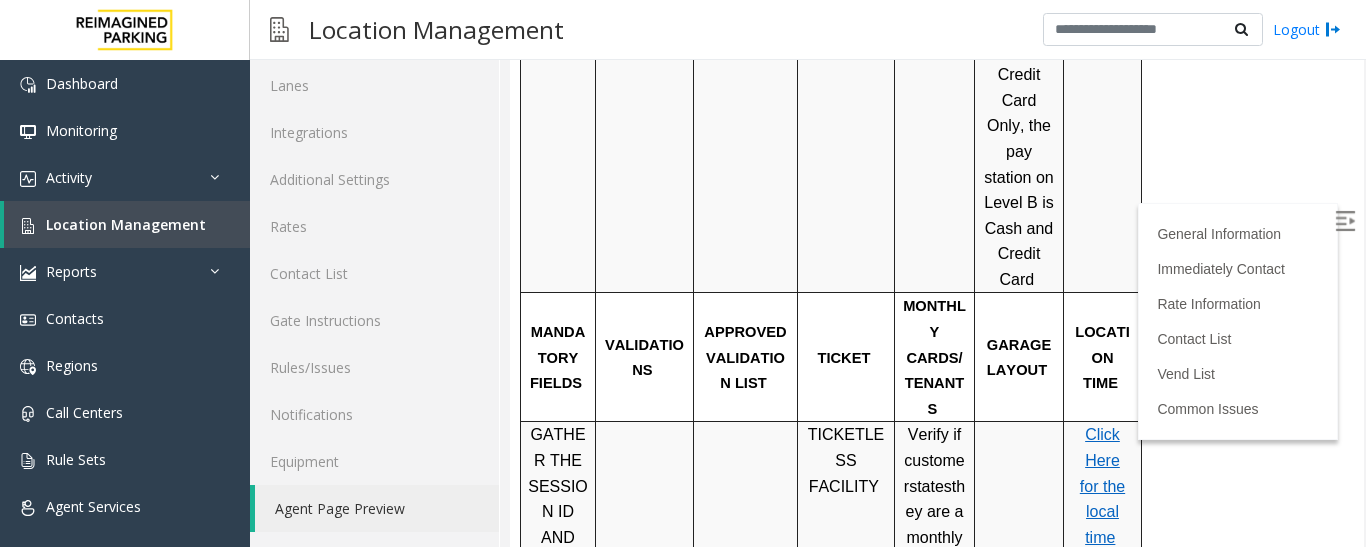 scroll, scrollTop: 1900, scrollLeft: 0, axis: vertical 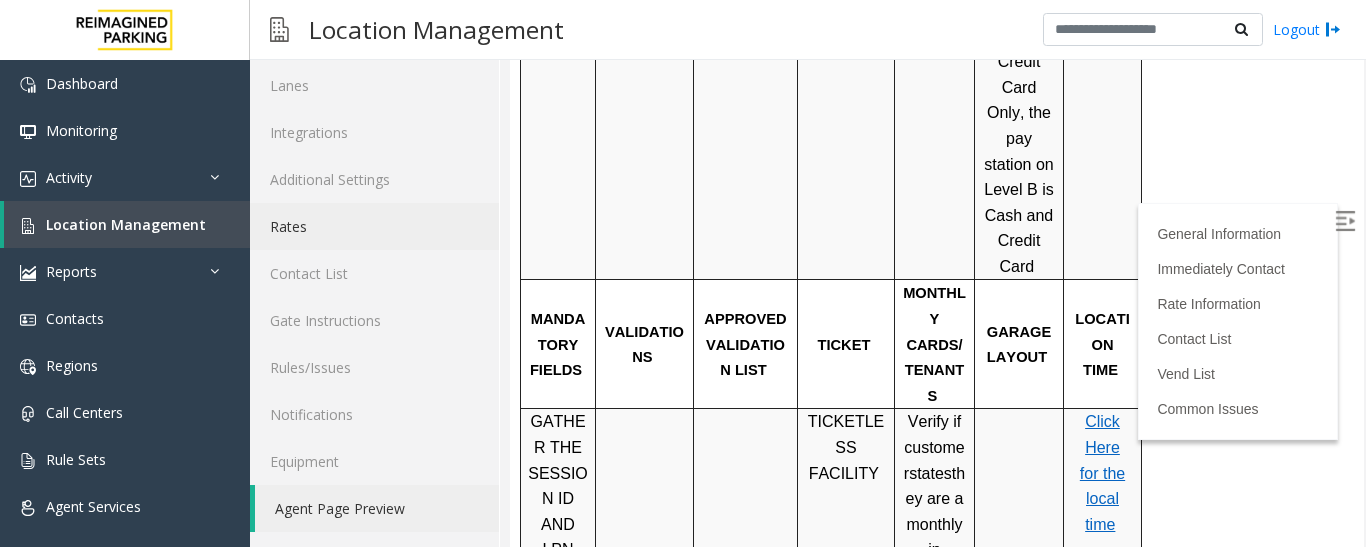 click on "Rates" 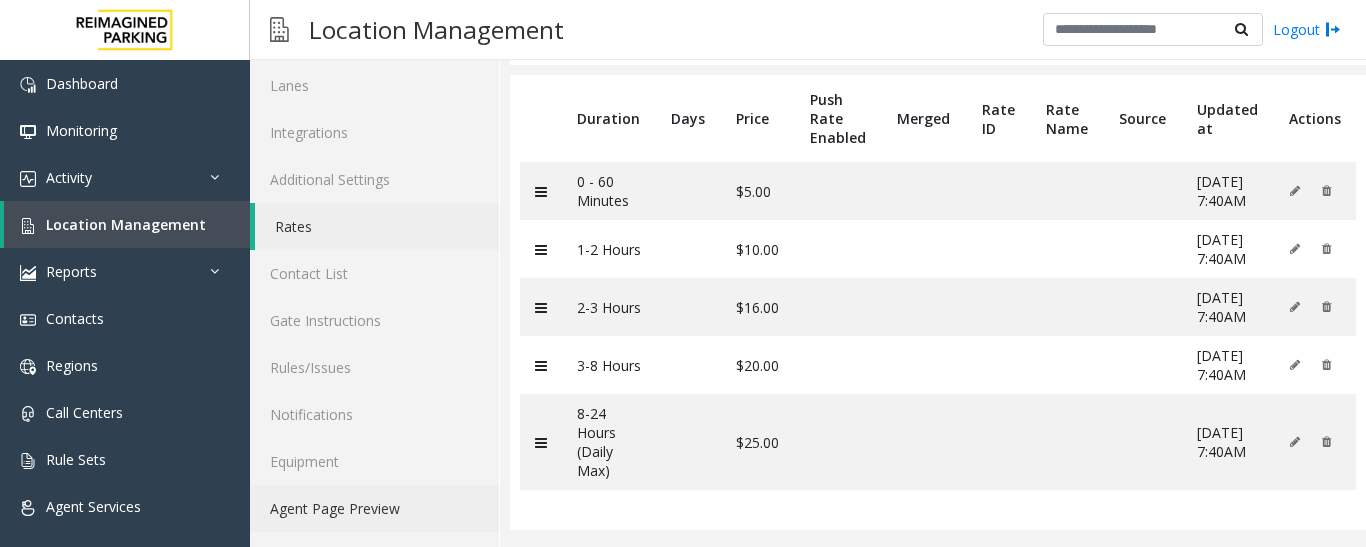 click on "Agent Page Preview" 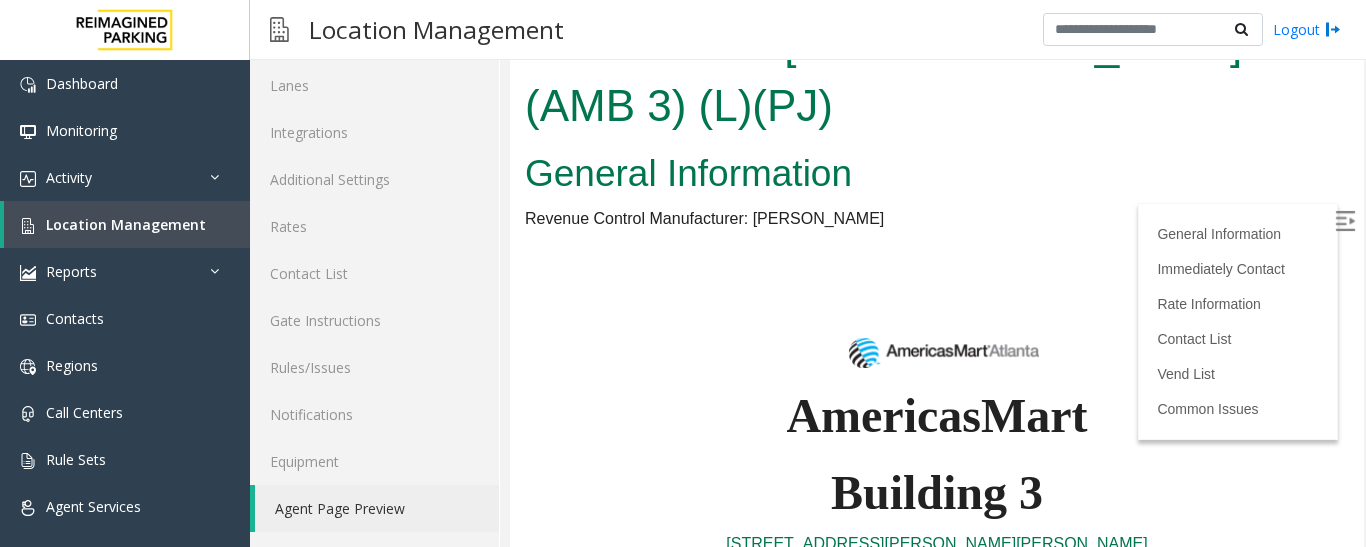 scroll, scrollTop: 0, scrollLeft: 0, axis: both 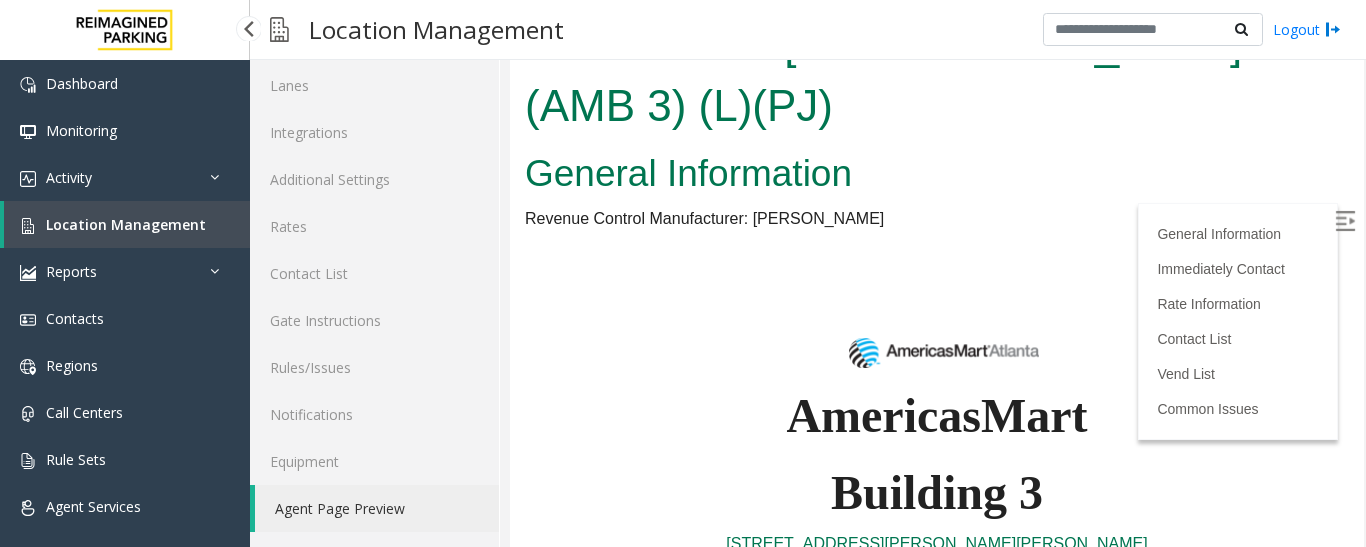 click on "Location Management" at bounding box center [126, 224] 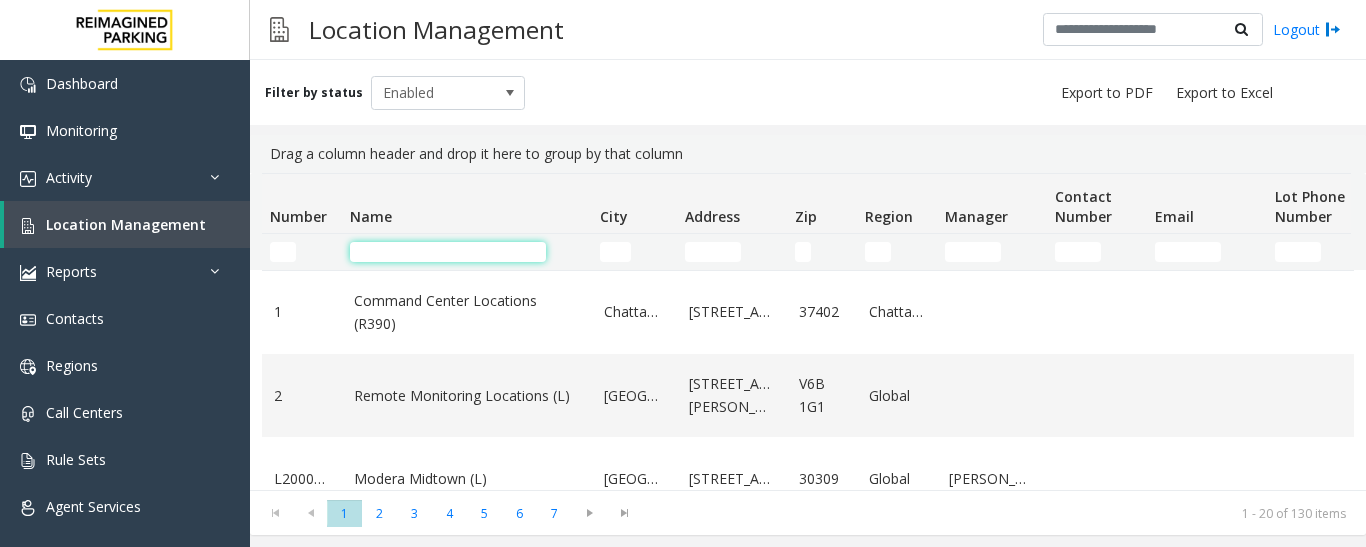 click 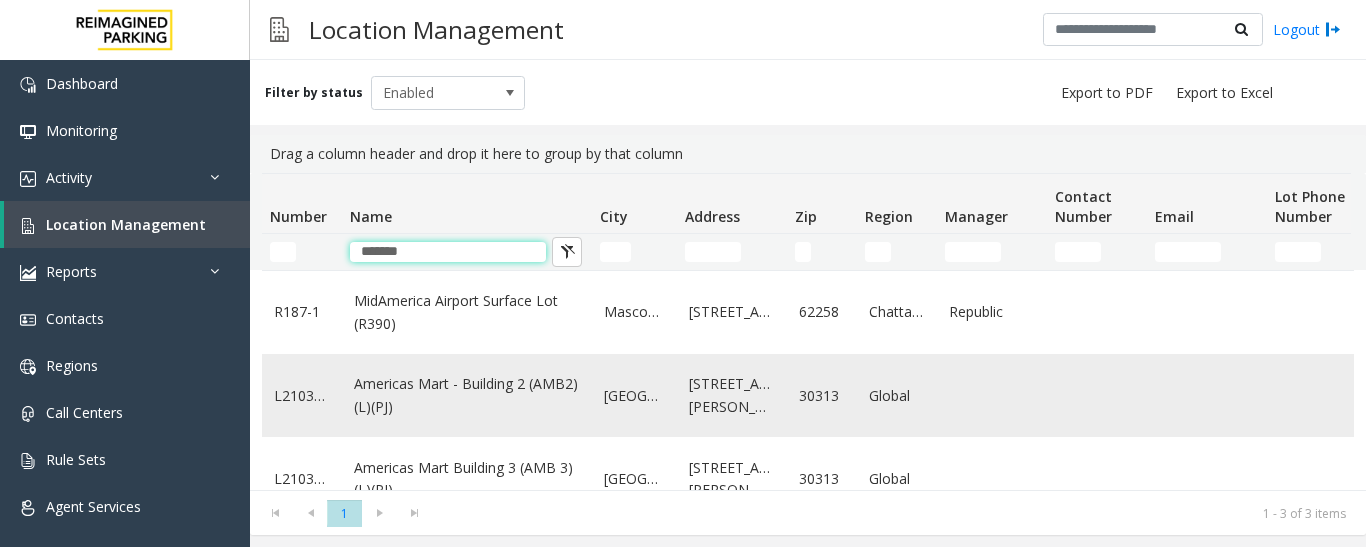 type on "*******" 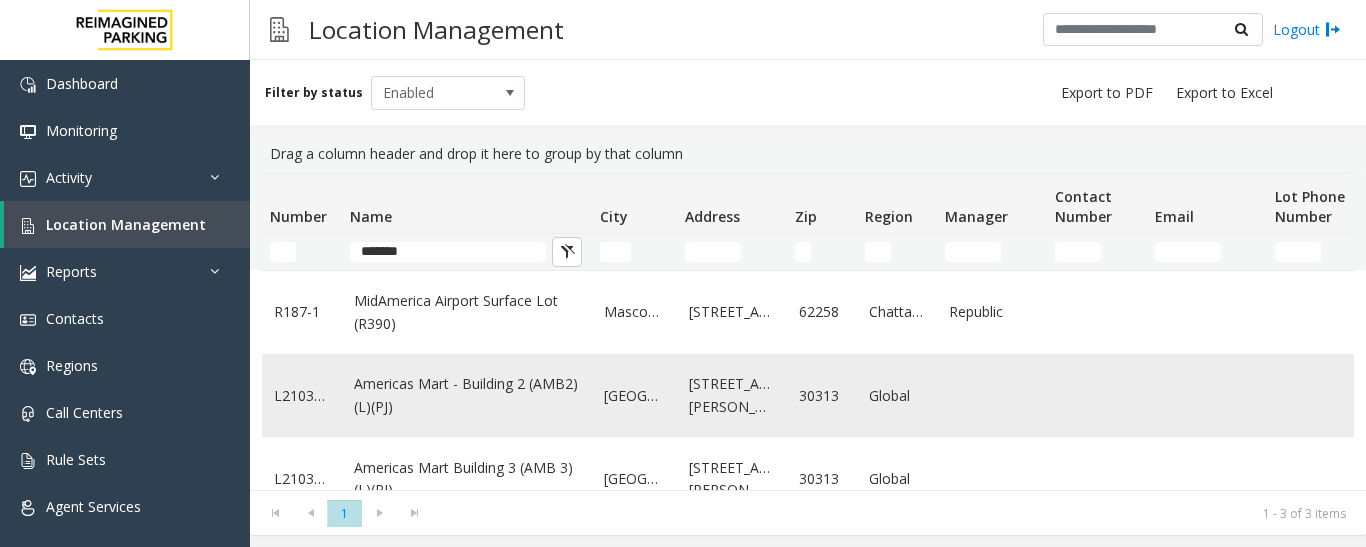 click on "Americas Mart - Building 2 (AMB2) (L)(PJ)" 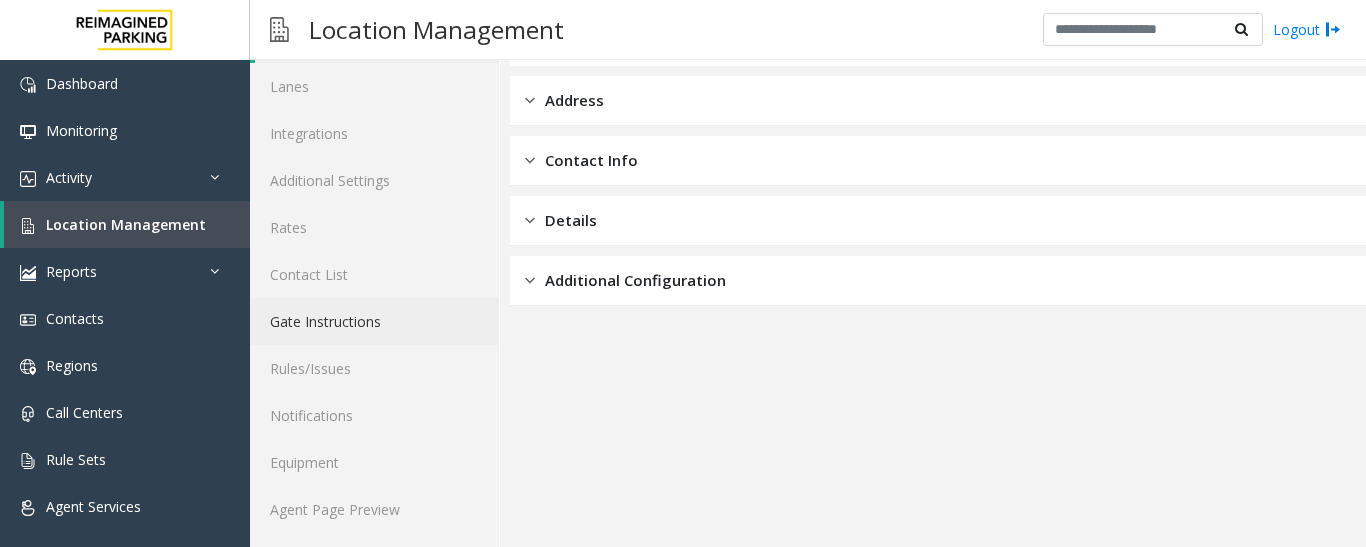 scroll, scrollTop: 112, scrollLeft: 0, axis: vertical 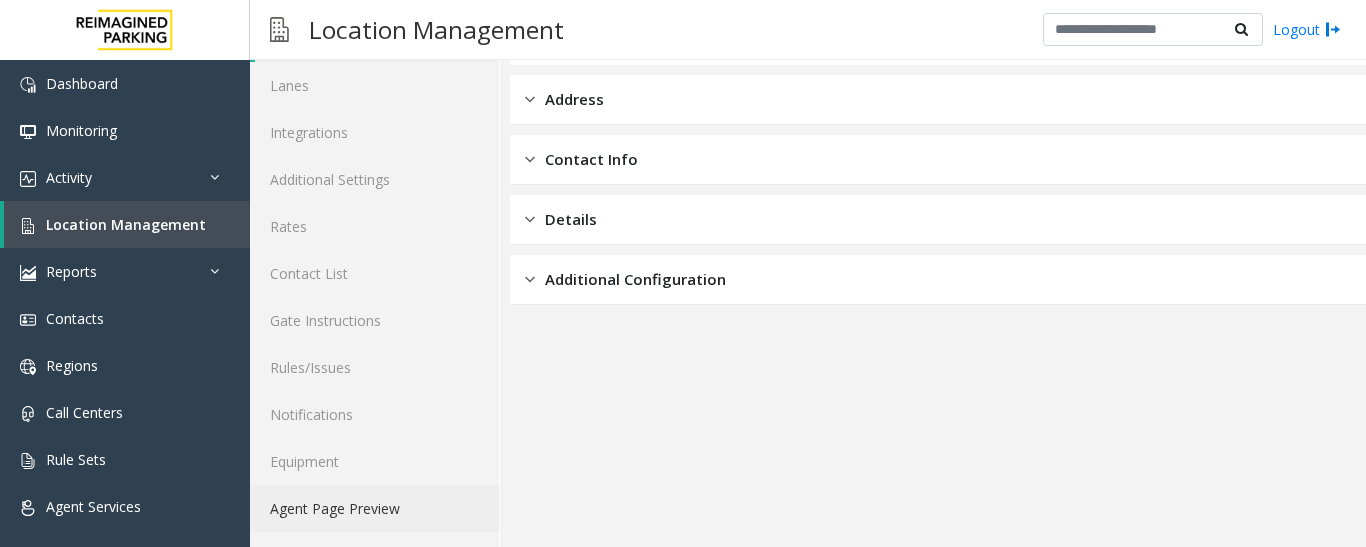 click on "Agent Page Preview" 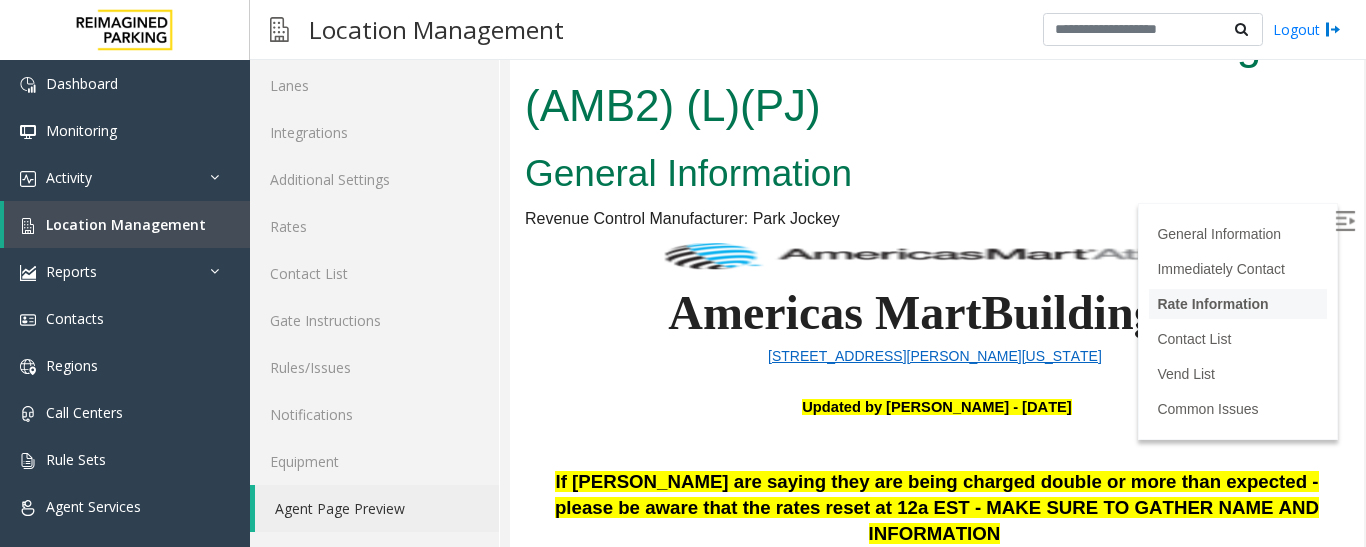 scroll, scrollTop: 0, scrollLeft: 0, axis: both 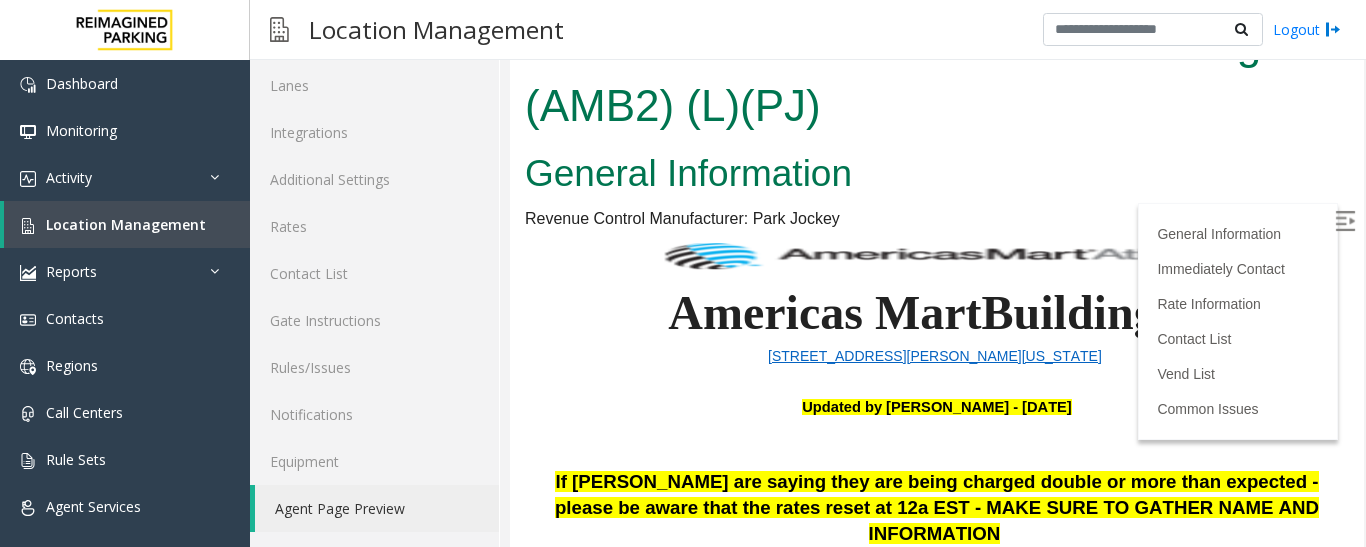 click at bounding box center (1345, 221) 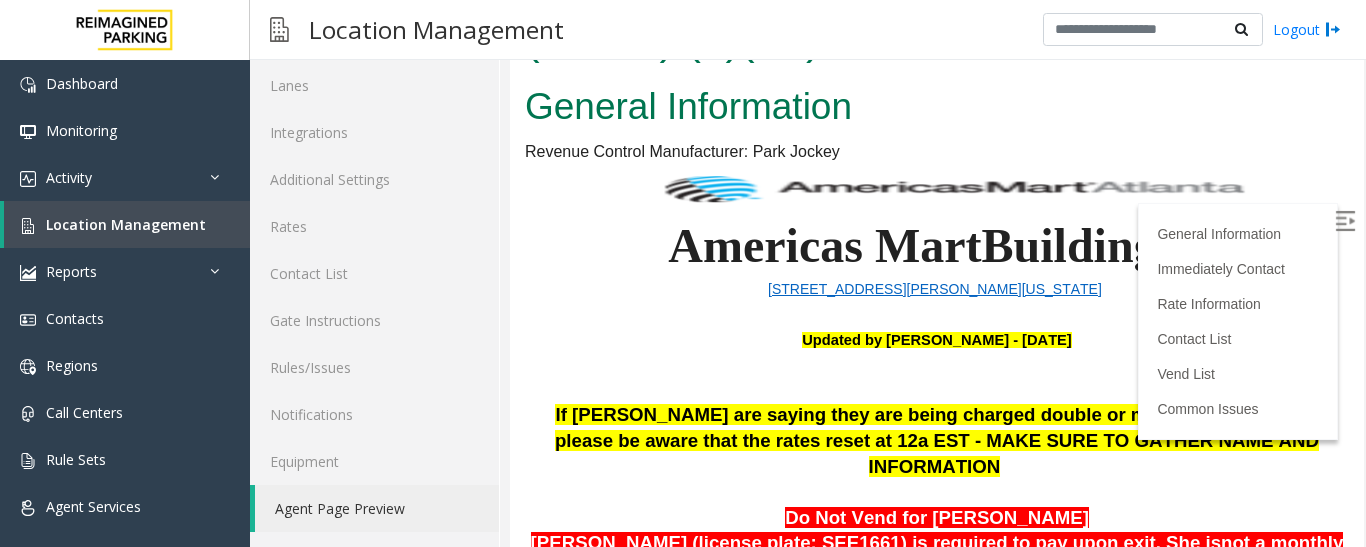 scroll, scrollTop: 100, scrollLeft: 0, axis: vertical 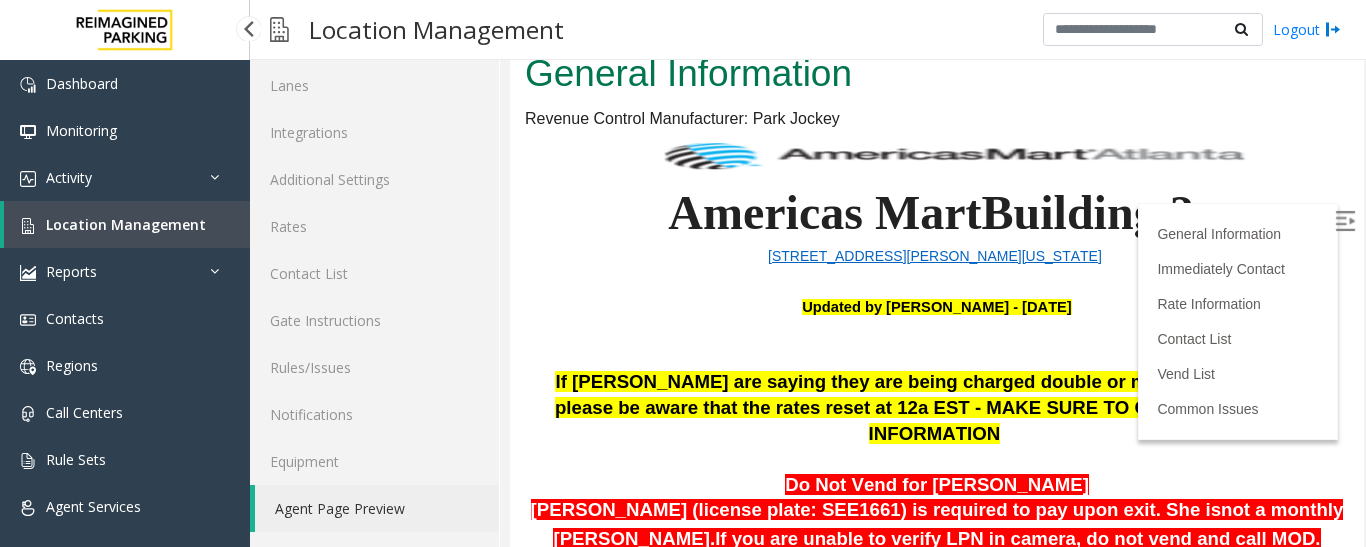 click on "Location Management" at bounding box center [126, 224] 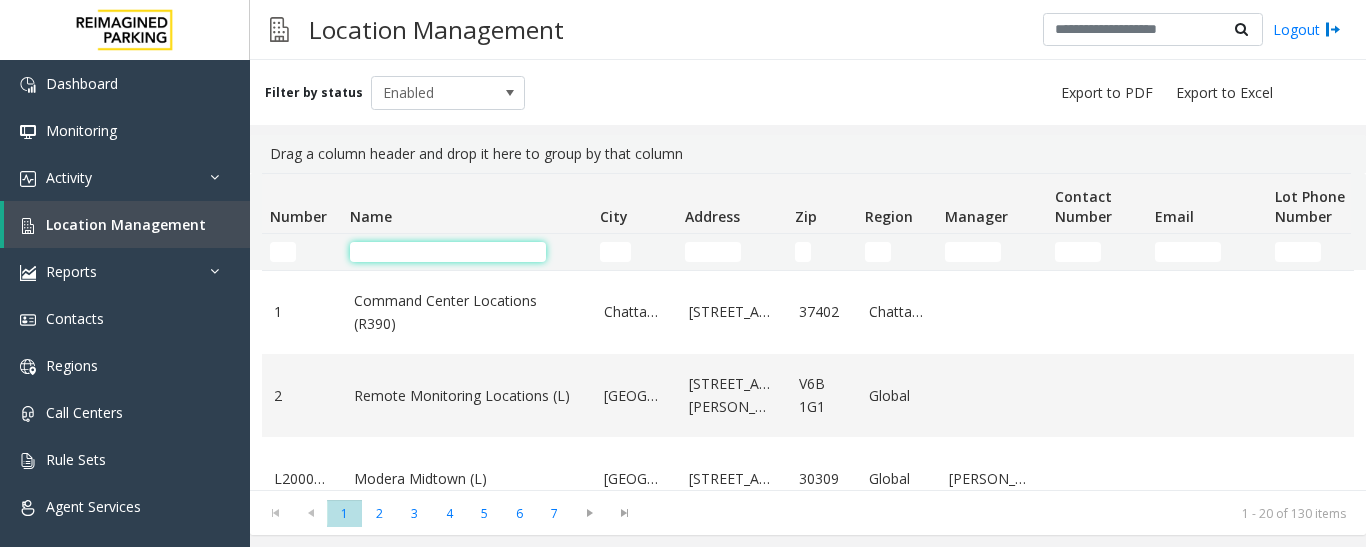 click 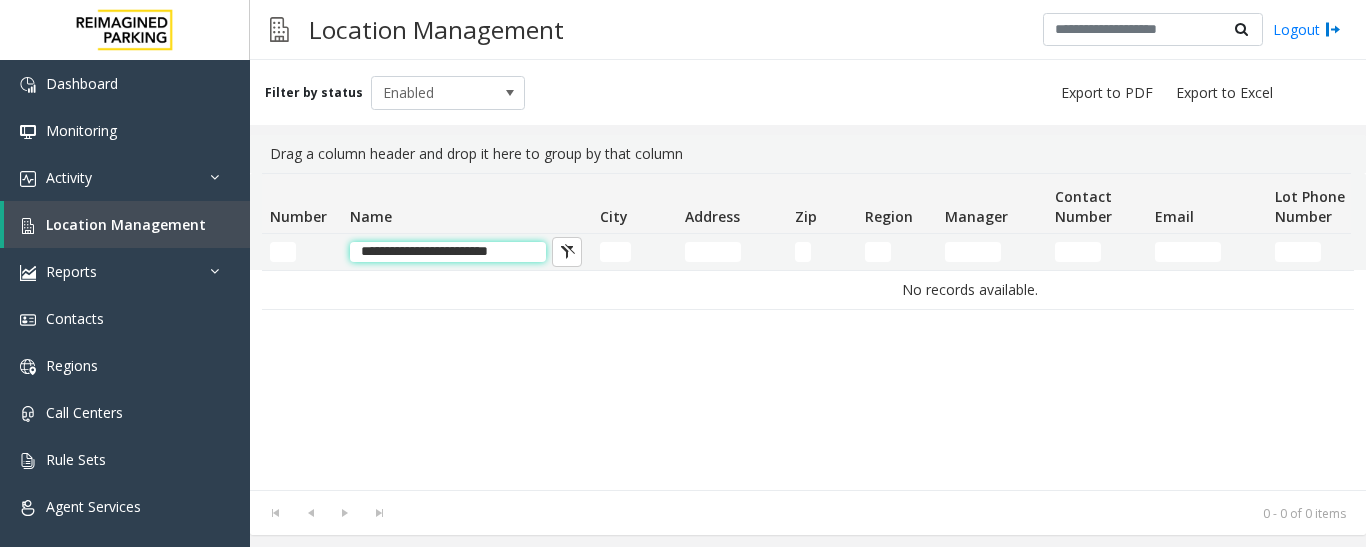 click on "**********" 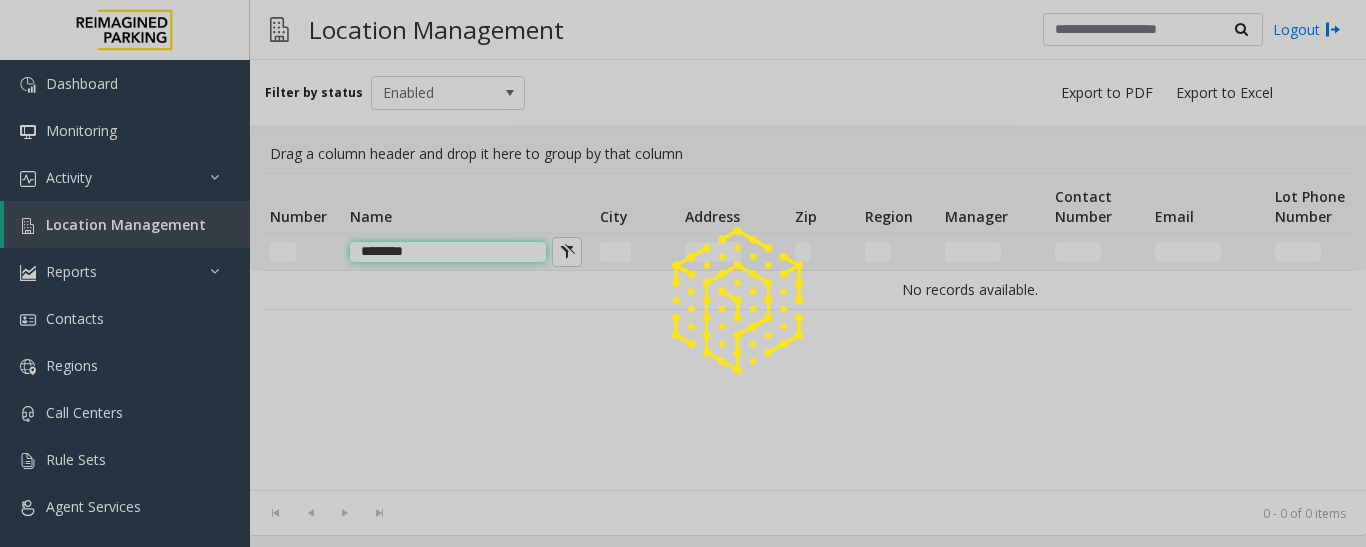 type on "********" 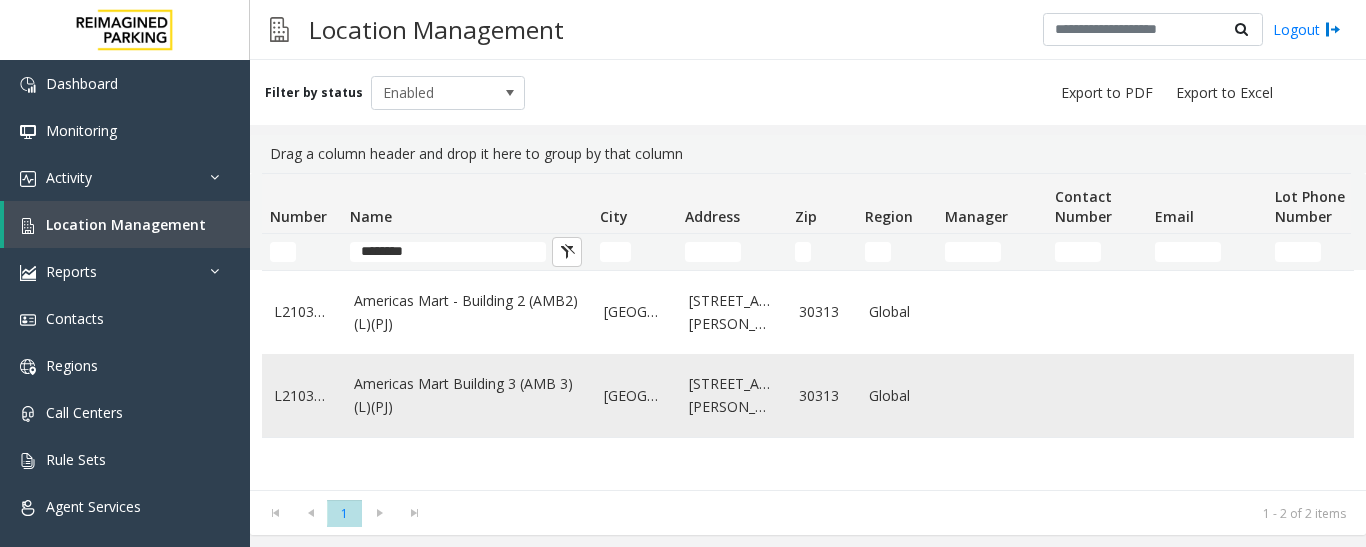 click on "Americas Mart Building  3 (AMB 3) (L)(PJ)" 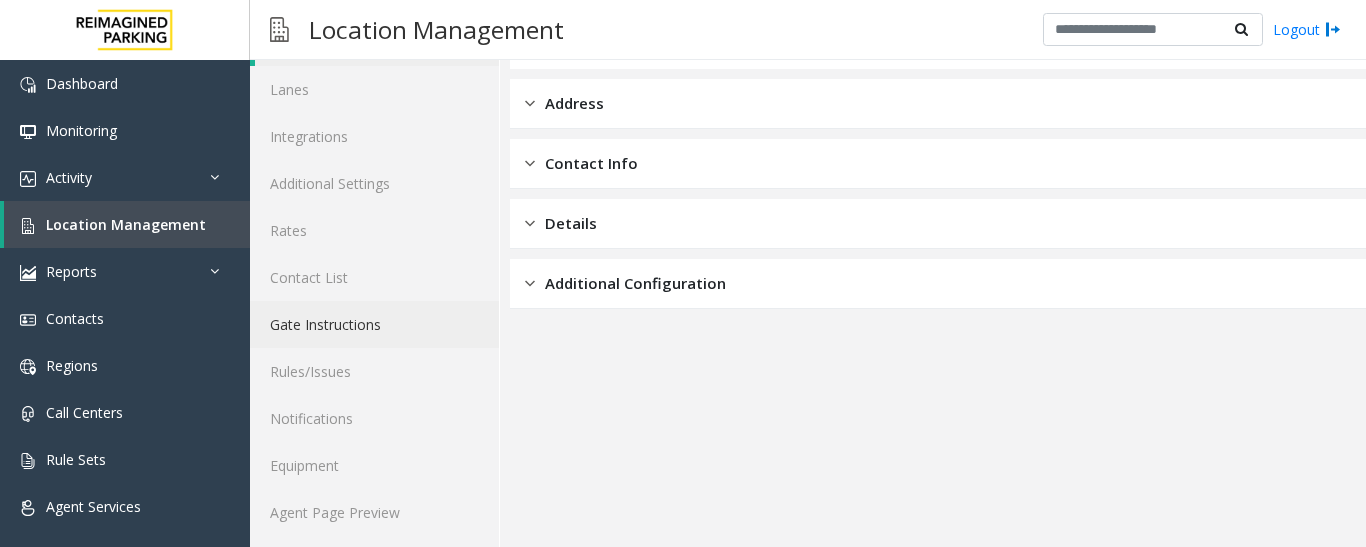 scroll, scrollTop: 112, scrollLeft: 0, axis: vertical 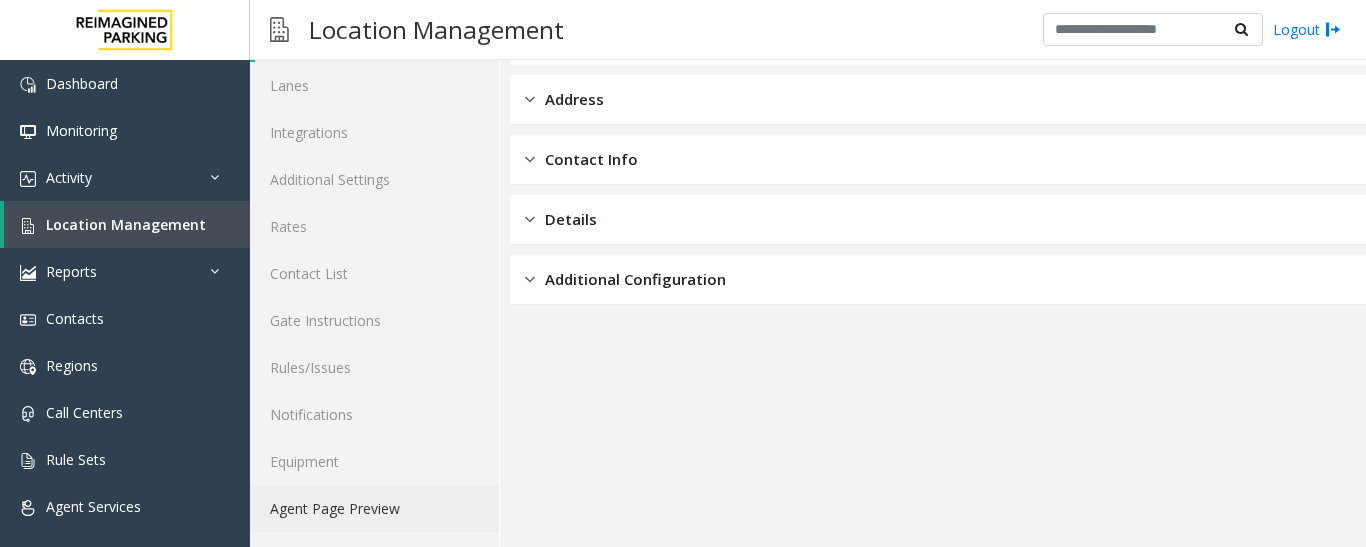 click on "Agent Page Preview" 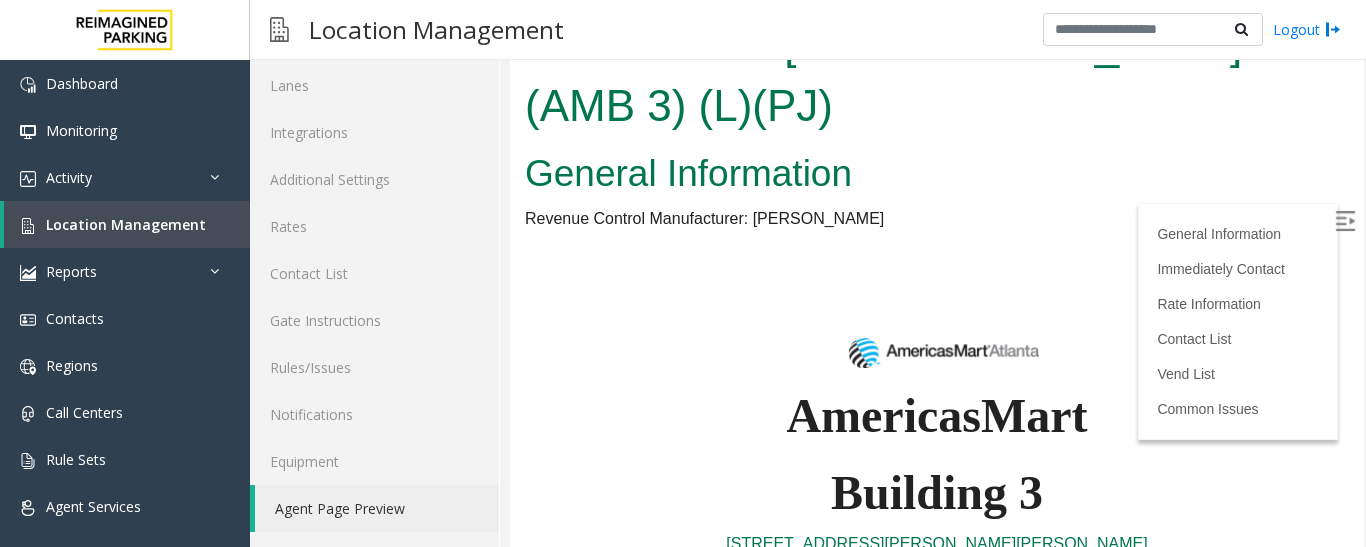 scroll, scrollTop: 0, scrollLeft: 0, axis: both 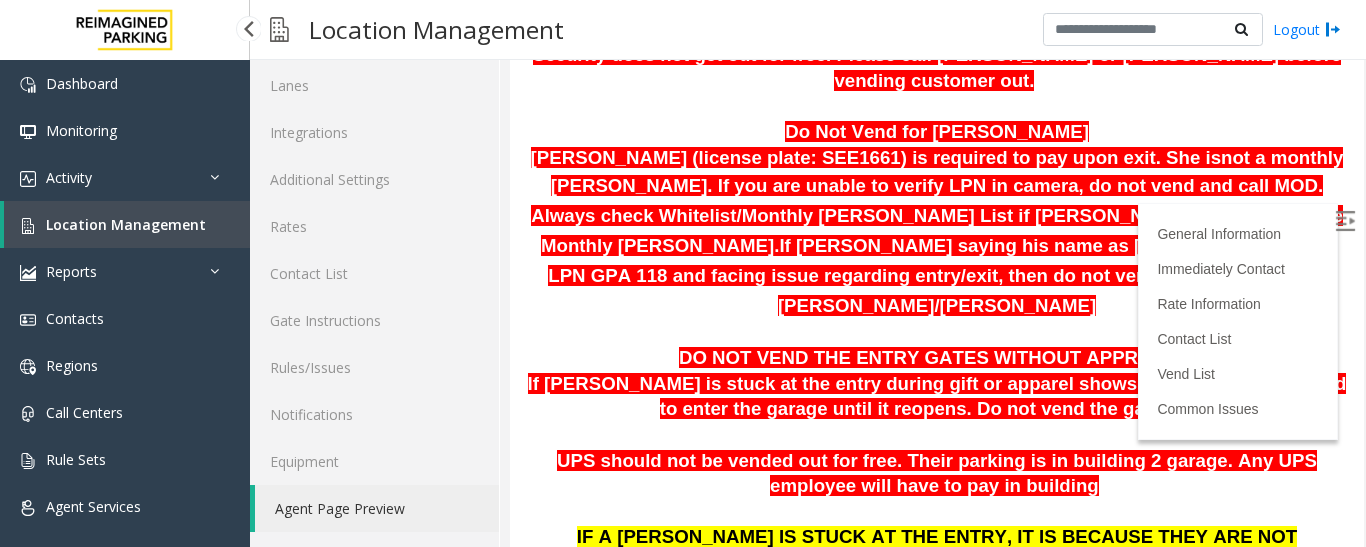 click on "Location Management" at bounding box center (126, 224) 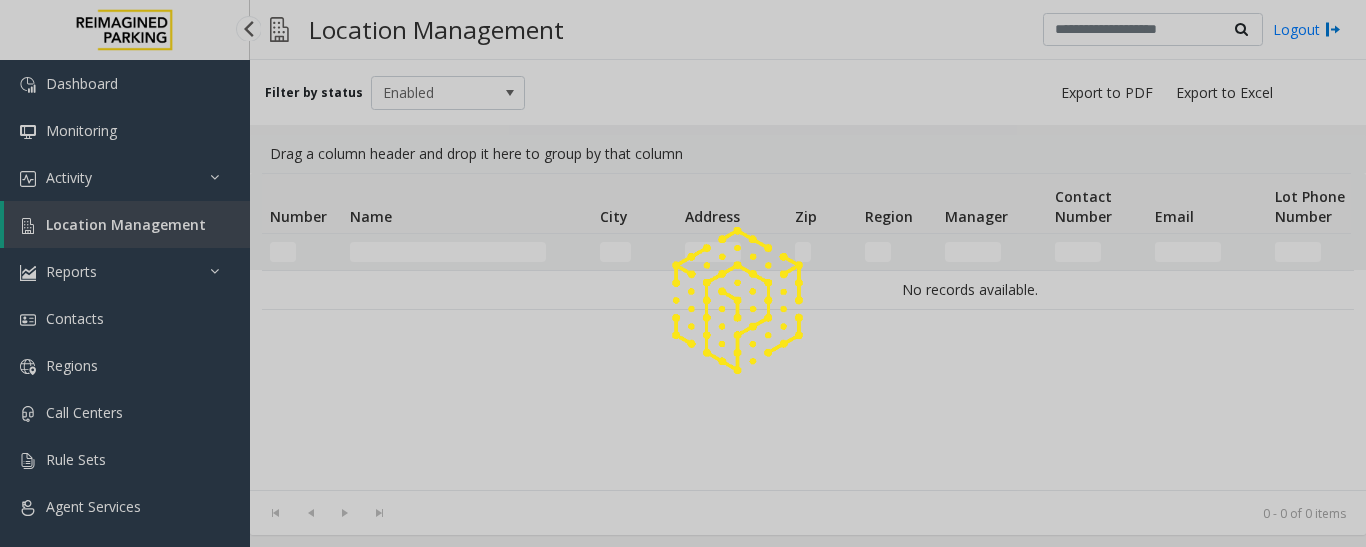 scroll, scrollTop: 0, scrollLeft: 0, axis: both 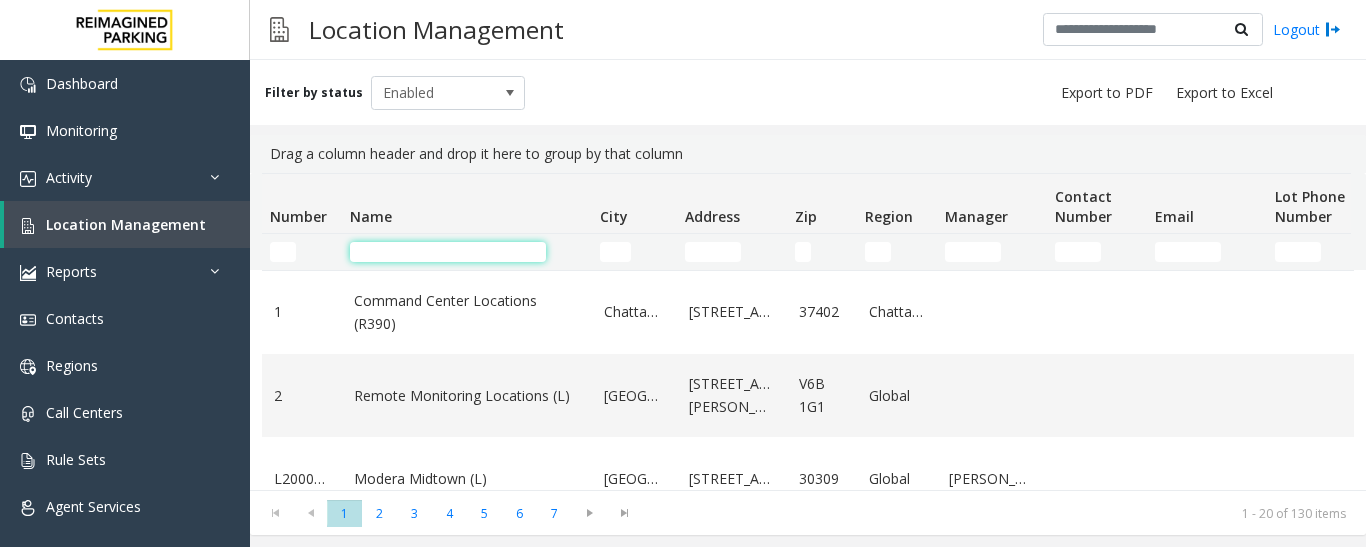 click 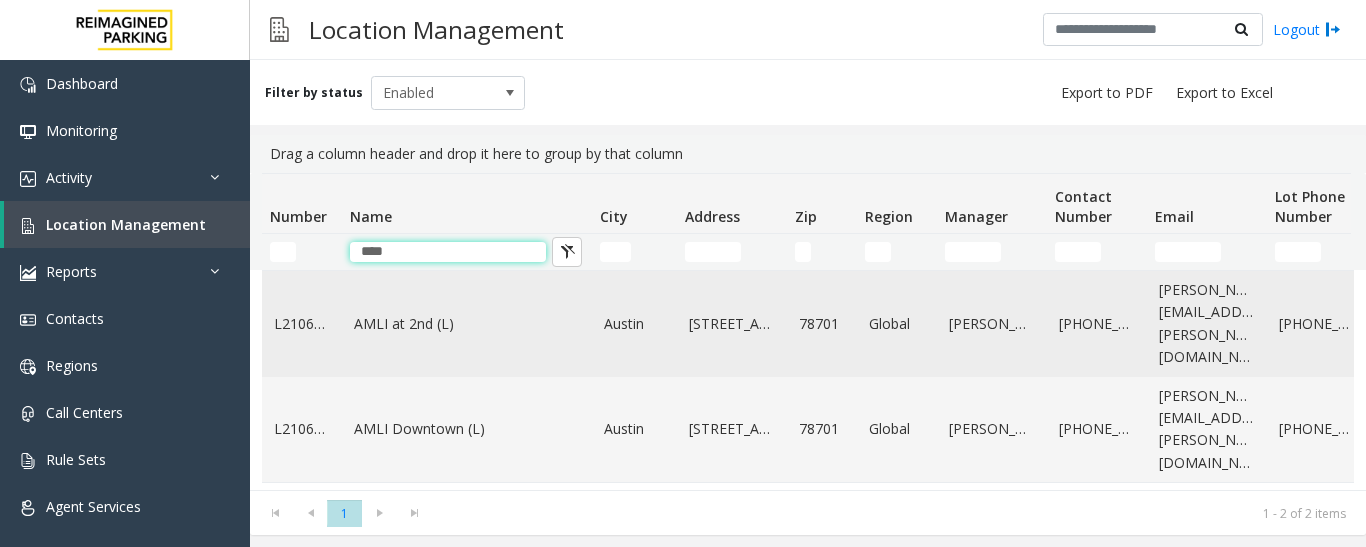 type on "****" 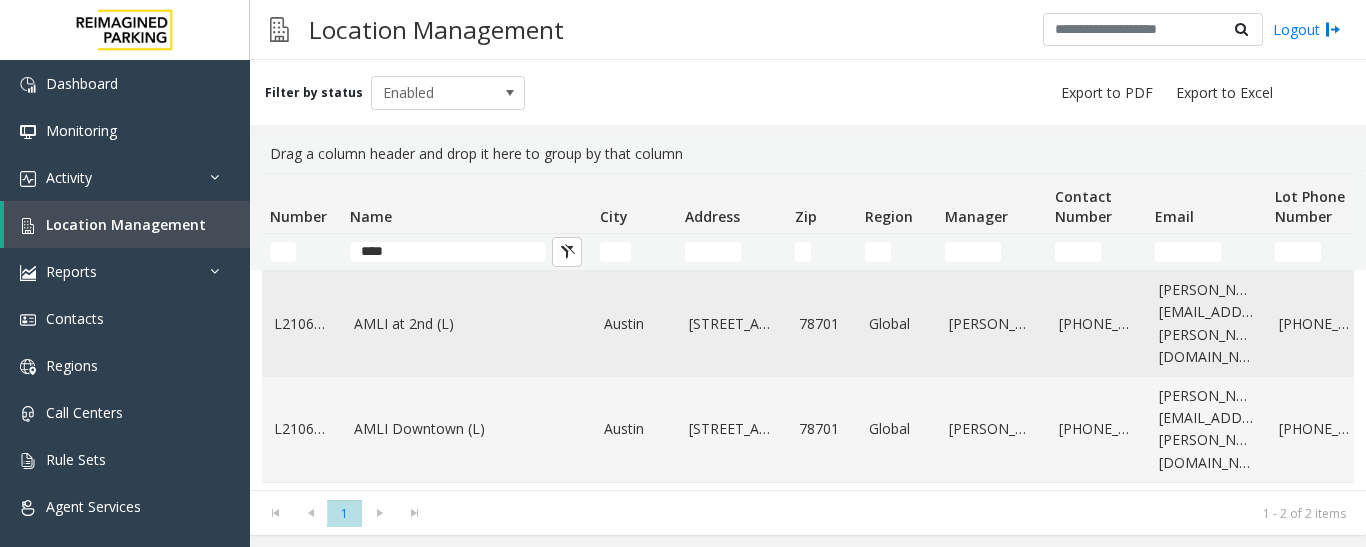 click on "AMLI at 2nd (L)" 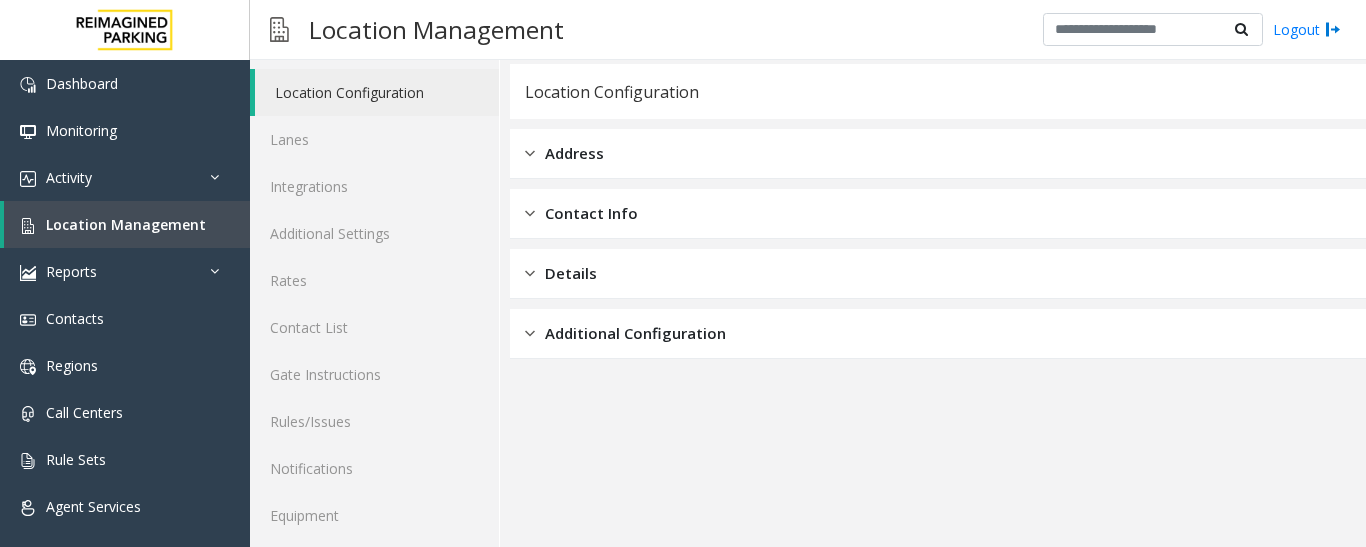 scroll, scrollTop: 112, scrollLeft: 0, axis: vertical 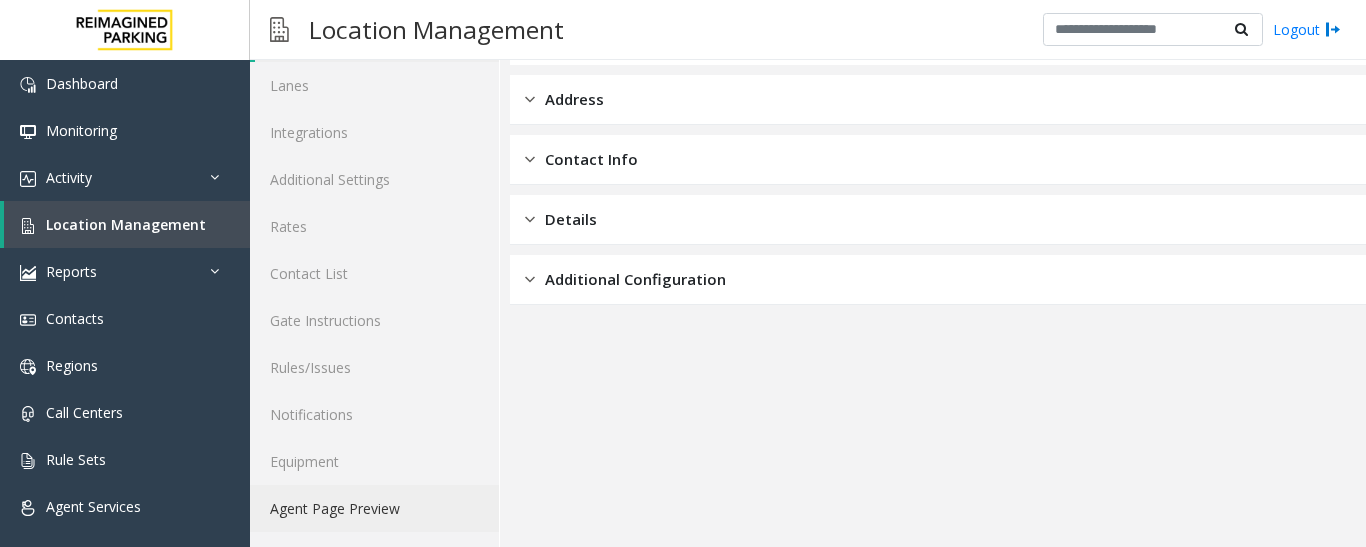 click on "Agent Page Preview" 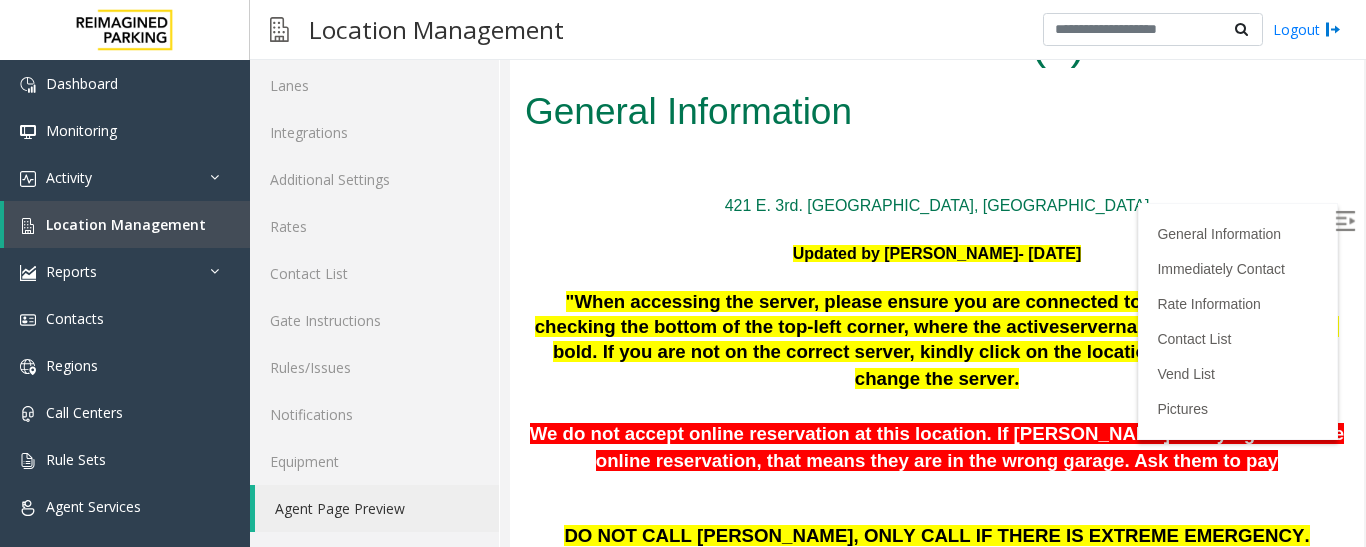 scroll, scrollTop: 0, scrollLeft: 0, axis: both 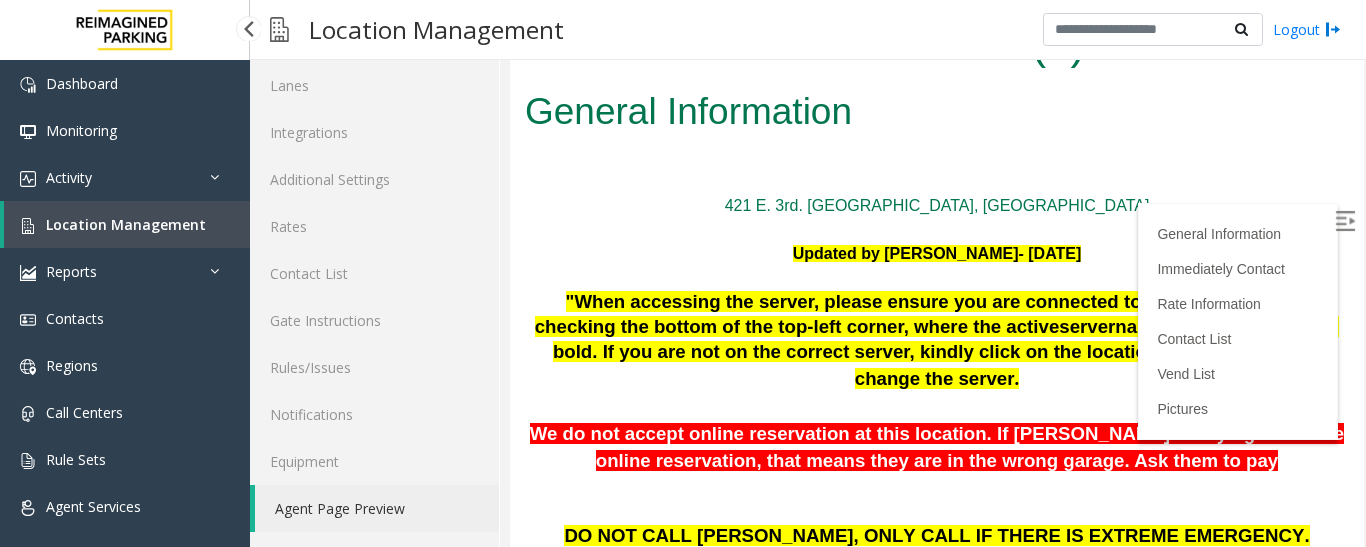 click on "Location Management" at bounding box center [126, 224] 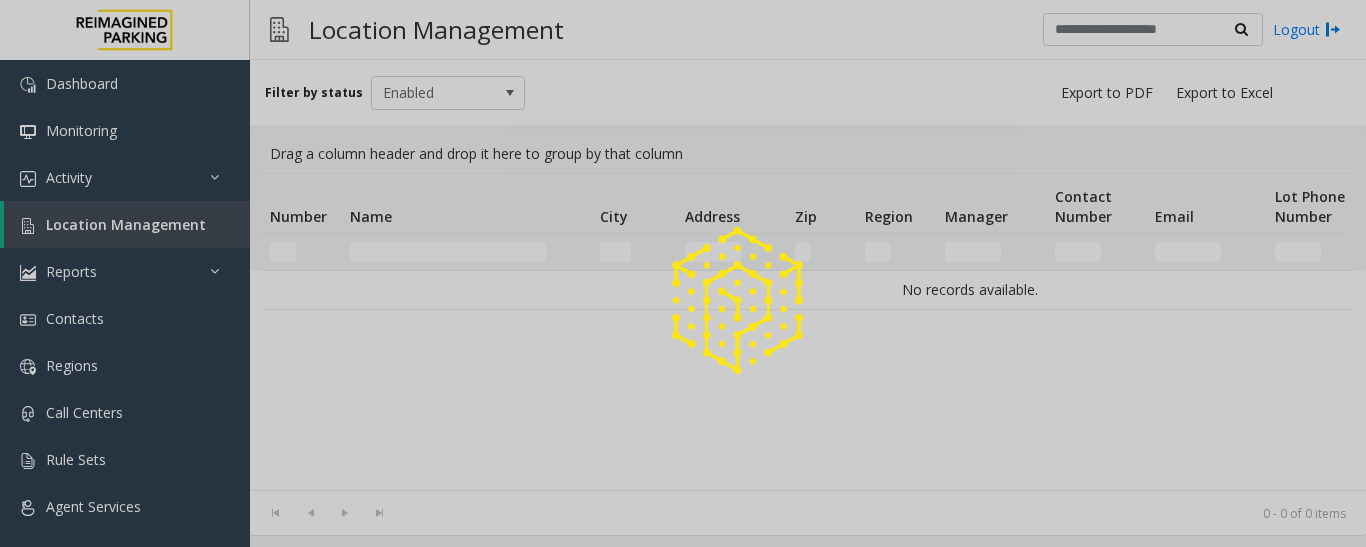 scroll, scrollTop: 0, scrollLeft: 0, axis: both 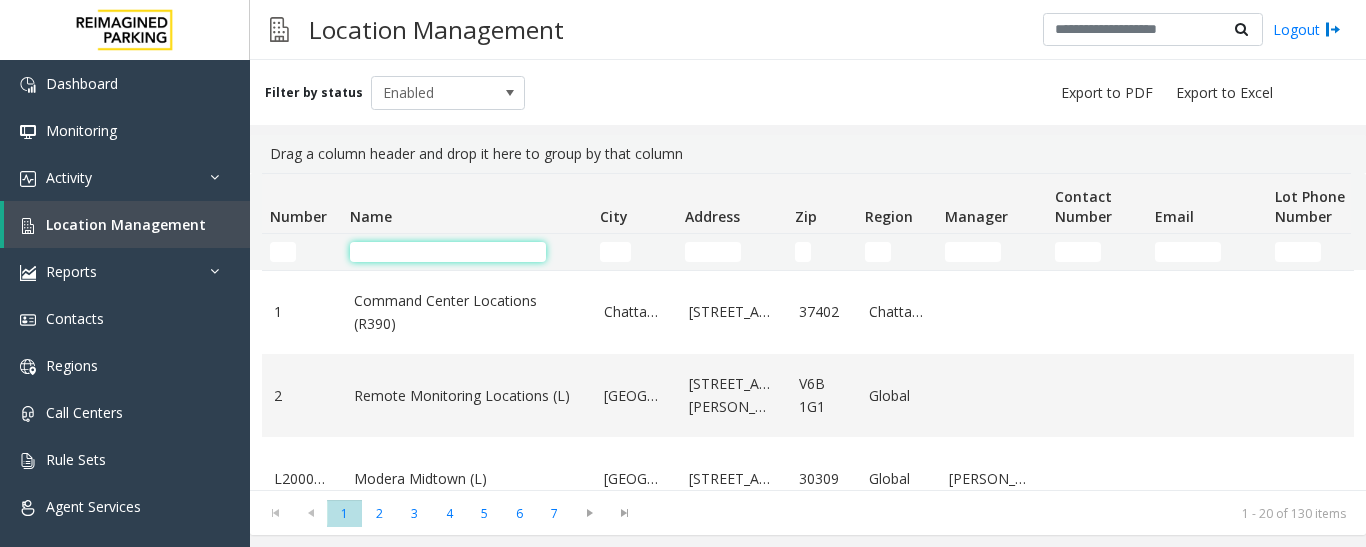 click 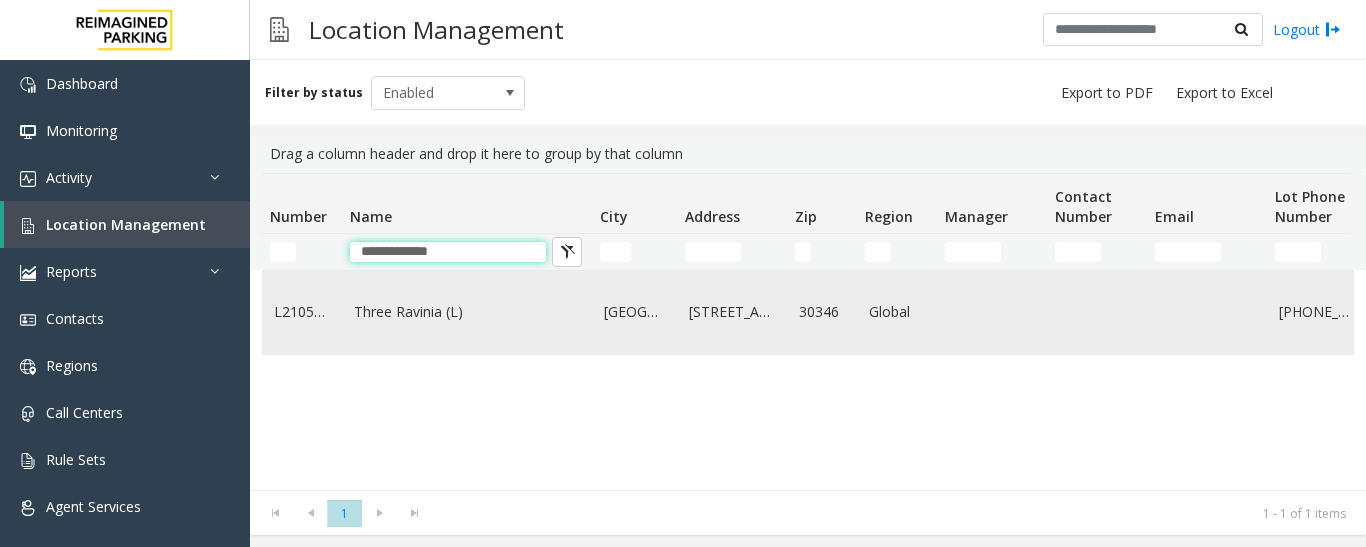 type on "**********" 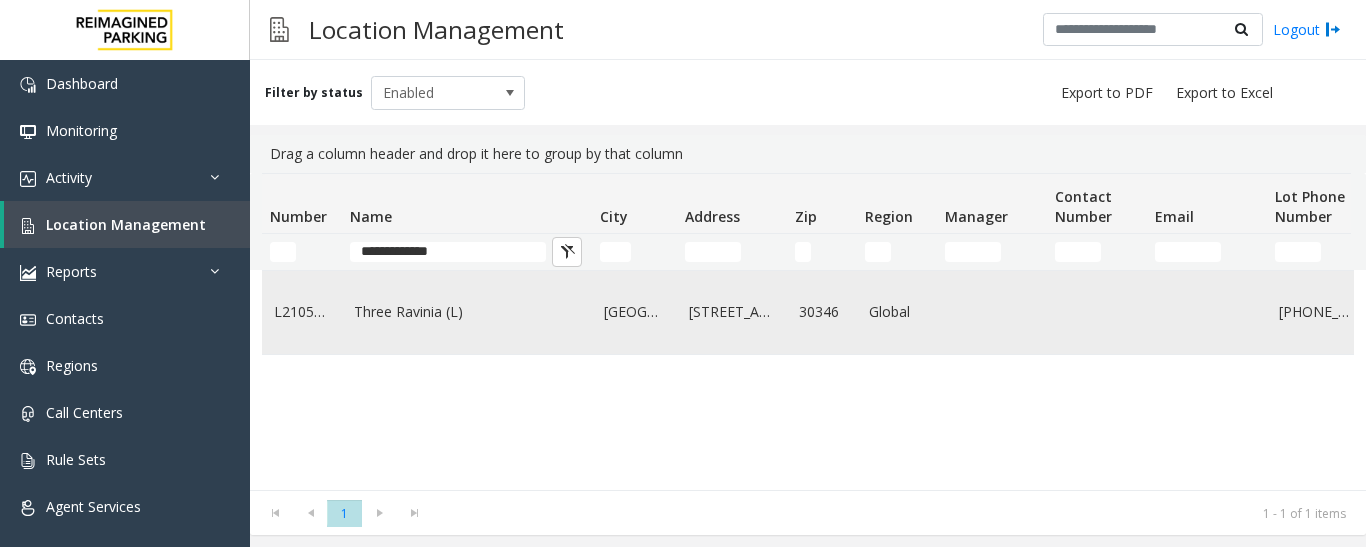 click on "Three Ravinia (L)" 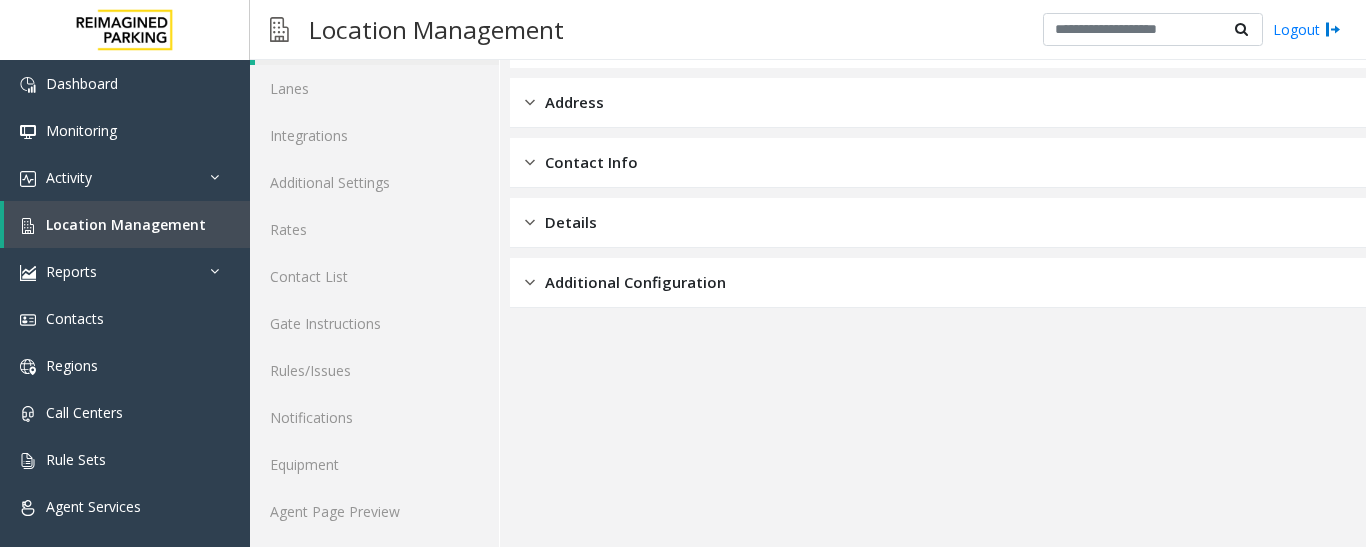 scroll, scrollTop: 112, scrollLeft: 0, axis: vertical 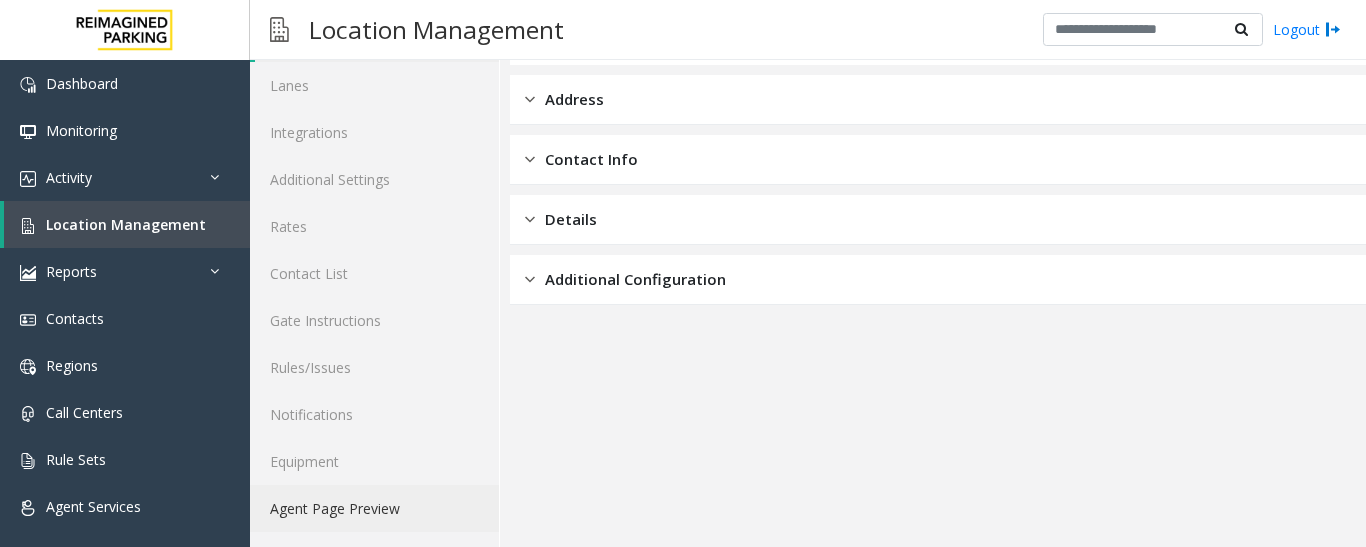 click on "Agent Page Preview" 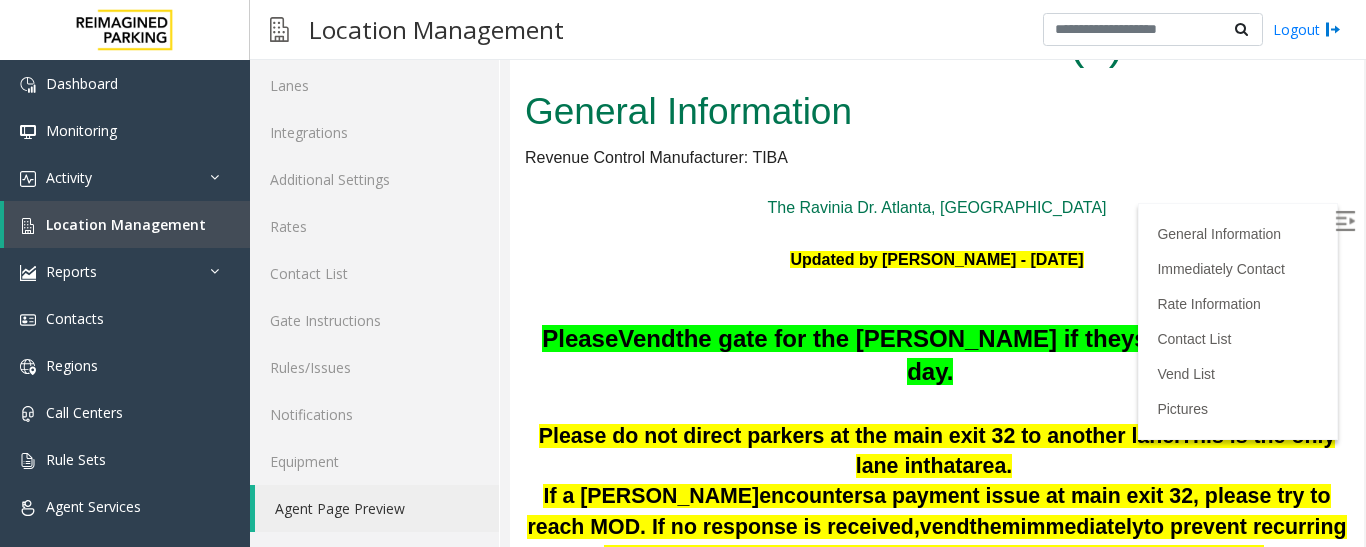 scroll, scrollTop: 0, scrollLeft: 0, axis: both 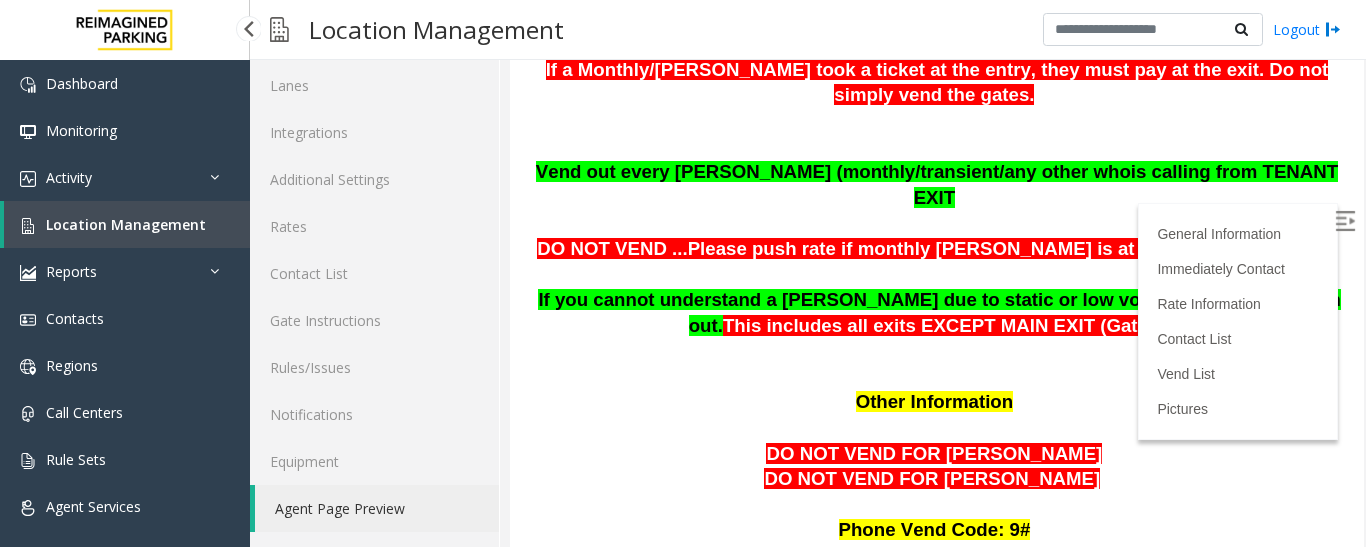 click on "Location Management" at bounding box center [126, 224] 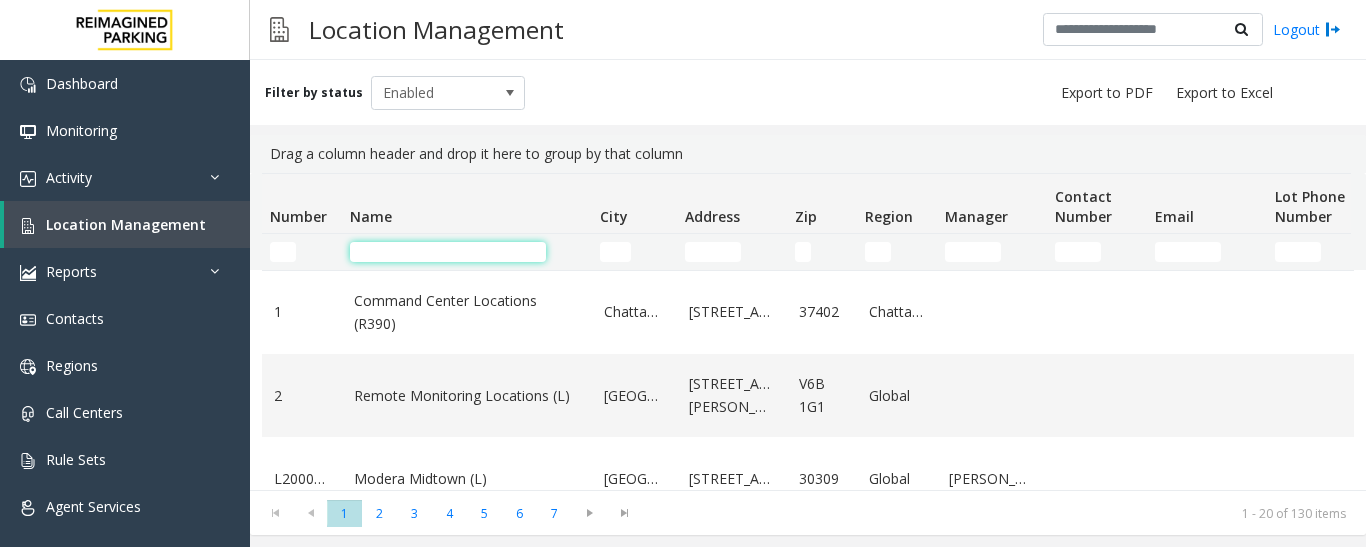 click 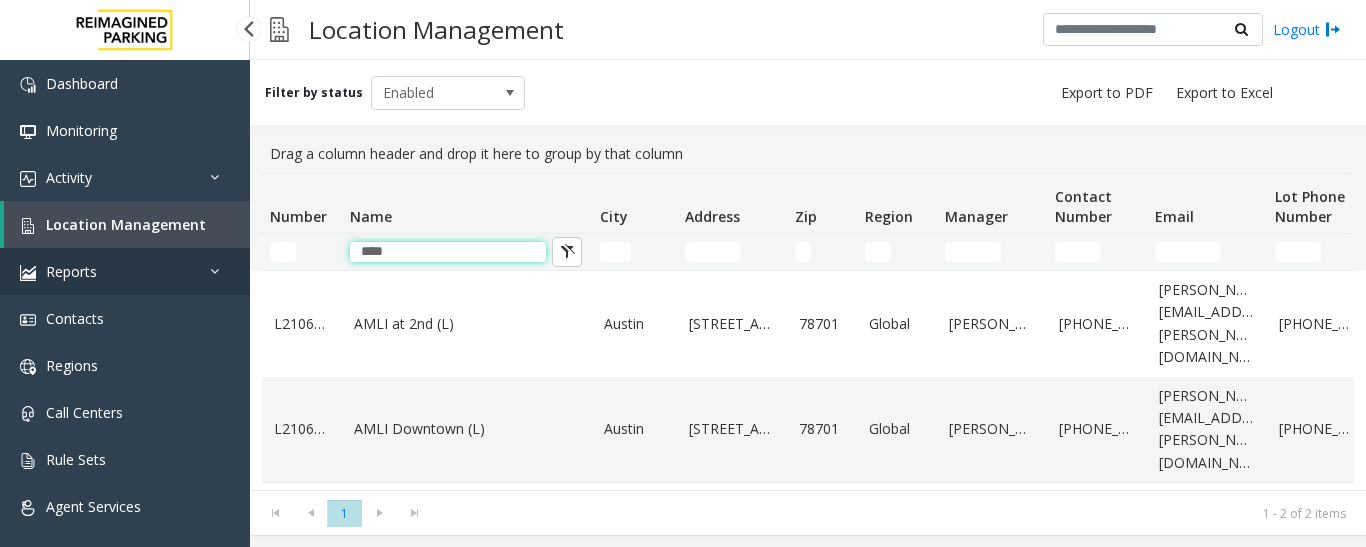 drag, startPoint x: 420, startPoint y: 253, endPoint x: 239, endPoint y: 268, distance: 181.62048 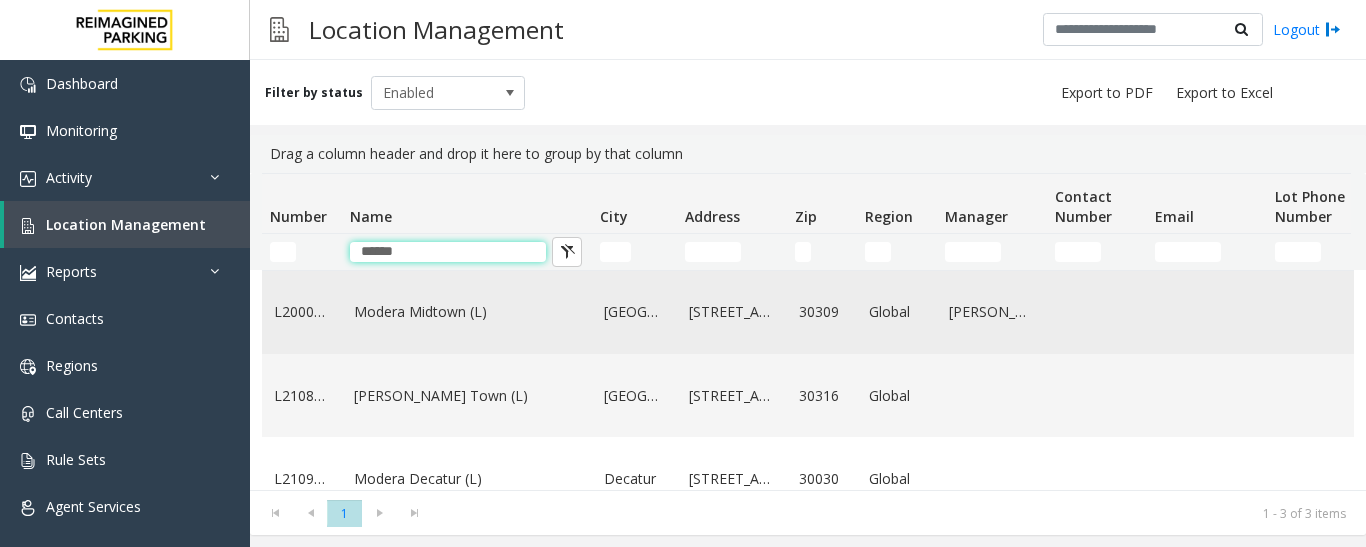 type on "******" 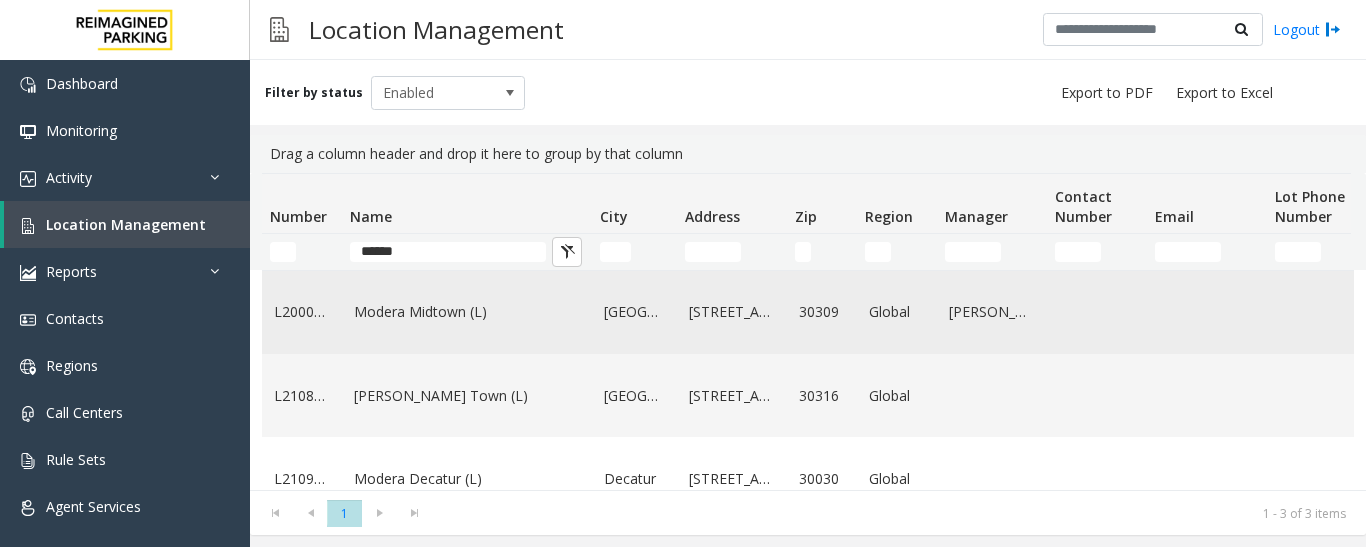 click on "Modera Midtown	(L)" 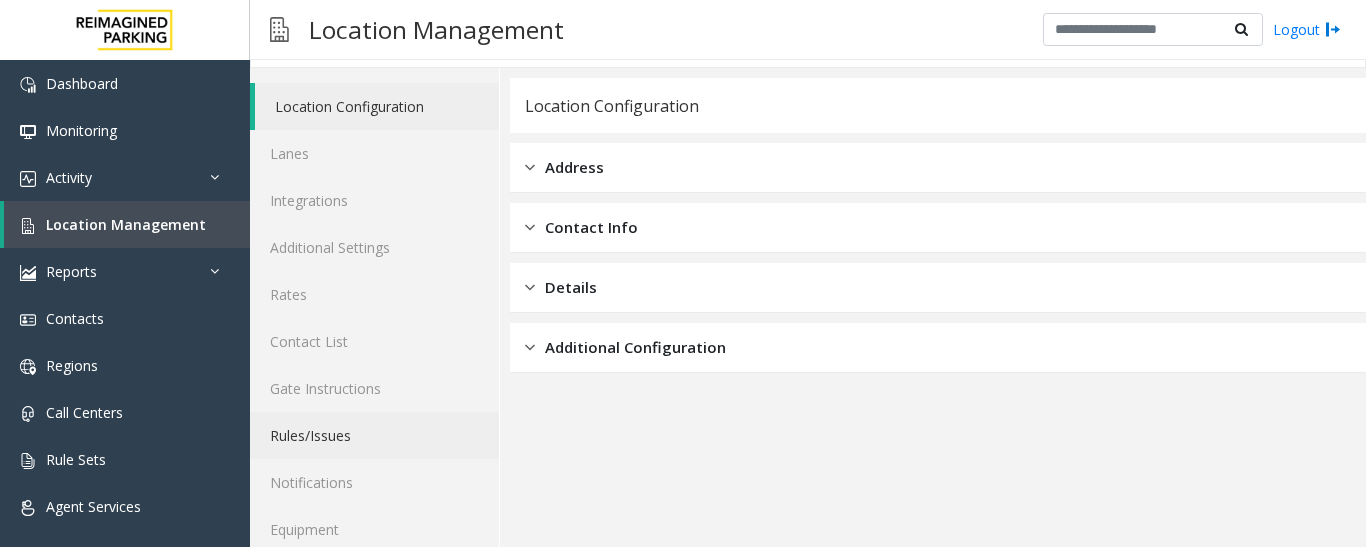 scroll, scrollTop: 112, scrollLeft: 0, axis: vertical 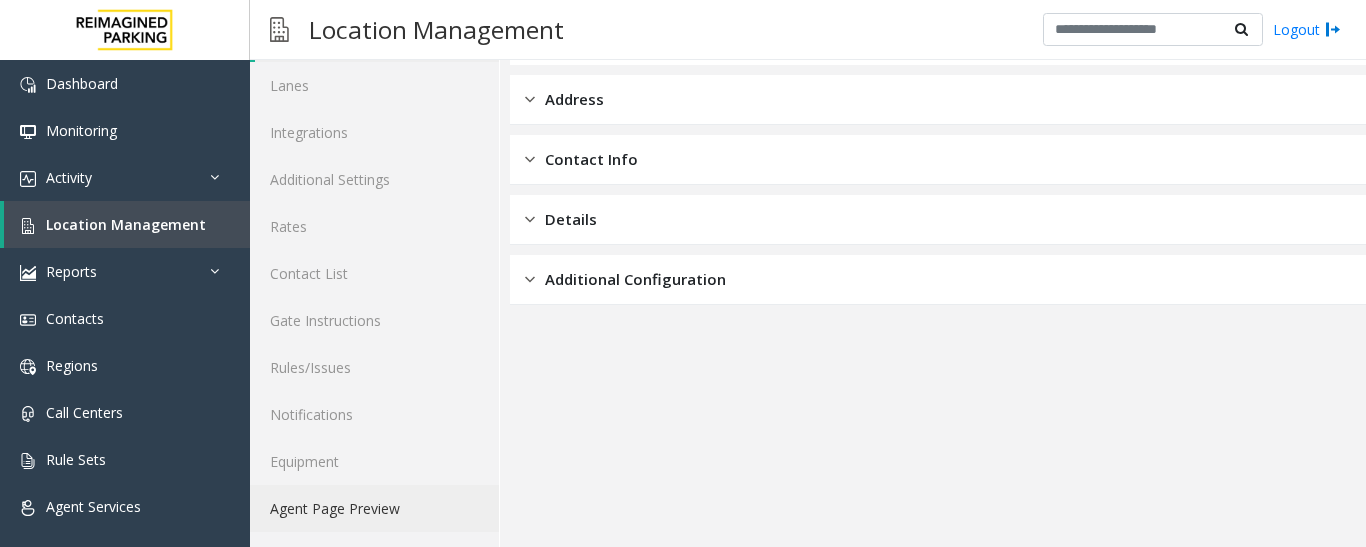 click on "Agent Page Preview" 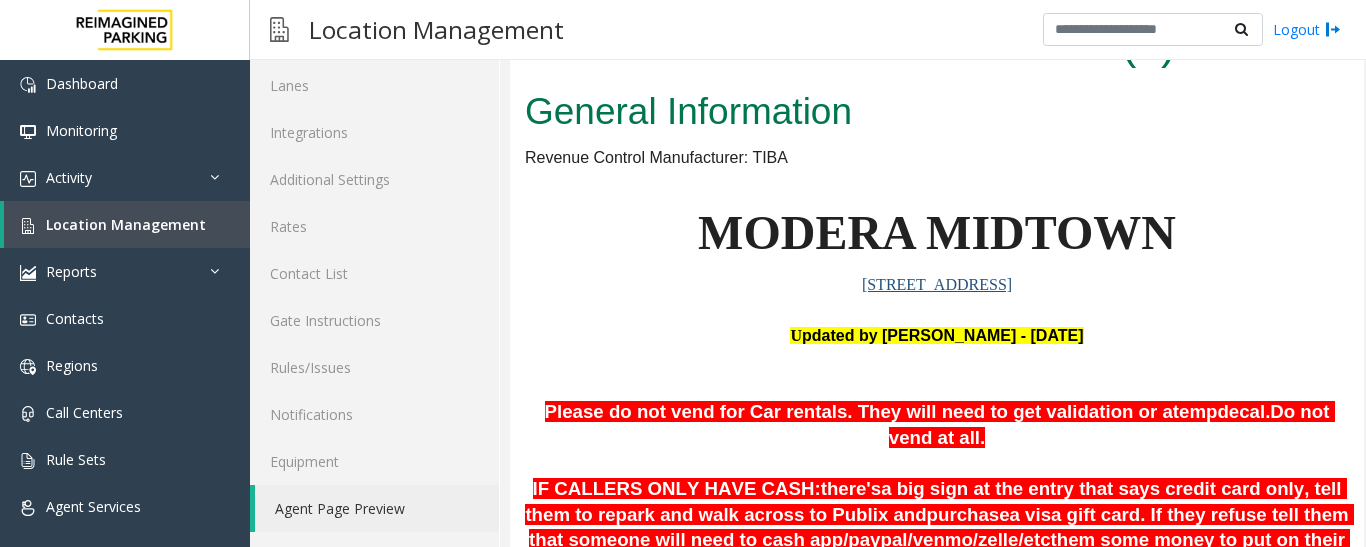 scroll, scrollTop: 0, scrollLeft: 0, axis: both 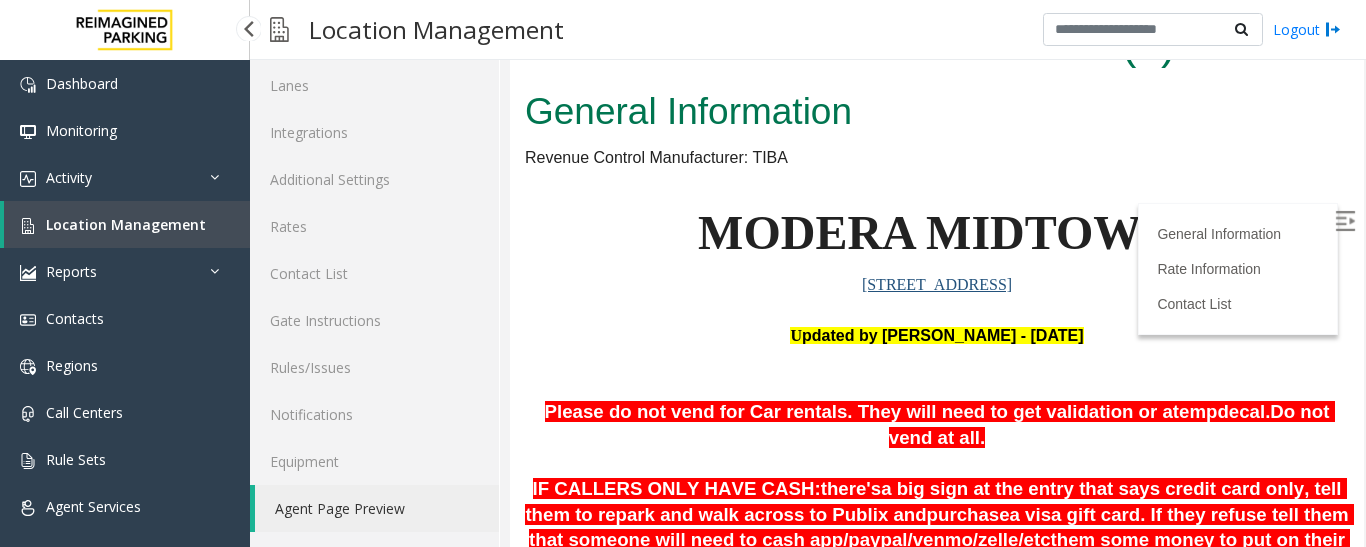 click on "Location Management" at bounding box center [126, 224] 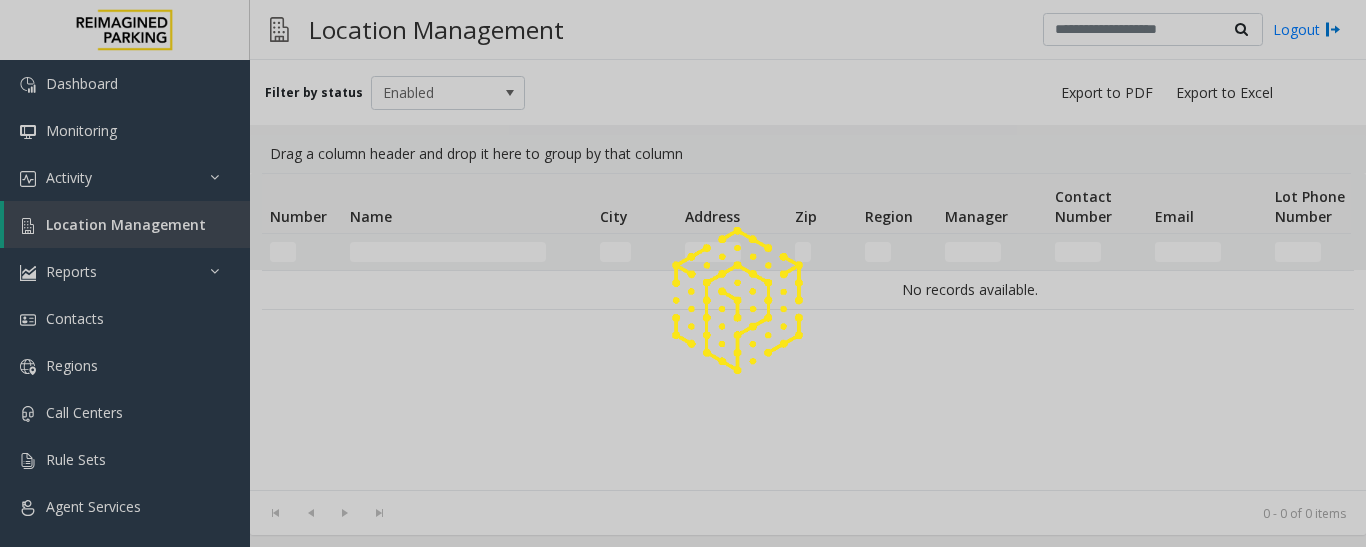 scroll, scrollTop: 0, scrollLeft: 0, axis: both 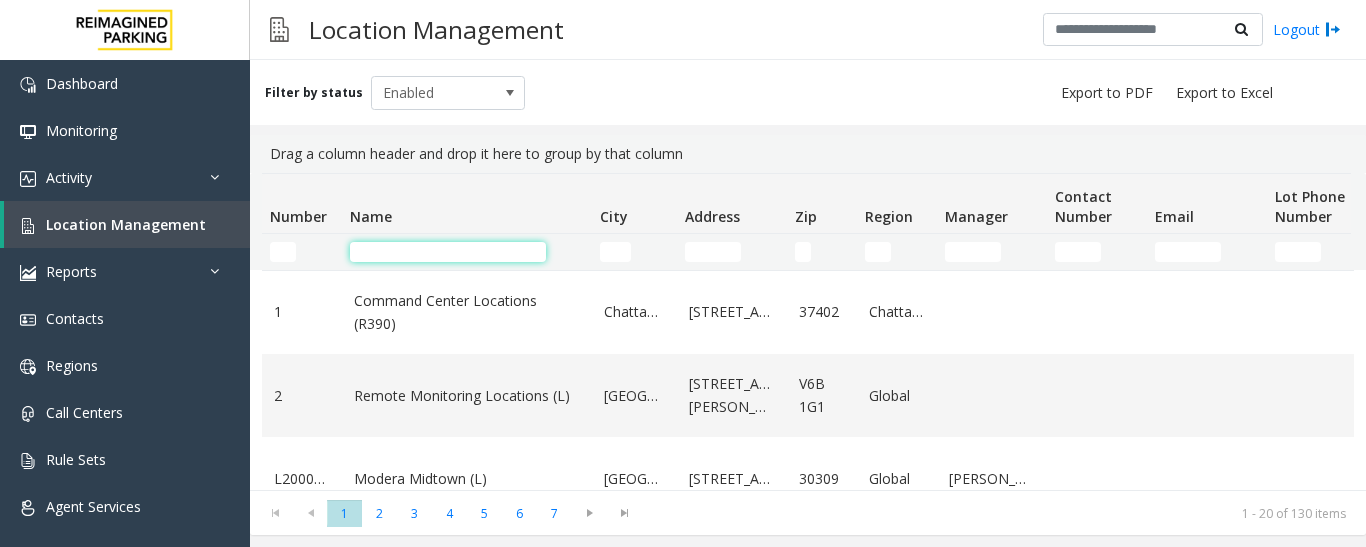 click 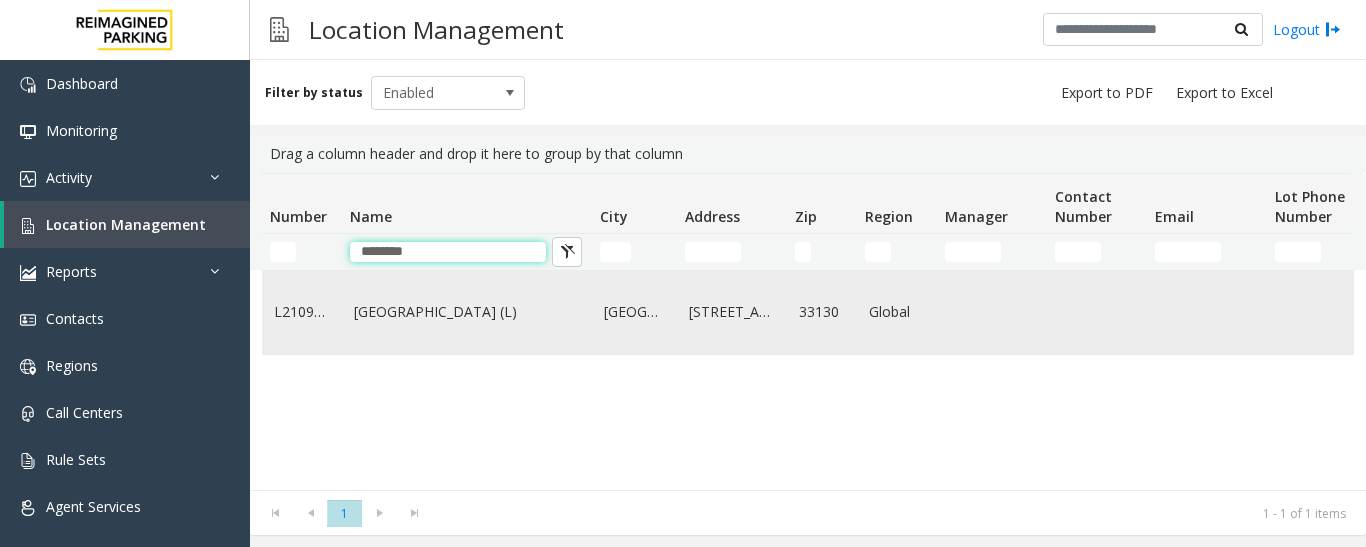 type on "********" 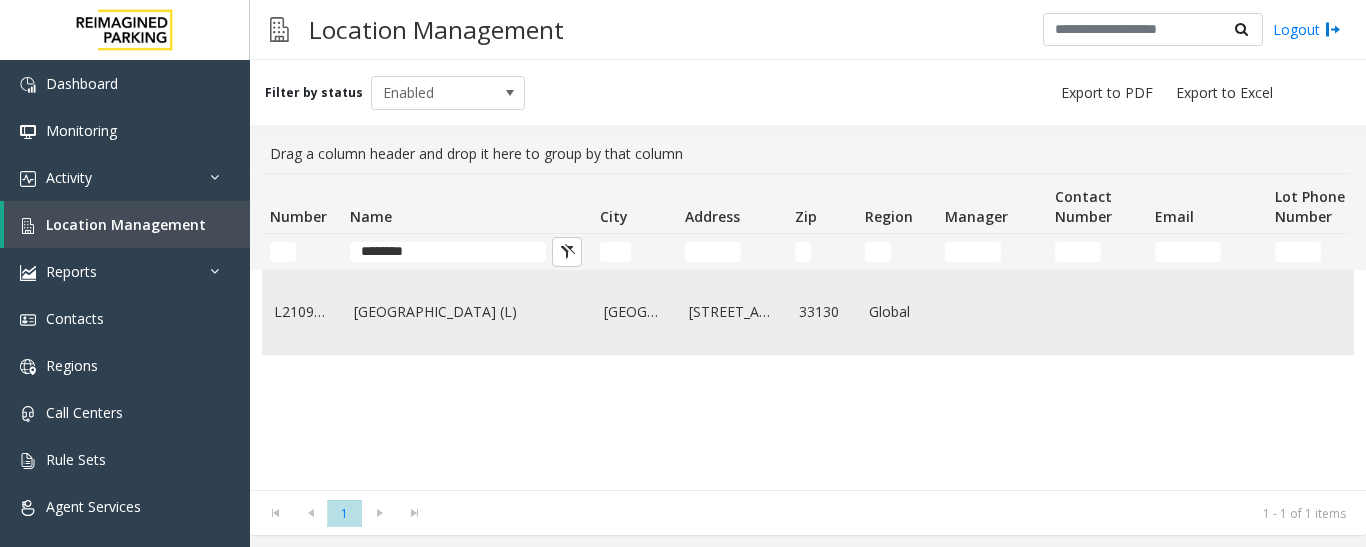 click on "[GEOGRAPHIC_DATA] (L)" 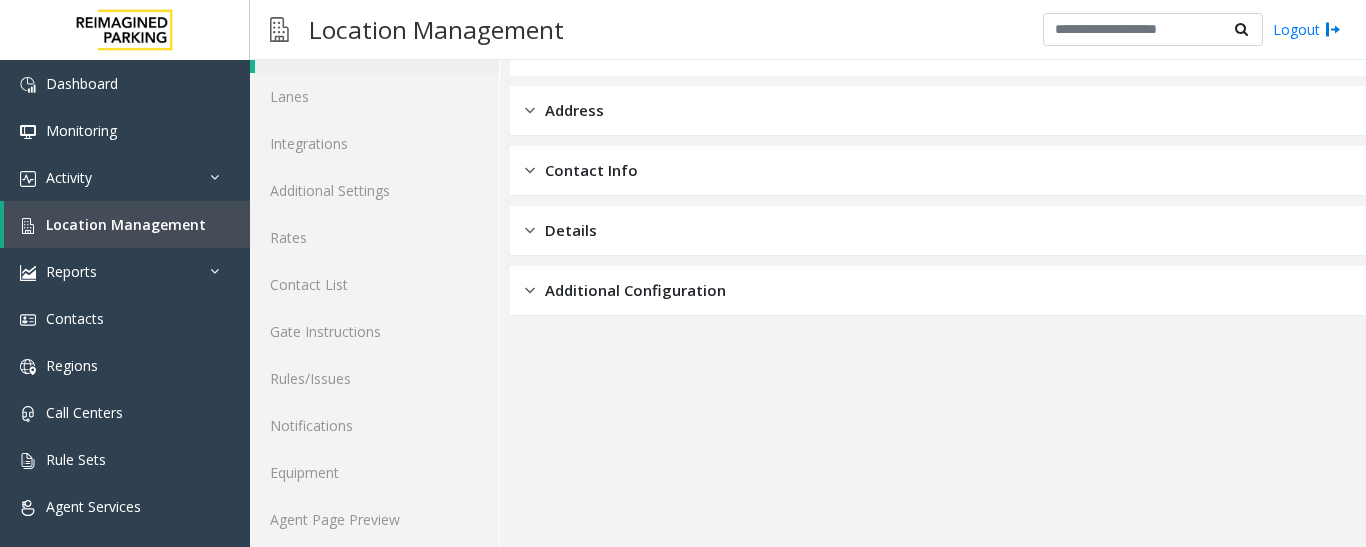 scroll, scrollTop: 112, scrollLeft: 0, axis: vertical 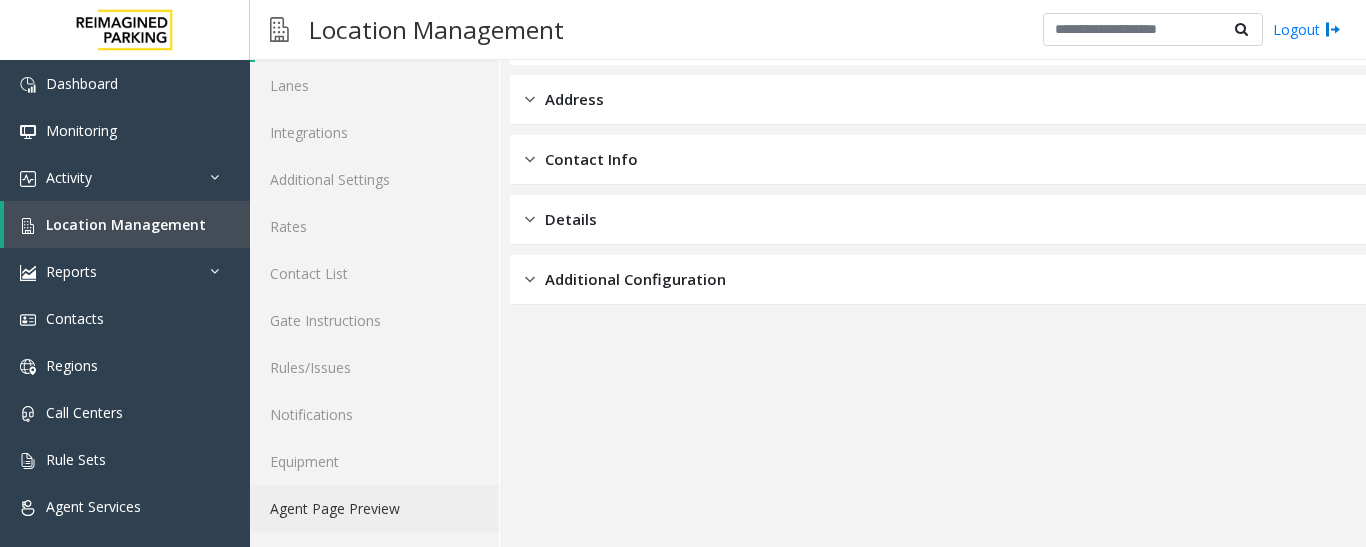 click on "Agent Page Preview" 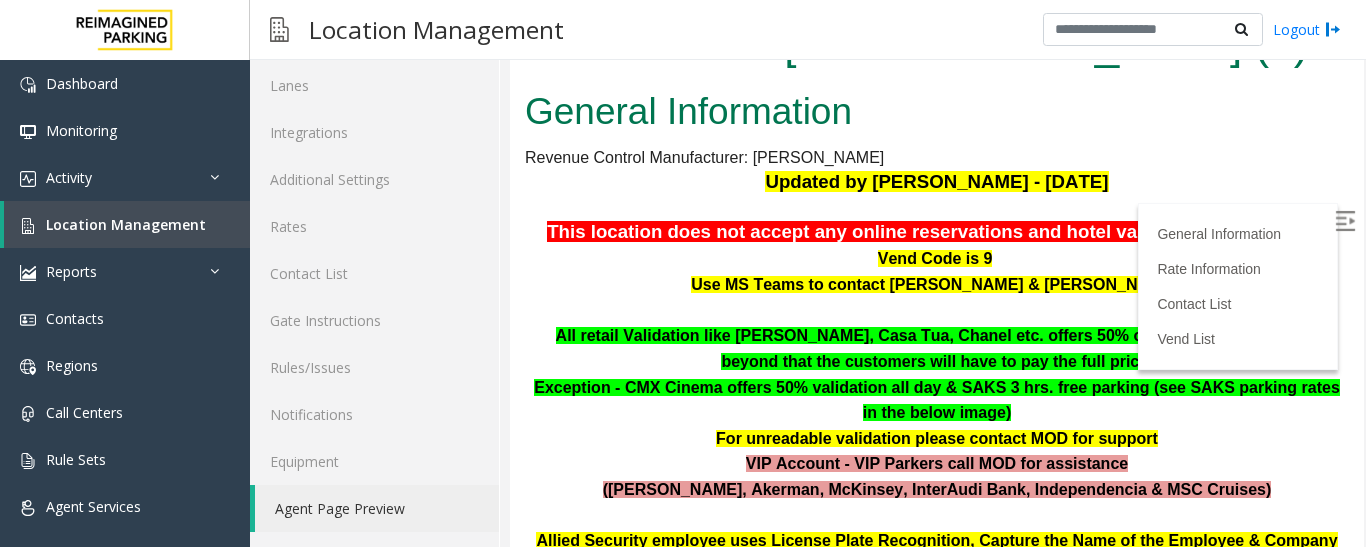 scroll, scrollTop: 0, scrollLeft: 0, axis: both 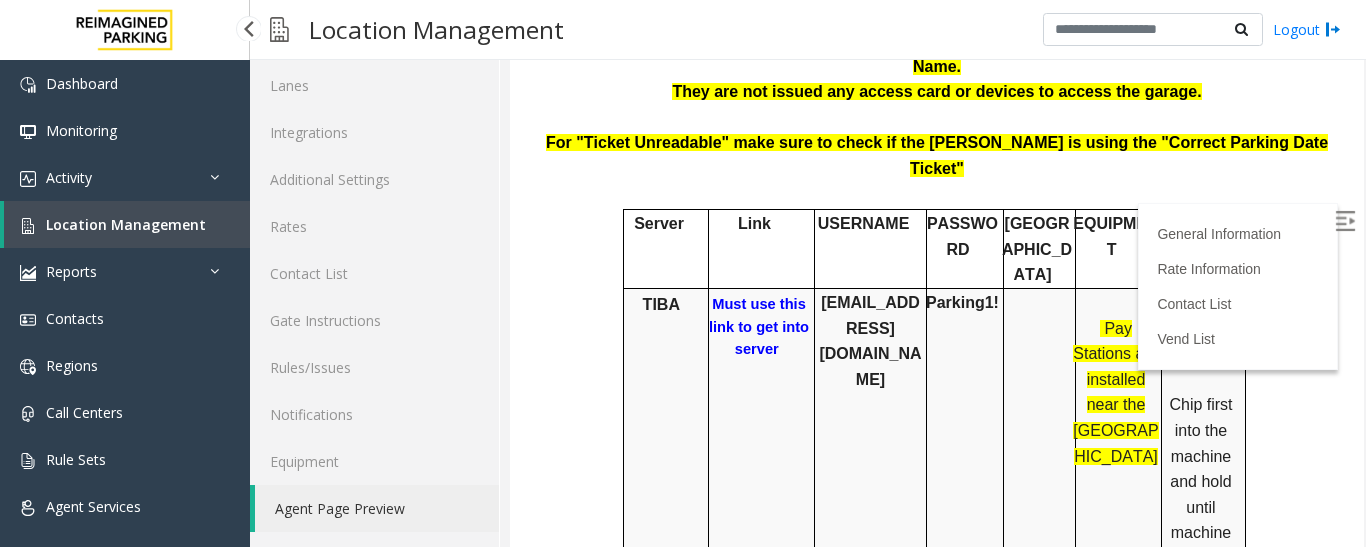 click on "Location Management" at bounding box center [126, 224] 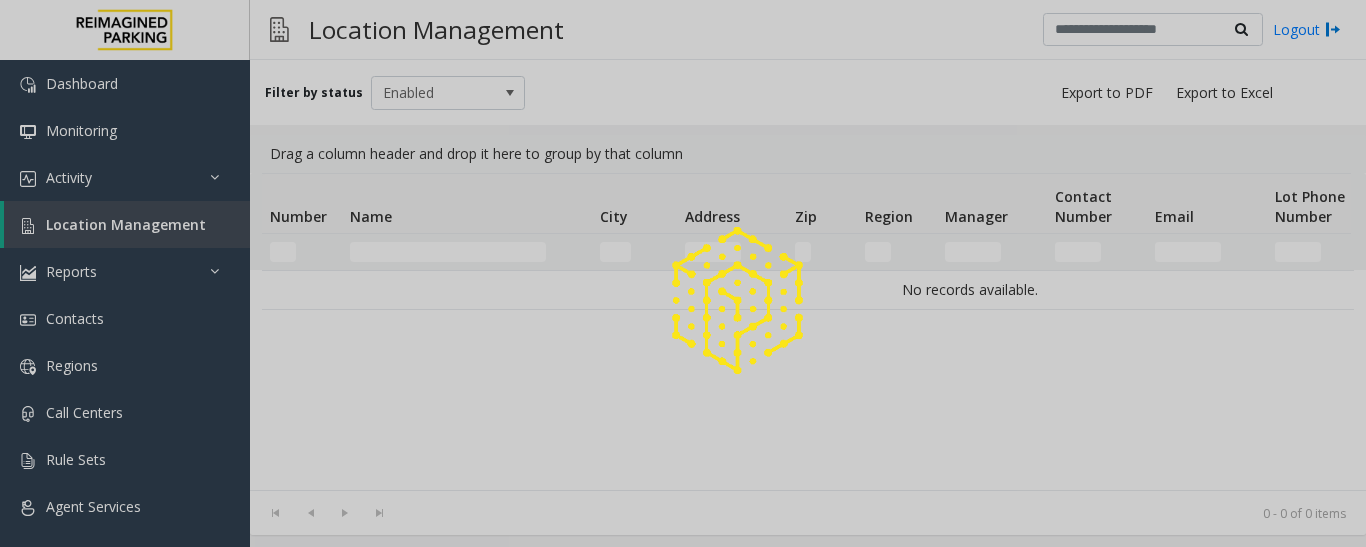 scroll, scrollTop: 0, scrollLeft: 0, axis: both 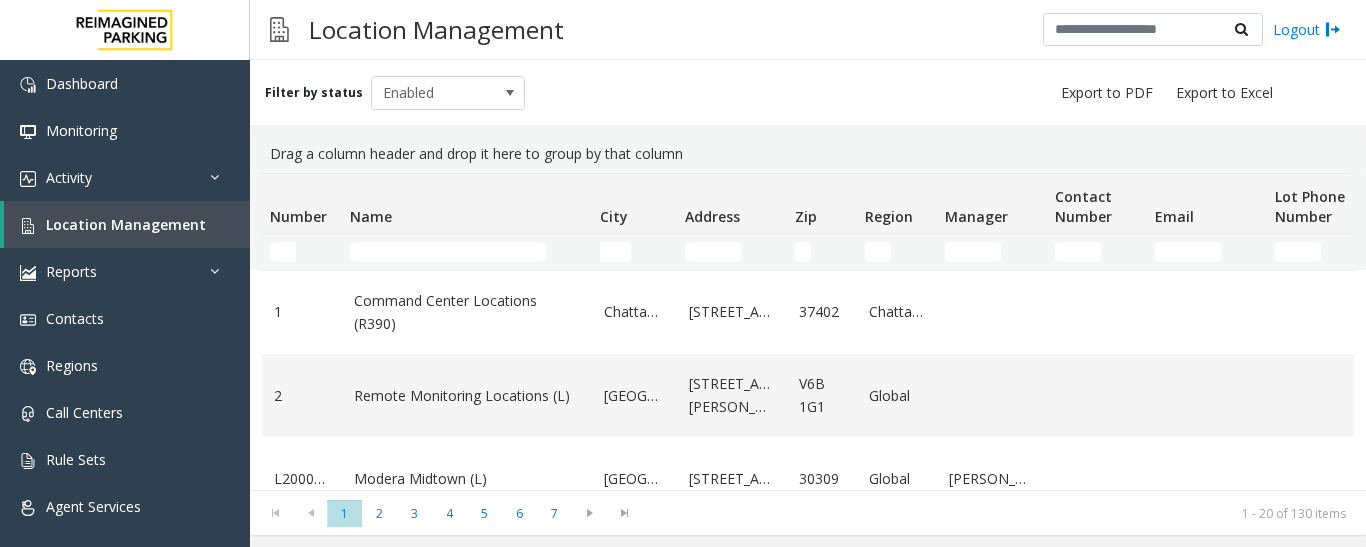 click 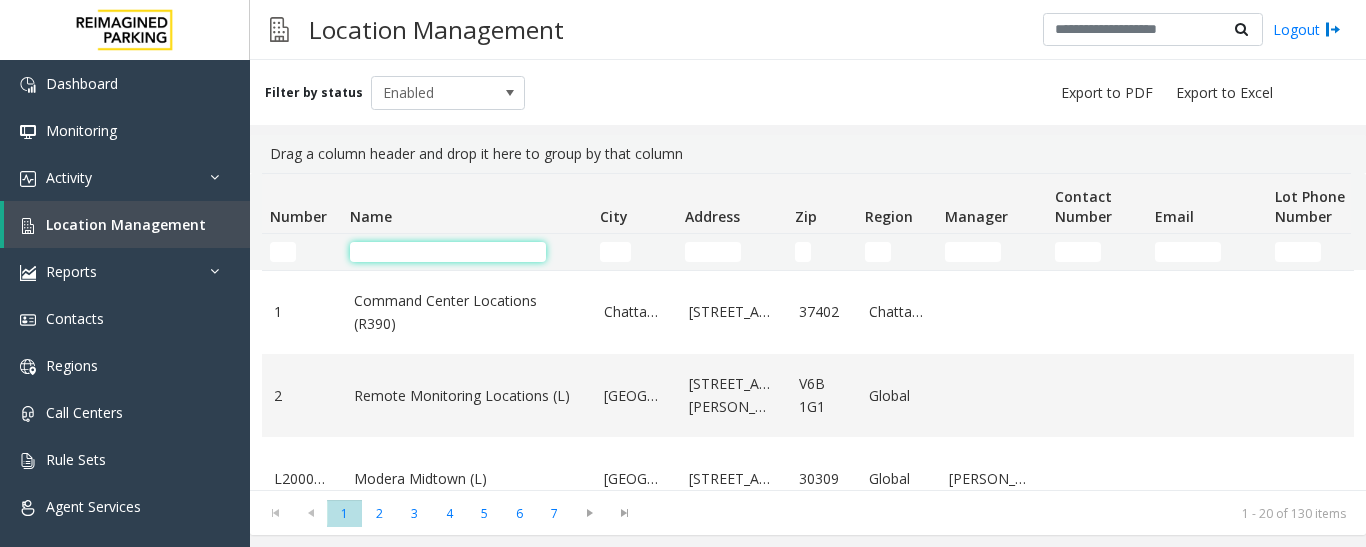click 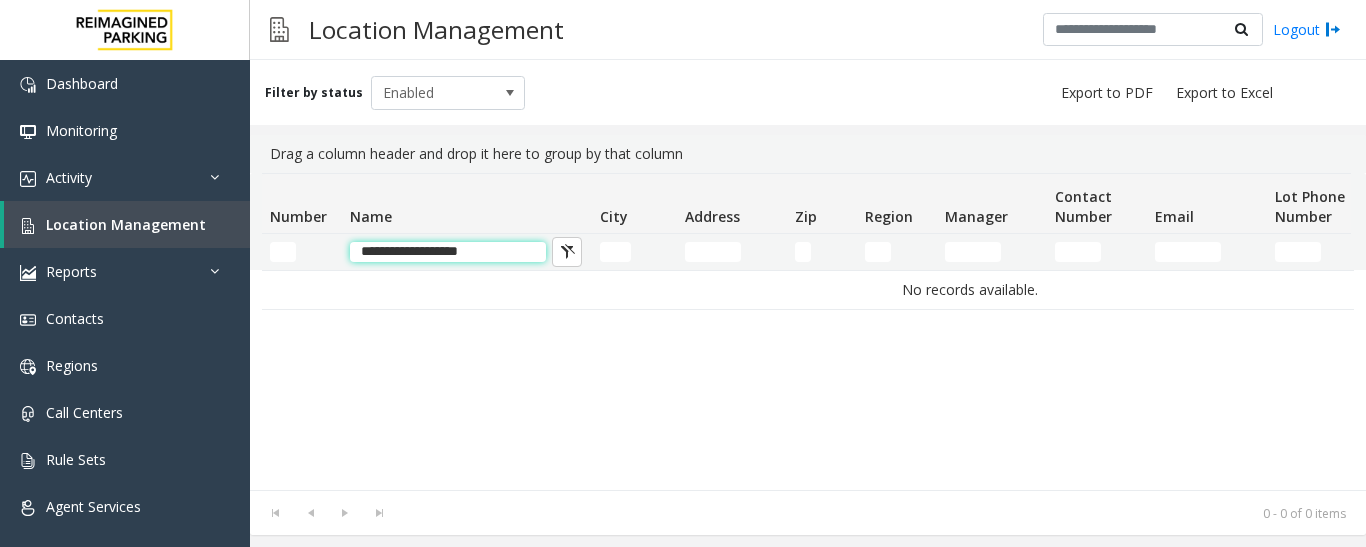 click on "**********" 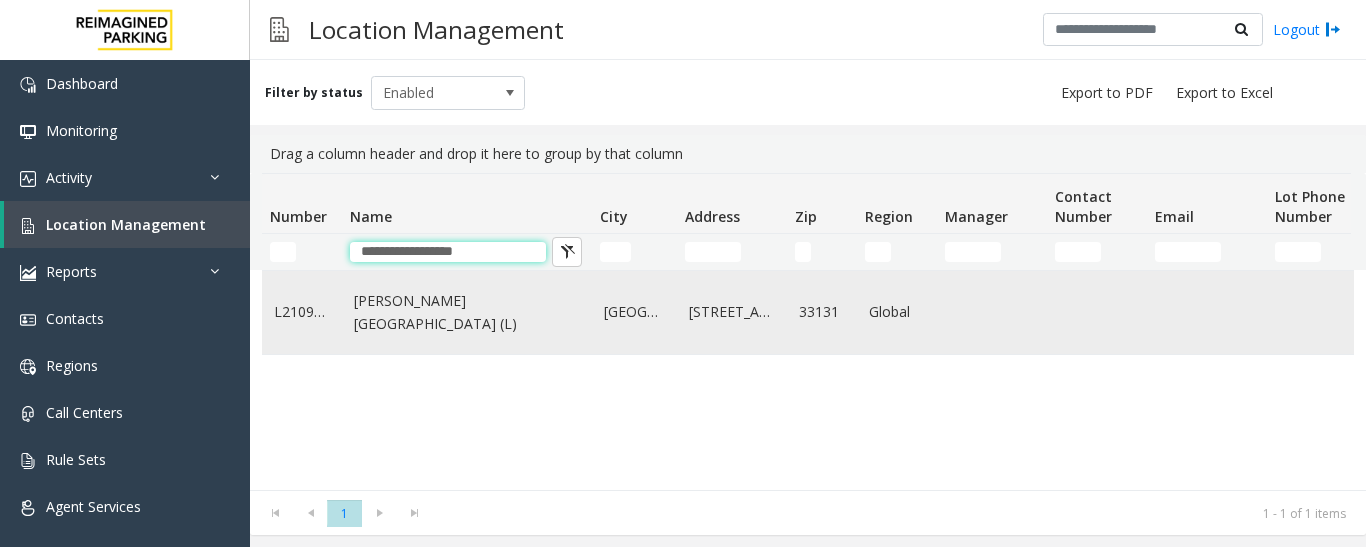 type on "**********" 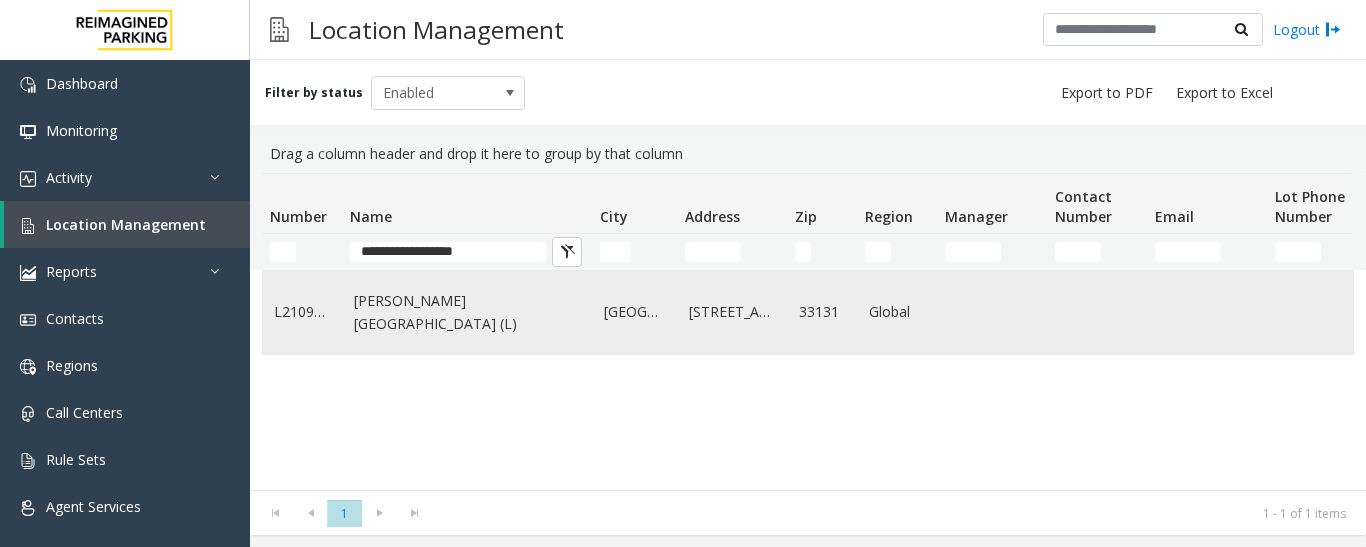 click on "[PERSON_NAME][GEOGRAPHIC_DATA] (L)" 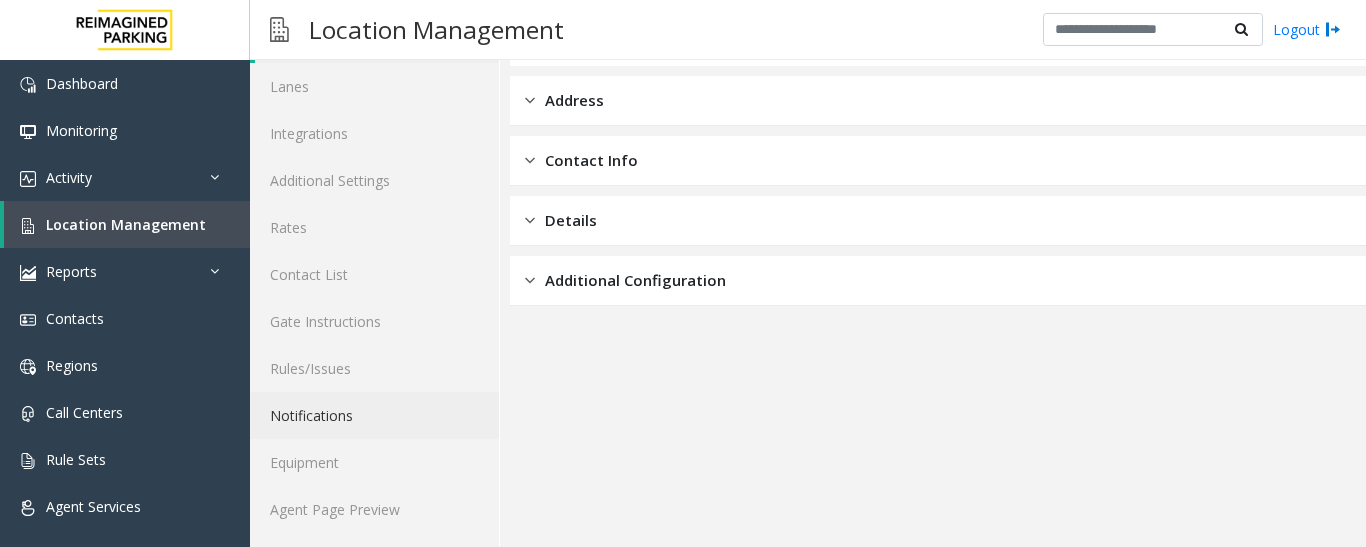 scroll, scrollTop: 112, scrollLeft: 0, axis: vertical 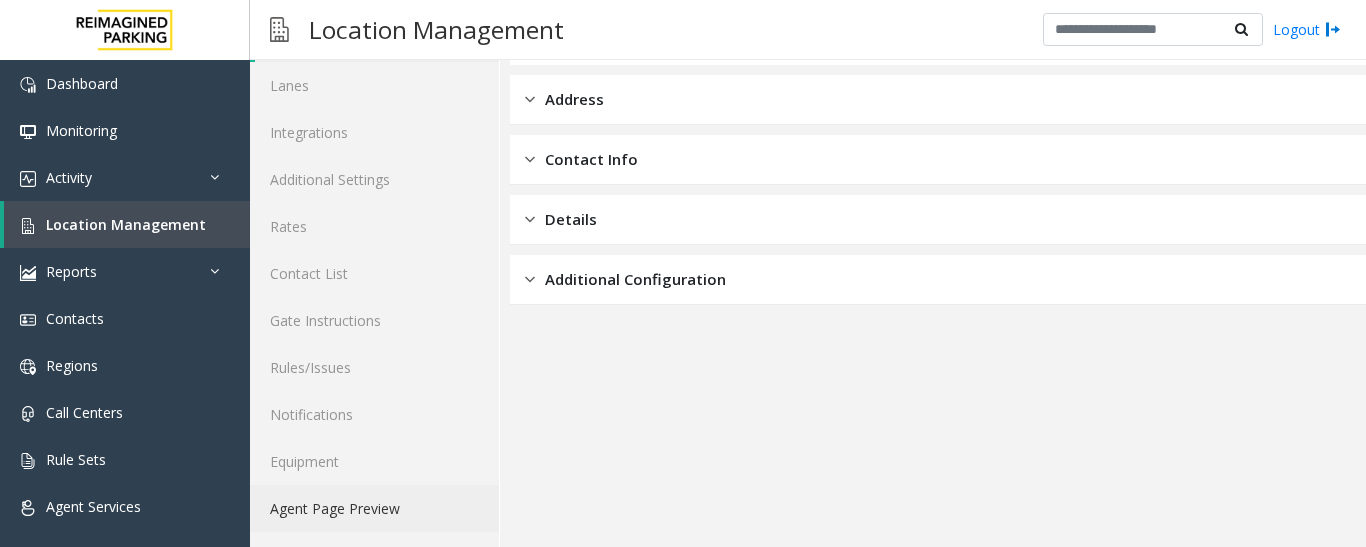 click on "Agent Page Preview" 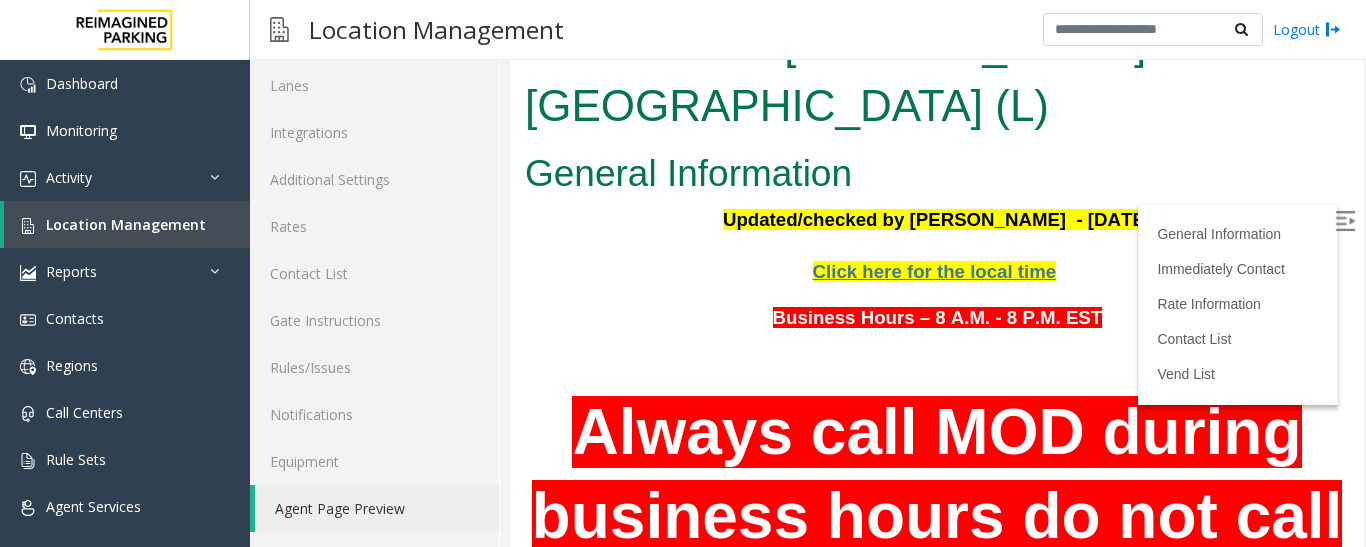 scroll, scrollTop: 0, scrollLeft: 0, axis: both 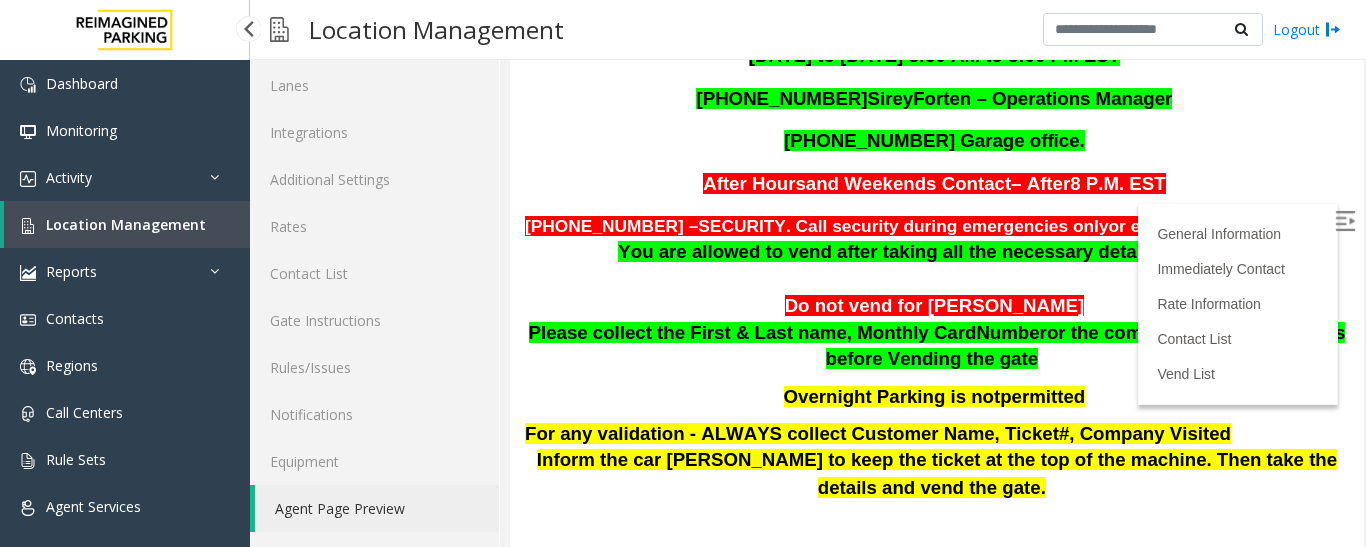 click on "Location Management" at bounding box center [126, 224] 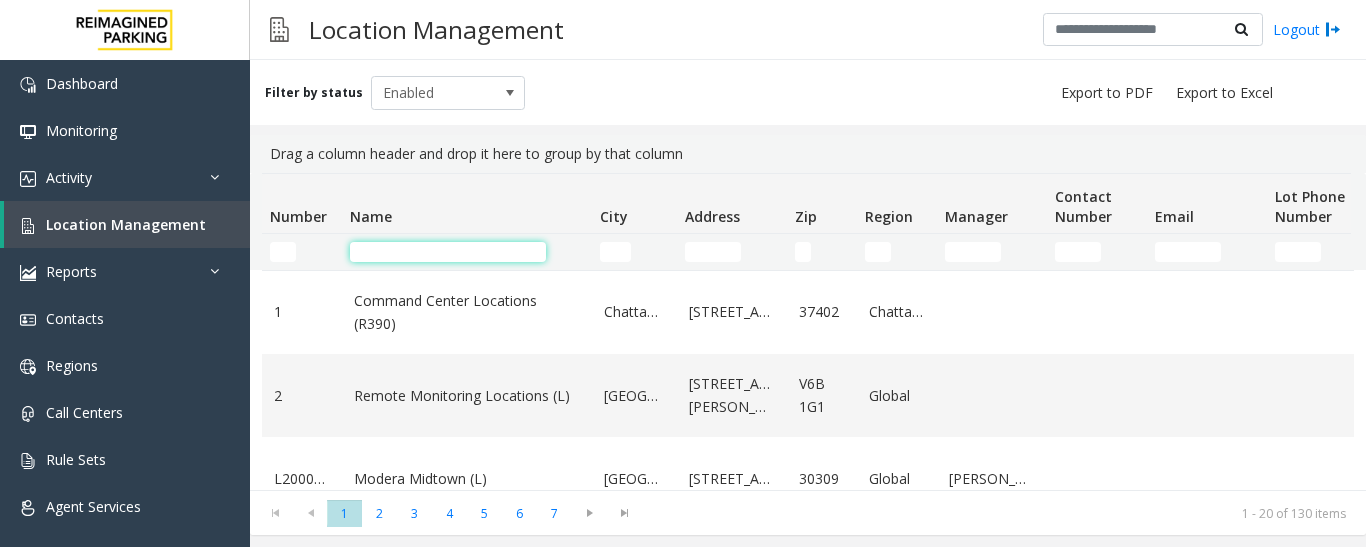 click 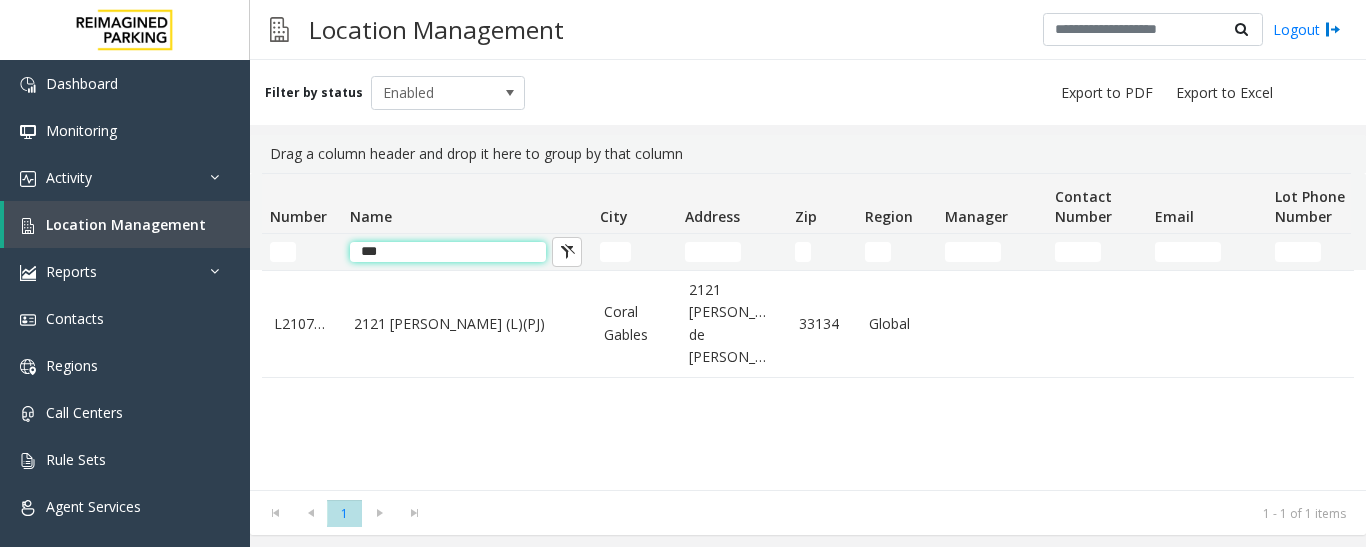 click on "***" 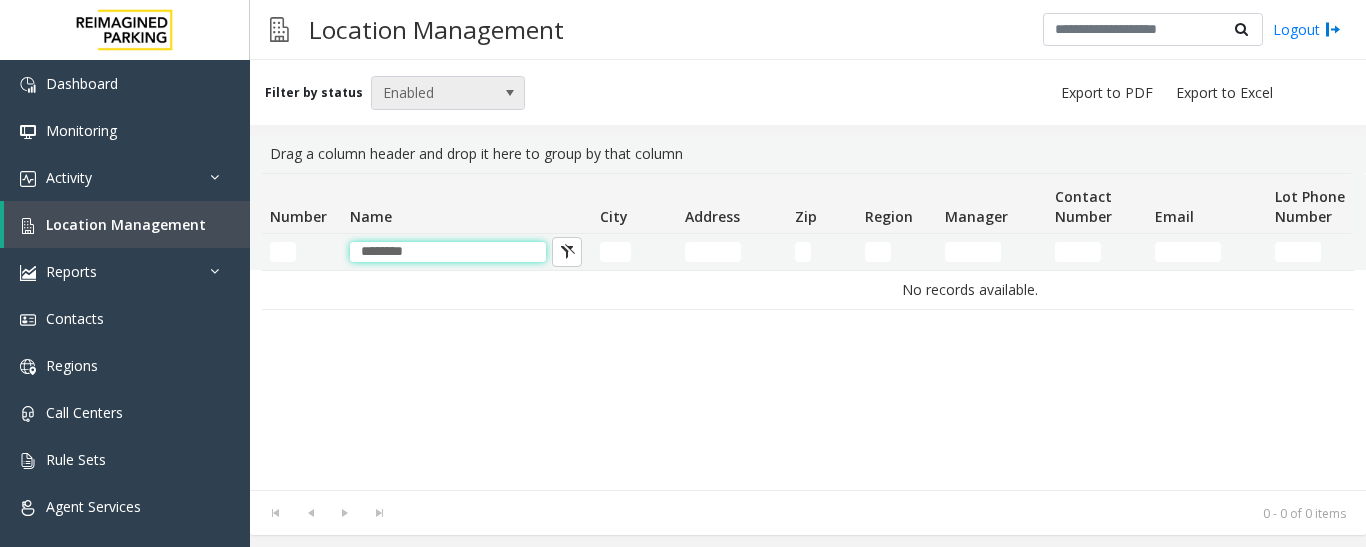 type on "********" 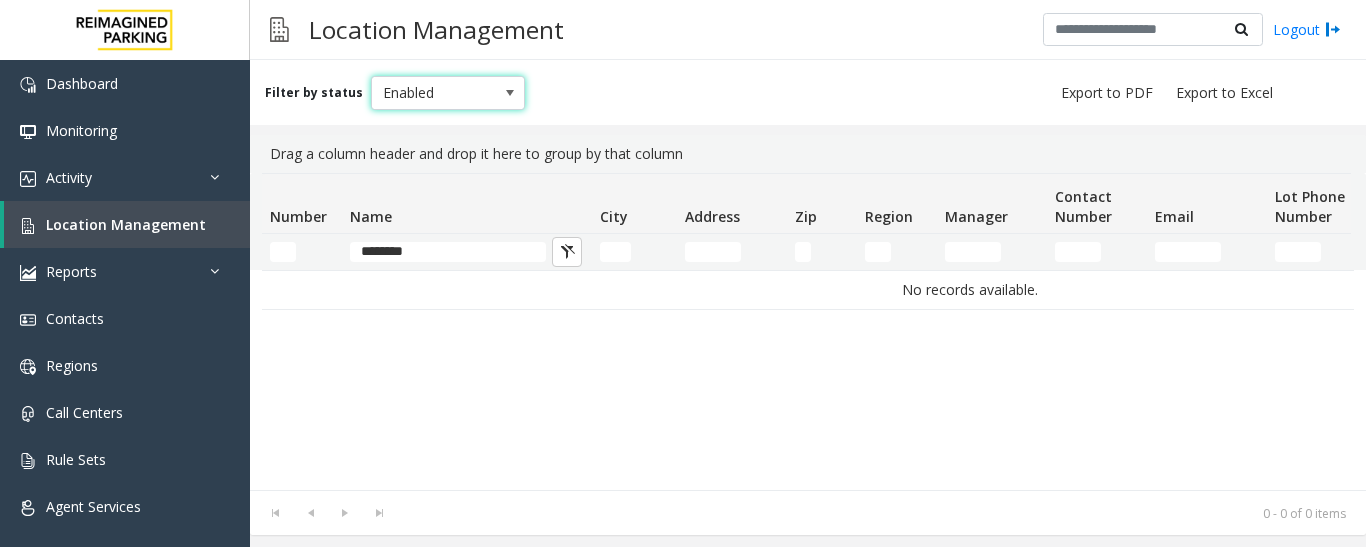 drag, startPoint x: 474, startPoint y: 88, endPoint x: 478, endPoint y: 104, distance: 16.492422 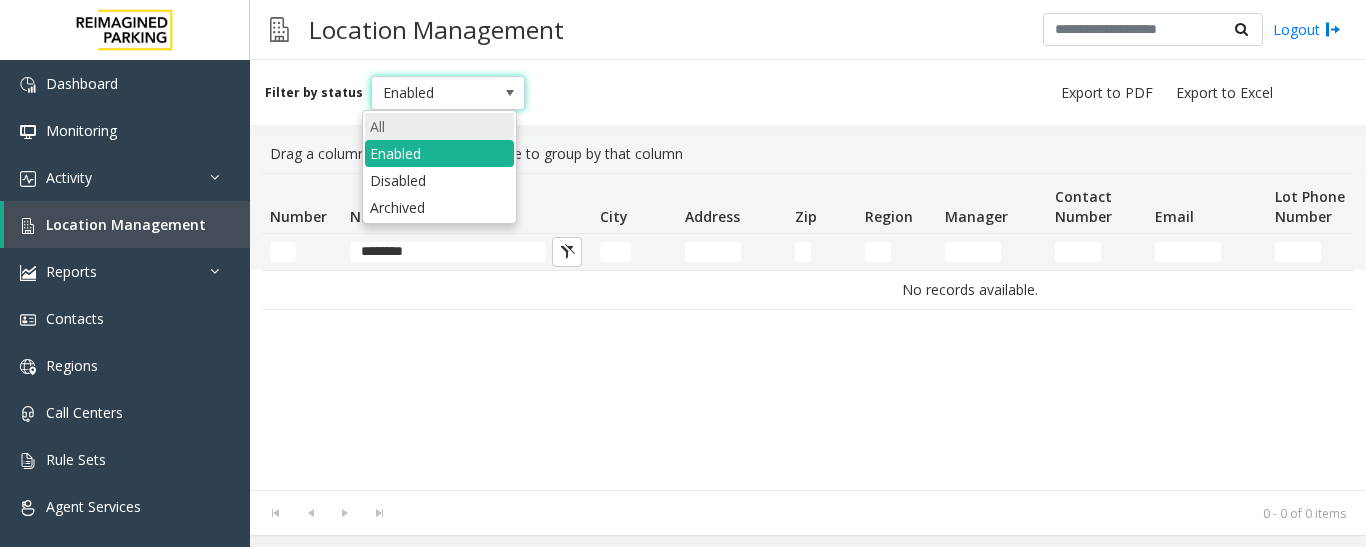 click on "All" at bounding box center [439, 126] 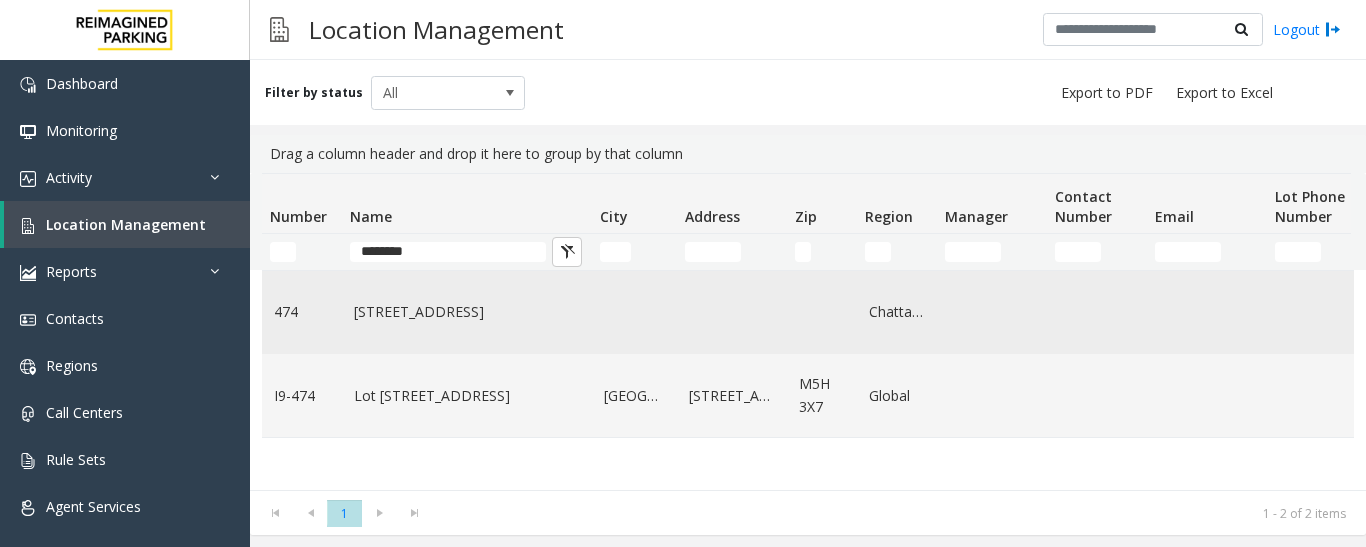 click on "[STREET_ADDRESS]" 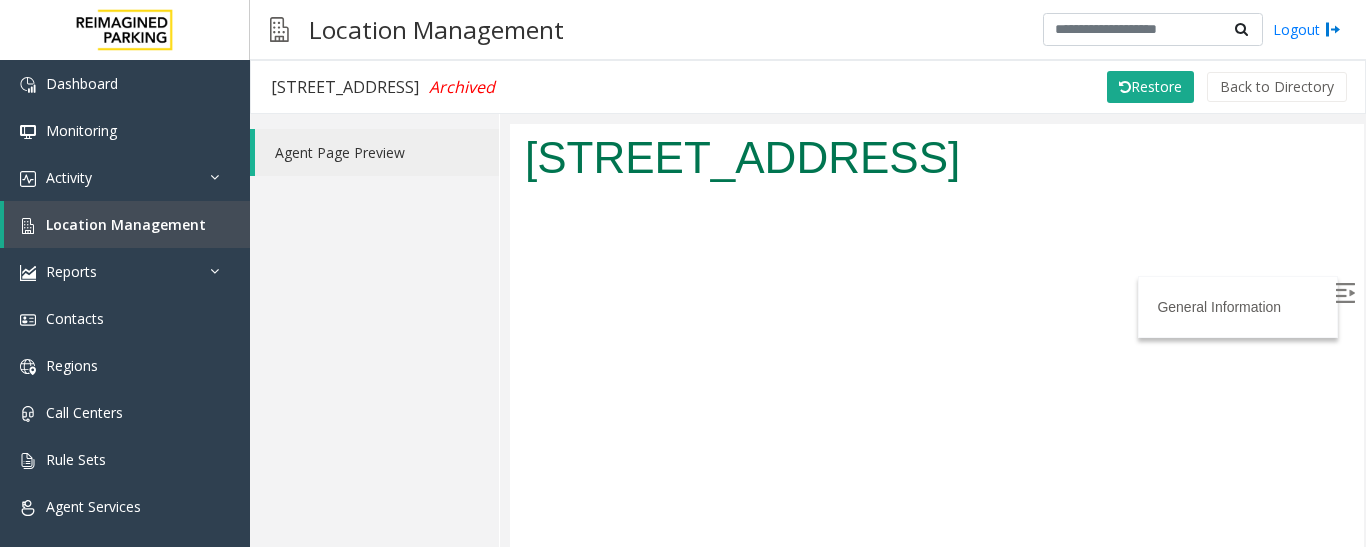 scroll, scrollTop: 0, scrollLeft: 0, axis: both 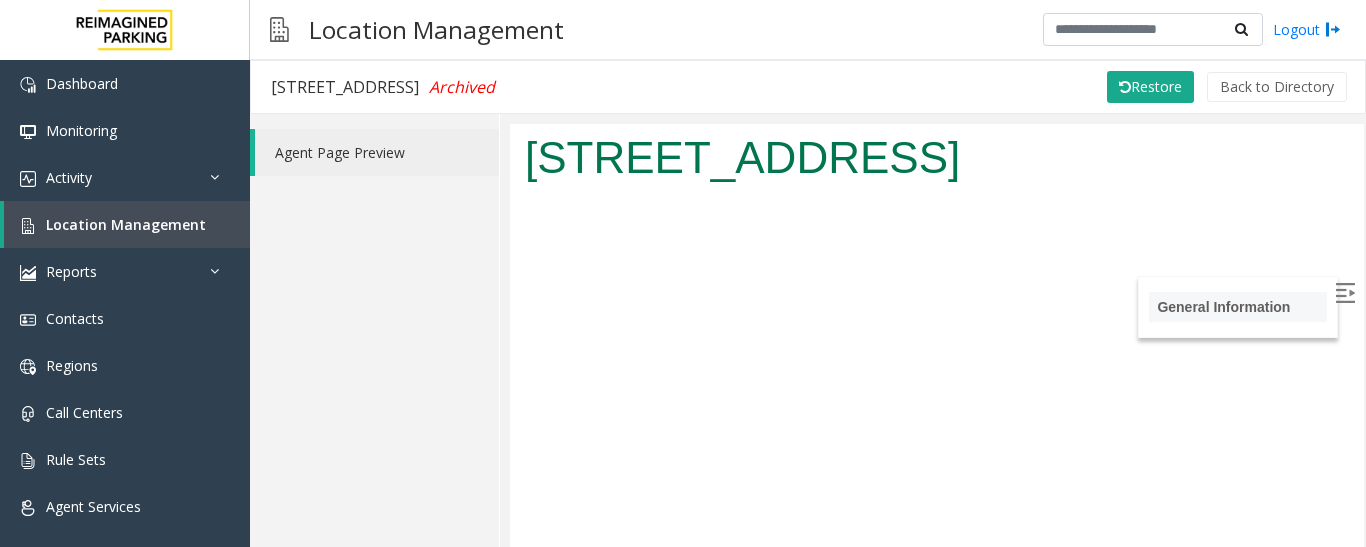 click on "General Information" at bounding box center [1223, 306] 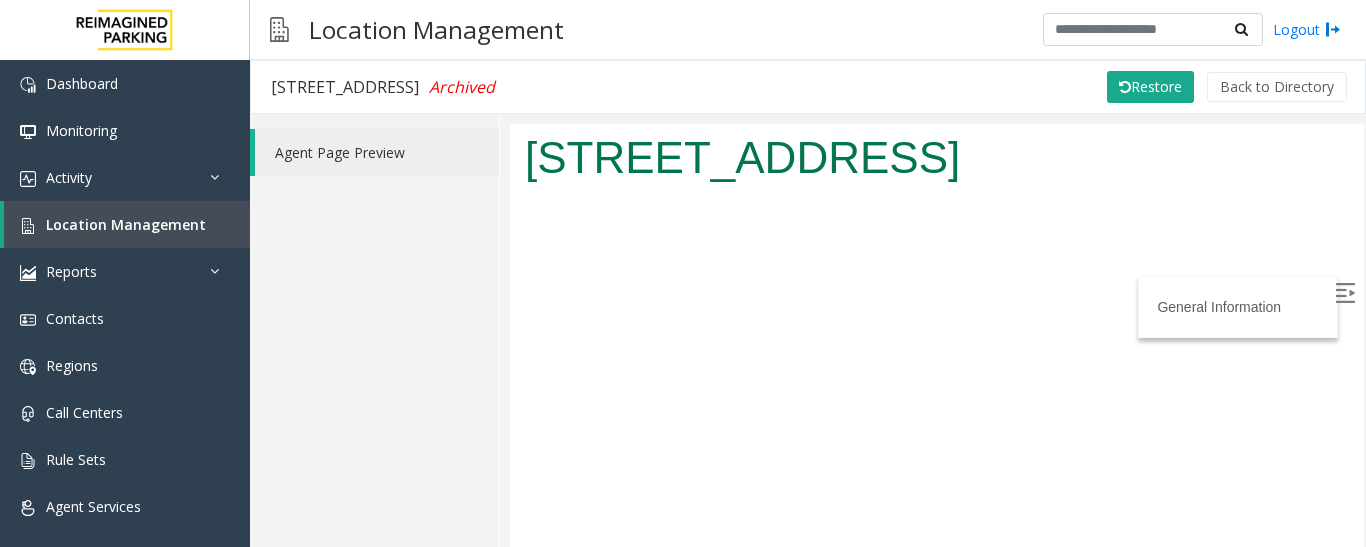 click at bounding box center [1345, 292] 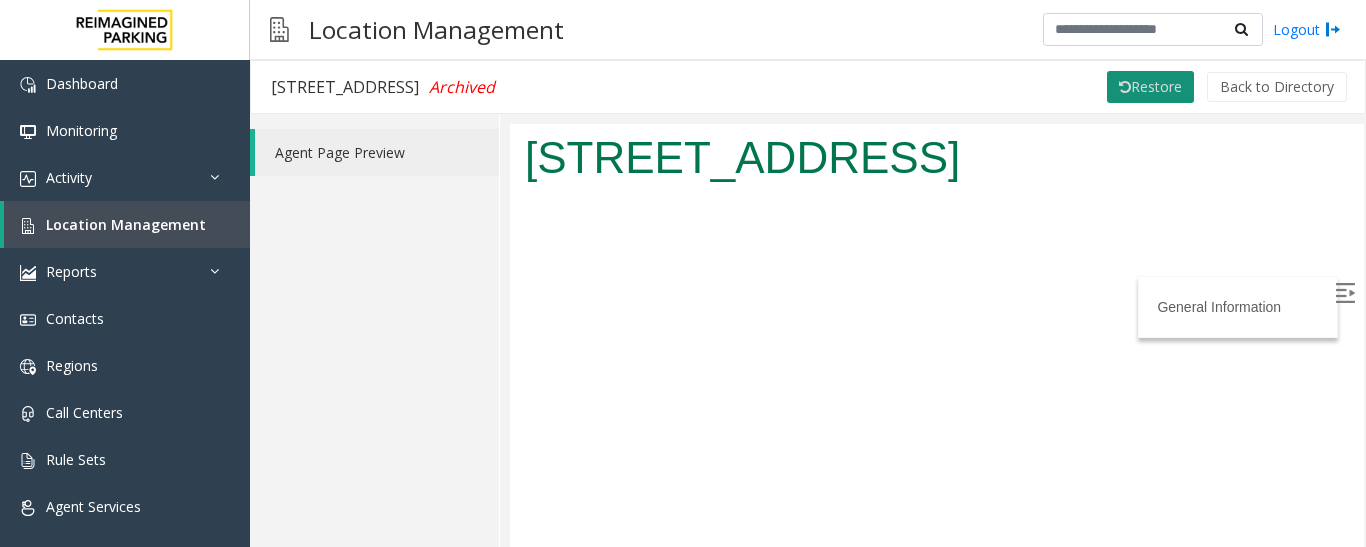click on "Restore" 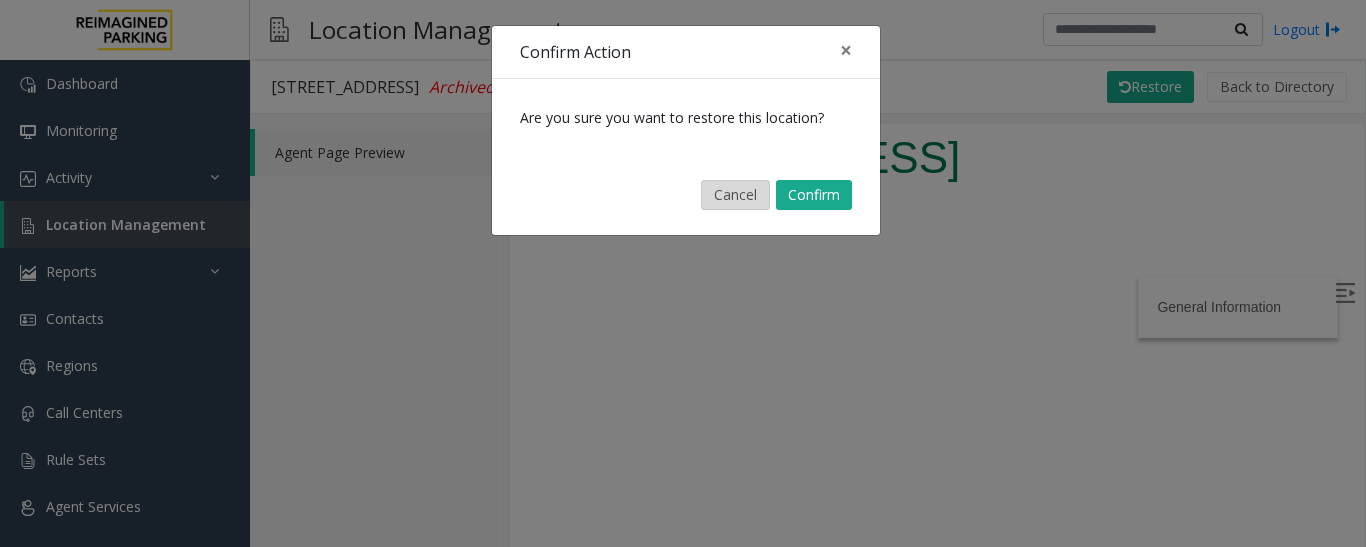 click on "Cancel" 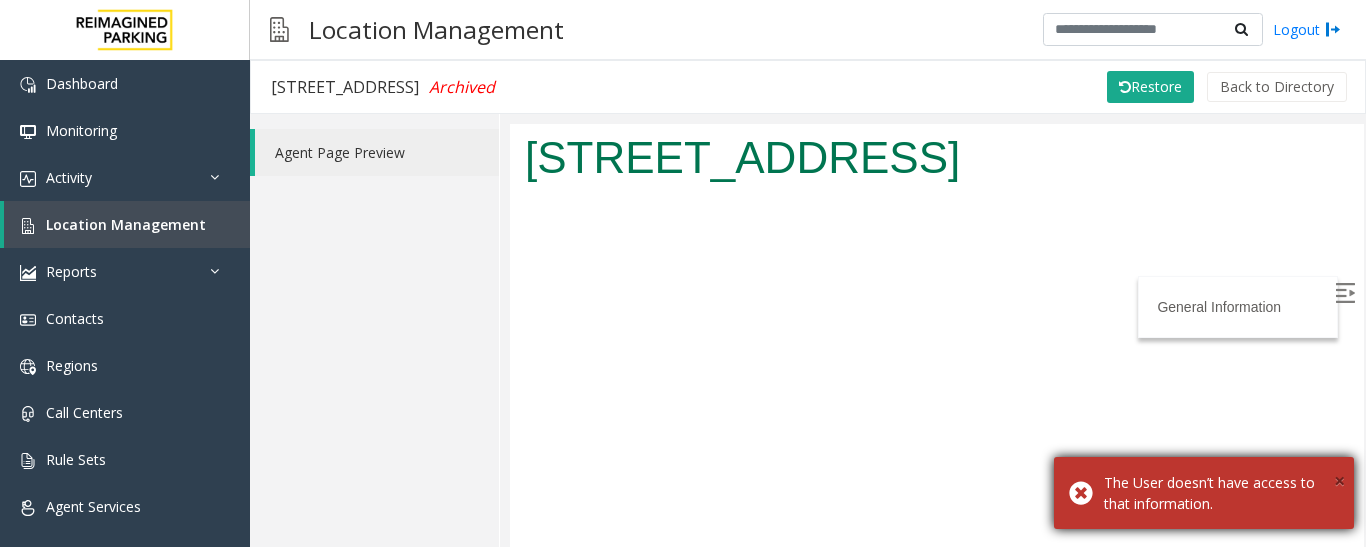 click on "×" at bounding box center (1339, 480) 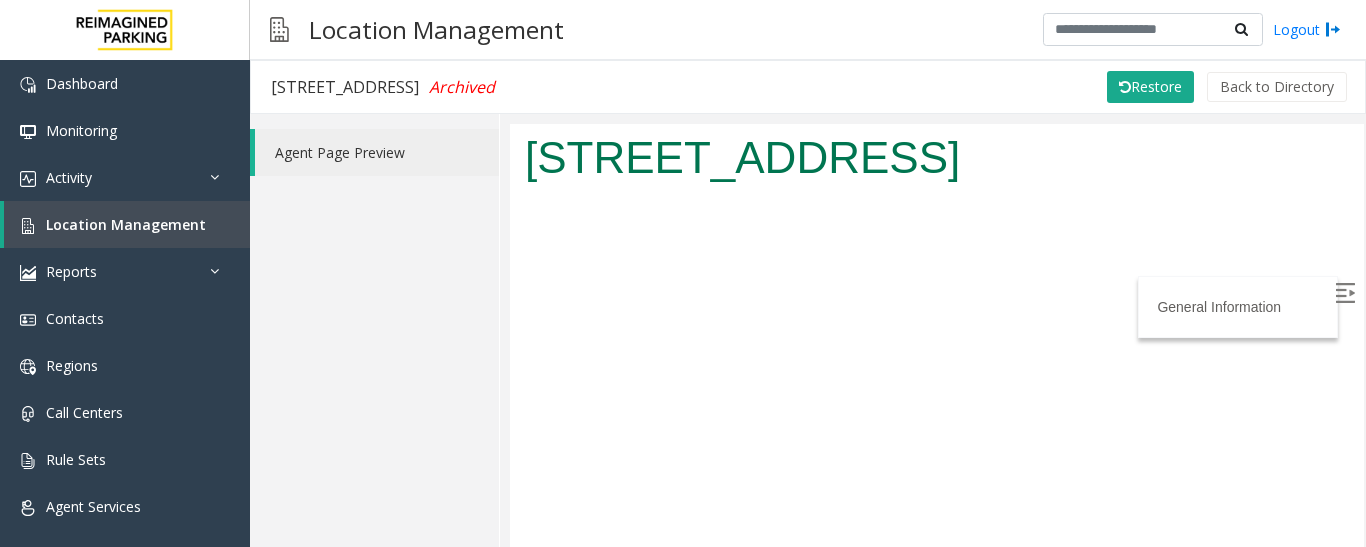 click on "Agent Page Preview" 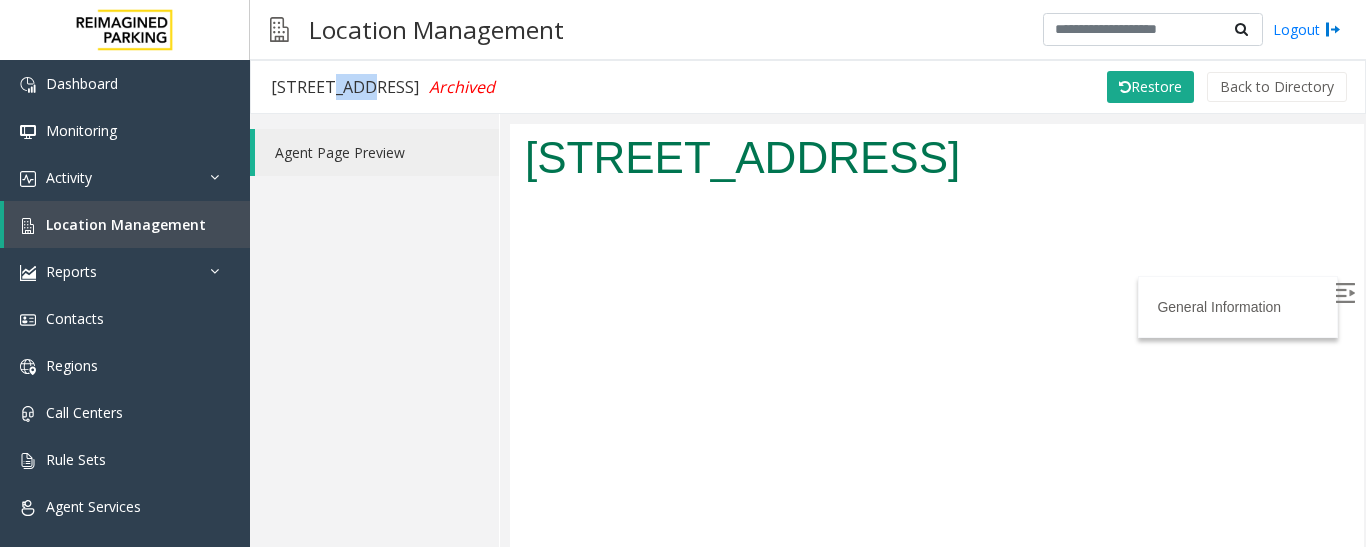 click on "[STREET_ADDRESS]  Archived" 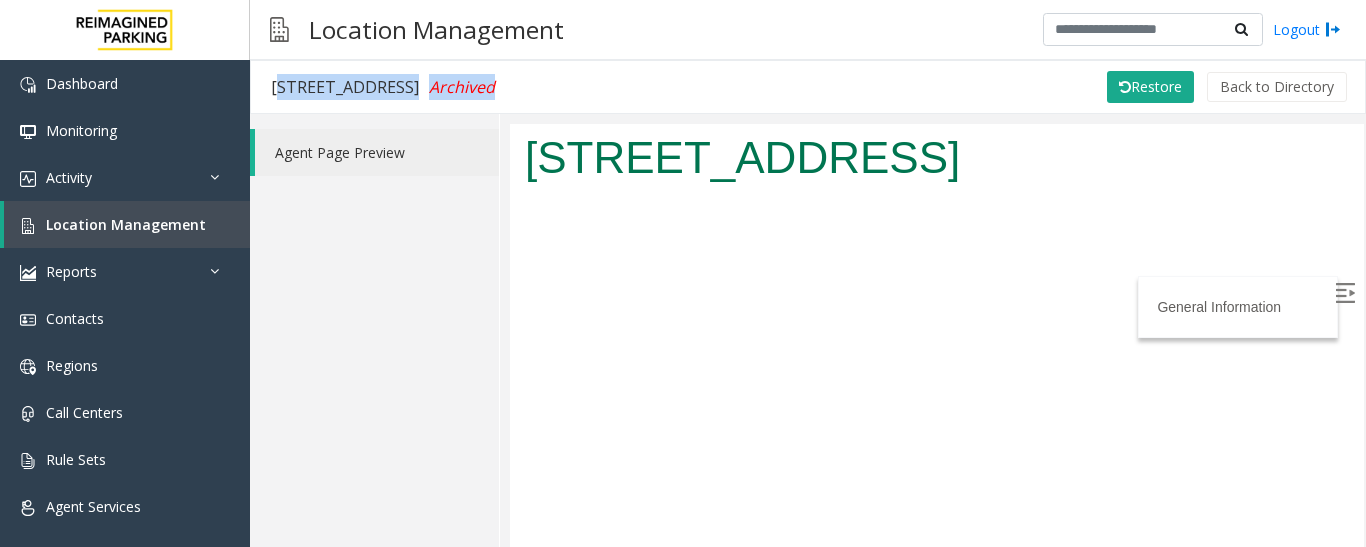 click on "[STREET_ADDRESS]  Archived" 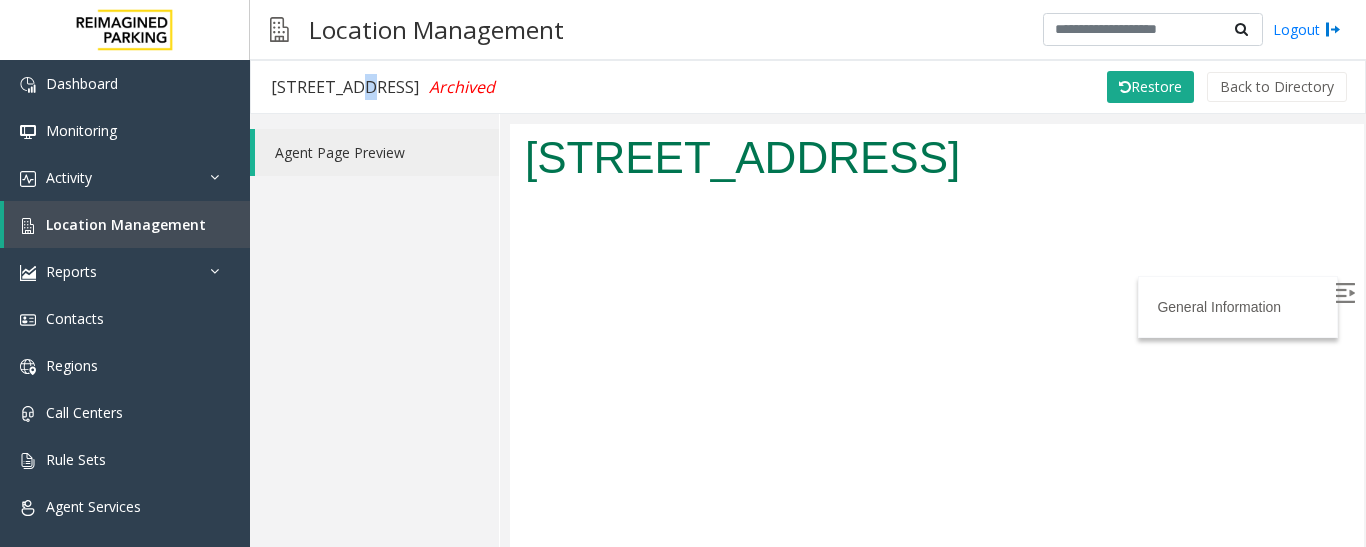 click on "[STREET_ADDRESS]  Archived" 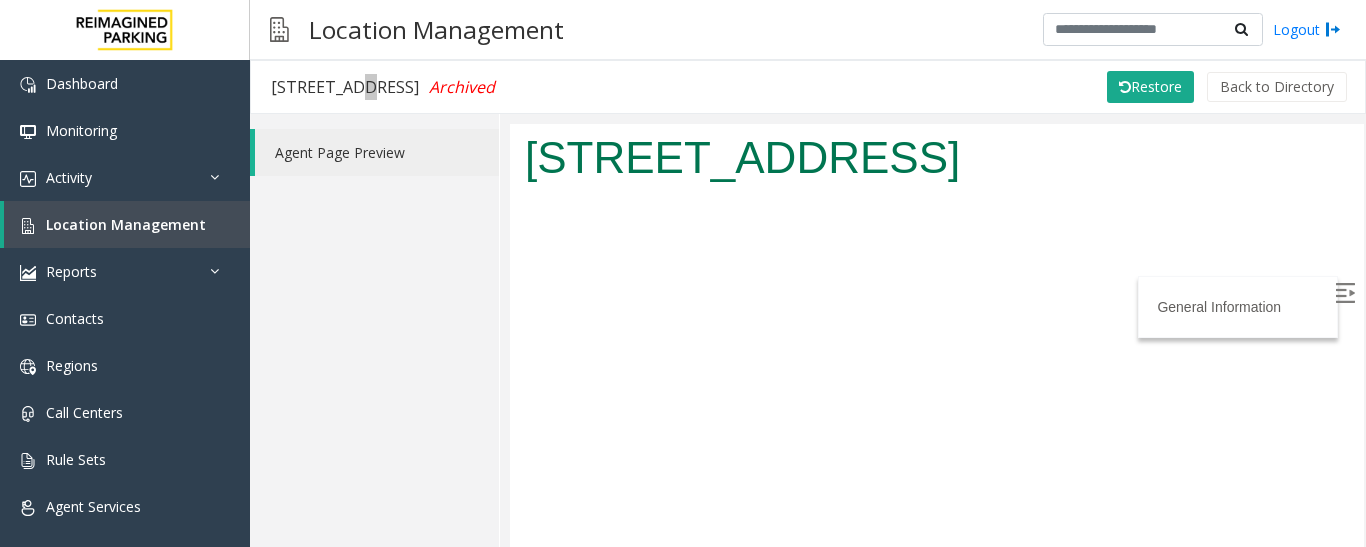 click on "[STREET_ADDRESS]" at bounding box center [937, 157] 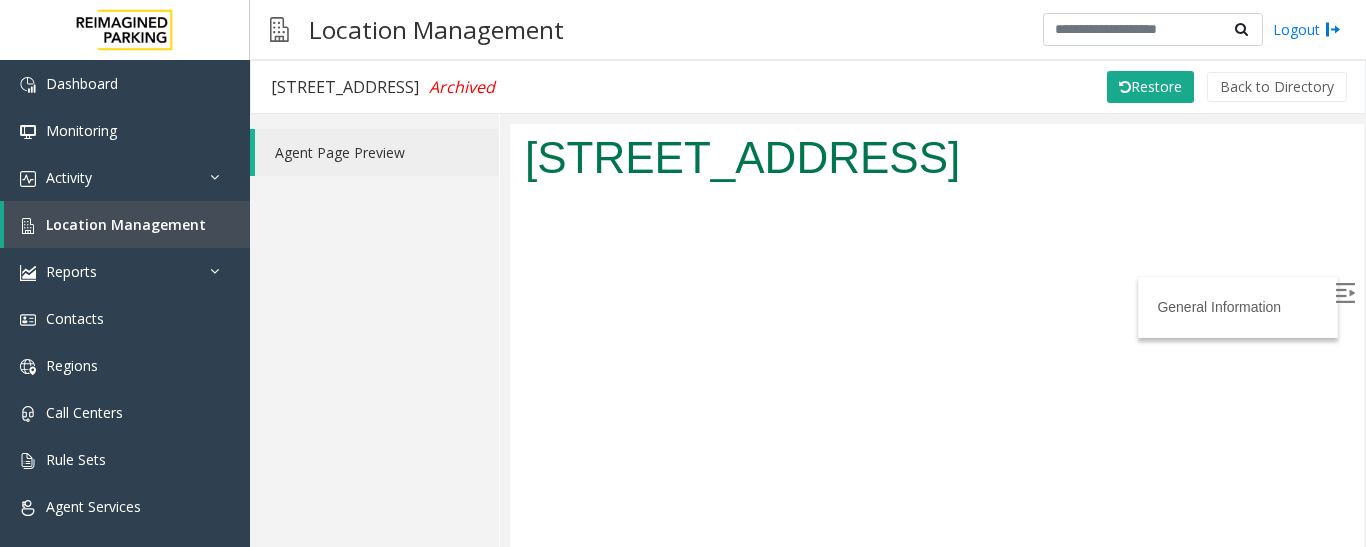 click on "Location Management" at bounding box center (436, 29) 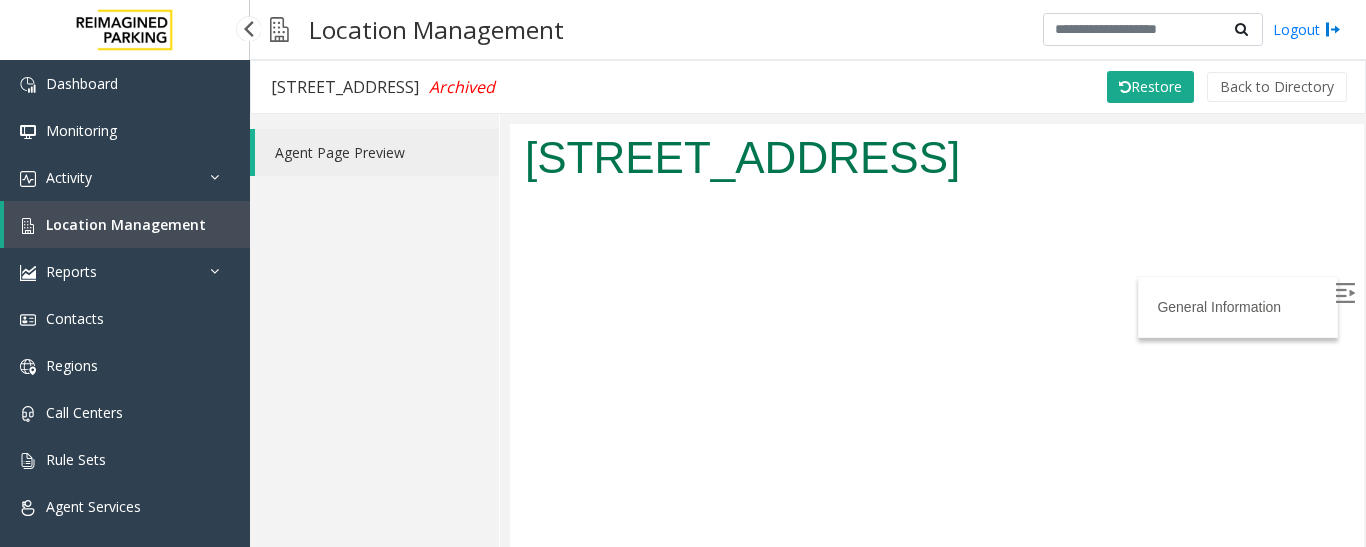 click on "Location Management" at bounding box center (126, 224) 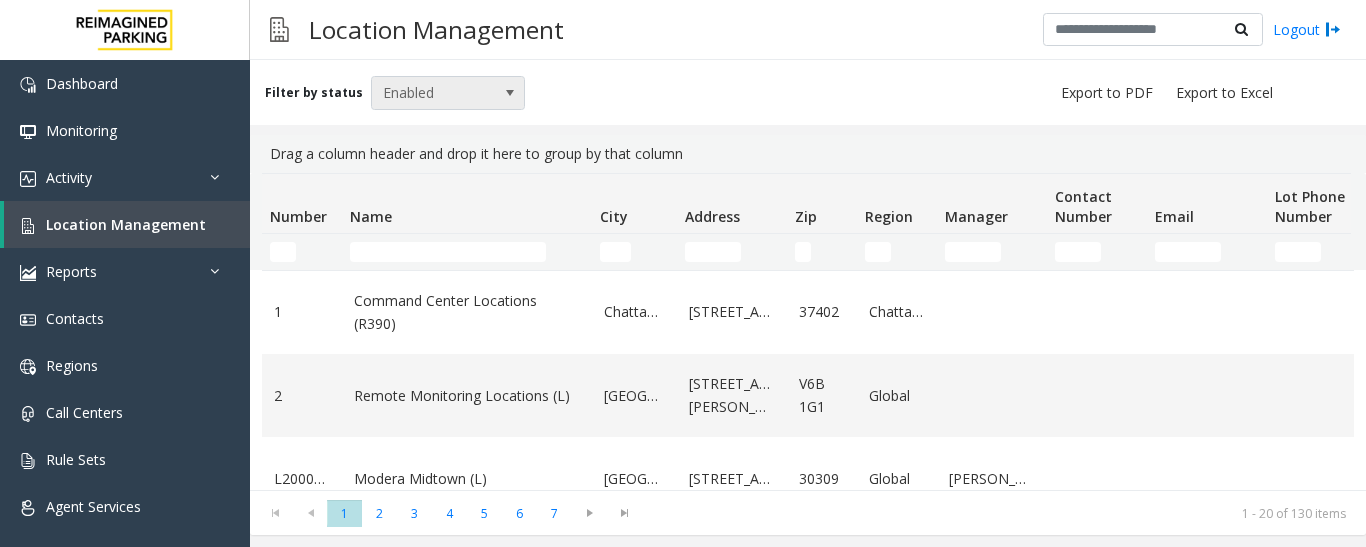 click on "Enabled" at bounding box center (433, 93) 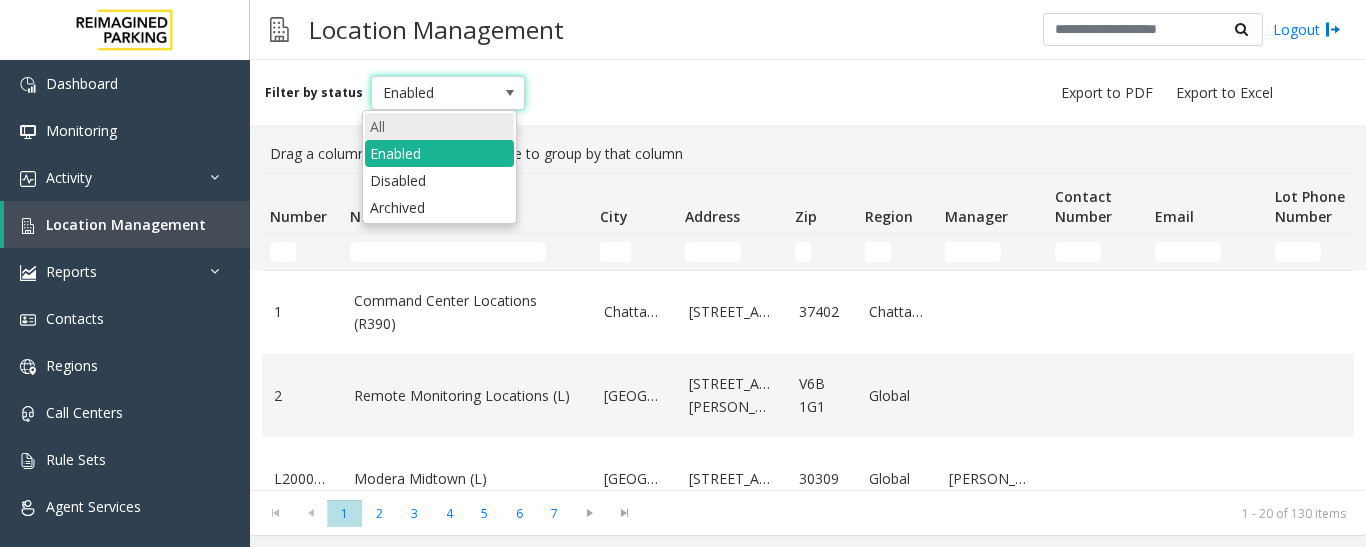 click on "All" at bounding box center [439, 126] 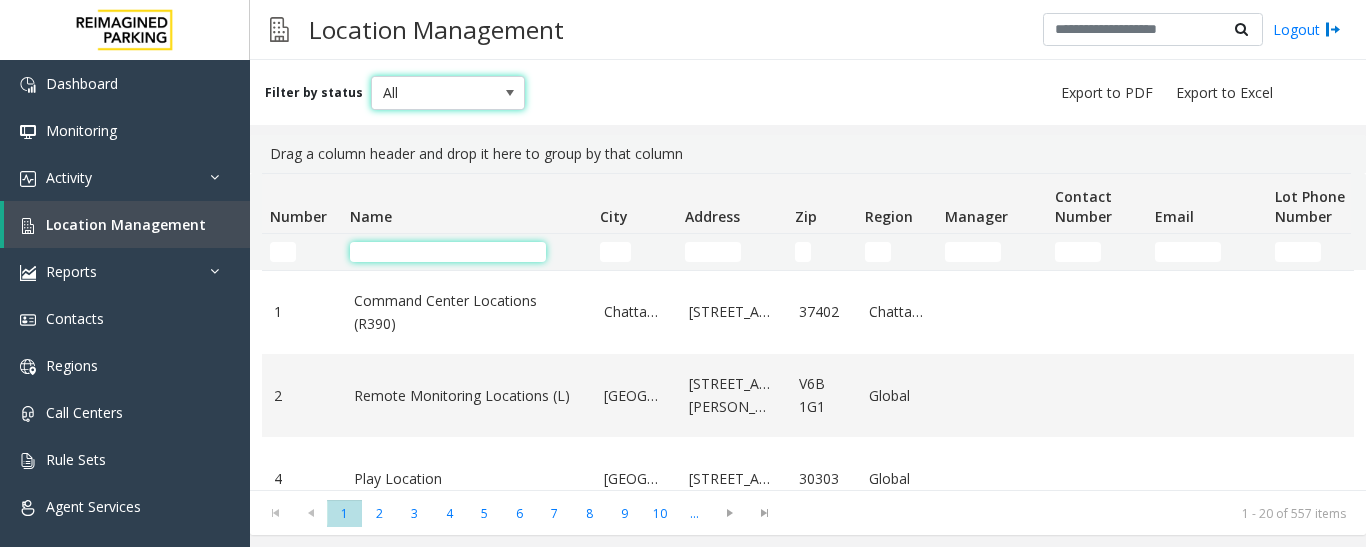 click 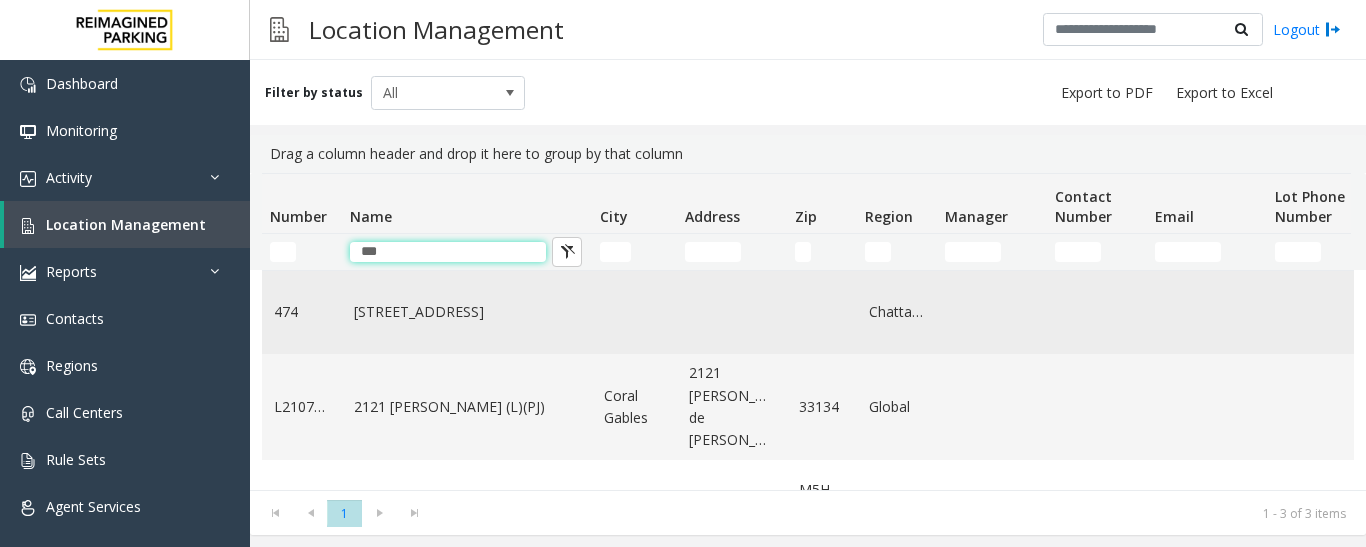 type on "***" 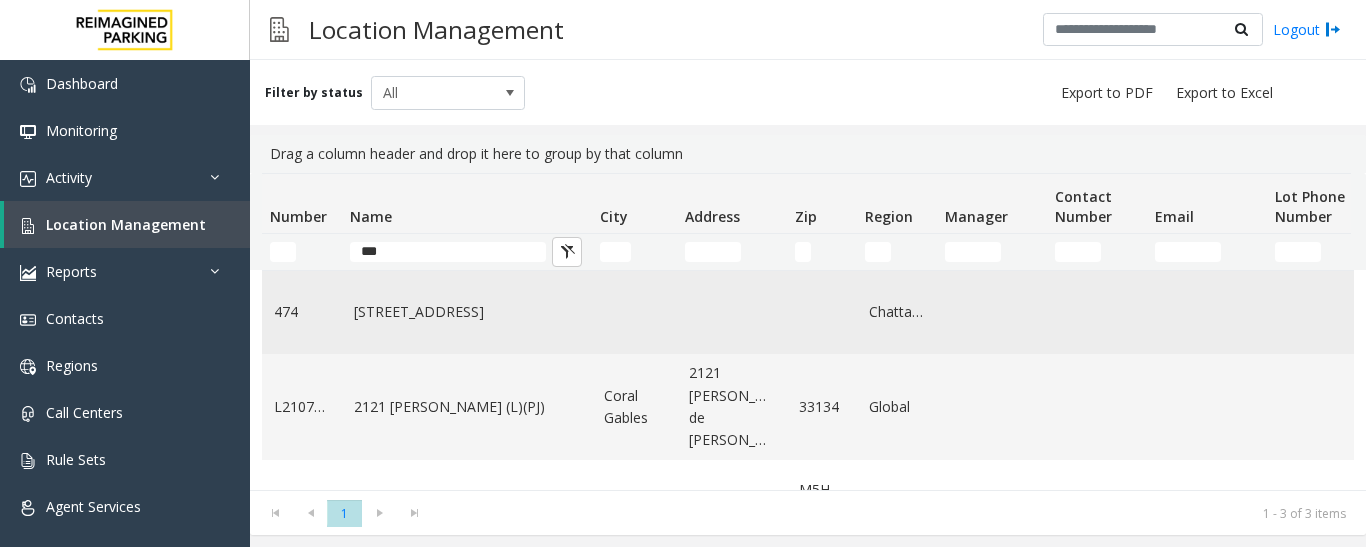 click on "[STREET_ADDRESS]" 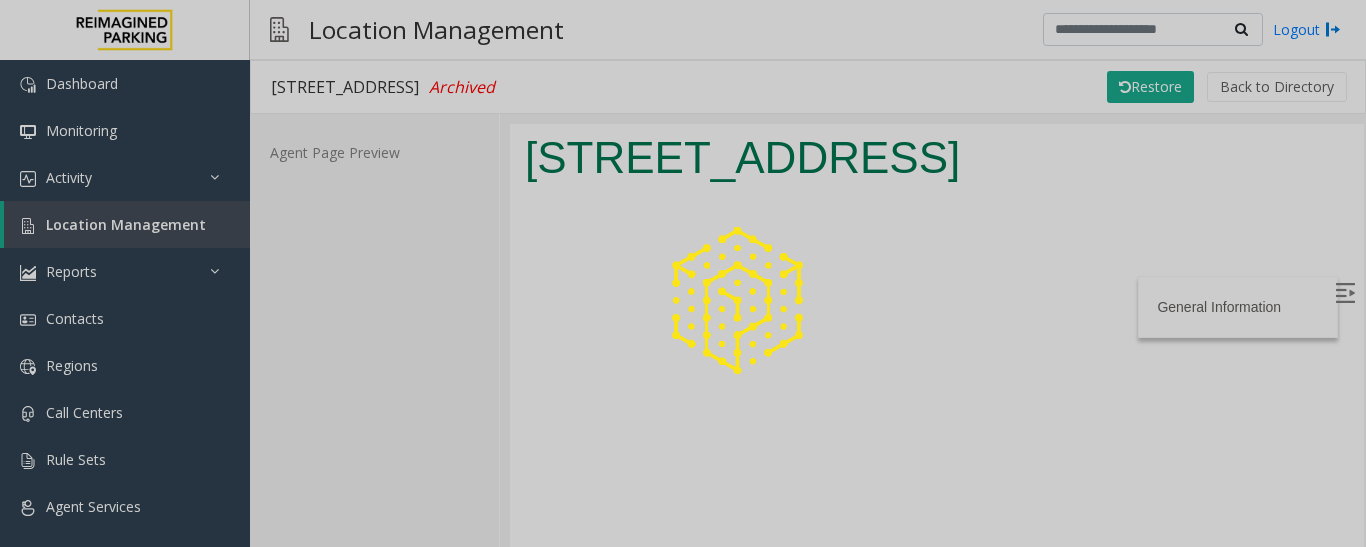 scroll, scrollTop: 0, scrollLeft: 0, axis: both 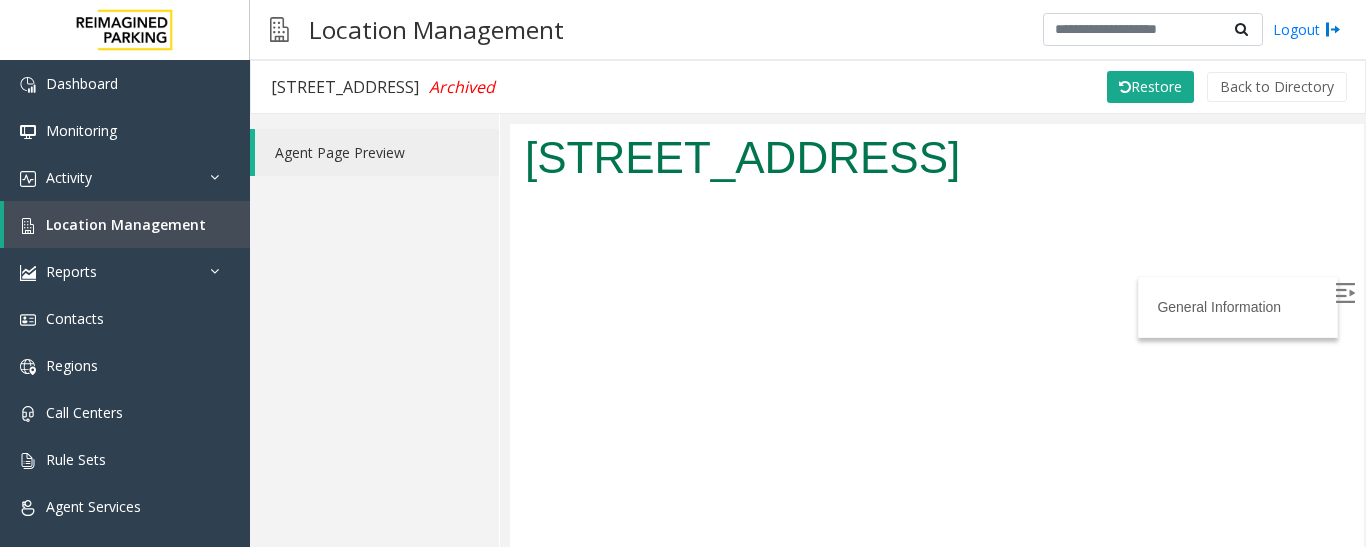 click on "Agent Page Preview" 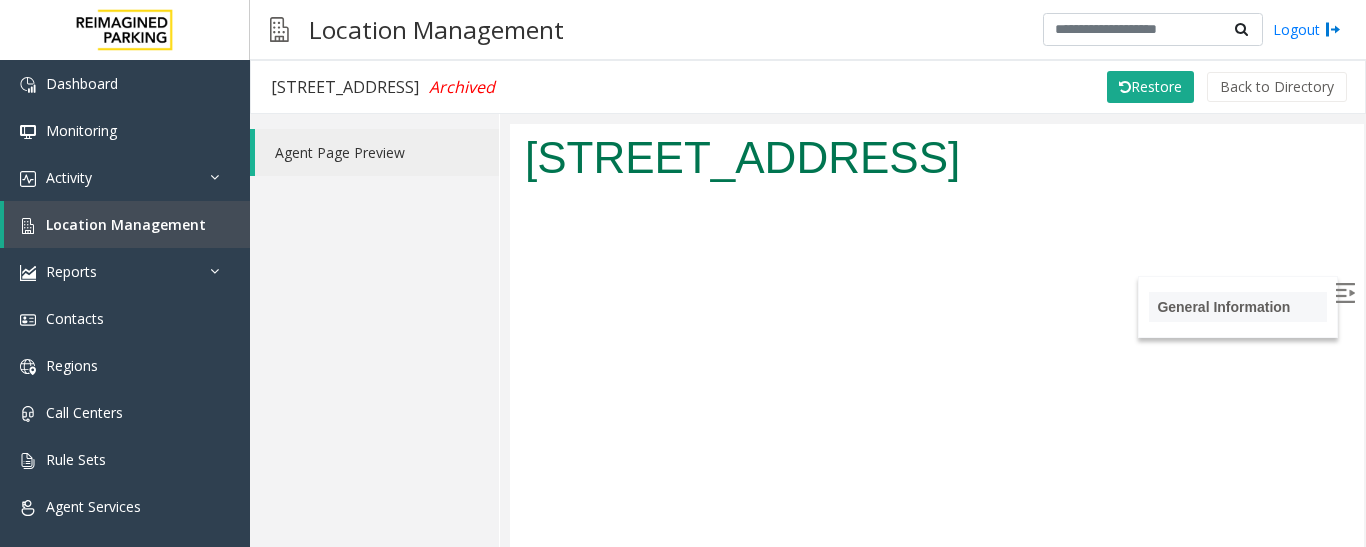 click on "General Information" at bounding box center [1223, 306] 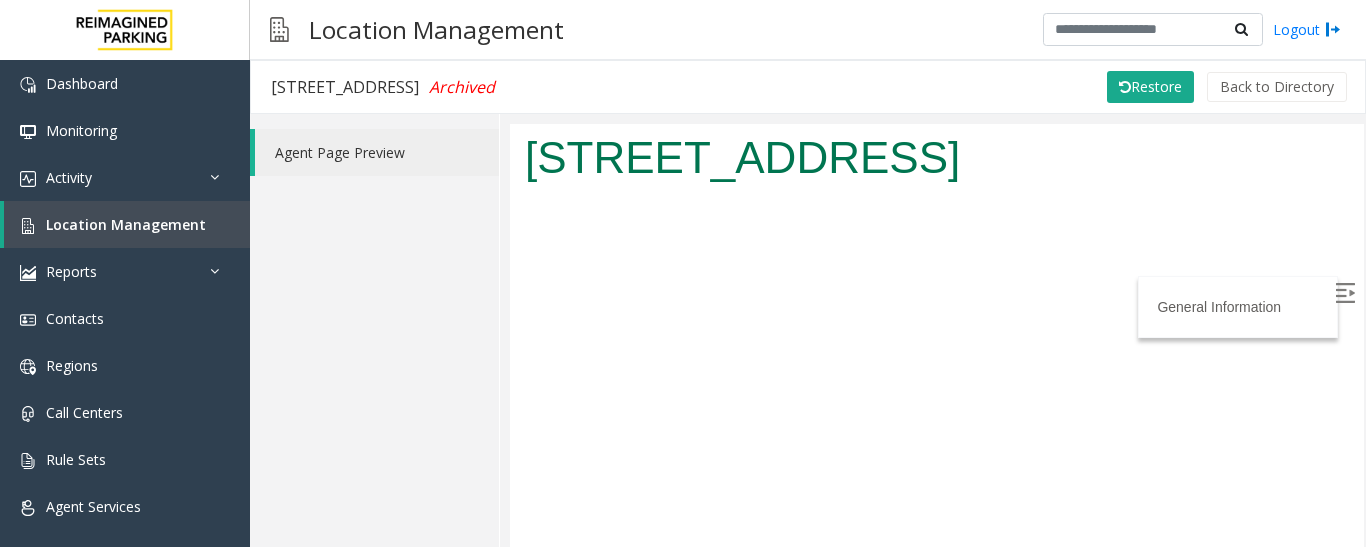 click at bounding box center (1345, 292) 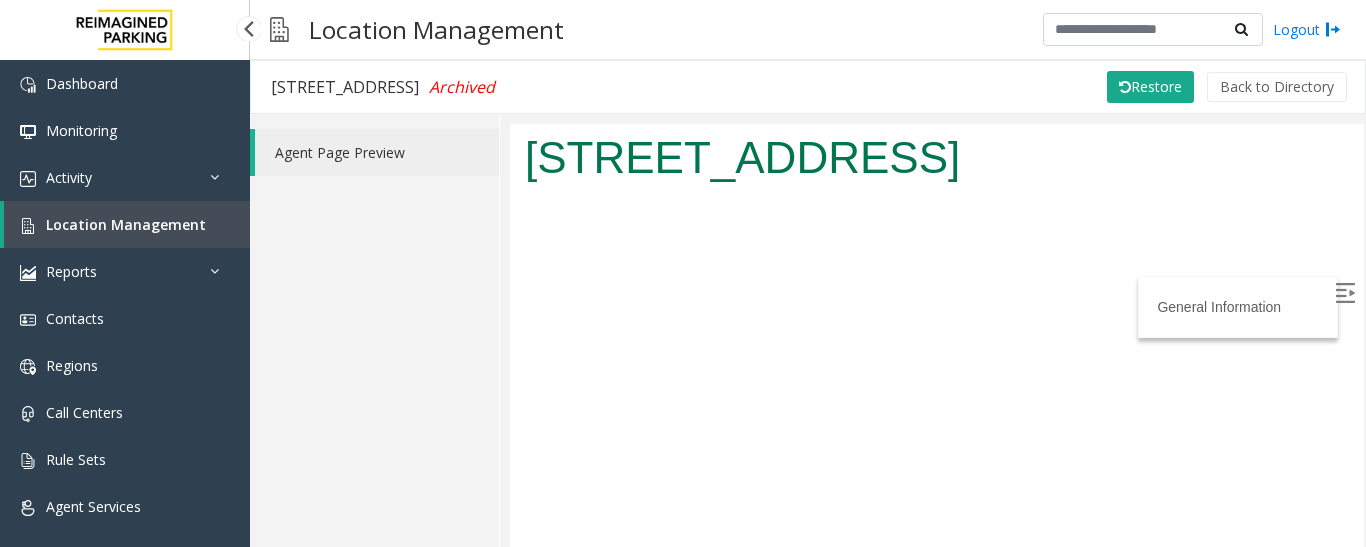 click on "Location Management" at bounding box center (126, 224) 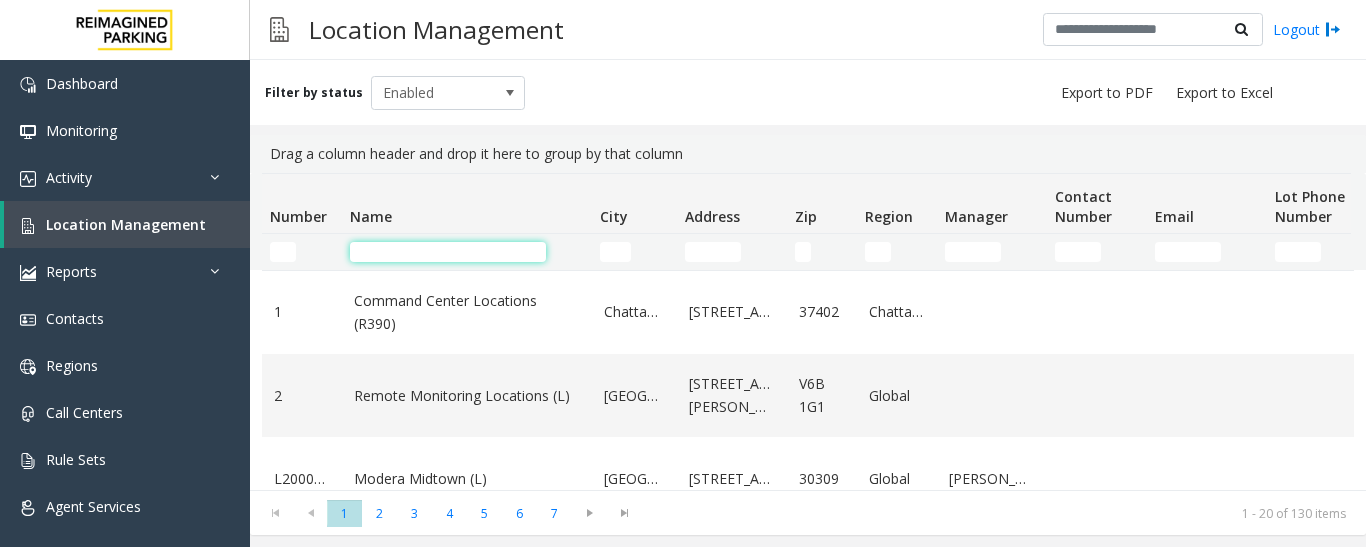click 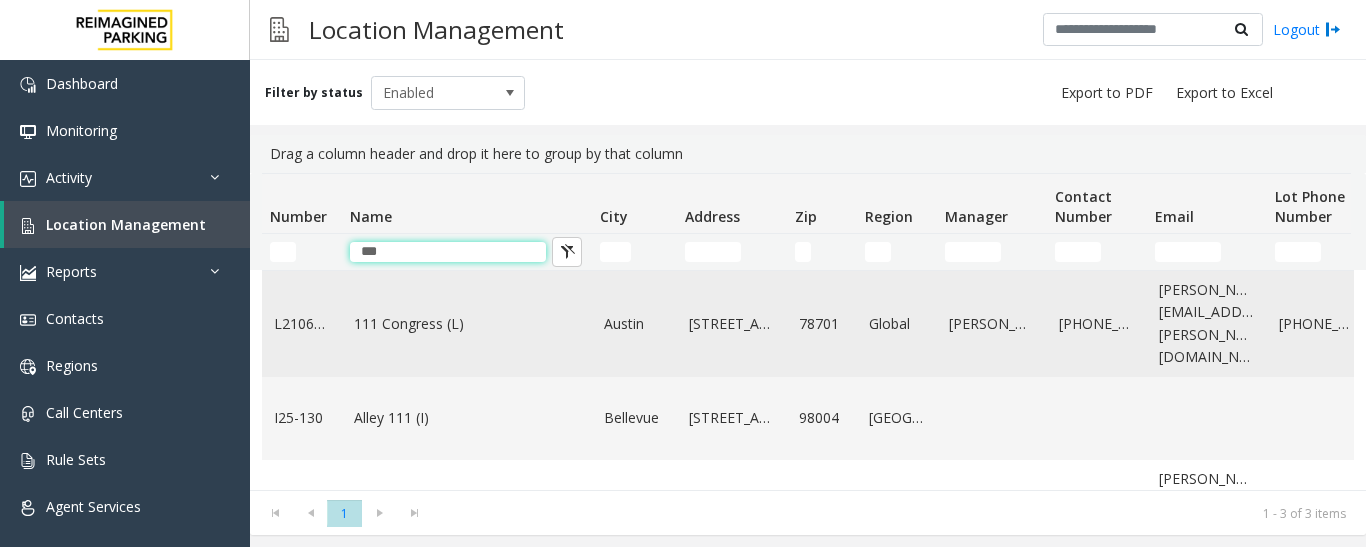 type on "***" 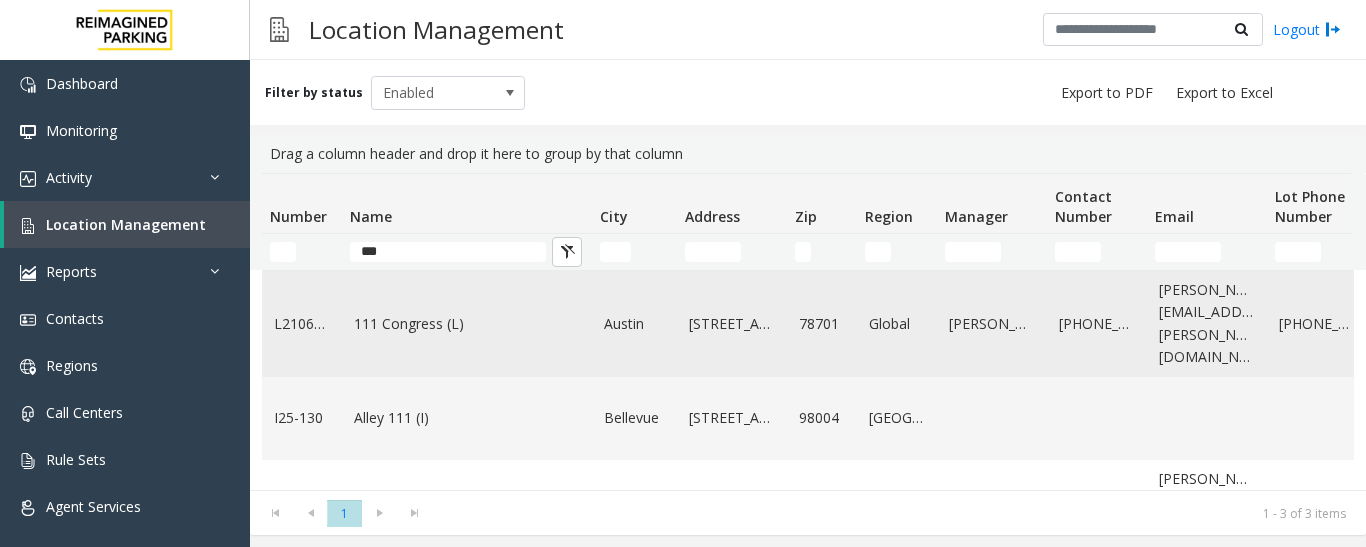 click on "111 Congress (L)" 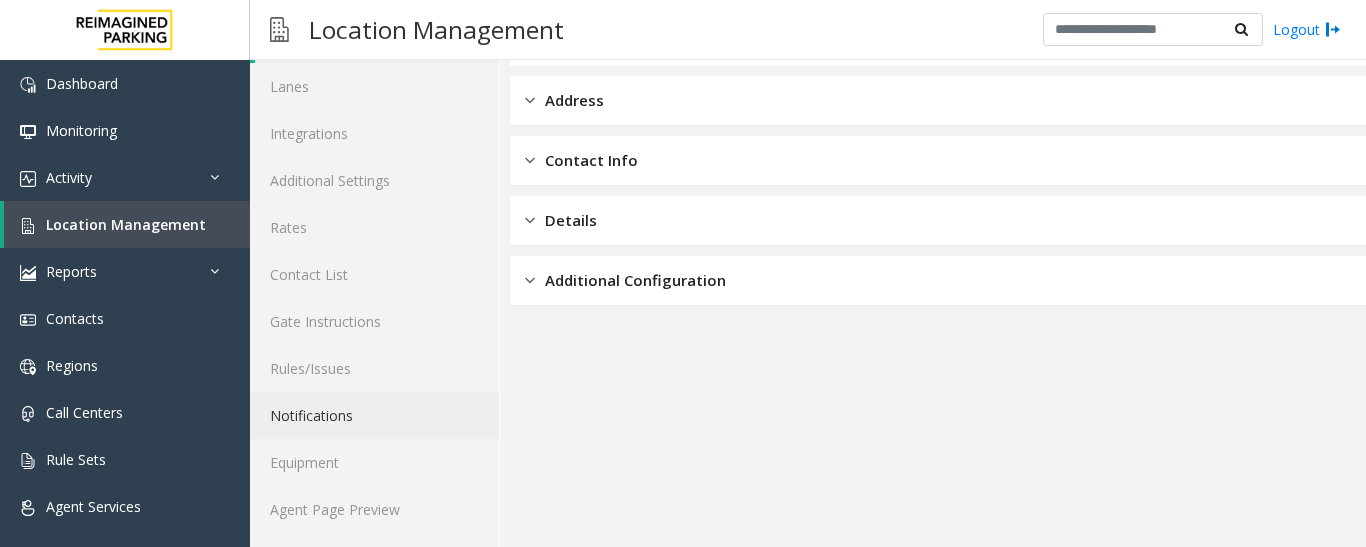 scroll, scrollTop: 112, scrollLeft: 0, axis: vertical 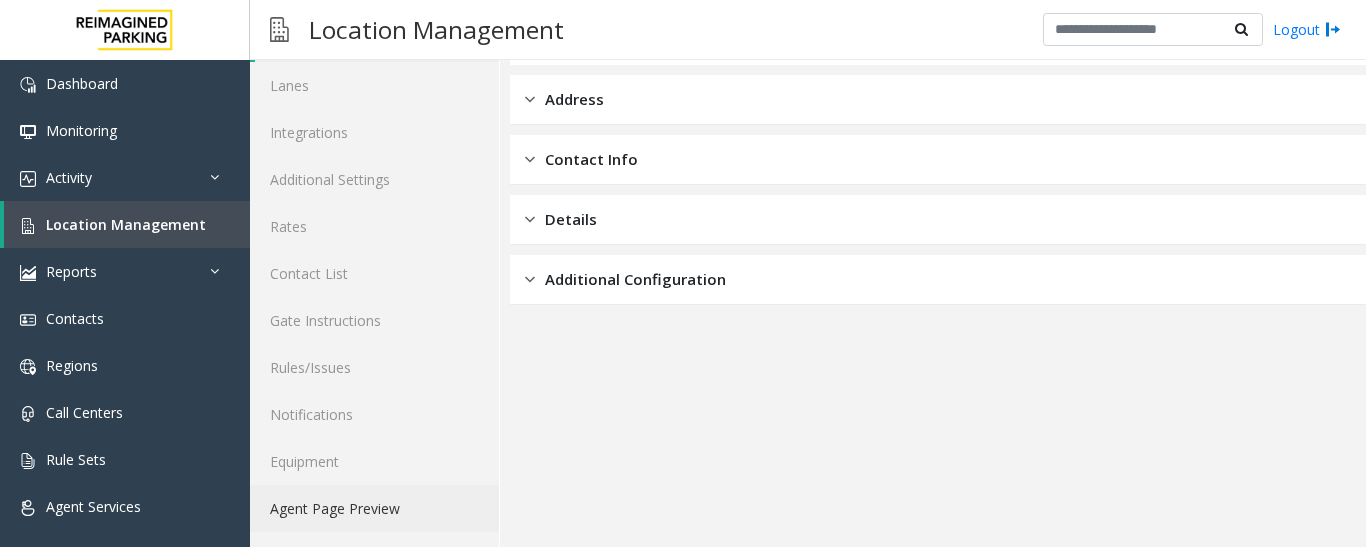 click on "Agent Page Preview" 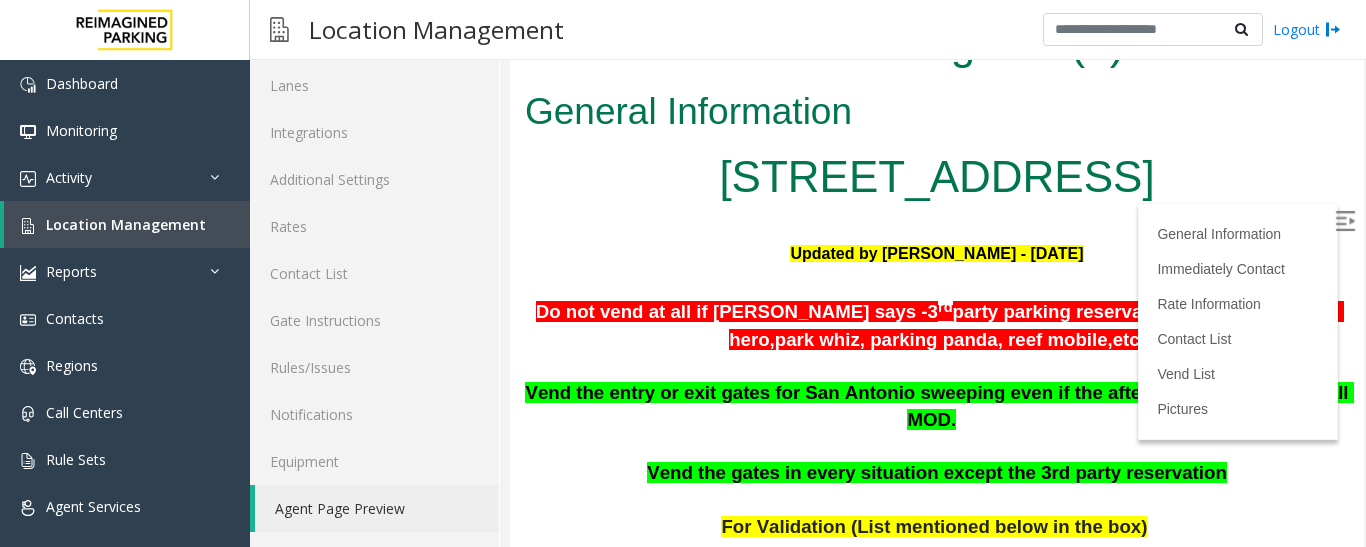 scroll, scrollTop: 0, scrollLeft: 0, axis: both 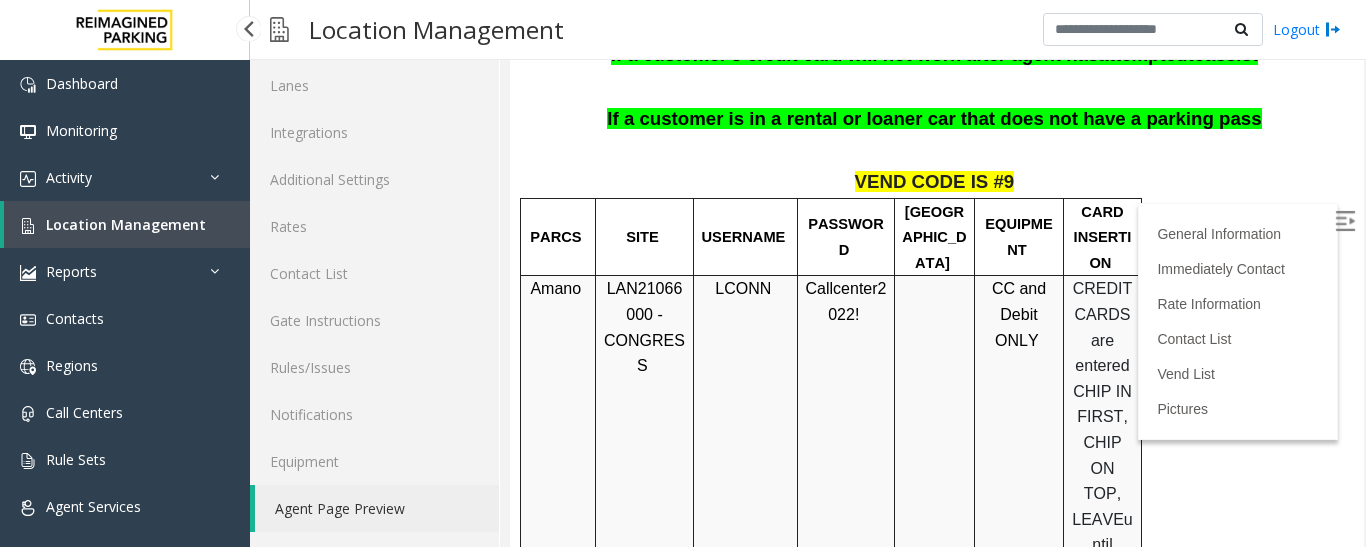 click on "Location Management" at bounding box center [126, 224] 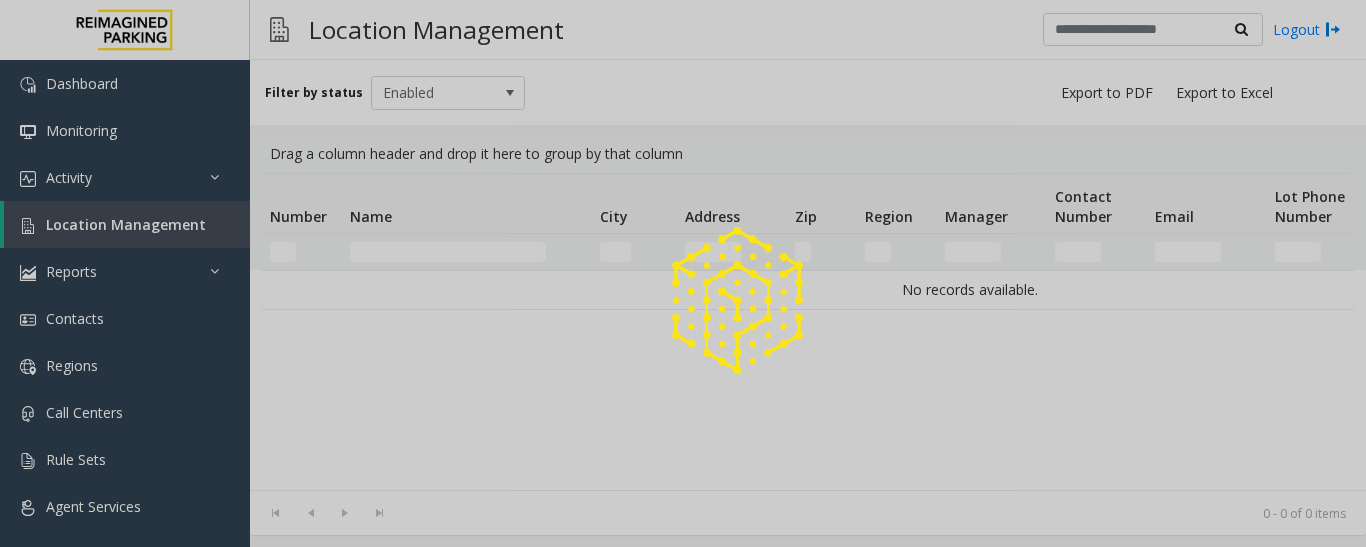 scroll, scrollTop: 0, scrollLeft: 0, axis: both 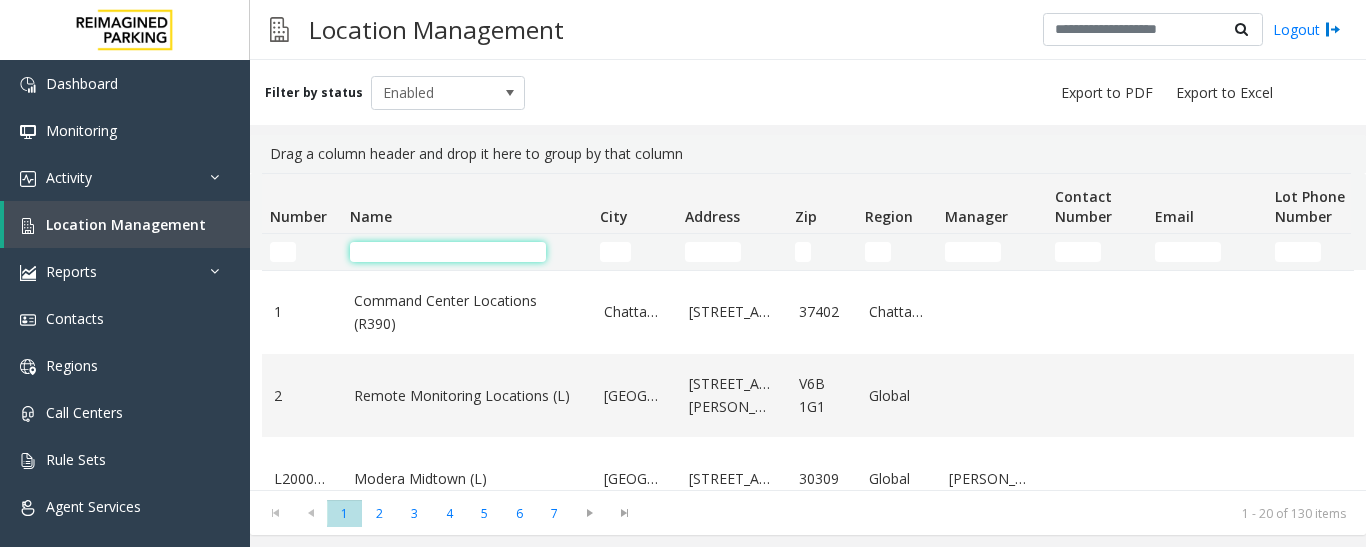 click 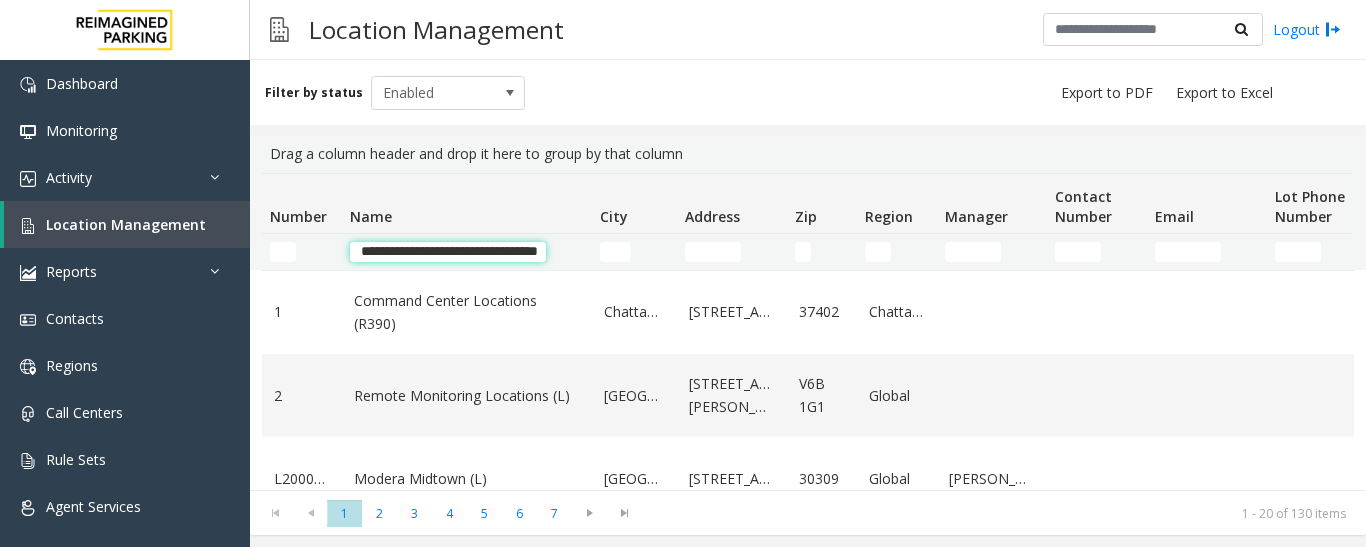 scroll, scrollTop: 0, scrollLeft: 101, axis: horizontal 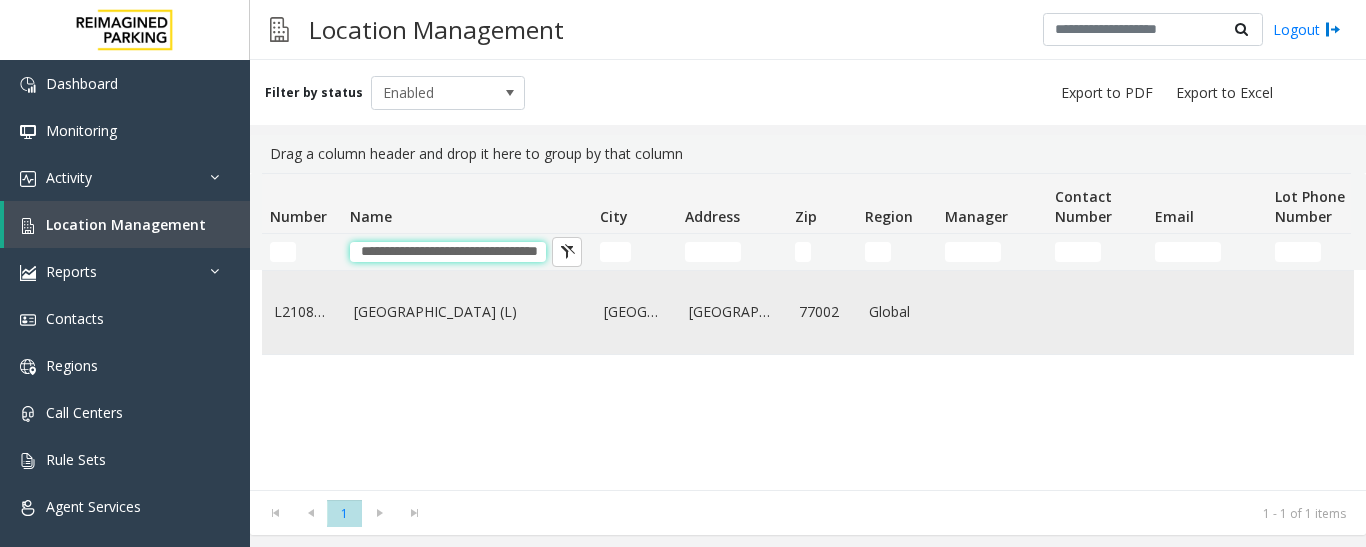 type on "**********" 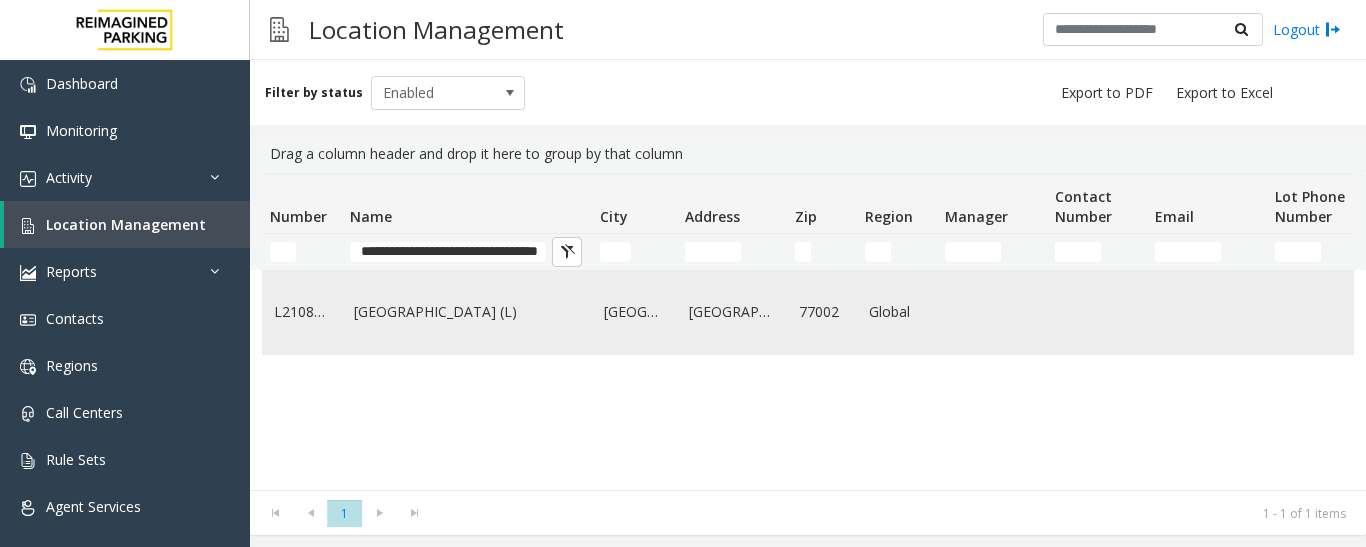 scroll, scrollTop: 0, scrollLeft: 0, axis: both 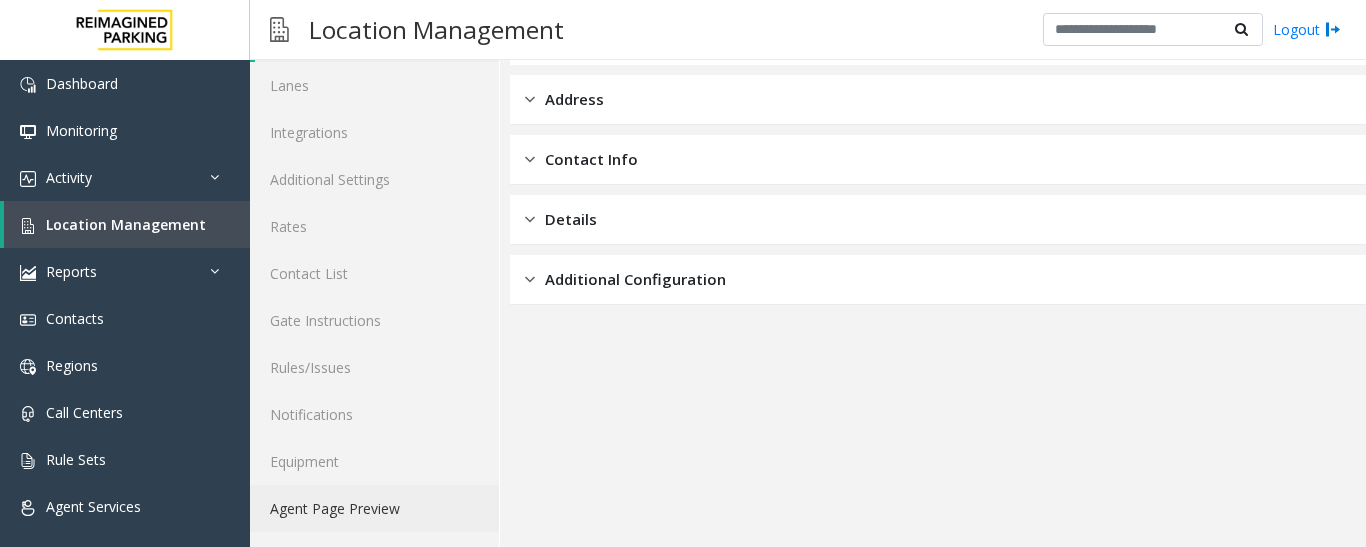 click on "Agent Page Preview" 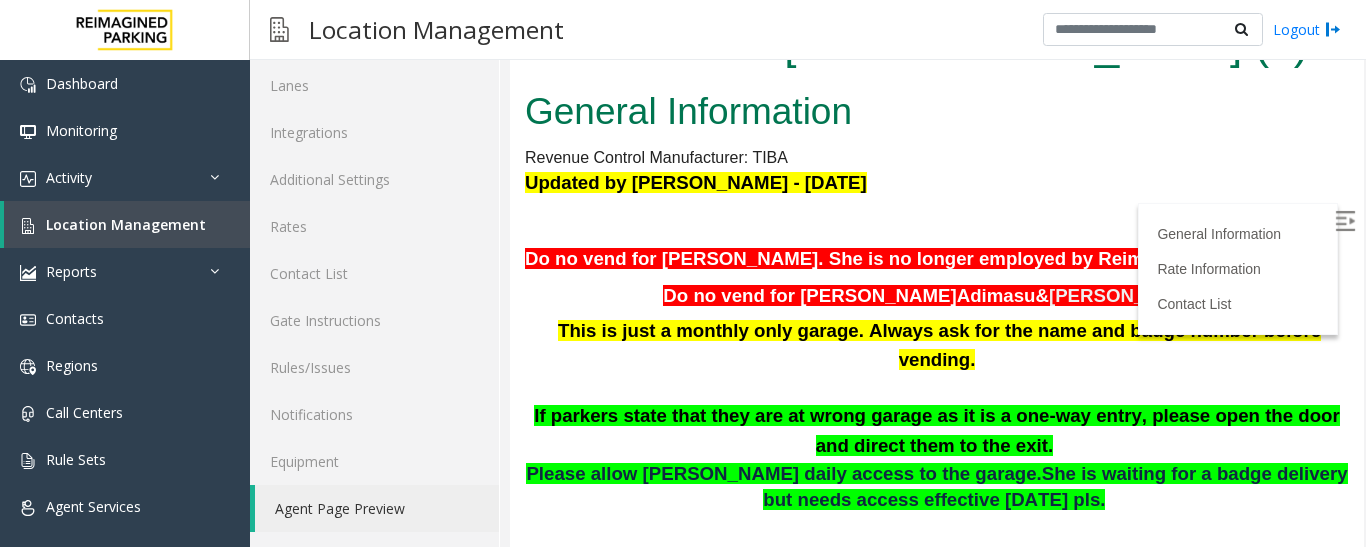 scroll, scrollTop: 0, scrollLeft: 0, axis: both 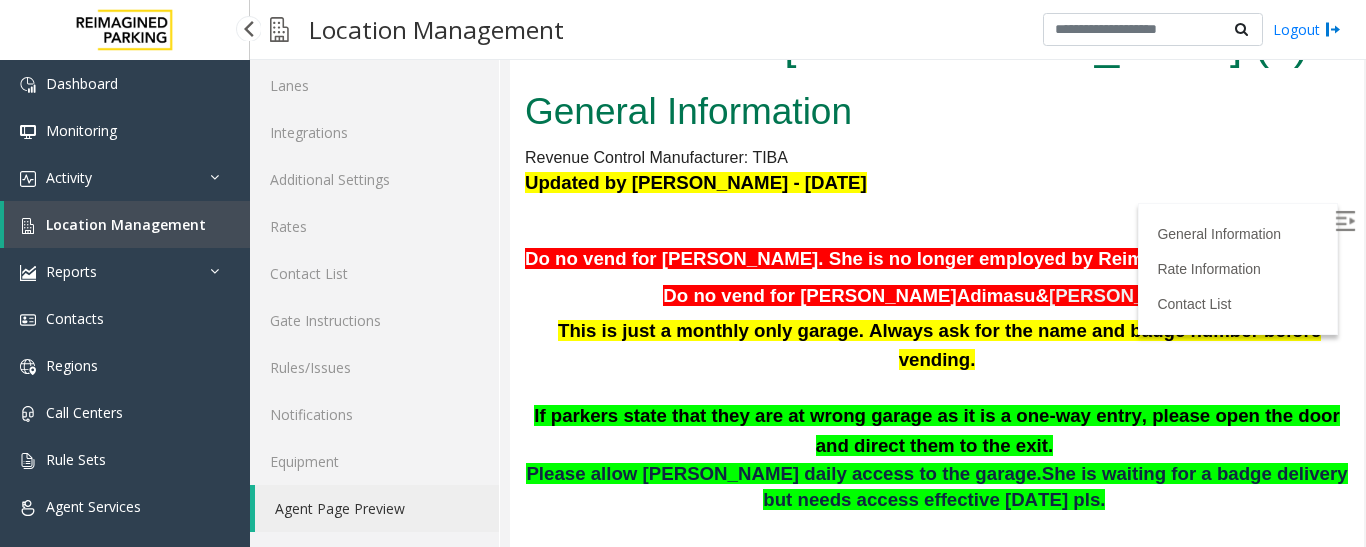 click on "Location Management" at bounding box center (126, 224) 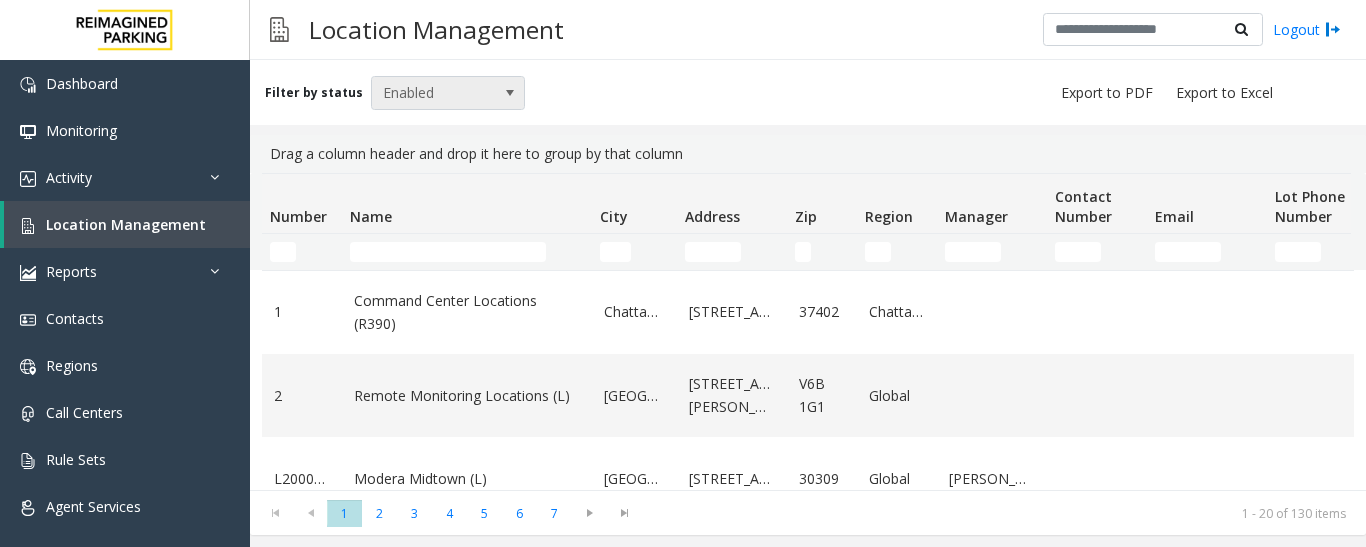 click on "Enabled" at bounding box center (433, 93) 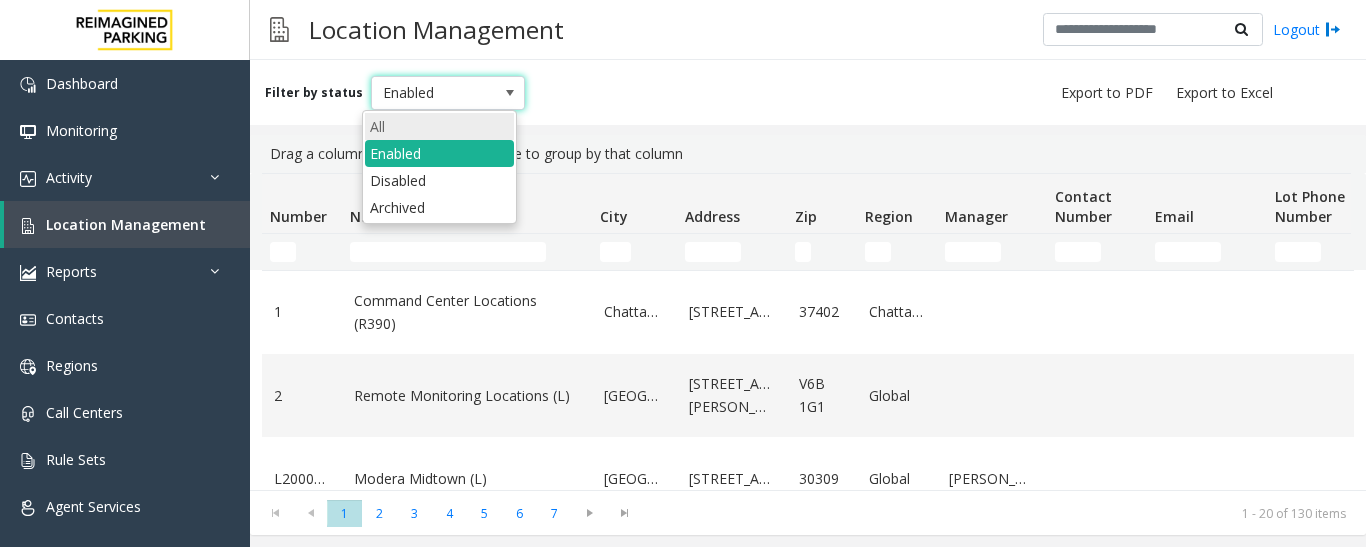 click on "All" at bounding box center [439, 126] 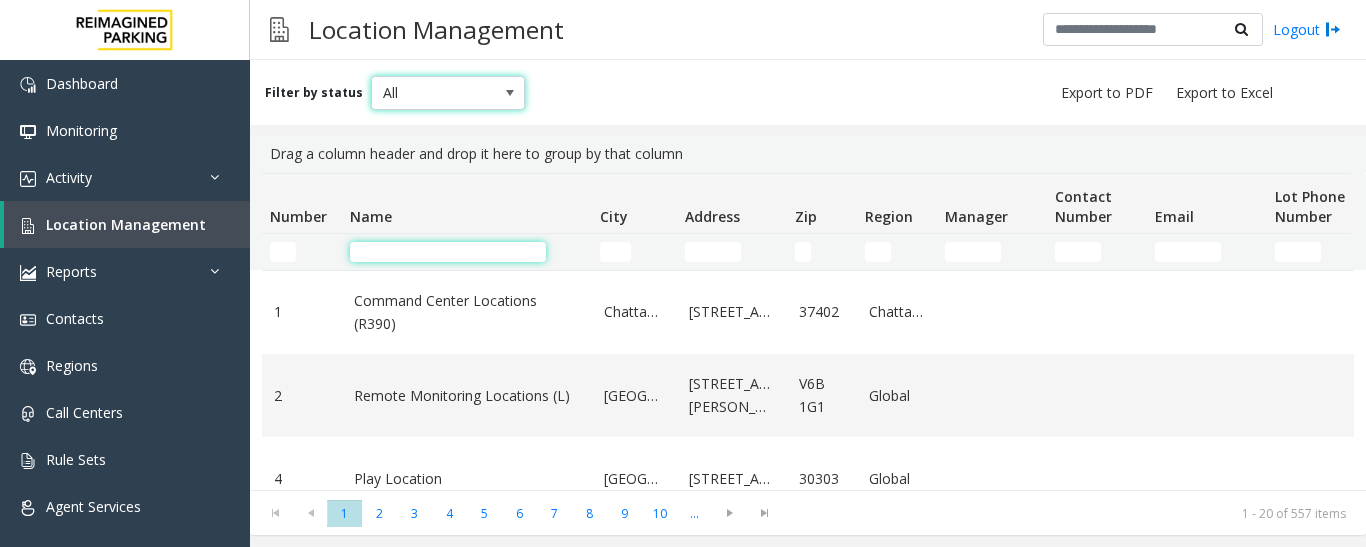 click 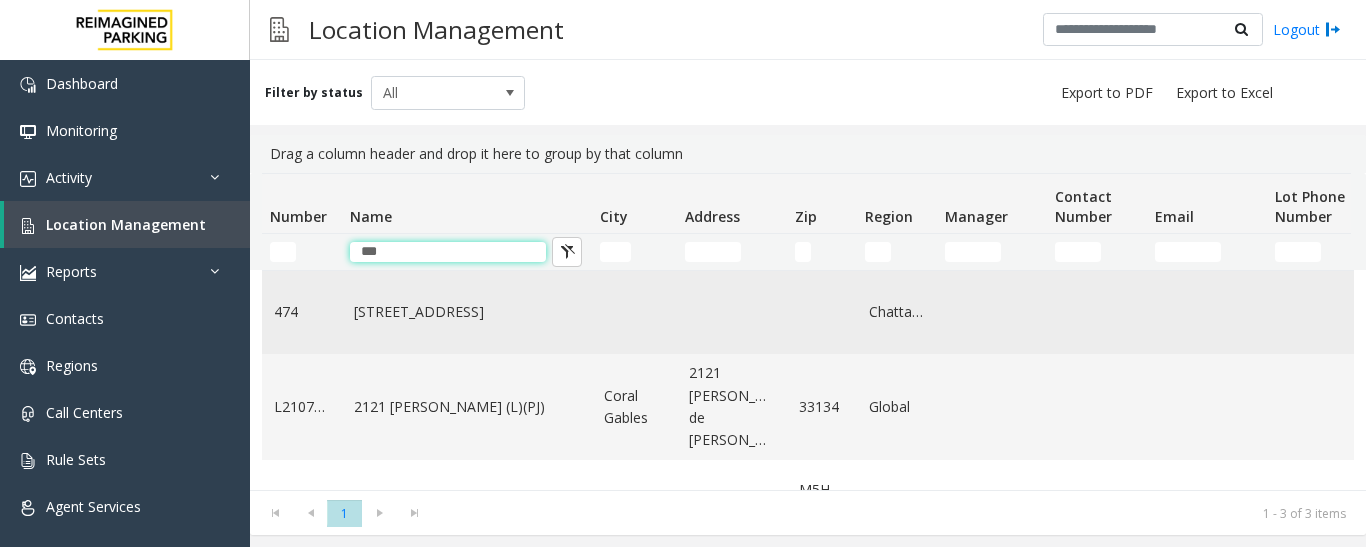 type on "***" 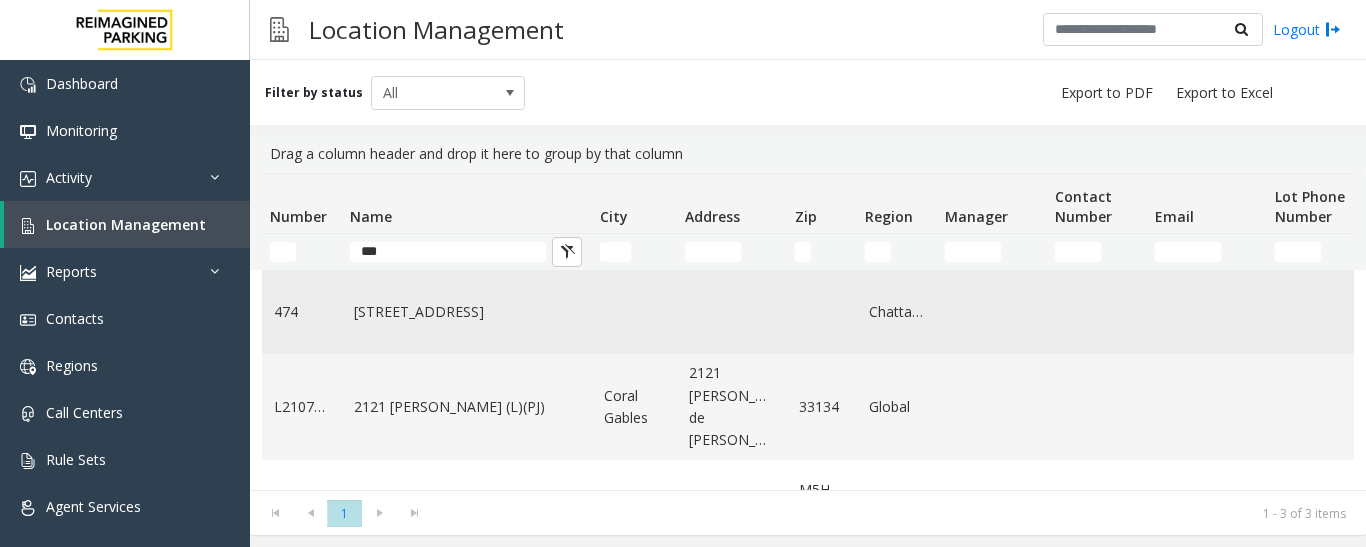 click on "[STREET_ADDRESS]" 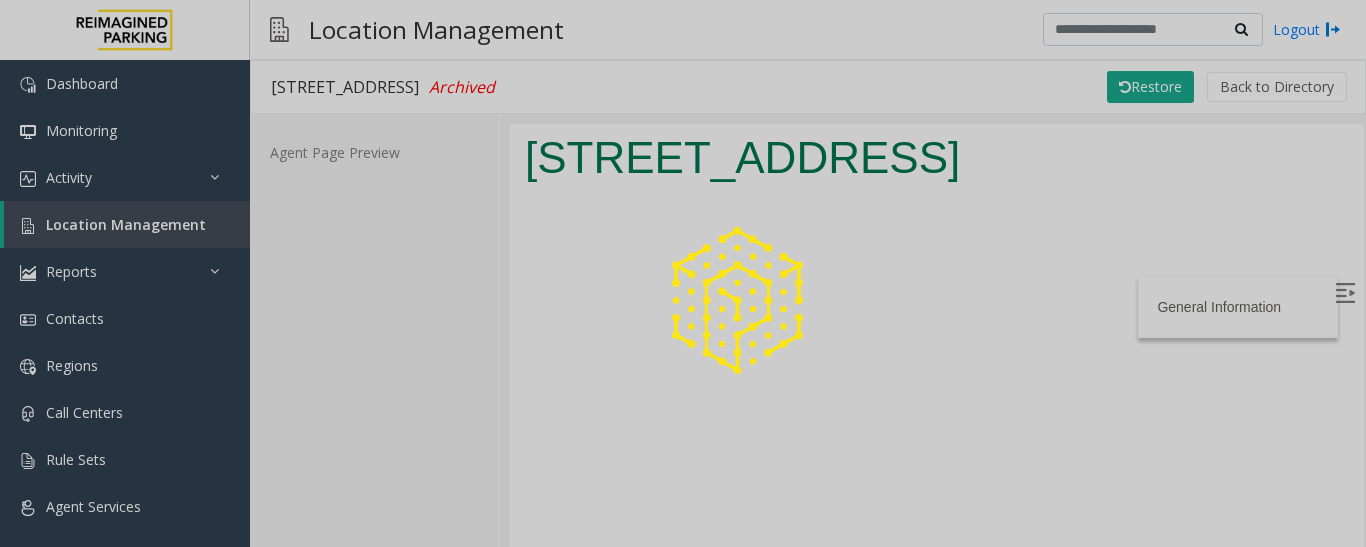 scroll, scrollTop: 0, scrollLeft: 0, axis: both 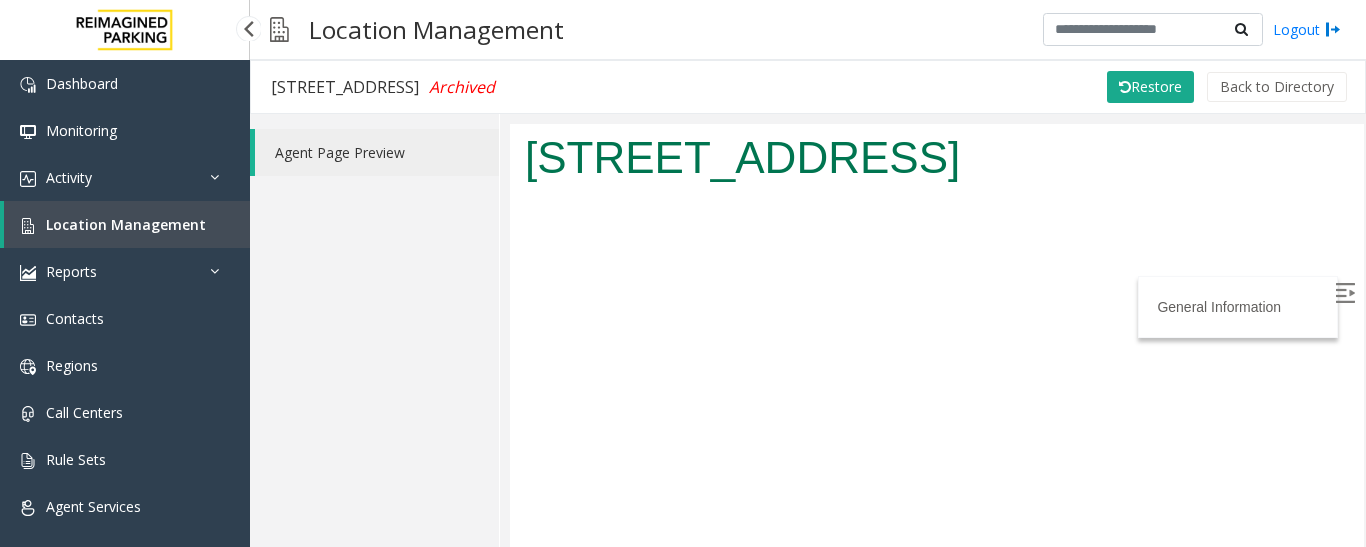click on "Location Management" at bounding box center [126, 224] 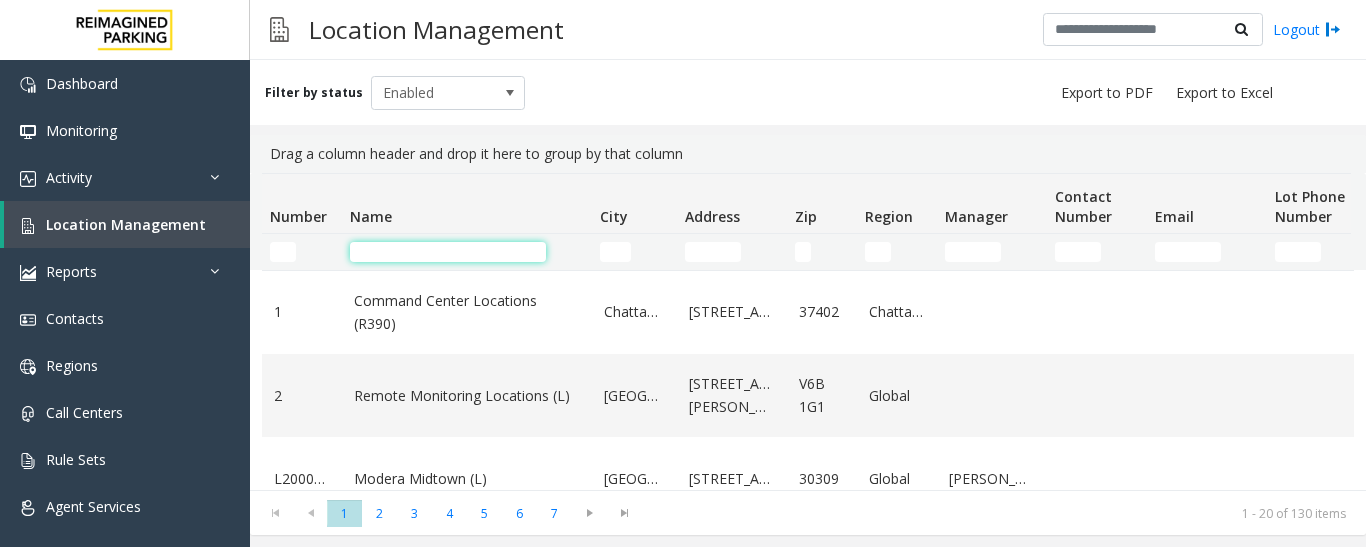 click 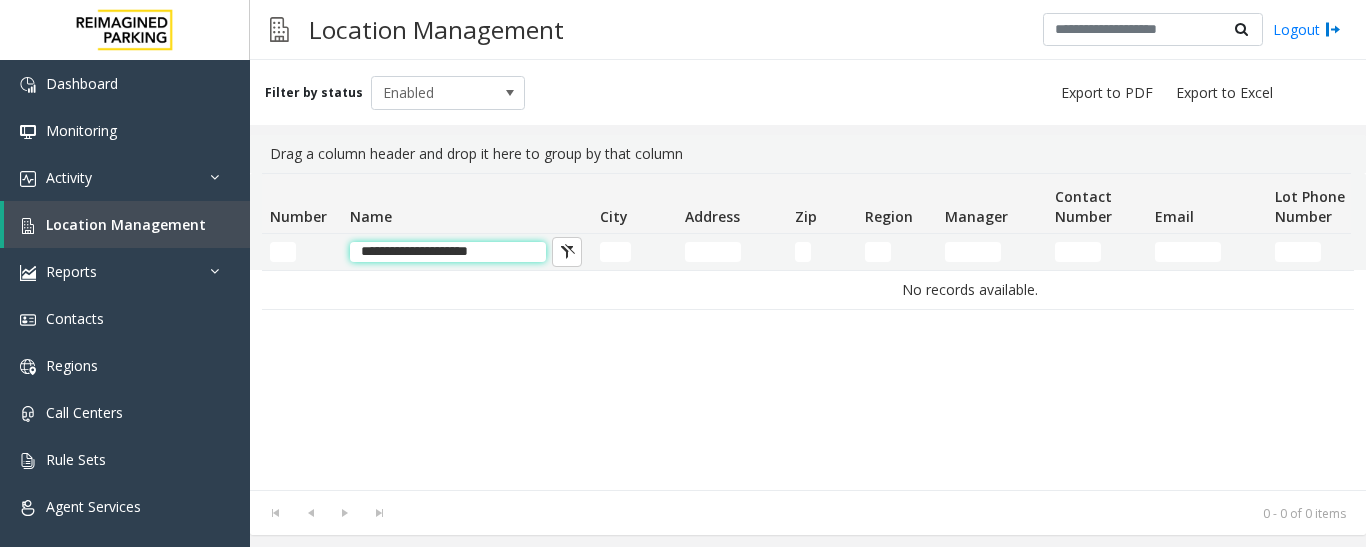 click on "**********" 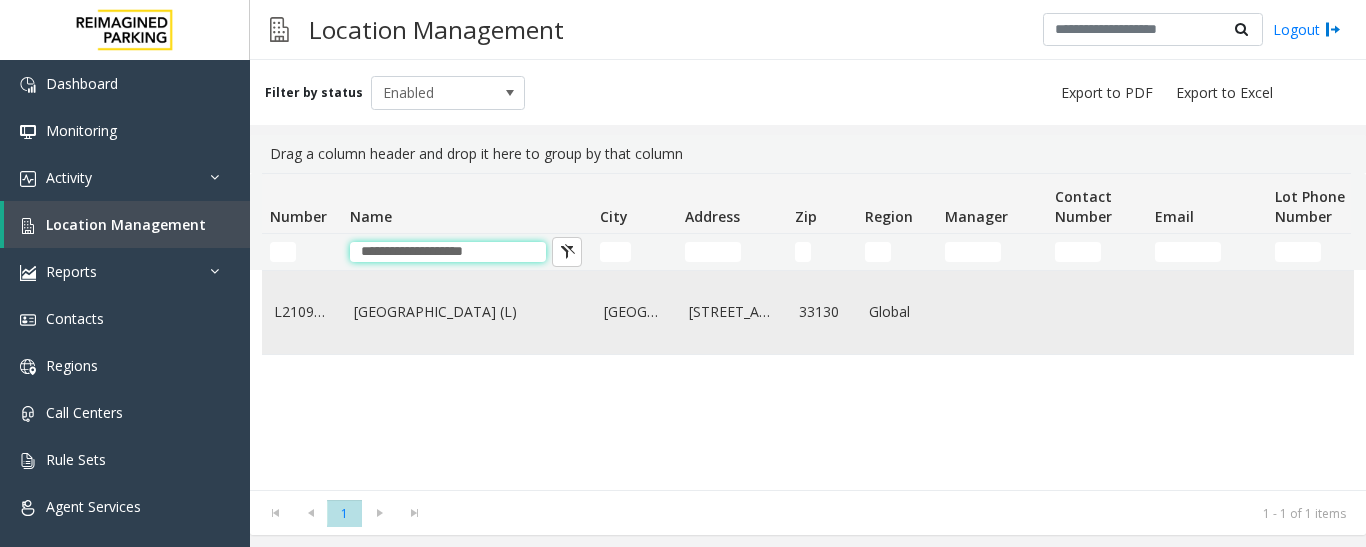 type on "**********" 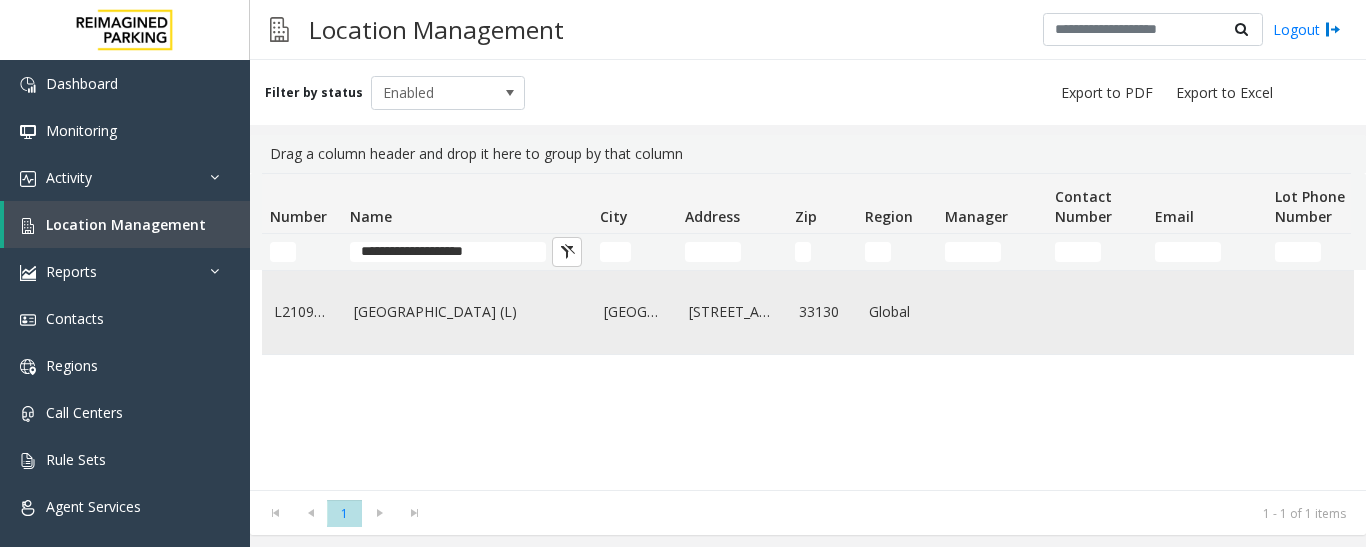 click on "[GEOGRAPHIC_DATA] (L)" 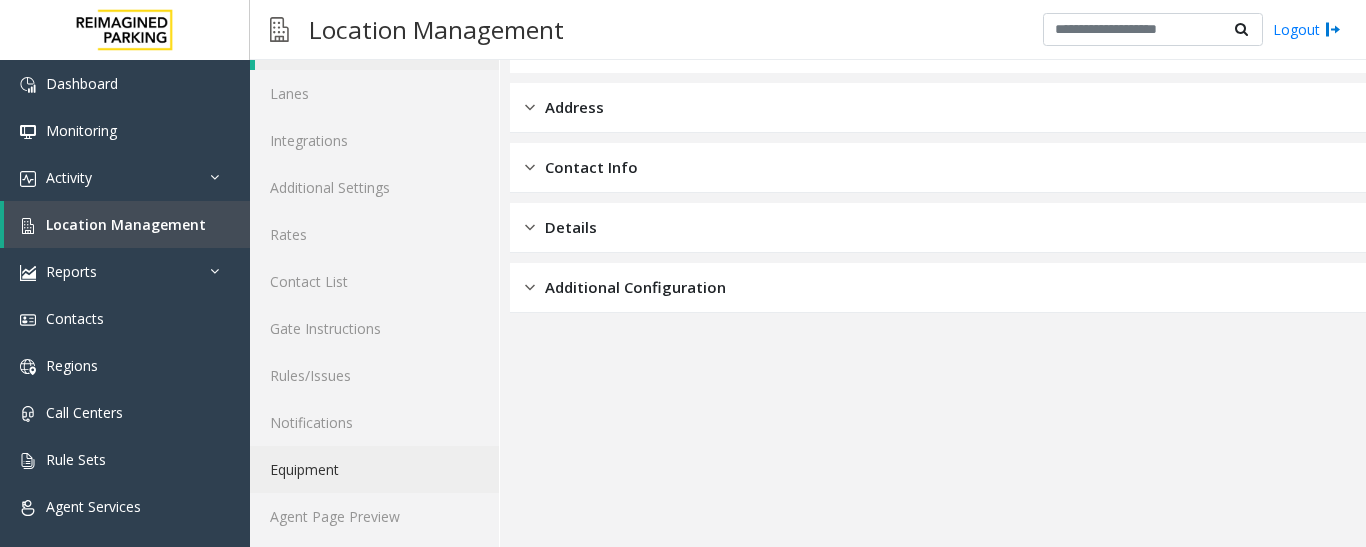 scroll, scrollTop: 112, scrollLeft: 0, axis: vertical 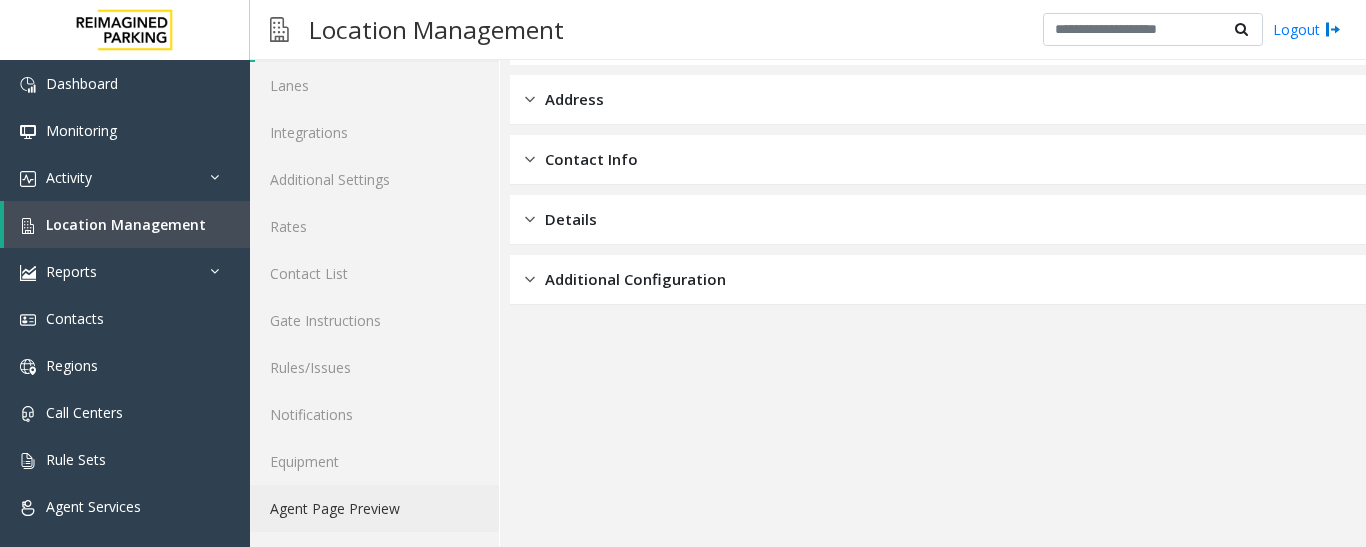 click on "Agent Page Preview" 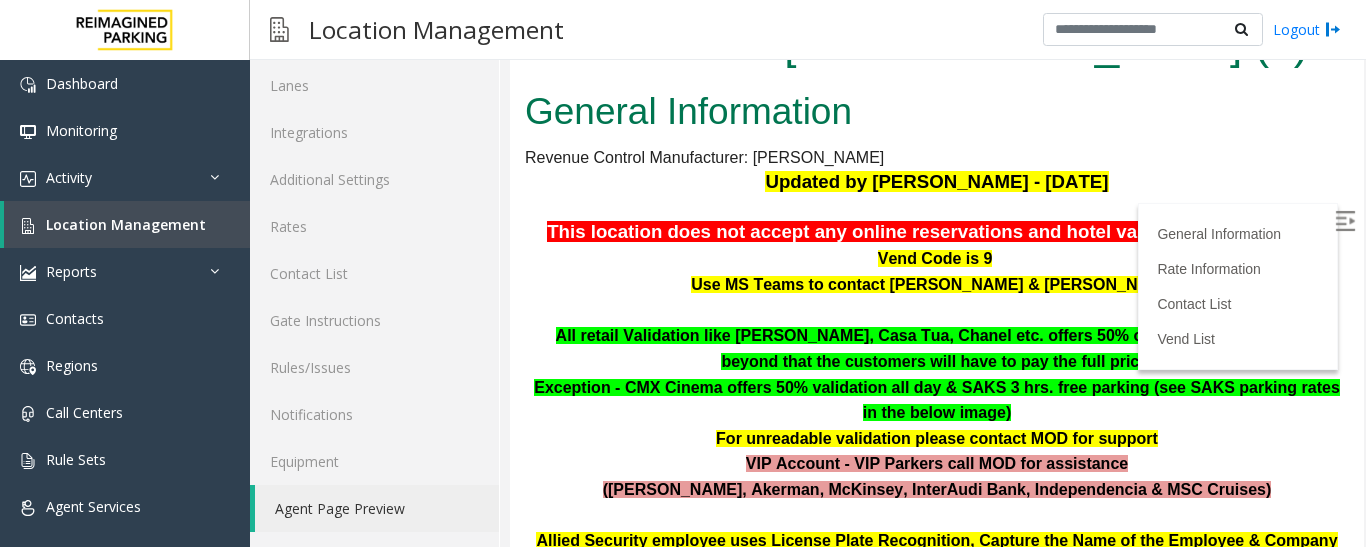 scroll, scrollTop: 0, scrollLeft: 0, axis: both 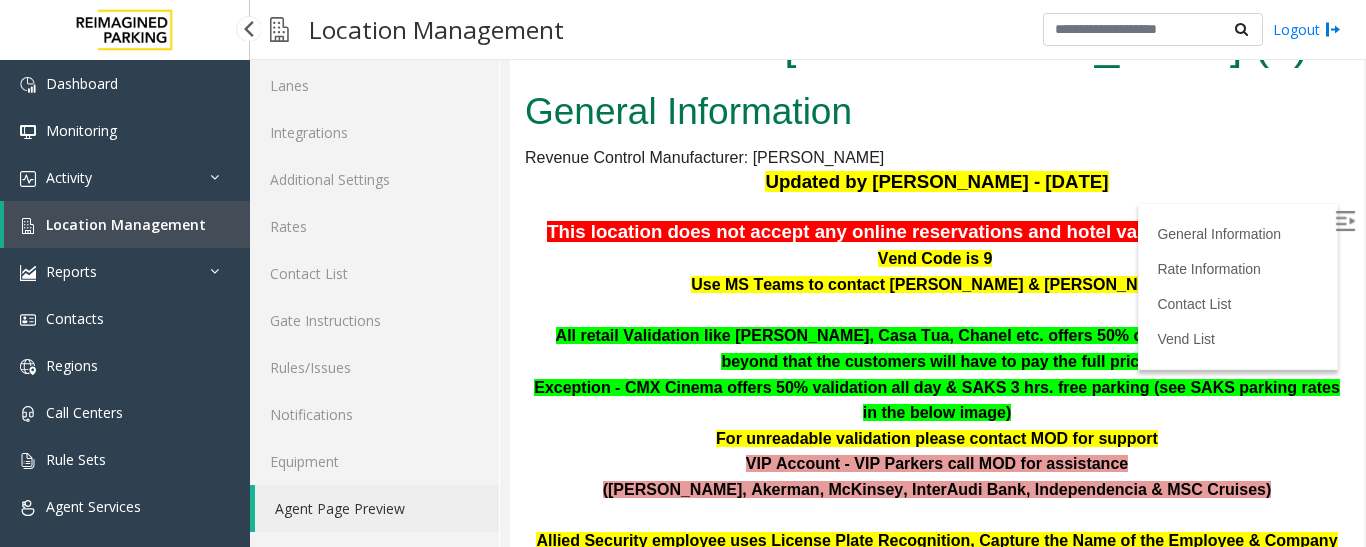click on "Location Management" at bounding box center (126, 224) 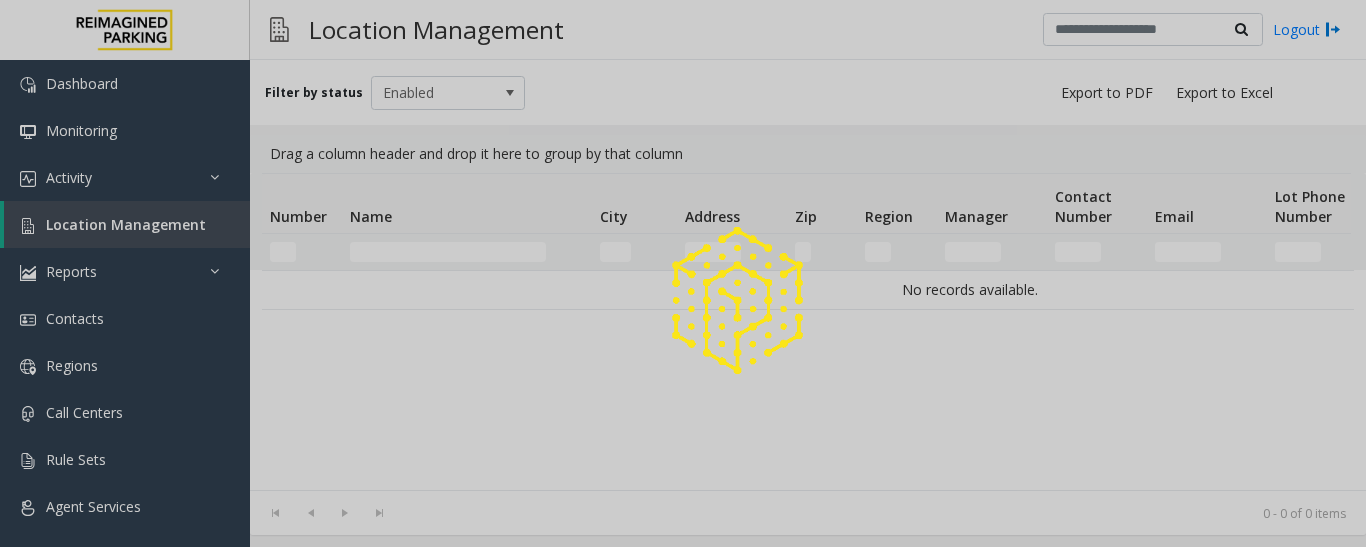 scroll, scrollTop: 0, scrollLeft: 0, axis: both 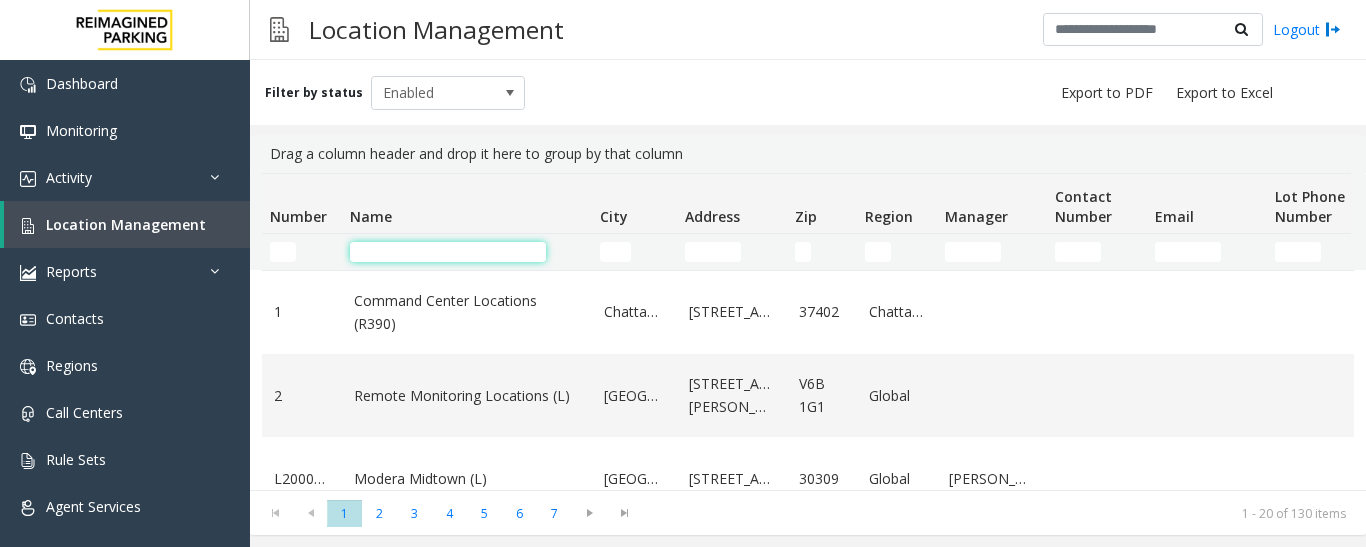 click 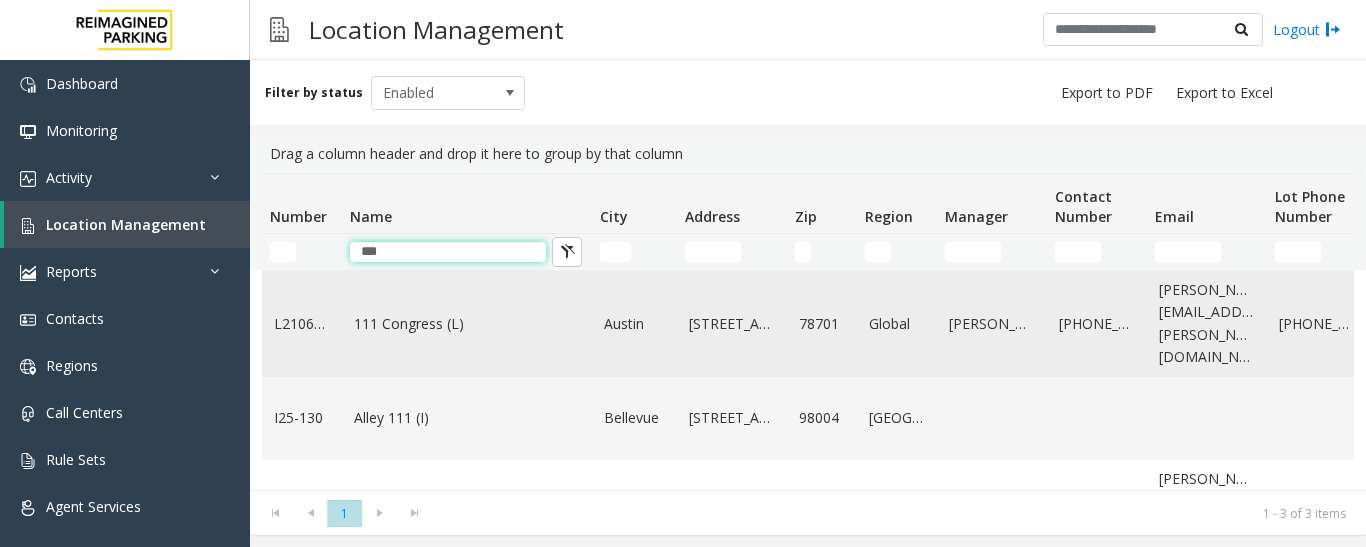 type on "***" 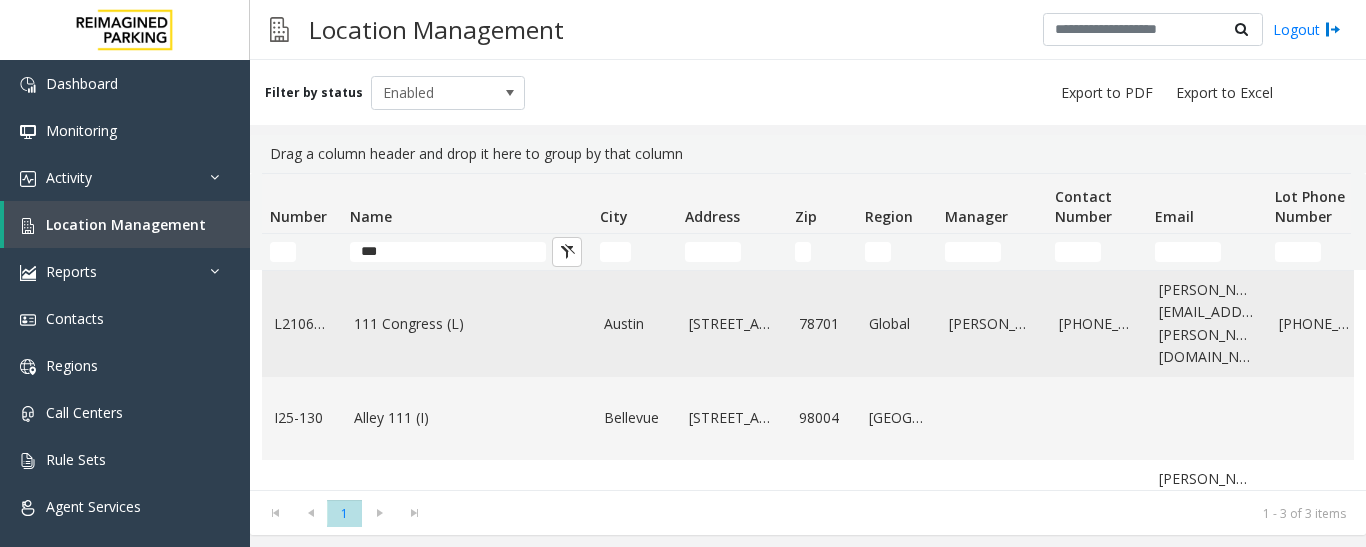 click on "111 Congress (L)" 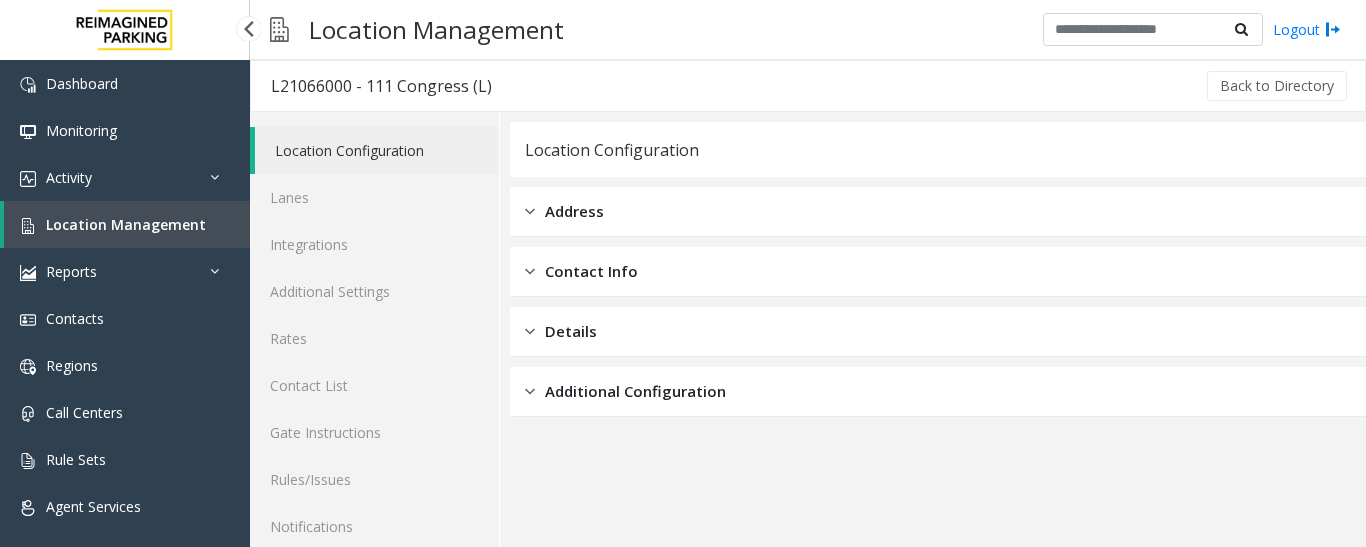 click on "Location Management" at bounding box center (126, 224) 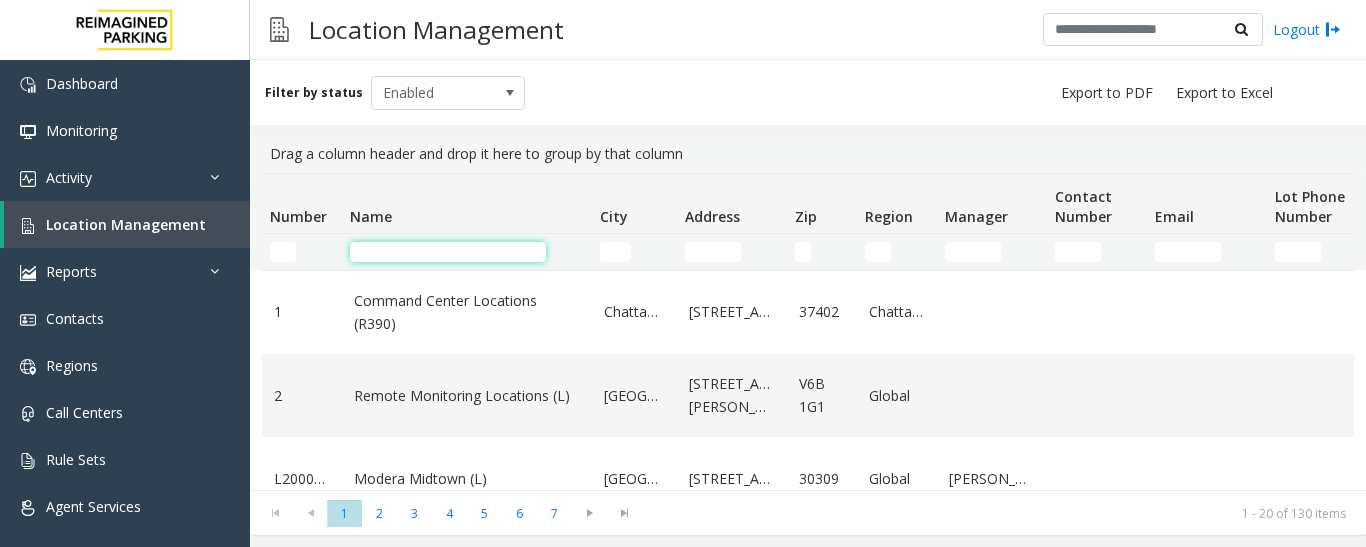 click 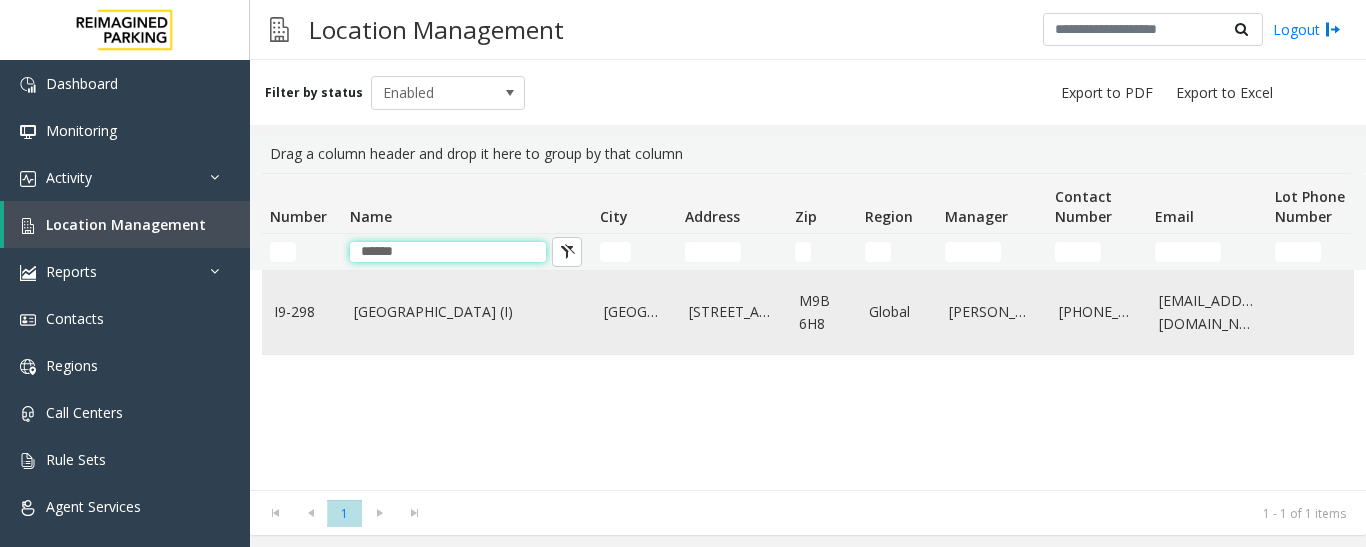 type on "******" 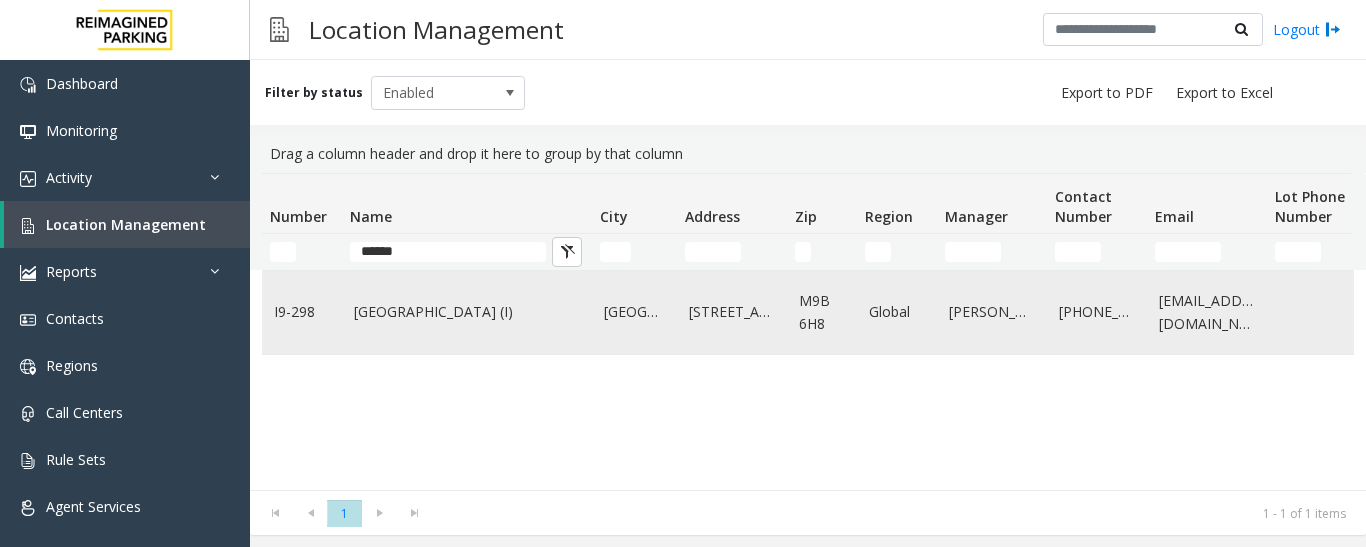 click on "[GEOGRAPHIC_DATA] (I)" 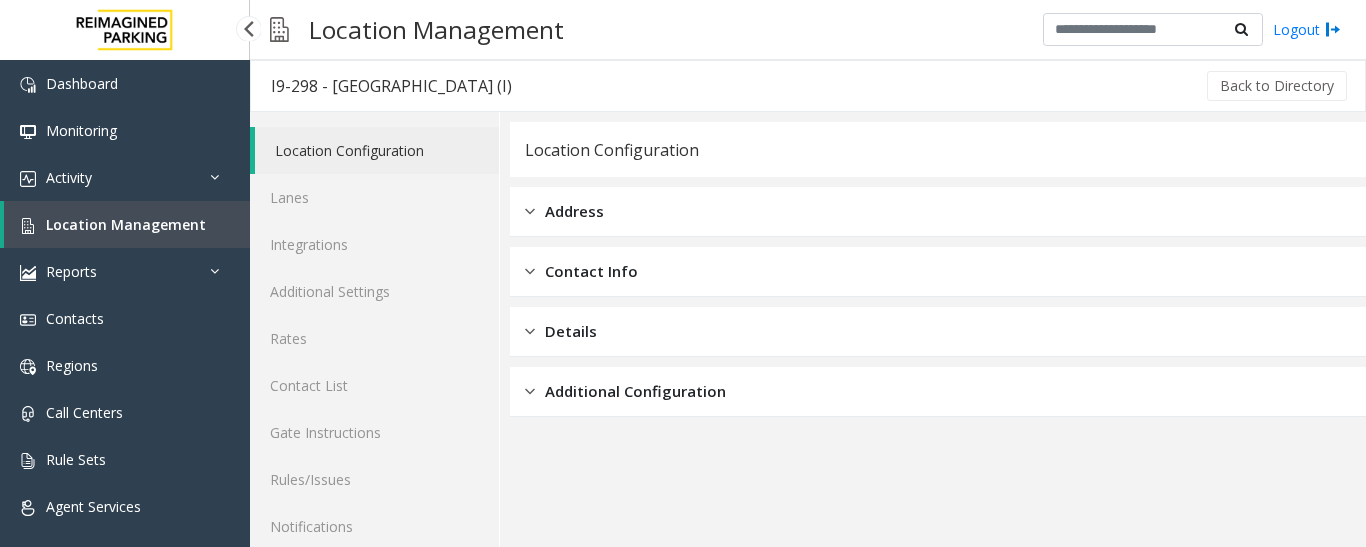 click on "Location Management" at bounding box center [126, 224] 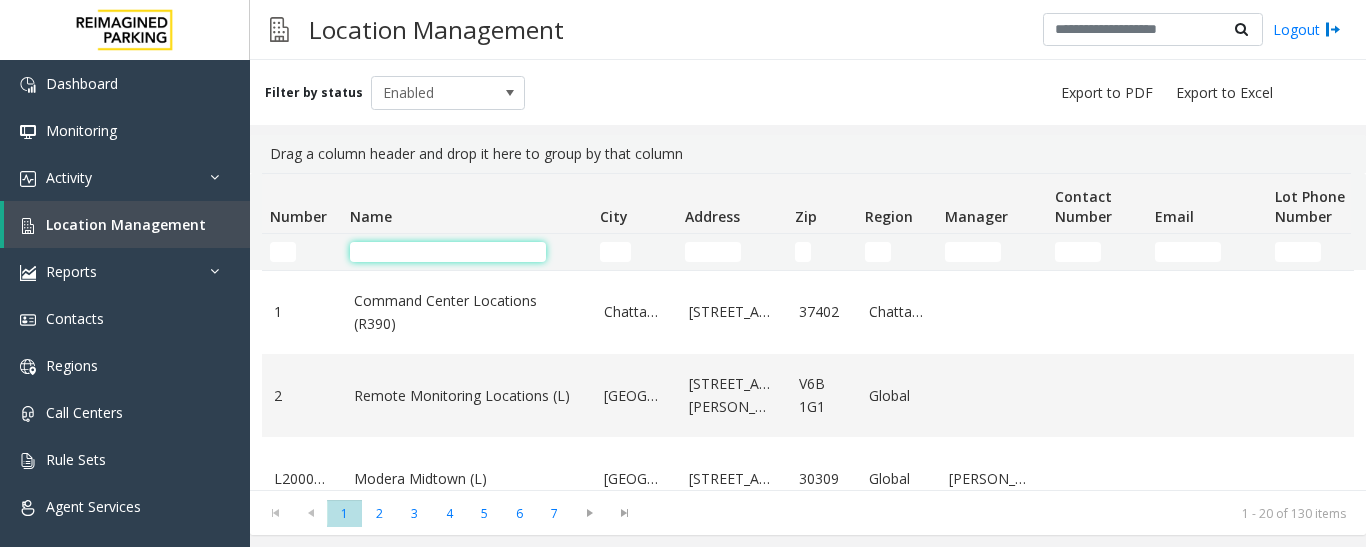 click 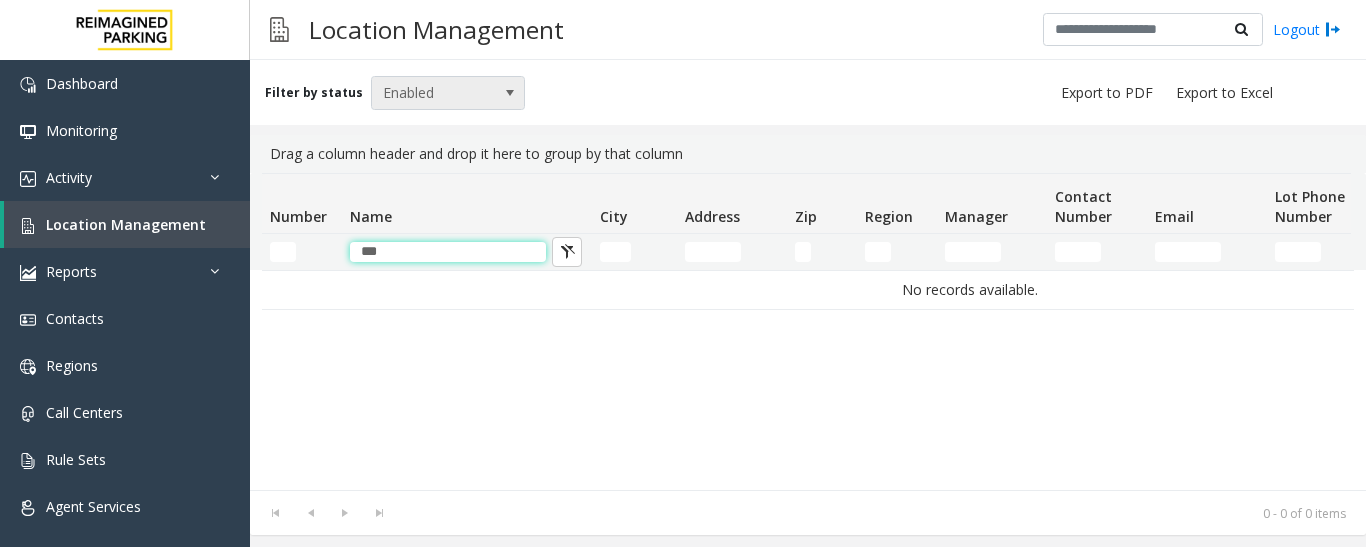 type on "***" 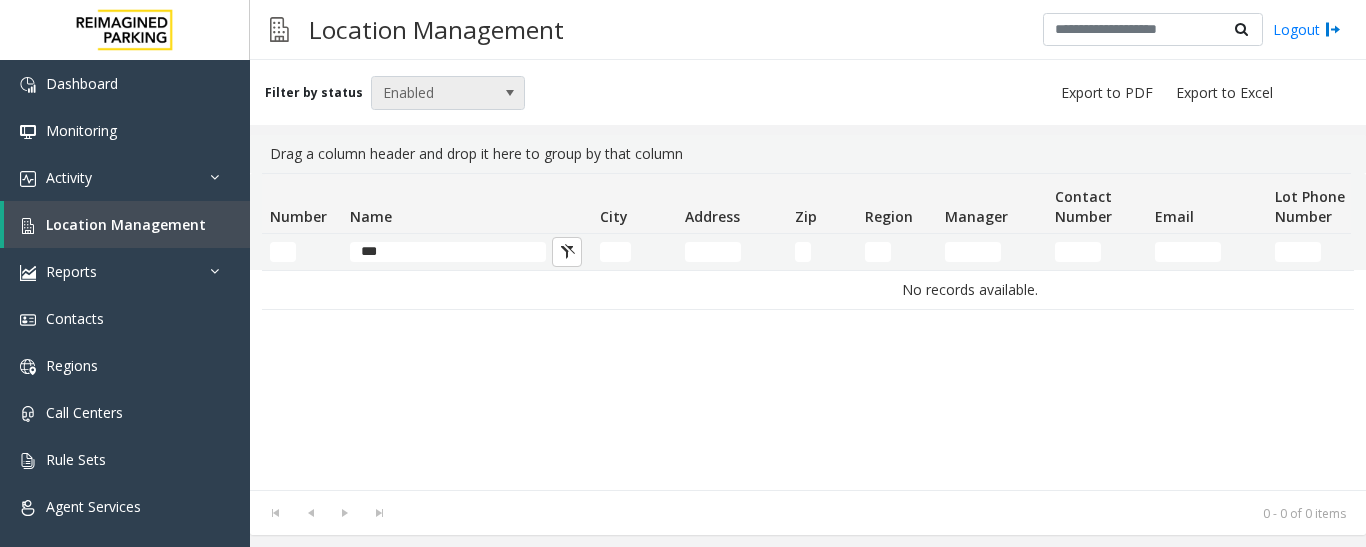 click at bounding box center [510, 93] 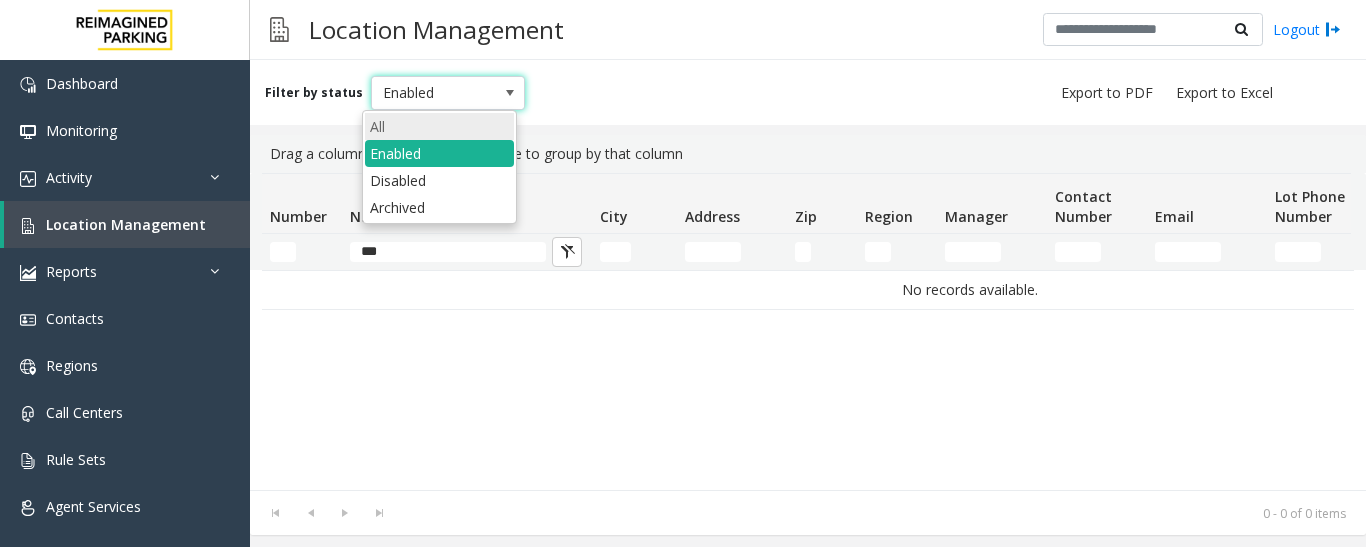 click on "All" at bounding box center [439, 126] 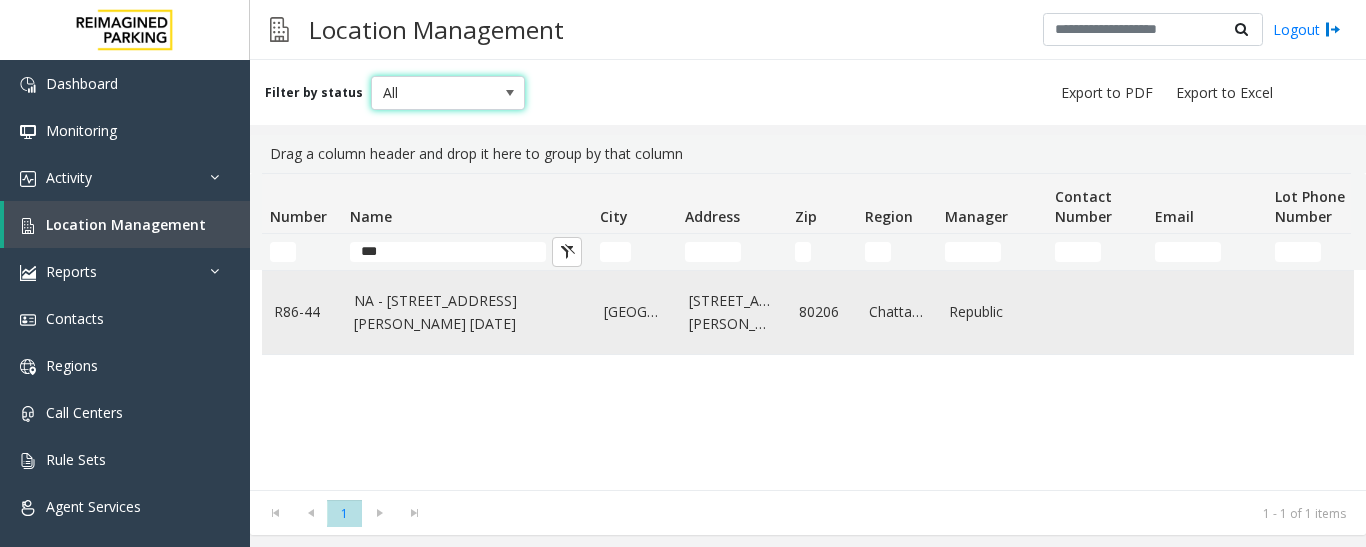 click on "NA - [STREET_ADDRESS][PERSON_NAME] [DATE]" 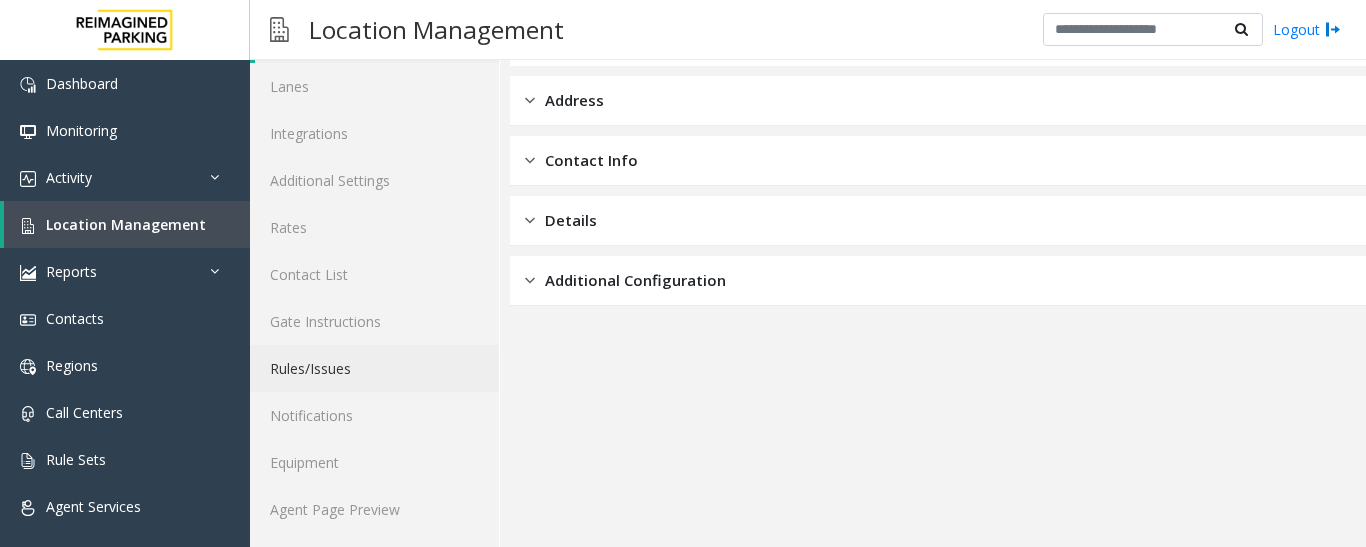 scroll, scrollTop: 112, scrollLeft: 0, axis: vertical 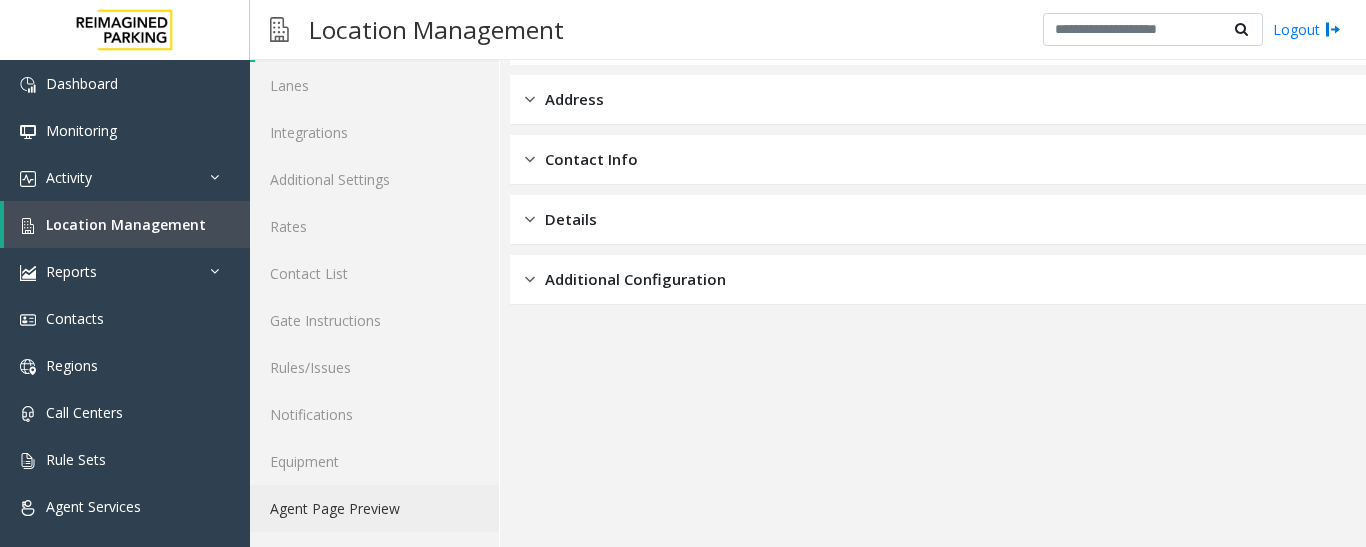 click on "Agent Page Preview" 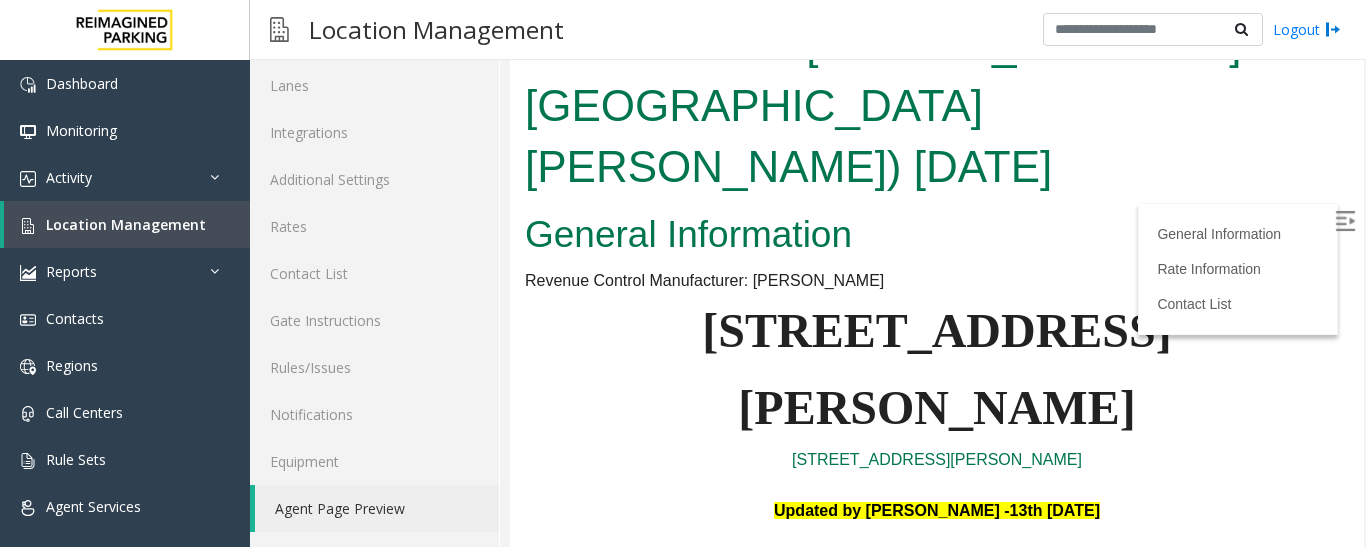 scroll, scrollTop: 0, scrollLeft: 0, axis: both 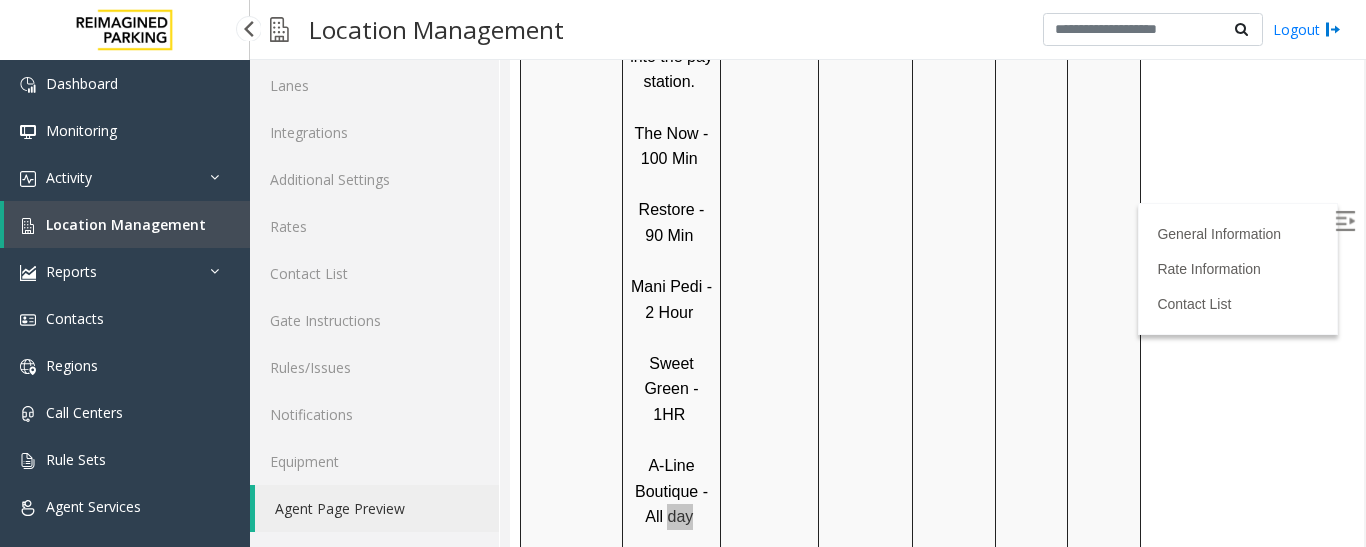 click on "Location Management" at bounding box center [126, 224] 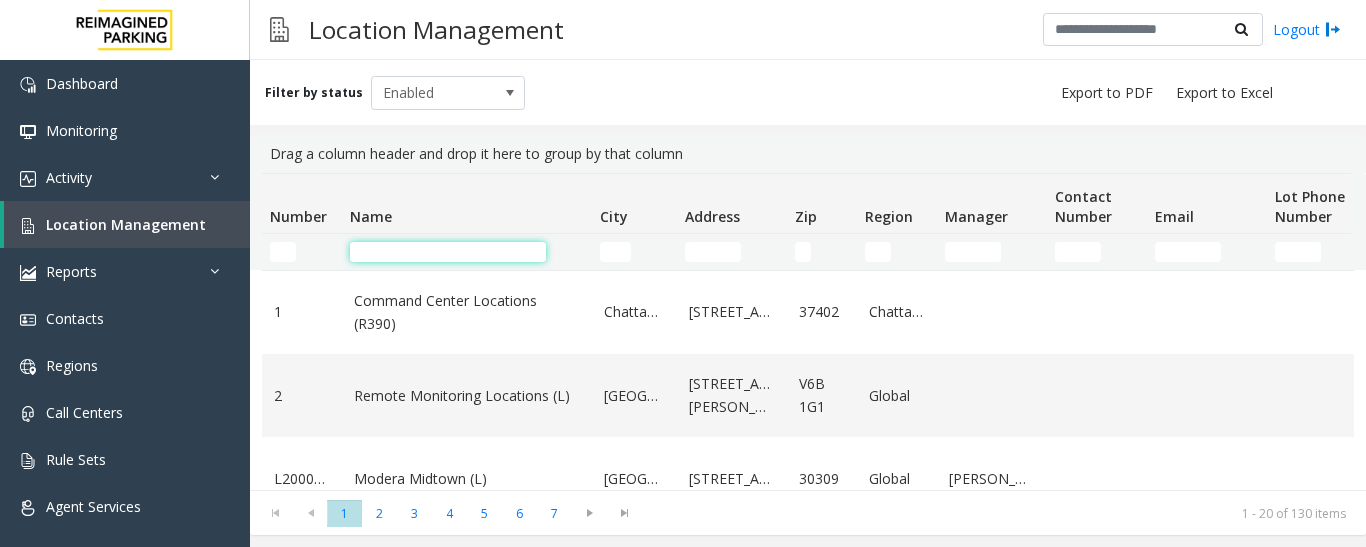 click 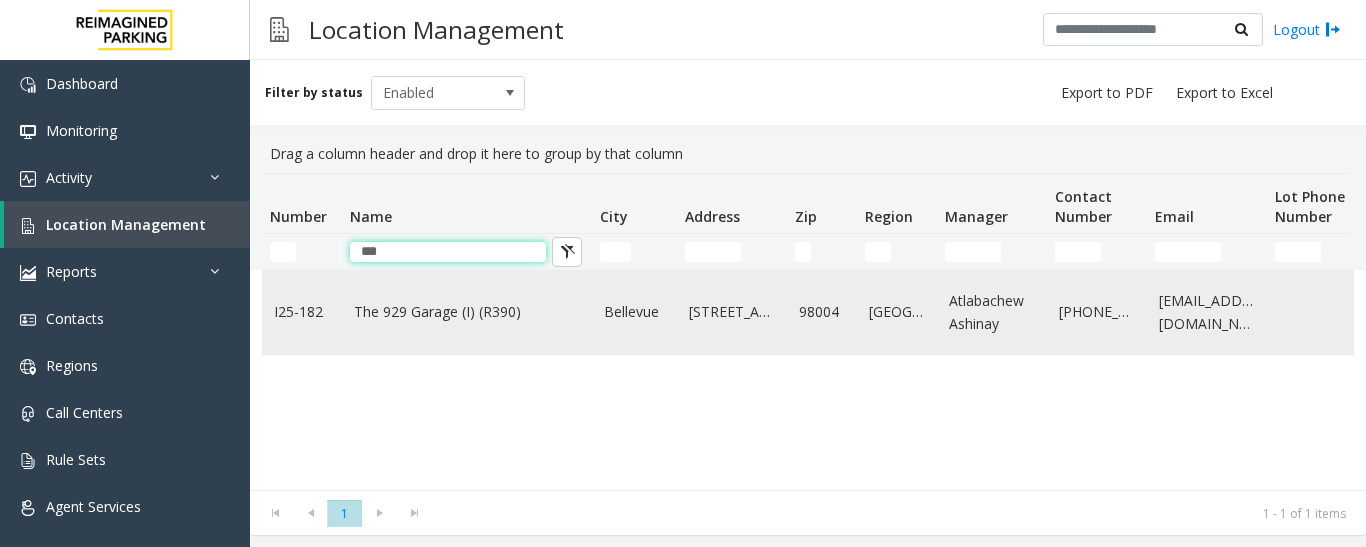 type on "***" 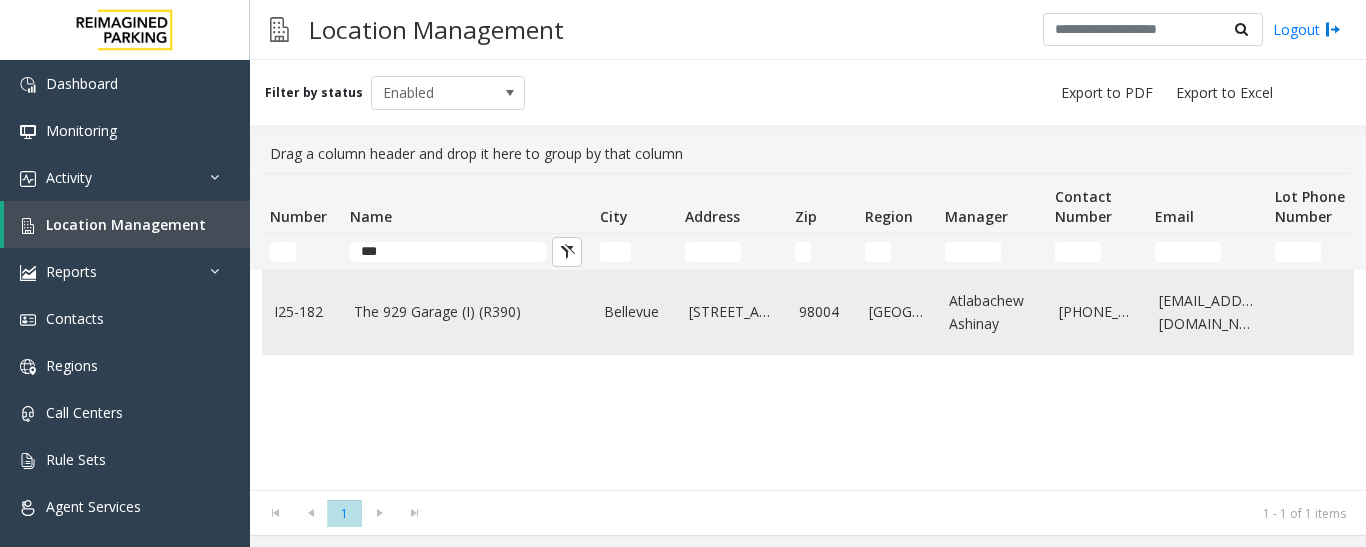 click on "The 929 Garage (I) (R390)" 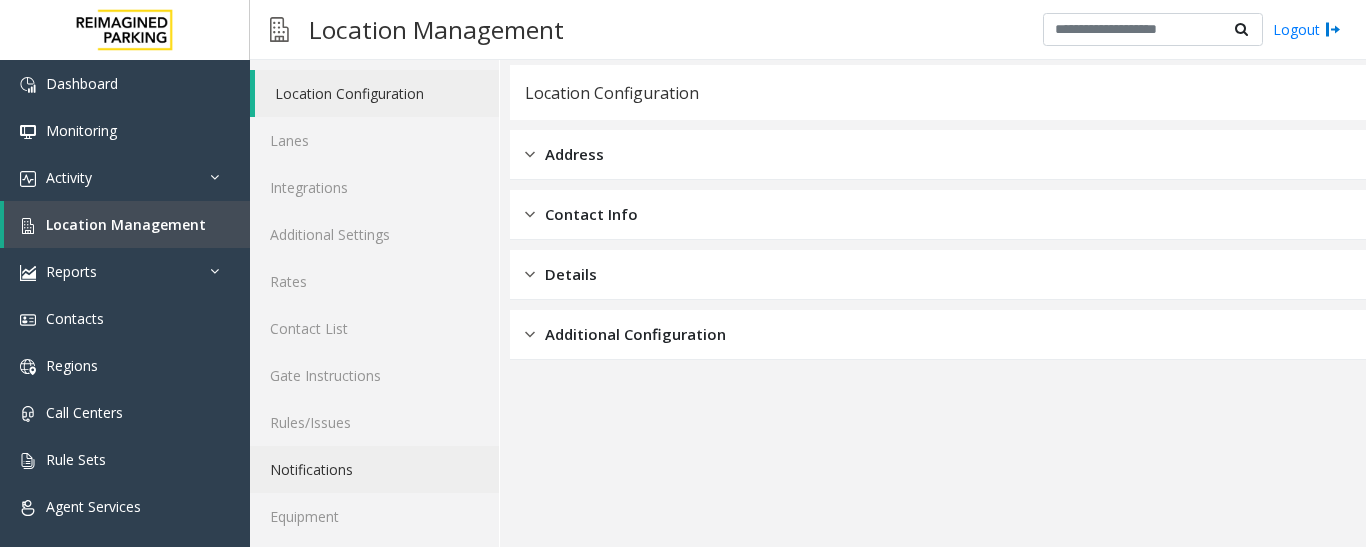 scroll, scrollTop: 112, scrollLeft: 0, axis: vertical 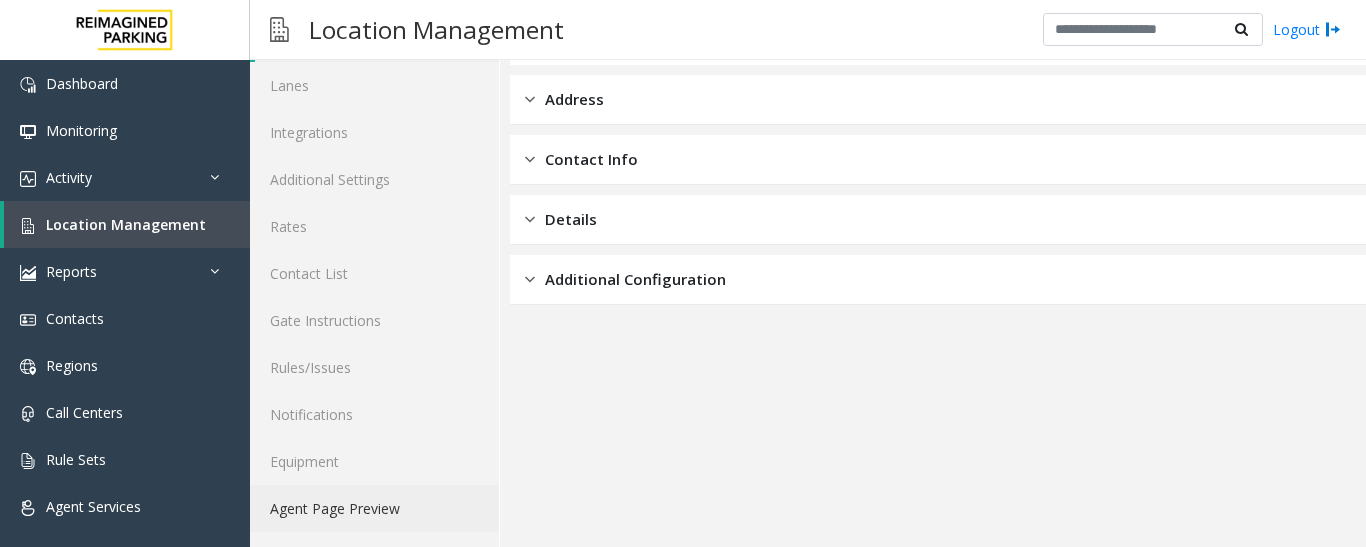 click on "Agent Page Preview" 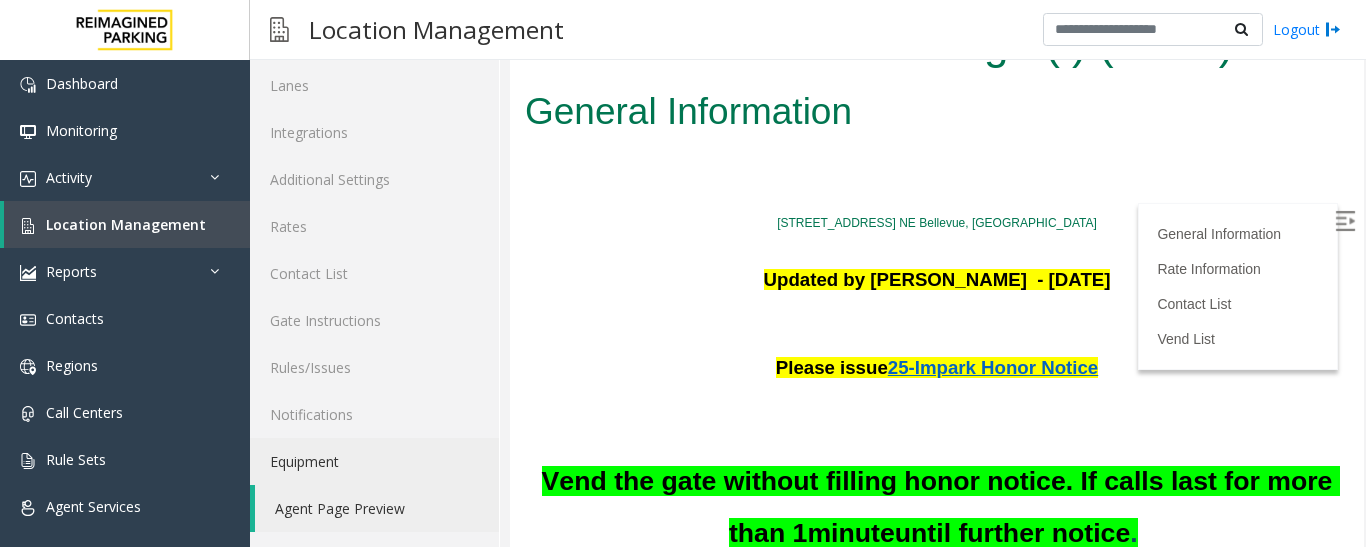 scroll, scrollTop: 0, scrollLeft: 0, axis: both 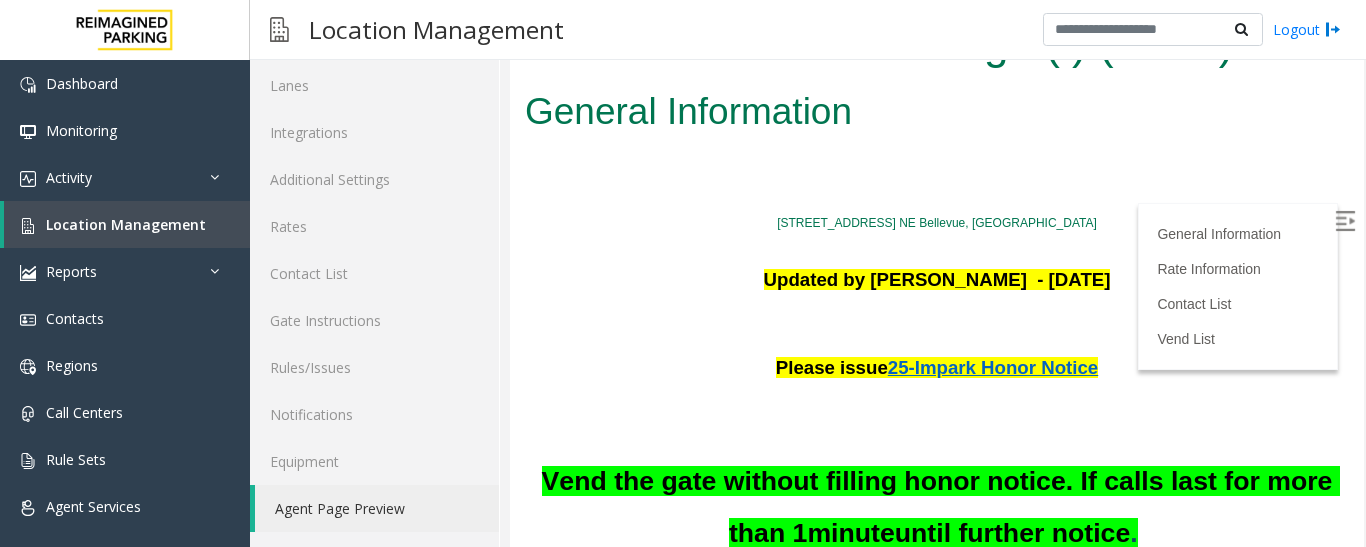 click on "Updated by [PERSON_NAME]  - [DATE]" at bounding box center [937, 295] 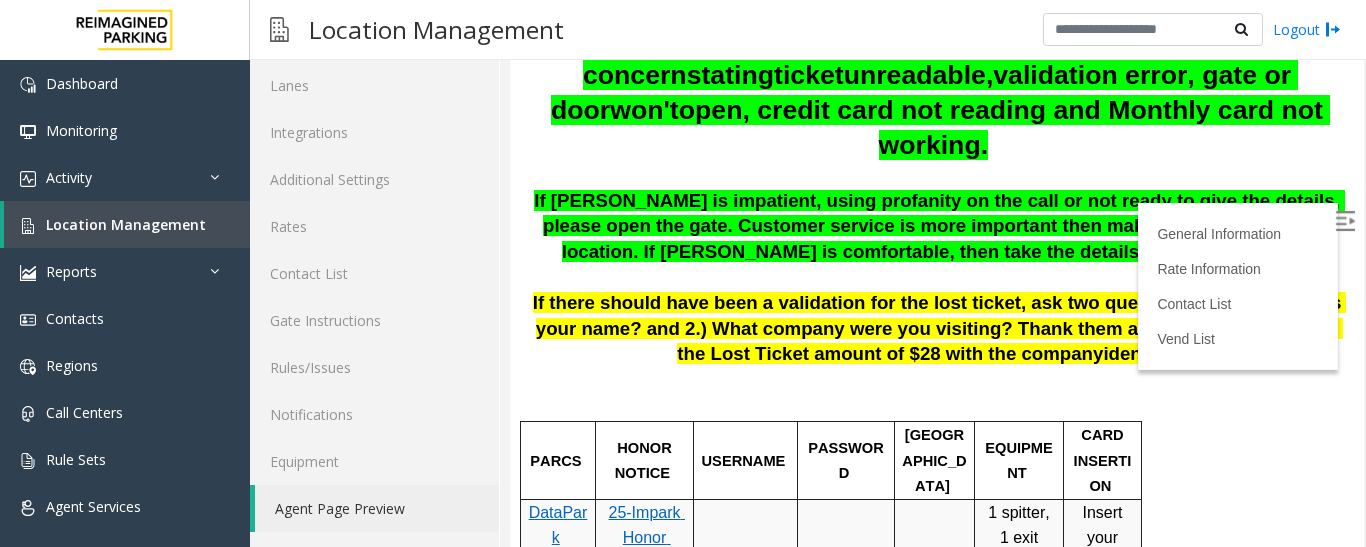 scroll, scrollTop: 700, scrollLeft: 0, axis: vertical 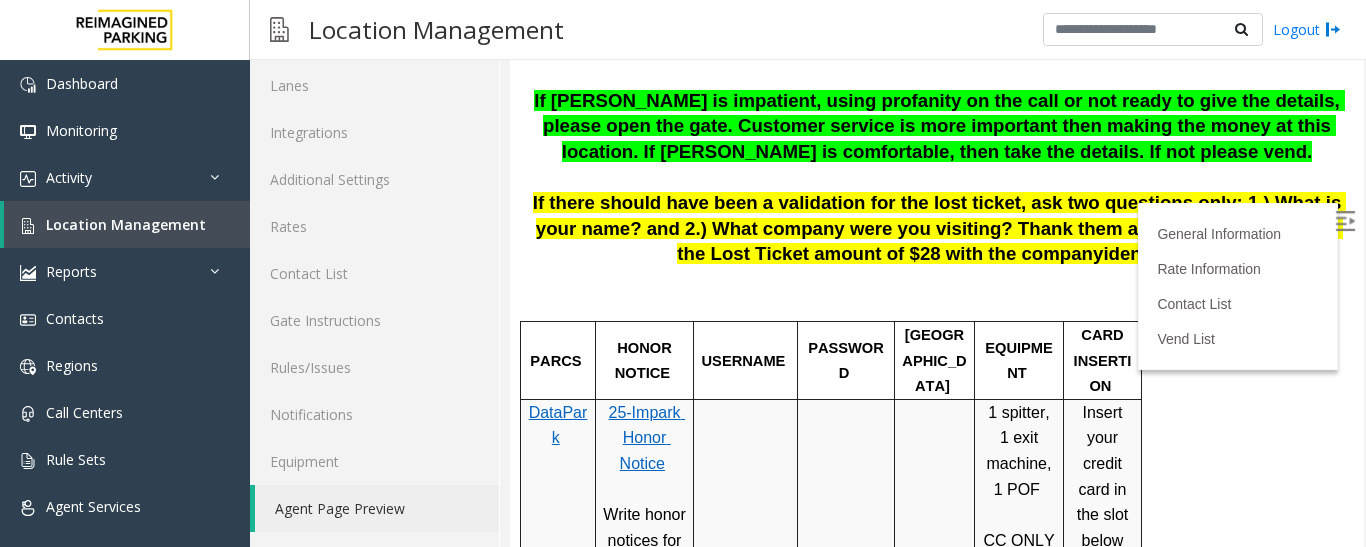 click on "Location Management Logout" at bounding box center (808, 30) 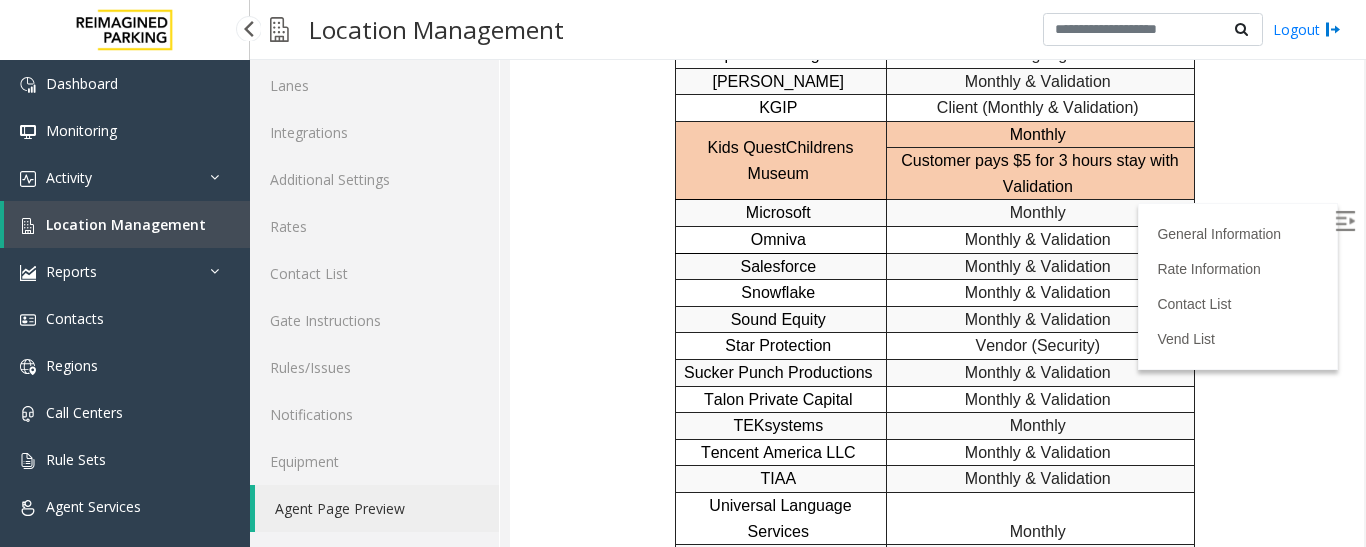 click on "Location Management" at bounding box center [126, 224] 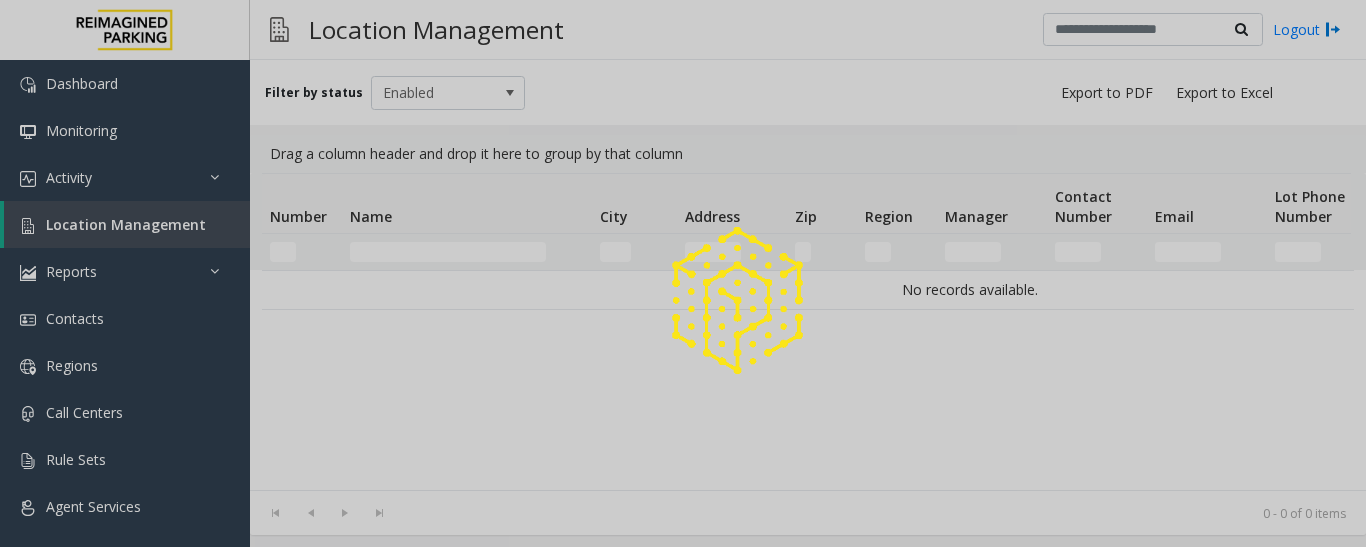 scroll, scrollTop: 0, scrollLeft: 0, axis: both 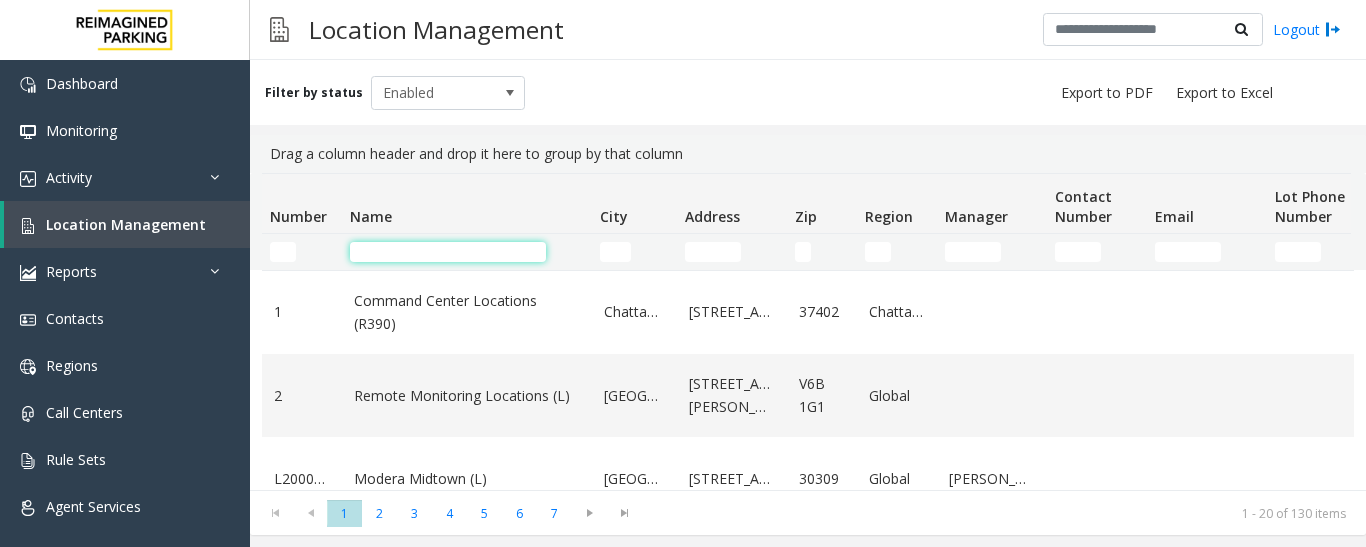 click 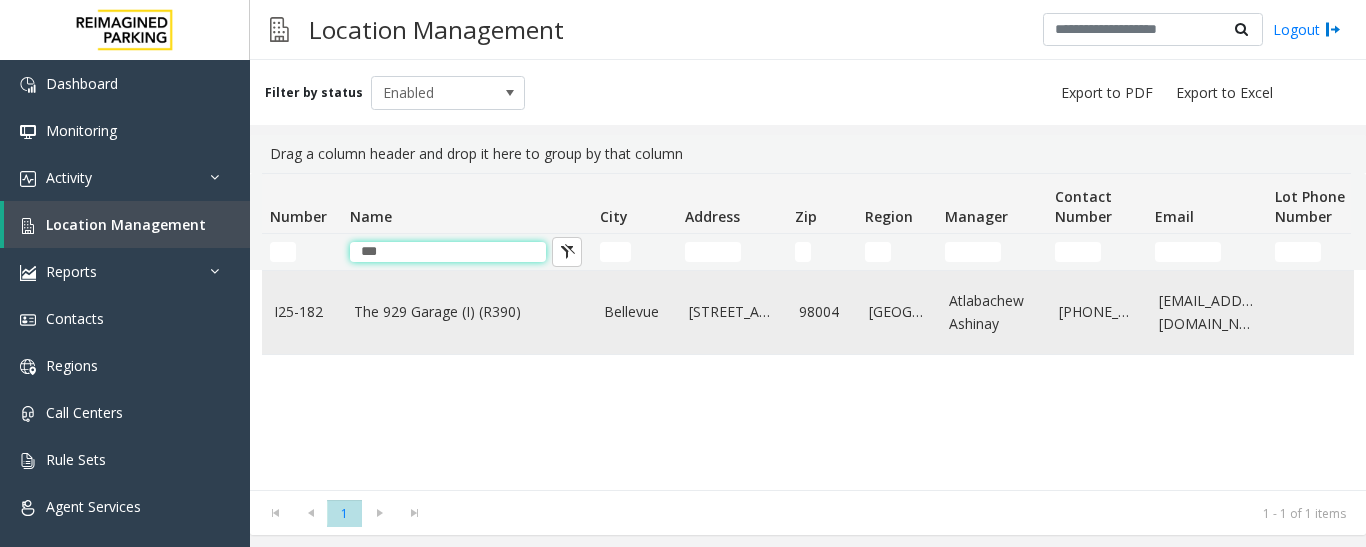 type on "***" 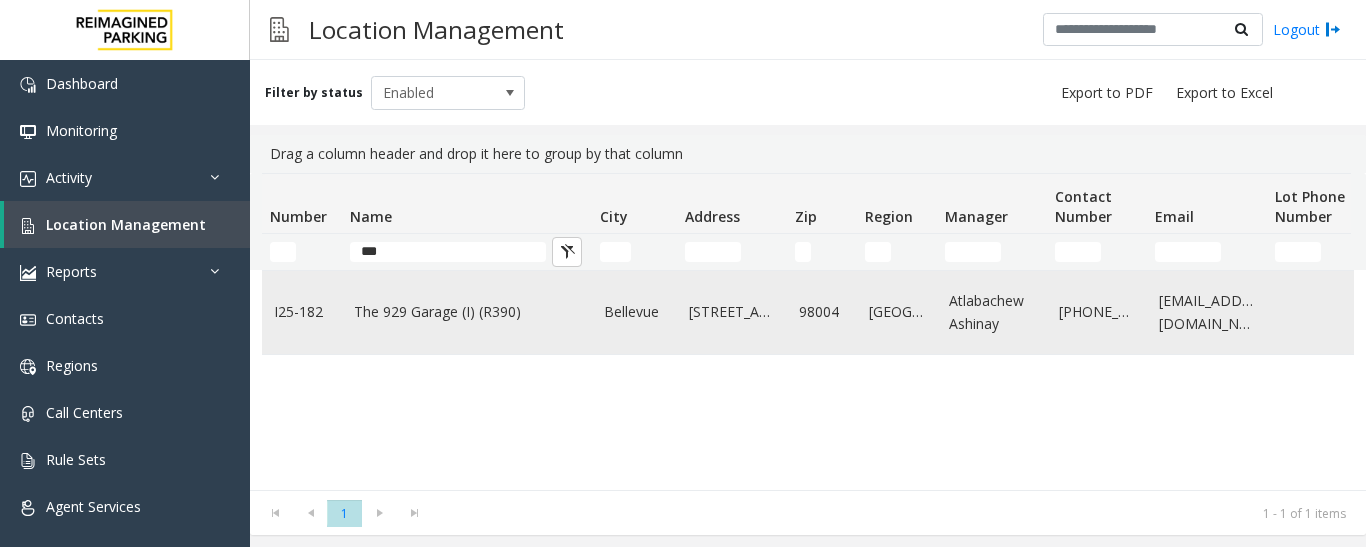 click on "The 929 Garage (I) (R390)" 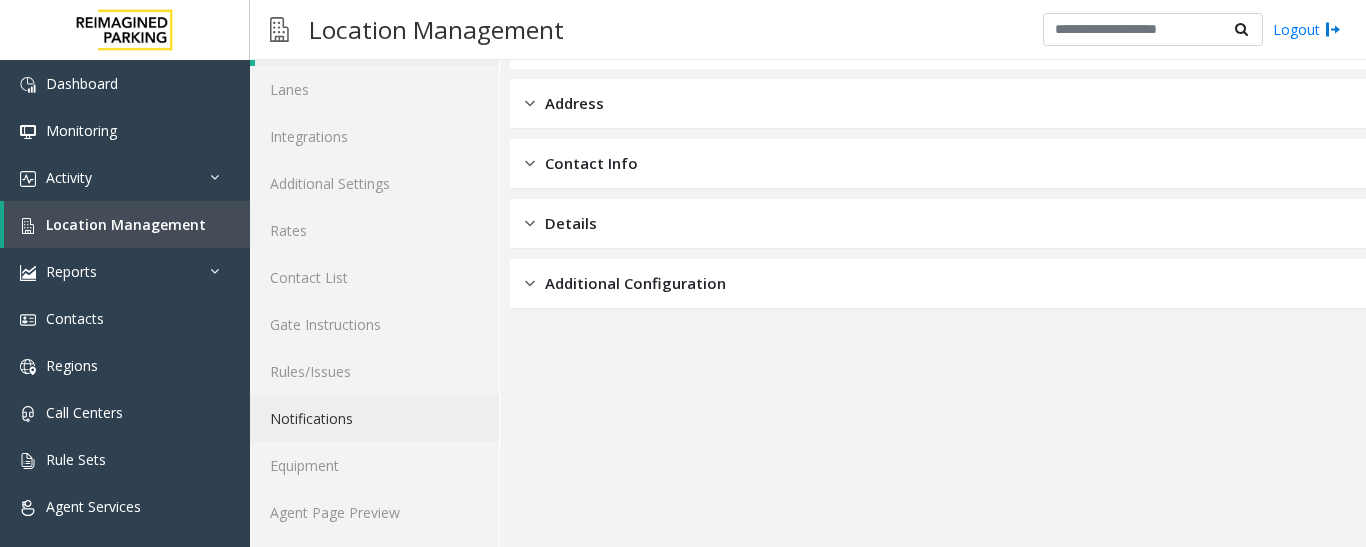 scroll, scrollTop: 112, scrollLeft: 0, axis: vertical 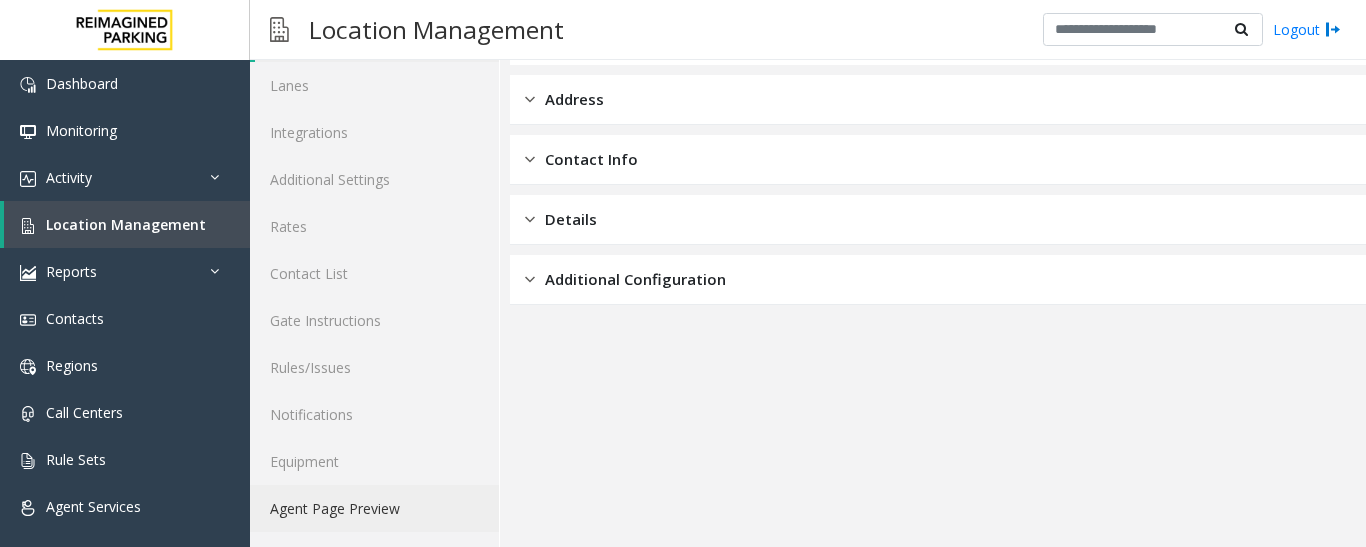 drag, startPoint x: 348, startPoint y: 508, endPoint x: 380, endPoint y: 496, distance: 34.176014 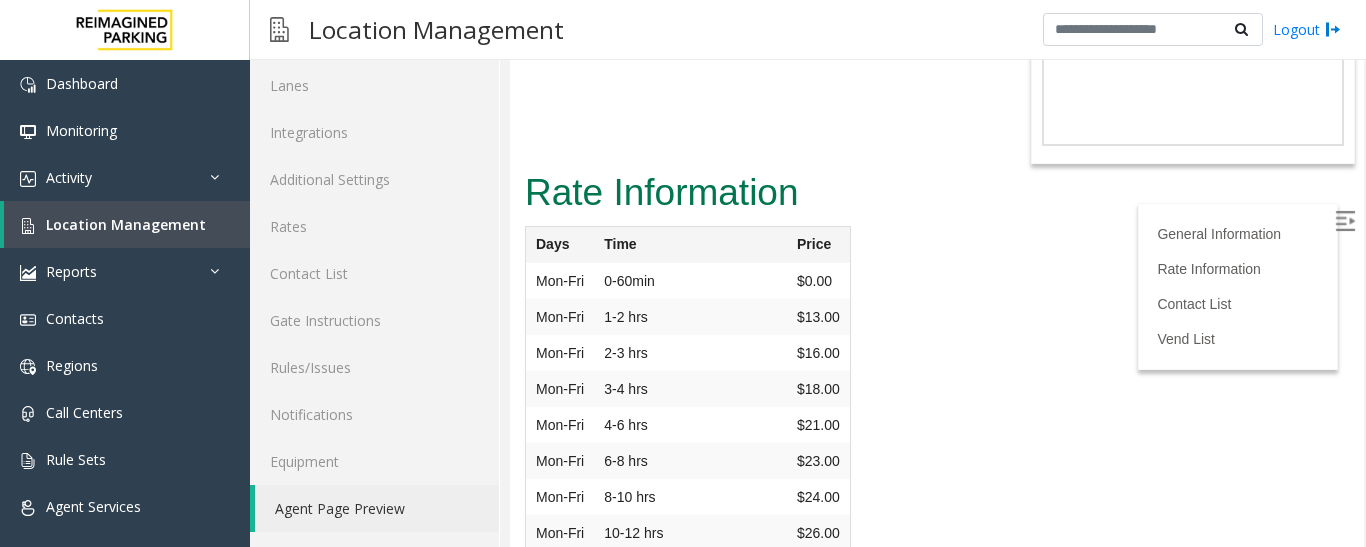scroll, scrollTop: 2343, scrollLeft: 0, axis: vertical 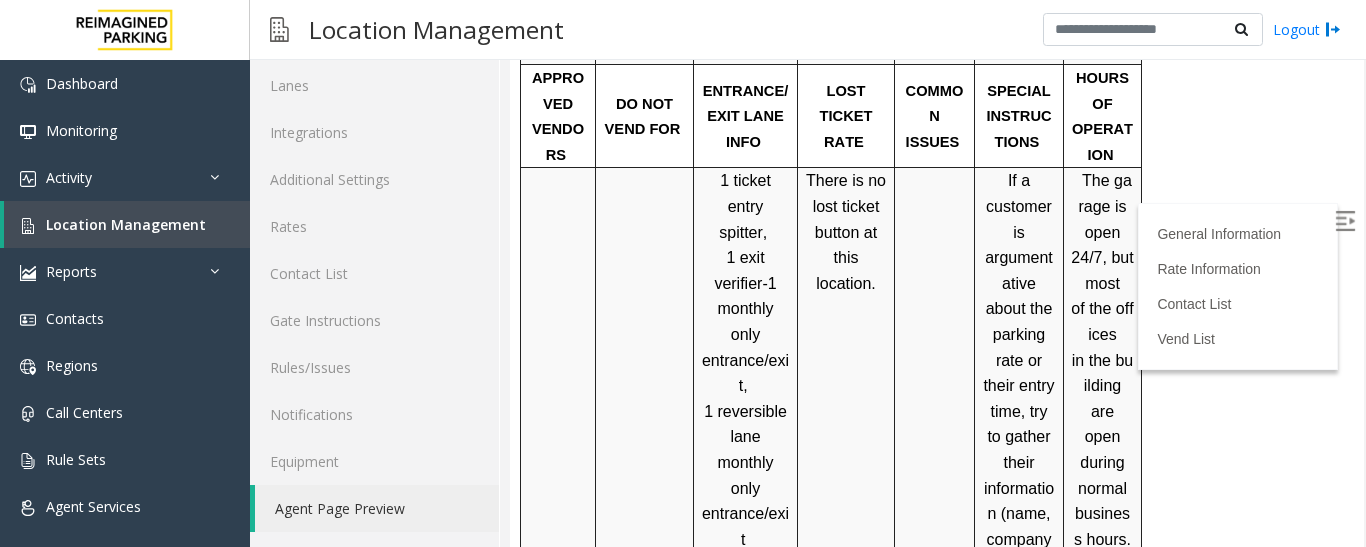 click at bounding box center [1345, 221] 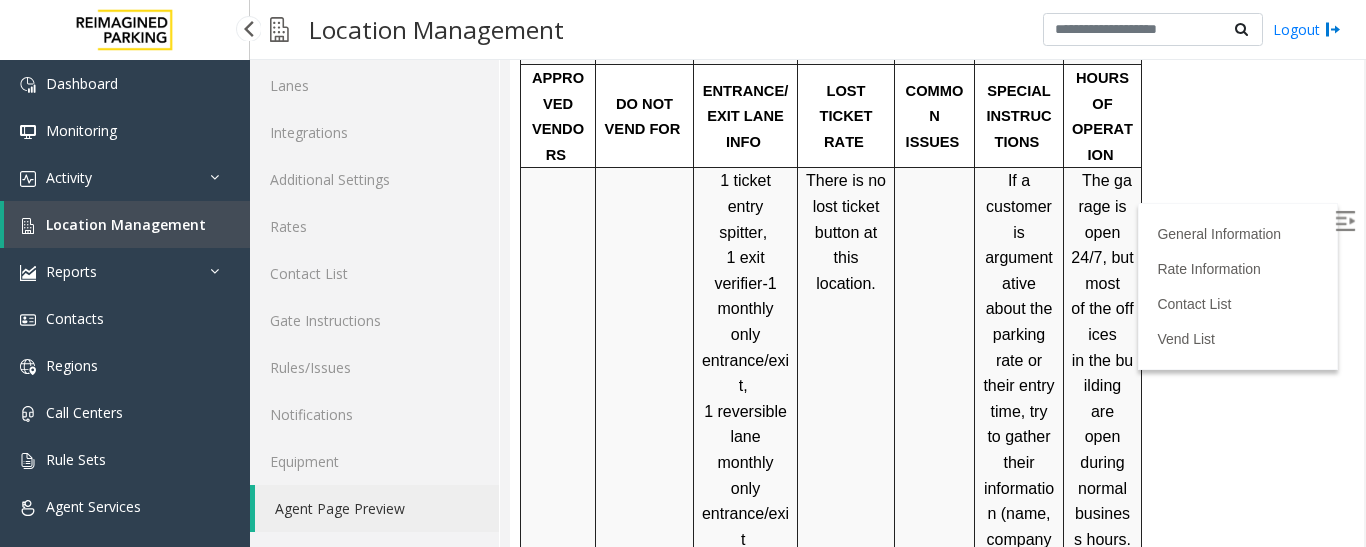 click on "Location Management" at bounding box center [126, 224] 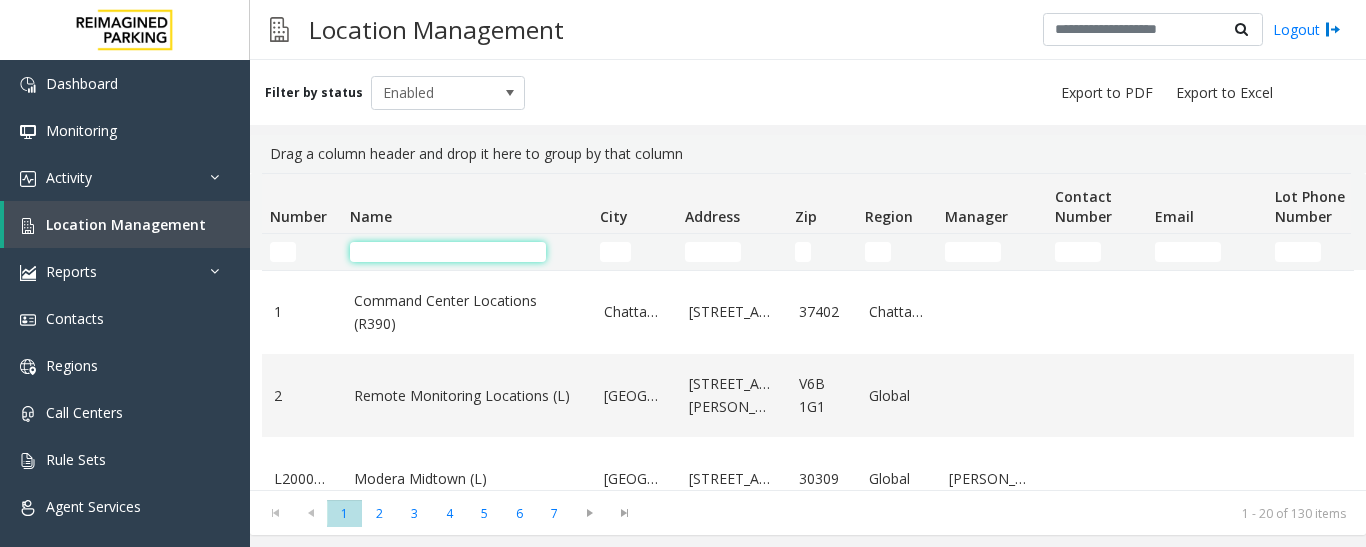 click 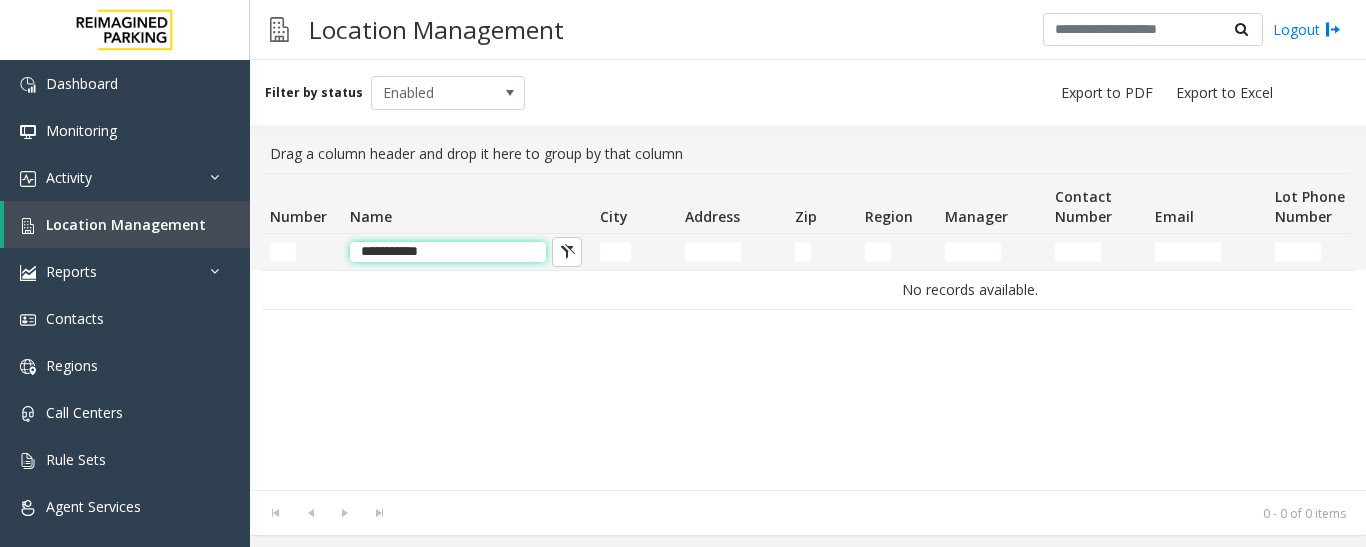 click on "**********" 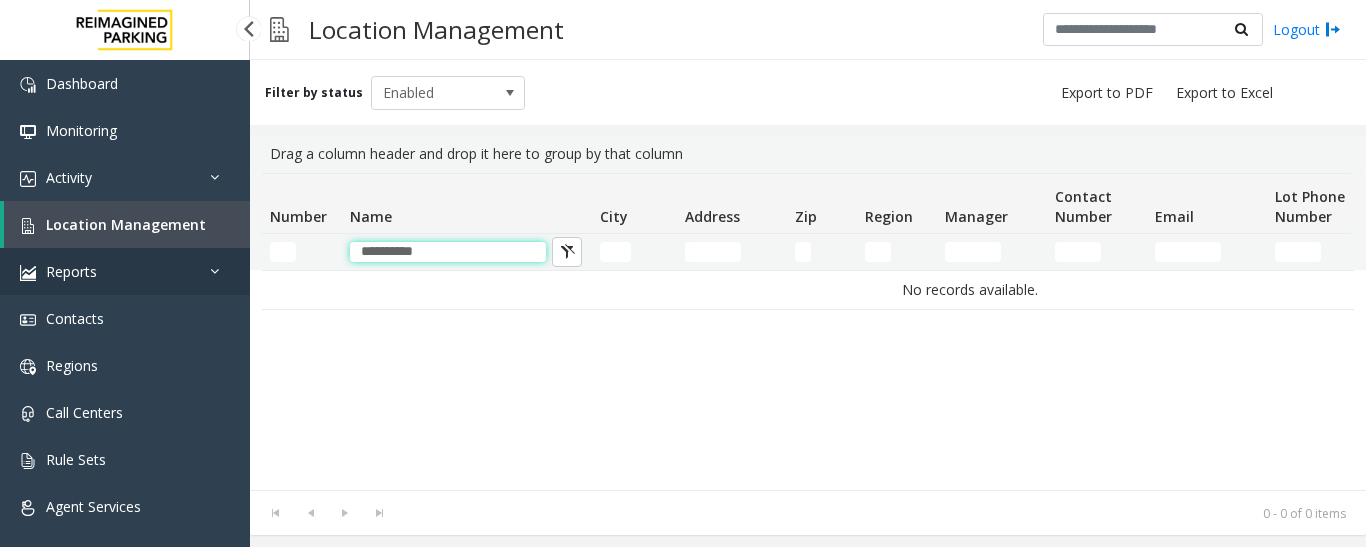 drag, startPoint x: 478, startPoint y: 252, endPoint x: 245, endPoint y: 268, distance: 233.5487 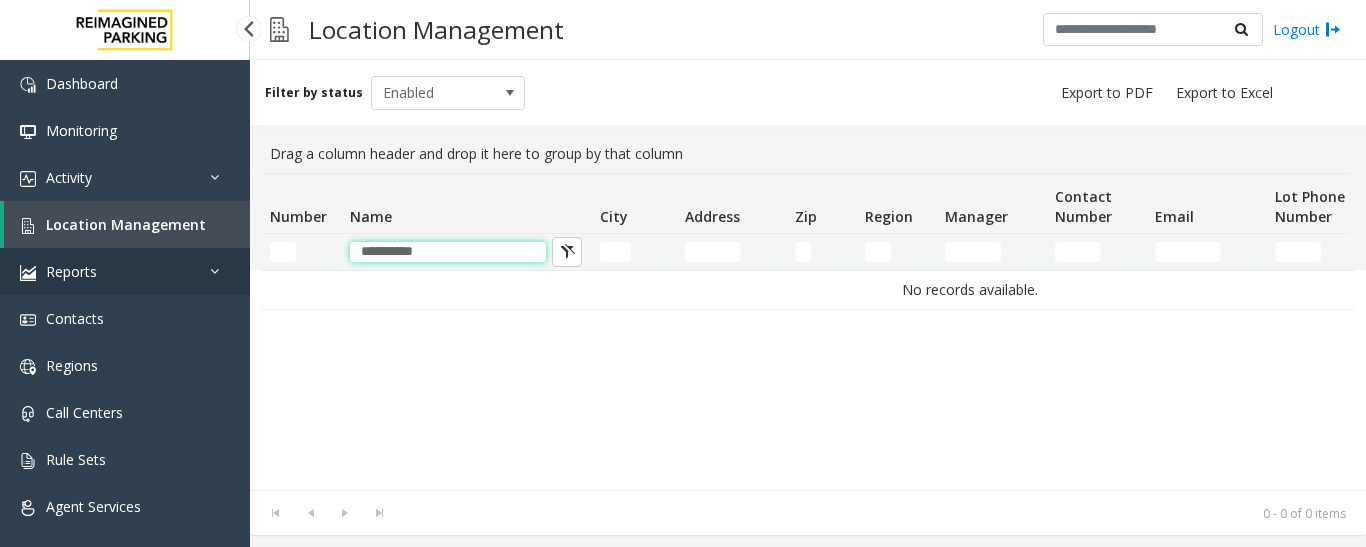 paste 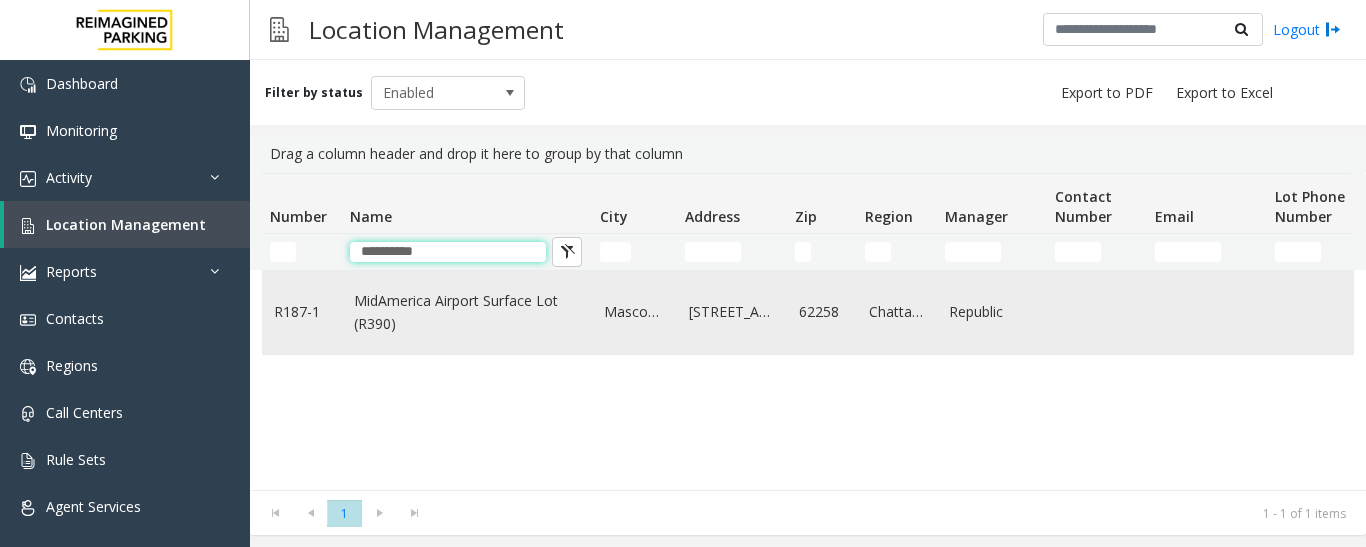 type on "**********" 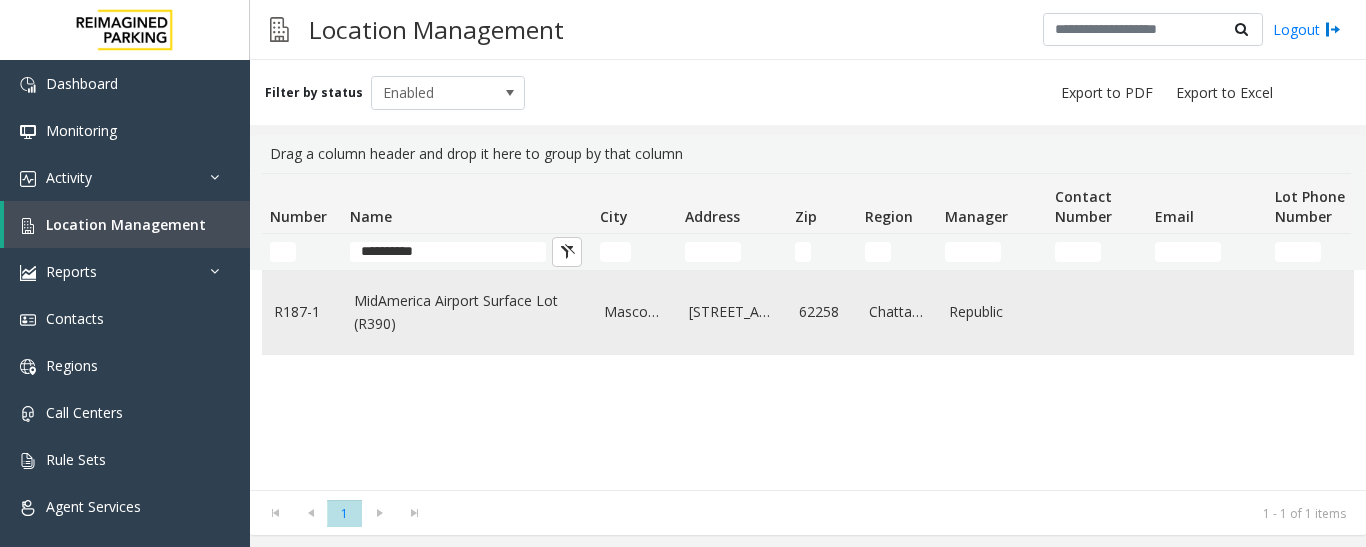 click on "MidAmerica Airport Surface Lot (R390)" 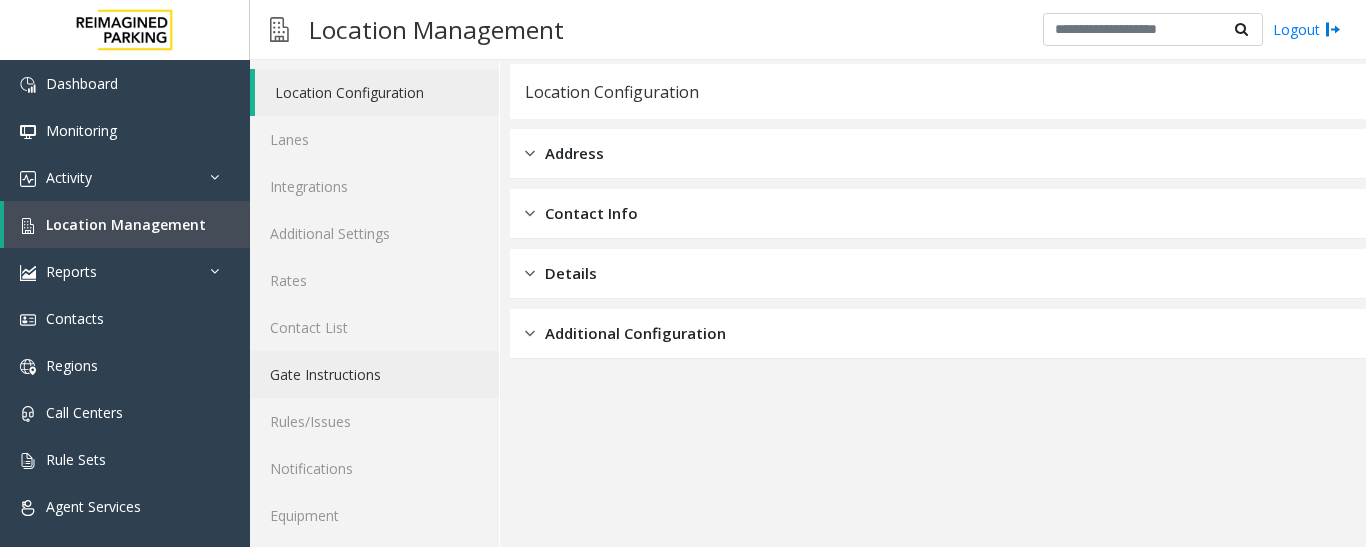 scroll, scrollTop: 112, scrollLeft: 0, axis: vertical 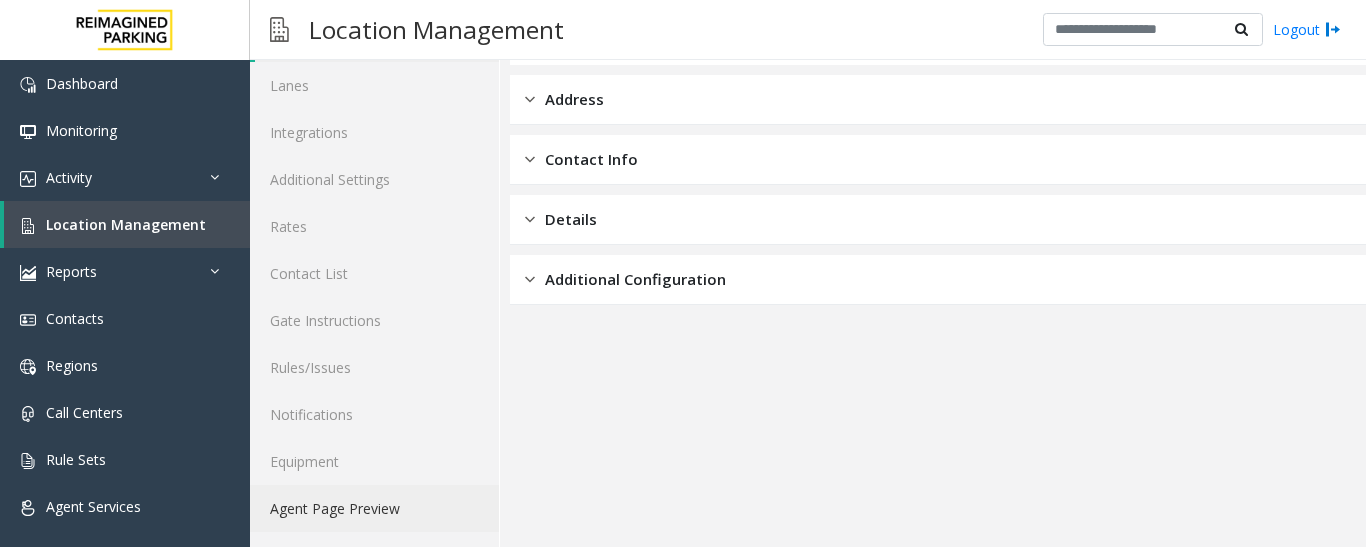 click on "Agent Page Preview" 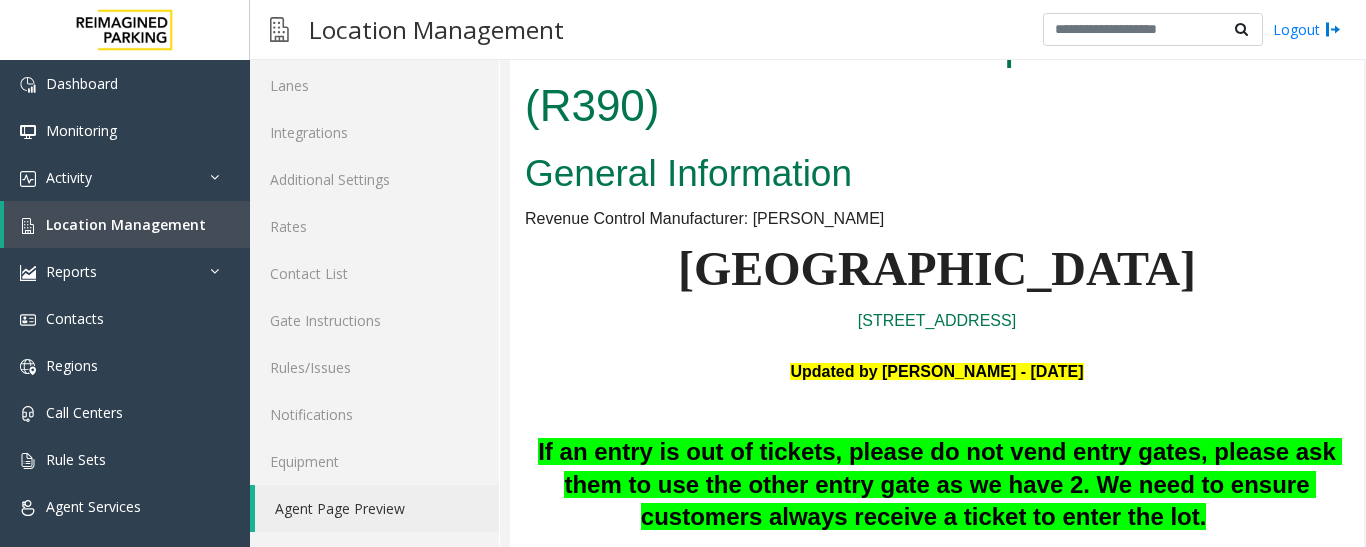 scroll, scrollTop: 0, scrollLeft: 0, axis: both 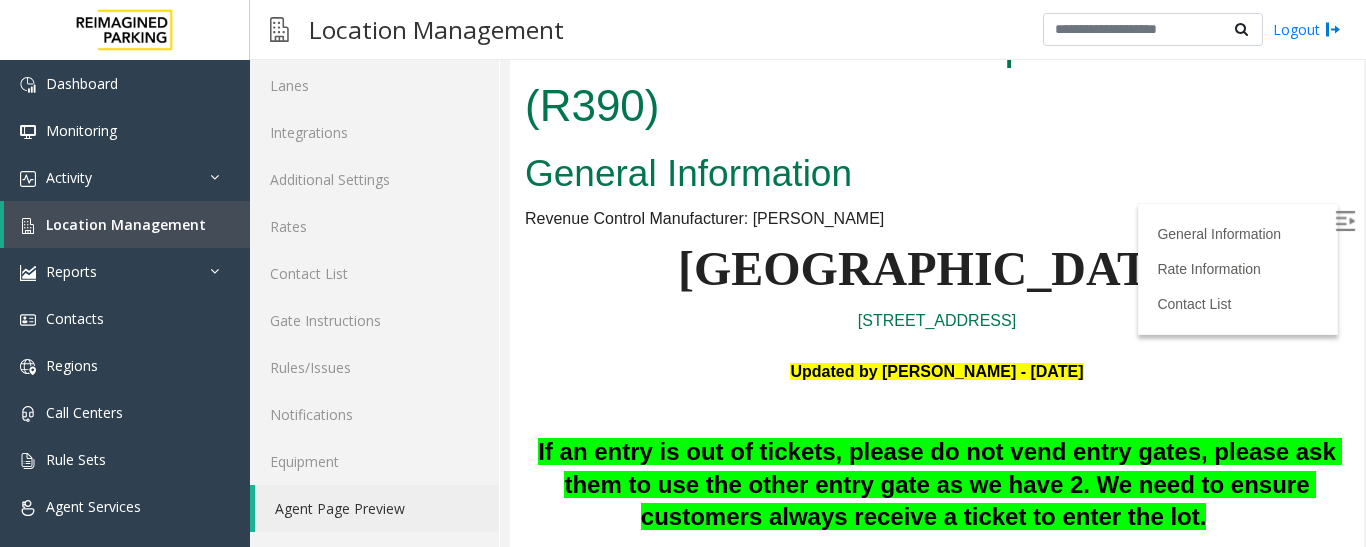 click at bounding box center (1345, 221) 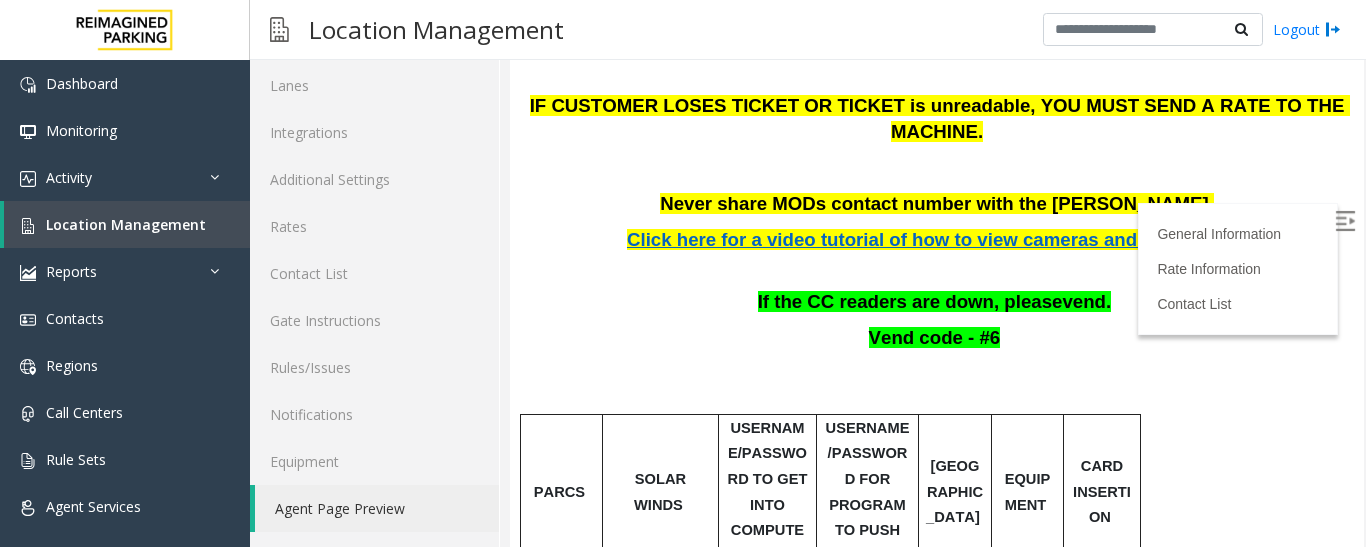 scroll, scrollTop: 1682, scrollLeft: 0, axis: vertical 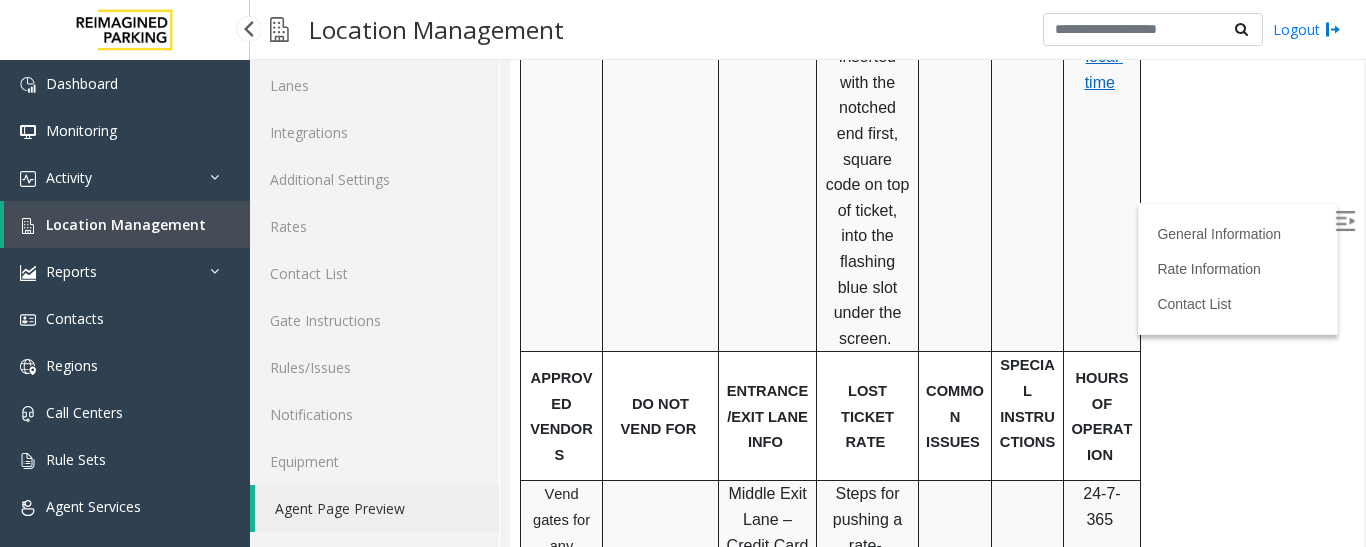 click on "Location Management" at bounding box center (126, 224) 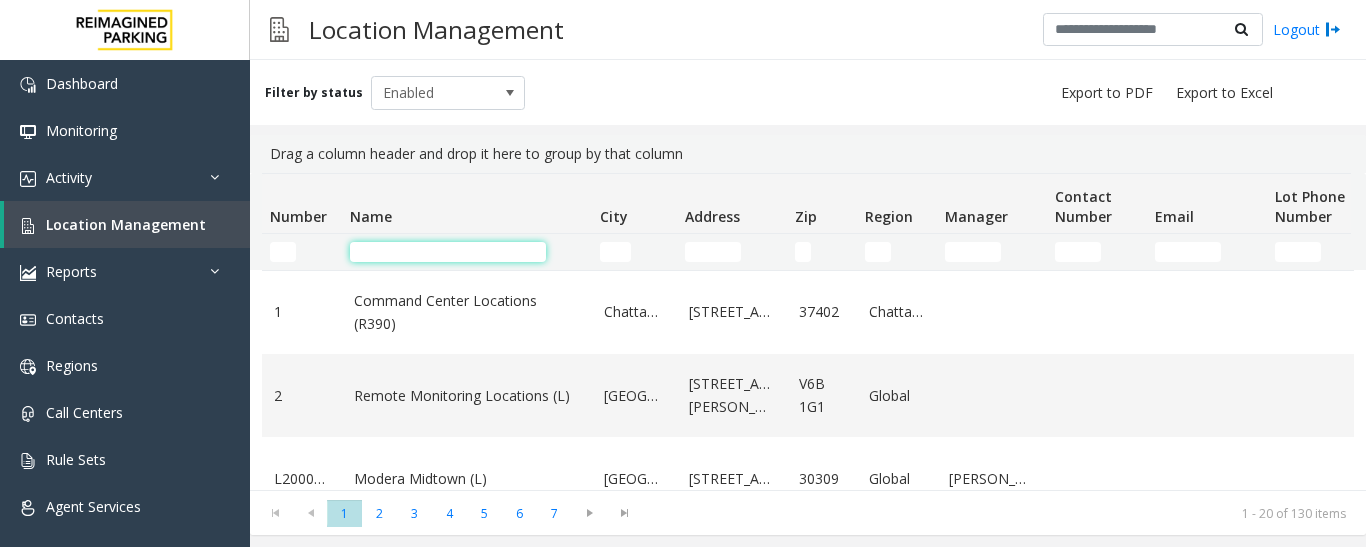 click 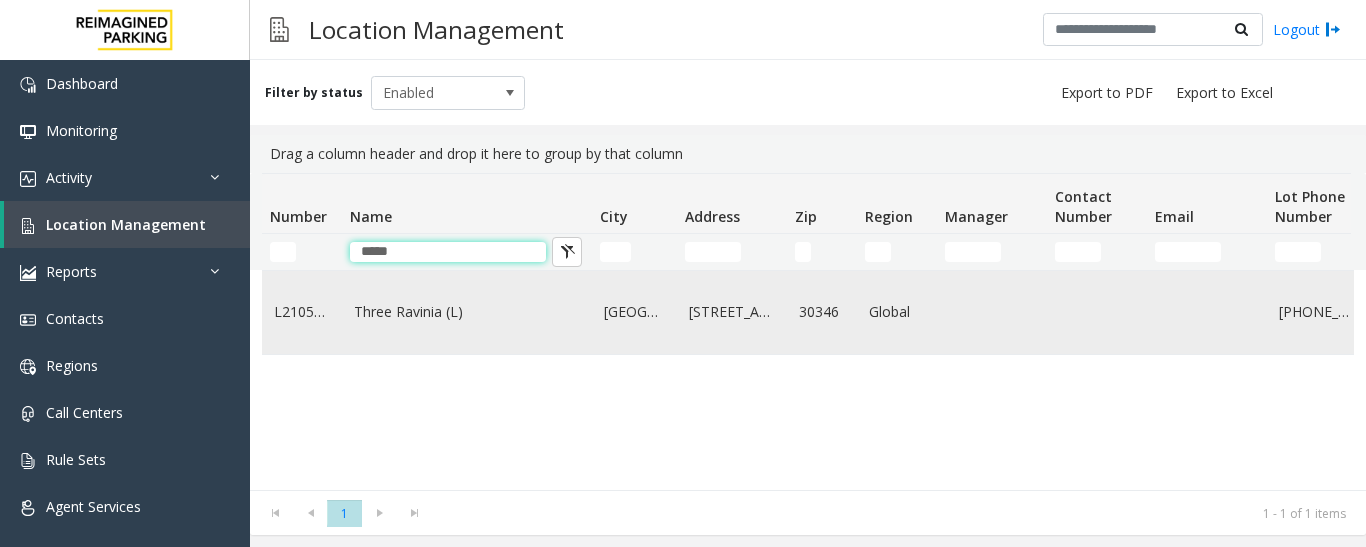 type on "*****" 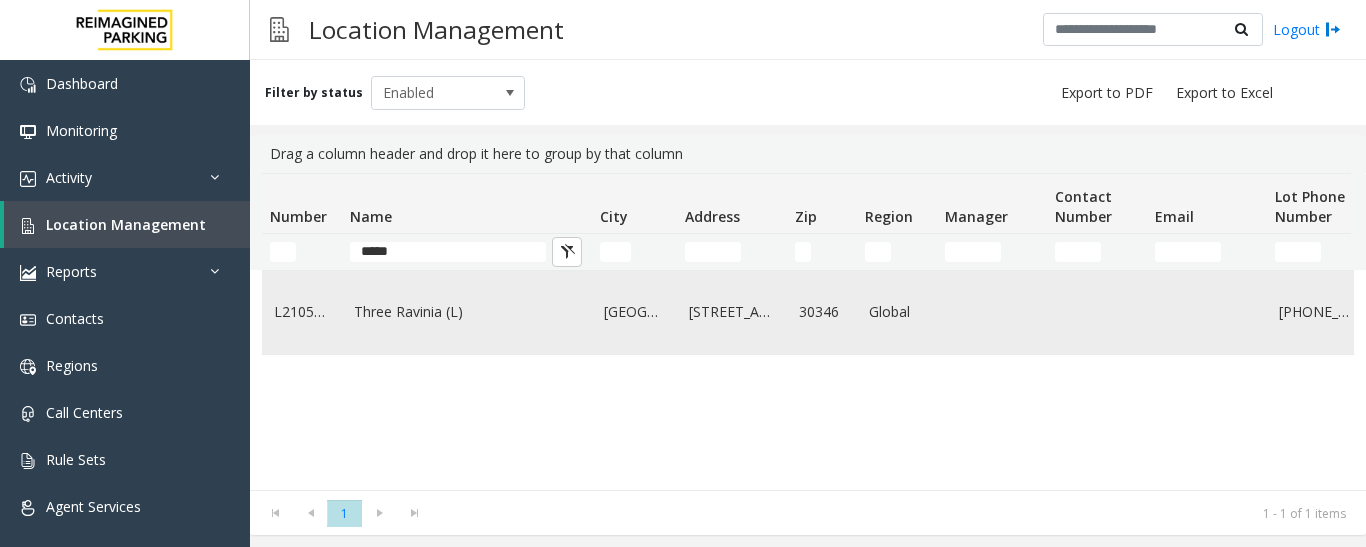 click on "Three Ravinia (L)" 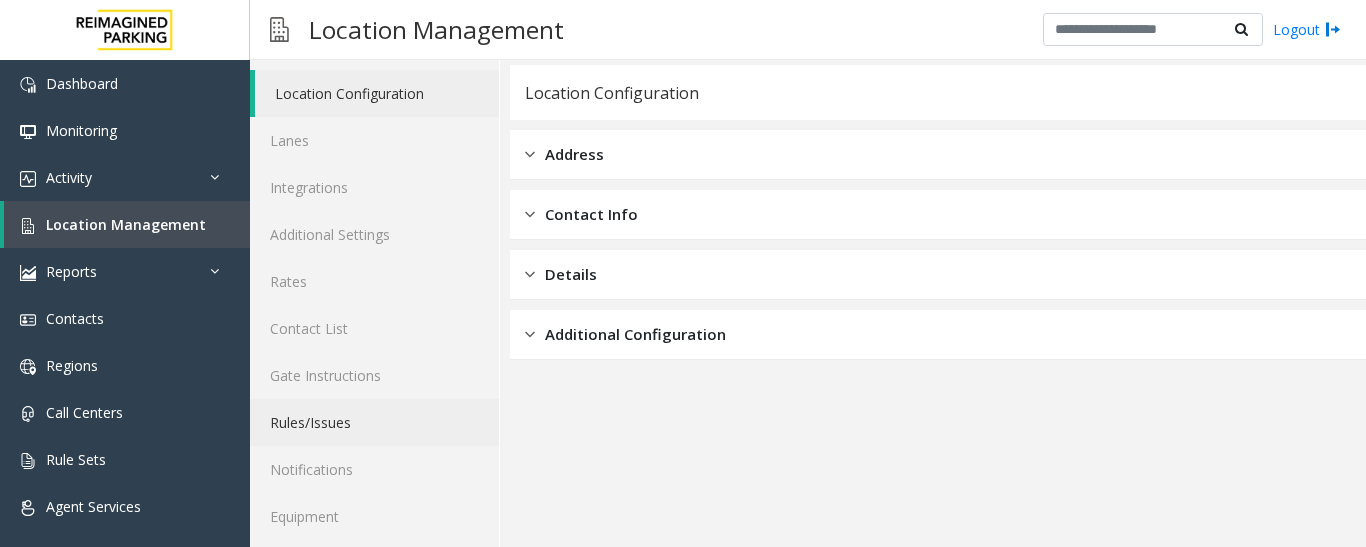 scroll, scrollTop: 112, scrollLeft: 0, axis: vertical 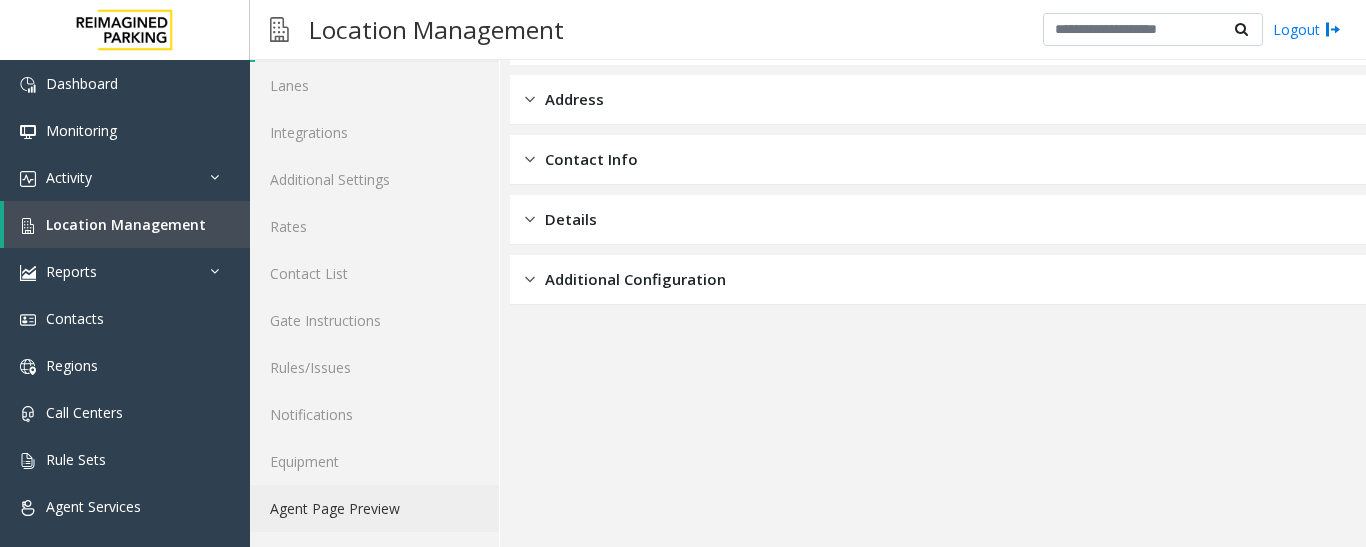 click on "Agent Page Preview" 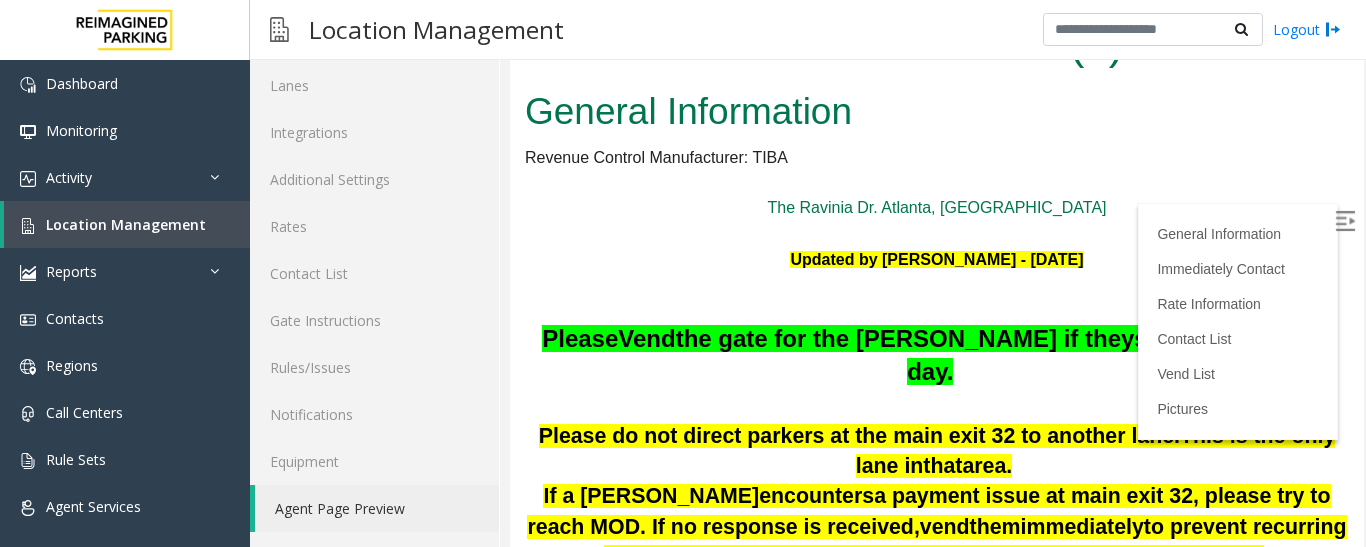 scroll, scrollTop: 0, scrollLeft: 0, axis: both 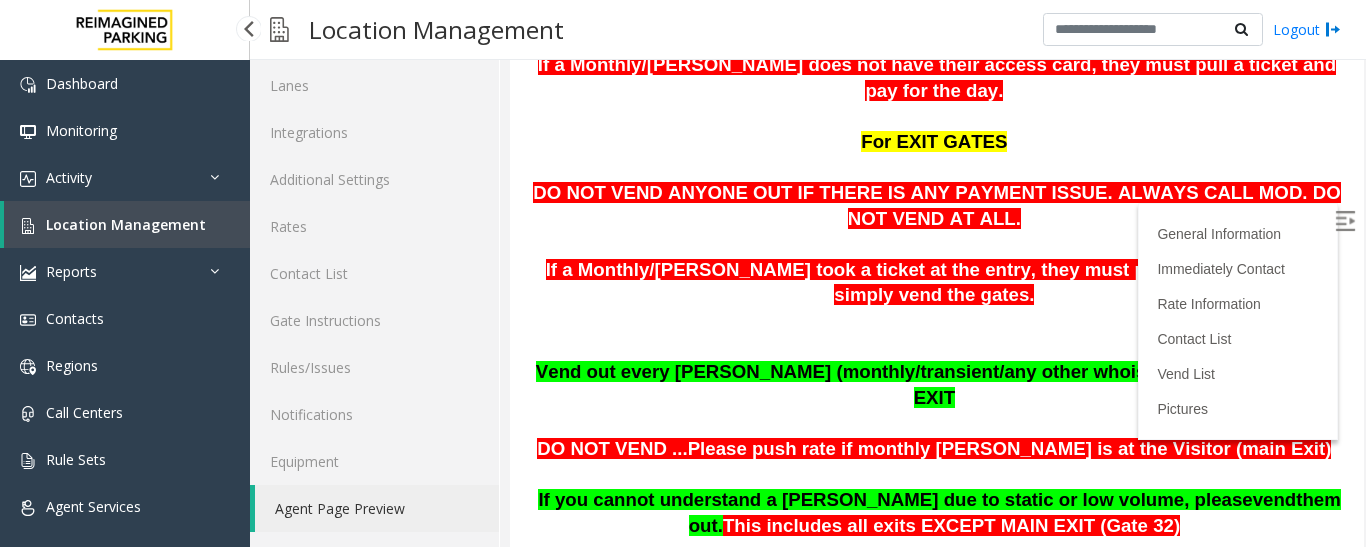 click on "Location Management" at bounding box center [126, 224] 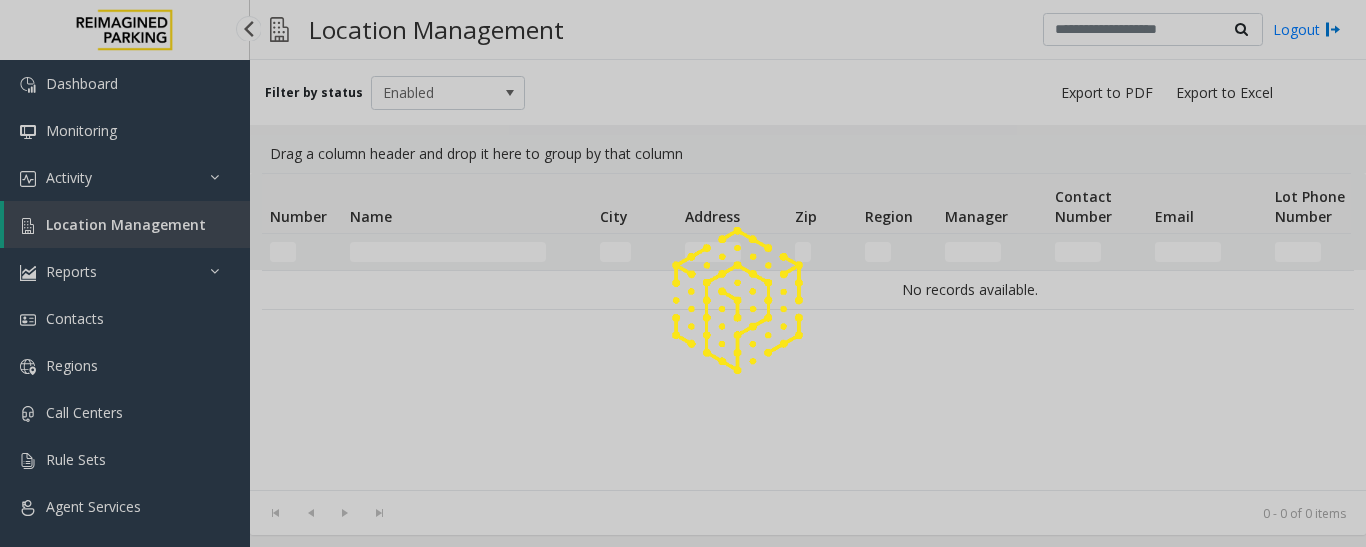 scroll, scrollTop: 0, scrollLeft: 0, axis: both 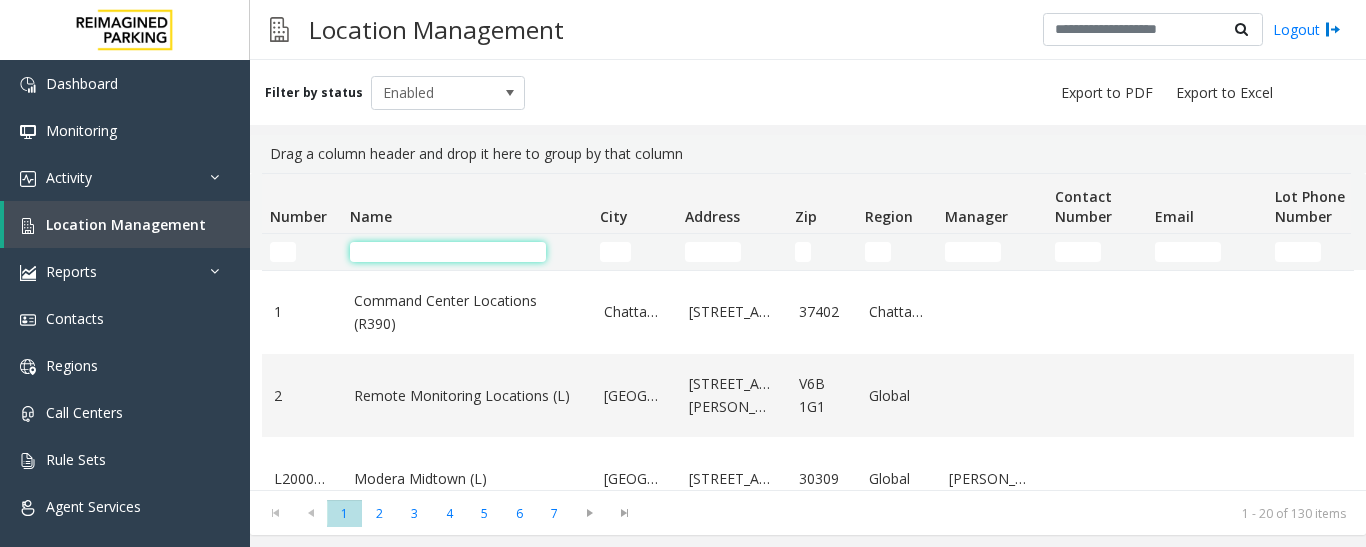 click 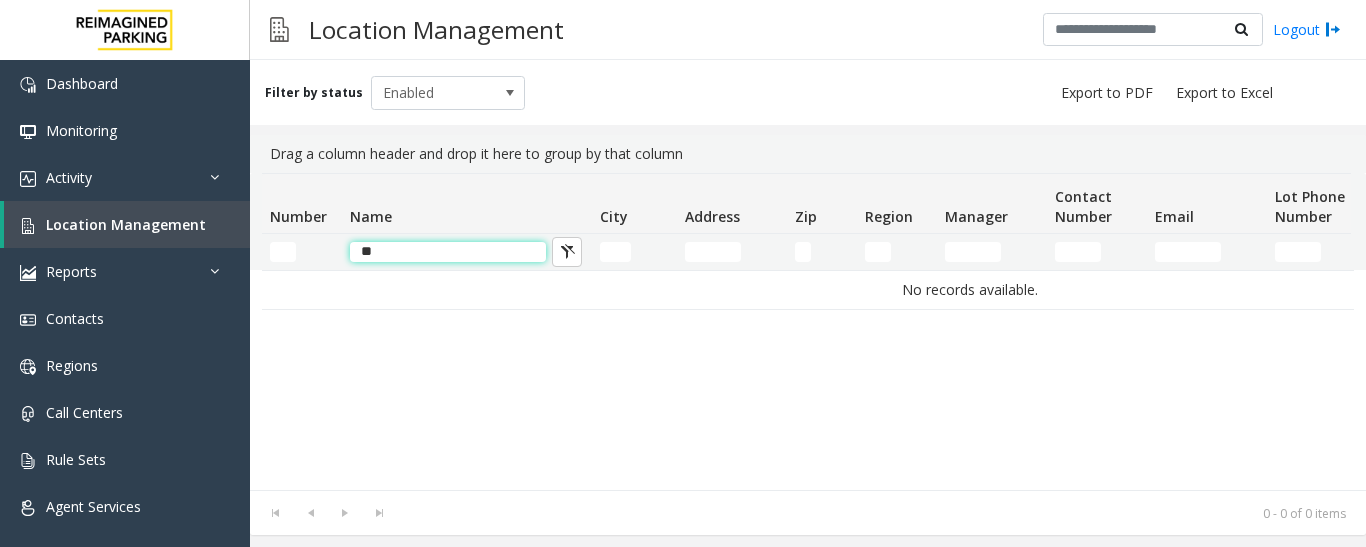 type on "*" 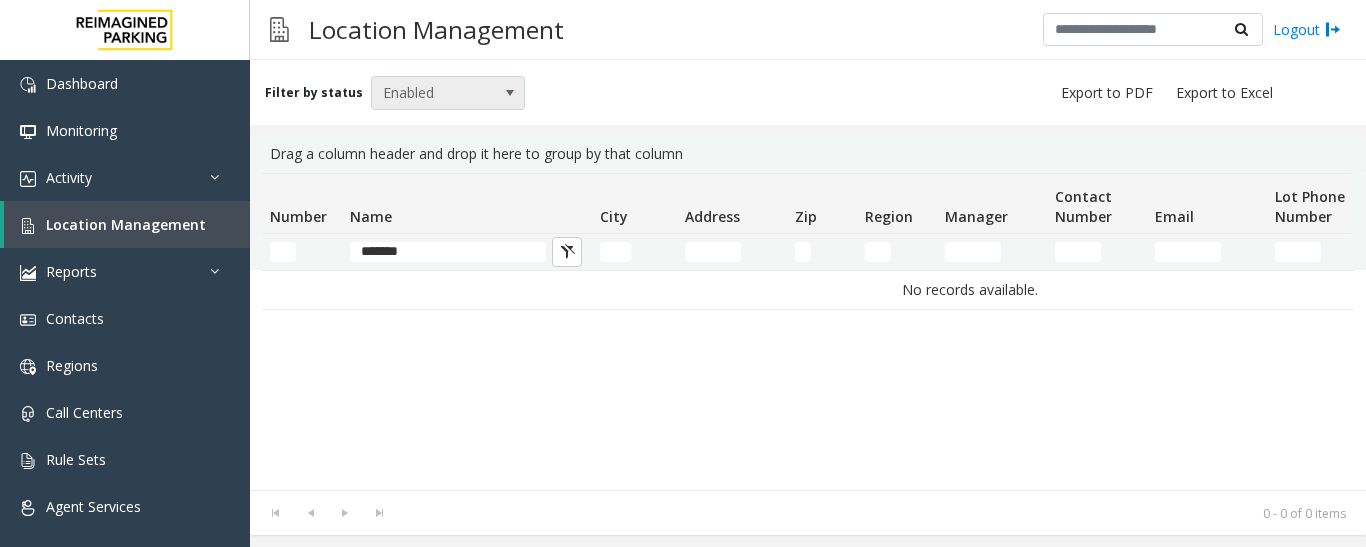 click on "Enabled" at bounding box center (433, 93) 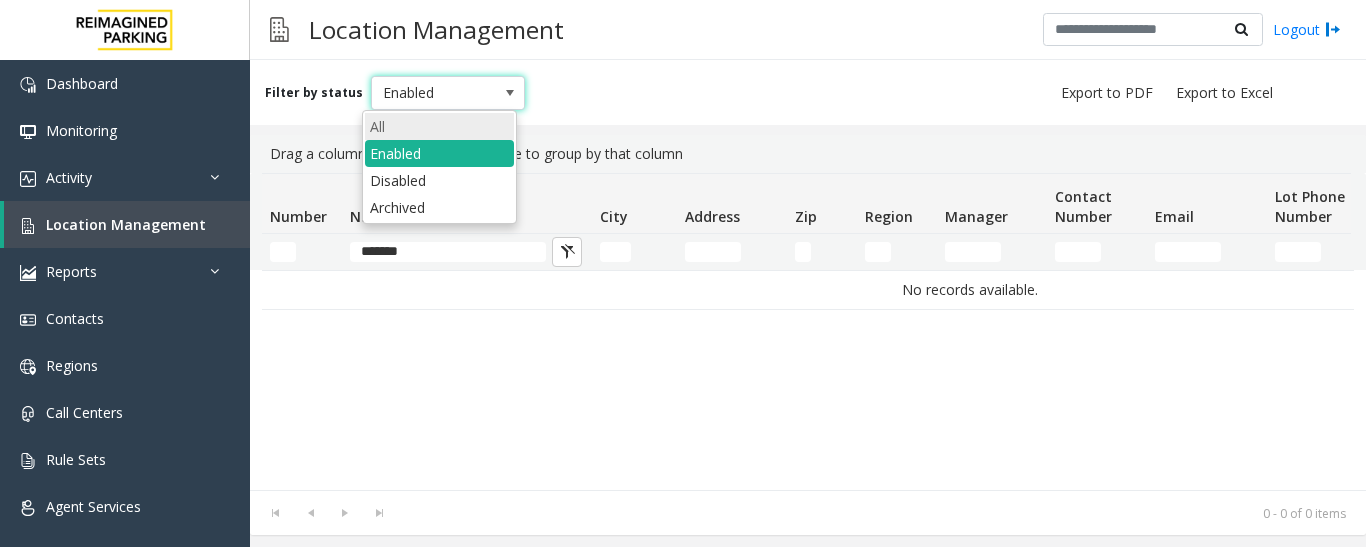 click on "All" at bounding box center [439, 126] 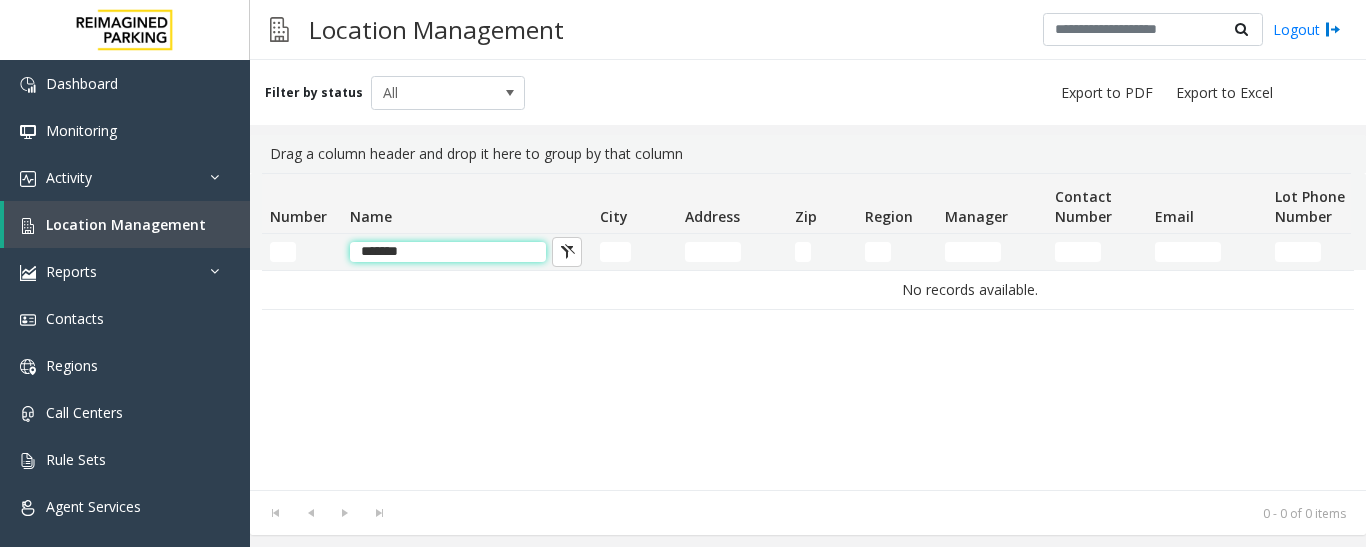 click on "*******" 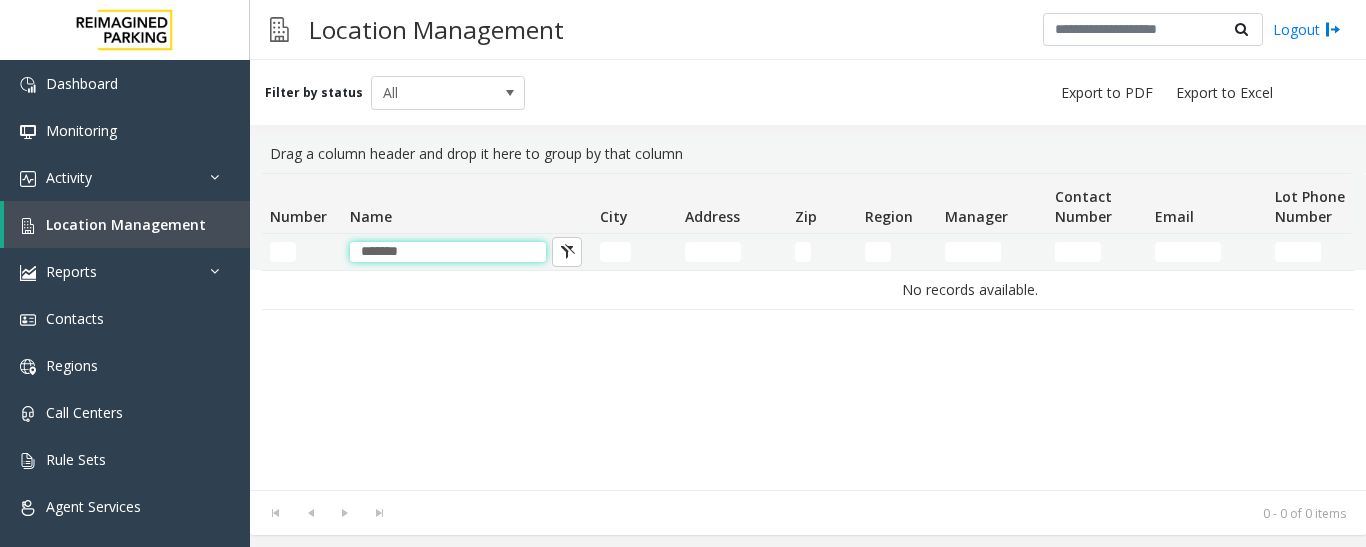 drag, startPoint x: 438, startPoint y: 261, endPoint x: 251, endPoint y: 265, distance: 187.04277 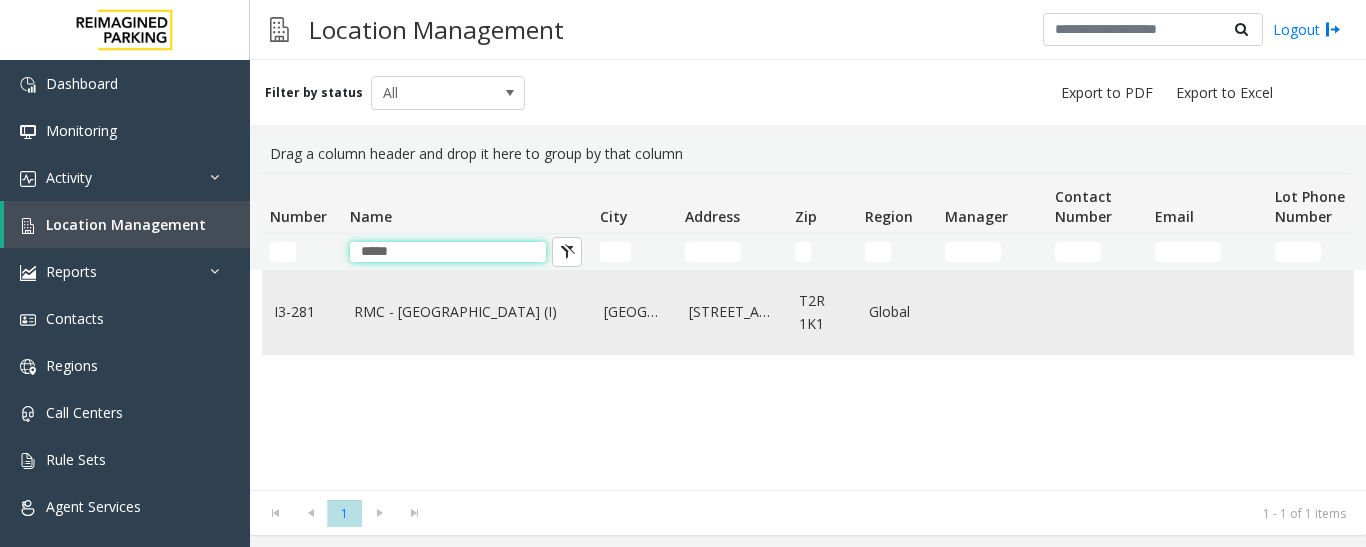 type on "*****" 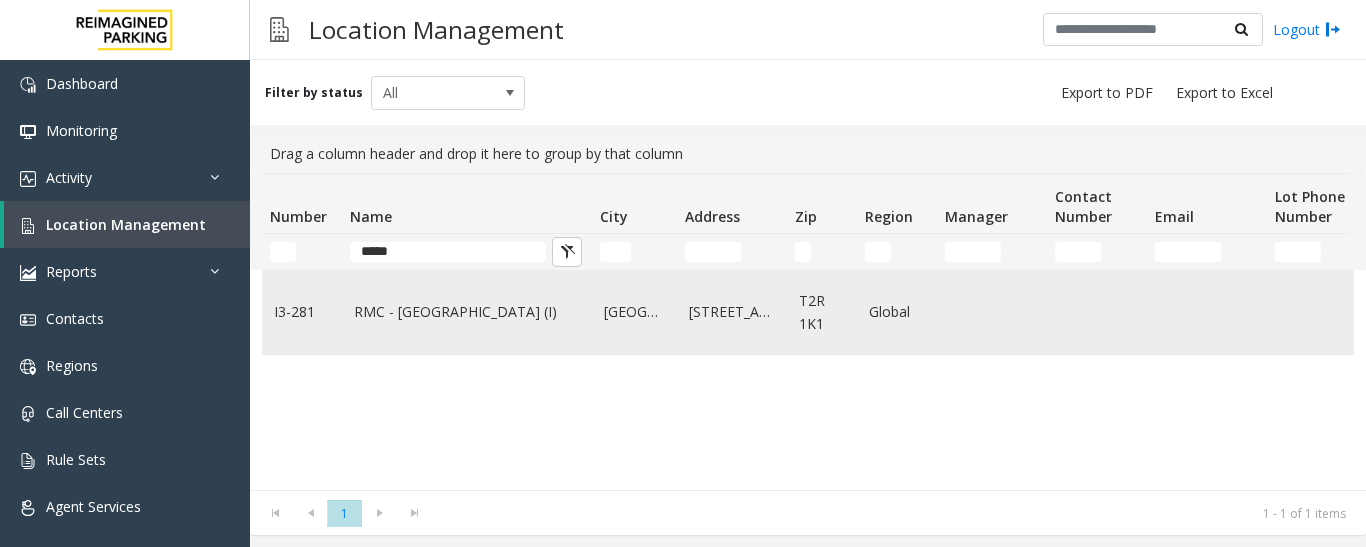 click on "RMC - [GEOGRAPHIC_DATA] (I)" 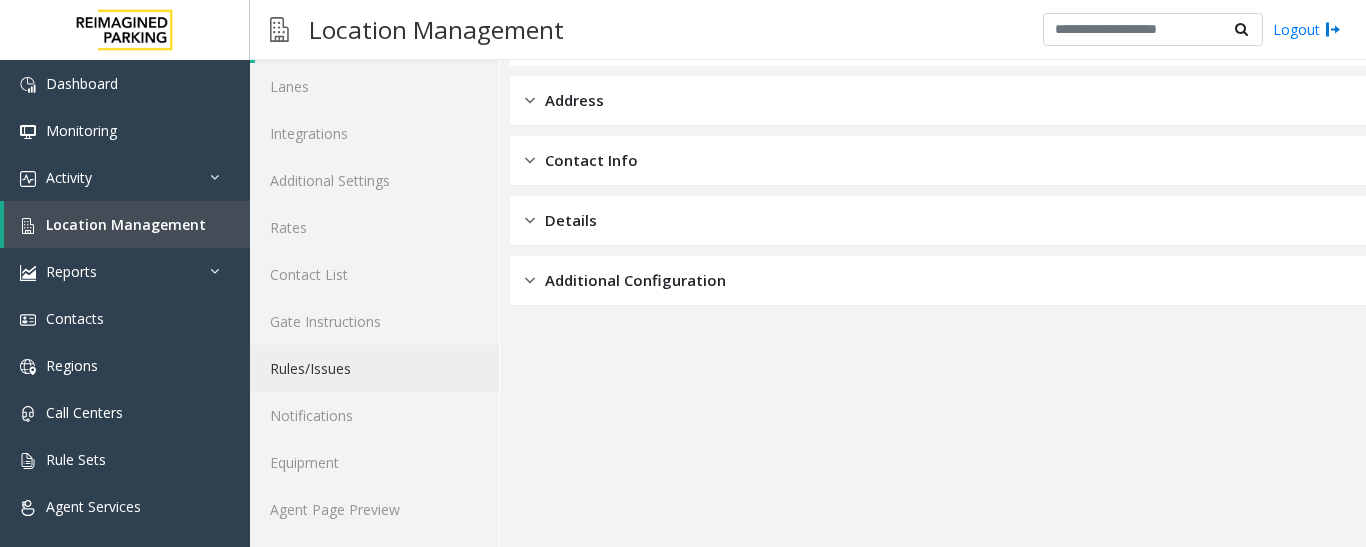scroll, scrollTop: 112, scrollLeft: 0, axis: vertical 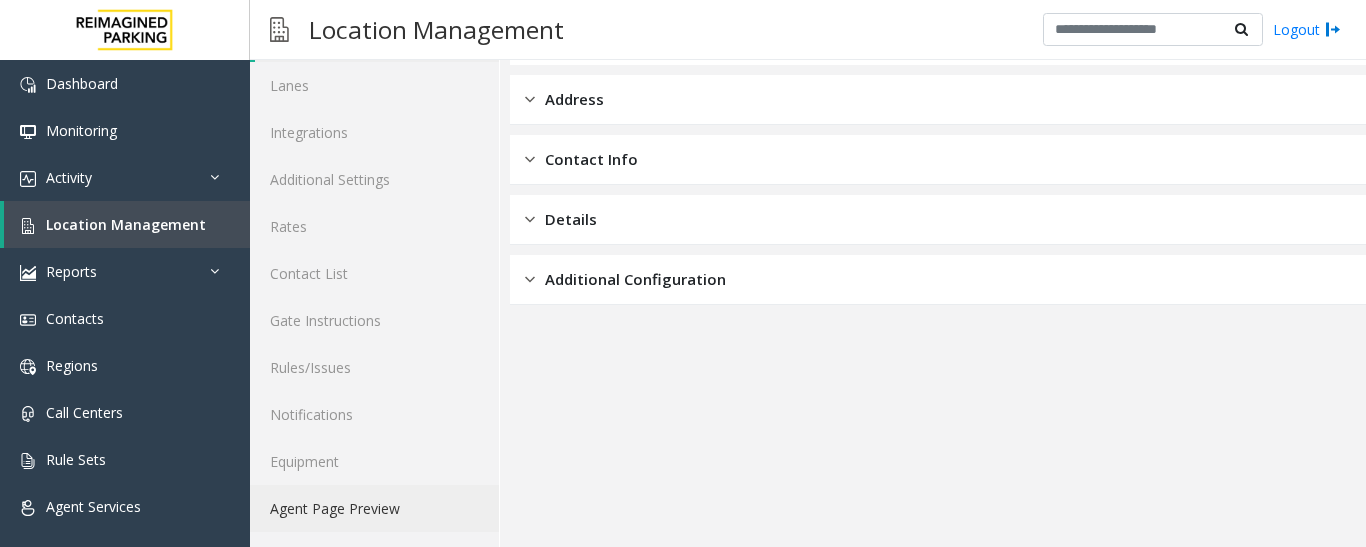 drag, startPoint x: 347, startPoint y: 509, endPoint x: 362, endPoint y: 509, distance: 15 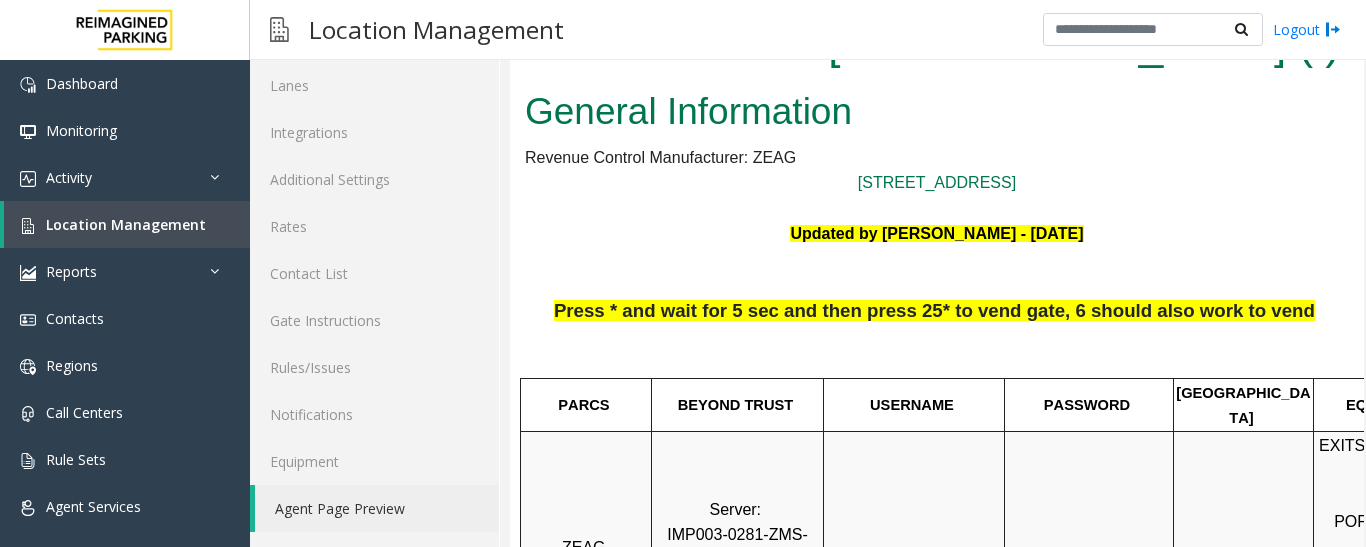 scroll, scrollTop: 0, scrollLeft: 0, axis: both 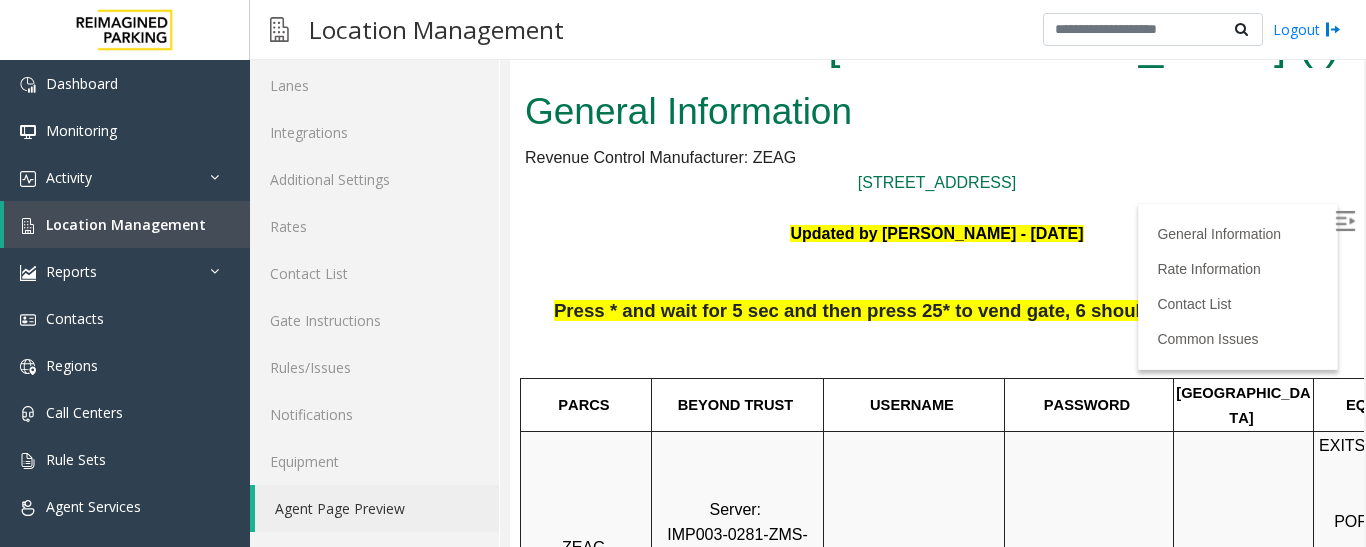 click on "Updated by [PERSON_NAME] - [DATE]" at bounding box center [937, 234] 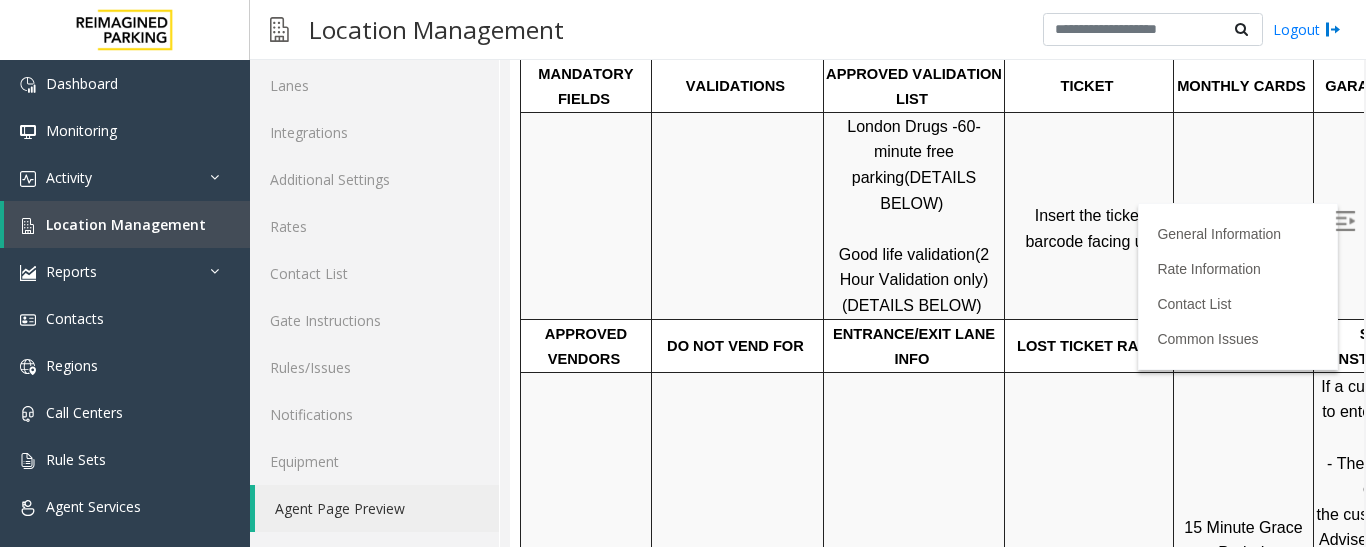 scroll, scrollTop: 600, scrollLeft: 0, axis: vertical 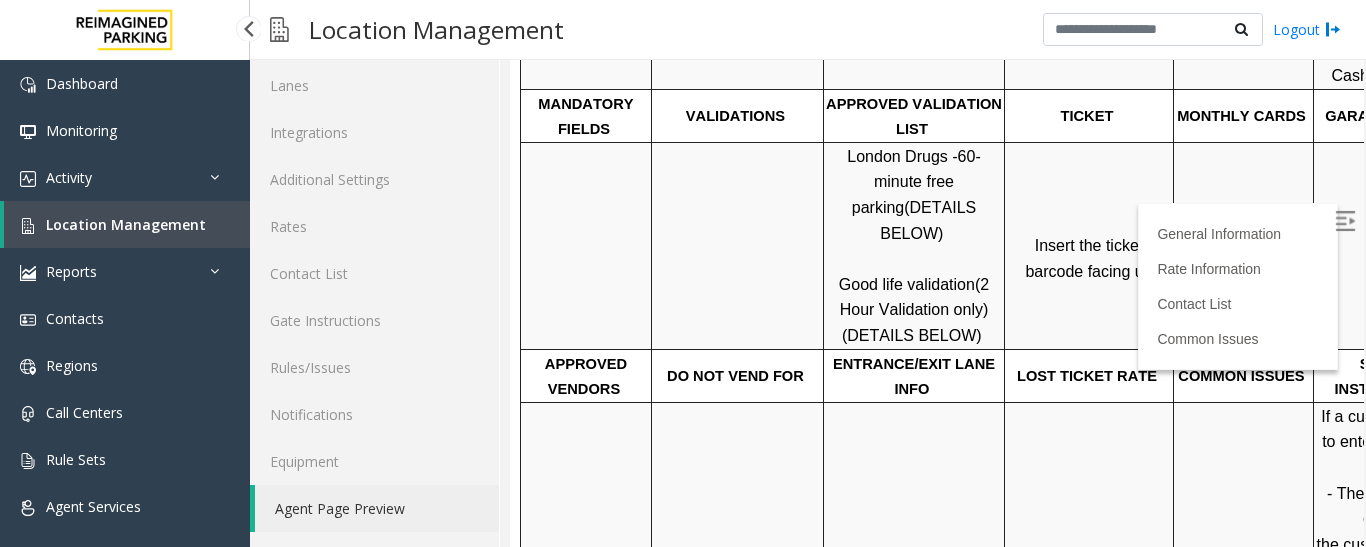 click on "Location Management" at bounding box center [126, 224] 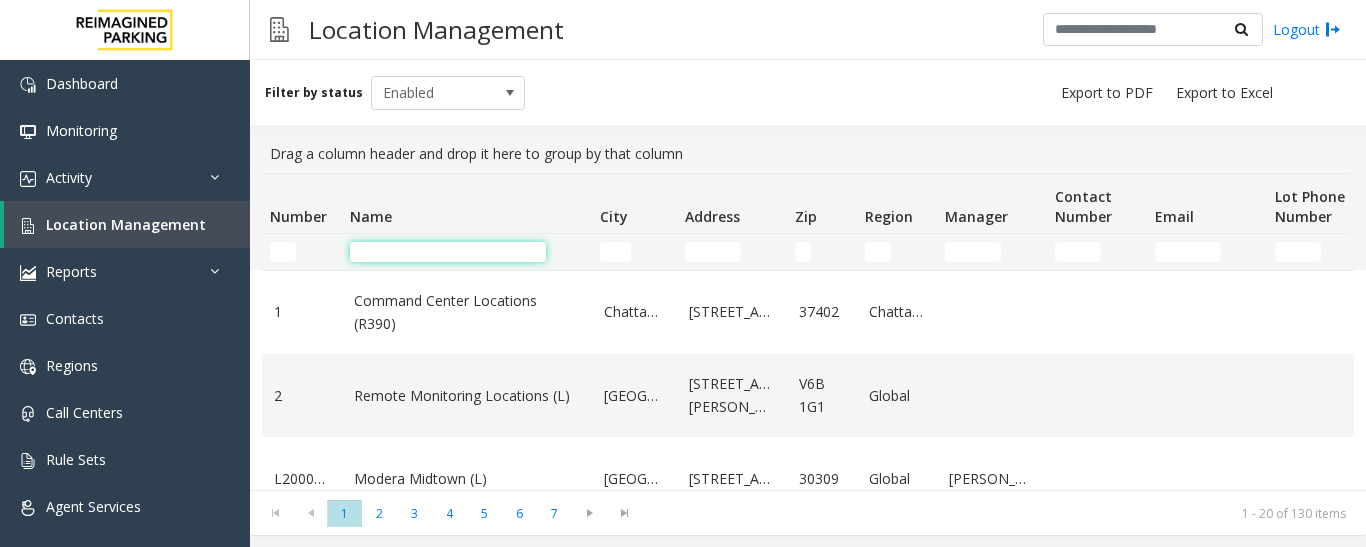click 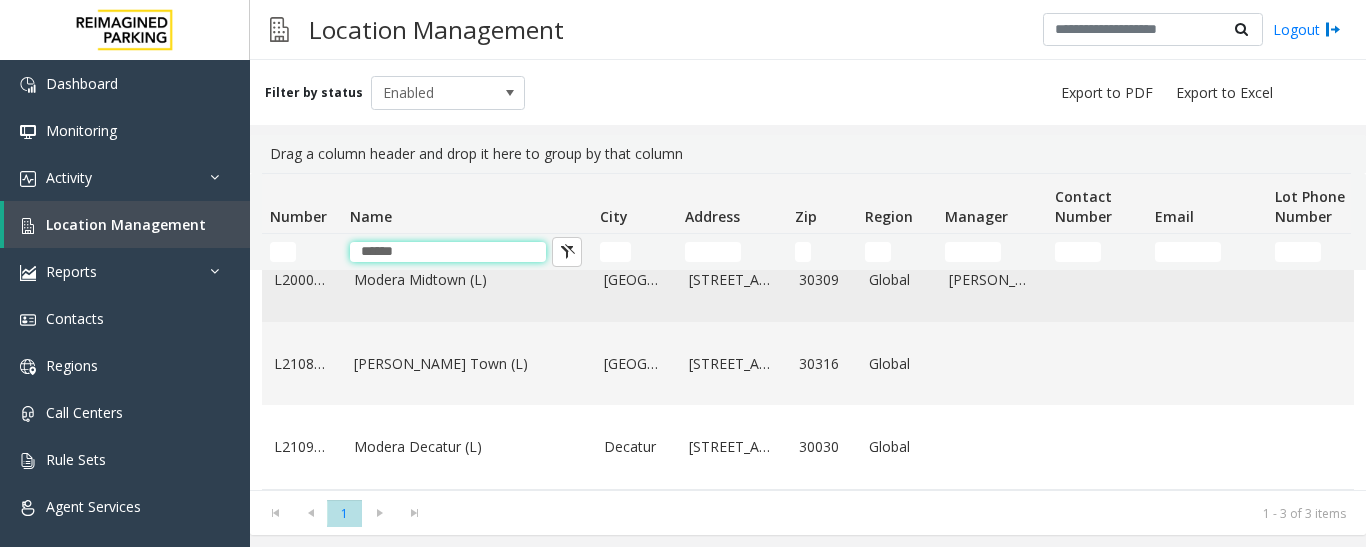 scroll, scrollTop: 69, scrollLeft: 0, axis: vertical 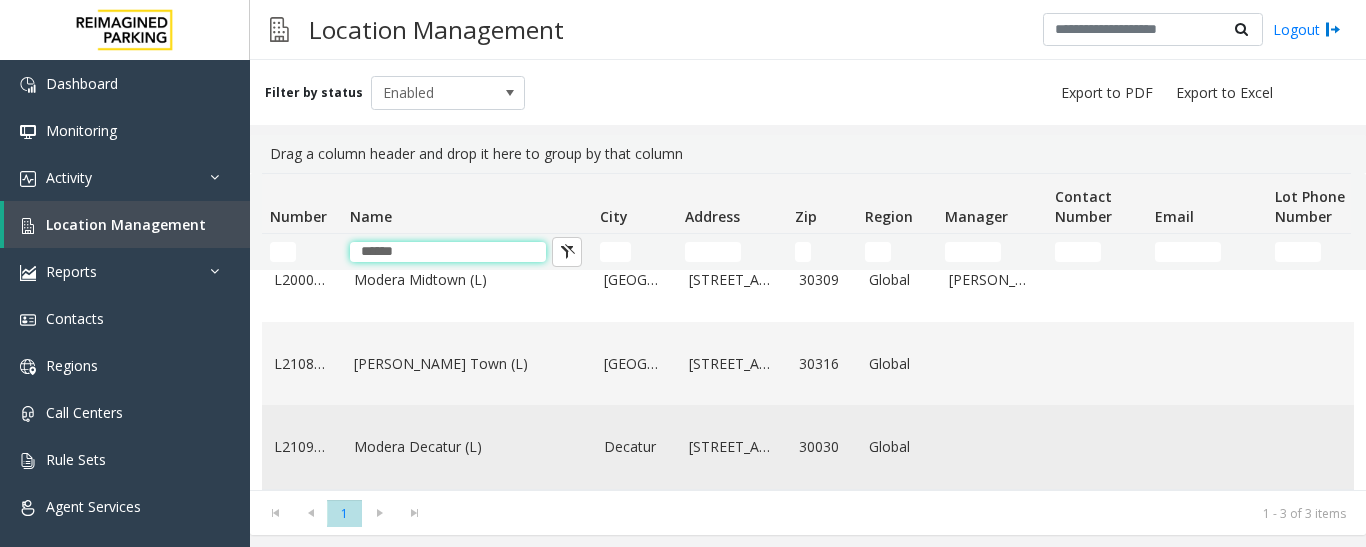 type on "******" 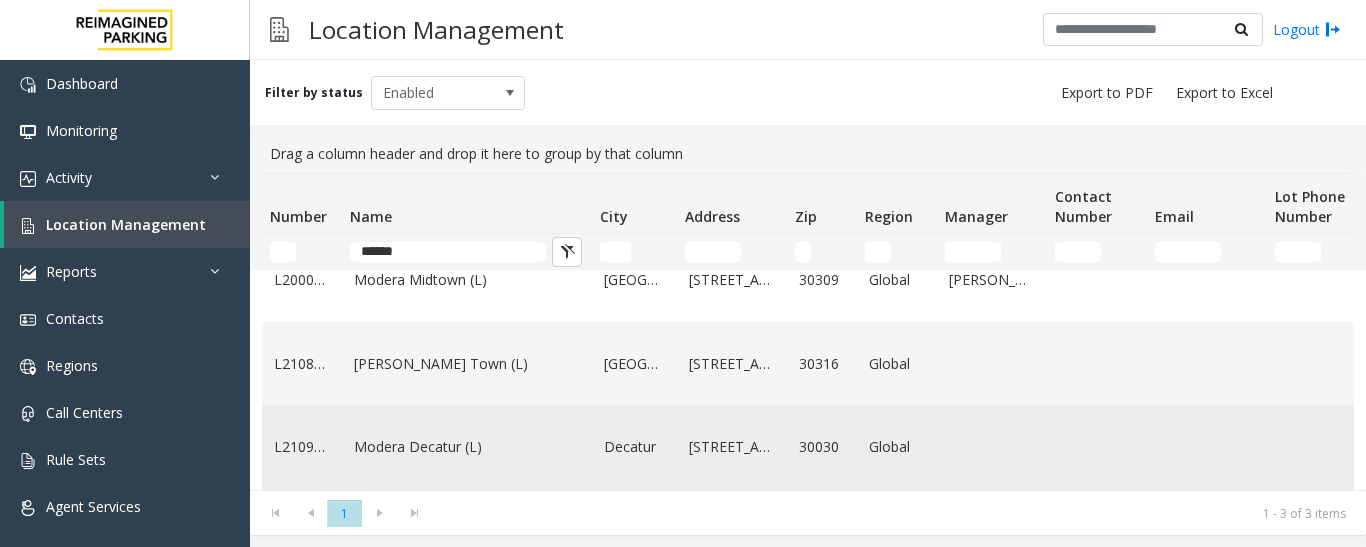click on "Modera Decatur (L)" 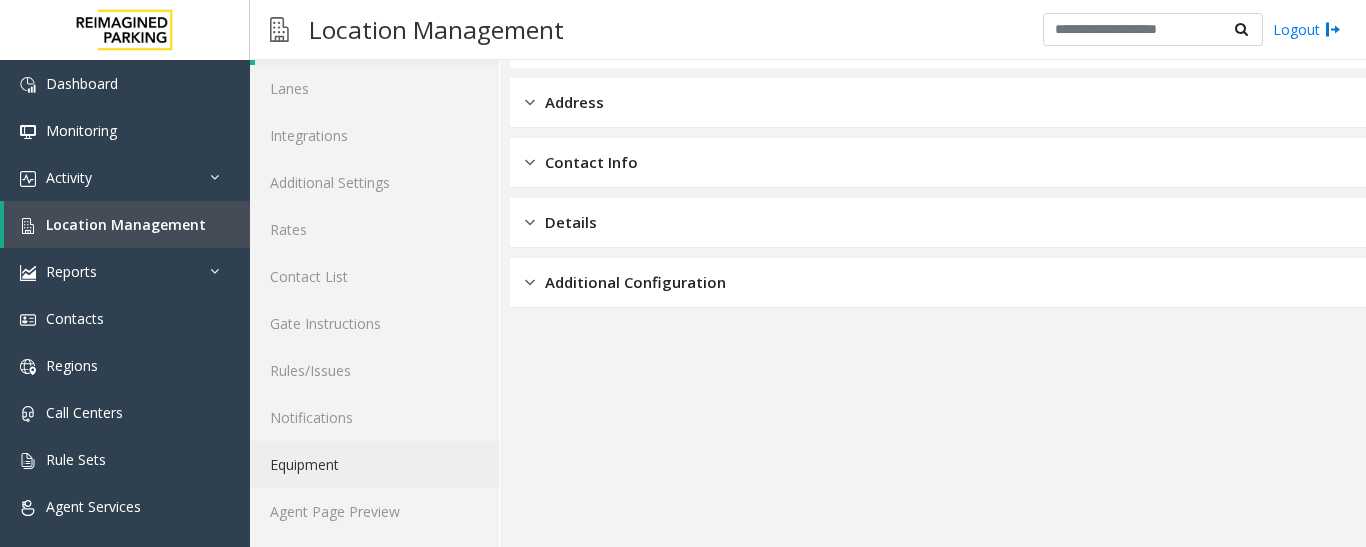 scroll, scrollTop: 112, scrollLeft: 0, axis: vertical 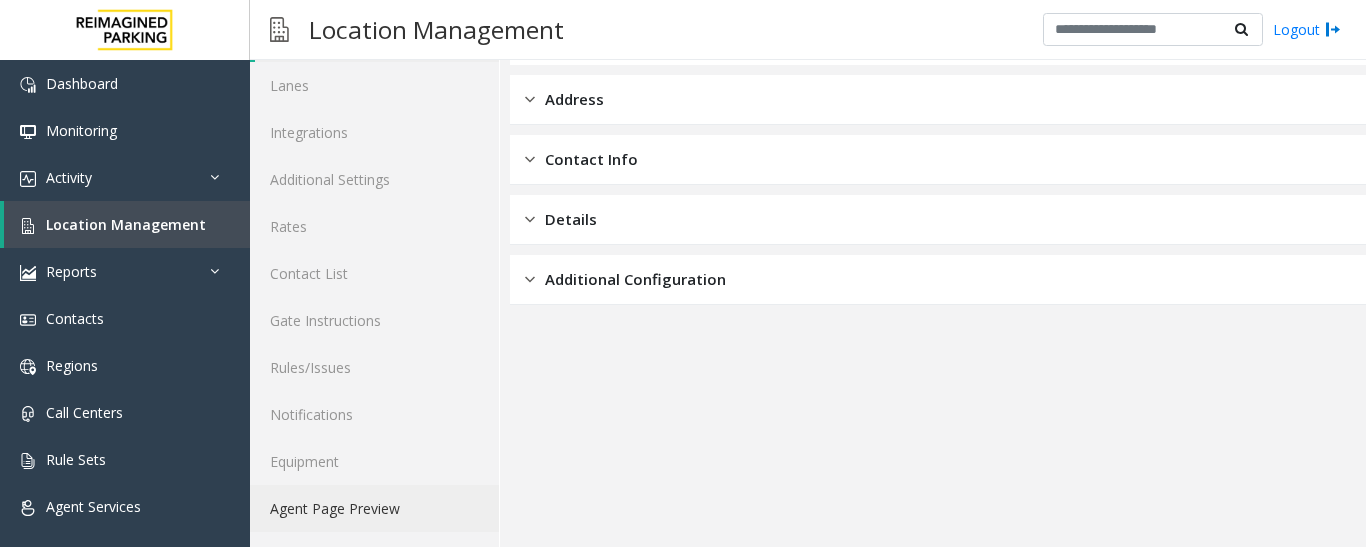 click on "Agent Page Preview" 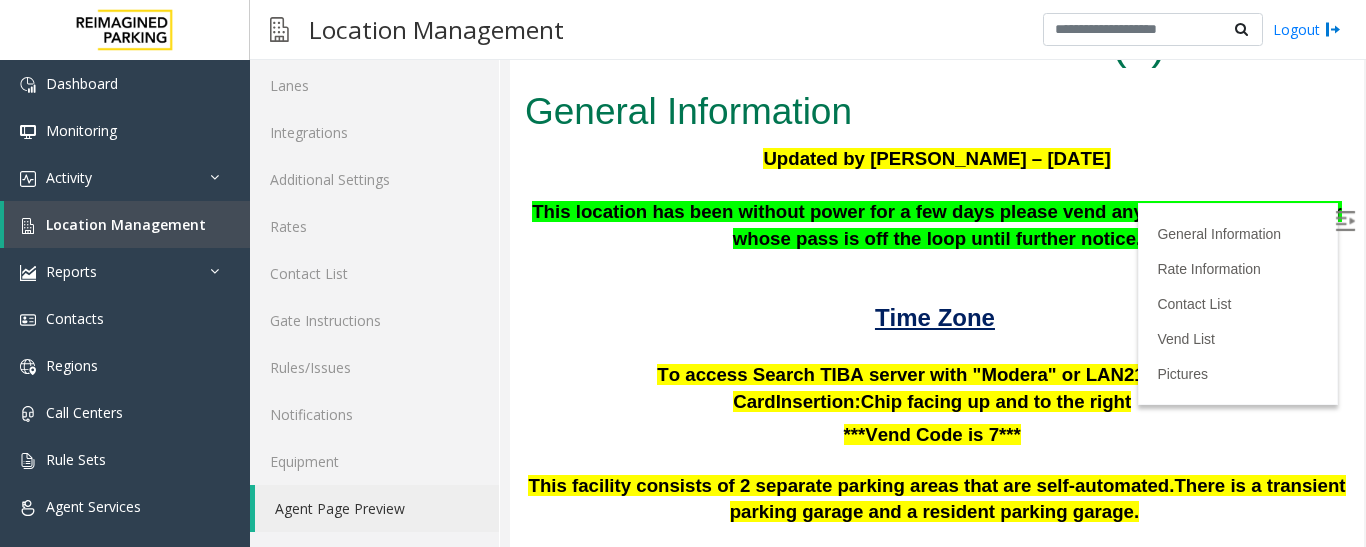 scroll, scrollTop: 572, scrollLeft: 0, axis: vertical 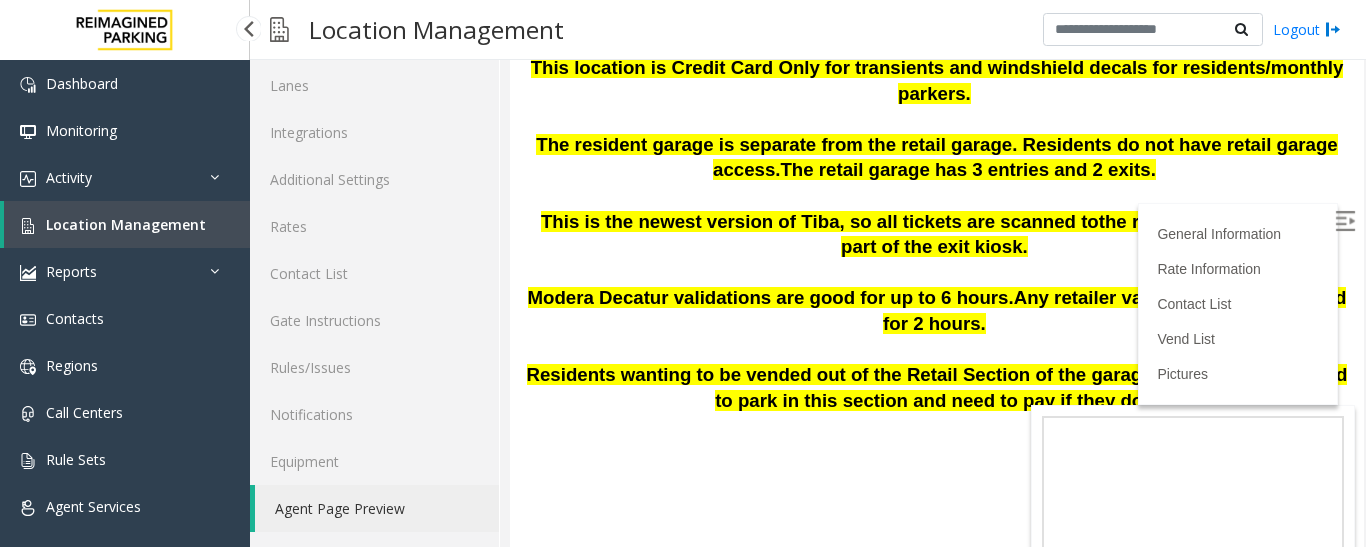 click on "Location Management" at bounding box center [126, 224] 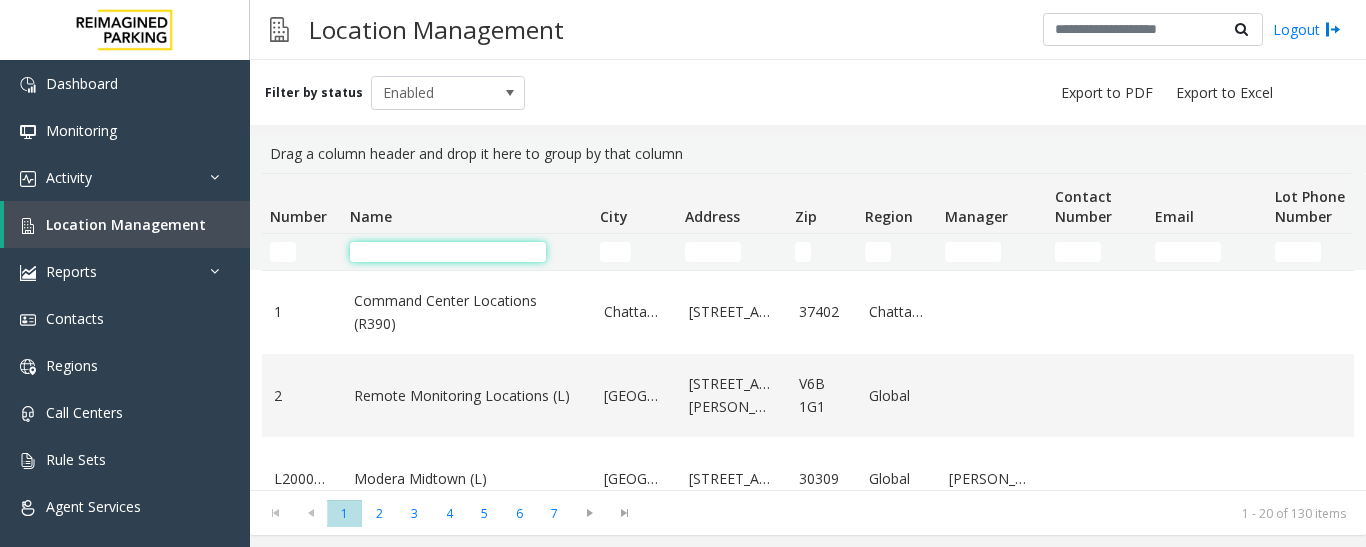 click 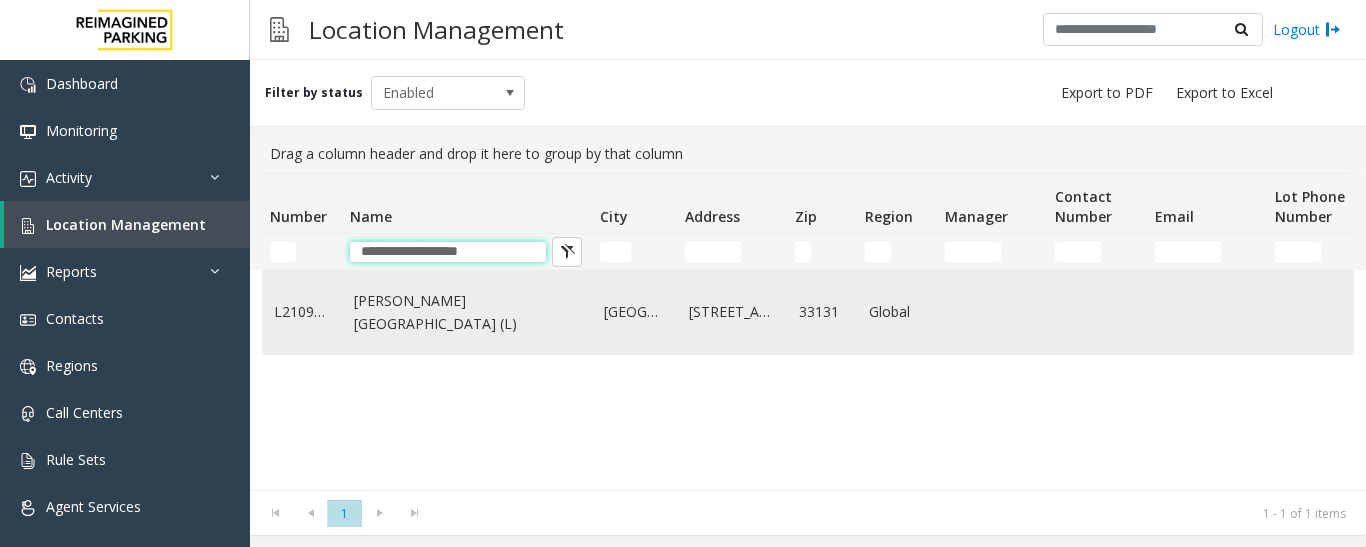 type on "**********" 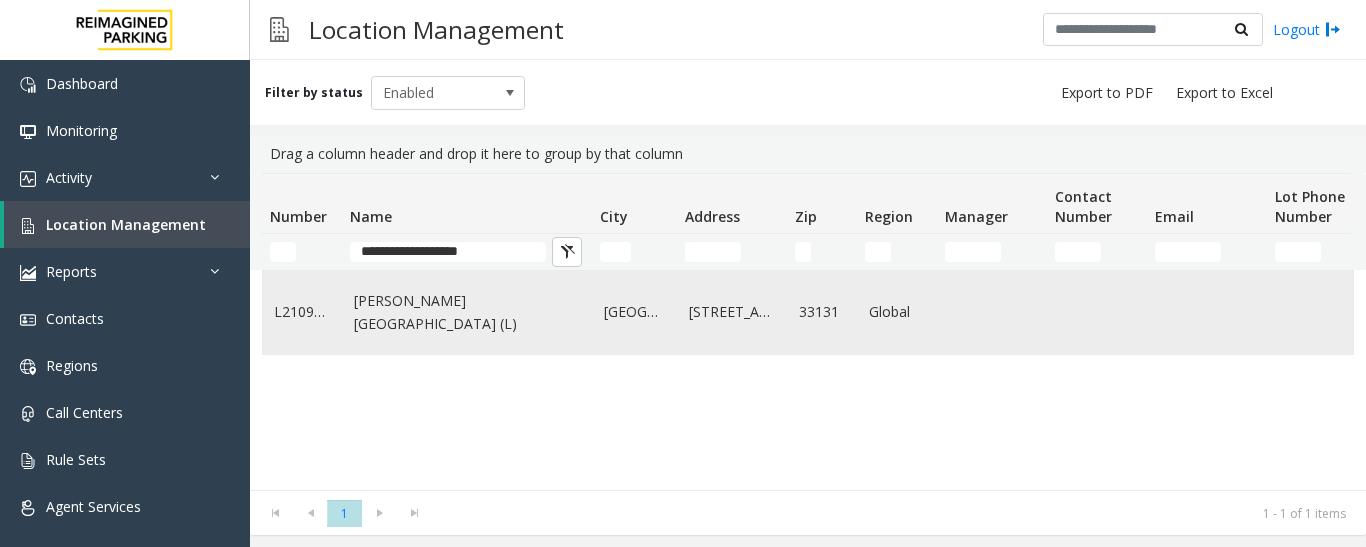 click on "[PERSON_NAME][GEOGRAPHIC_DATA] (L)" 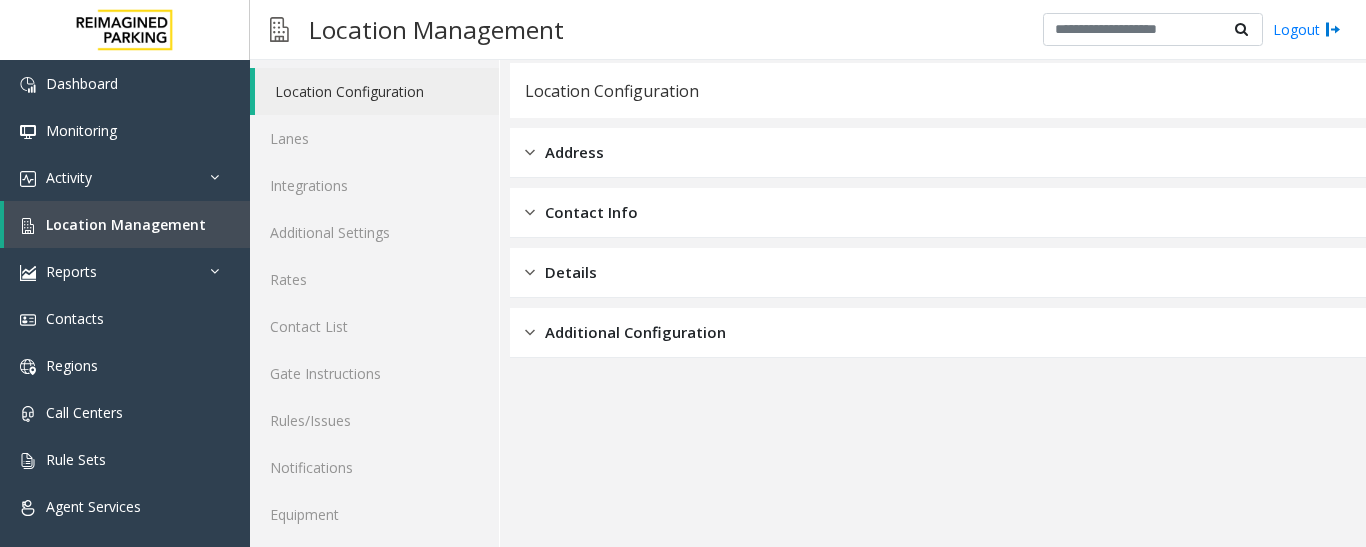 scroll, scrollTop: 112, scrollLeft: 0, axis: vertical 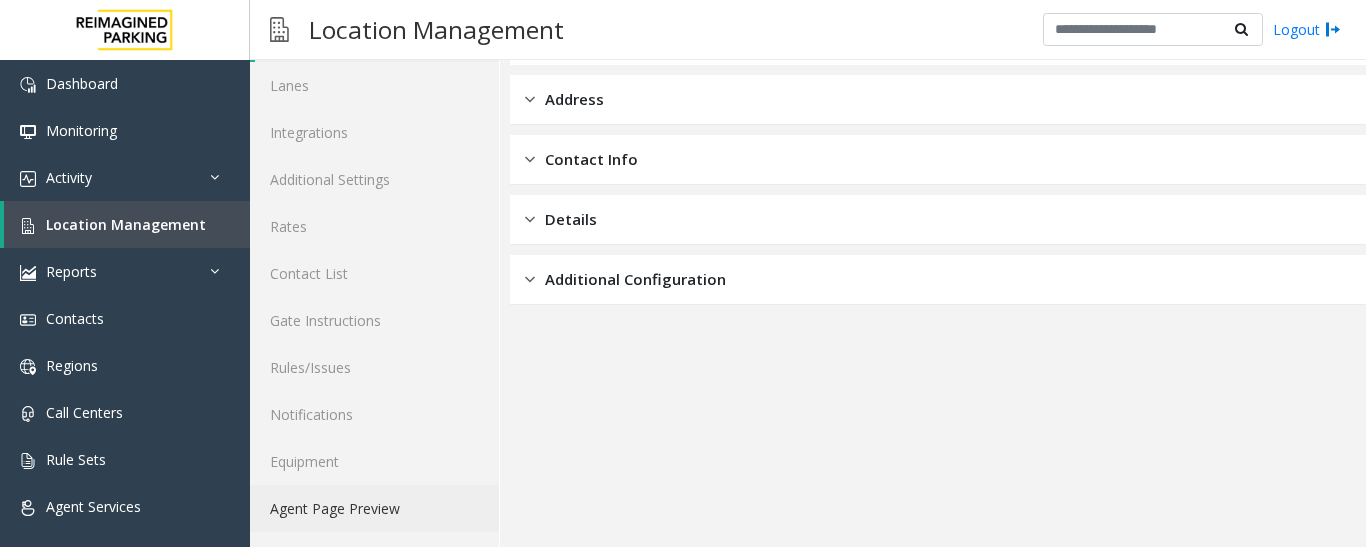 click on "Agent Page Preview" 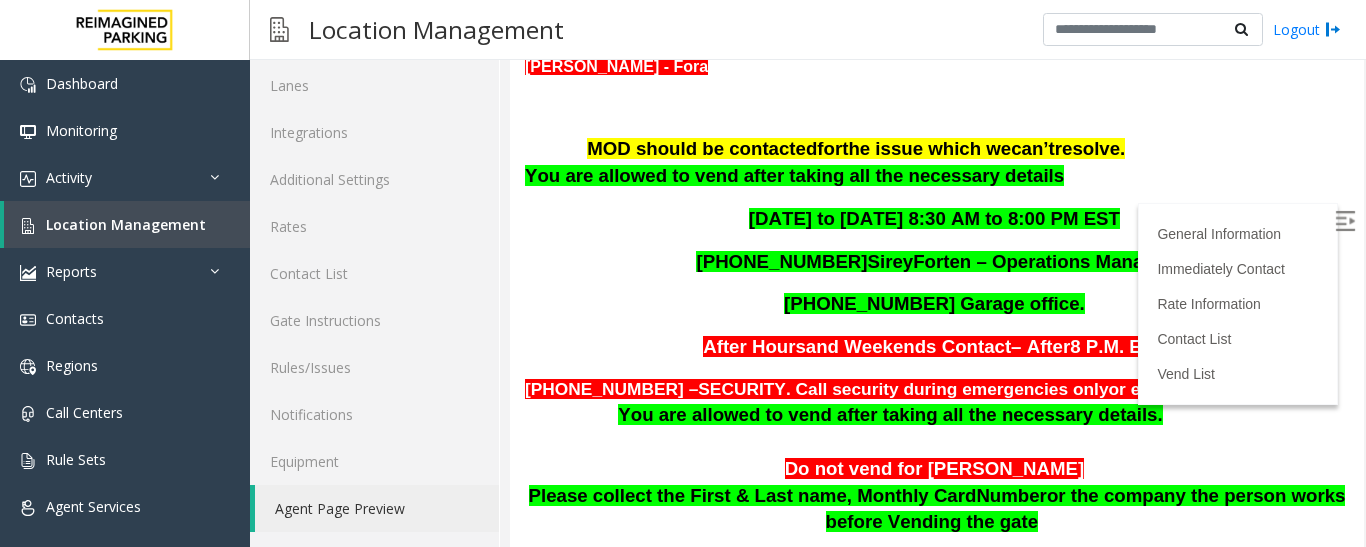 scroll, scrollTop: 1000, scrollLeft: 0, axis: vertical 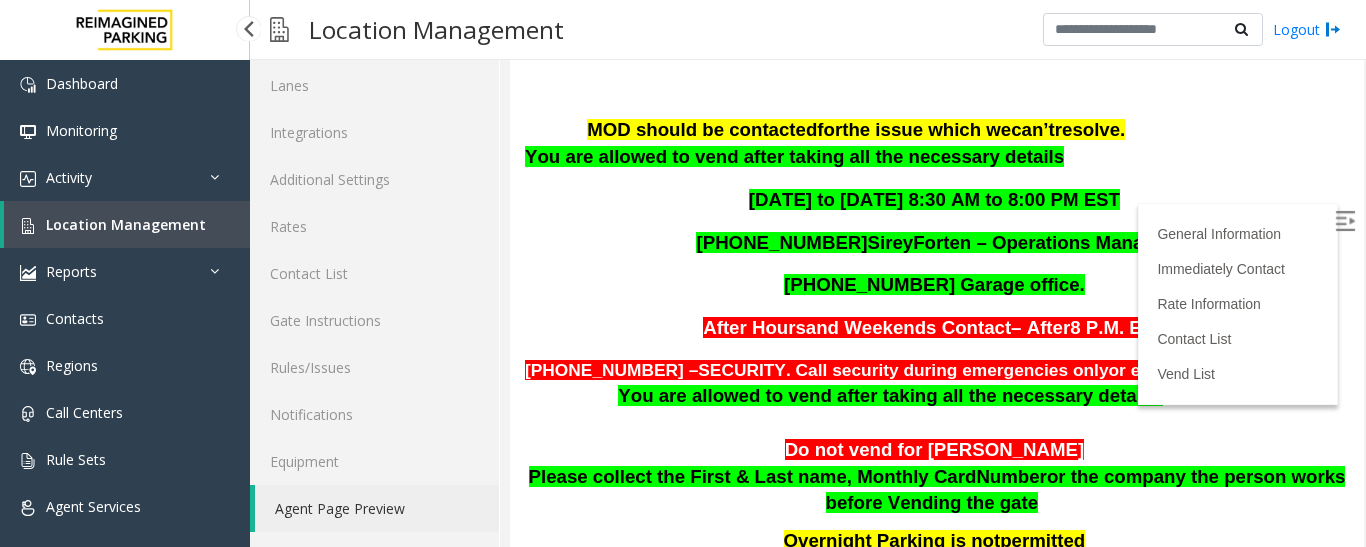click on "Location Management" at bounding box center (126, 224) 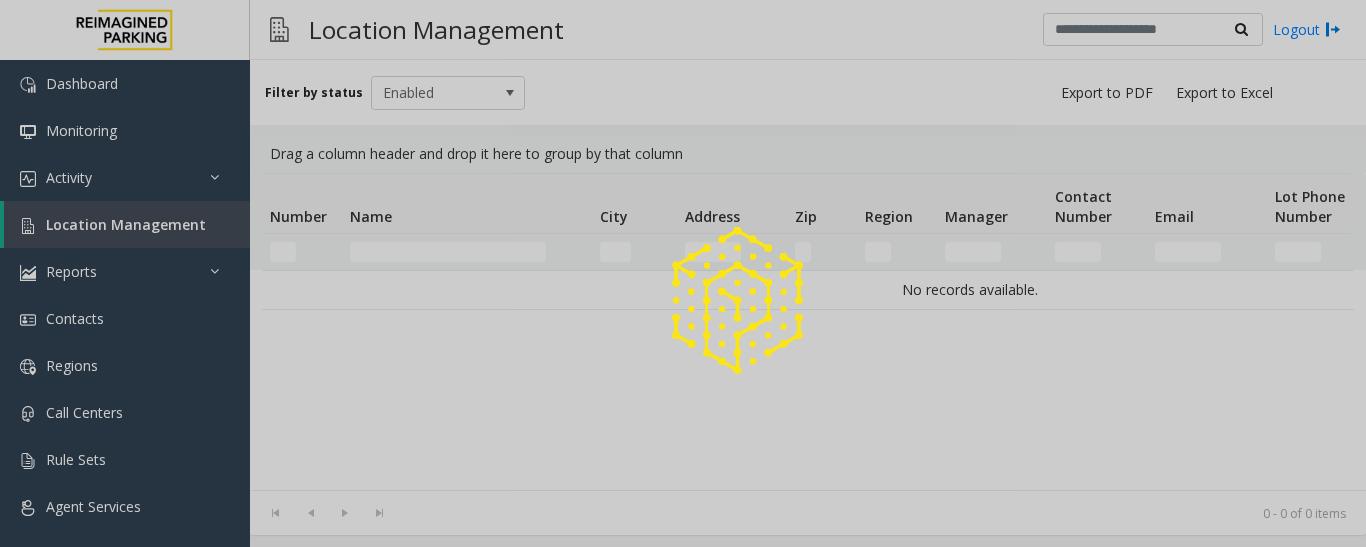 scroll, scrollTop: 0, scrollLeft: 0, axis: both 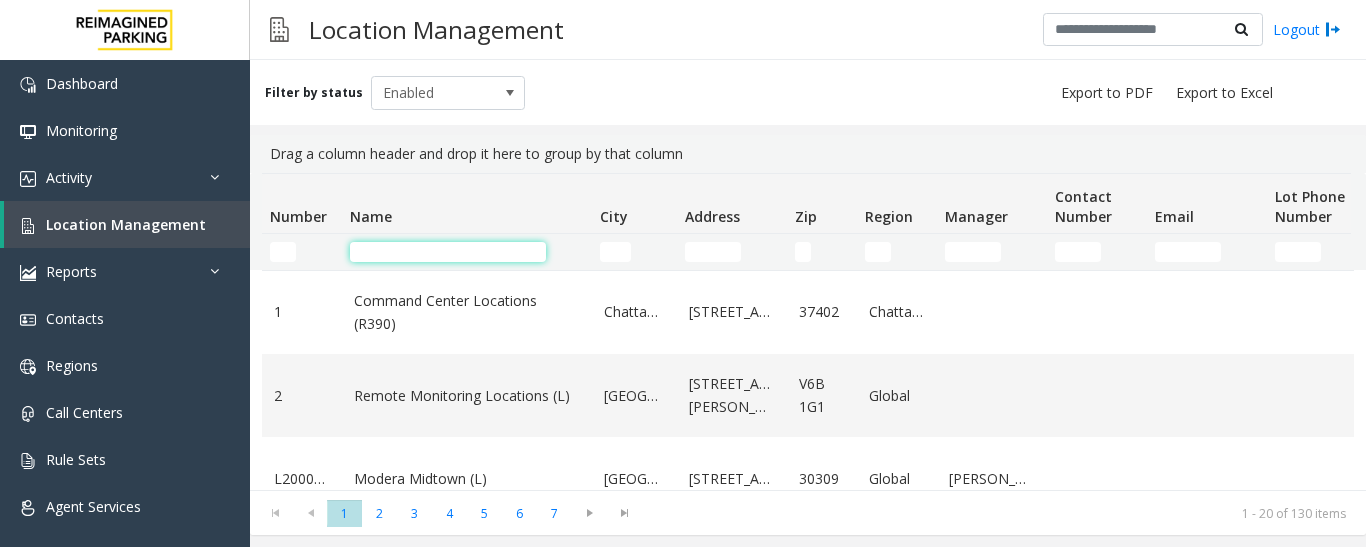 click 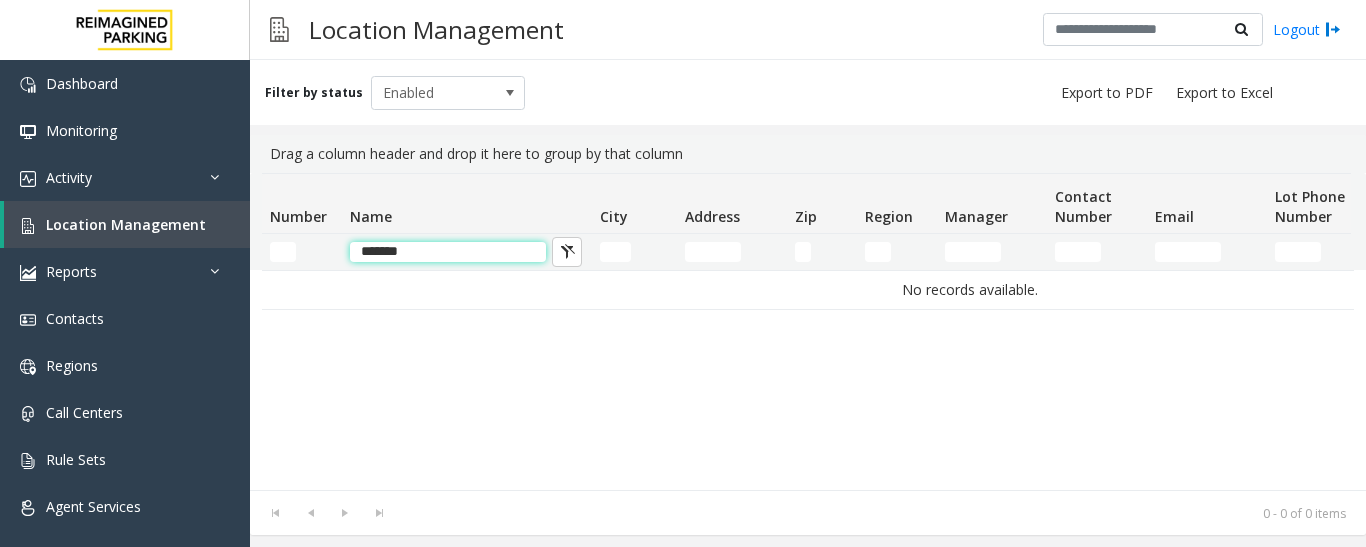 click on "******" 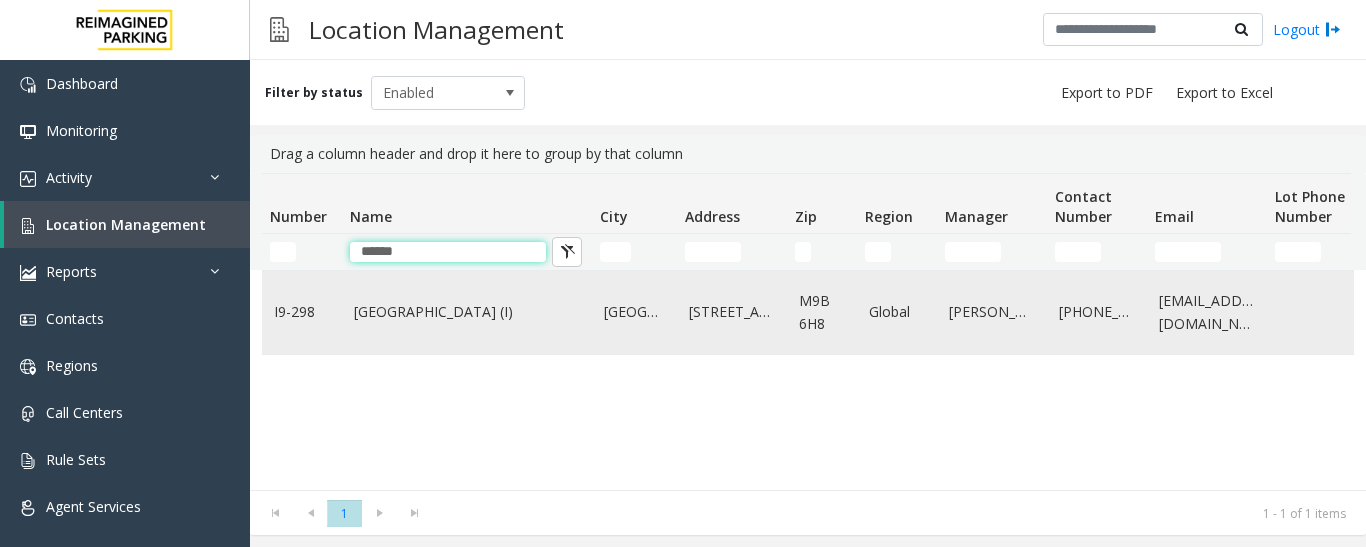 type on "******" 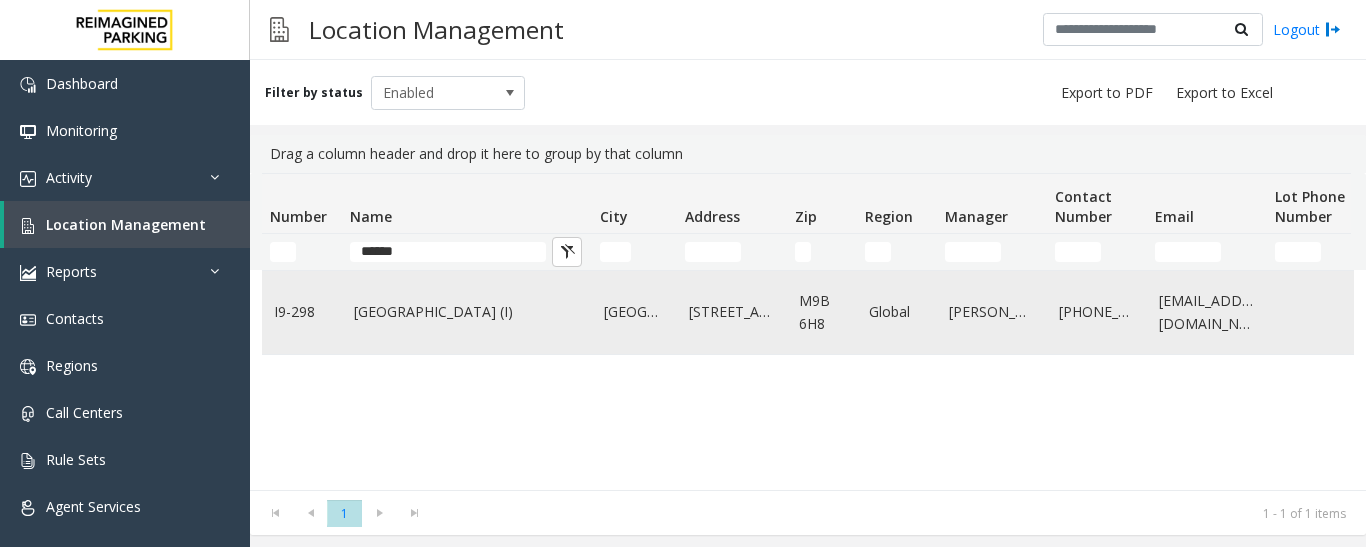 click on "[GEOGRAPHIC_DATA] (I)" 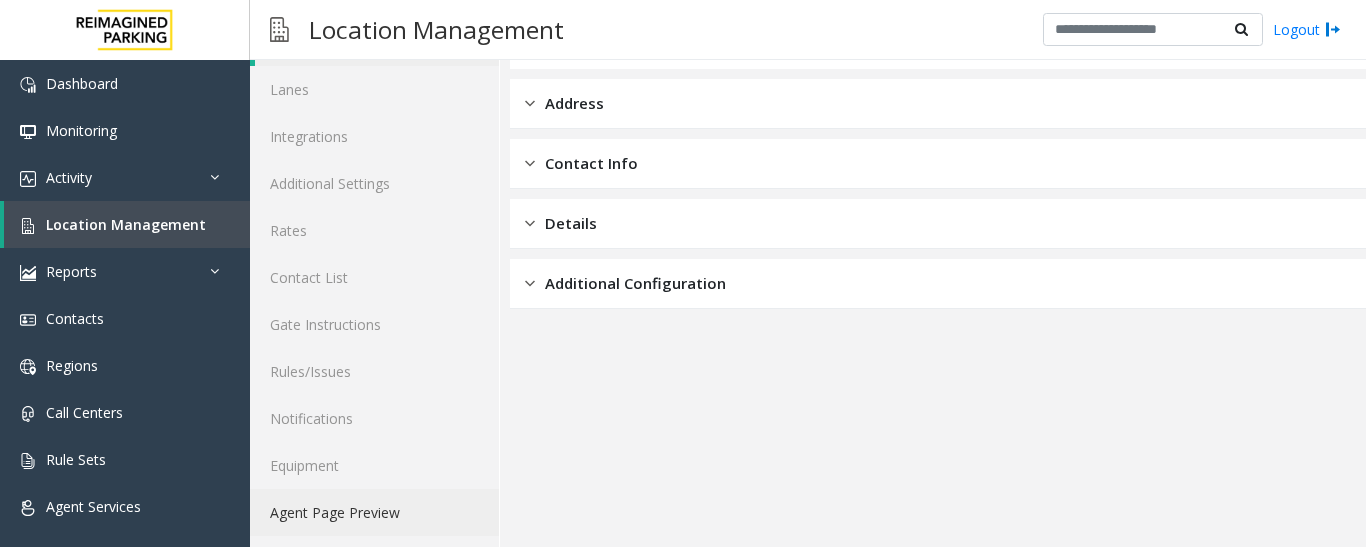 scroll, scrollTop: 112, scrollLeft: 0, axis: vertical 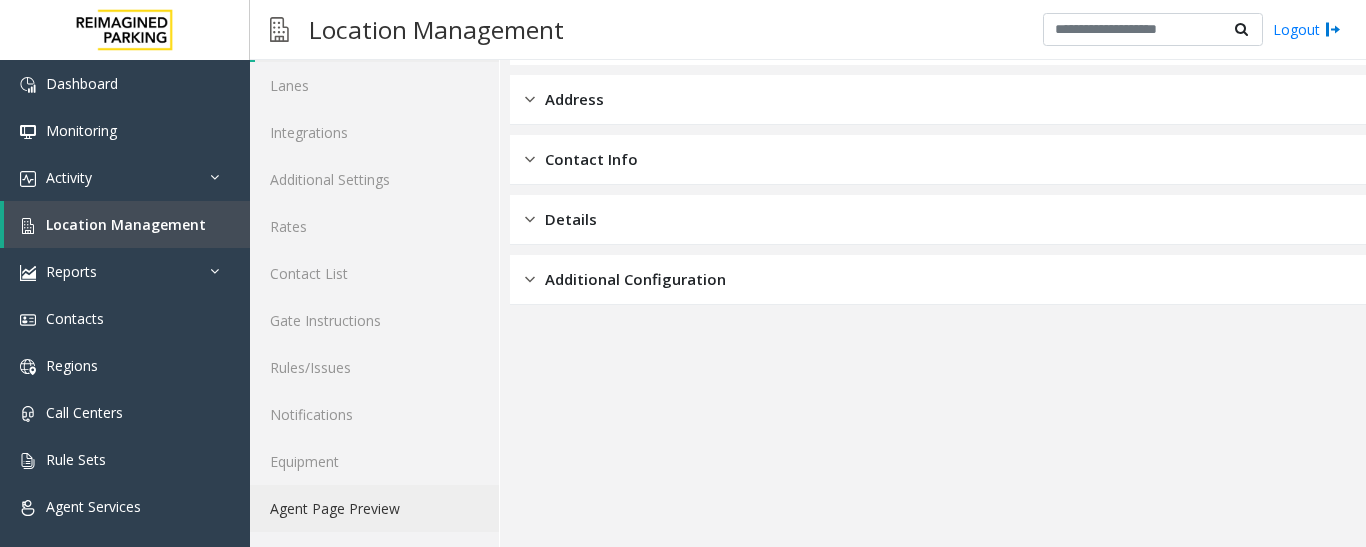 click on "Agent Page Preview" 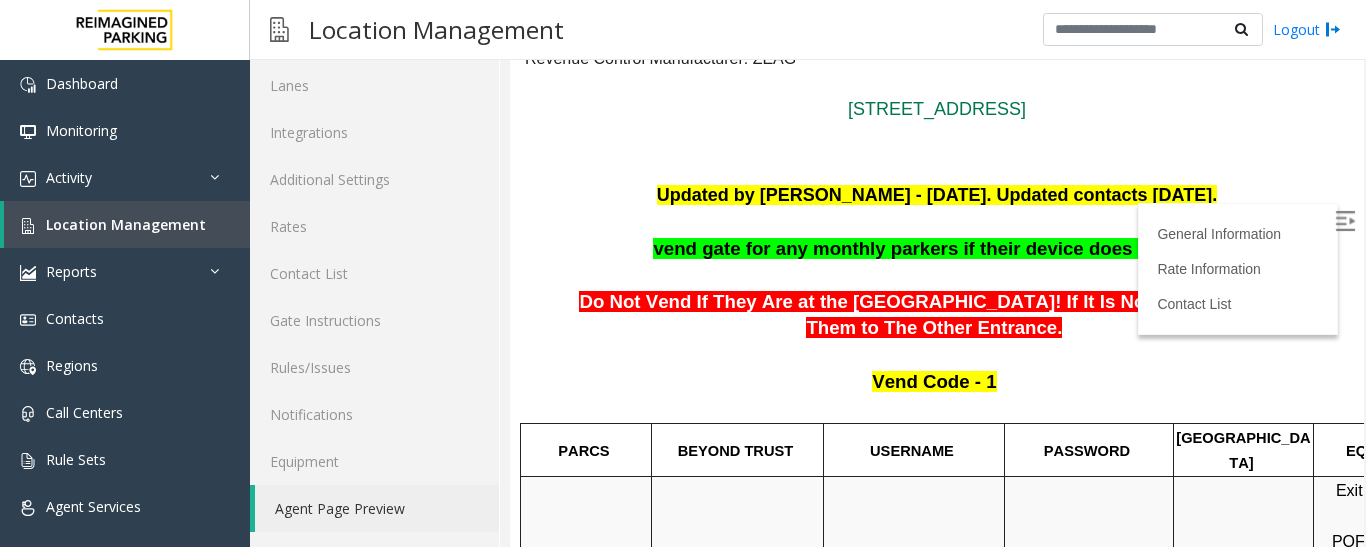 scroll, scrollTop: 300, scrollLeft: 0, axis: vertical 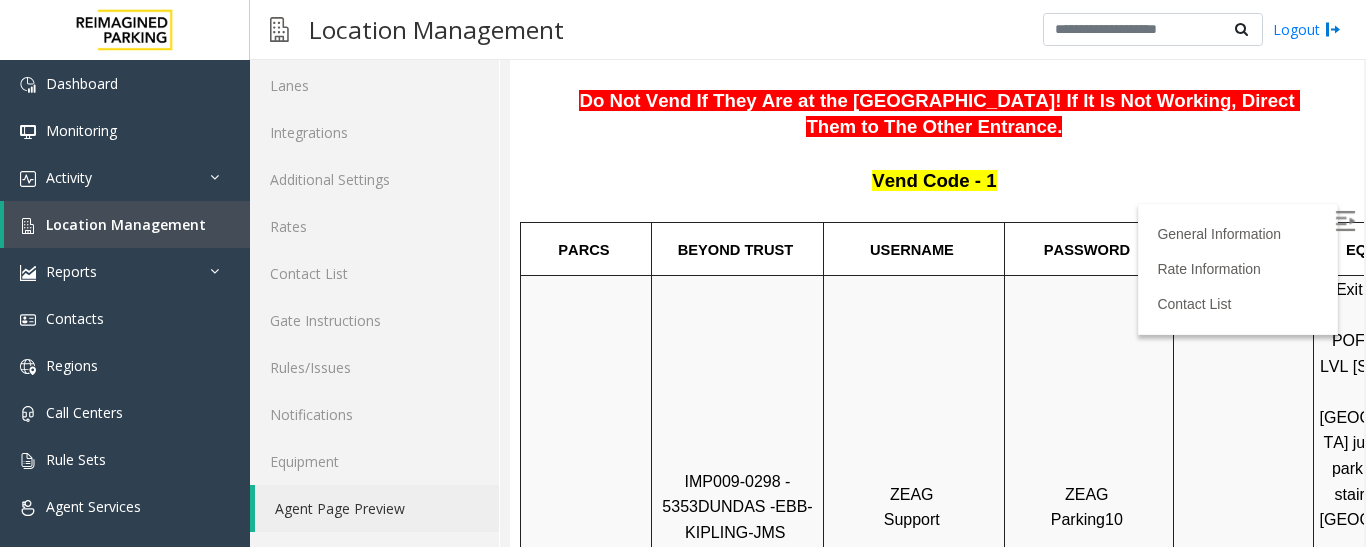 click at bounding box center [1347, 224] 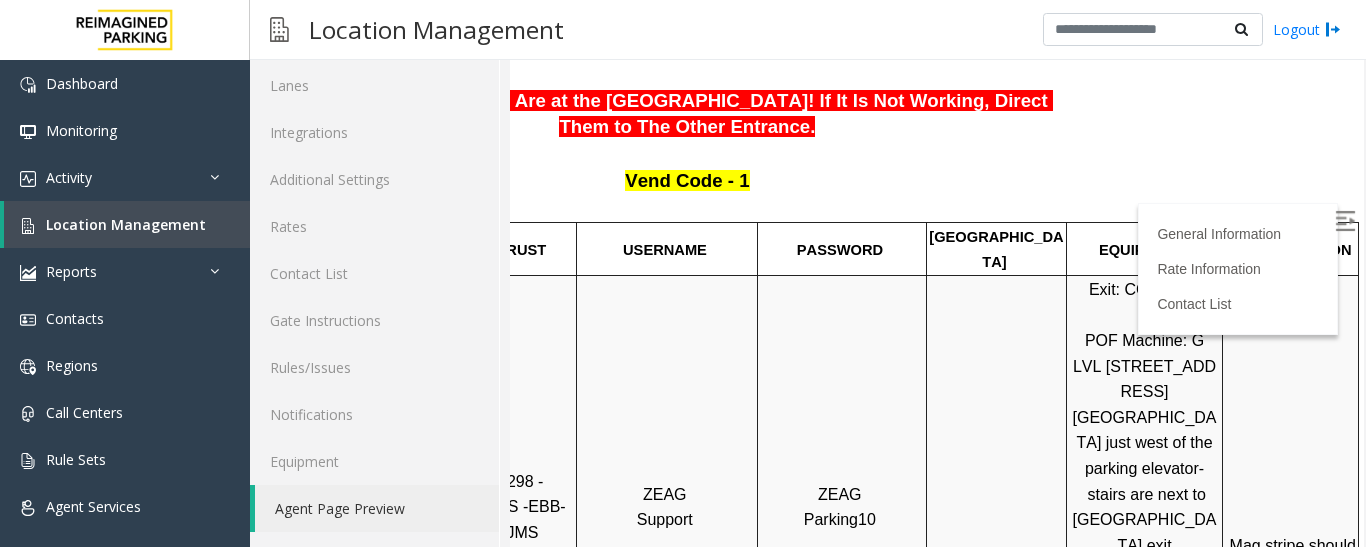 scroll, scrollTop: 300, scrollLeft: 282, axis: both 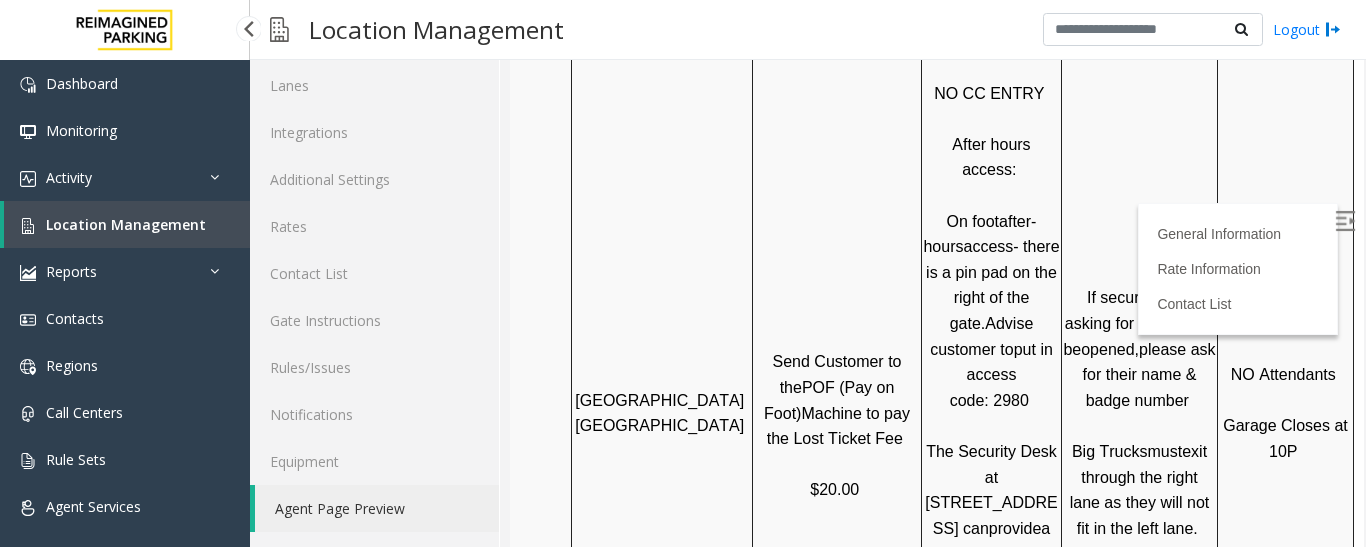 click on "Location Management" at bounding box center [126, 224] 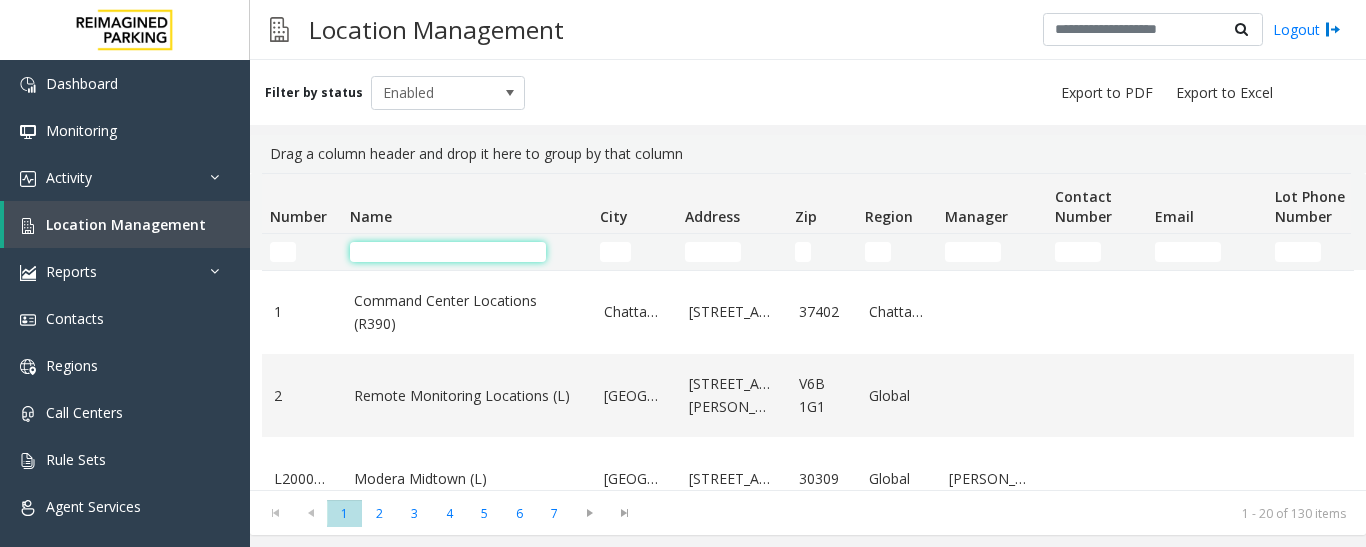 click 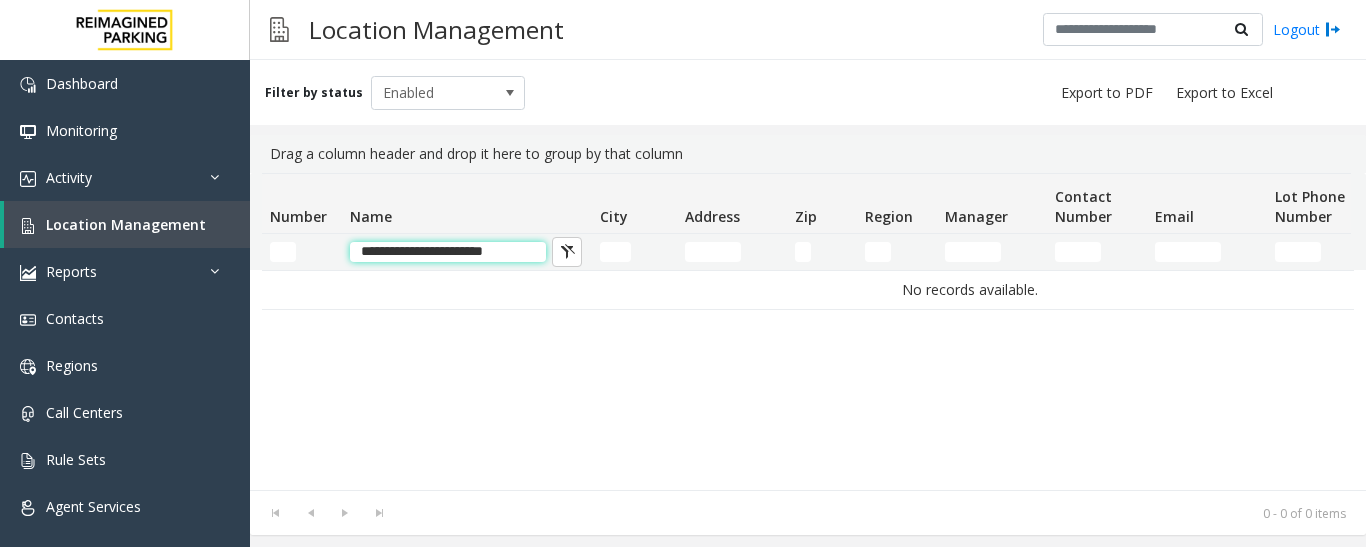 click on "**********" 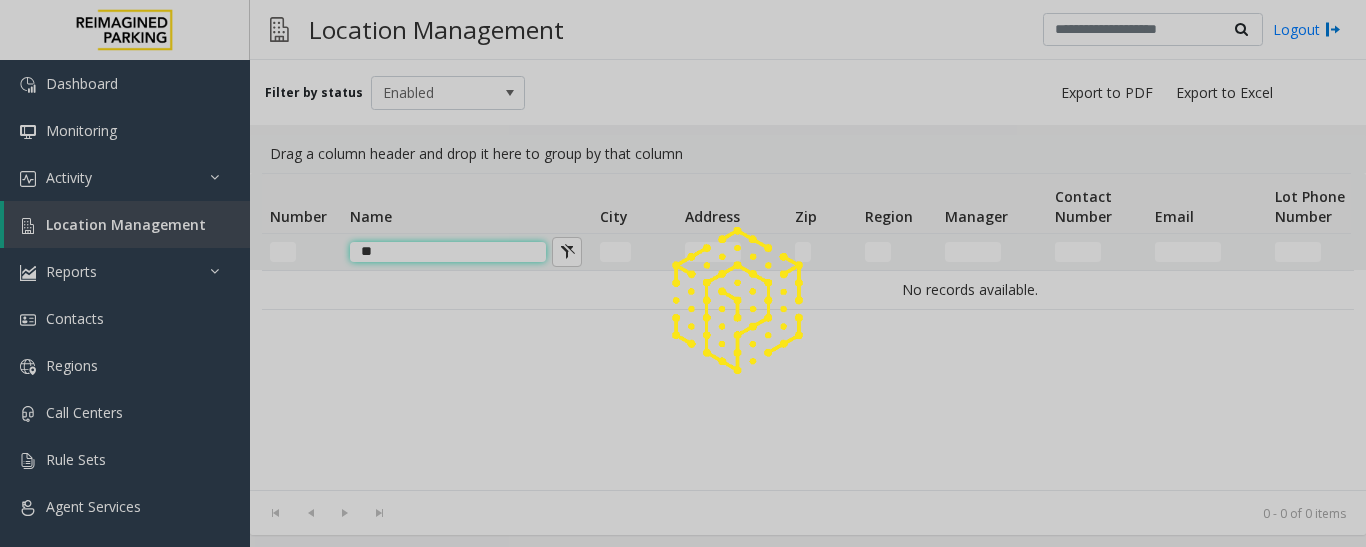 type on "*" 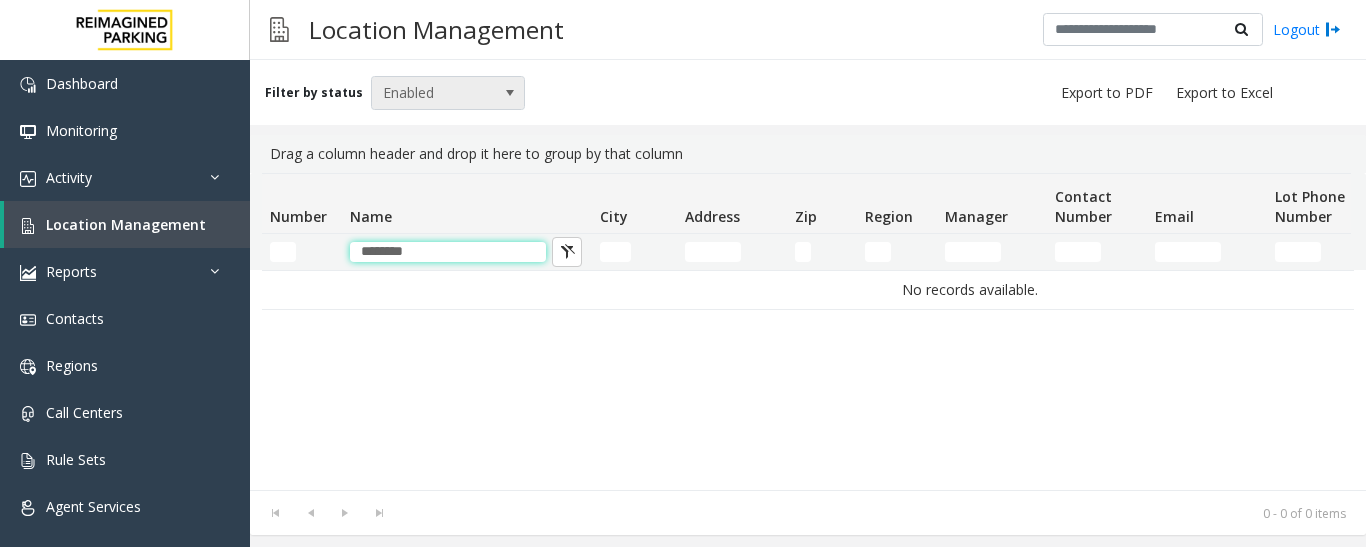 type on "********" 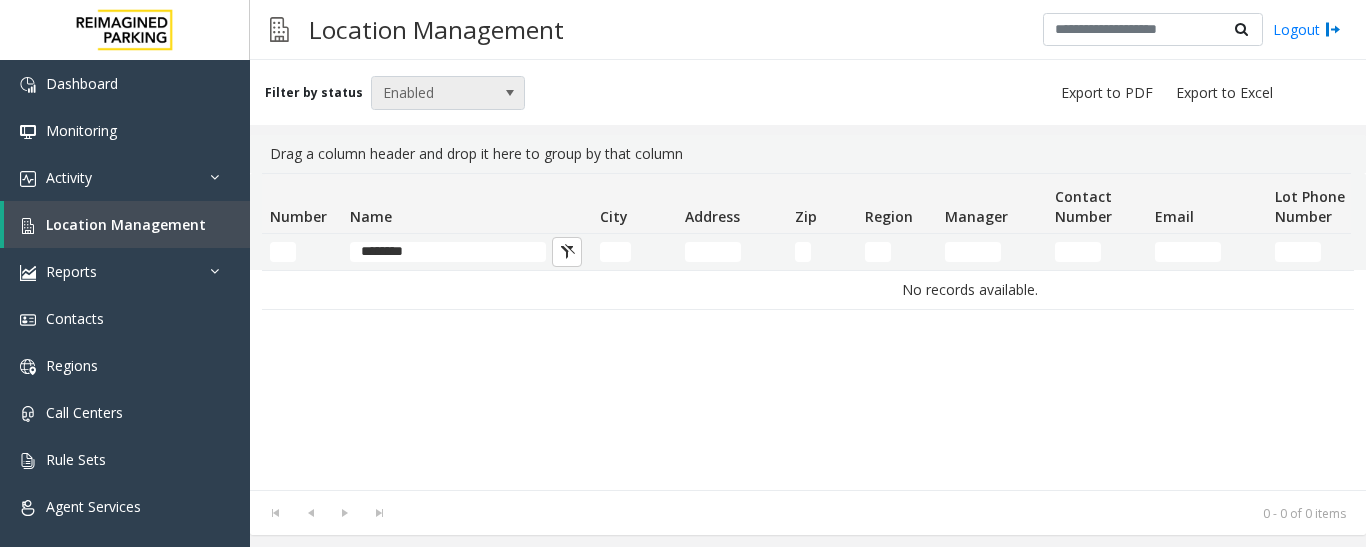 click at bounding box center (510, 93) 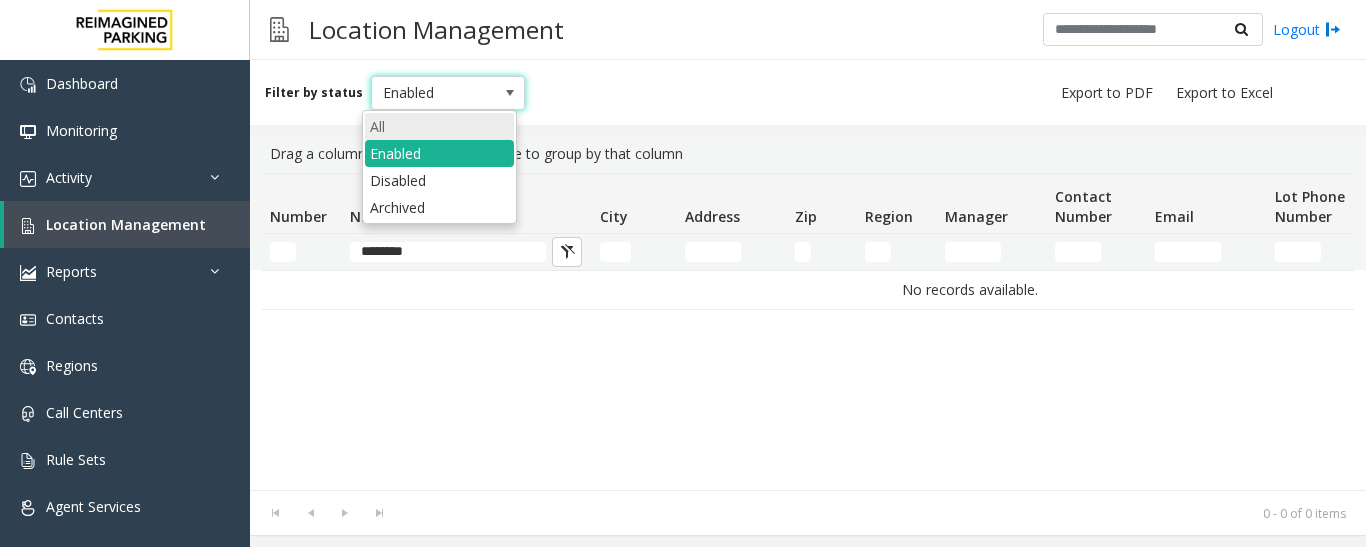 click on "All" at bounding box center (439, 126) 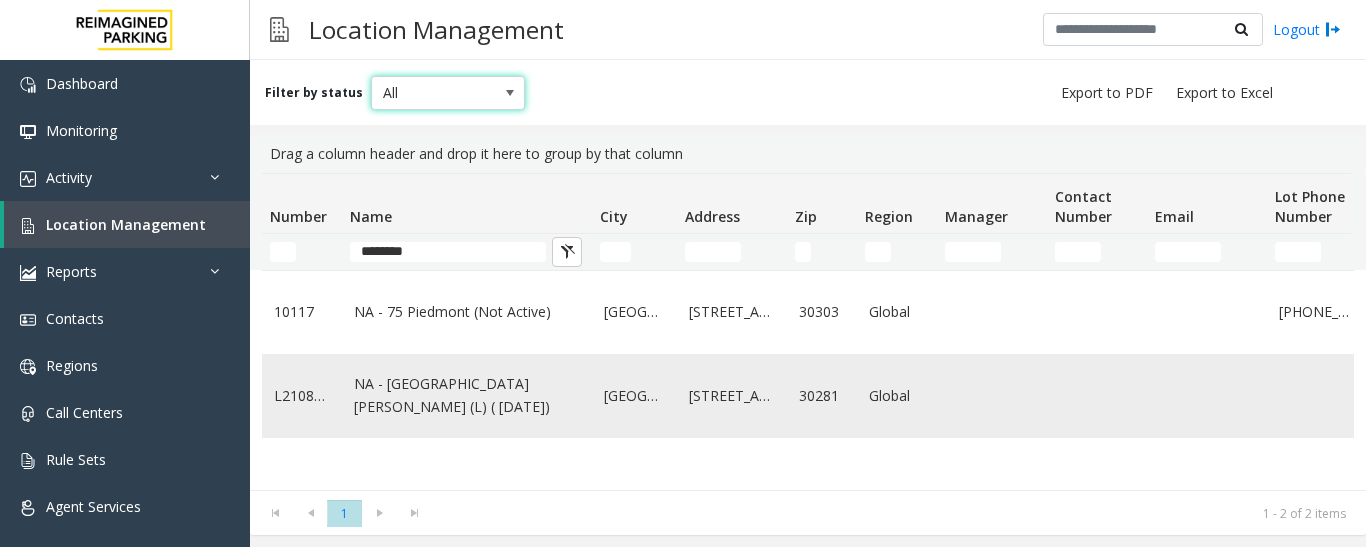 click on "NA - [GEOGRAPHIC_DATA][PERSON_NAME] (L) ( [DATE])" 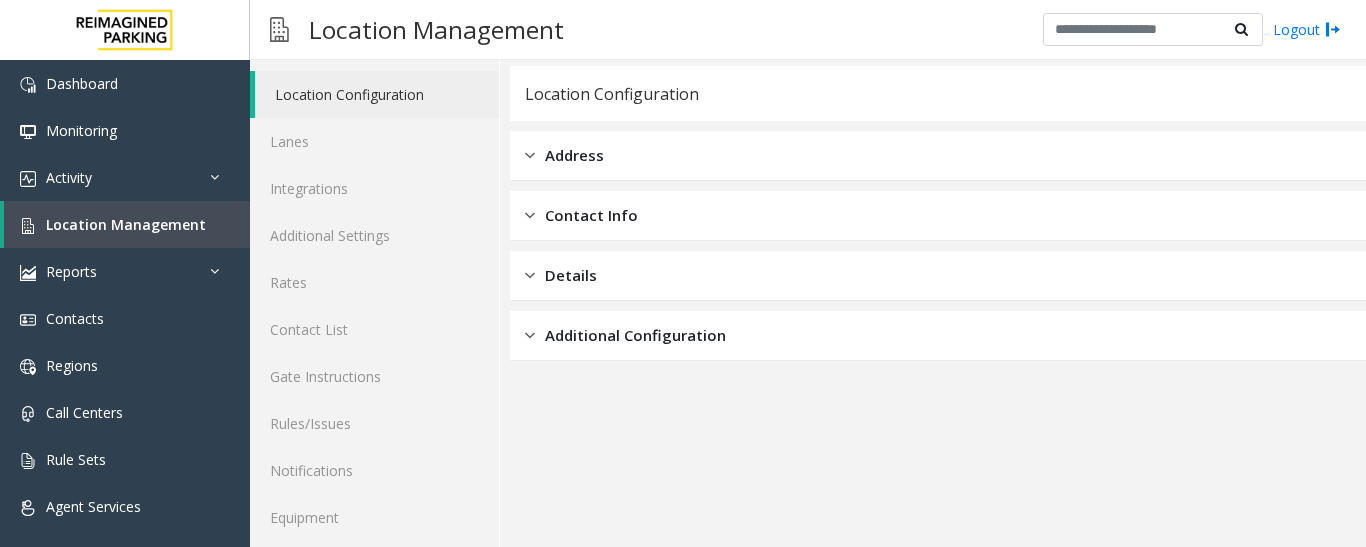 scroll, scrollTop: 112, scrollLeft: 0, axis: vertical 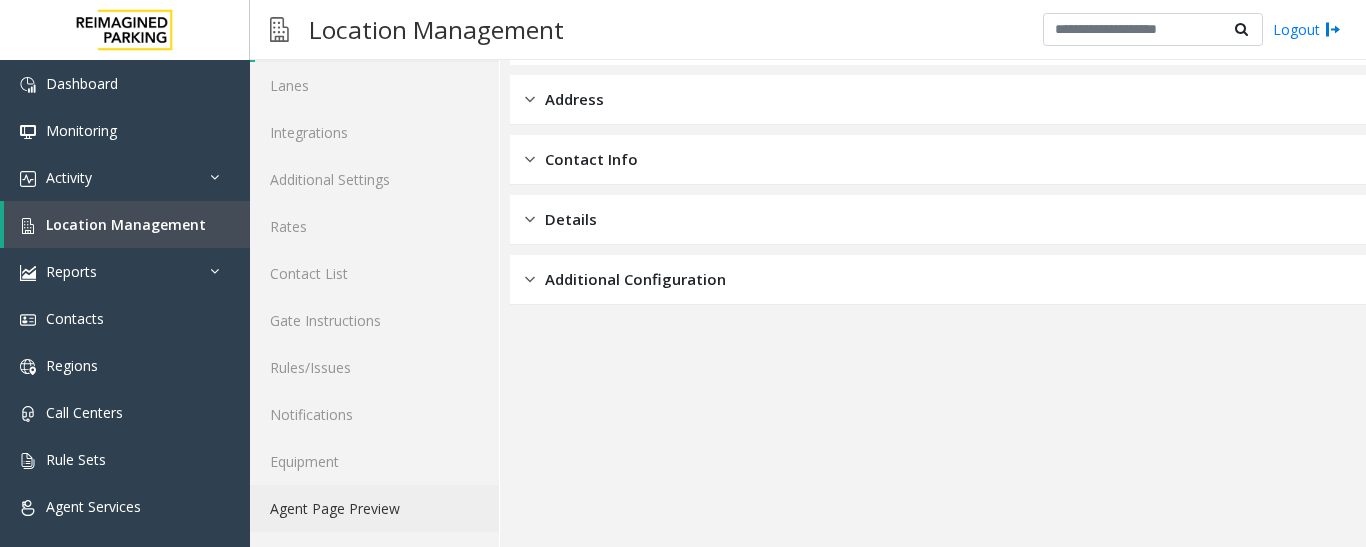 click on "Agent Page Preview" 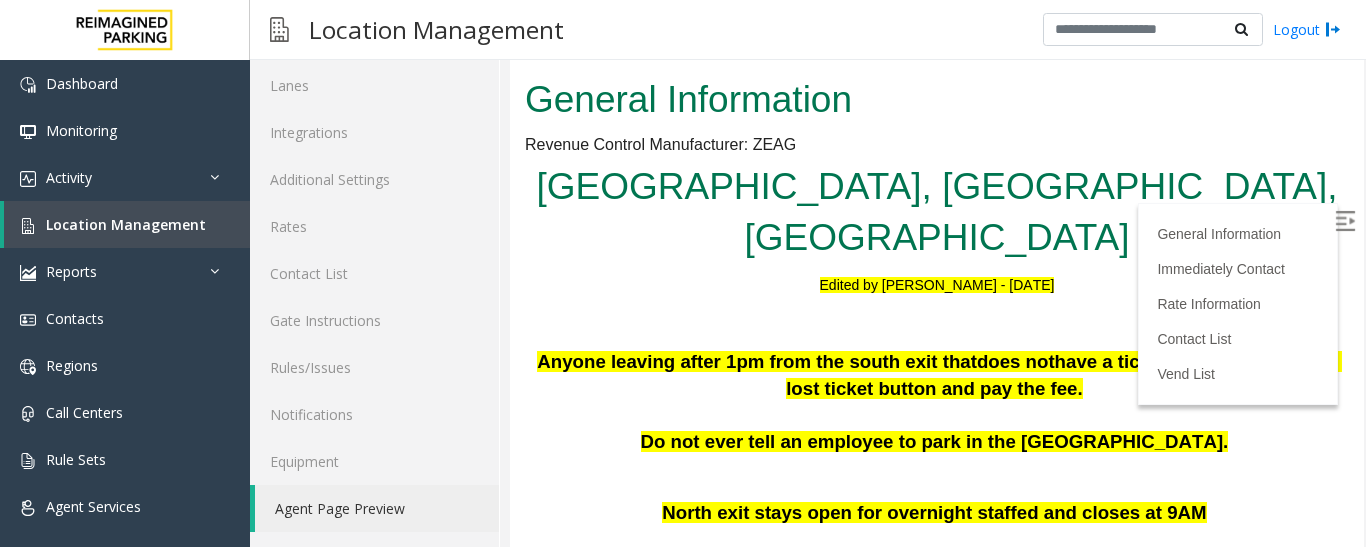 scroll, scrollTop: 0, scrollLeft: 0, axis: both 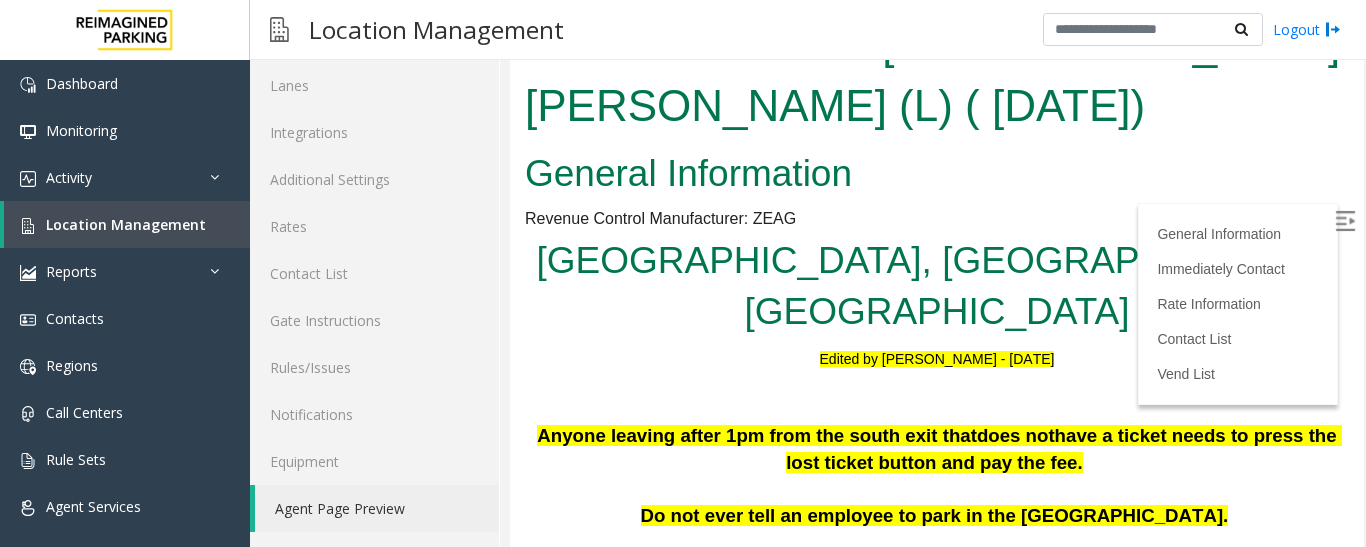 click at bounding box center (1345, 221) 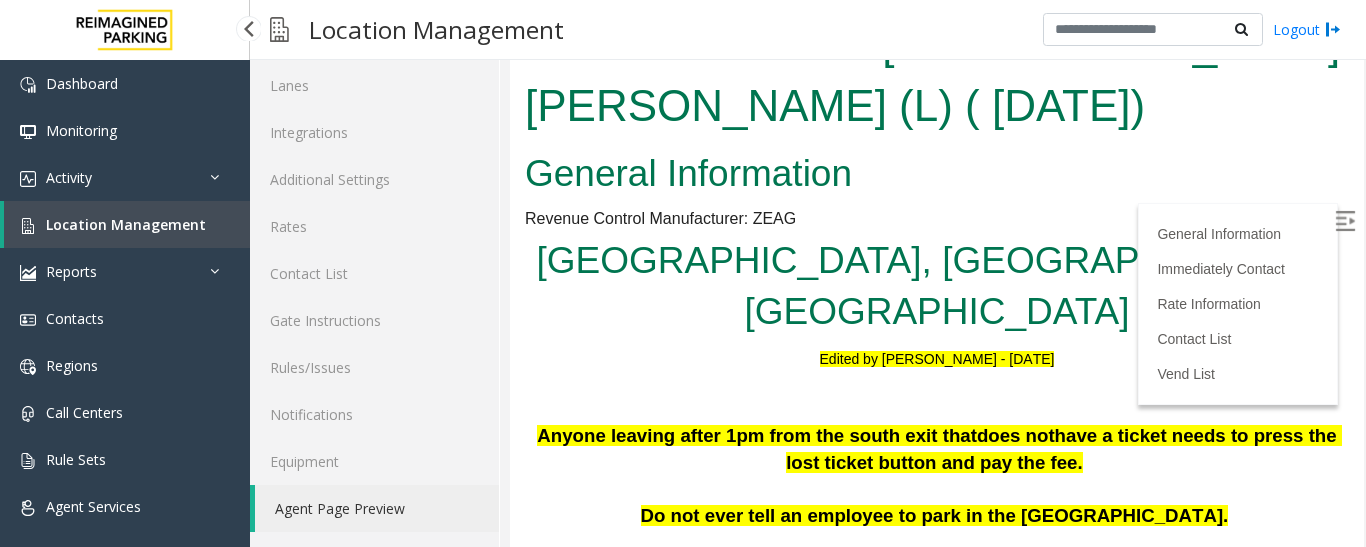 click on "Location Management" at bounding box center [126, 224] 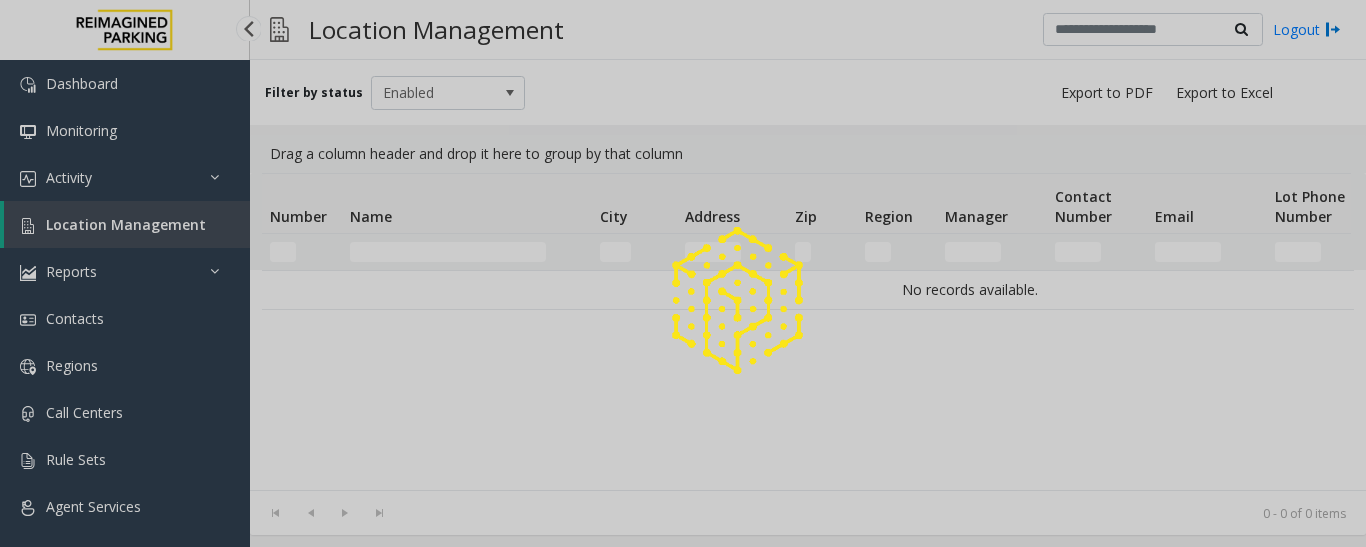 scroll, scrollTop: 0, scrollLeft: 0, axis: both 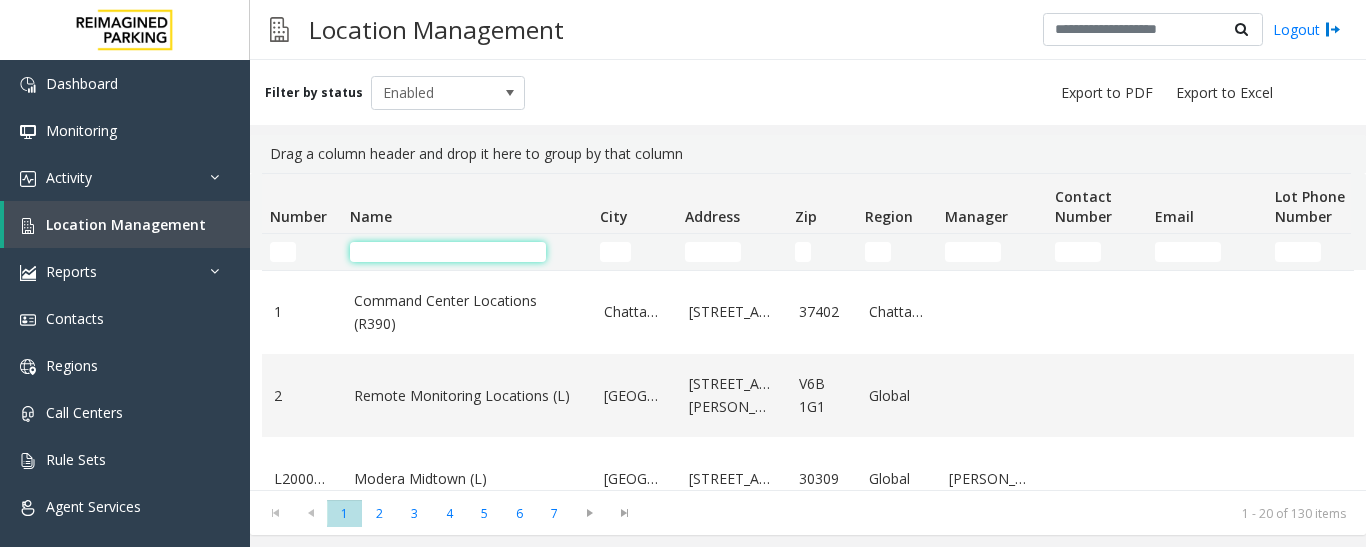 click 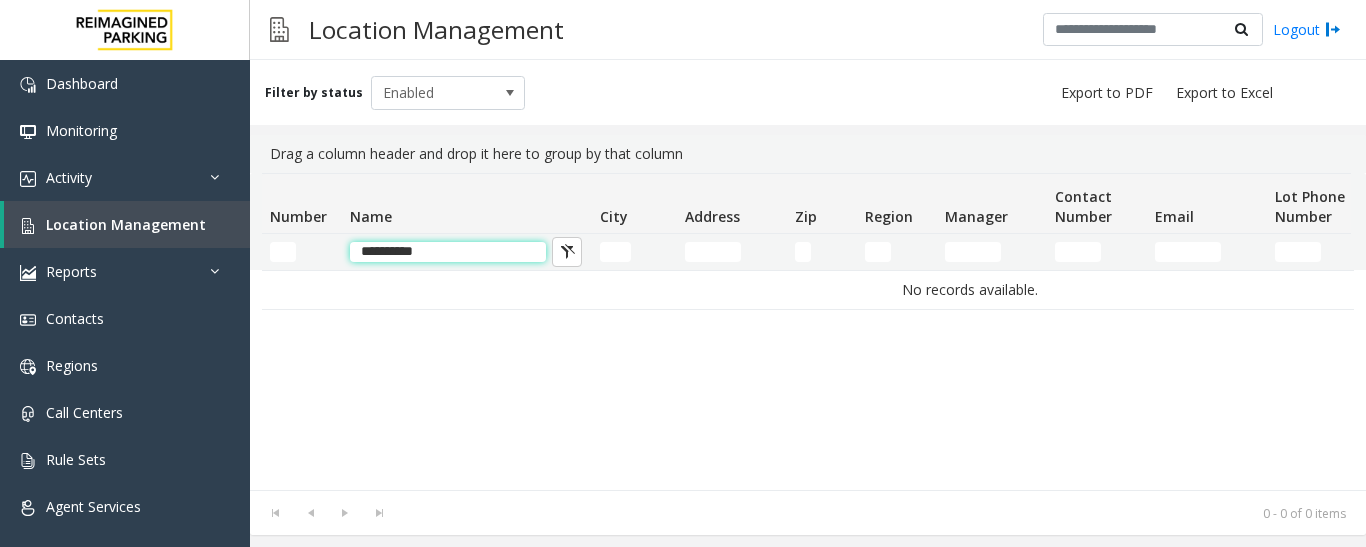 click on "********" 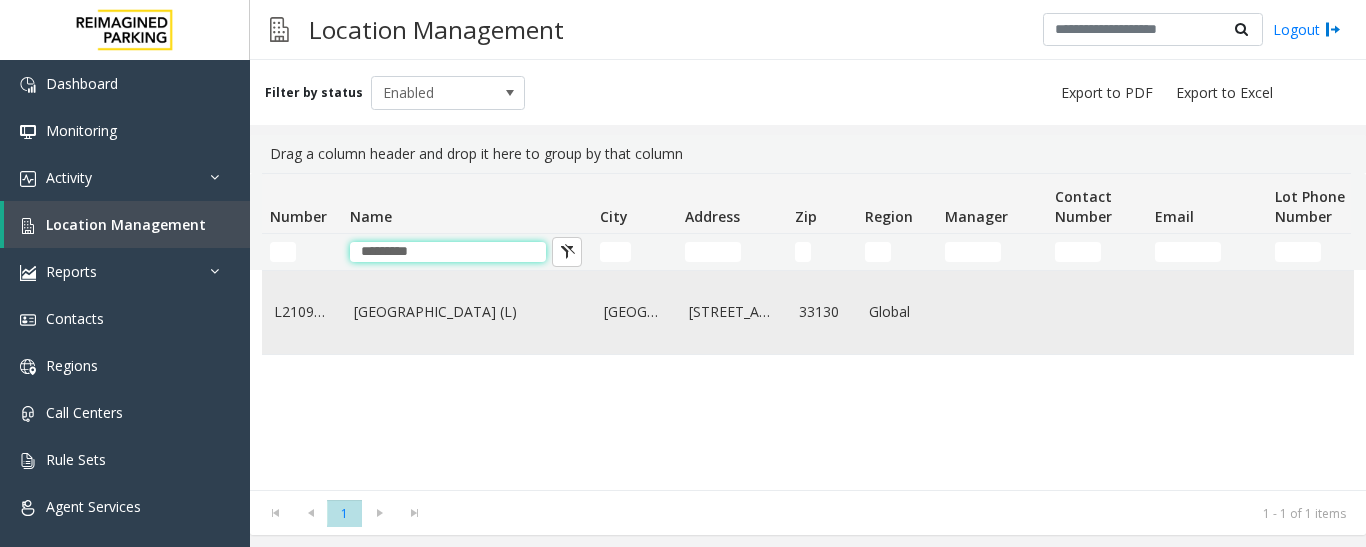 type on "********" 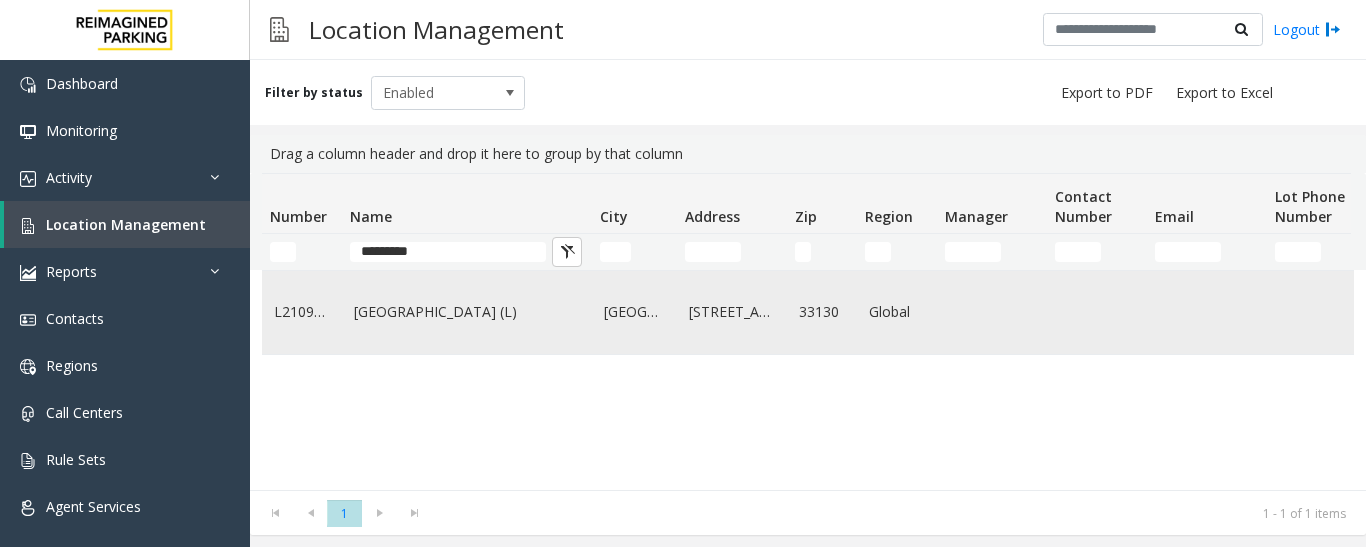 click on "[GEOGRAPHIC_DATA] (L)" 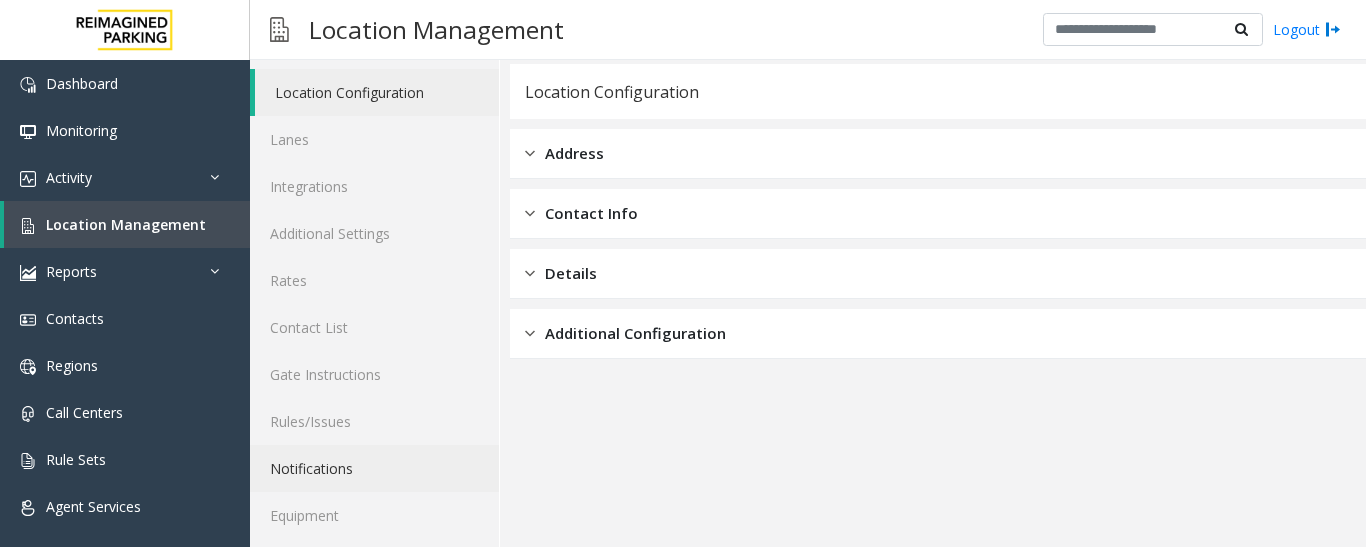 scroll, scrollTop: 112, scrollLeft: 0, axis: vertical 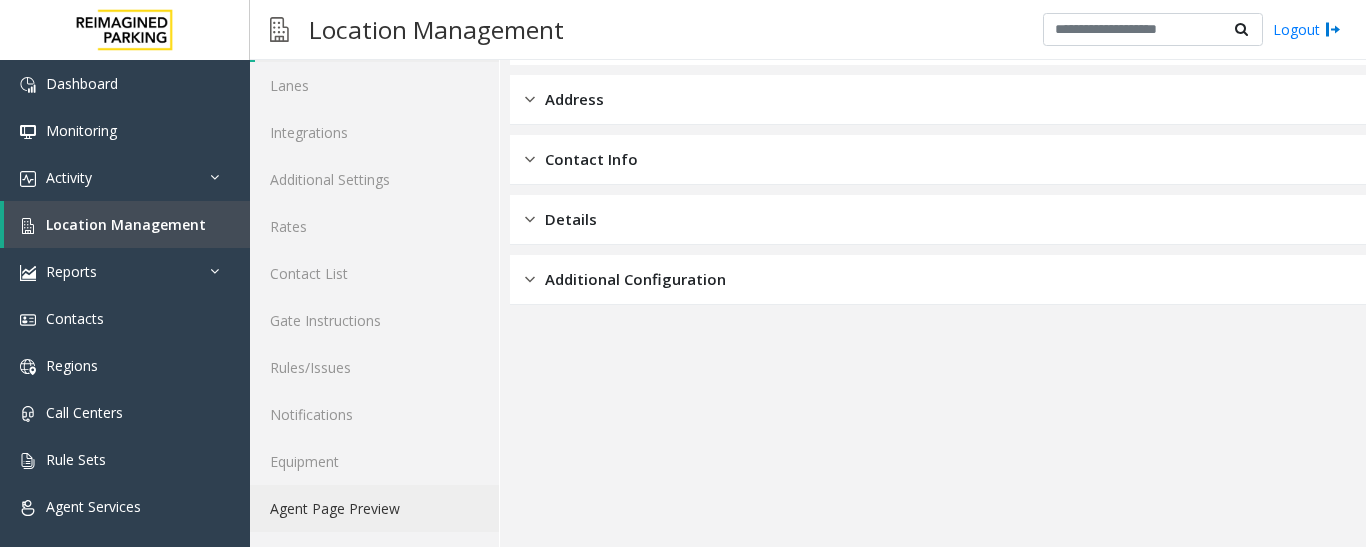 click on "Agent Page Preview" 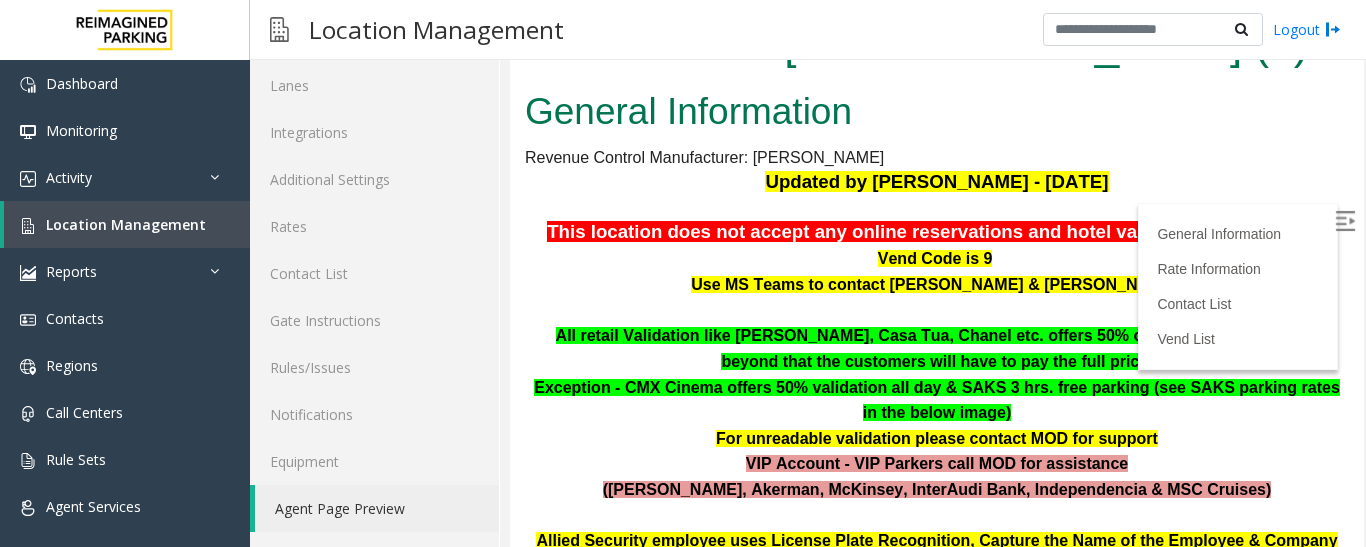 scroll, scrollTop: 4608, scrollLeft: 0, axis: vertical 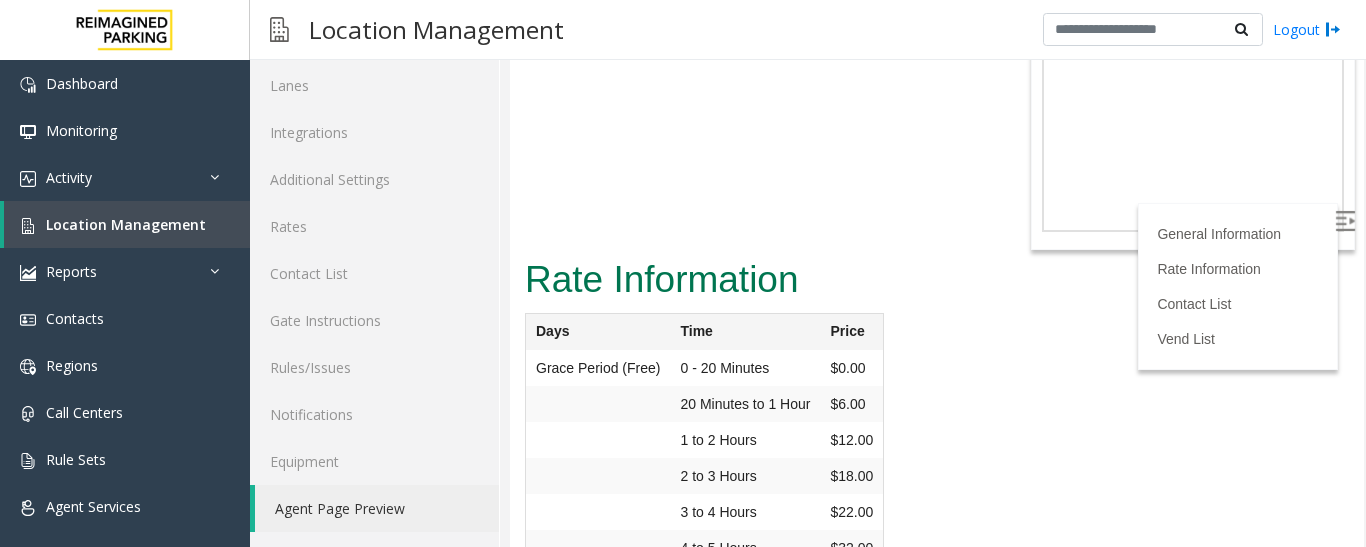 click at bounding box center [1347, 224] 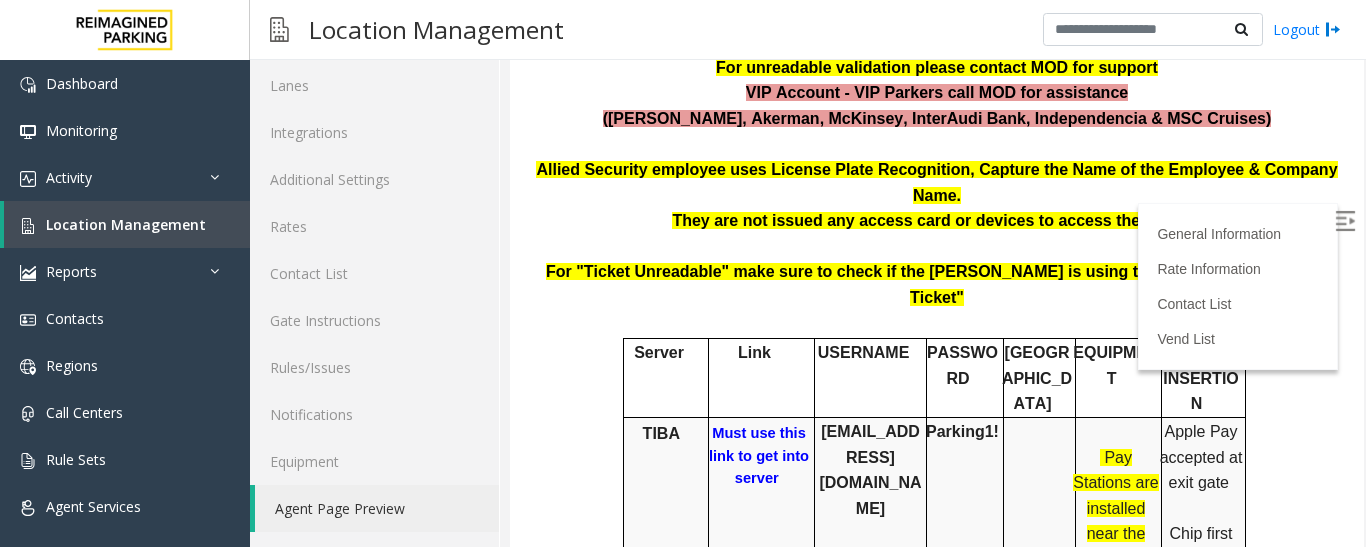 scroll, scrollTop: 386, scrollLeft: 0, axis: vertical 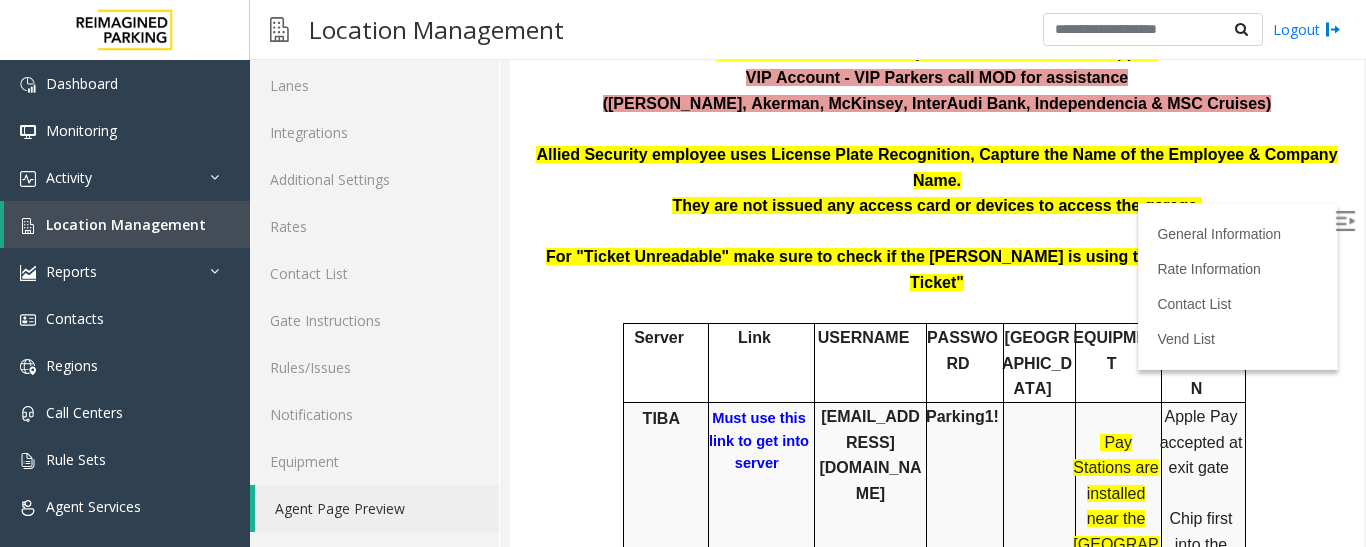 click on "Parking1!" at bounding box center [965, 685] 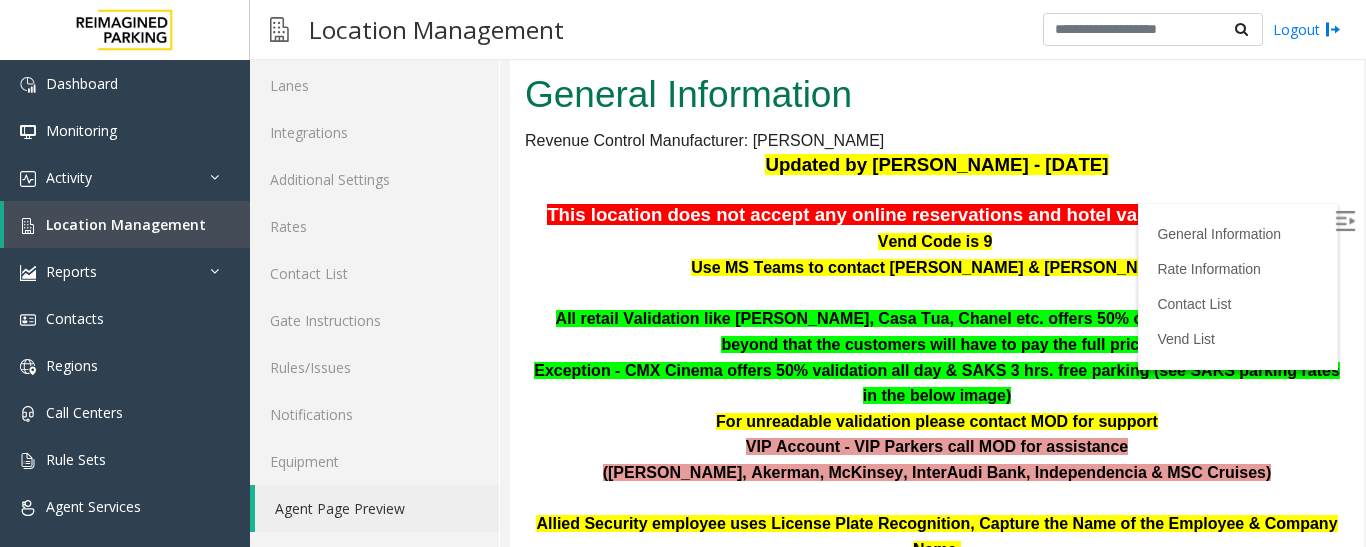 scroll, scrollTop: 0, scrollLeft: 0, axis: both 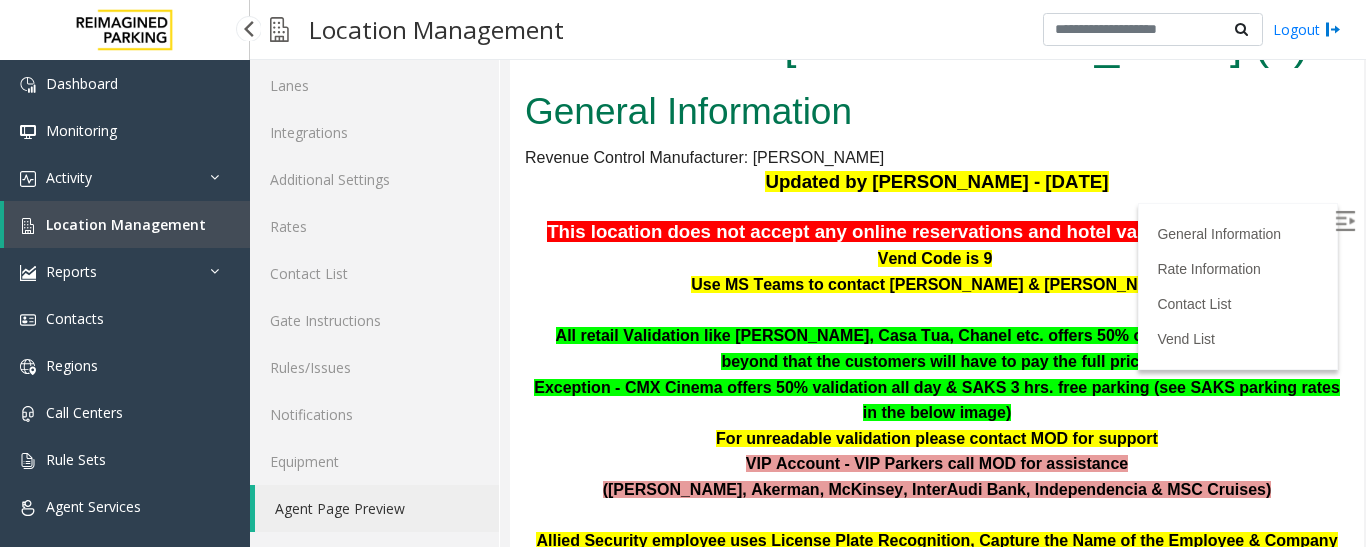 click on "Location Management" at bounding box center (126, 224) 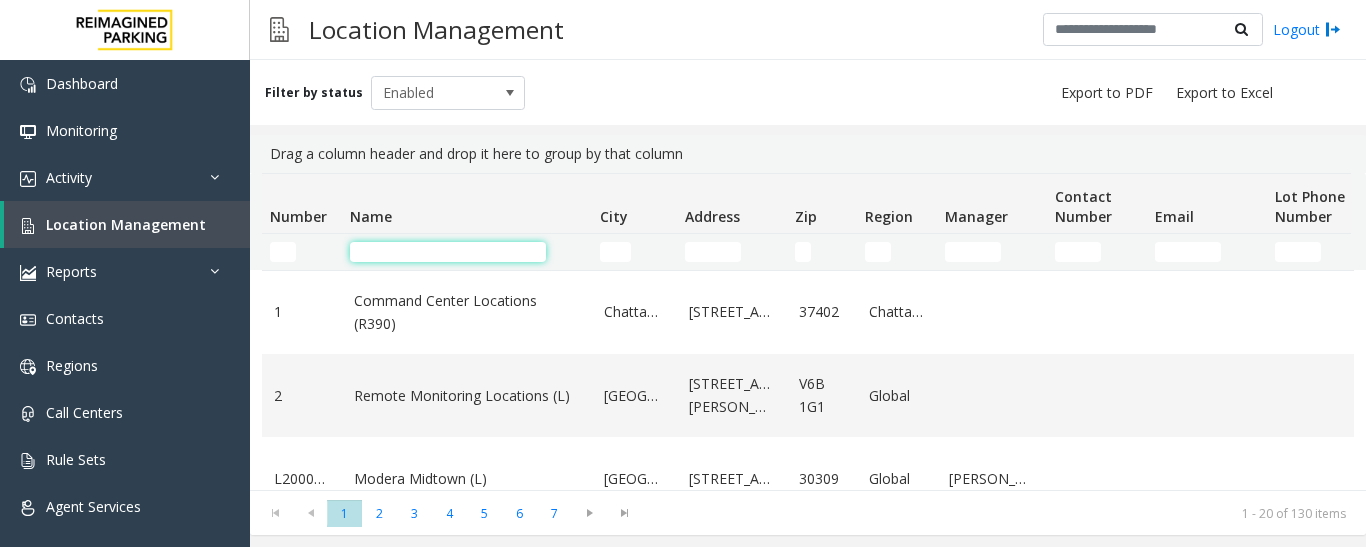 click 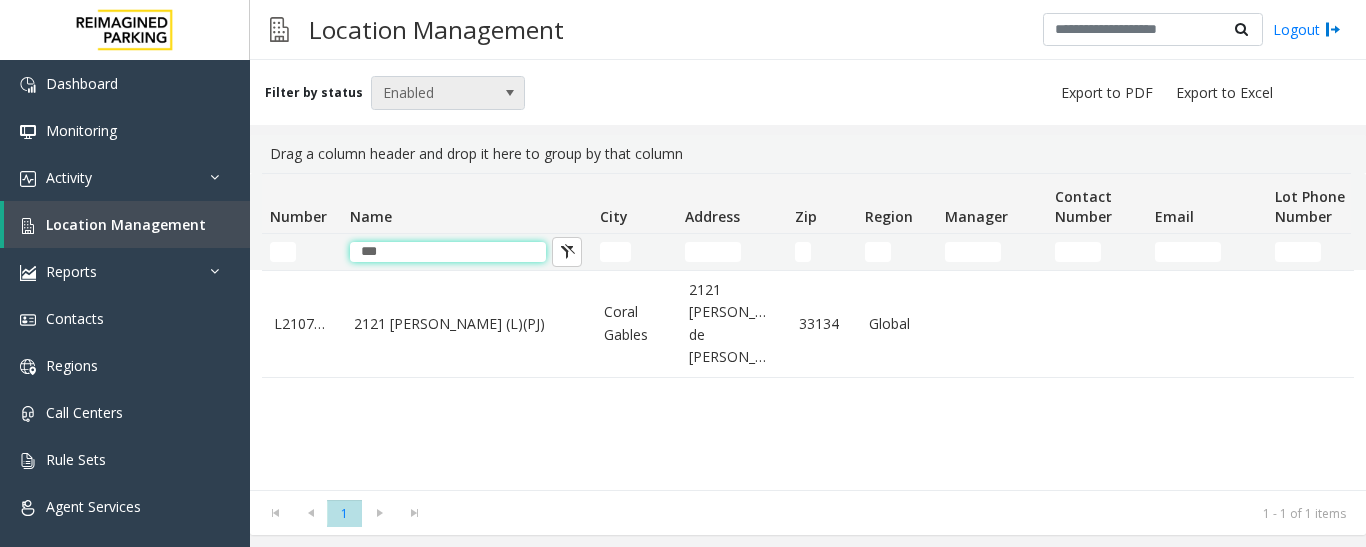 type on "***" 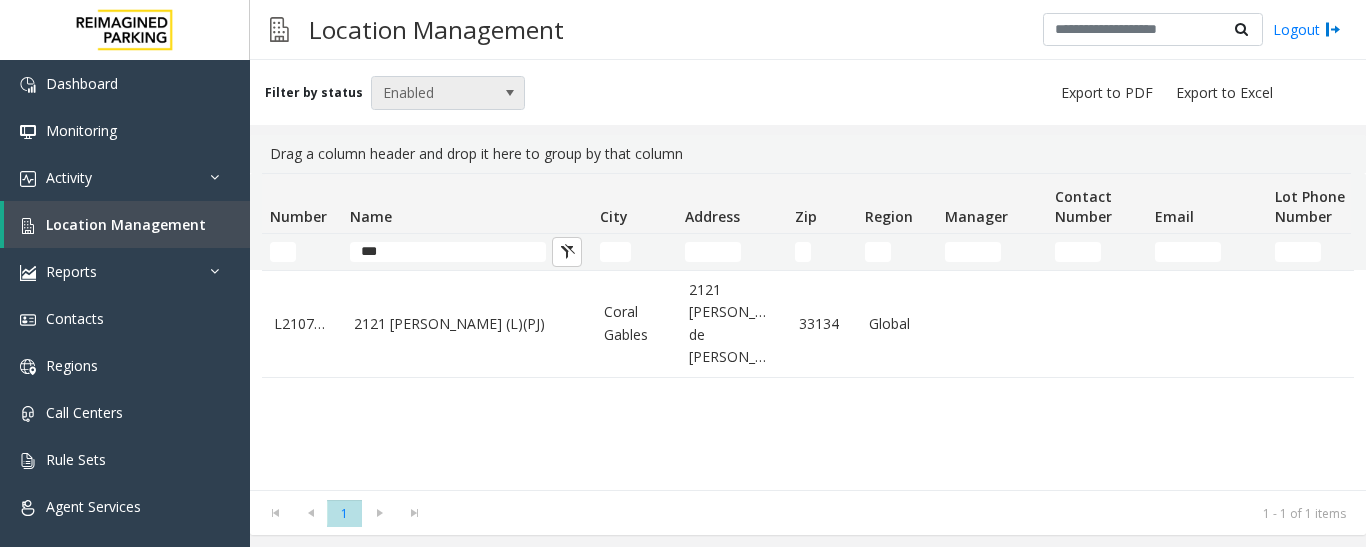 click on "Enabled" at bounding box center [433, 93] 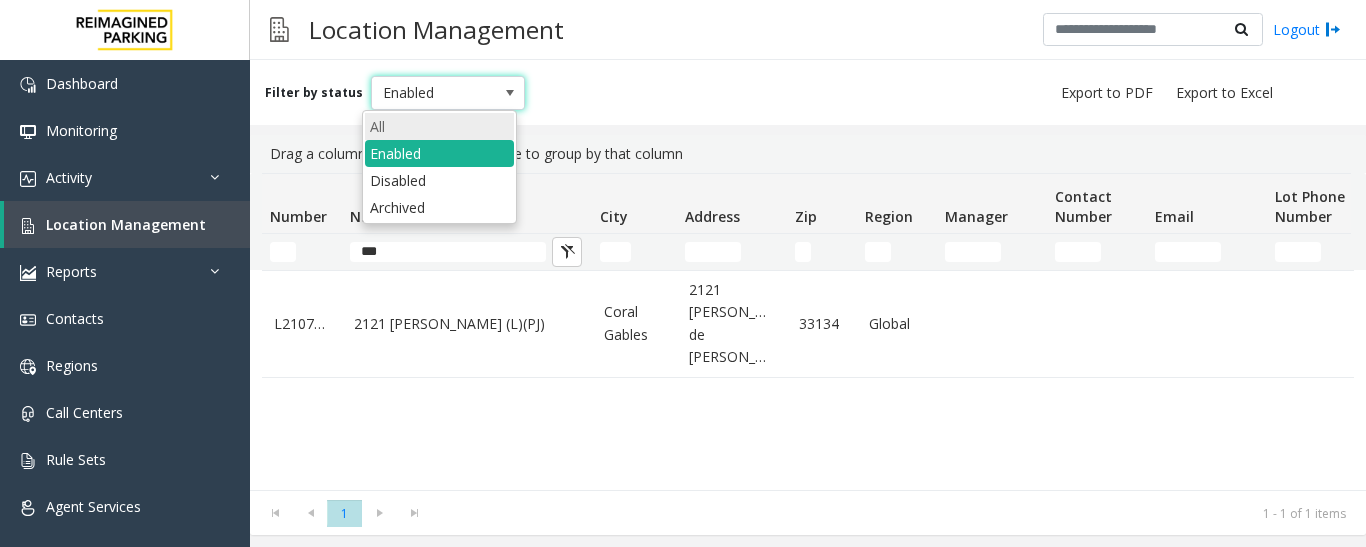 click on "All" at bounding box center (439, 126) 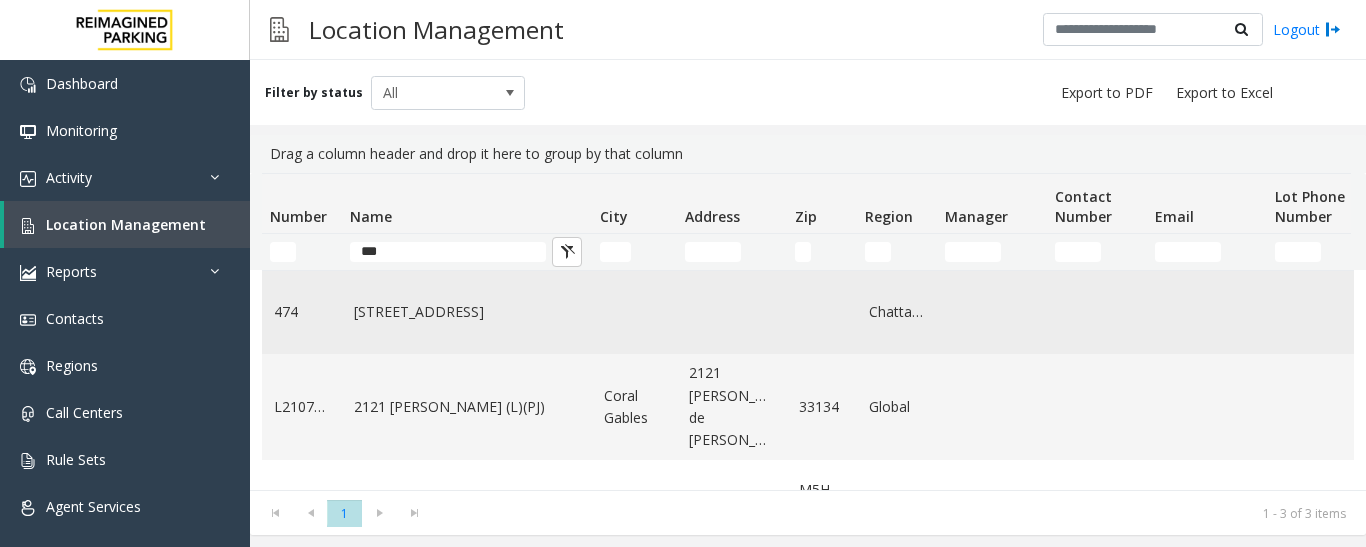 click on "[STREET_ADDRESS]" 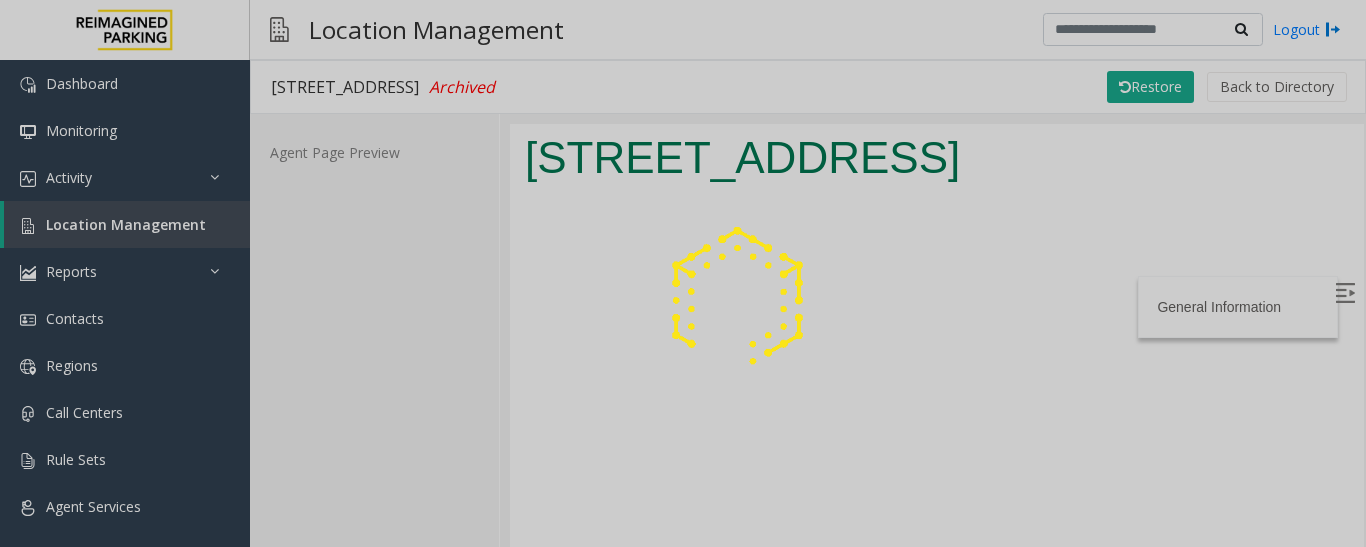scroll, scrollTop: 0, scrollLeft: 0, axis: both 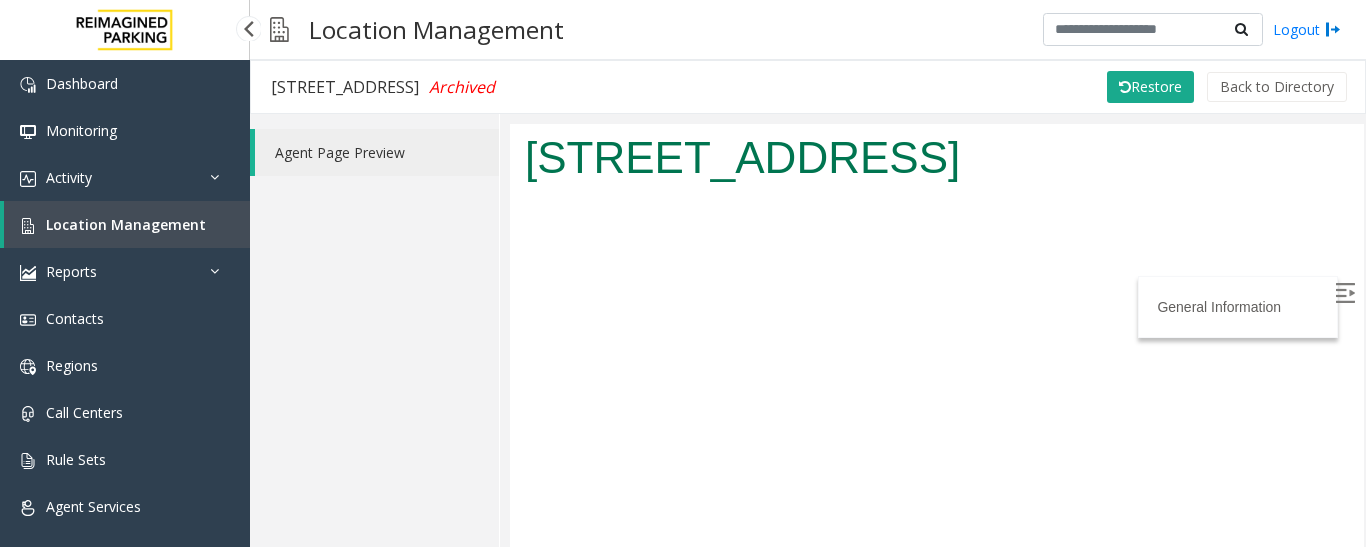 click on "Location Management" at bounding box center (126, 224) 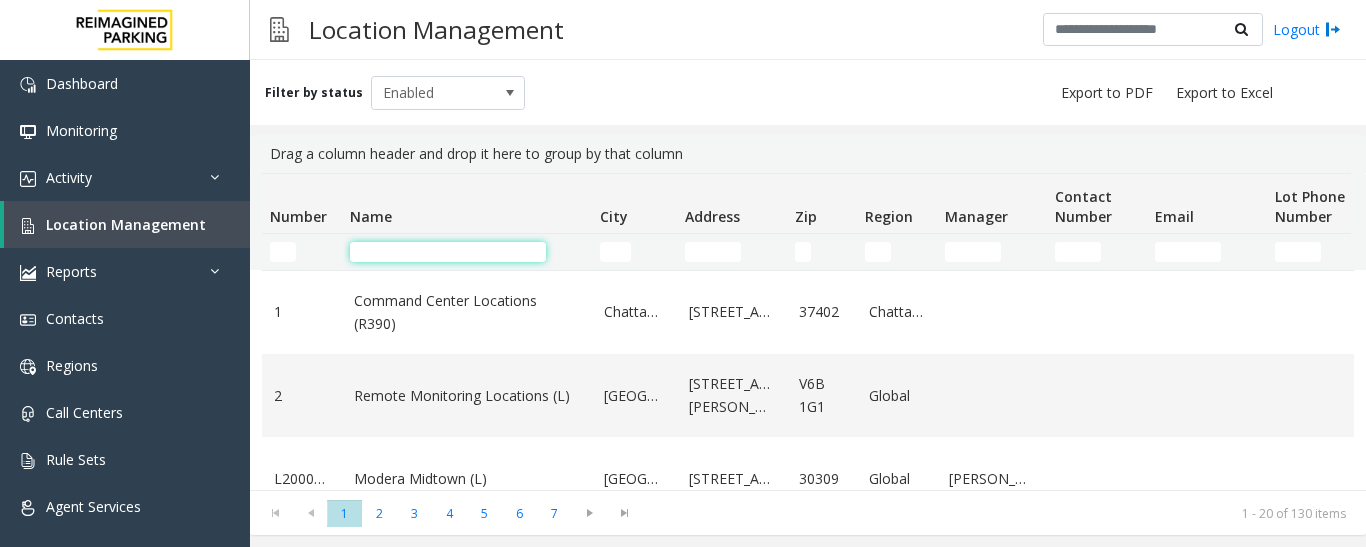 click 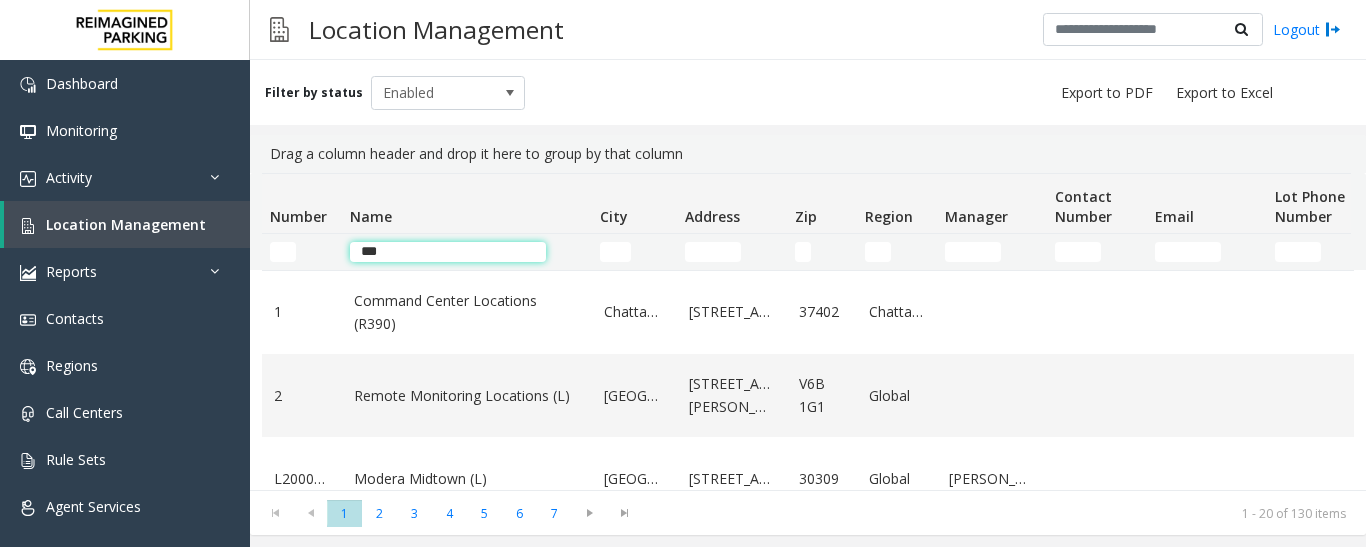 type on "***" 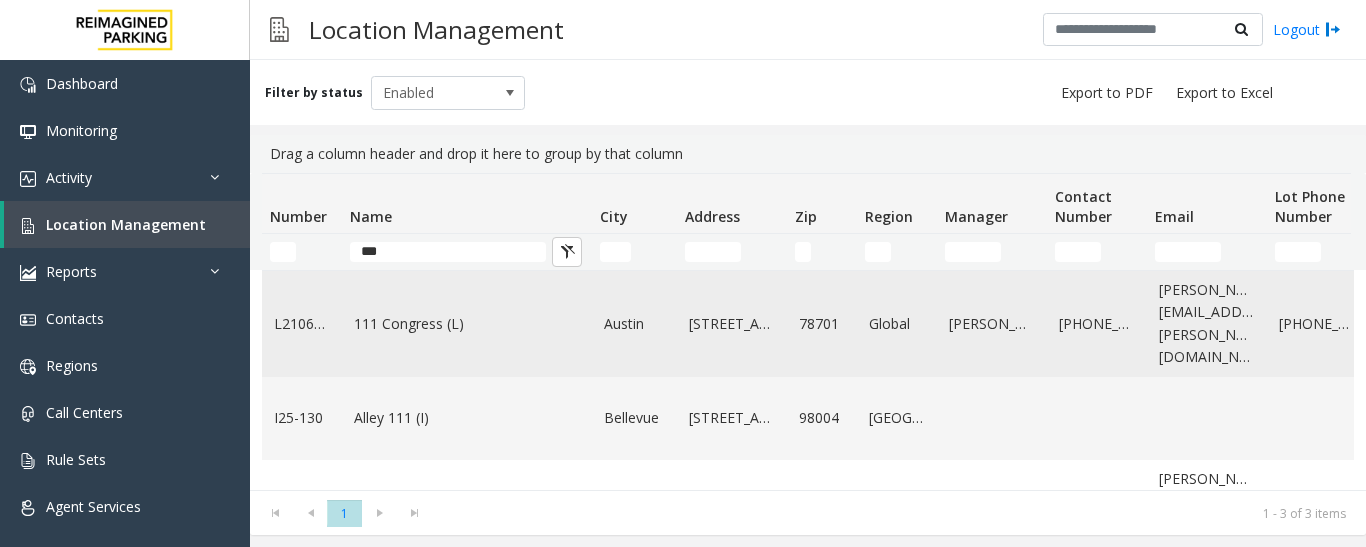 click on "111 Congress (L)" 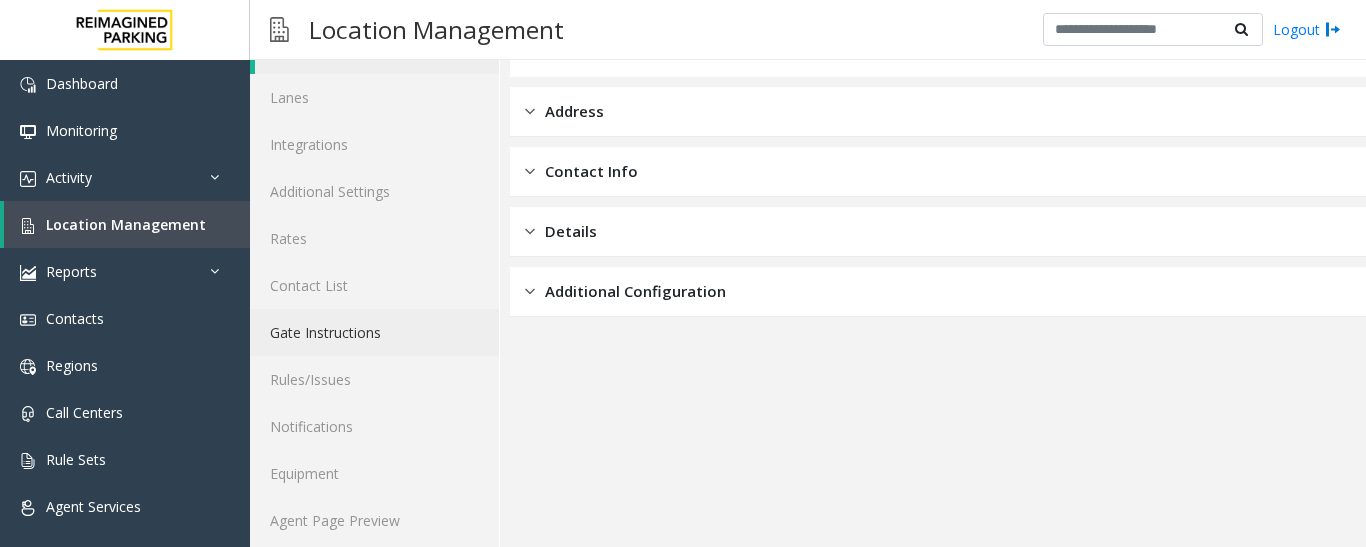 scroll, scrollTop: 112, scrollLeft: 0, axis: vertical 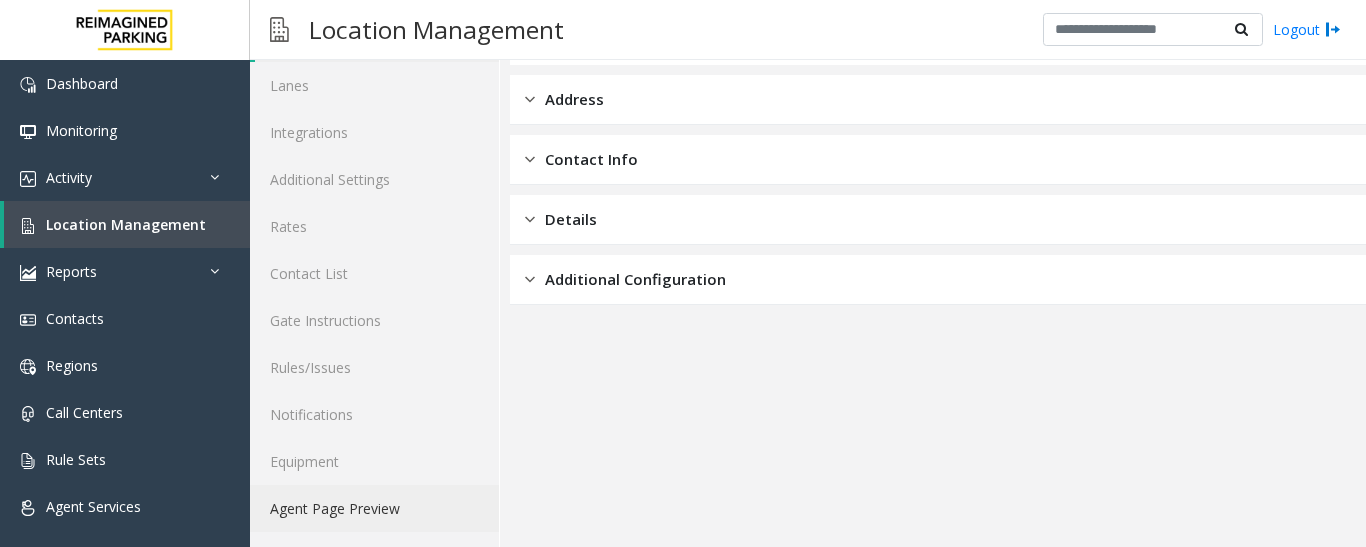 click on "Agent Page Preview" 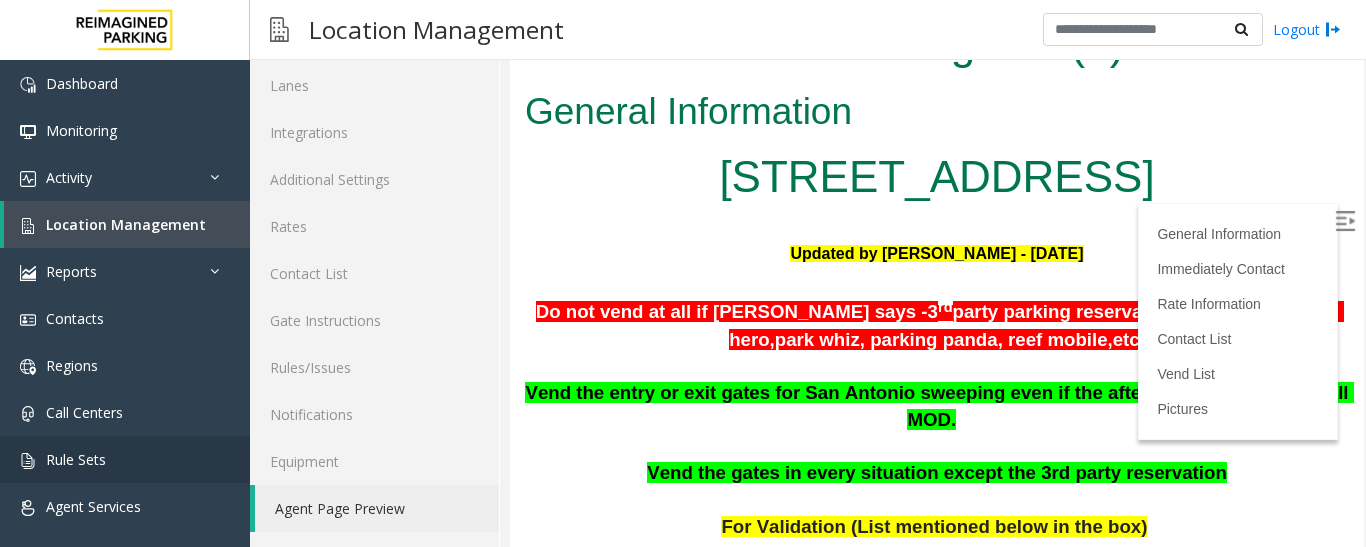 scroll, scrollTop: 0, scrollLeft: 0, axis: both 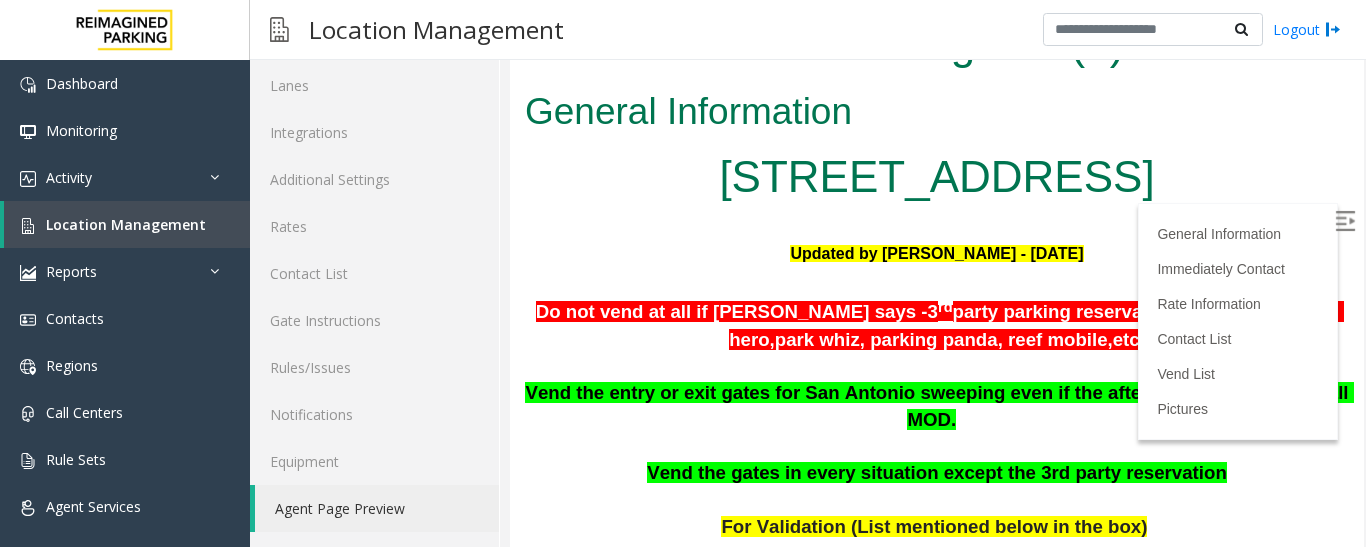 click at bounding box center (1345, 221) 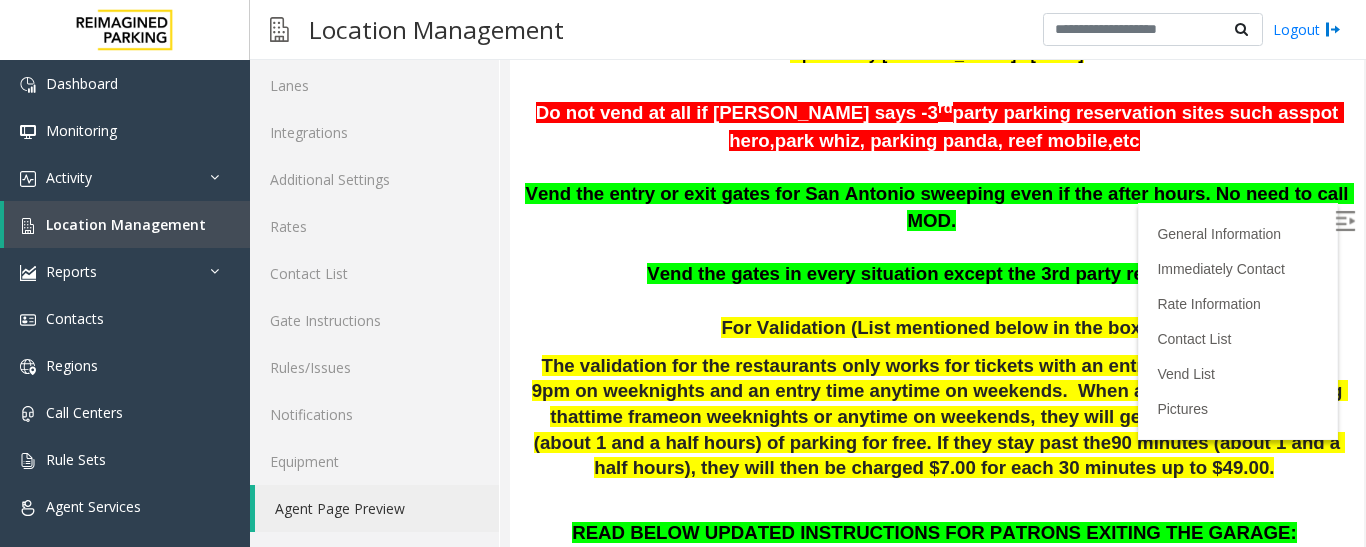 scroll, scrollTop: 200, scrollLeft: 0, axis: vertical 